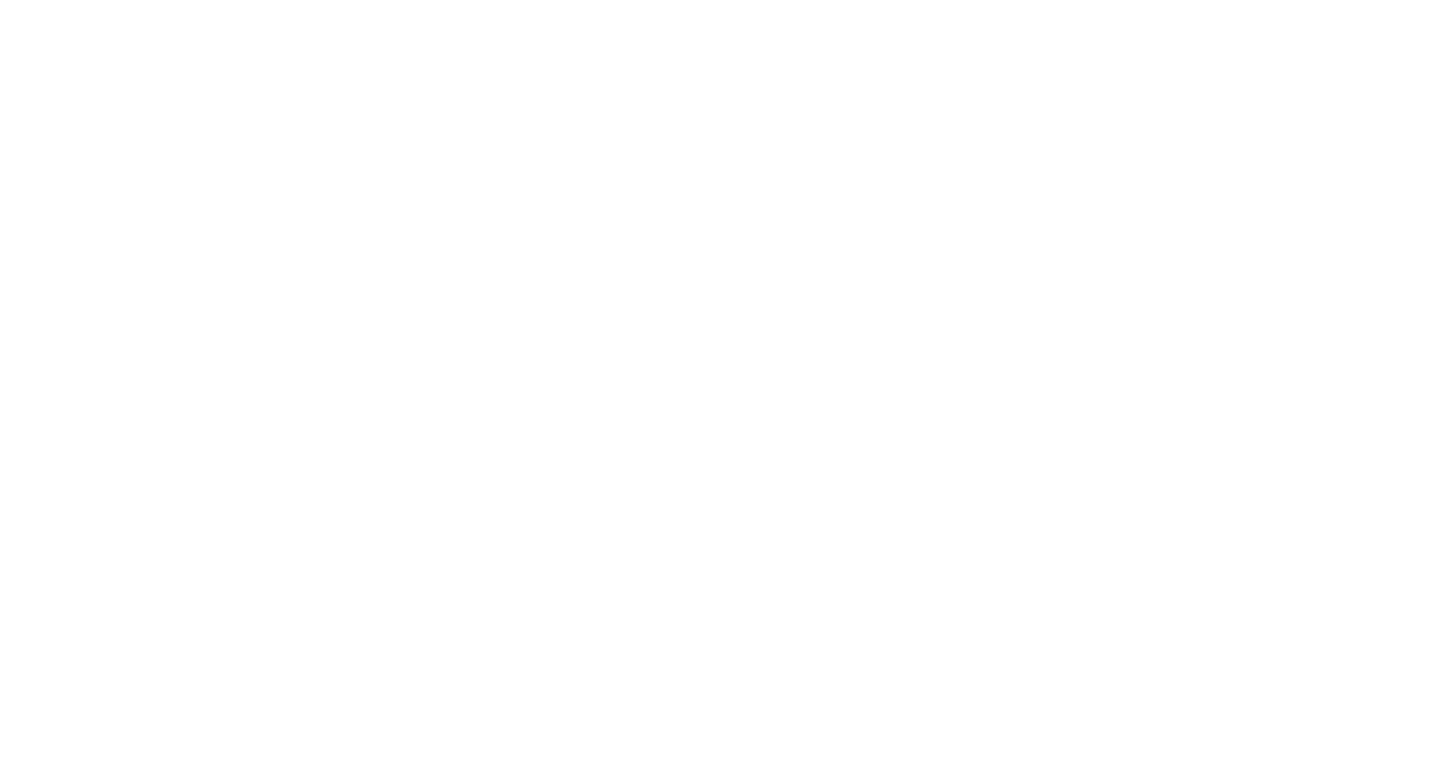 scroll, scrollTop: 0, scrollLeft: 0, axis: both 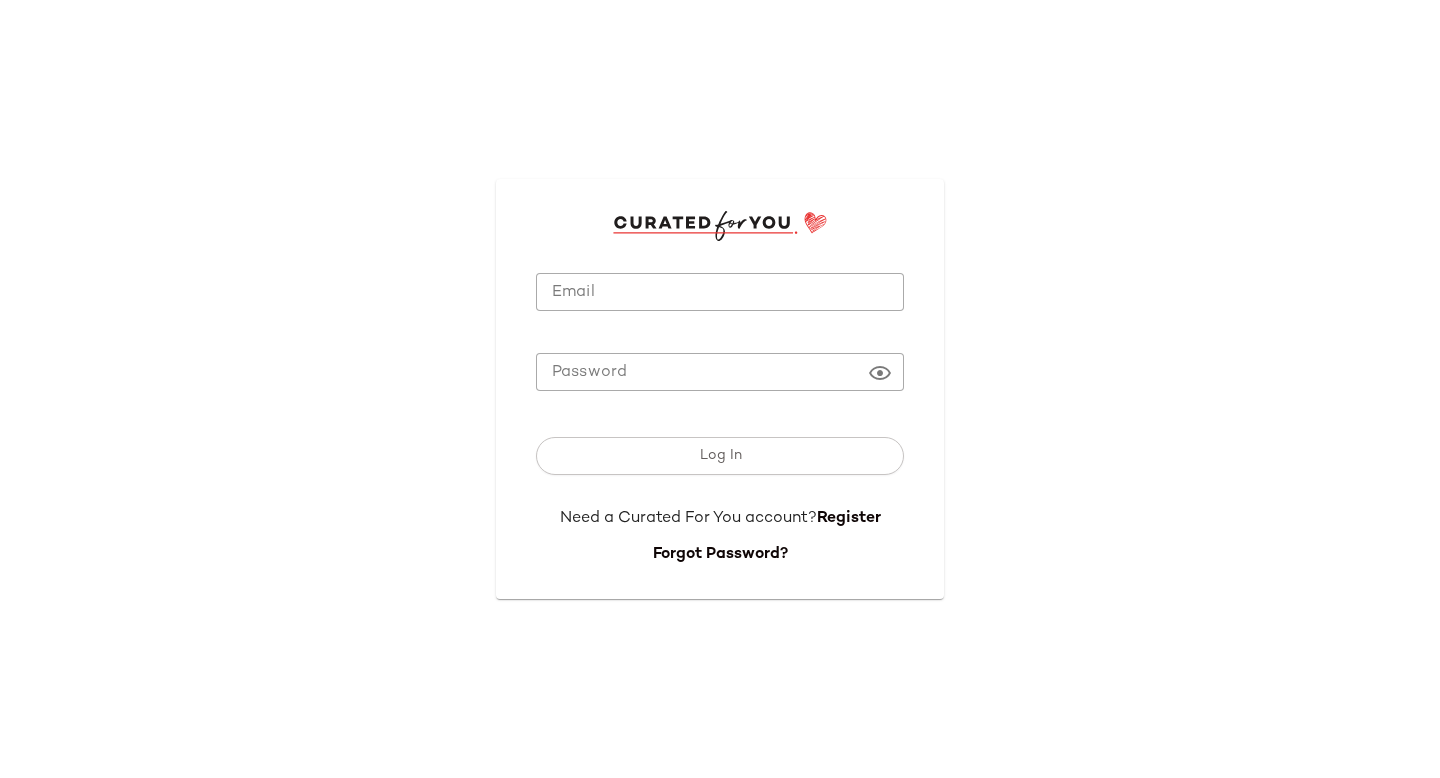type on "**********" 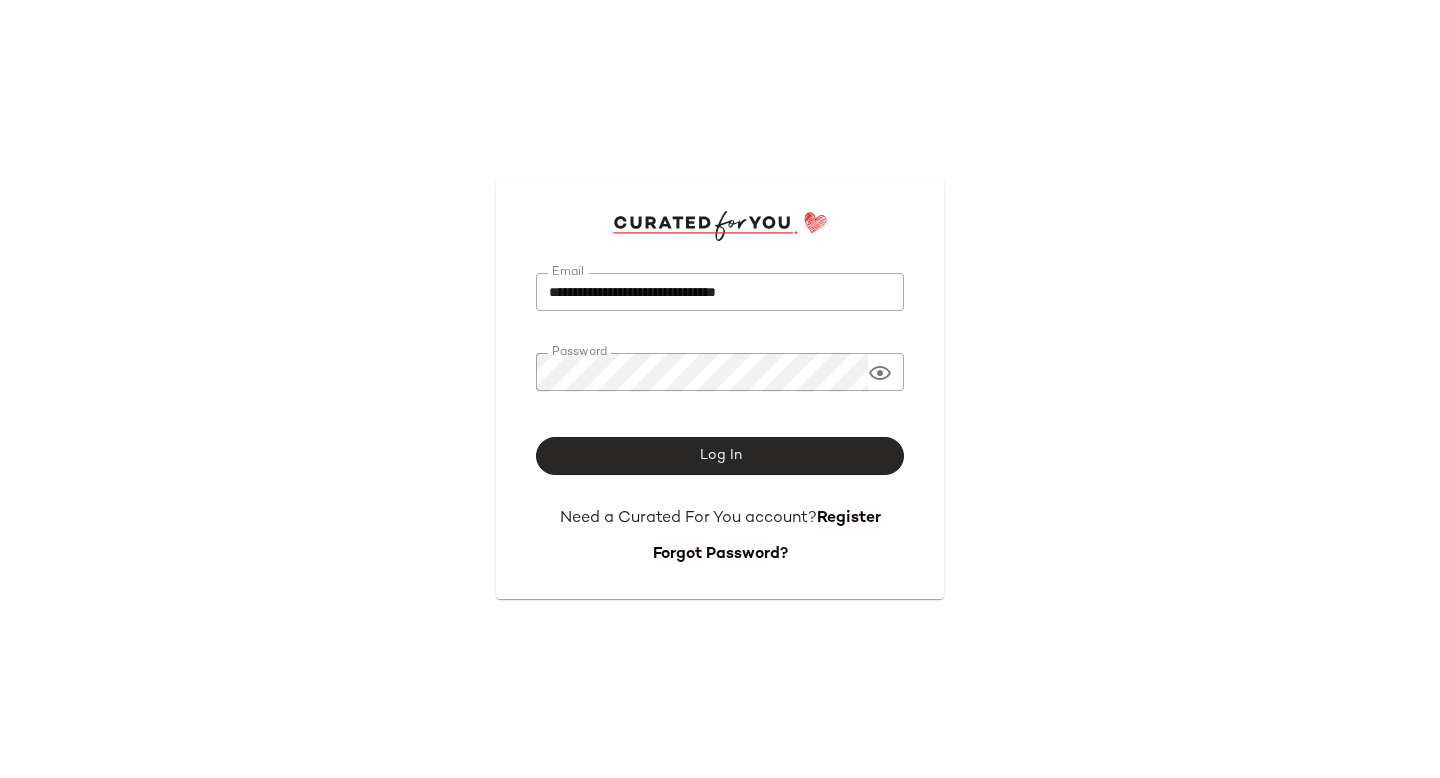 click on "Log In" at bounding box center [720, 456] 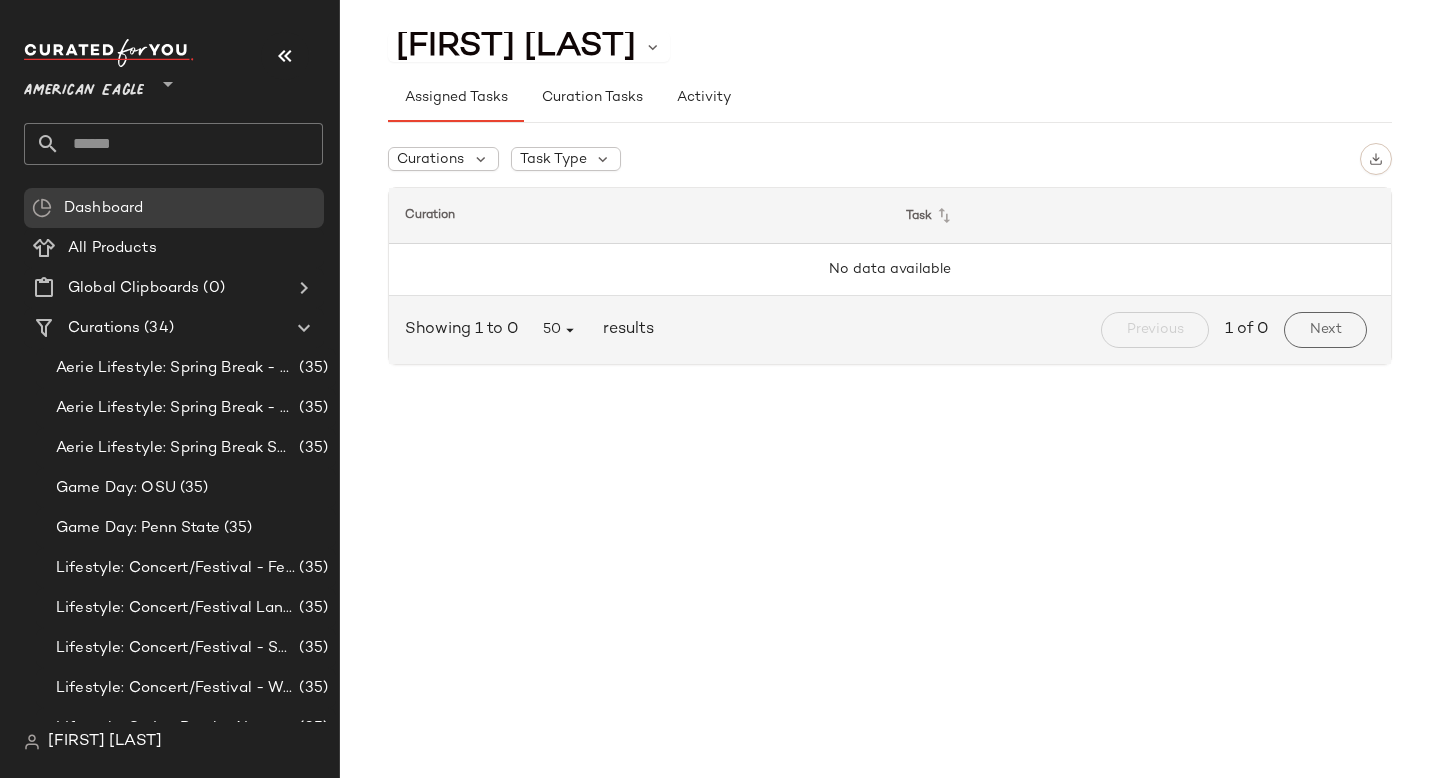 click on "American Eagle" at bounding box center (84, 86) 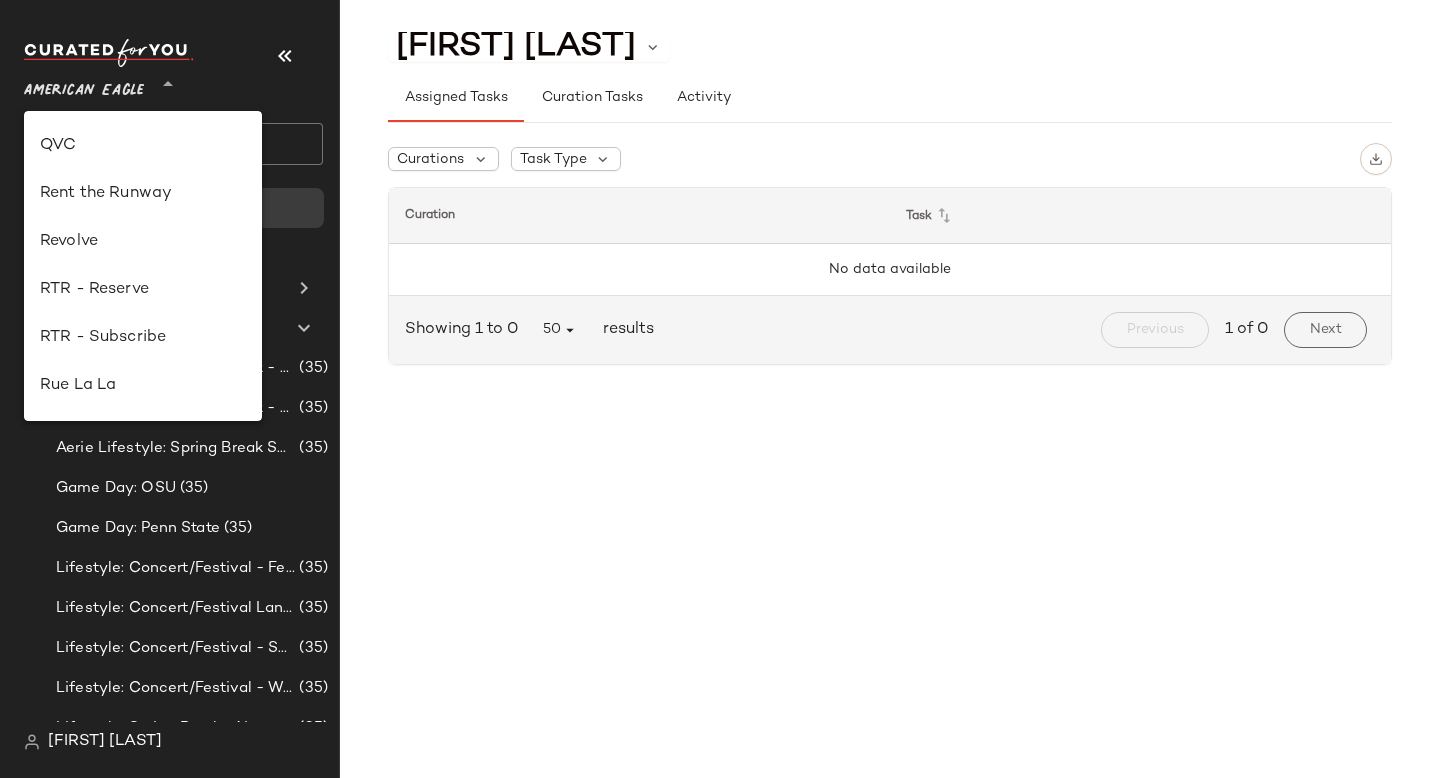 scroll, scrollTop: 907, scrollLeft: 0, axis: vertical 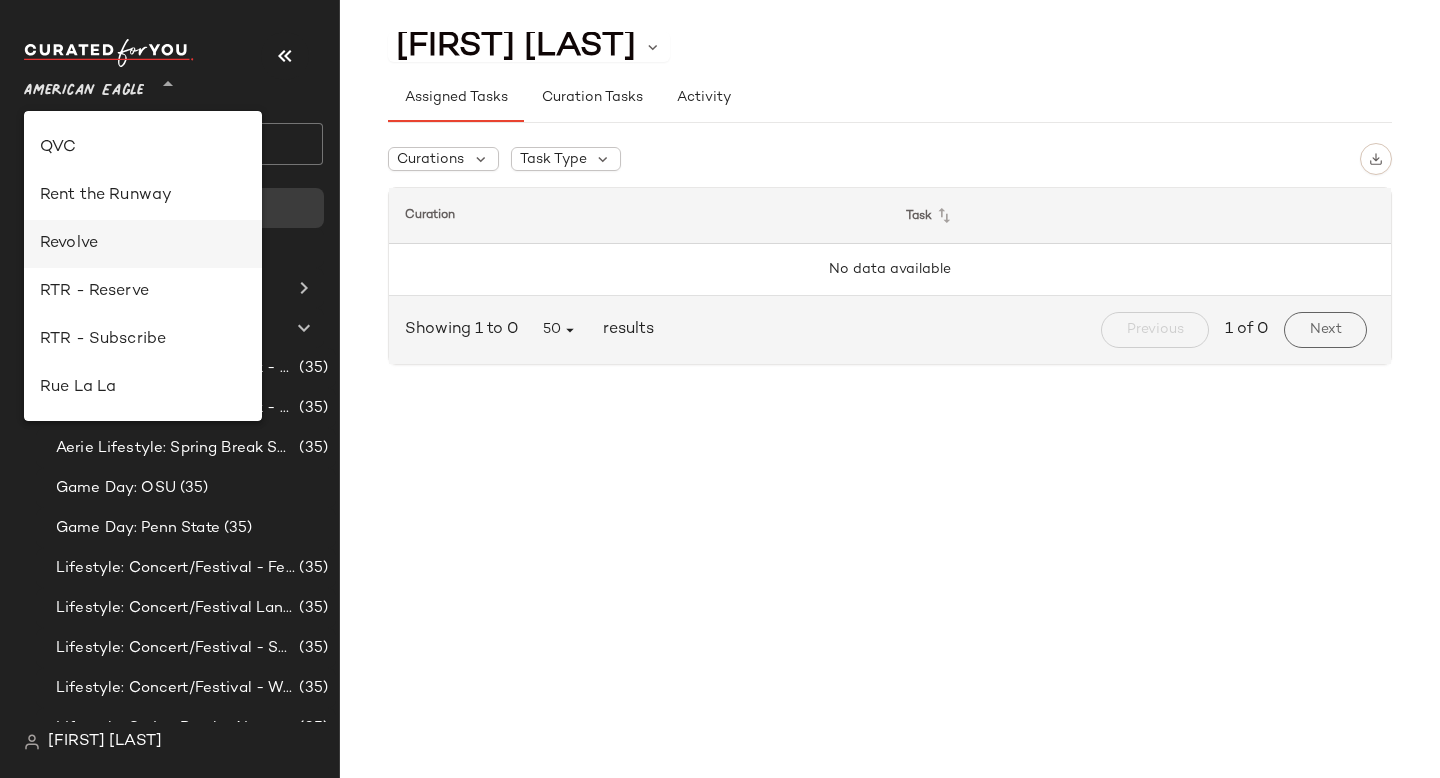 click on "Revolve" at bounding box center (143, 244) 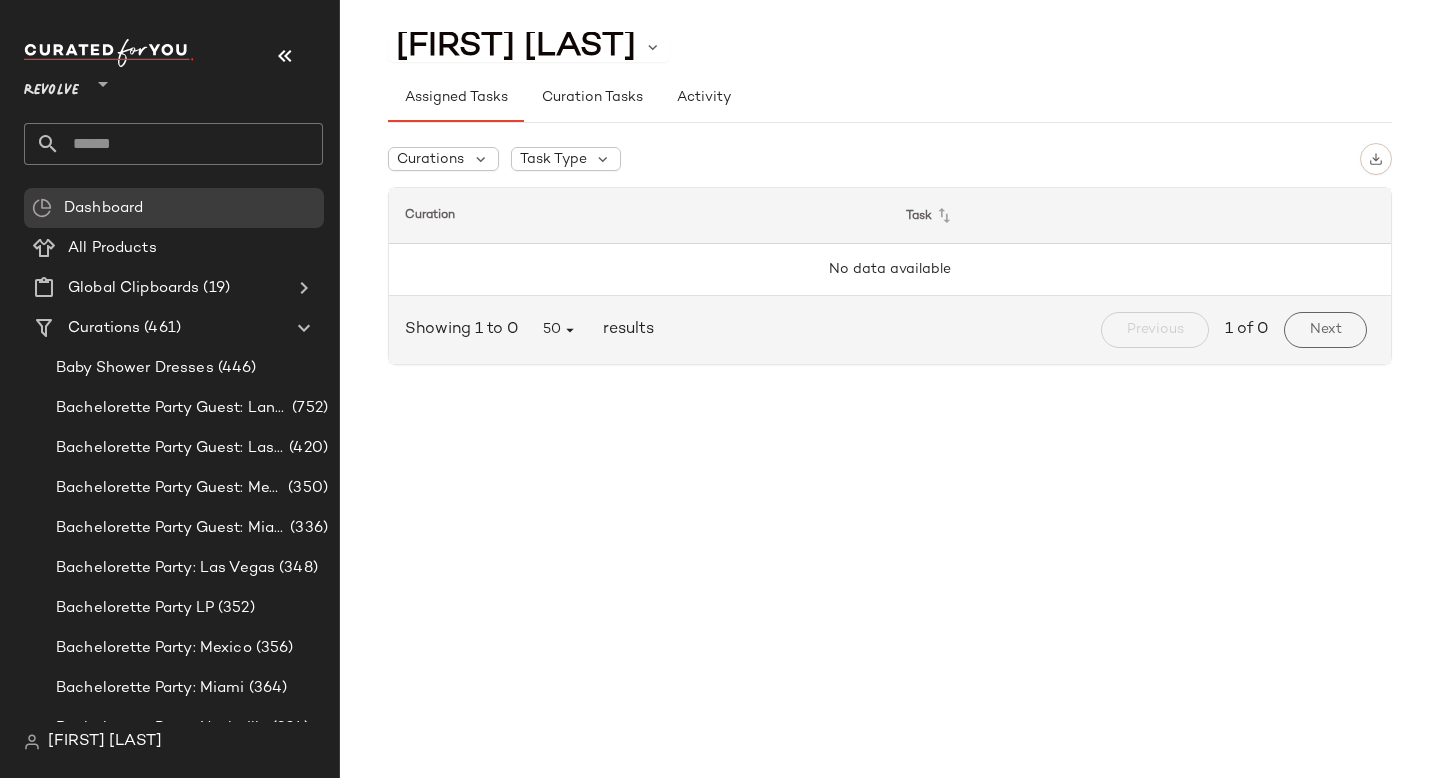click 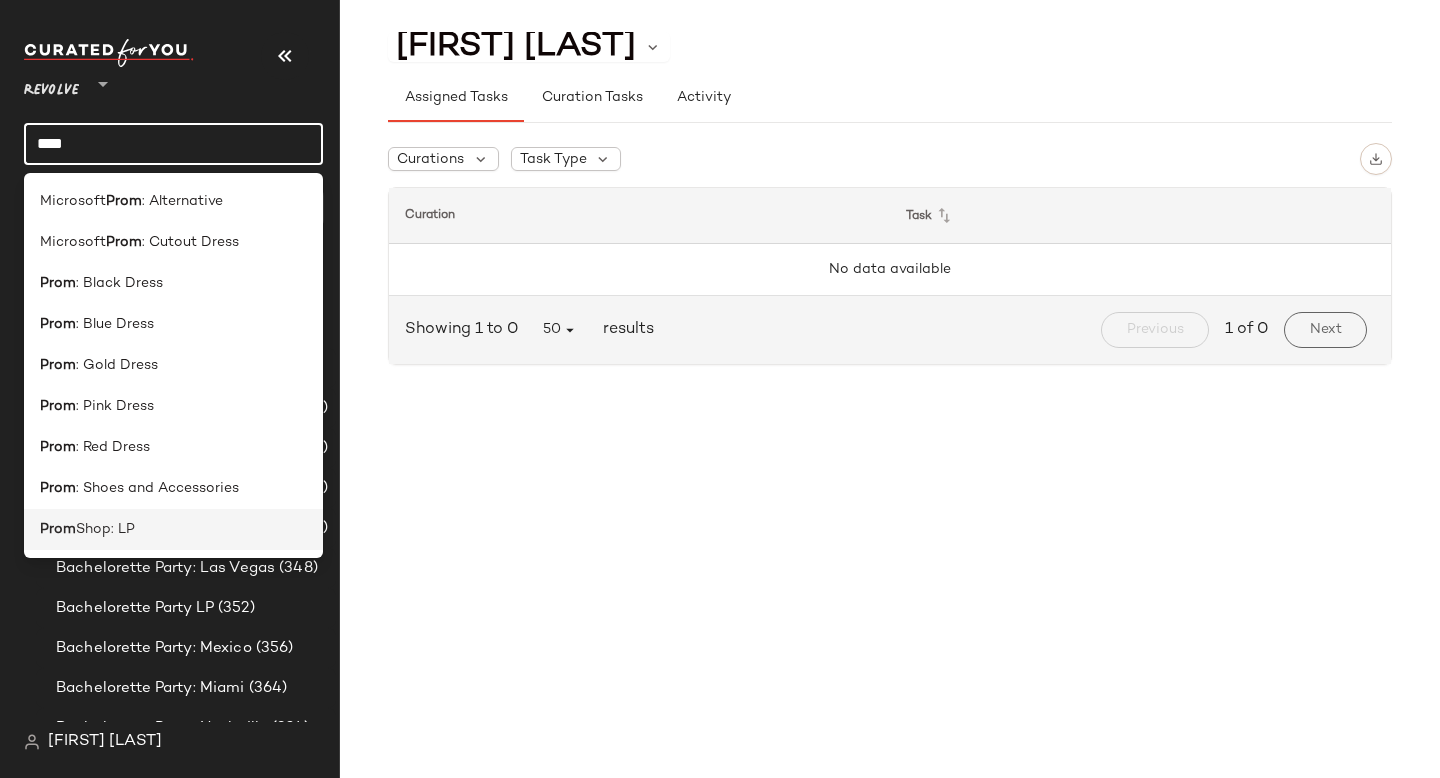 type on "****" 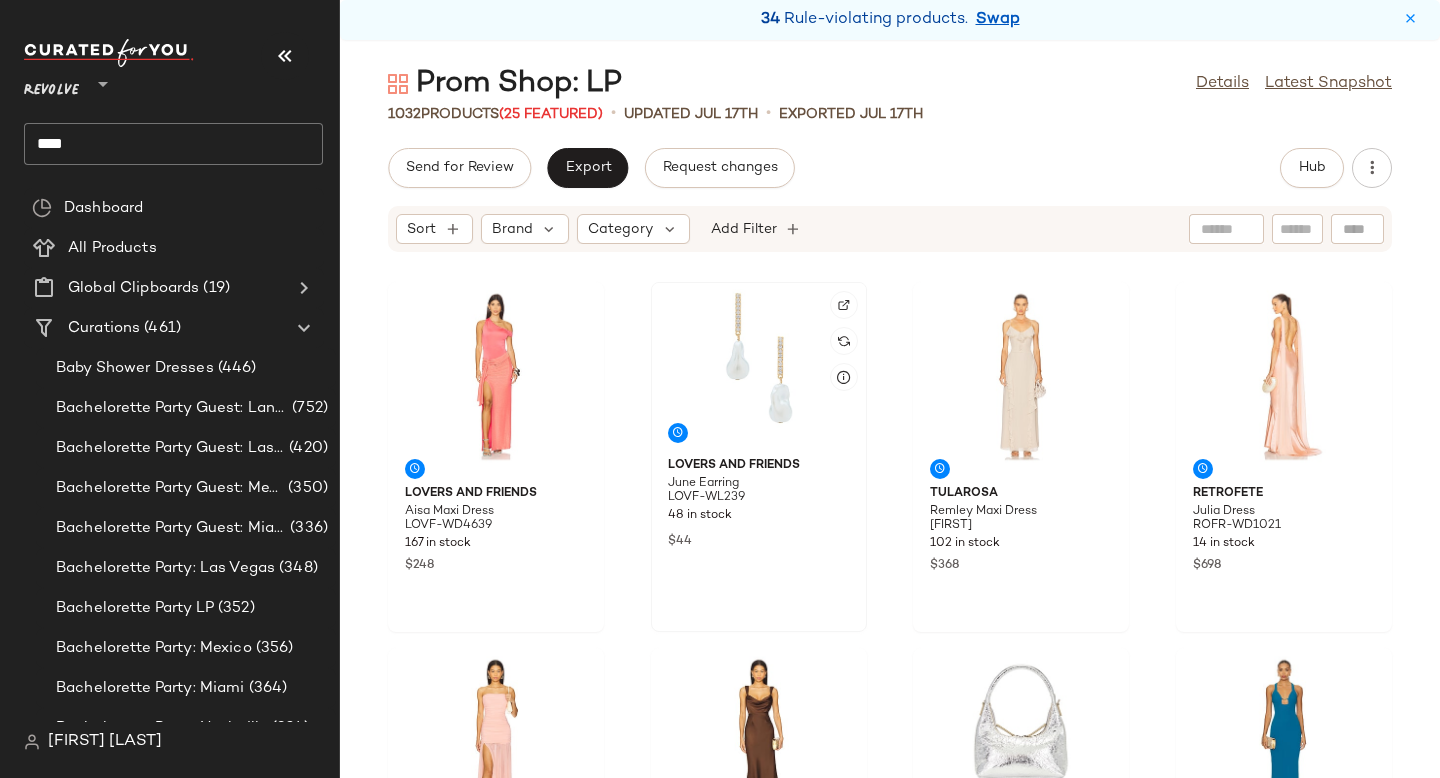click 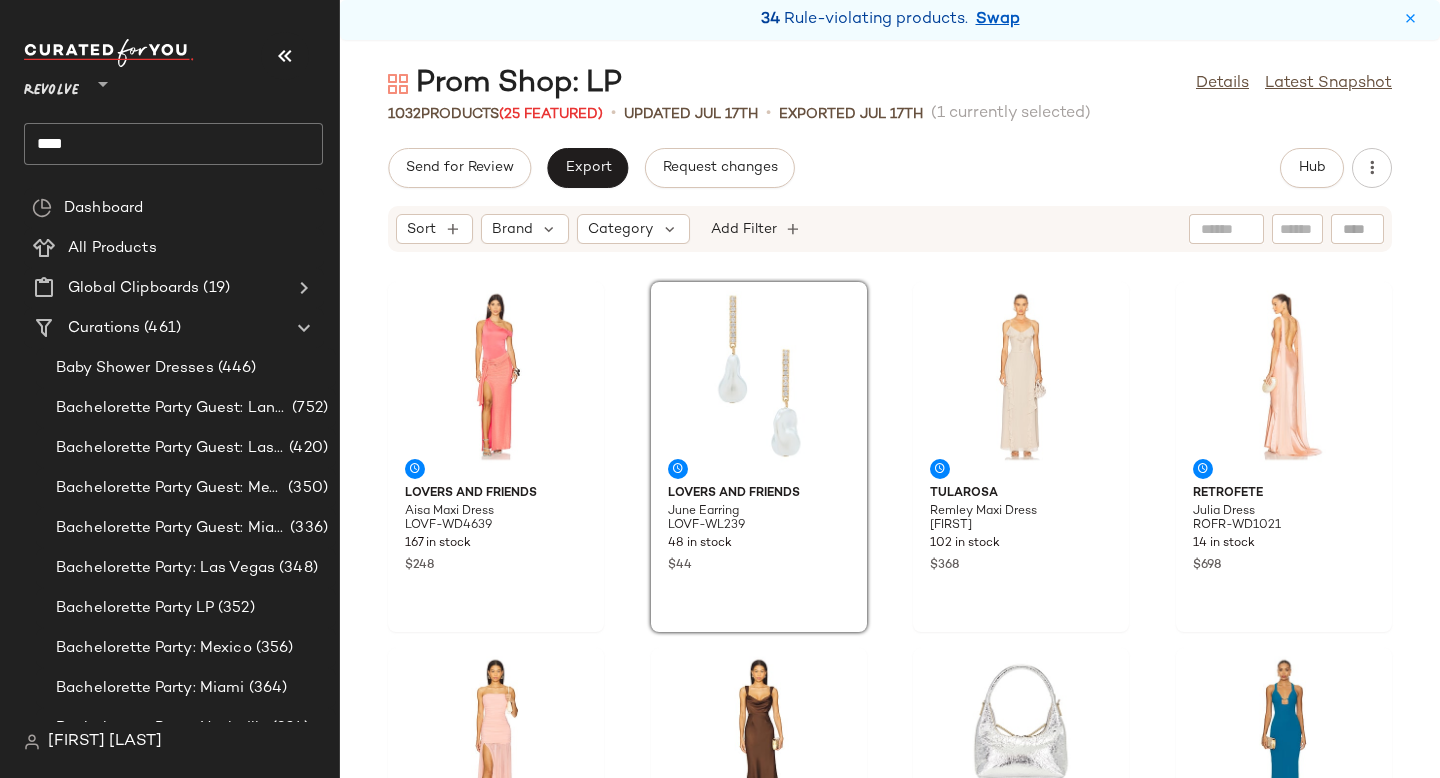 click on "Lovers and Friends [PERSON] Maxi Dress LOVF-WD4639 167 in stock $248 Lovers and Friends [PERSON] Earring LOVF-WL239 48 in stock $44 Tularosa [PERSON] Maxi Dress TULA-WD1702 102 in stock $368 retrofete [PERSON] Dress ROFR-WD1021 14 in stock $698 retrofete [PERSON] Dress ROFR-WD1013 18 in stock $598 $598 • 1 Runaway The Label [PERSON] Maxi Dress RUNR-WD202 53 in stock $122 MARGESHERWOOD Mini Hobo Bag MGES-WY16 22 in stock $252 Nookie Charm Gown NKIE-WD831 28 in stock $329 L'AGENCE Avery Sandal LAGR-WZ91 20 in stock $325 Lovers and Friends Odessa Gown LOVF-WD4632 90 in stock $190 Mother of All [PERSON] Maxi Sleeveless Dress MFAR-WD100 9 in stock $495 Mayle [PERSON] Fluvial Long Dress MVAS-WD2 15 in stock $575 YLLW THE LABEL [PERSON] Dress YLLR-WD13 4 in stock $218 $218 • 1 Nookie NKIE-WD834 $389" at bounding box center [890, 421] 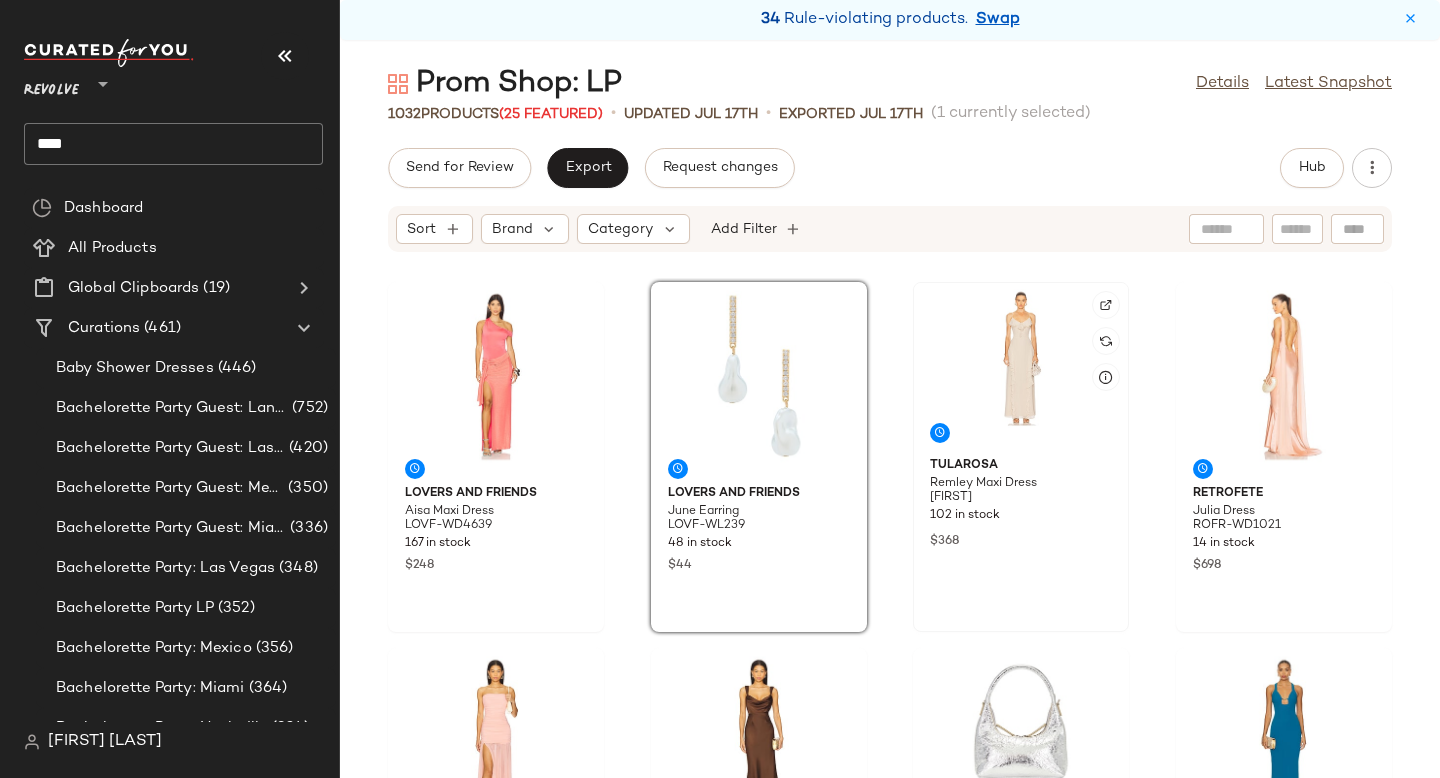 click 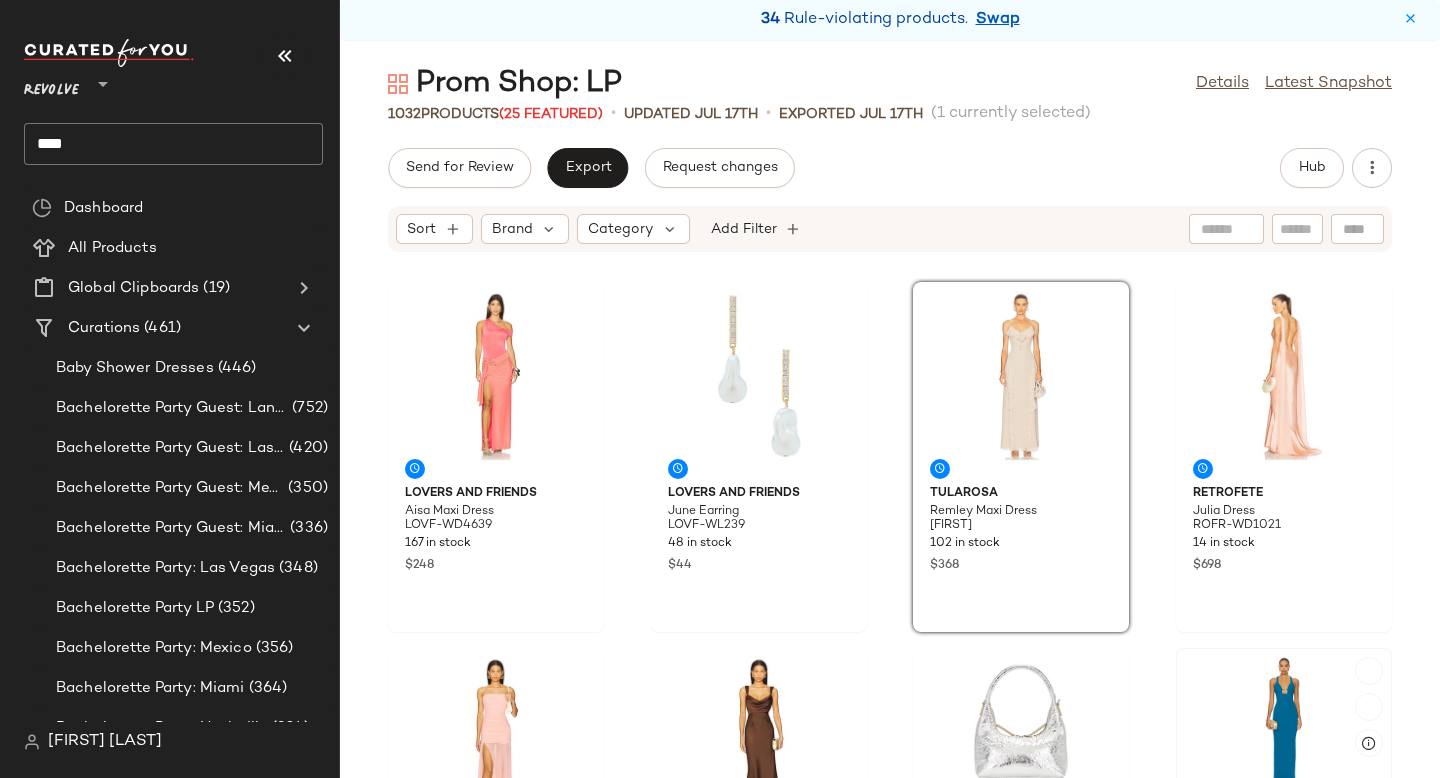 click 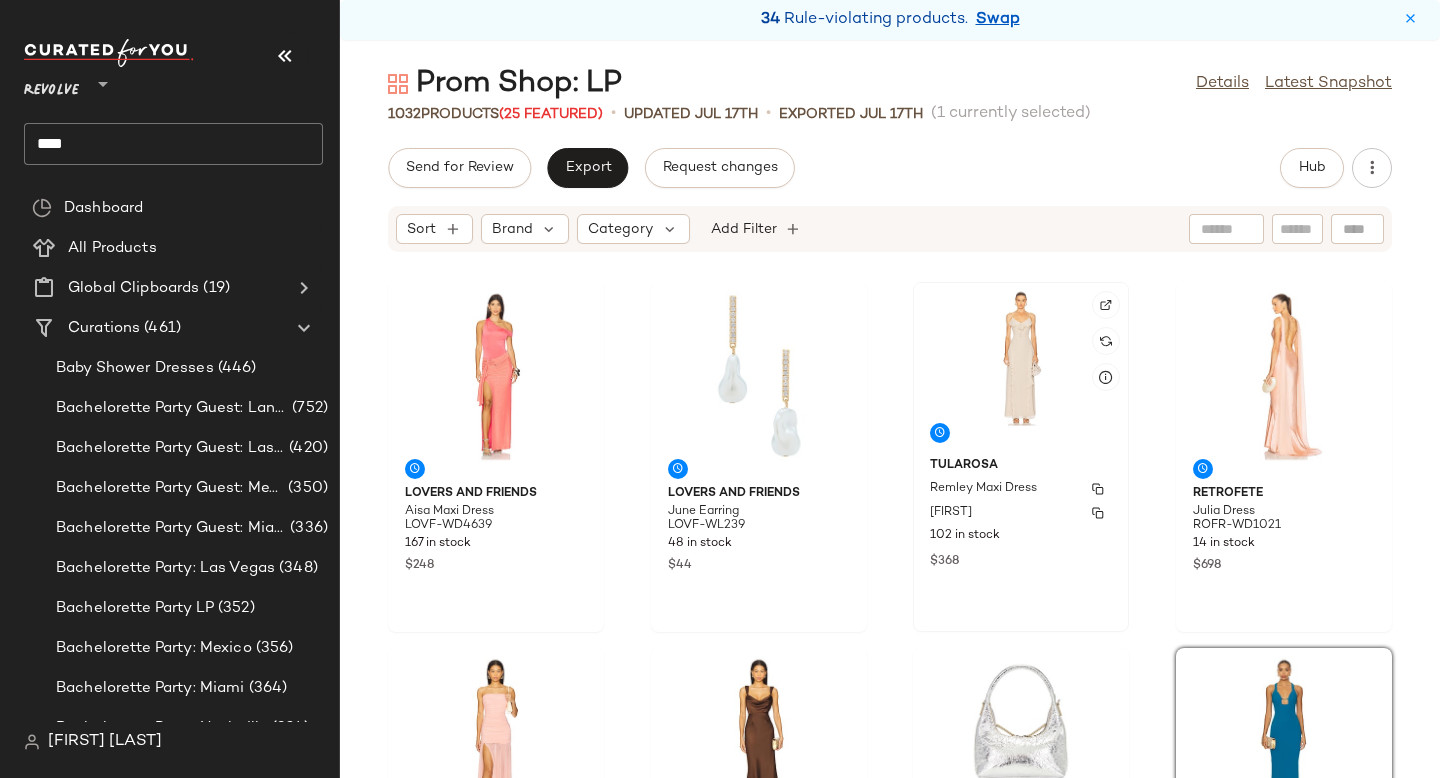 click on "Remley Maxi Dress" at bounding box center [983, 489] 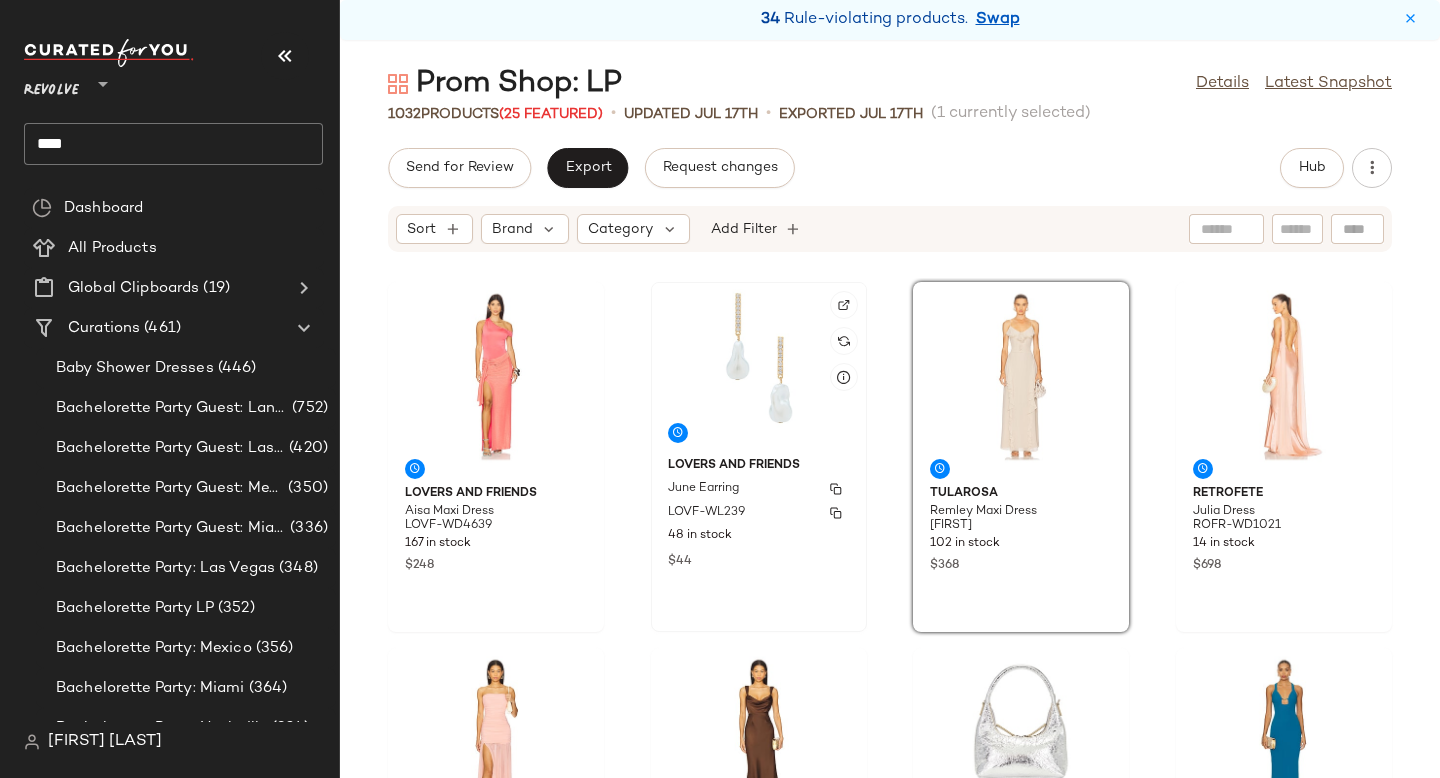 click on "[BRAND] [FIRST] [LAST] Earring [CODE] [NUMBER] in stock $[PRICE]" 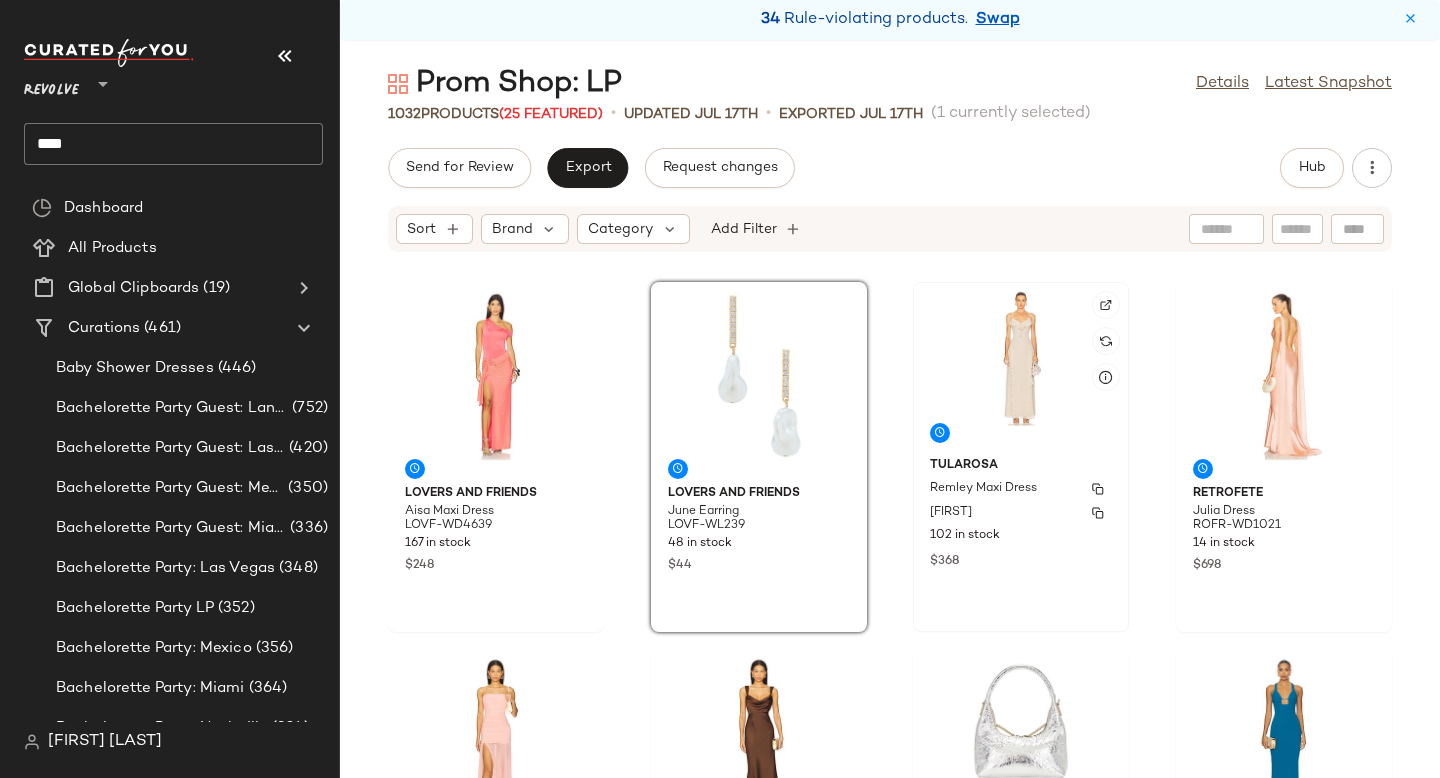 click on "Tularosa" at bounding box center (1021, 466) 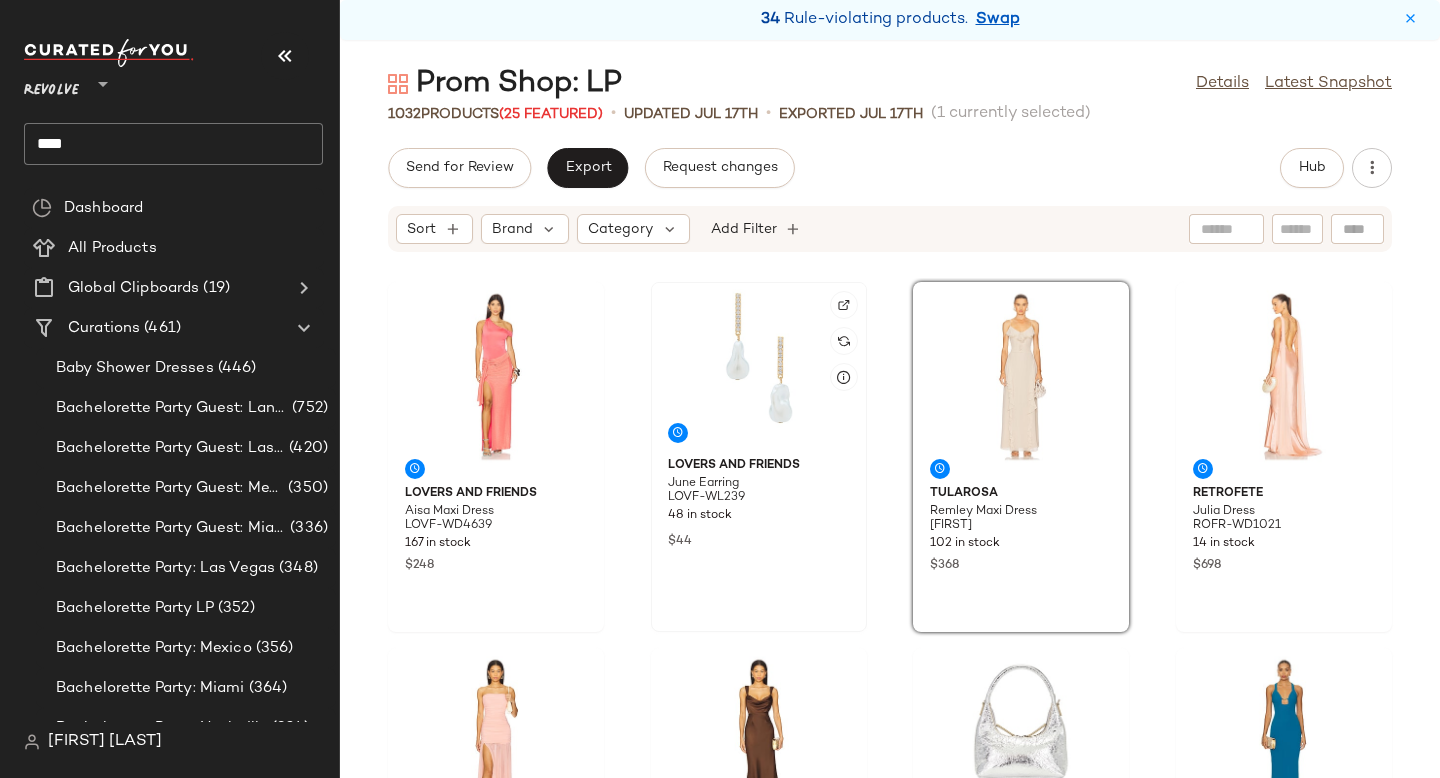 click 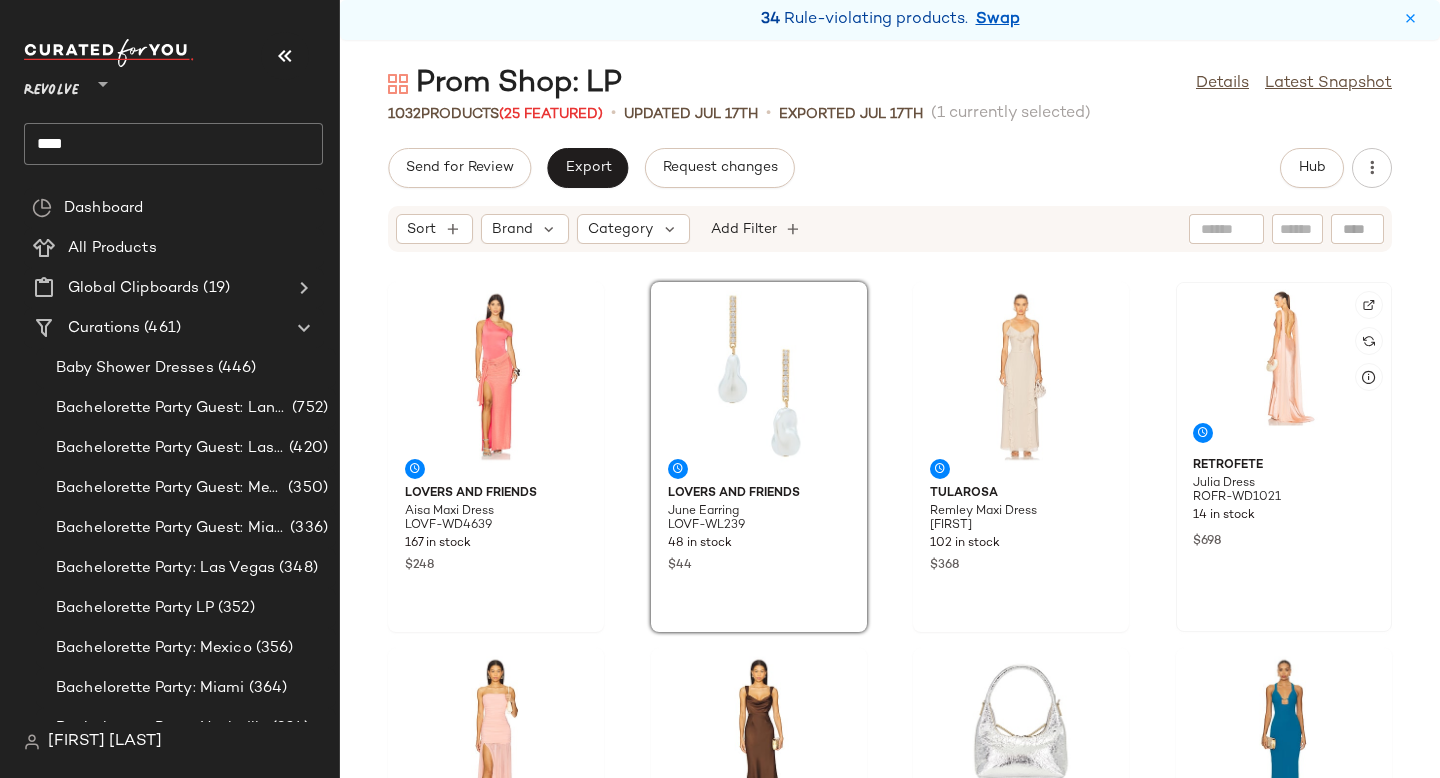 click 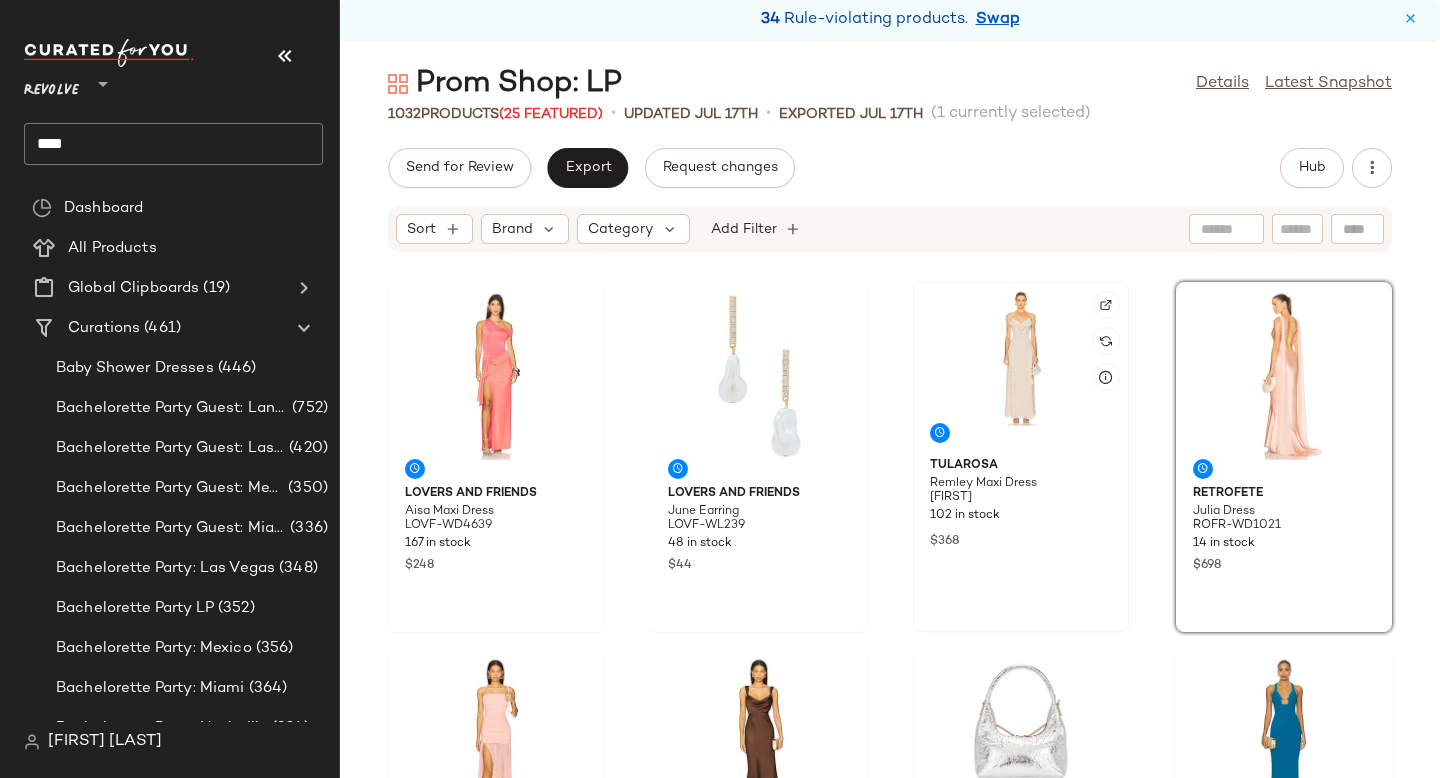 click 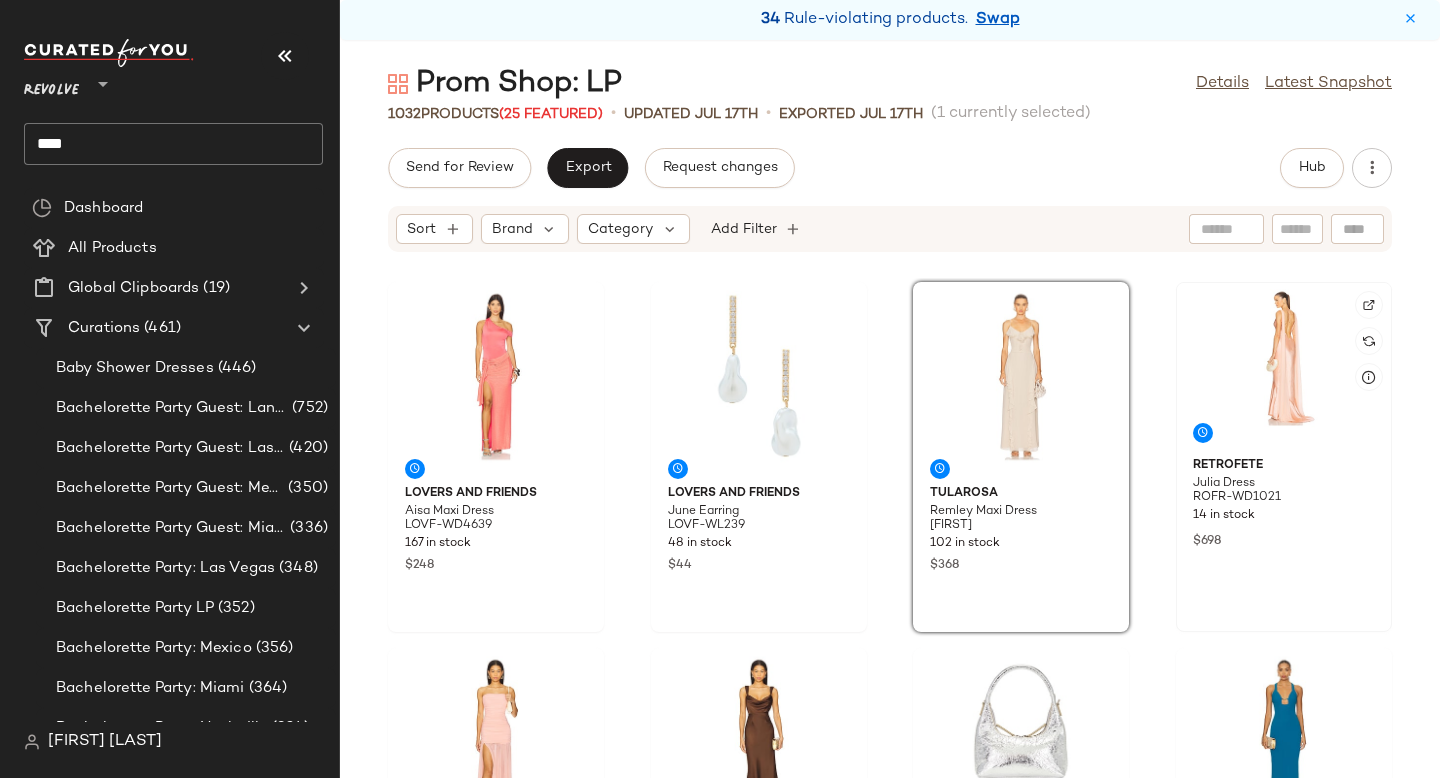 click 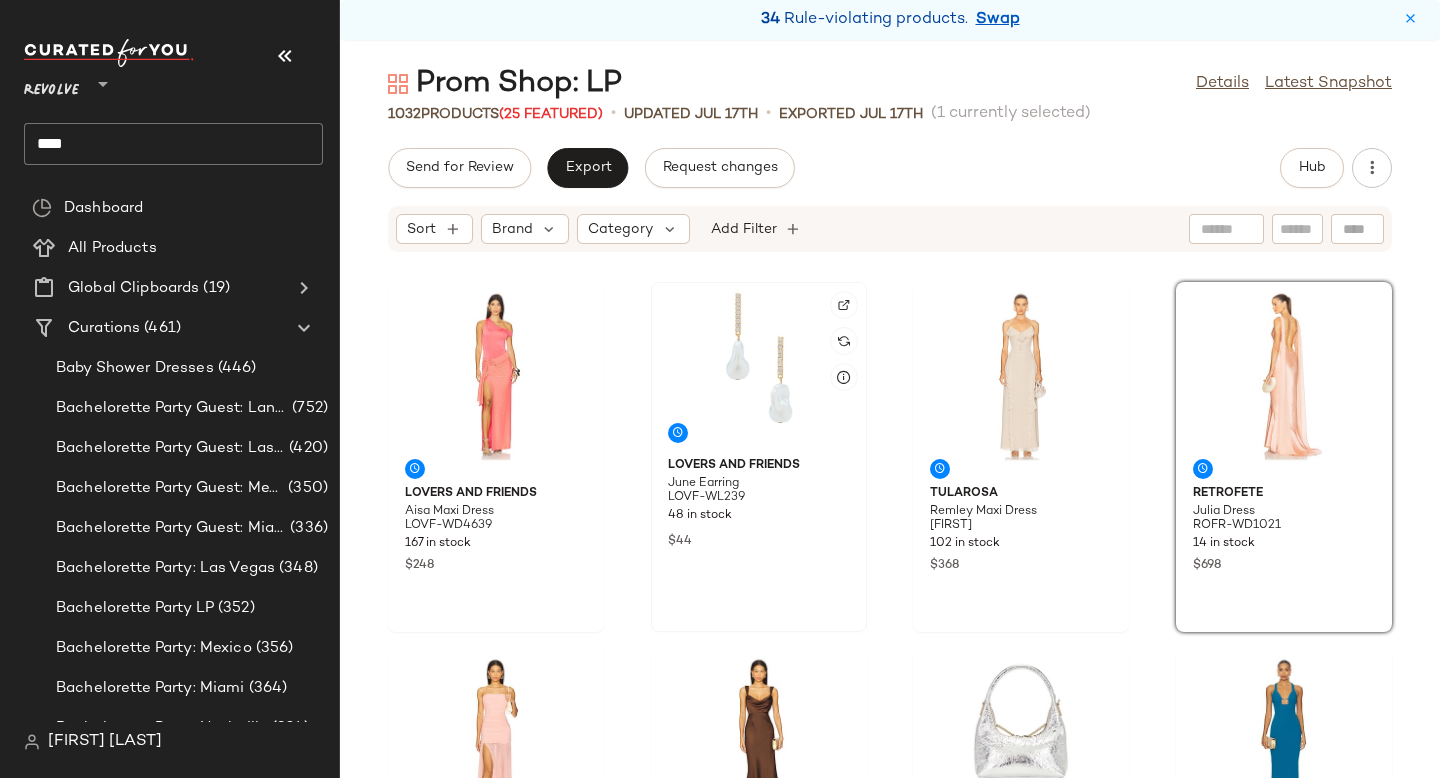 click 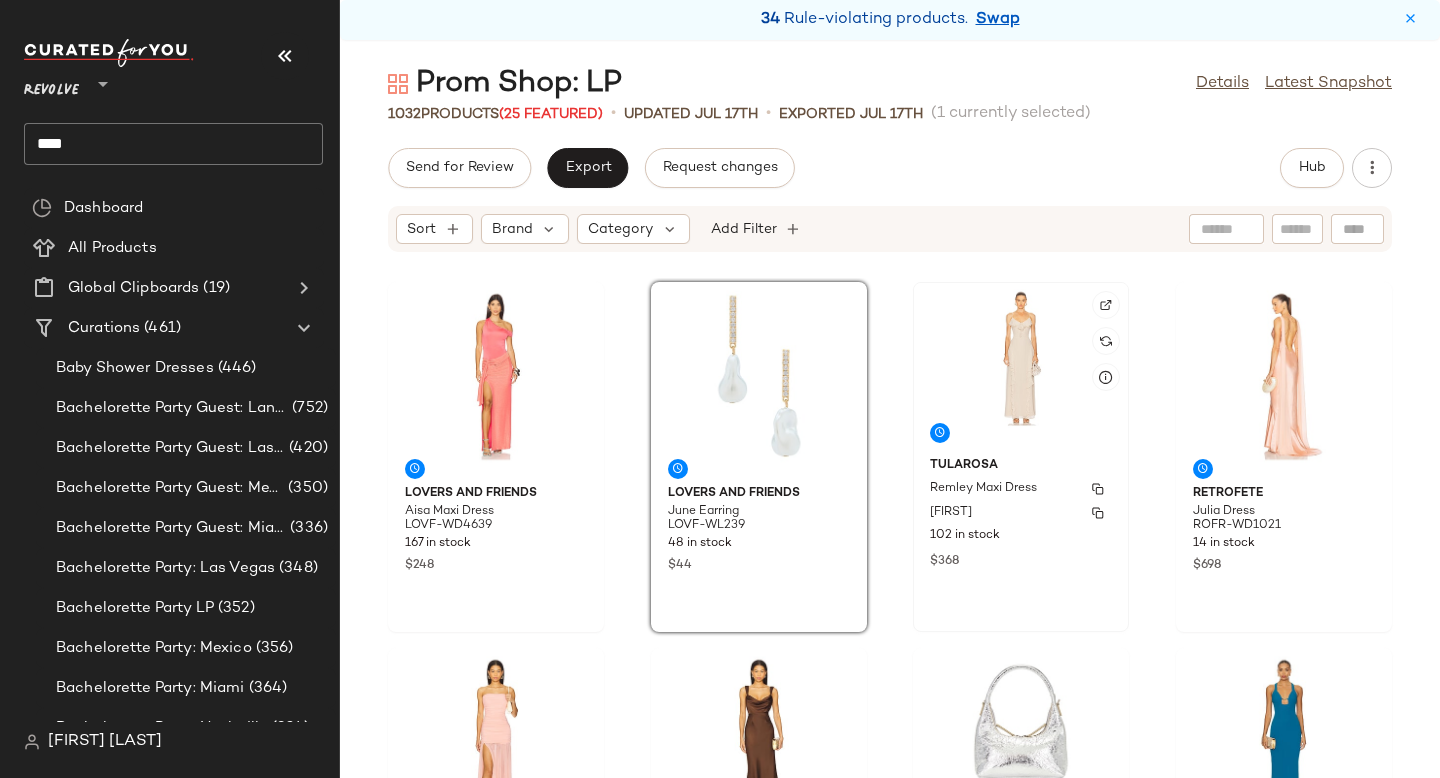 click on "[BRAND] [FIRST] [LAST] Maxi Dress [CODE] [NUMBER] in stock $[PRICE]" 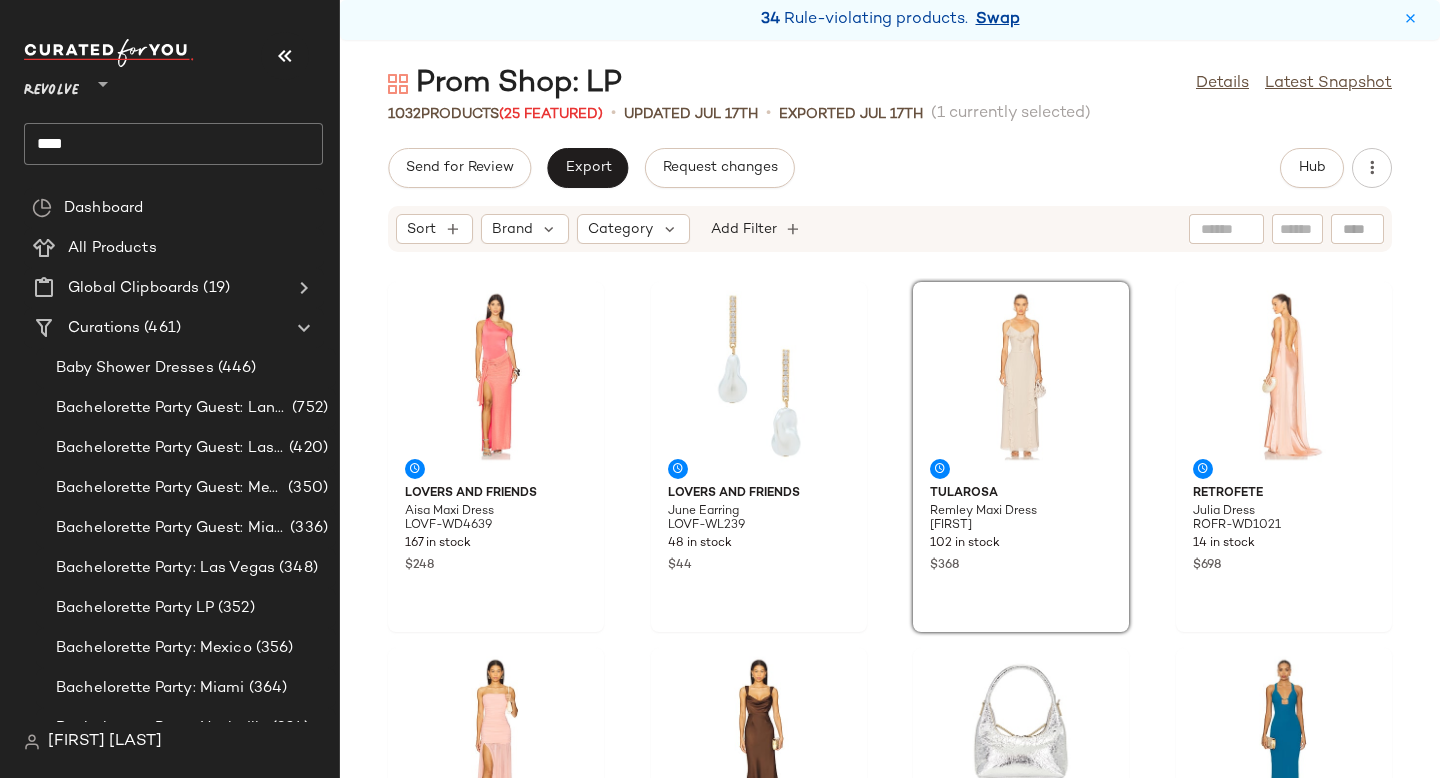 click on "Swap" at bounding box center (998, 20) 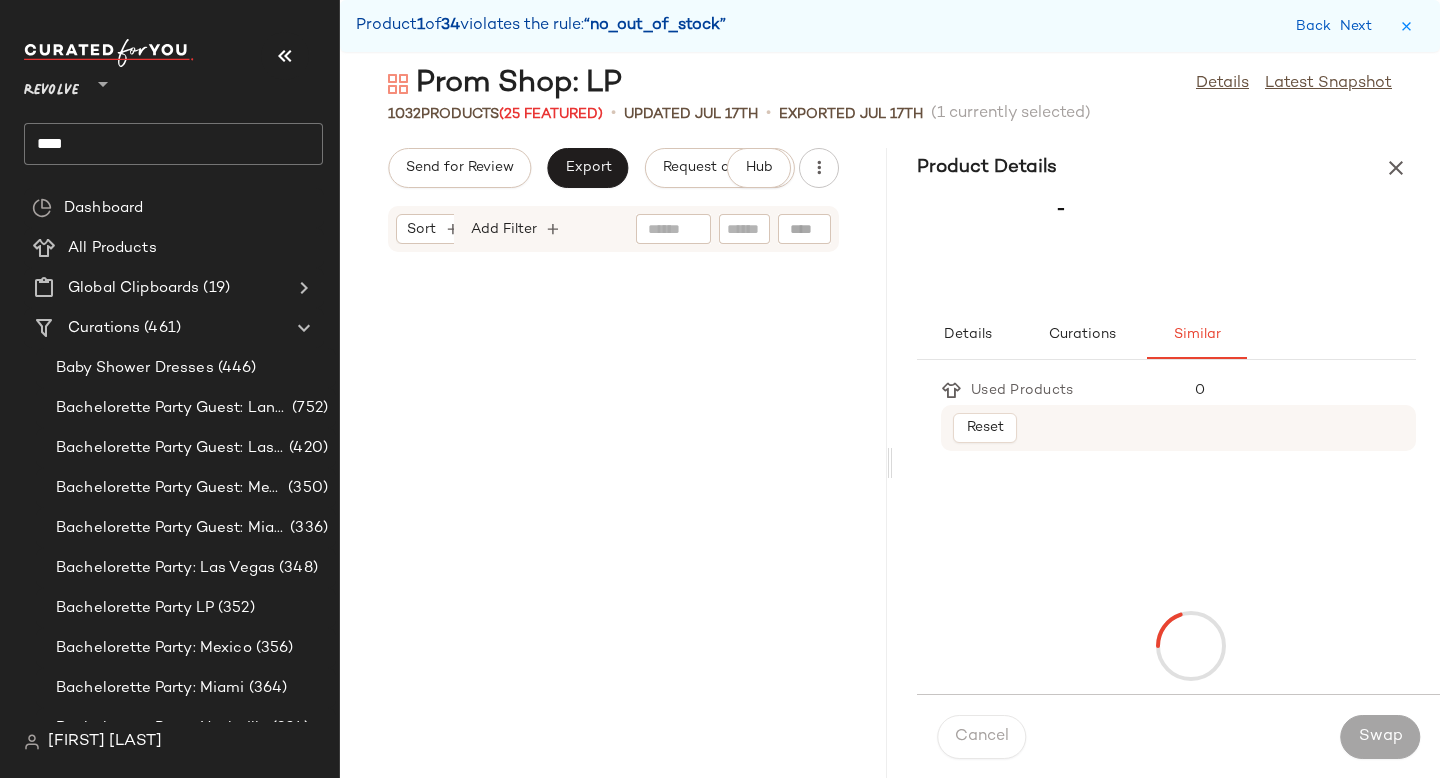 scroll, scrollTop: 0, scrollLeft: 0, axis: both 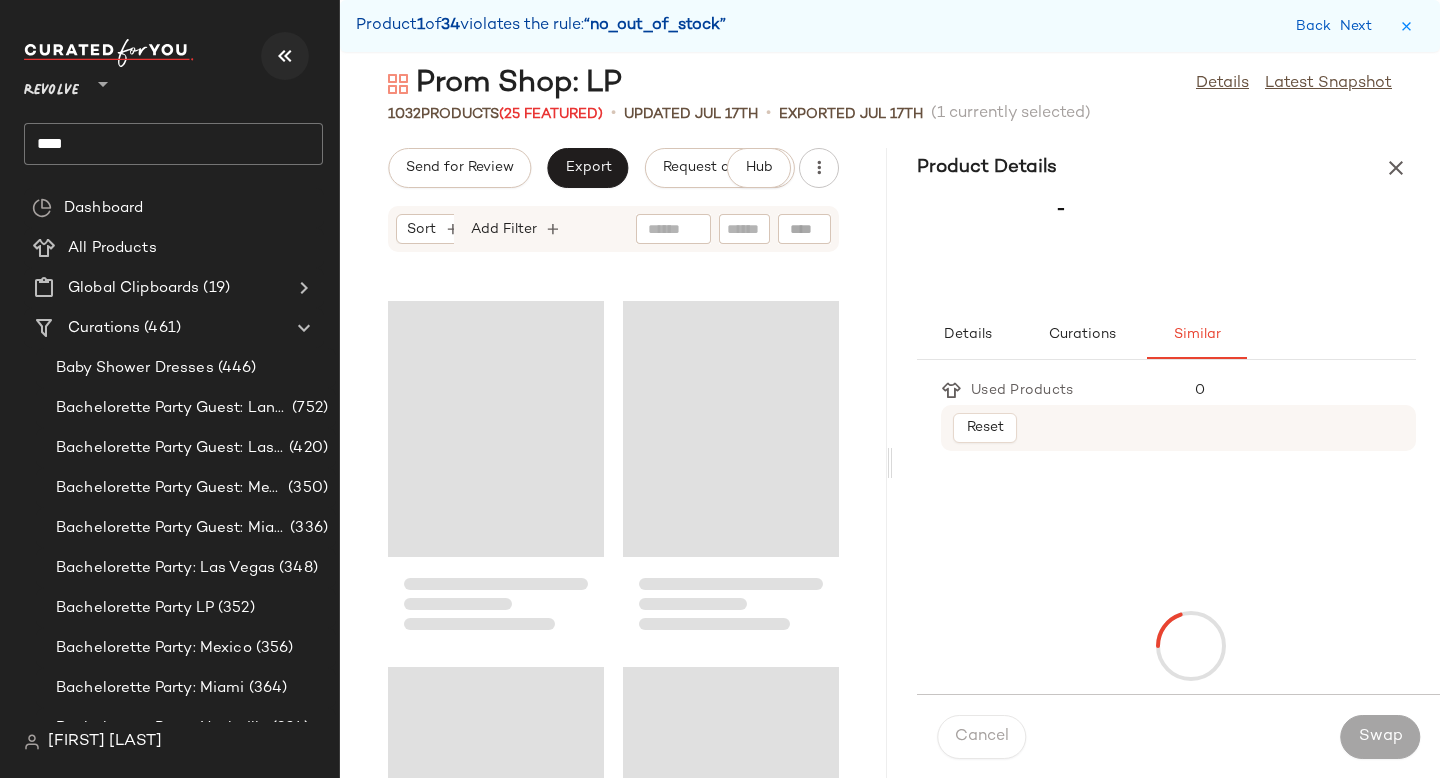 click at bounding box center (285, 56) 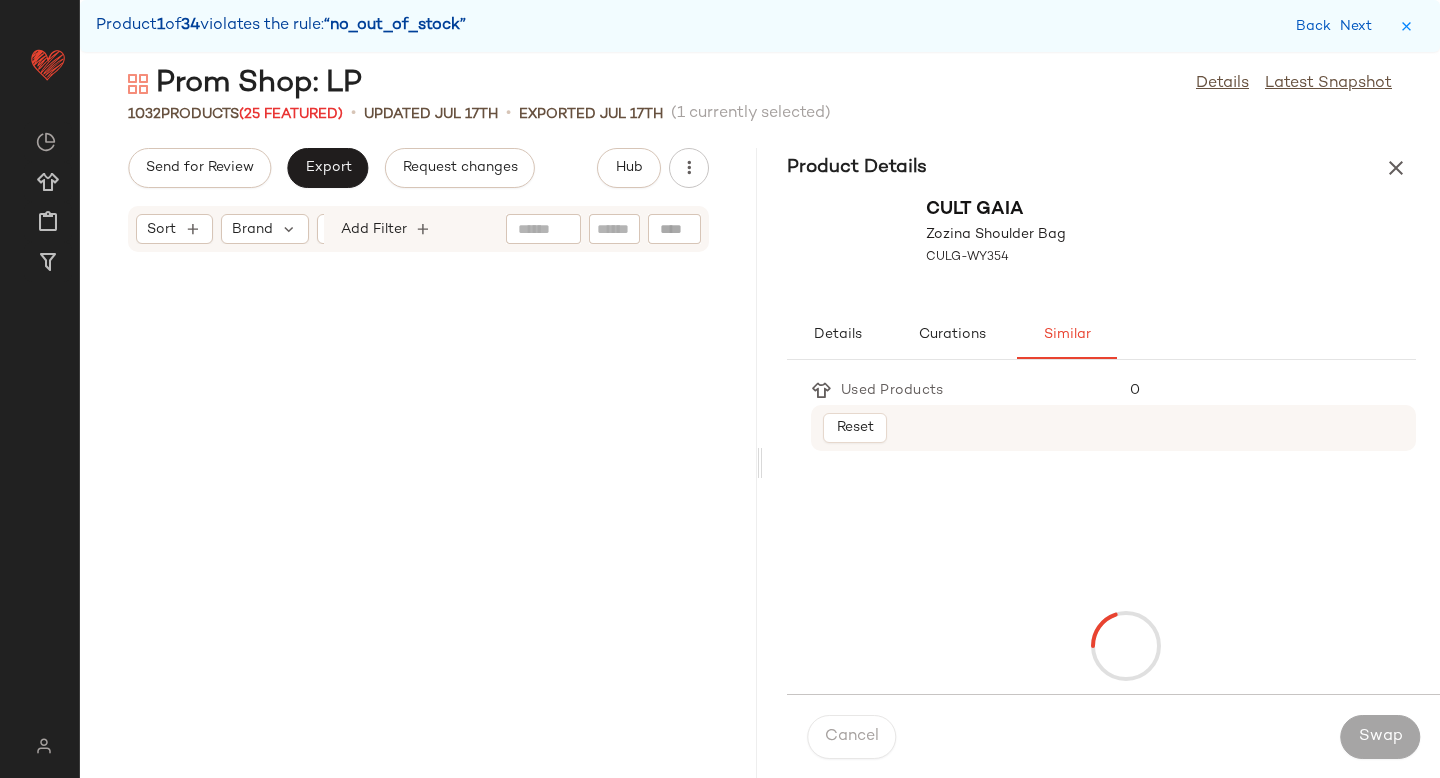scroll, scrollTop: 9882, scrollLeft: 0, axis: vertical 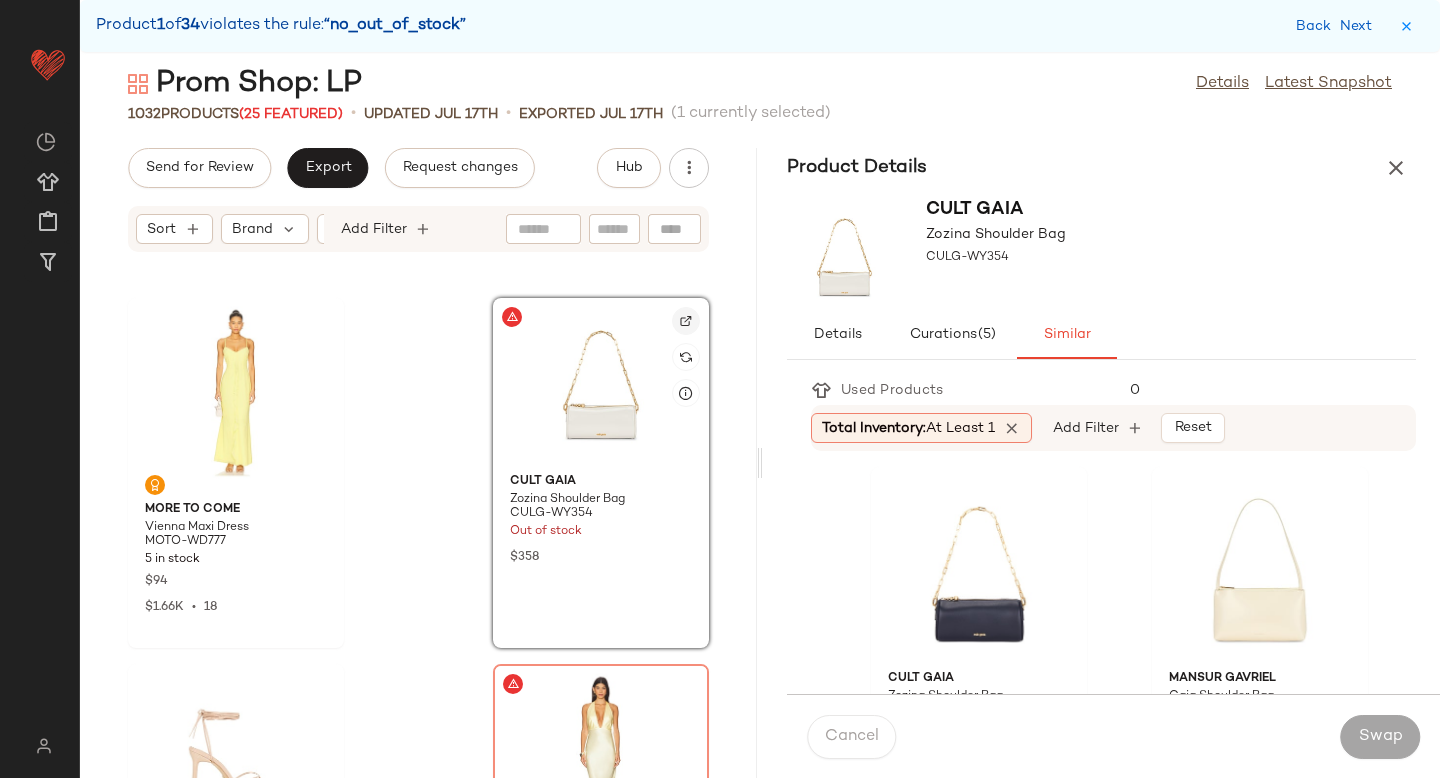 click 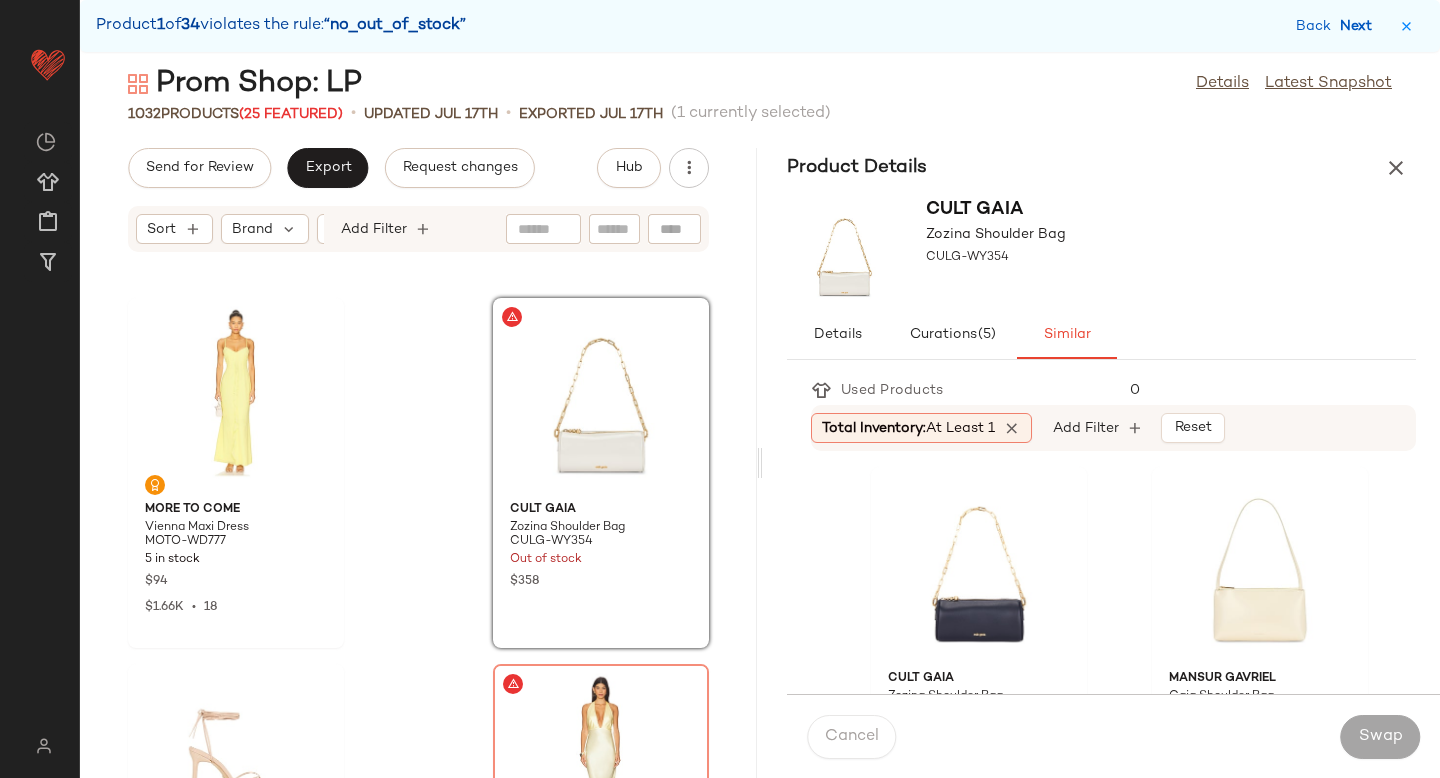click on "Next" at bounding box center [1360, 26] 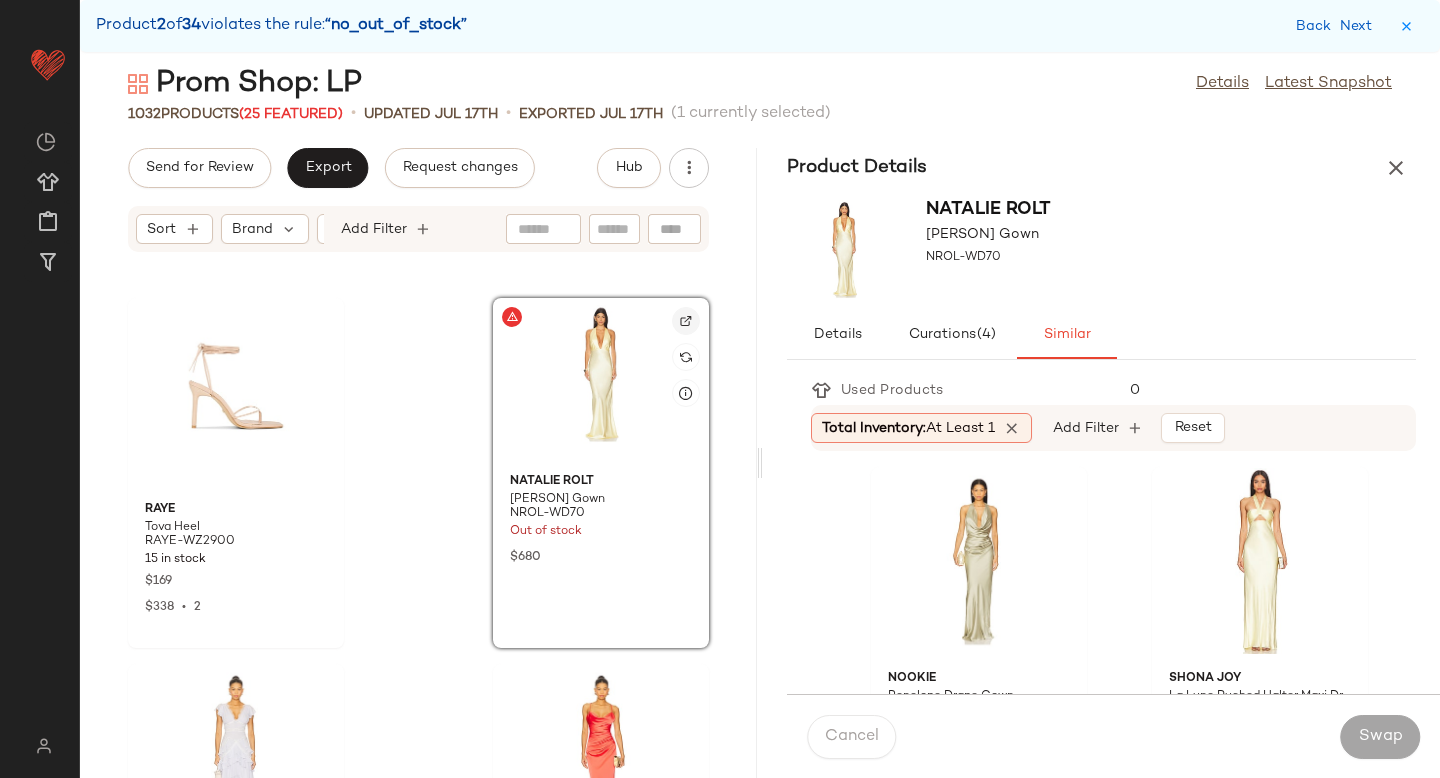 click at bounding box center (686, 321) 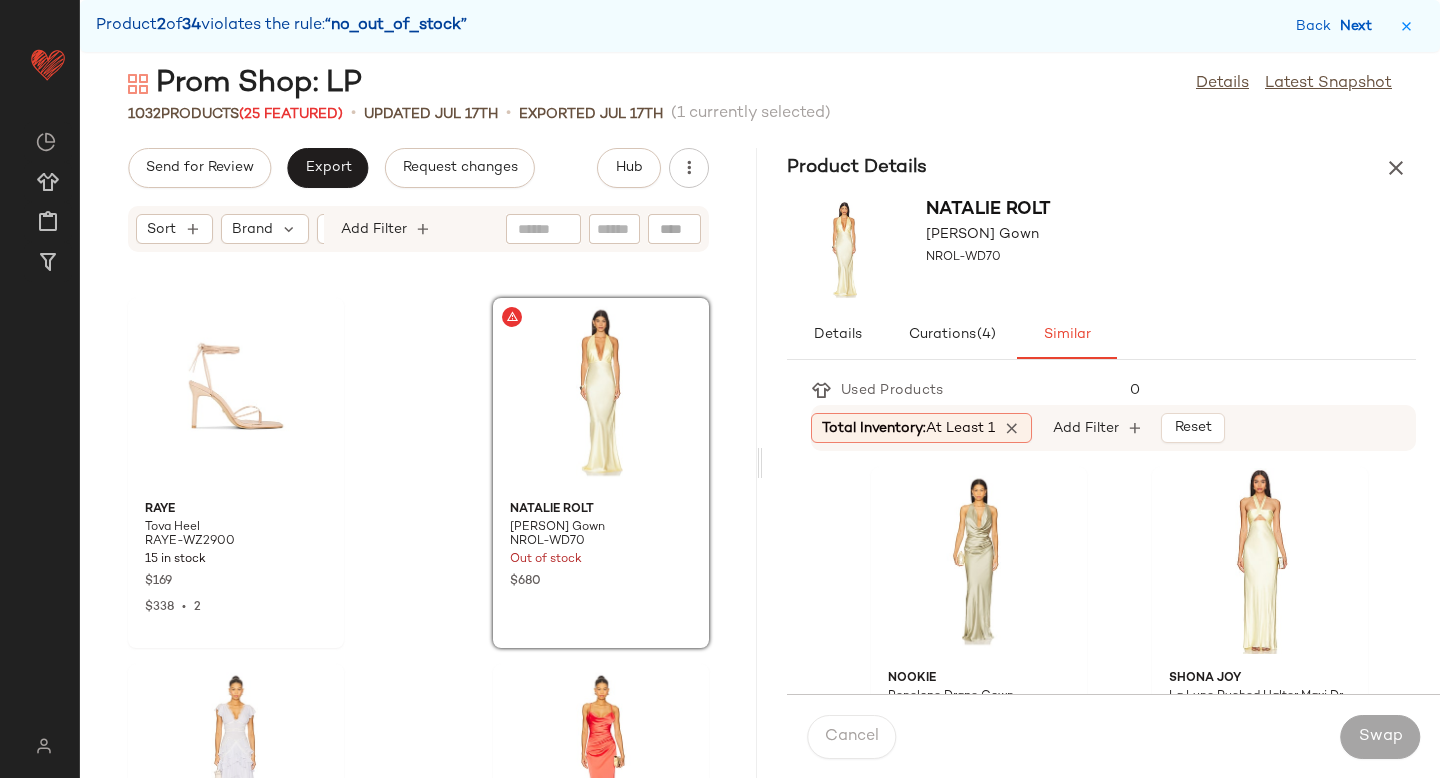 click on "Next" at bounding box center [1360, 26] 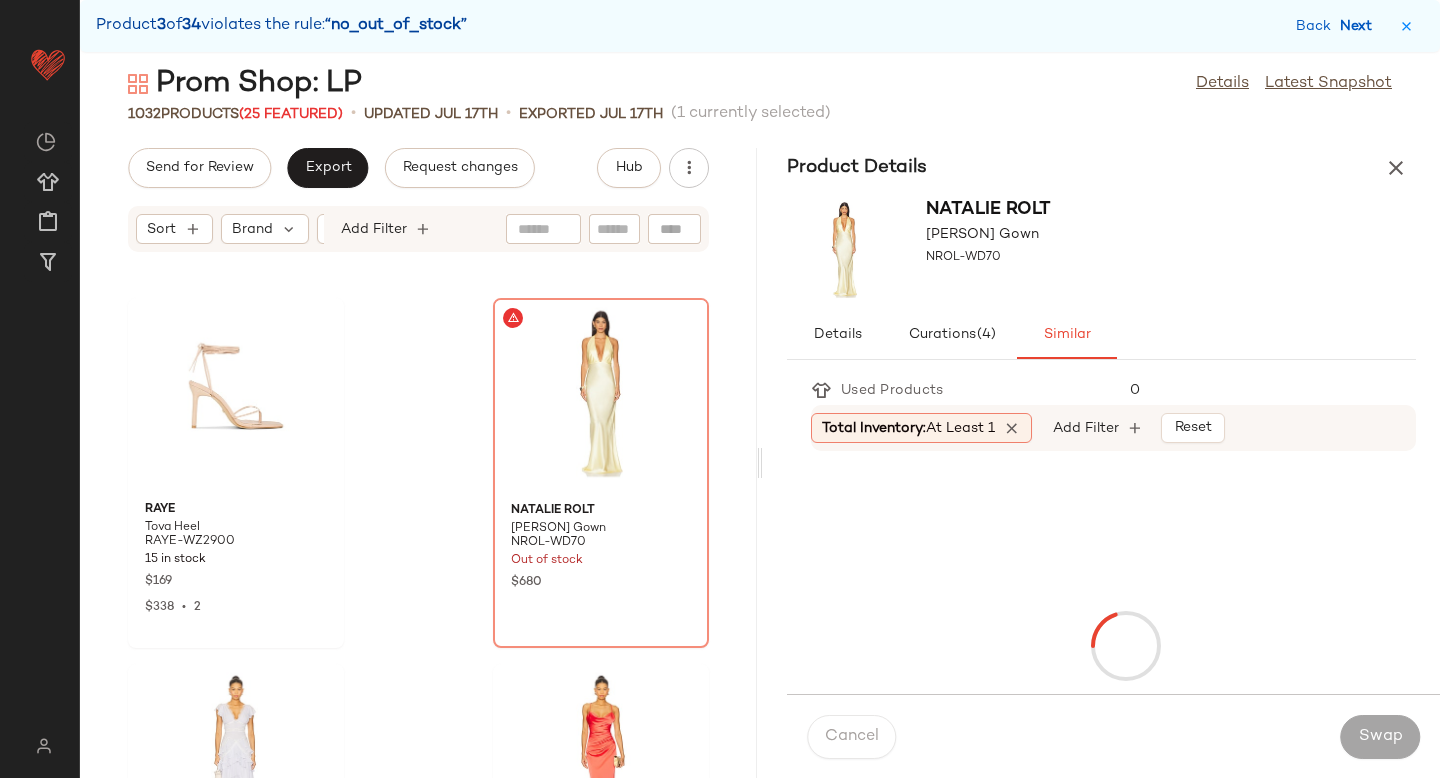 scroll, scrollTop: 15006, scrollLeft: 0, axis: vertical 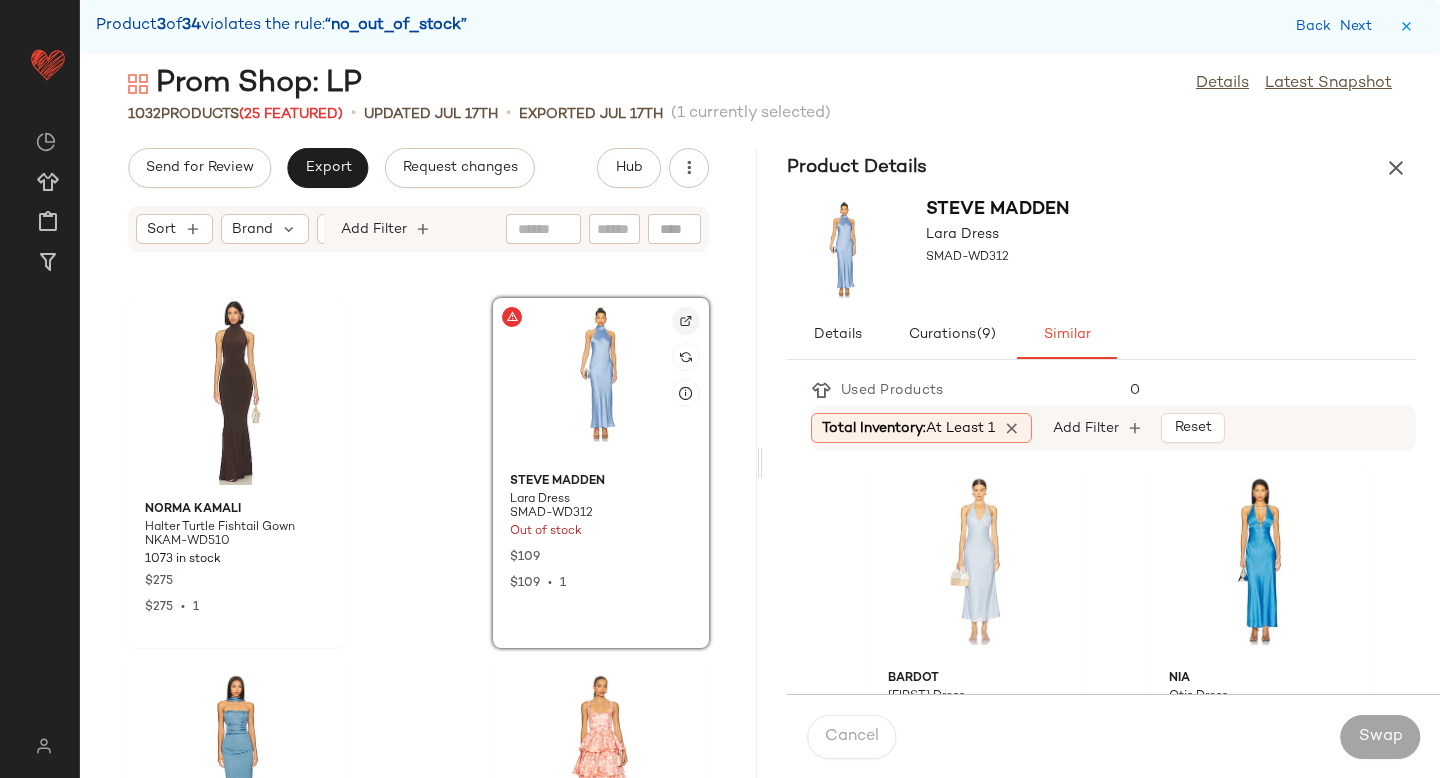 click at bounding box center (686, 321) 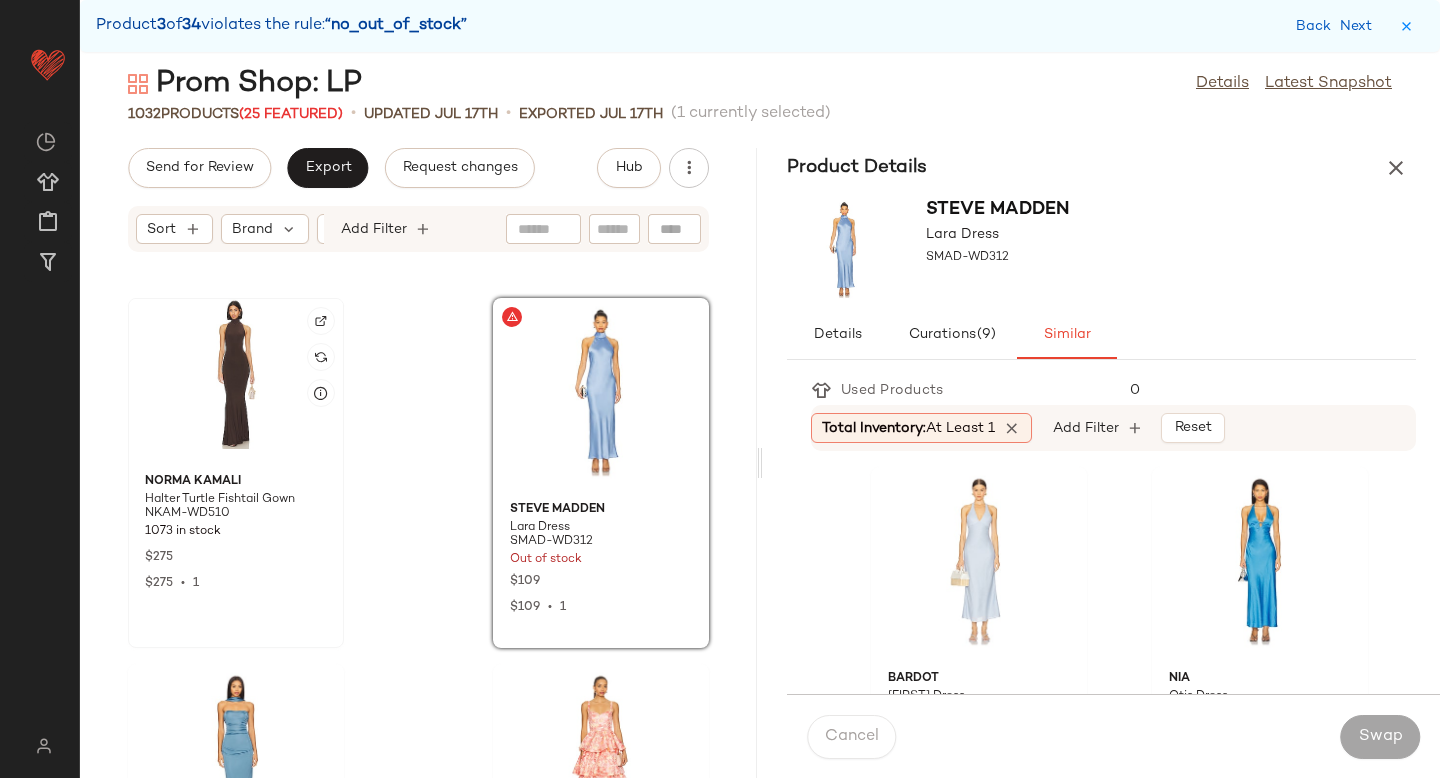click 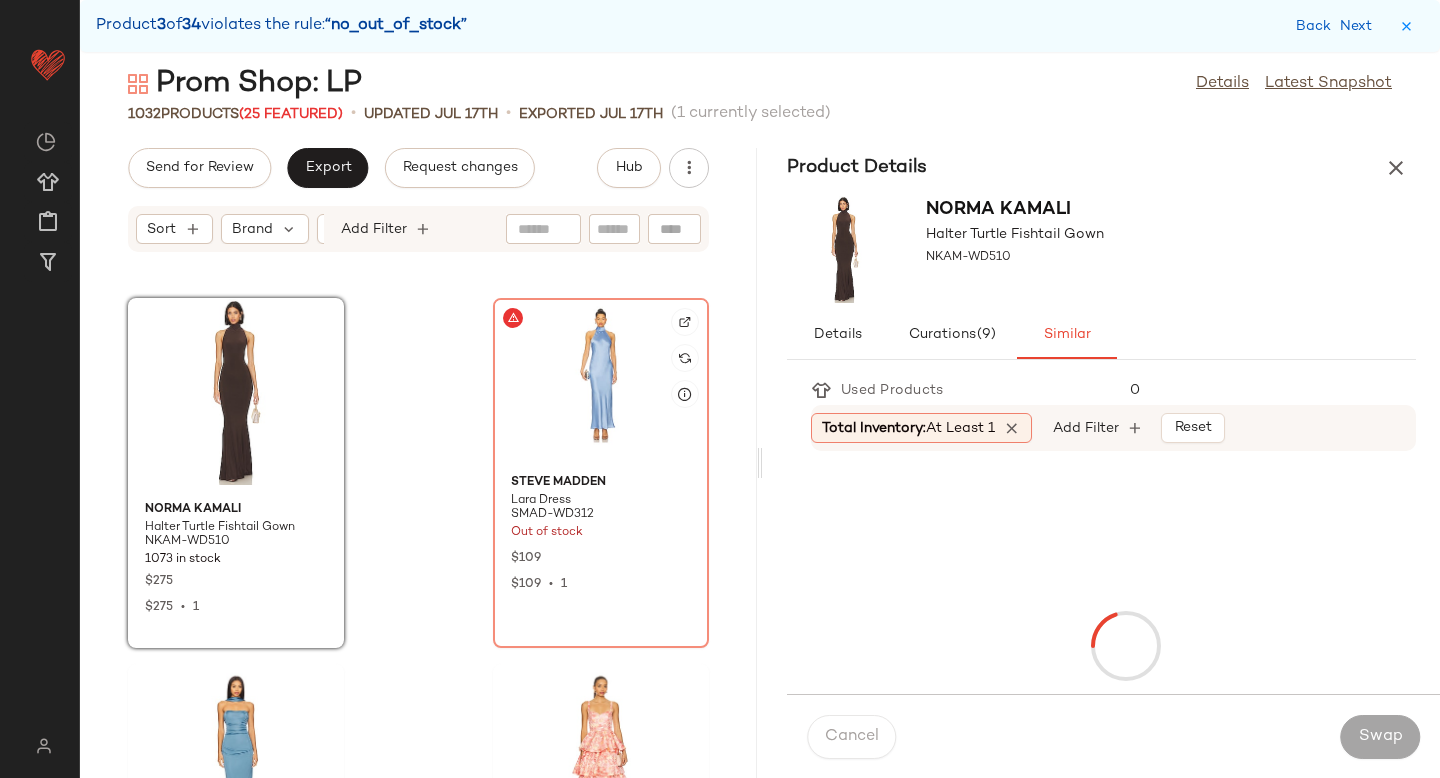 click 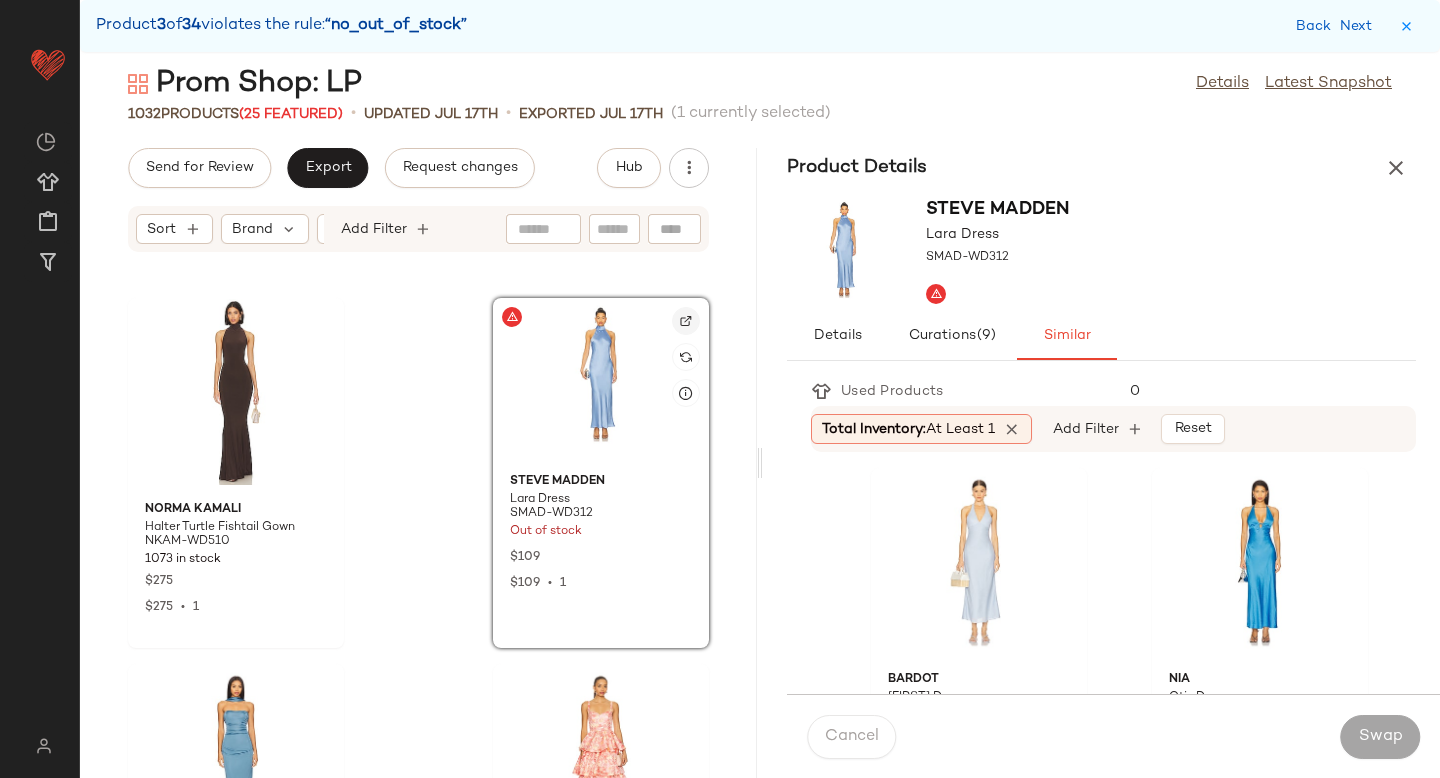 click 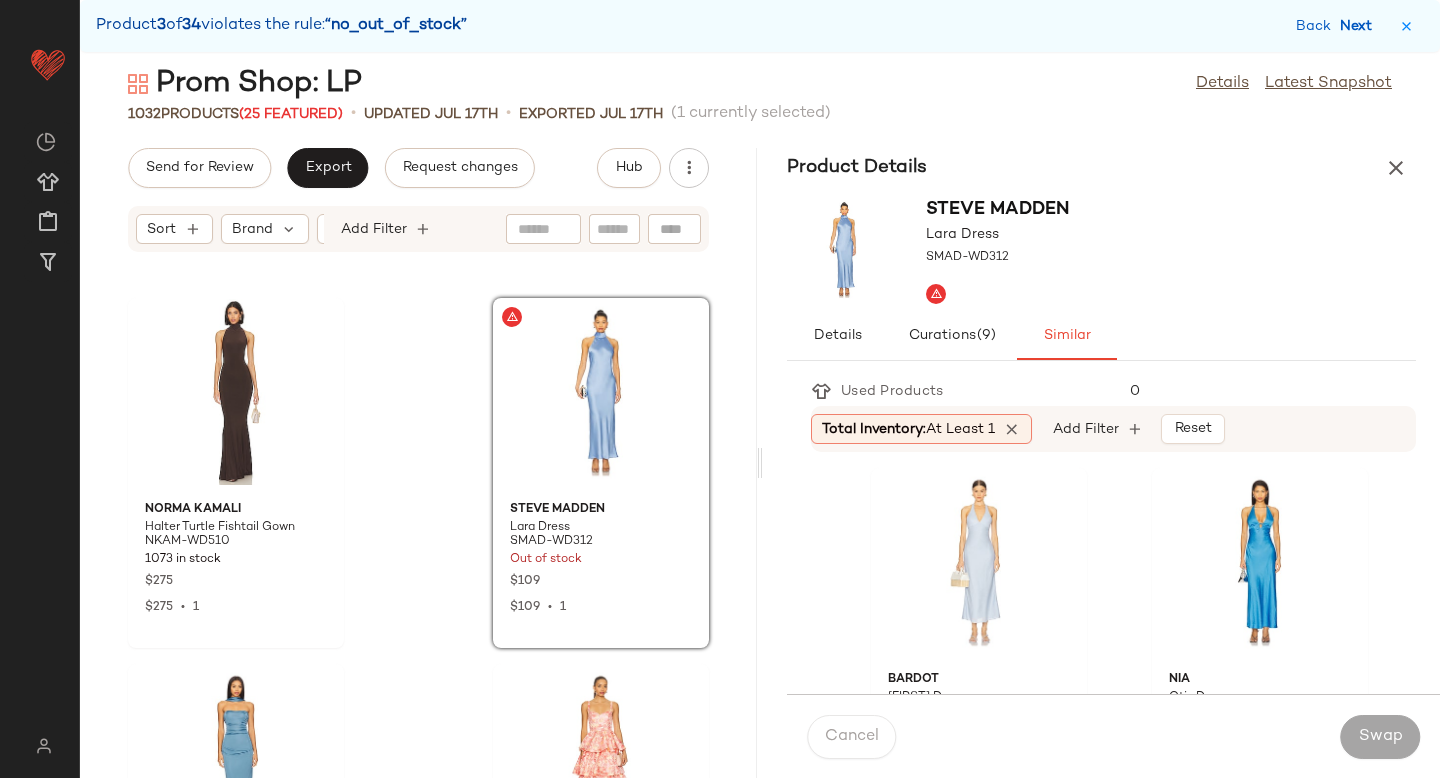 click on "Next" at bounding box center [1360, 26] 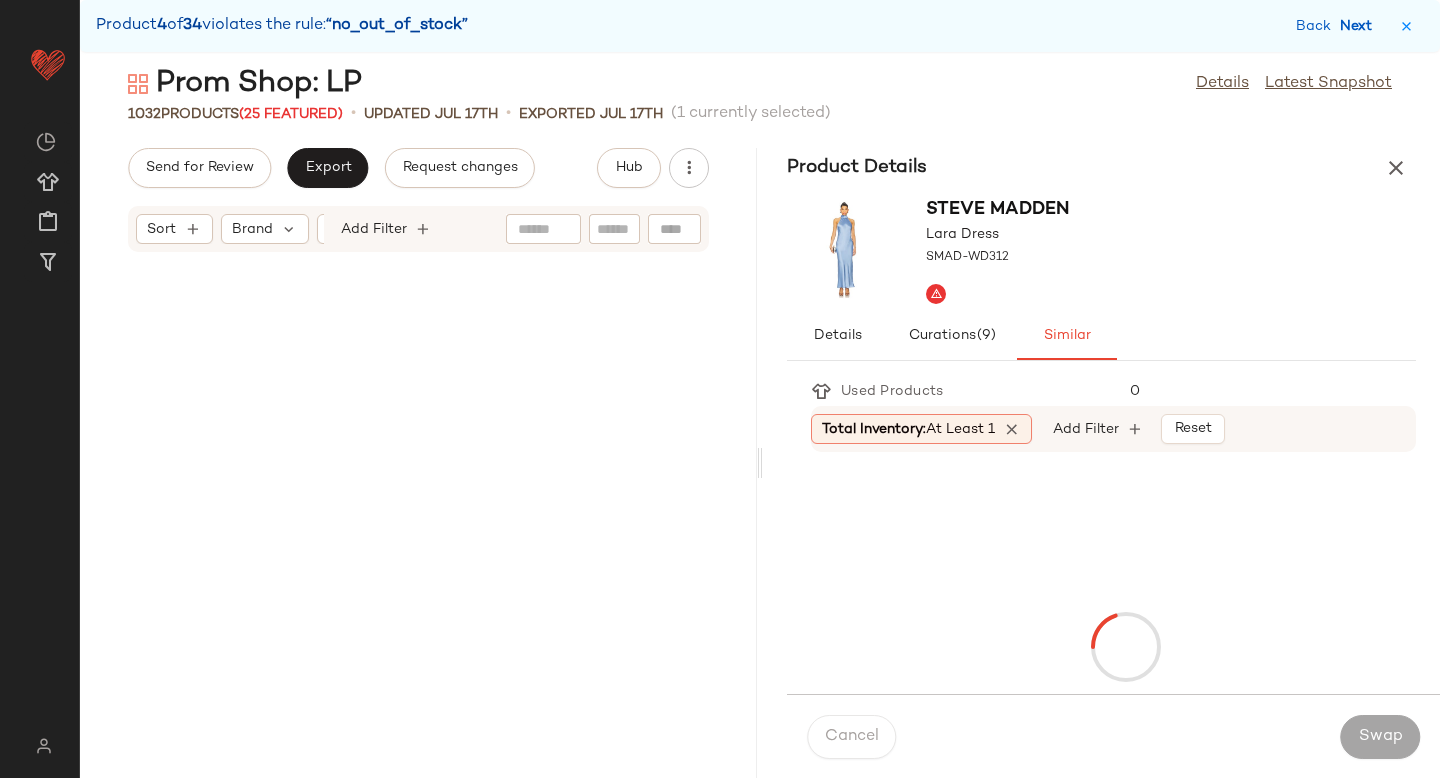 scroll, scrollTop: 22692, scrollLeft: 0, axis: vertical 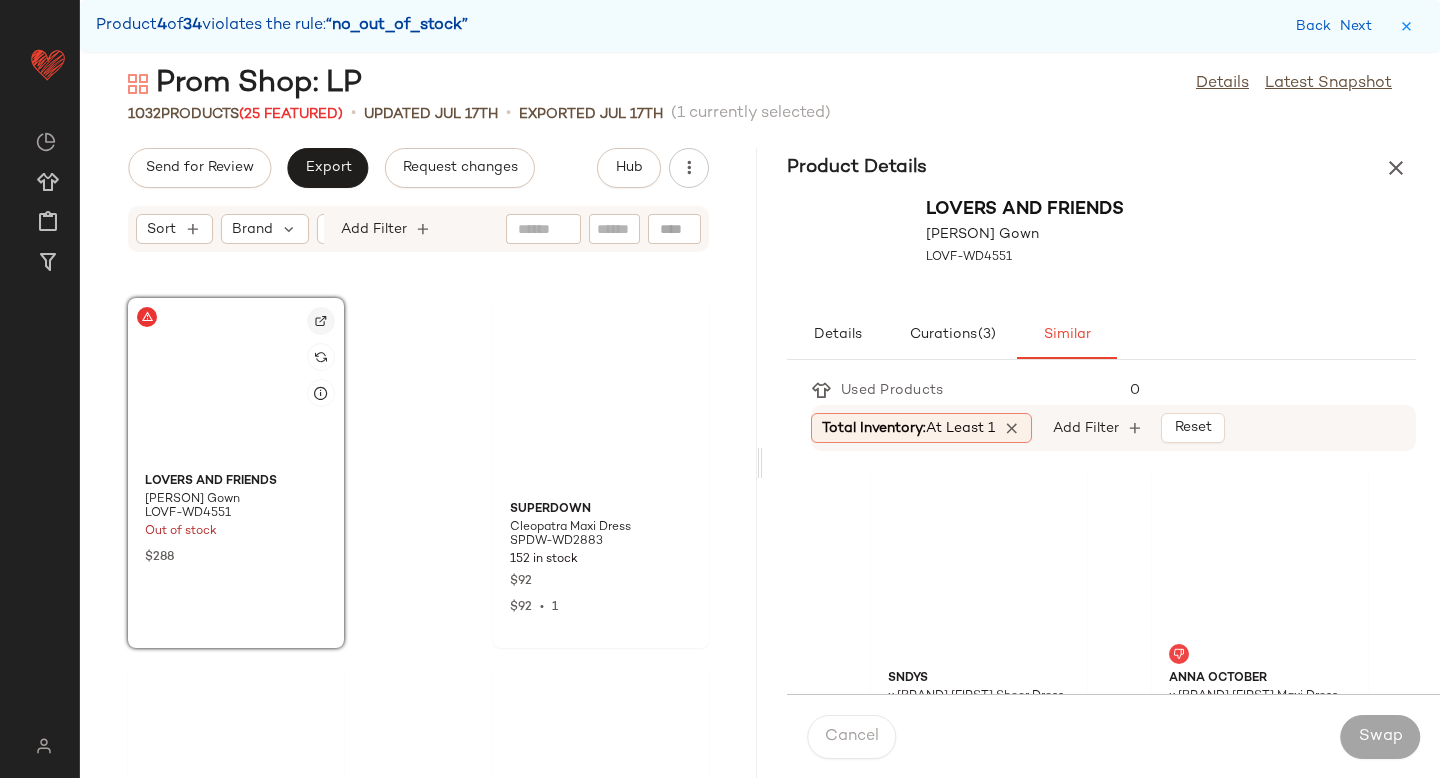 click 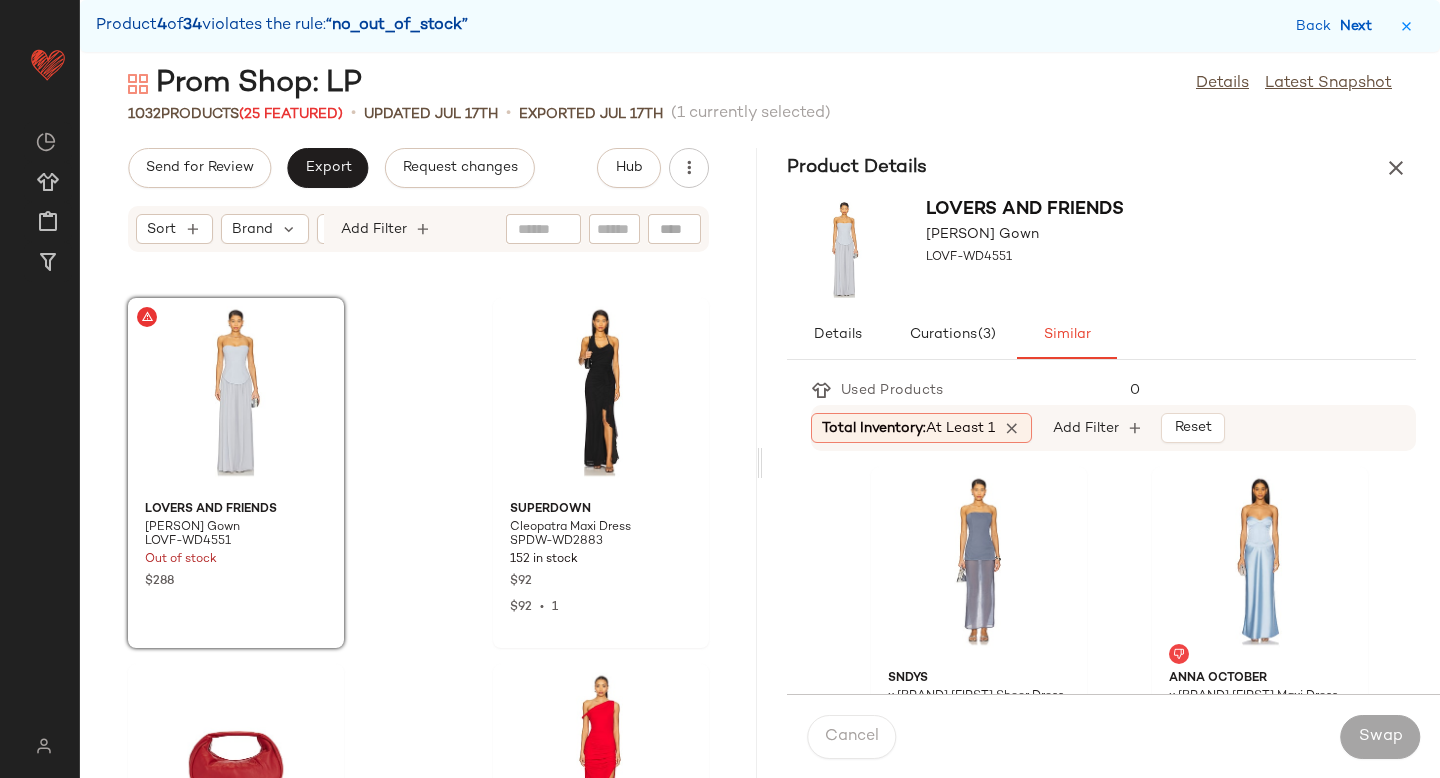 click on "Next" at bounding box center (1360, 26) 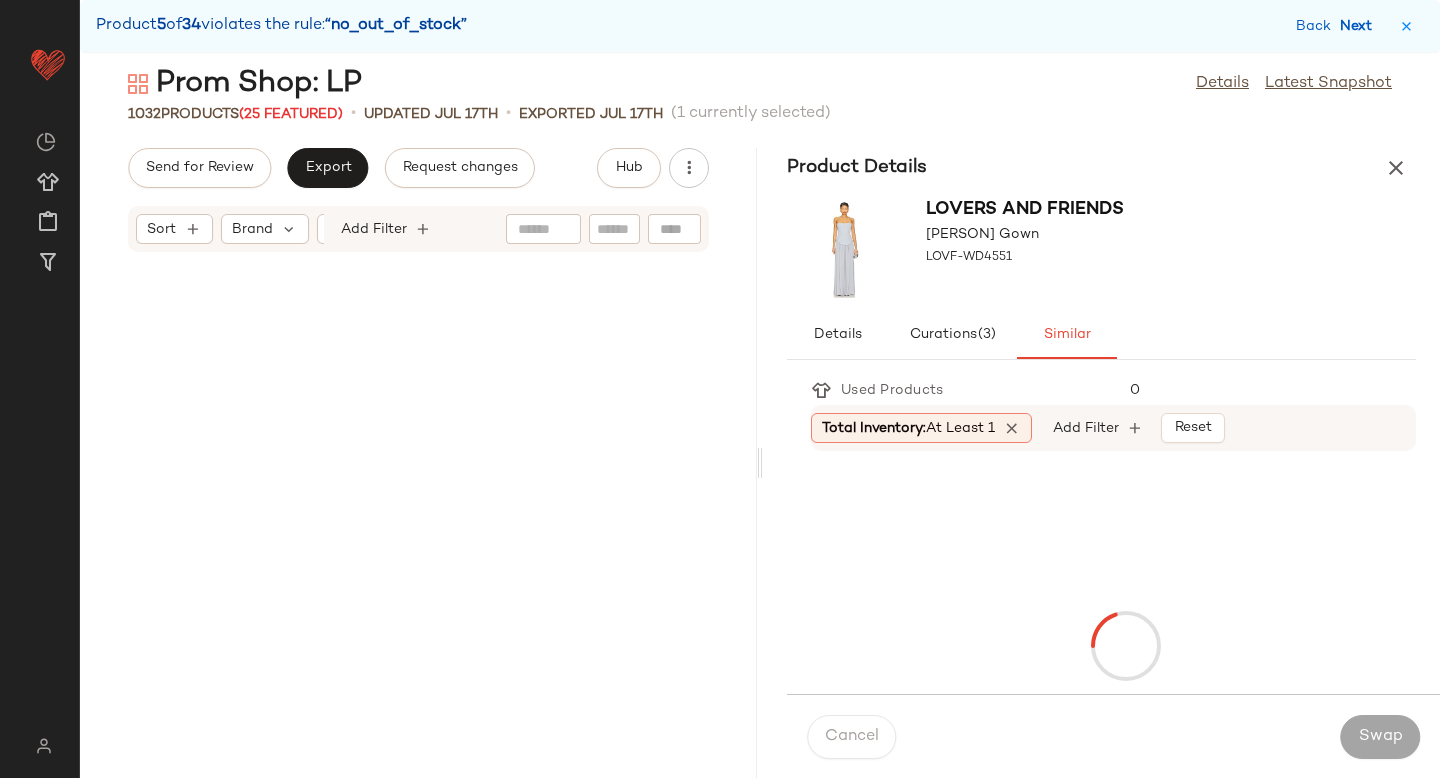 scroll, scrollTop: 28548, scrollLeft: 0, axis: vertical 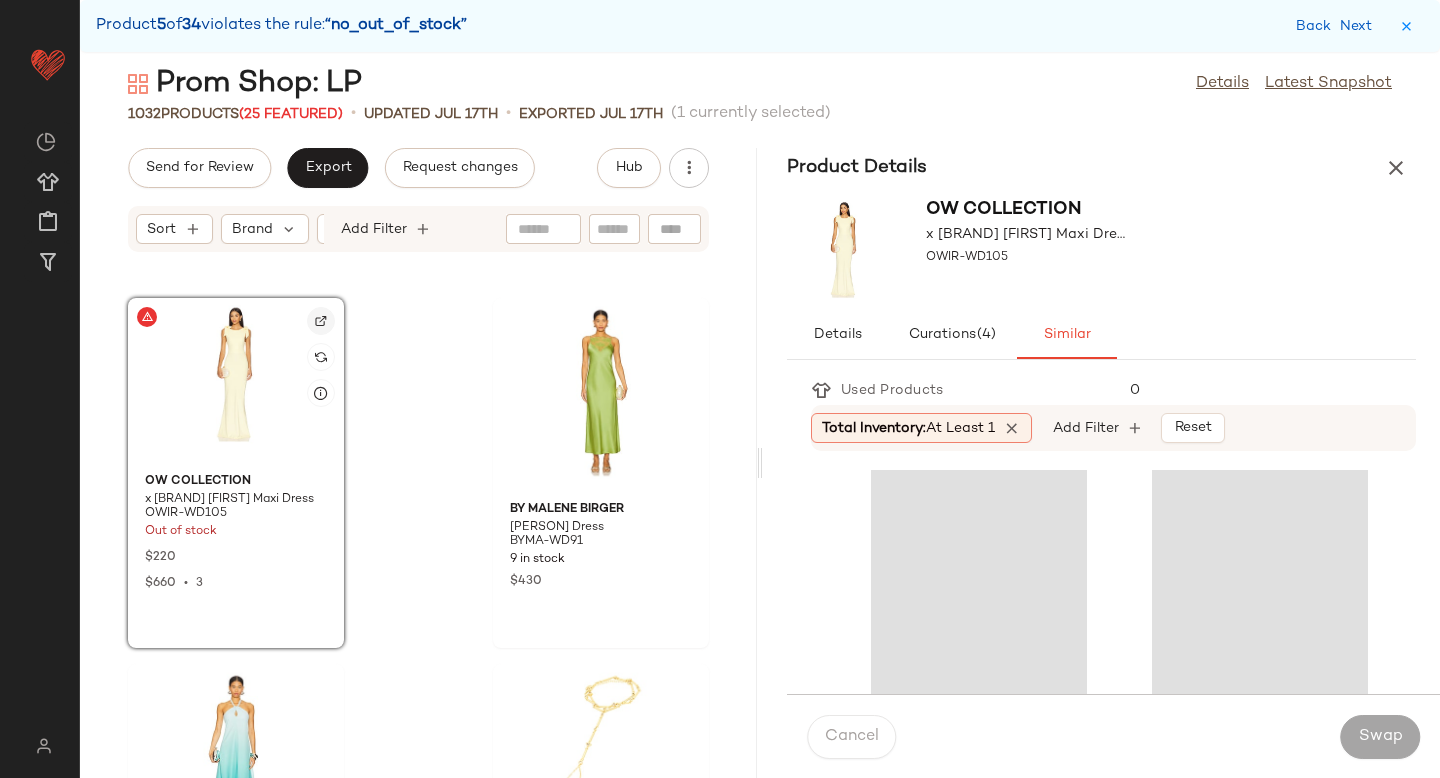 click 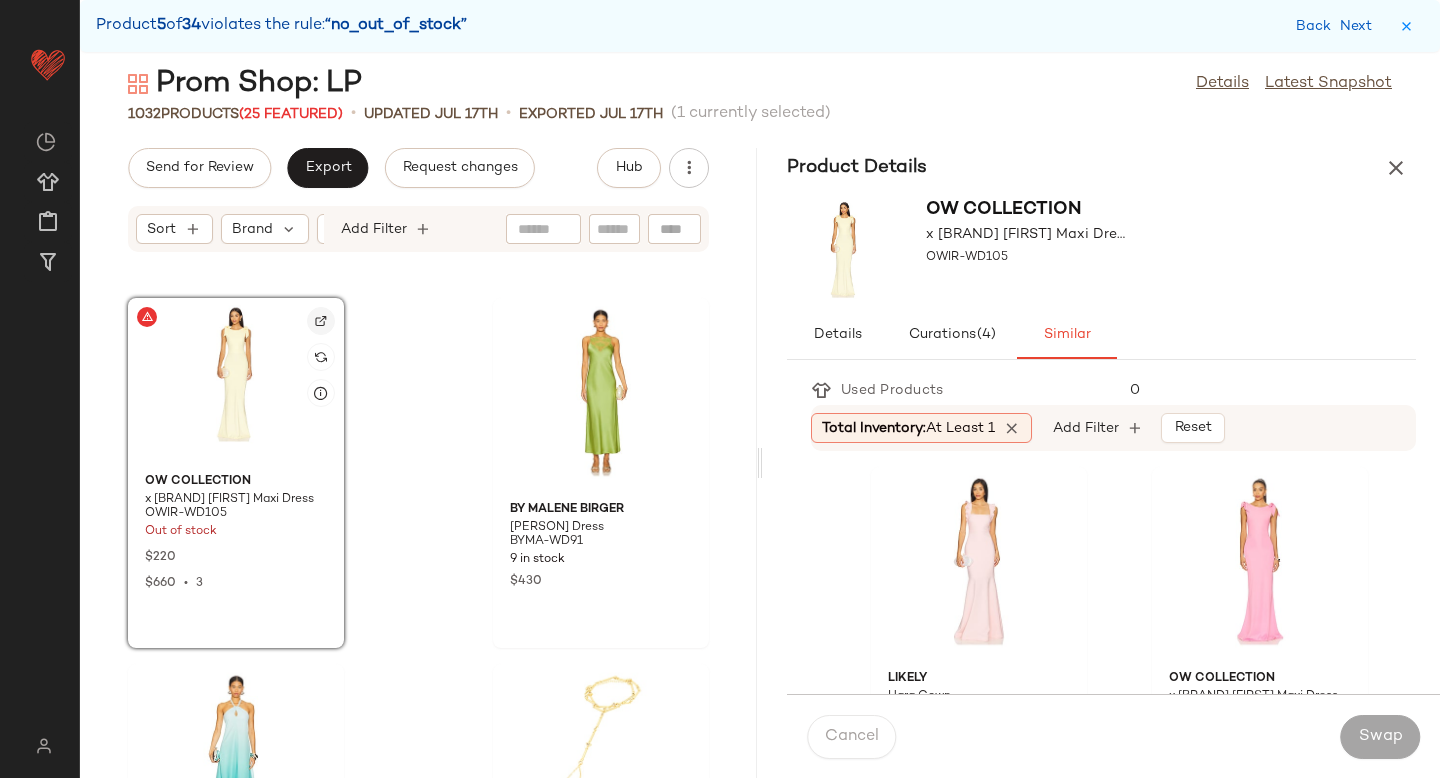click 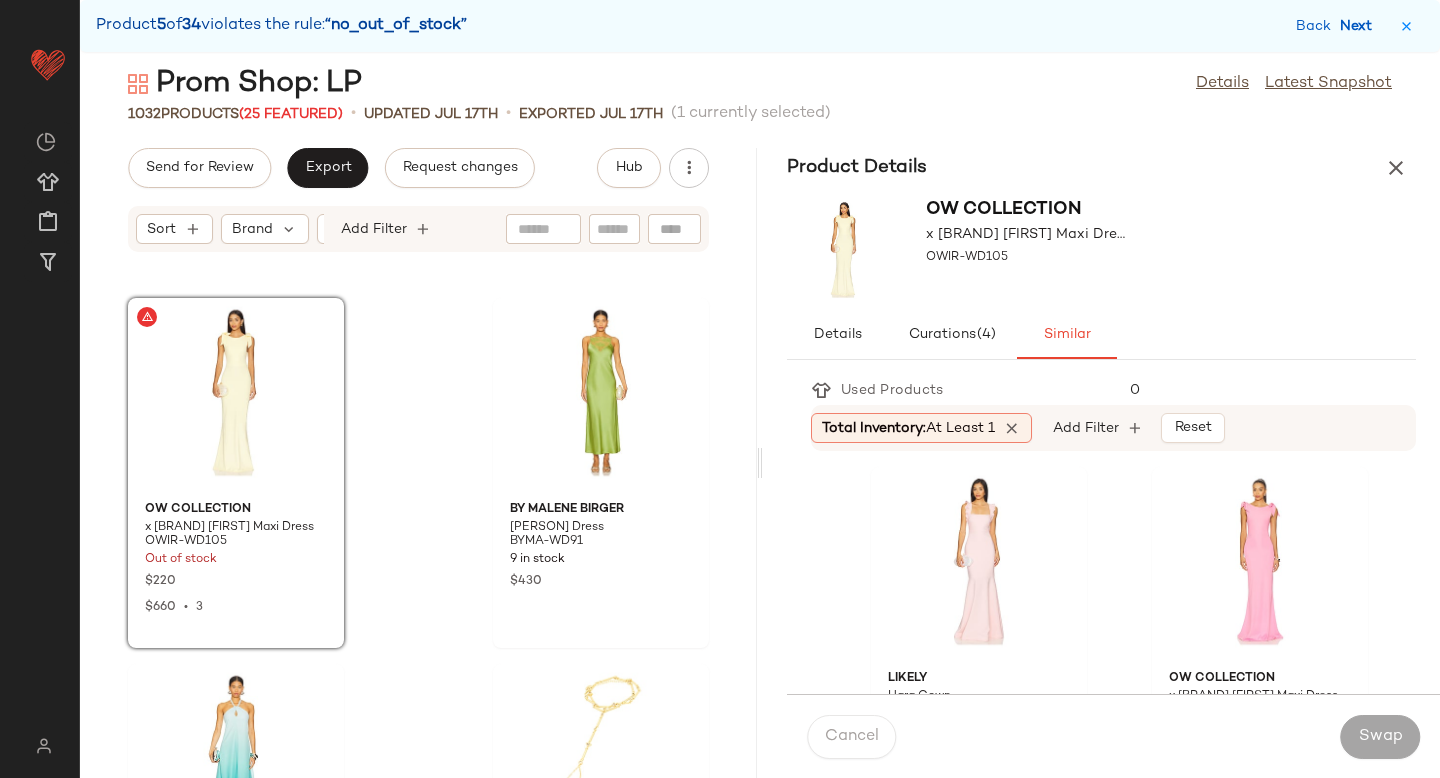 click on "Next" at bounding box center (1360, 26) 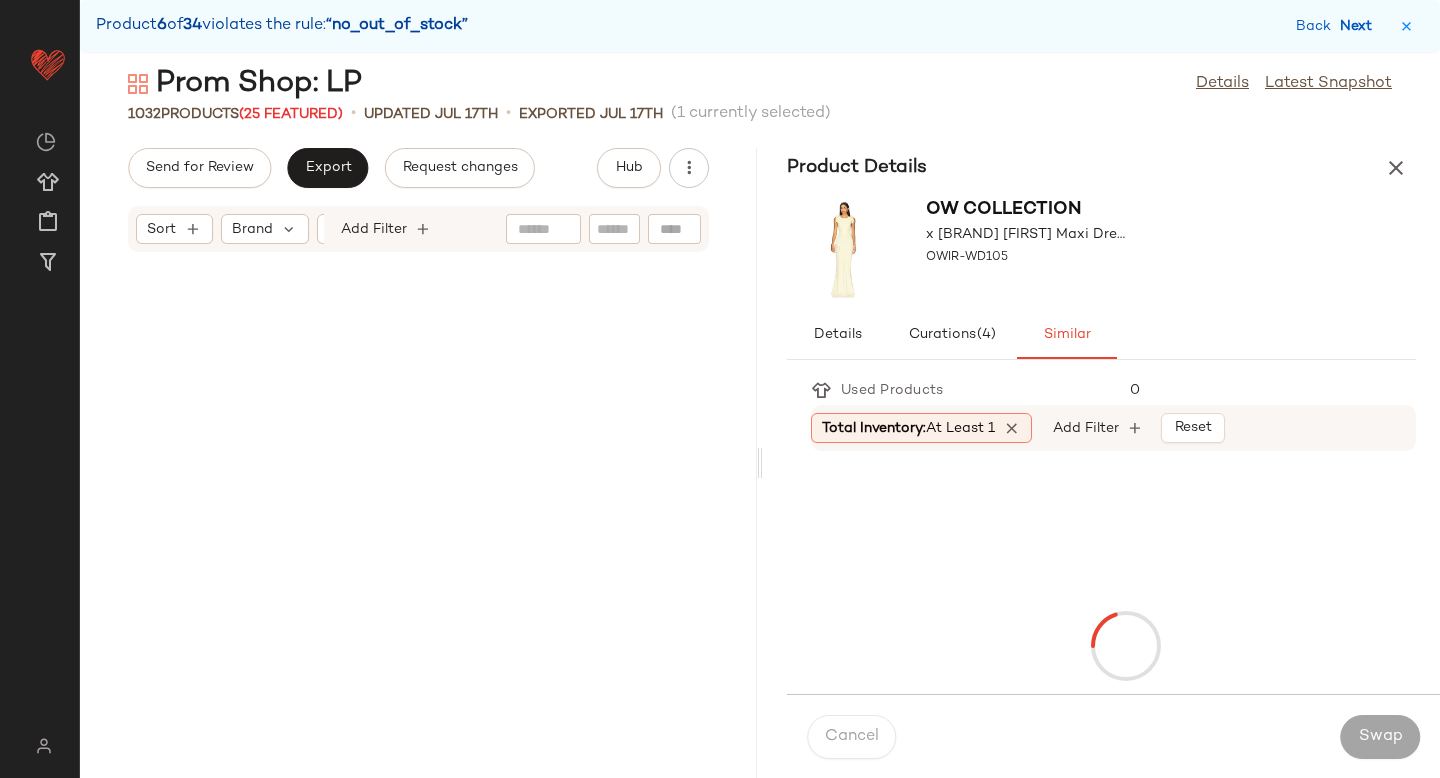 scroll, scrollTop: 30012, scrollLeft: 0, axis: vertical 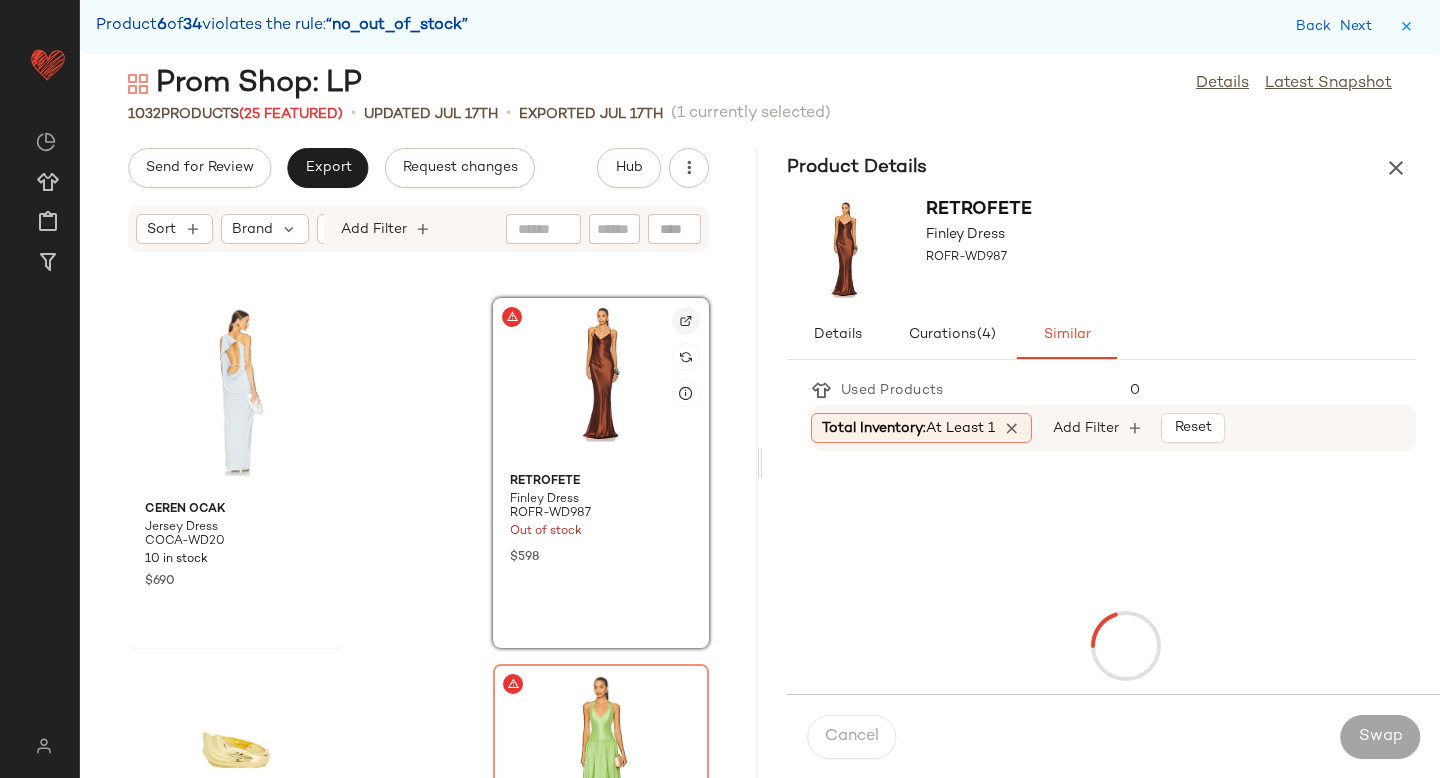 click at bounding box center [686, 321] 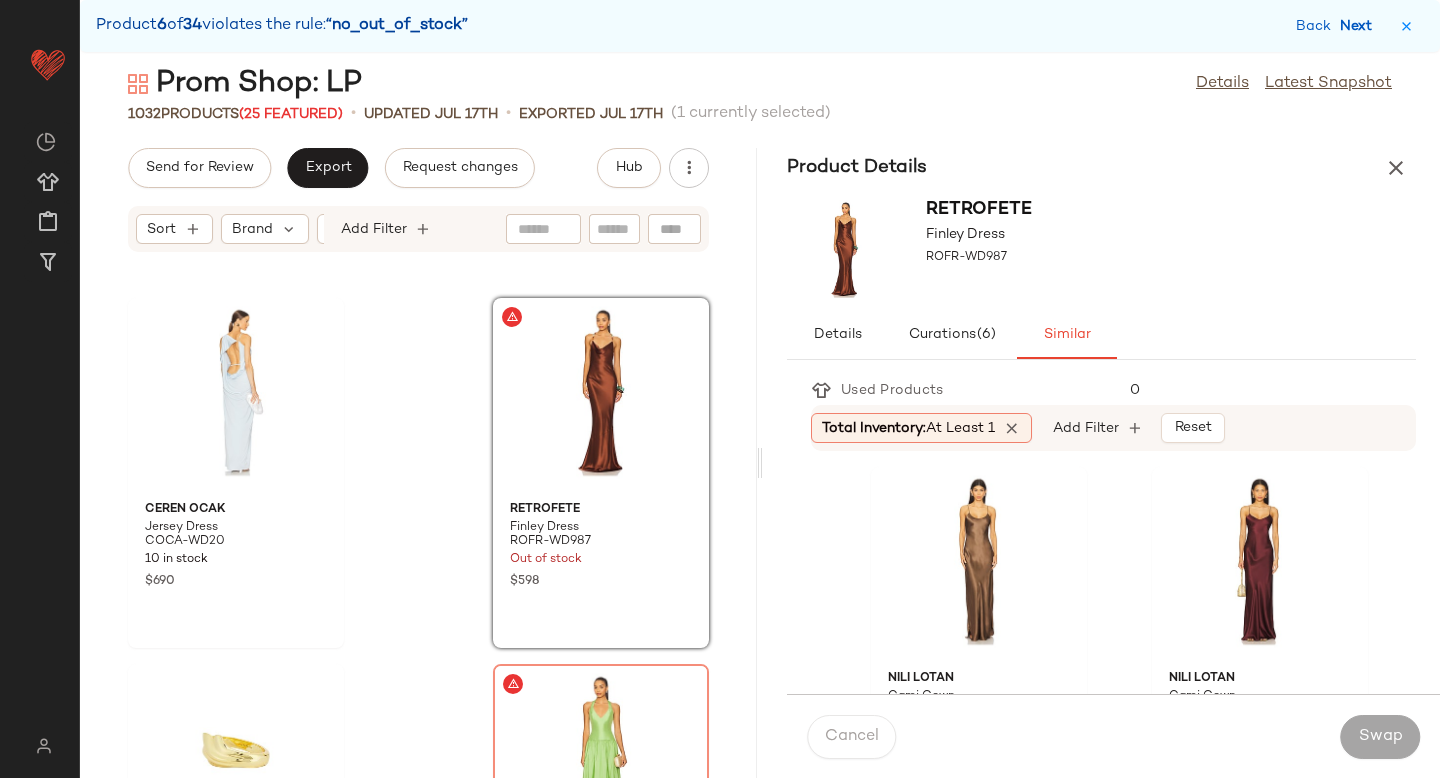 click on "Next" at bounding box center (1360, 26) 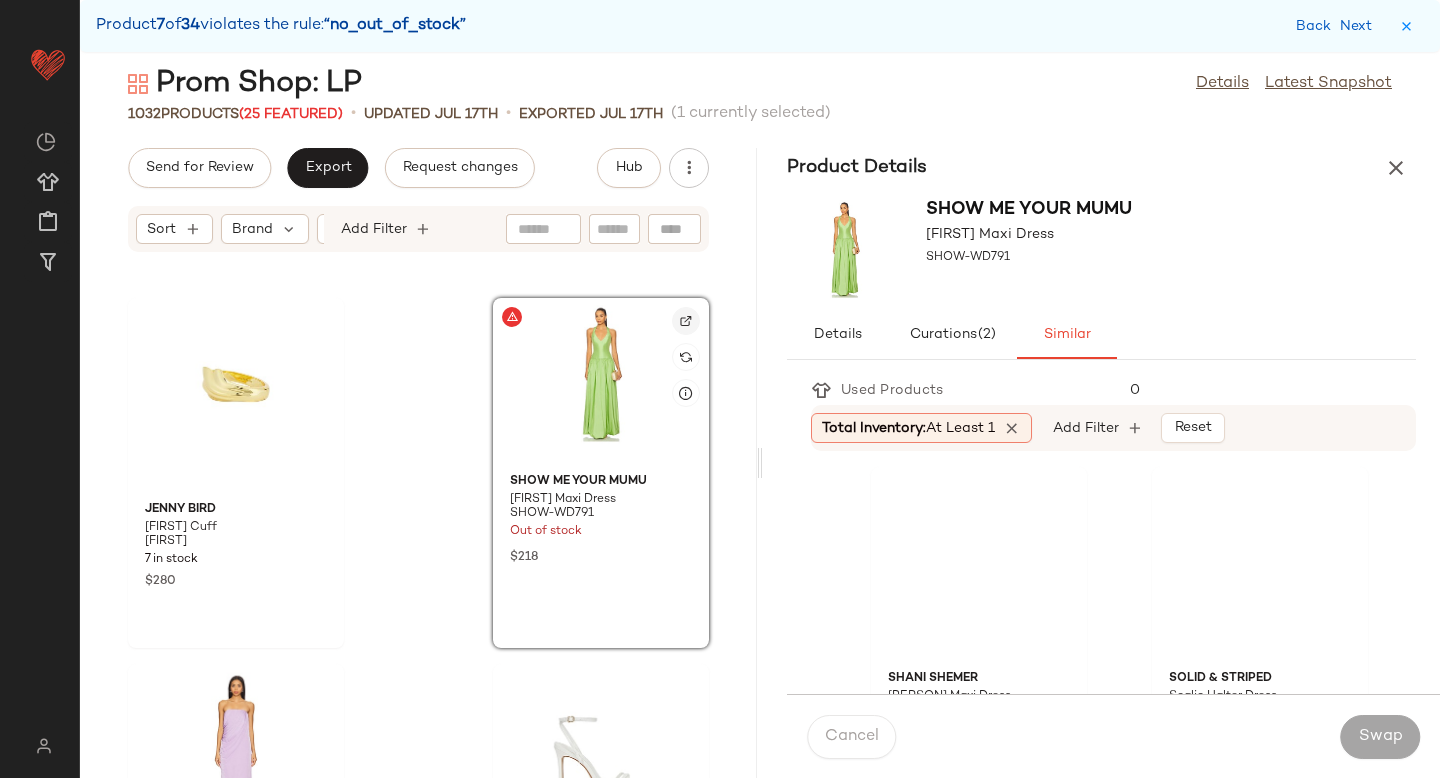 click 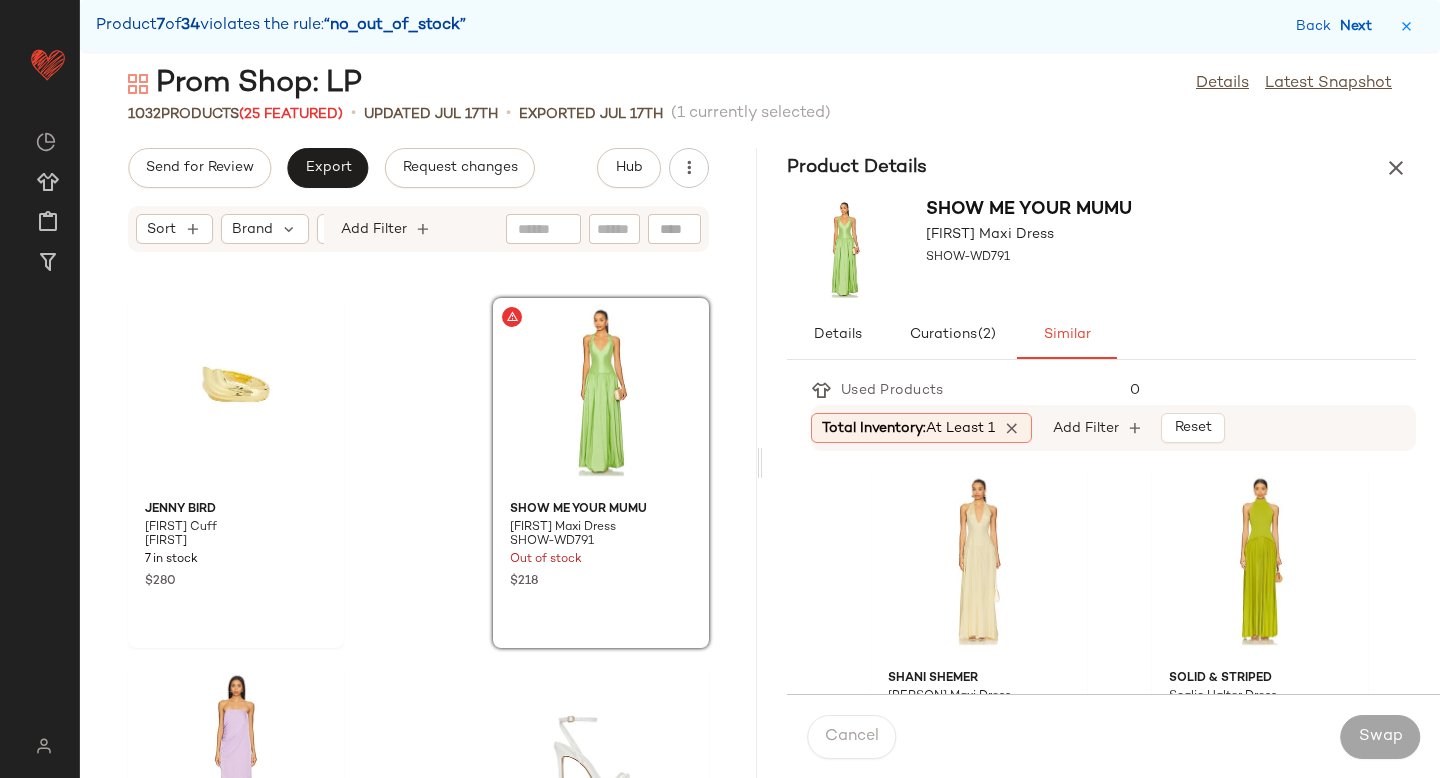click on "Next" at bounding box center (1360, 26) 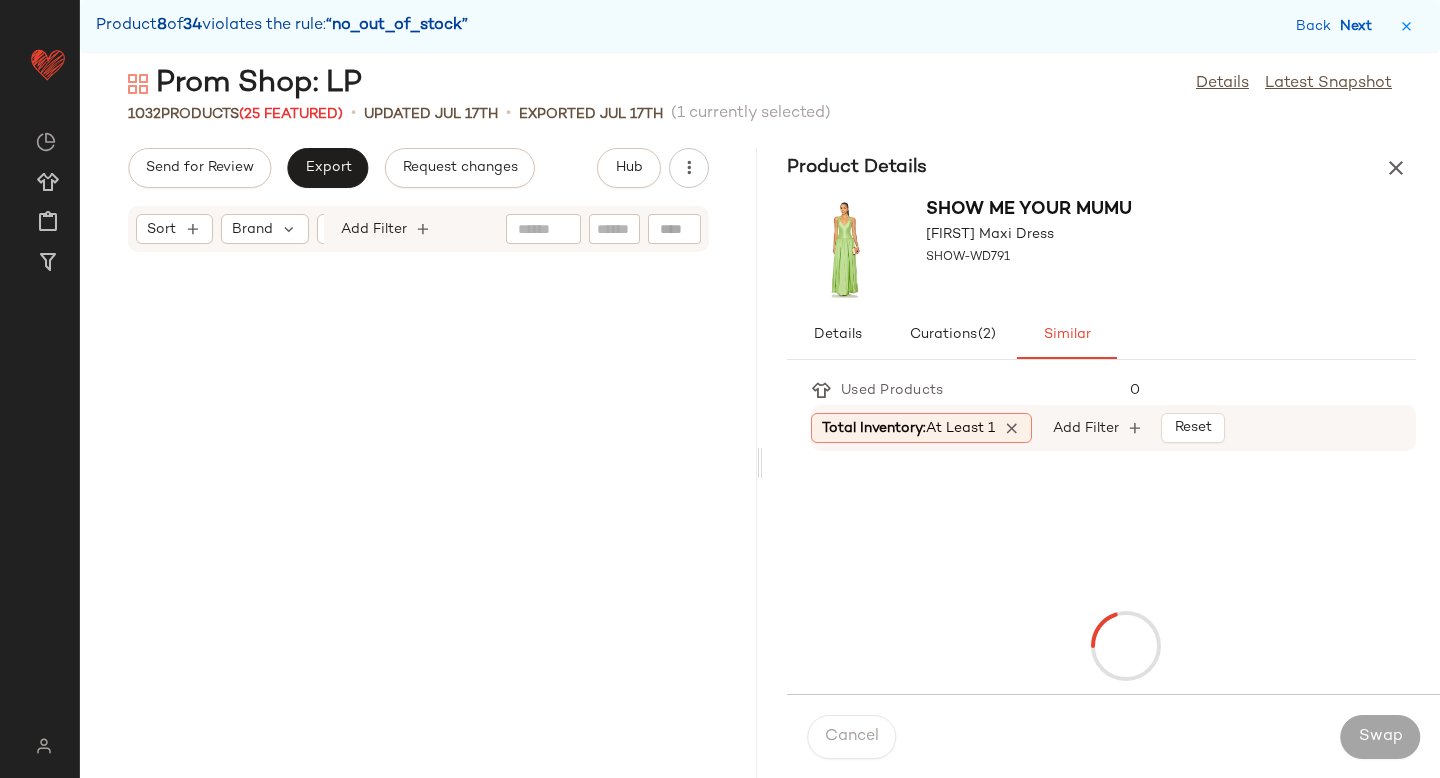 scroll, scrollTop: 42822, scrollLeft: 0, axis: vertical 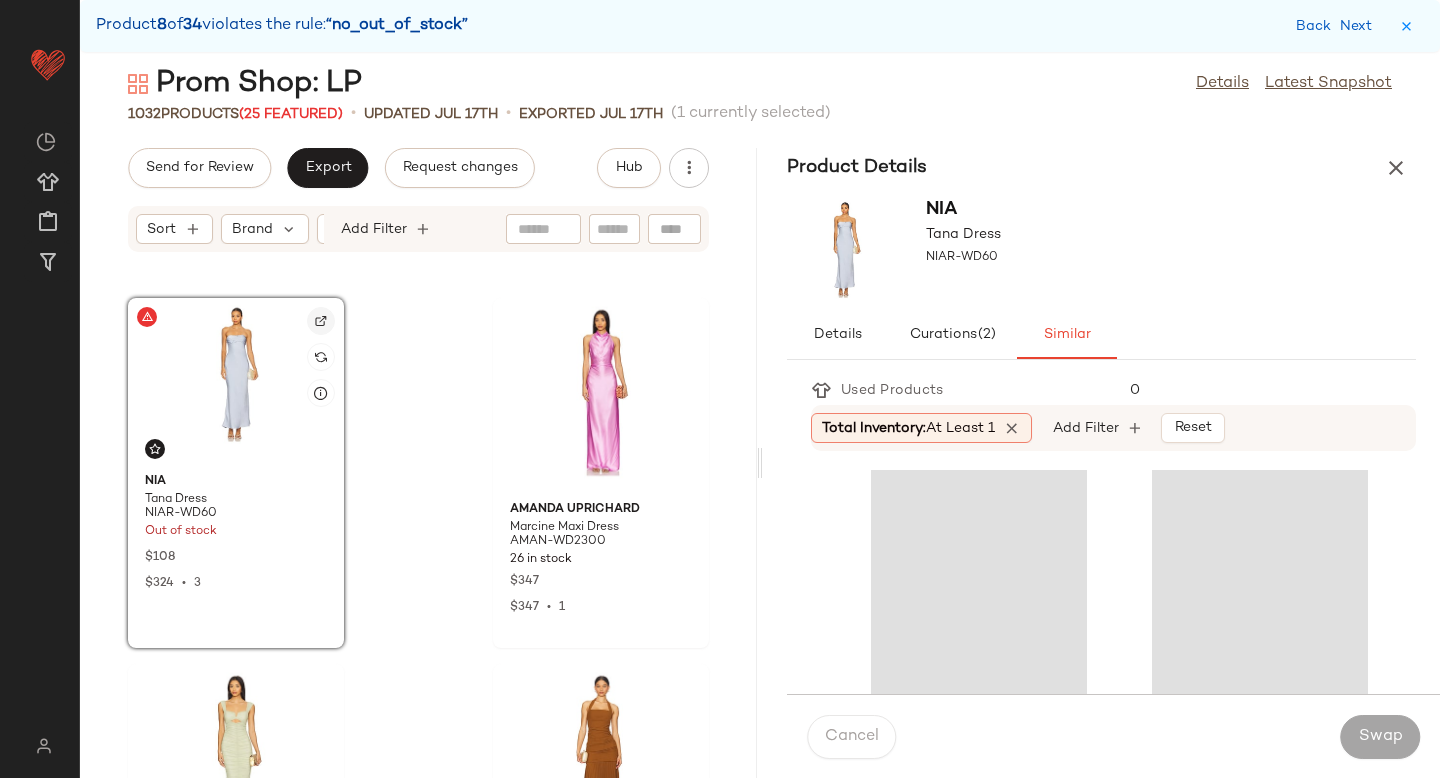 click 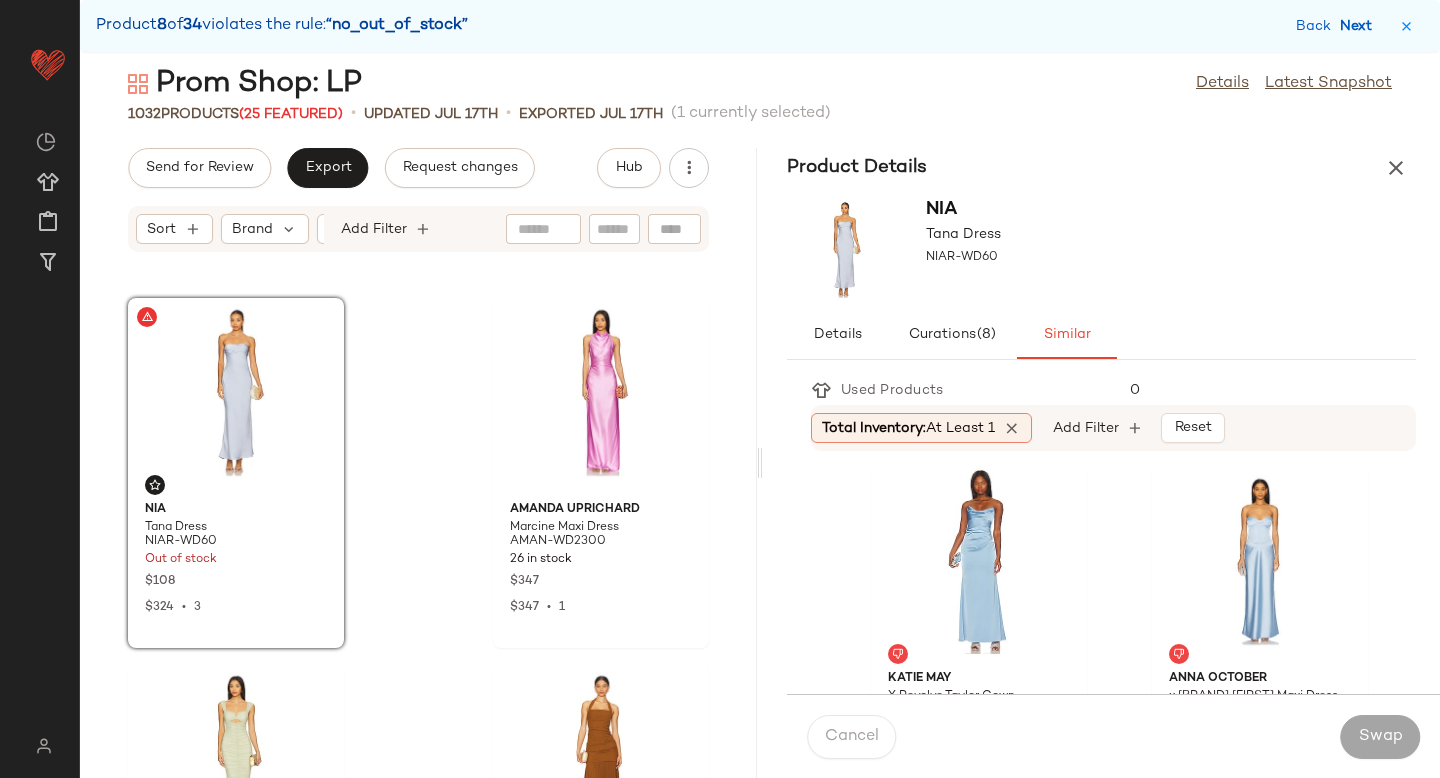 click on "Next" at bounding box center [1360, 26] 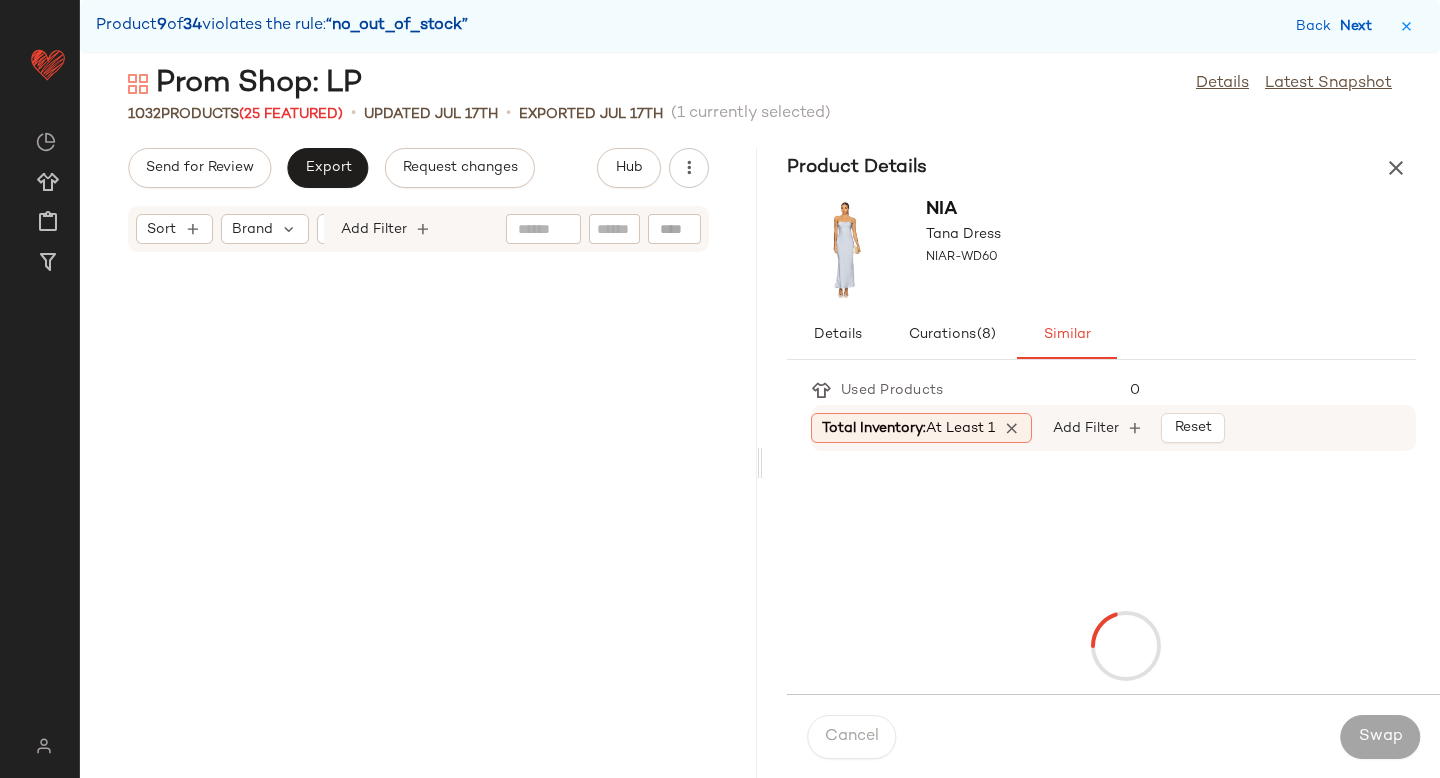 scroll, scrollTop: 54168, scrollLeft: 0, axis: vertical 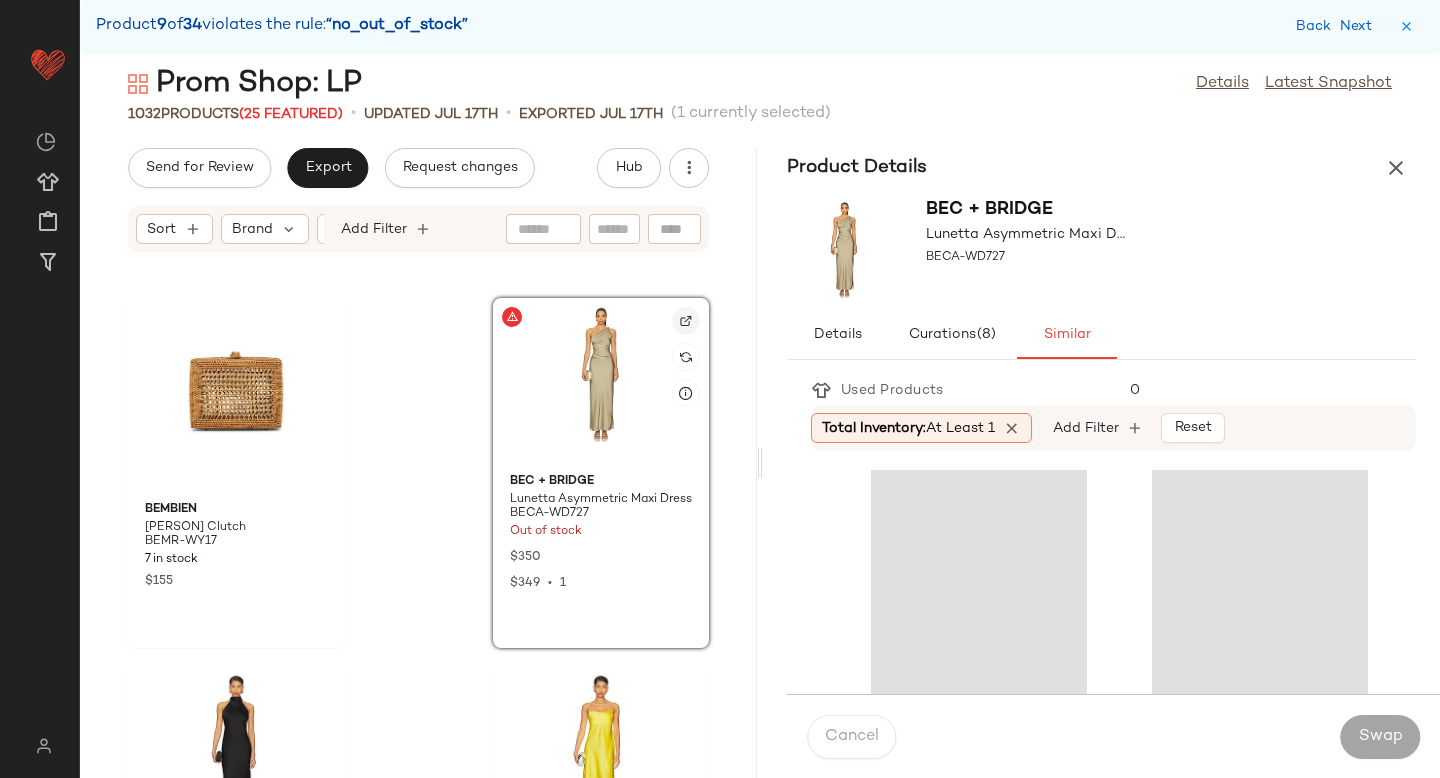 click at bounding box center (686, 321) 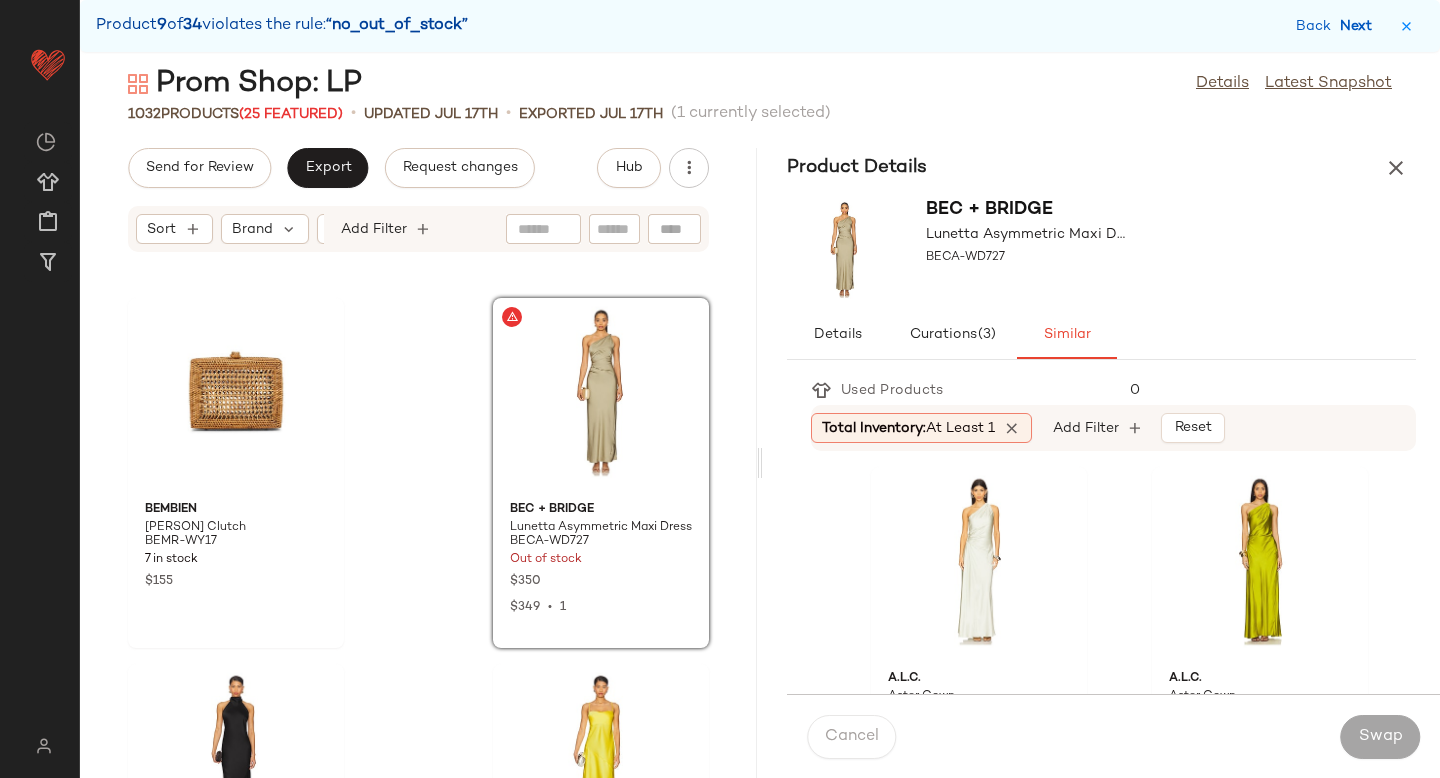 click on "Next" at bounding box center (1360, 26) 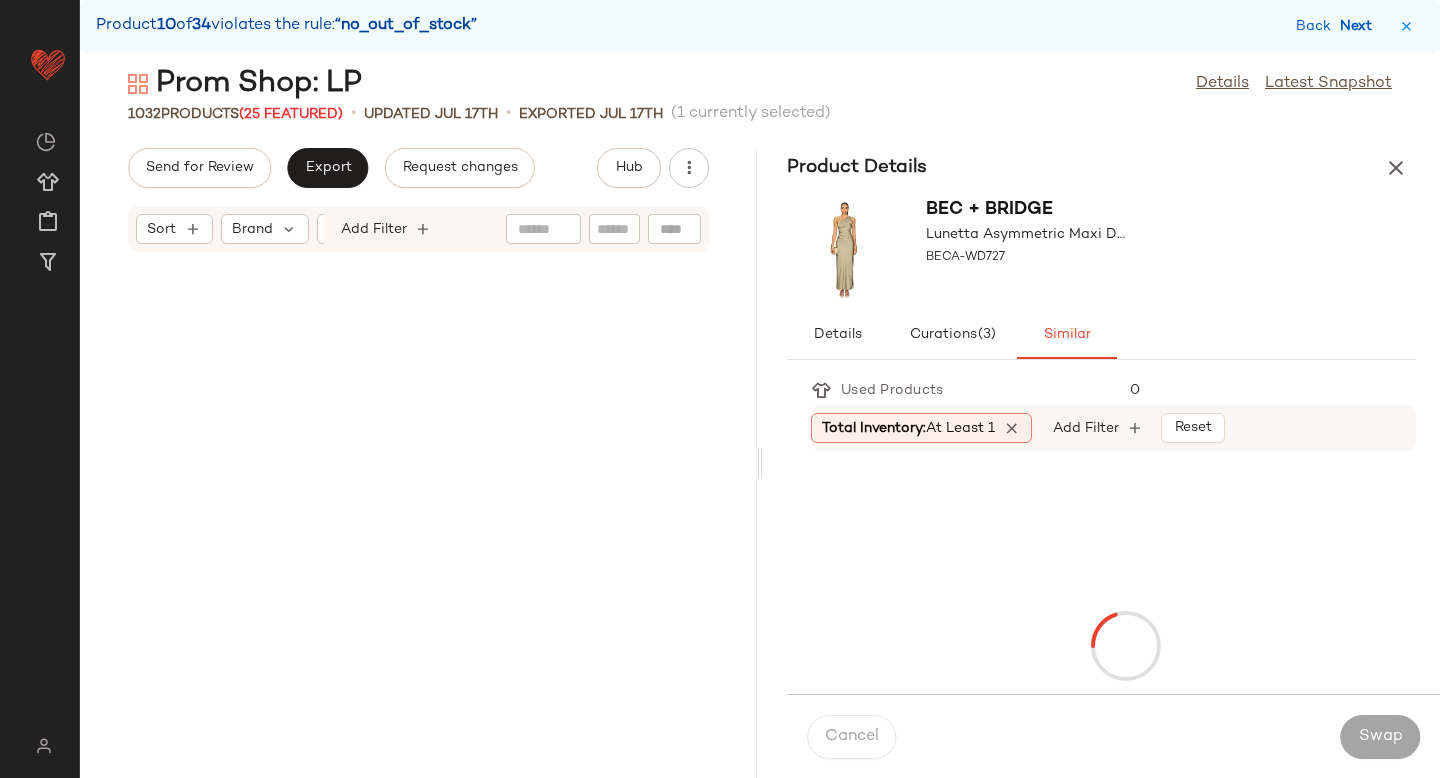 scroll, scrollTop: 59292, scrollLeft: 0, axis: vertical 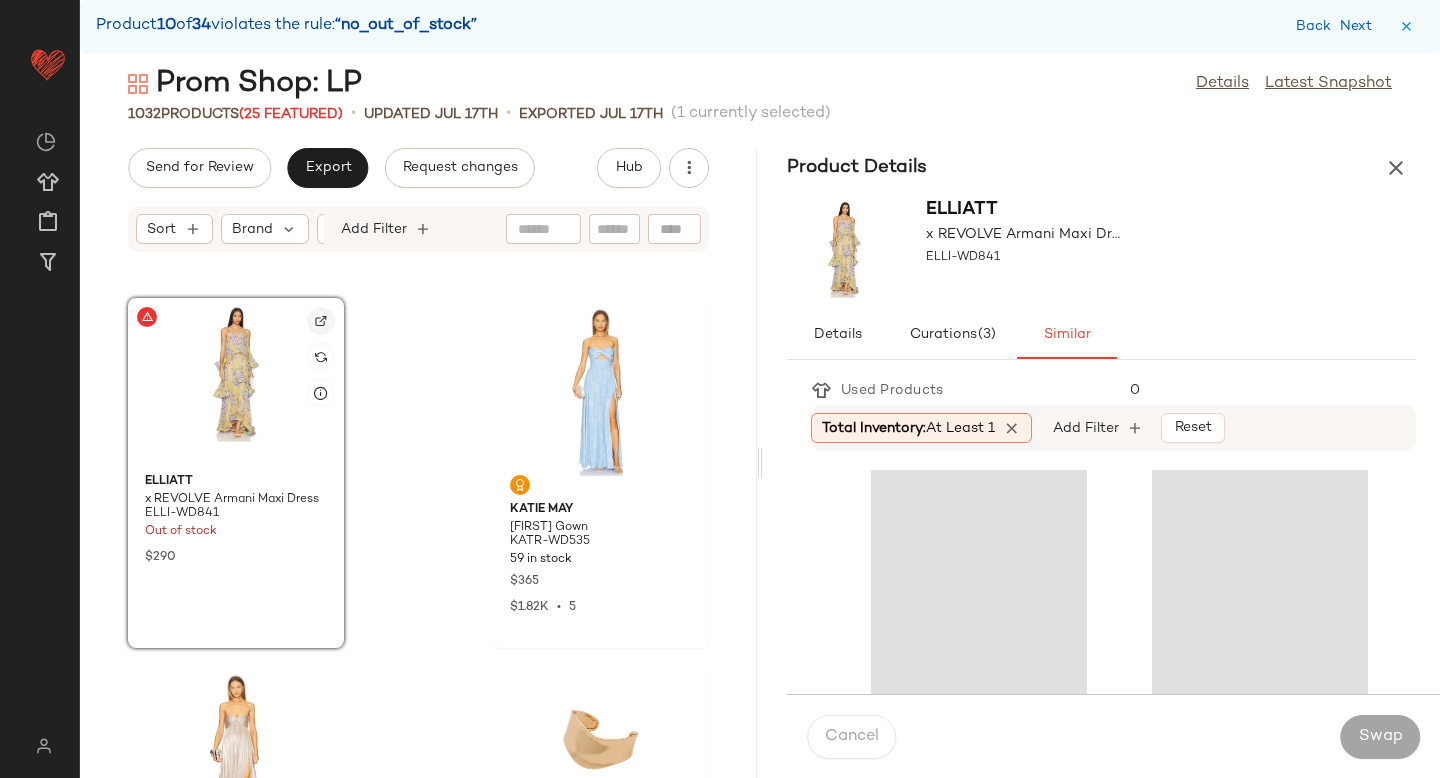 click at bounding box center [321, 321] 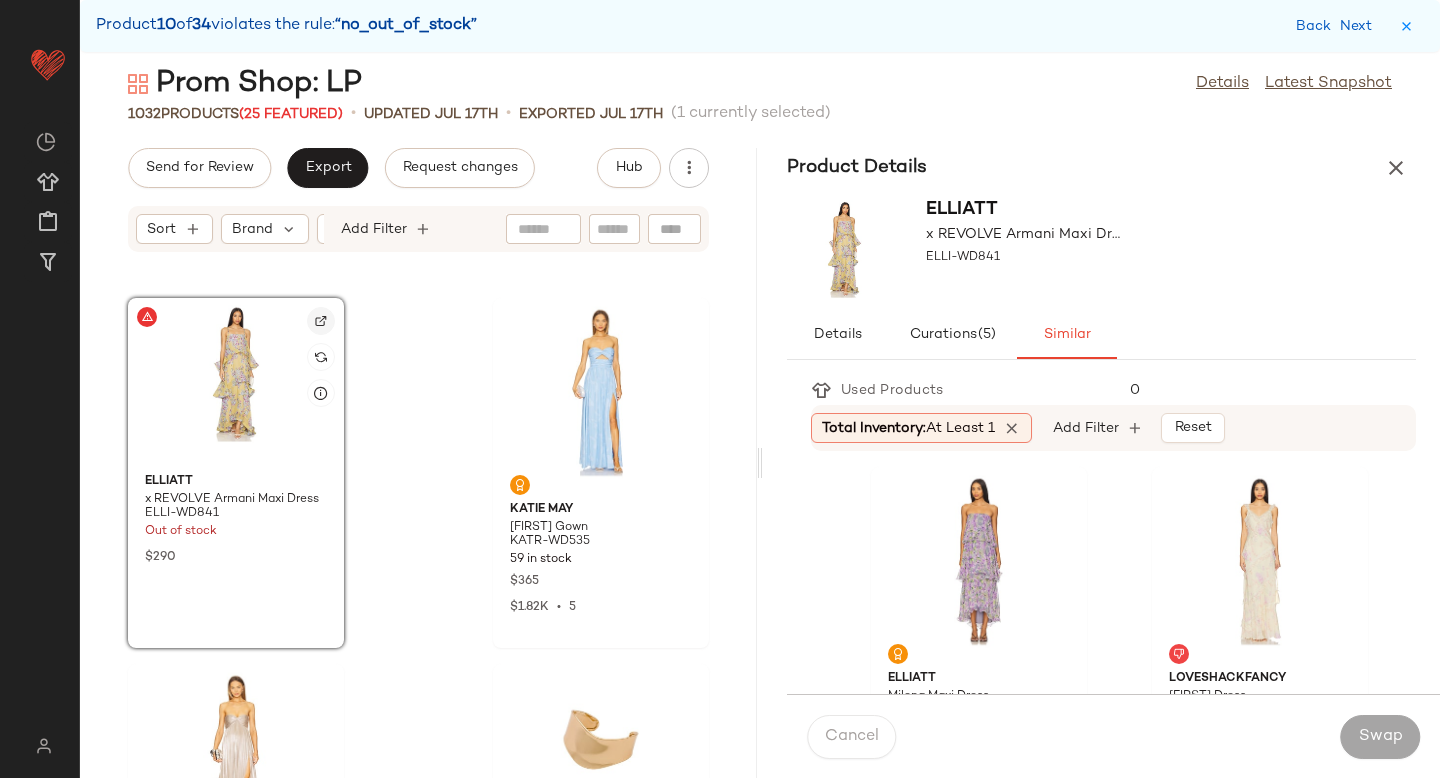 click at bounding box center (321, 321) 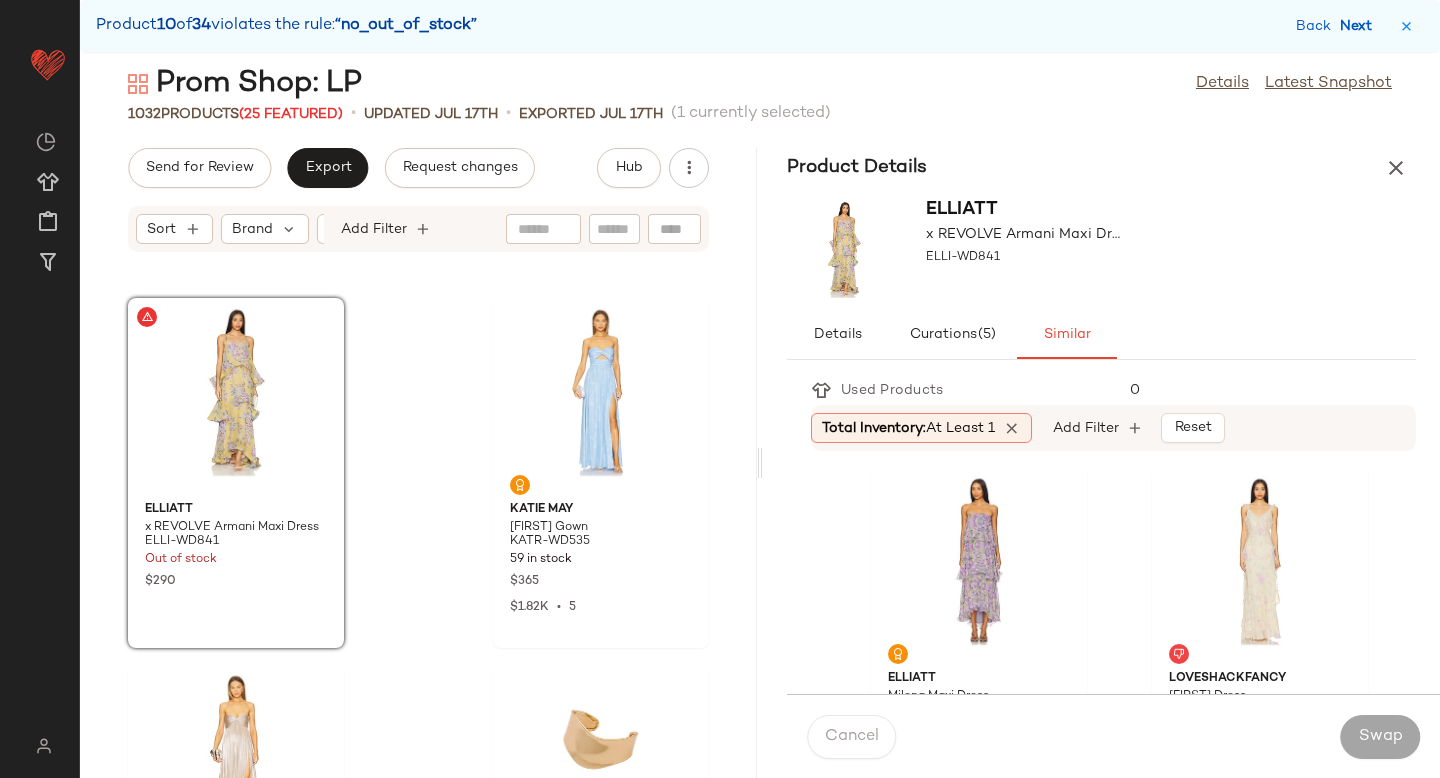 click on "Next" at bounding box center (1360, 26) 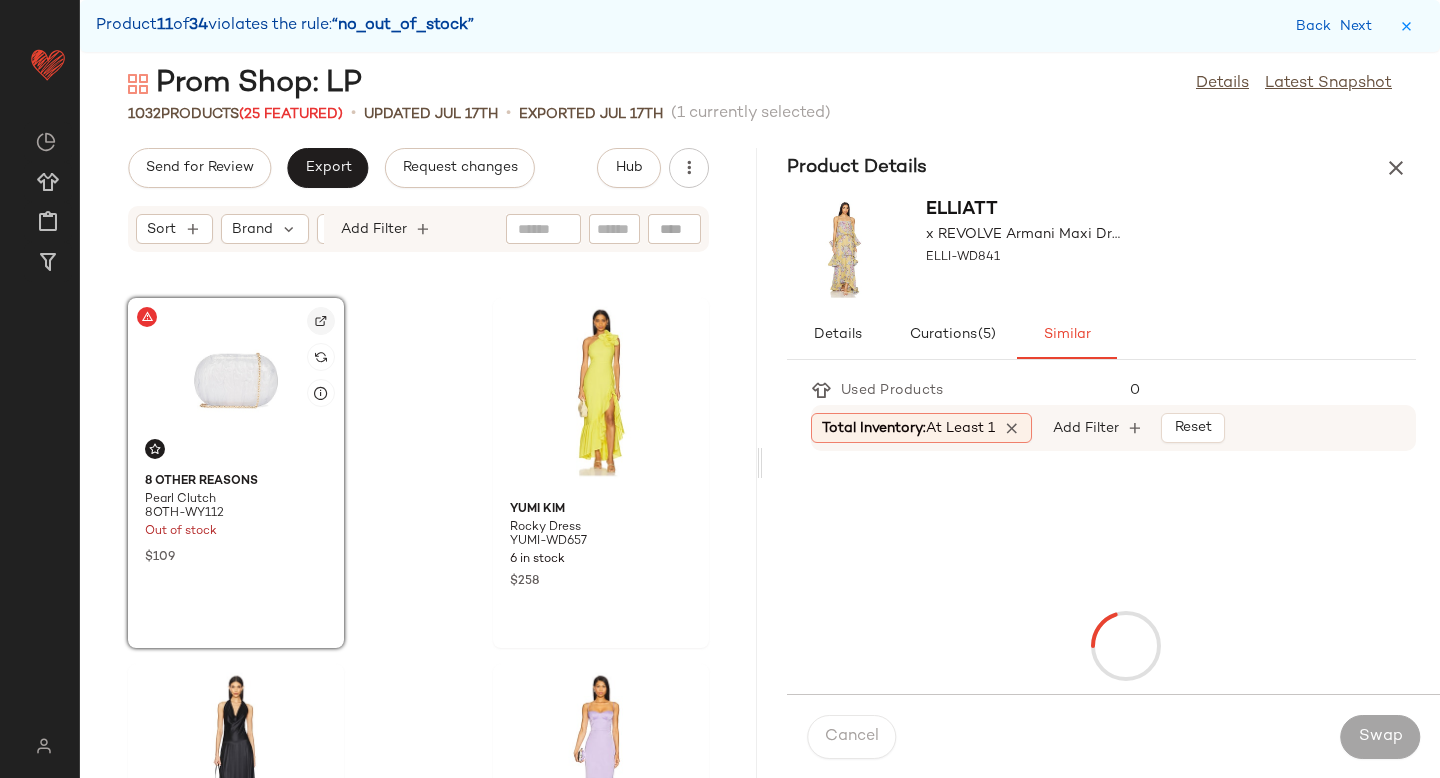 click 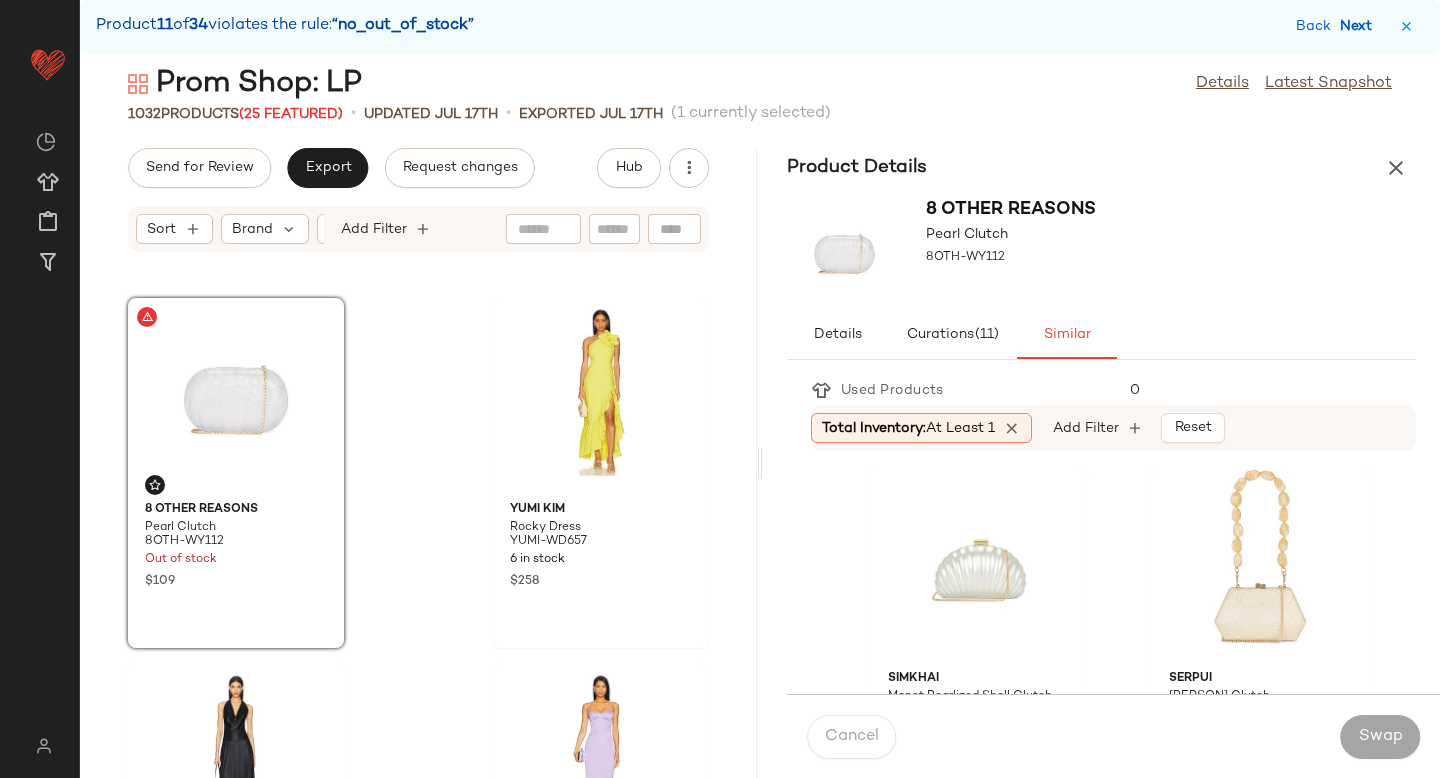 click on "Next" at bounding box center [1360, 26] 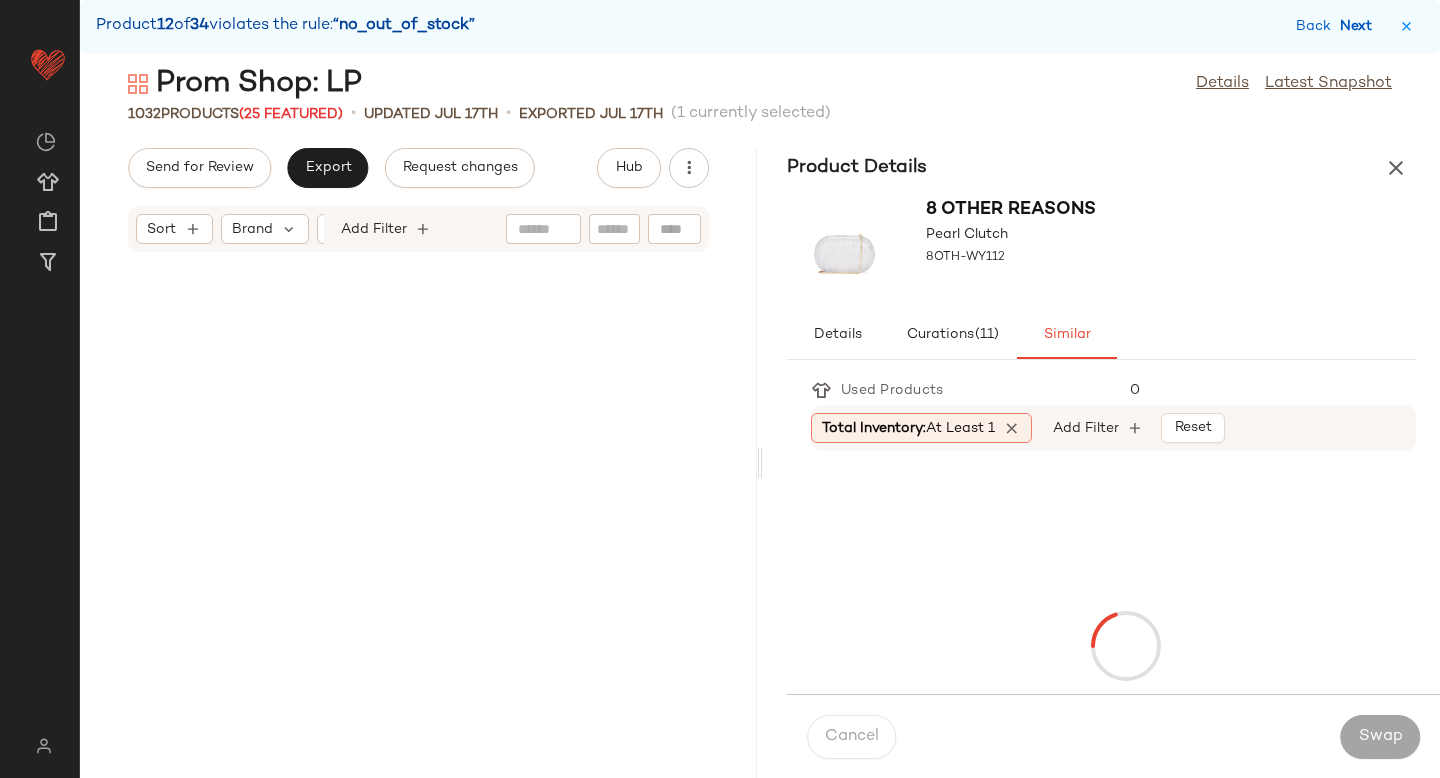 scroll, scrollTop: 68076, scrollLeft: 0, axis: vertical 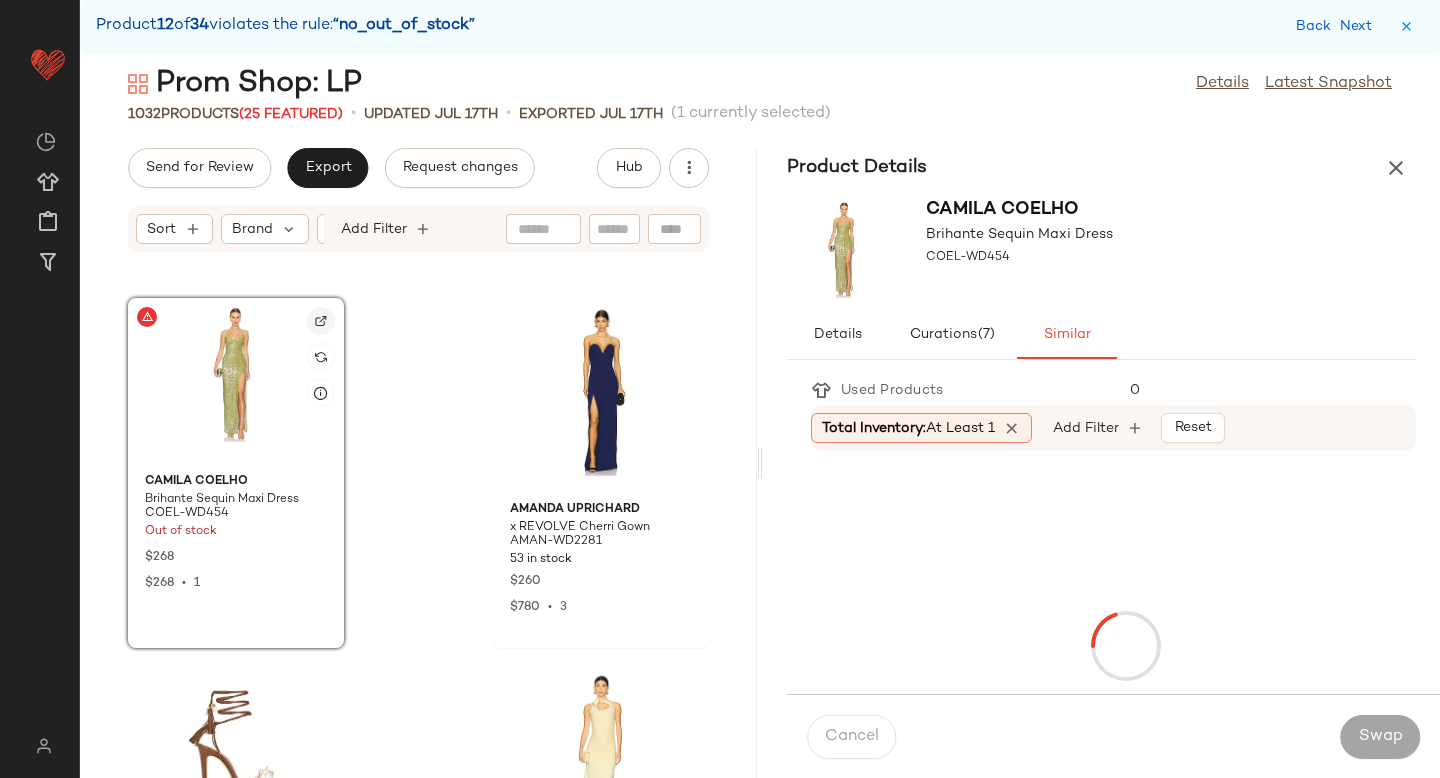 click at bounding box center (321, 321) 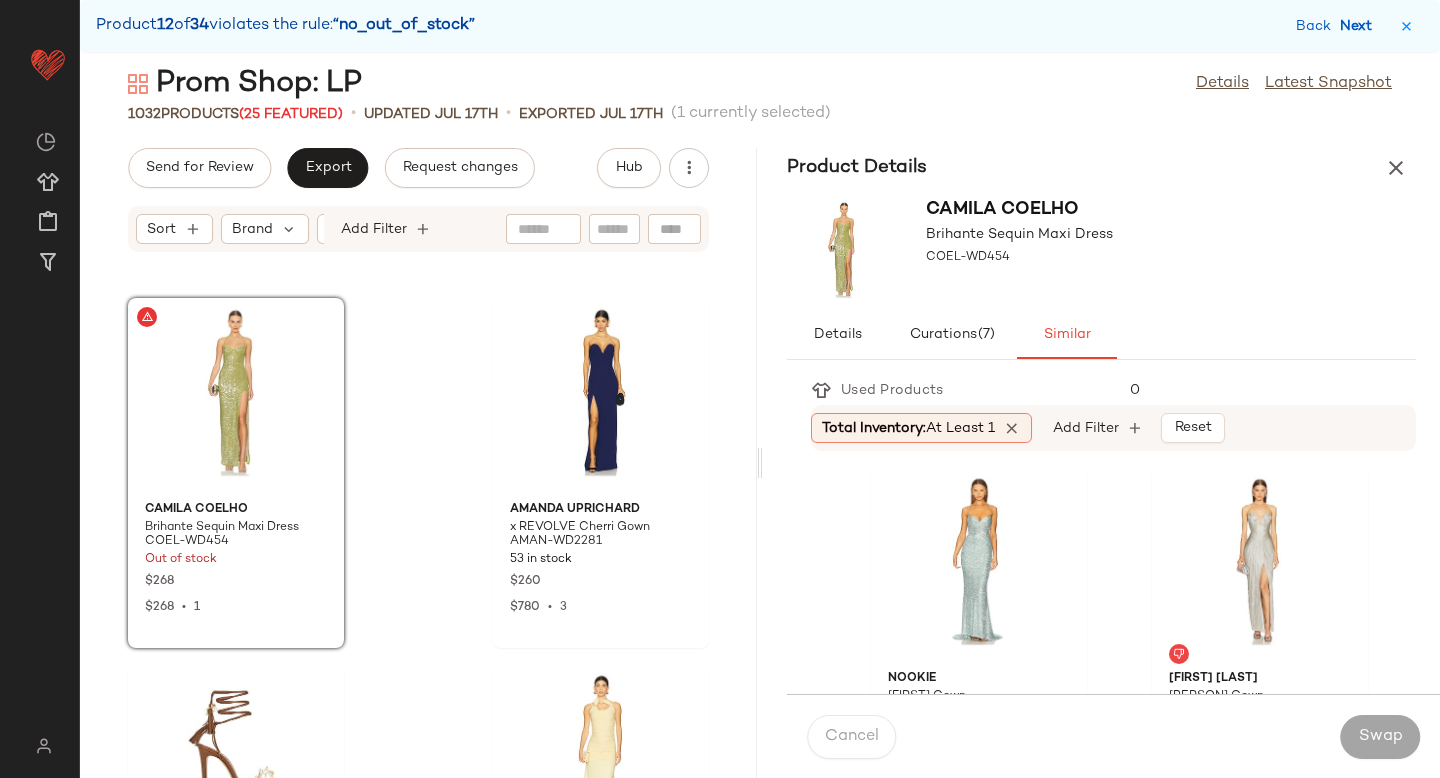 click on "Next" at bounding box center (1360, 26) 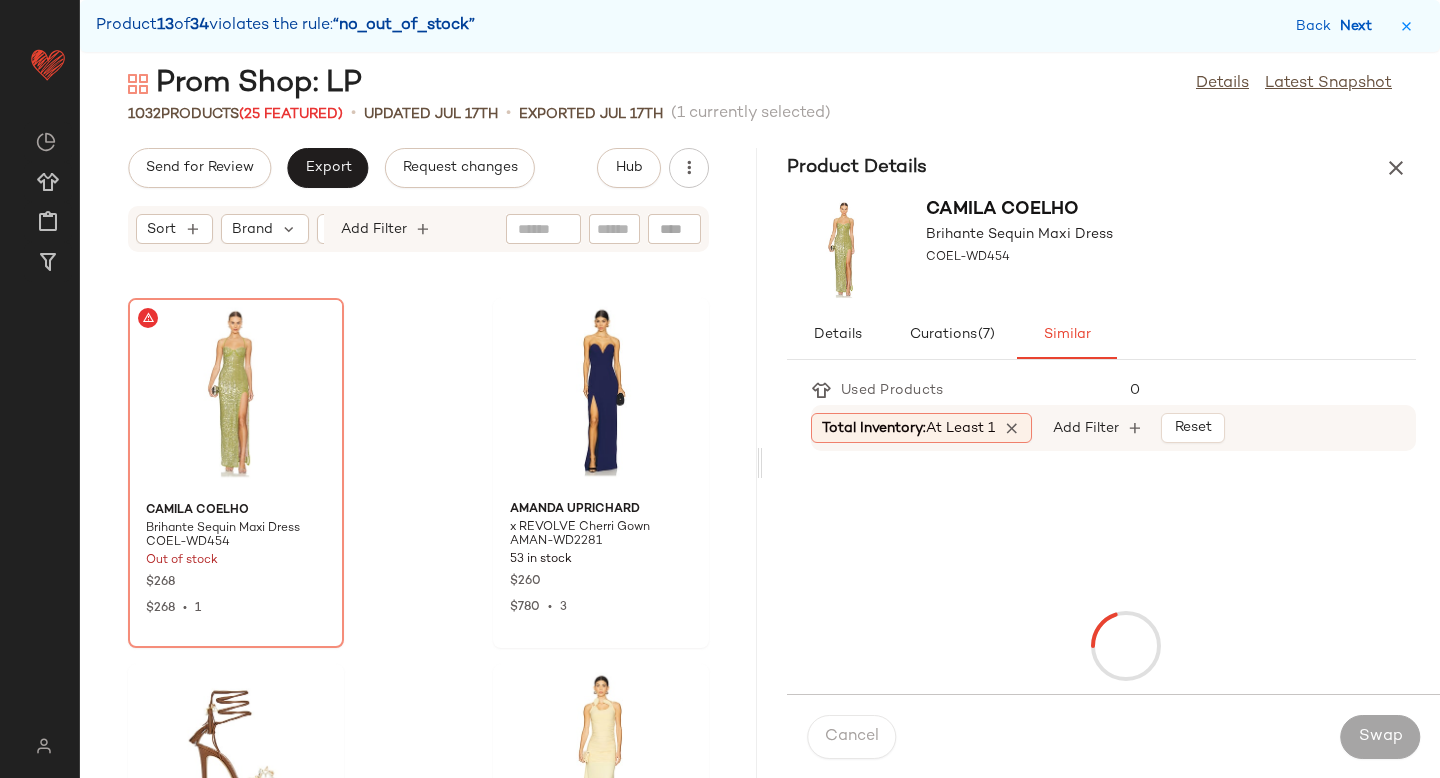 scroll, scrollTop: 69906, scrollLeft: 0, axis: vertical 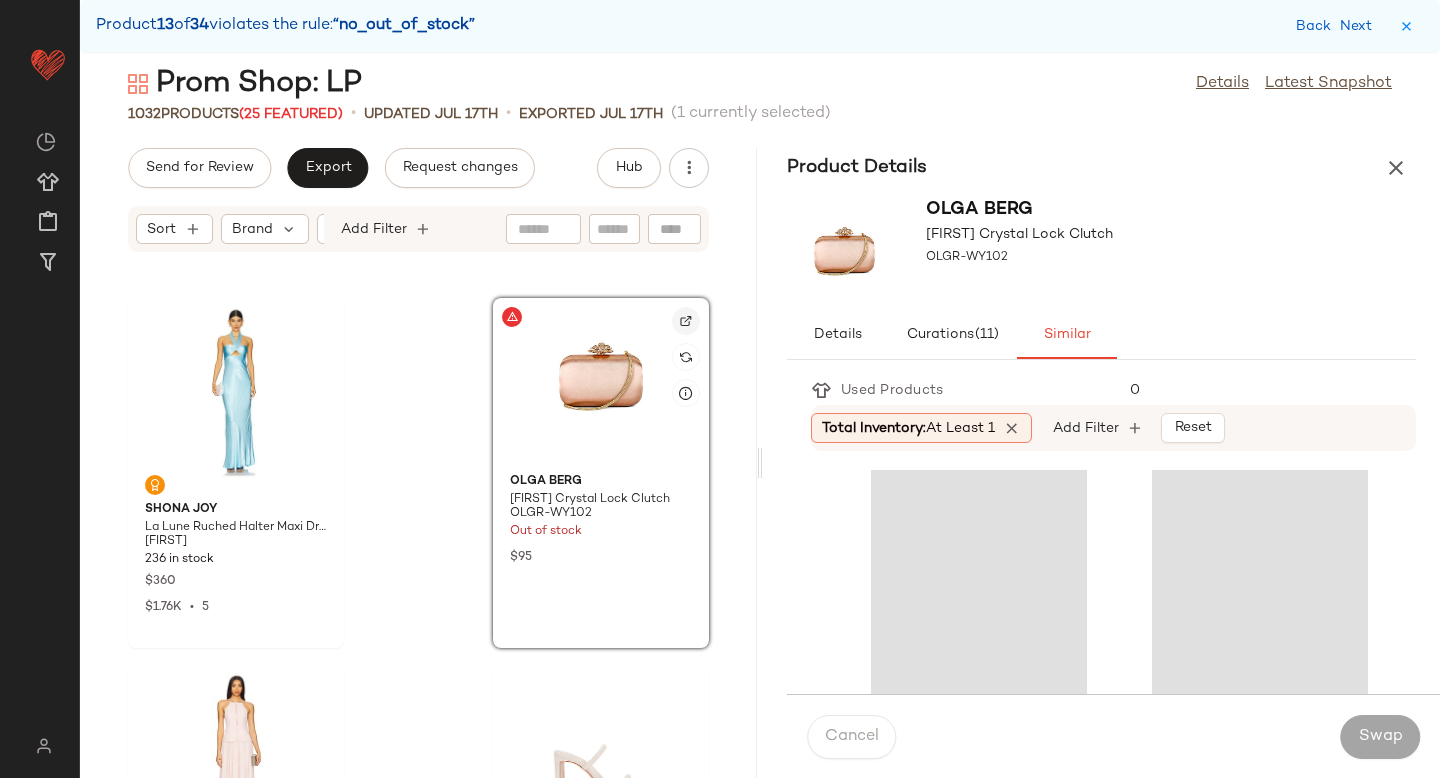 click 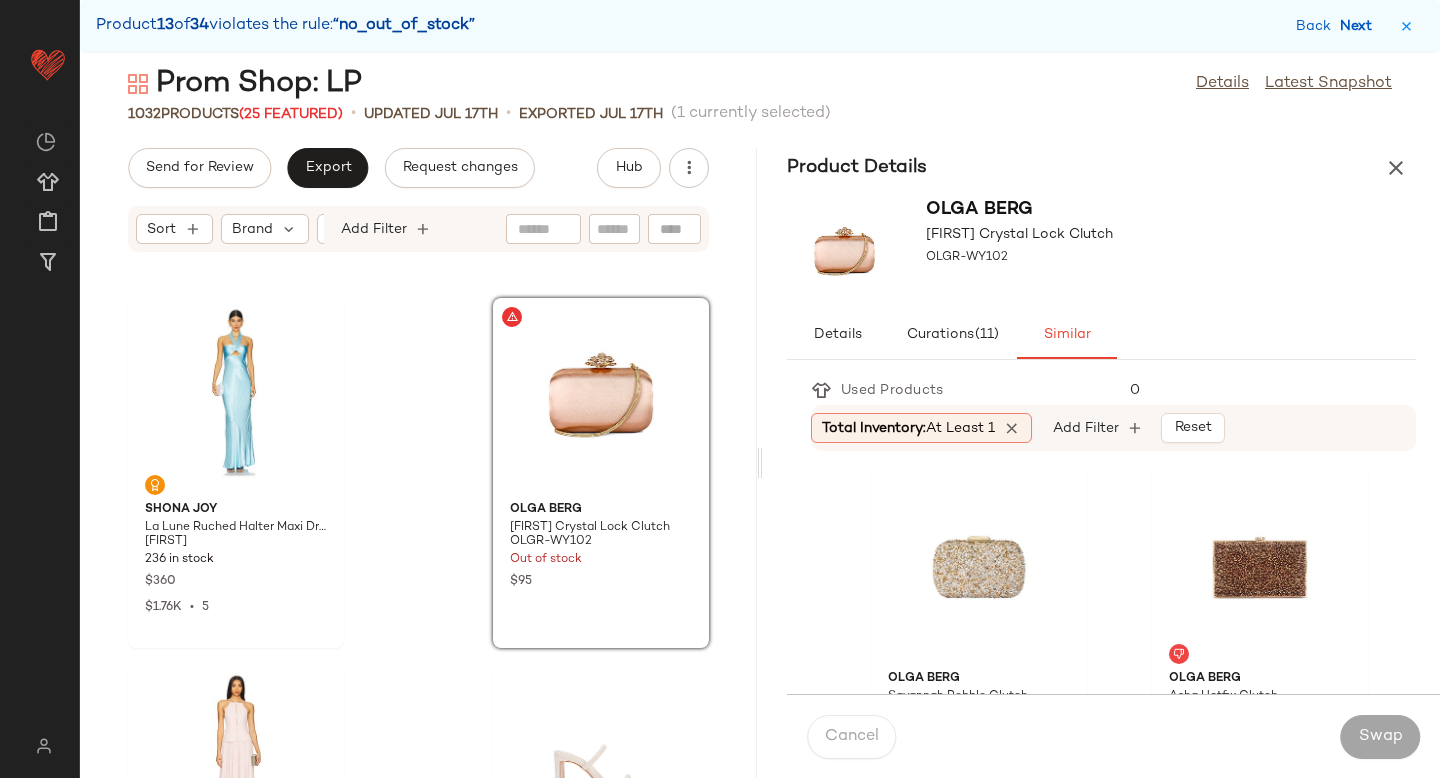 click on "Next" at bounding box center (1360, 26) 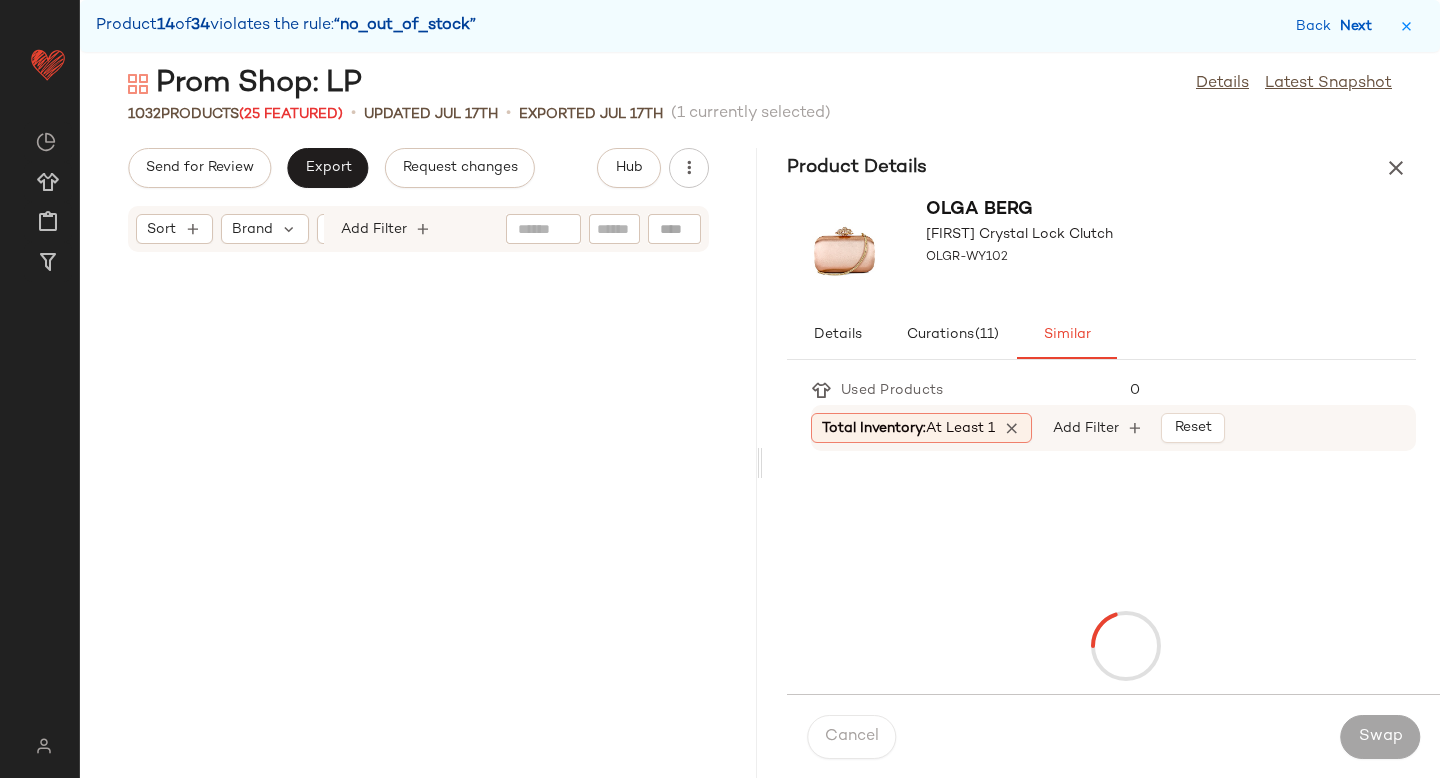 scroll, scrollTop: 73932, scrollLeft: 0, axis: vertical 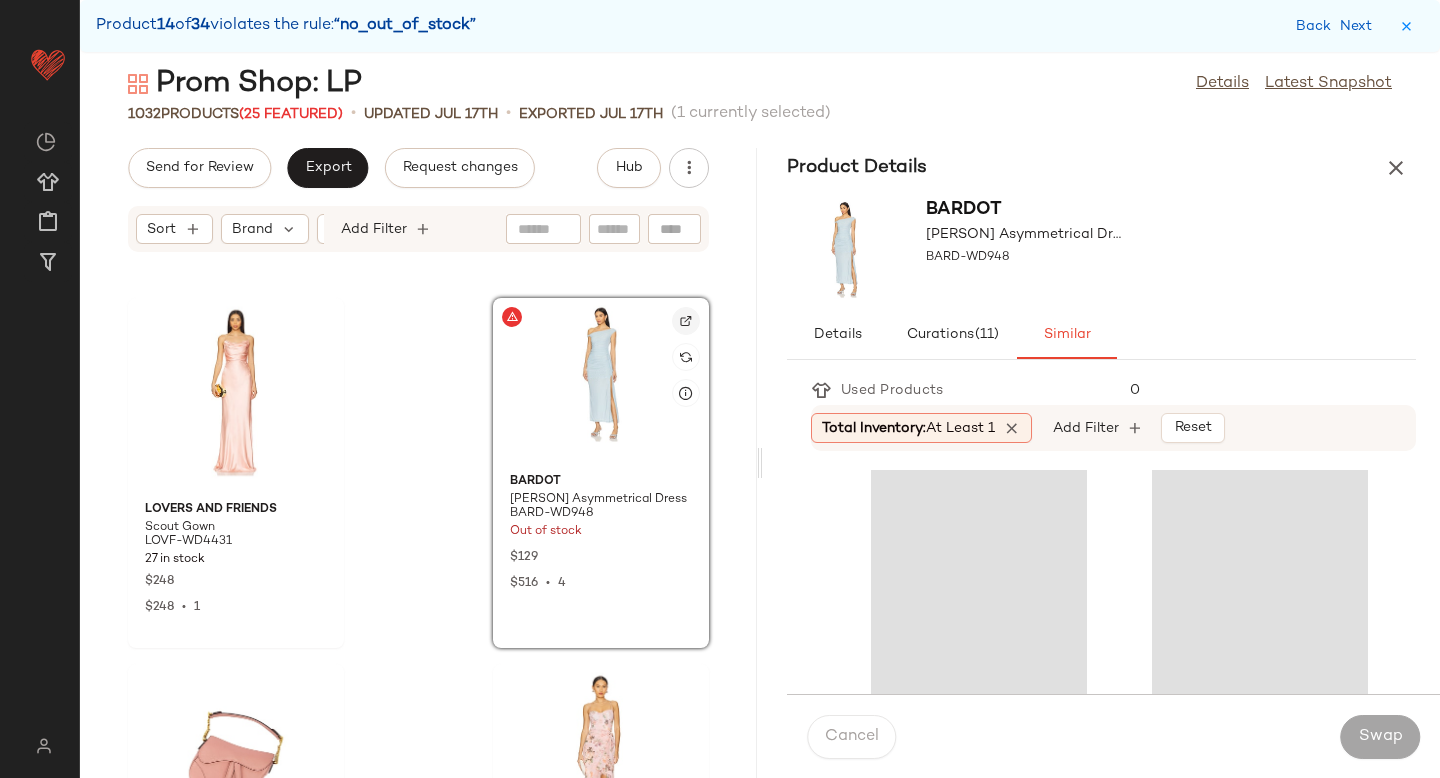 click 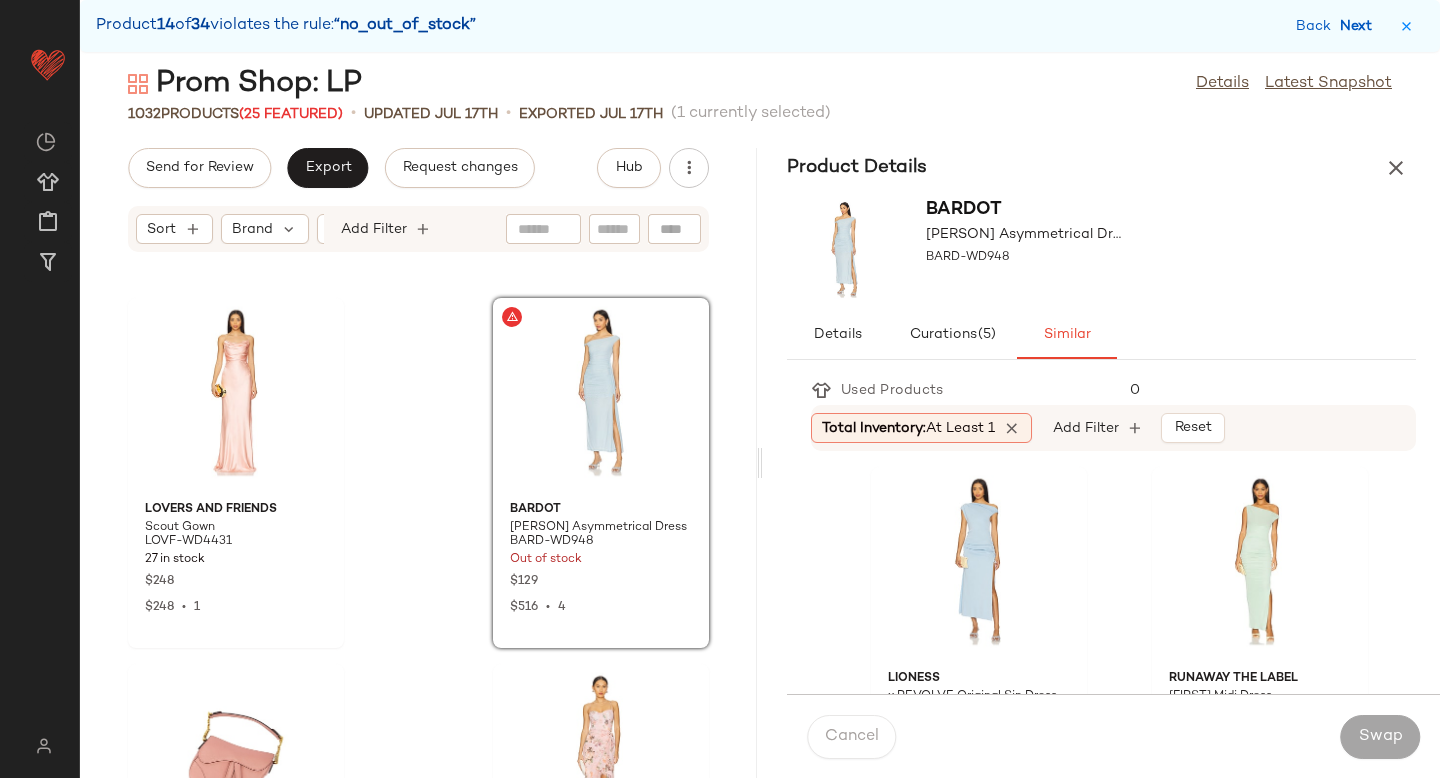 click on "Next" at bounding box center (1360, 26) 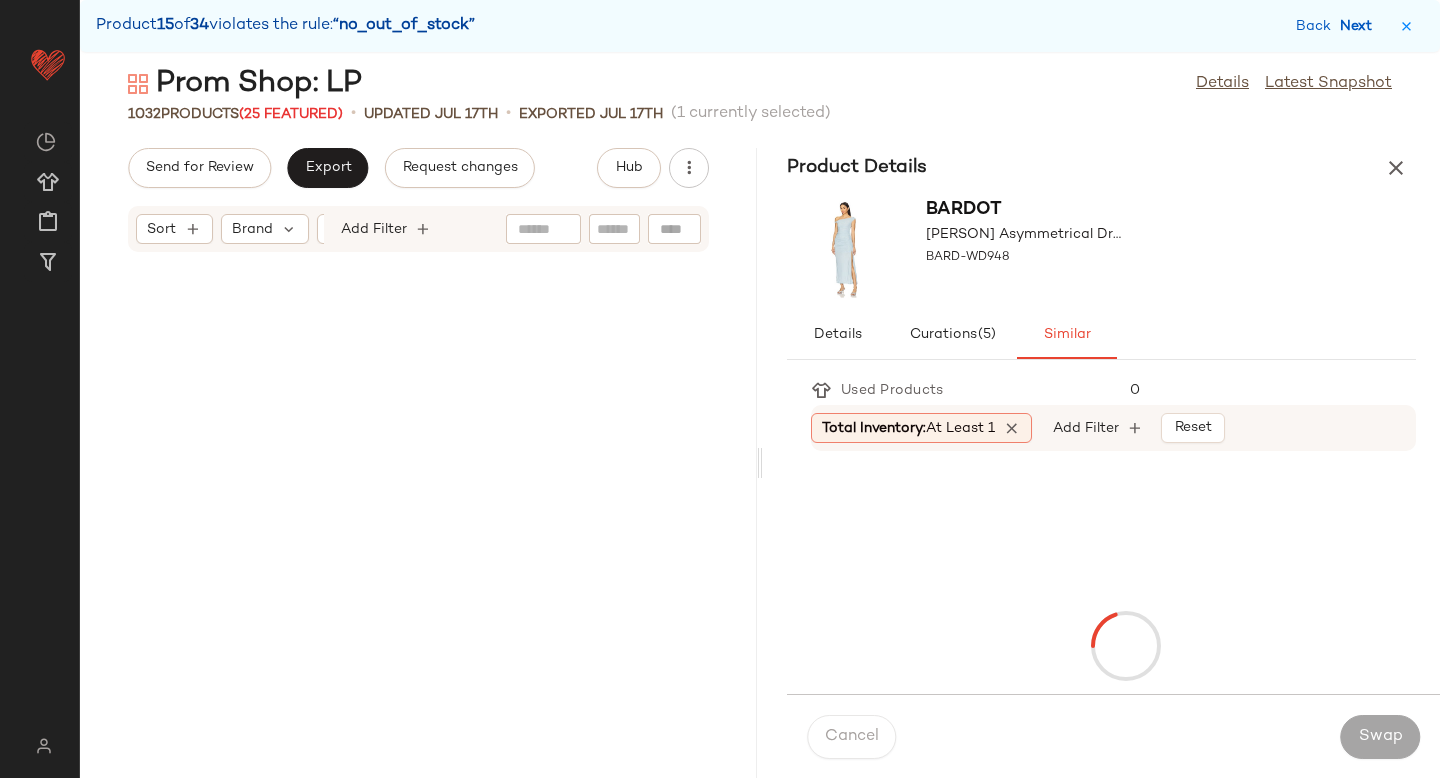 scroll, scrollTop: 77226, scrollLeft: 0, axis: vertical 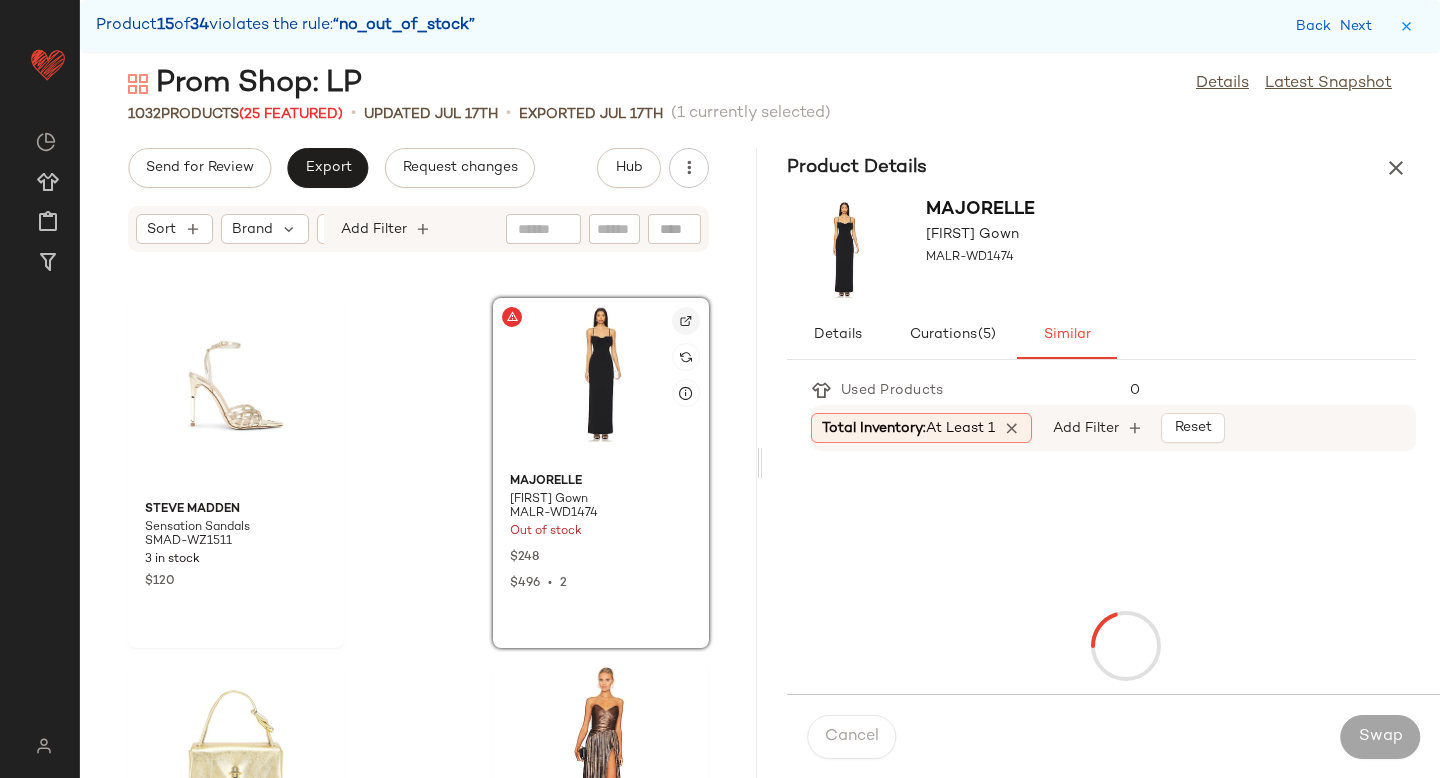 click at bounding box center (686, 321) 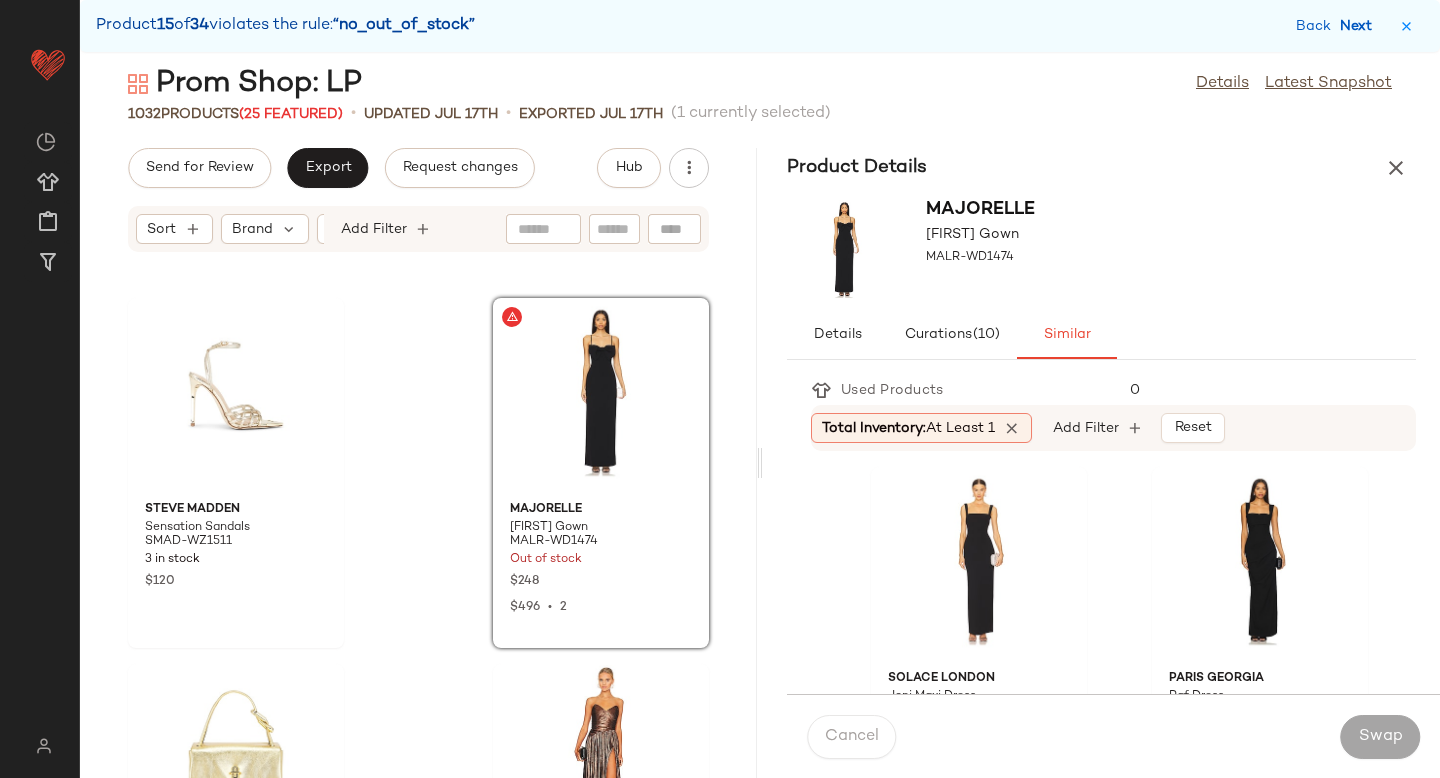 click on "Next" at bounding box center [1360, 26] 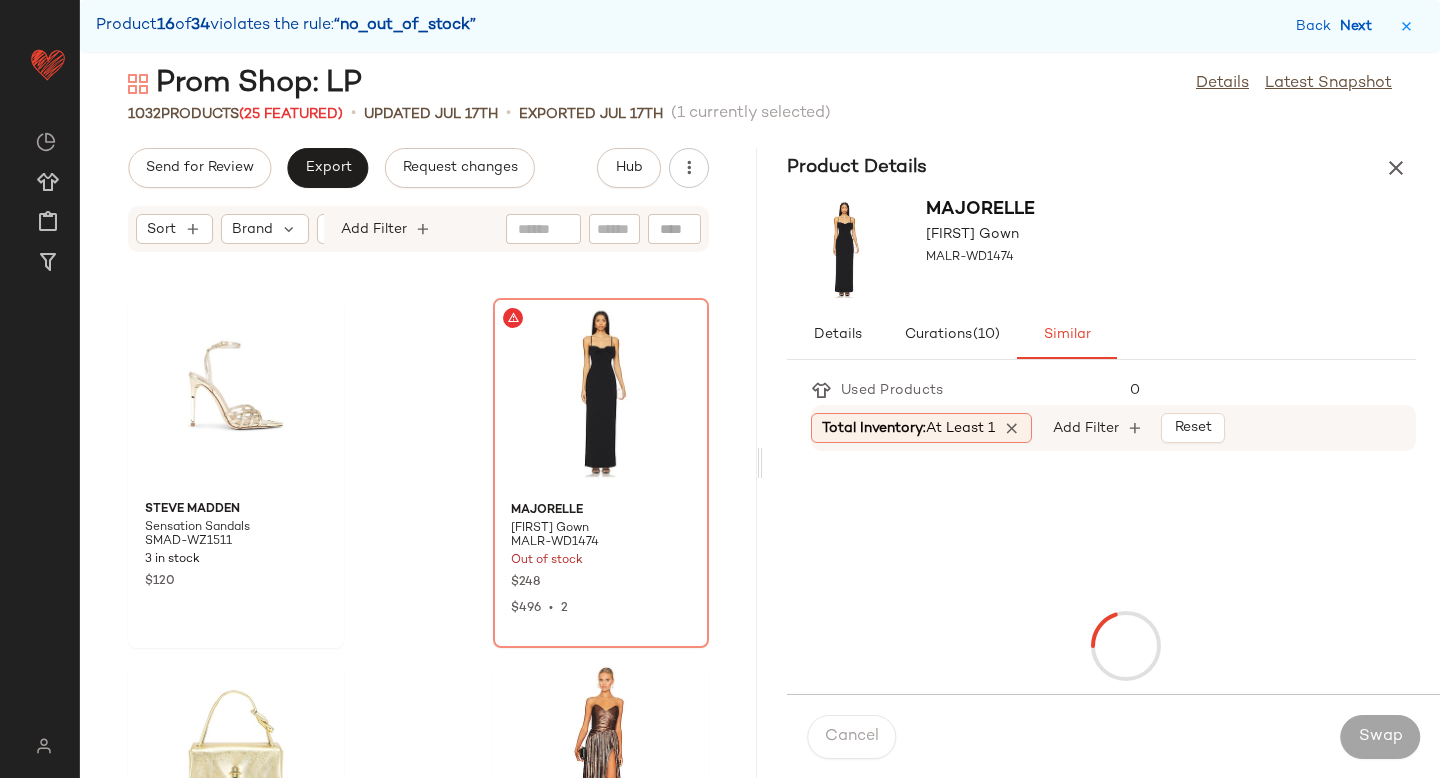 scroll, scrollTop: 78690, scrollLeft: 0, axis: vertical 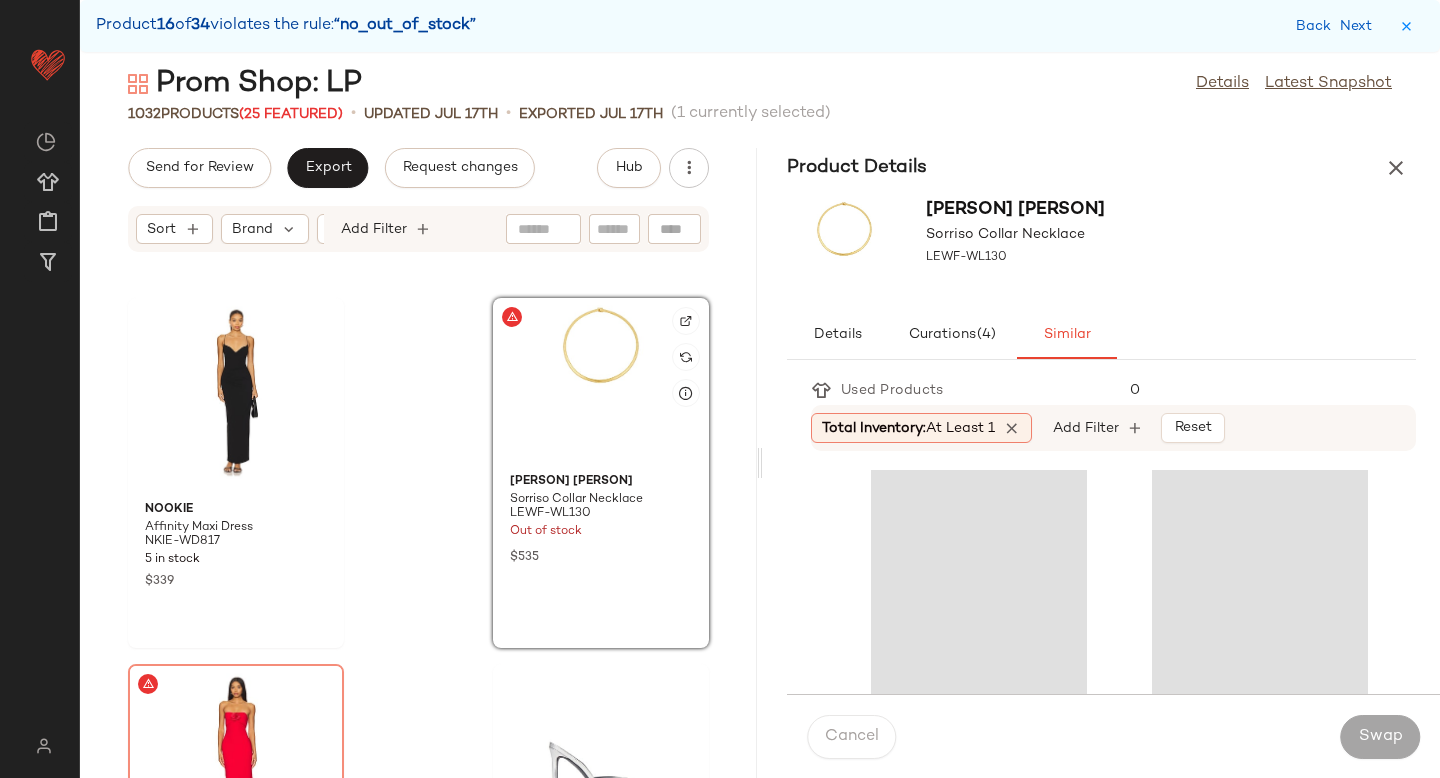 click 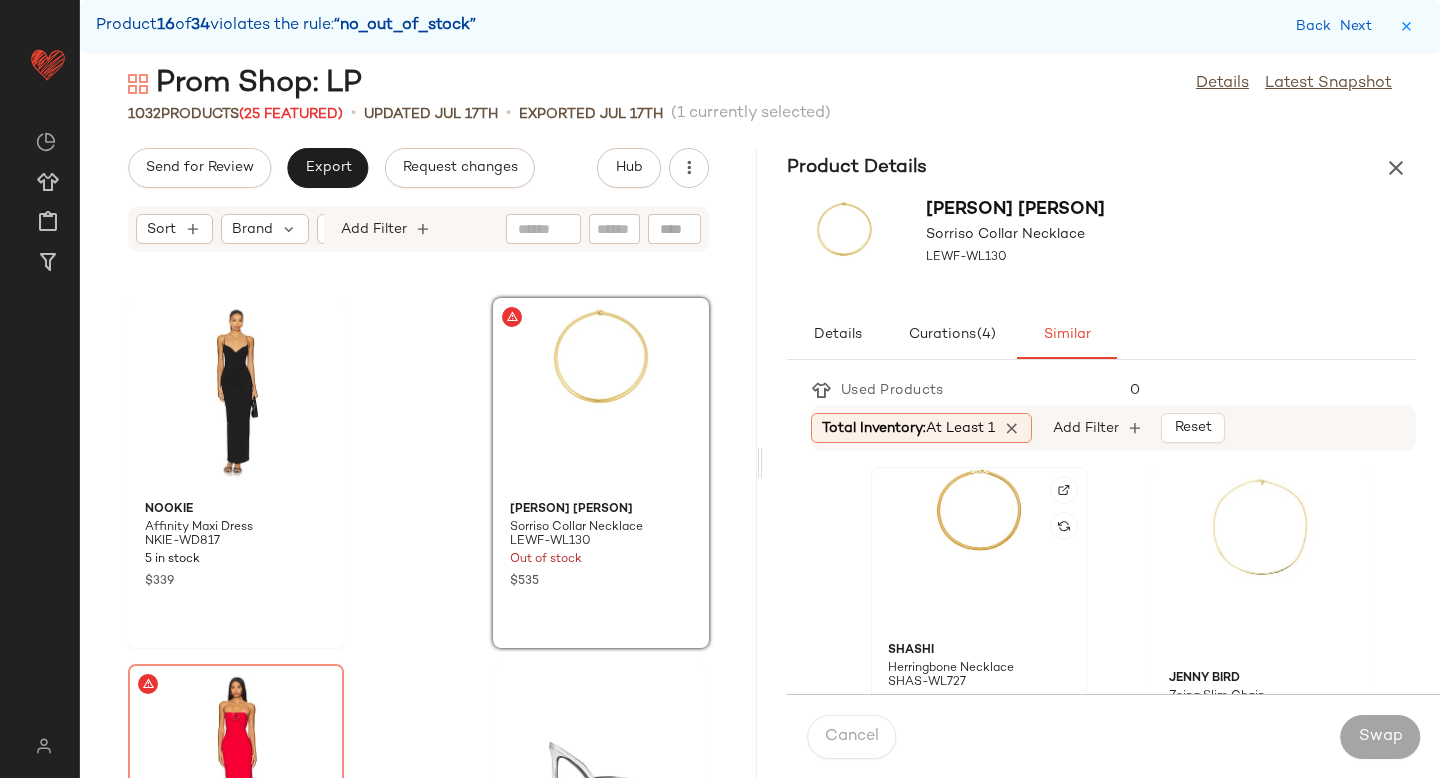 click 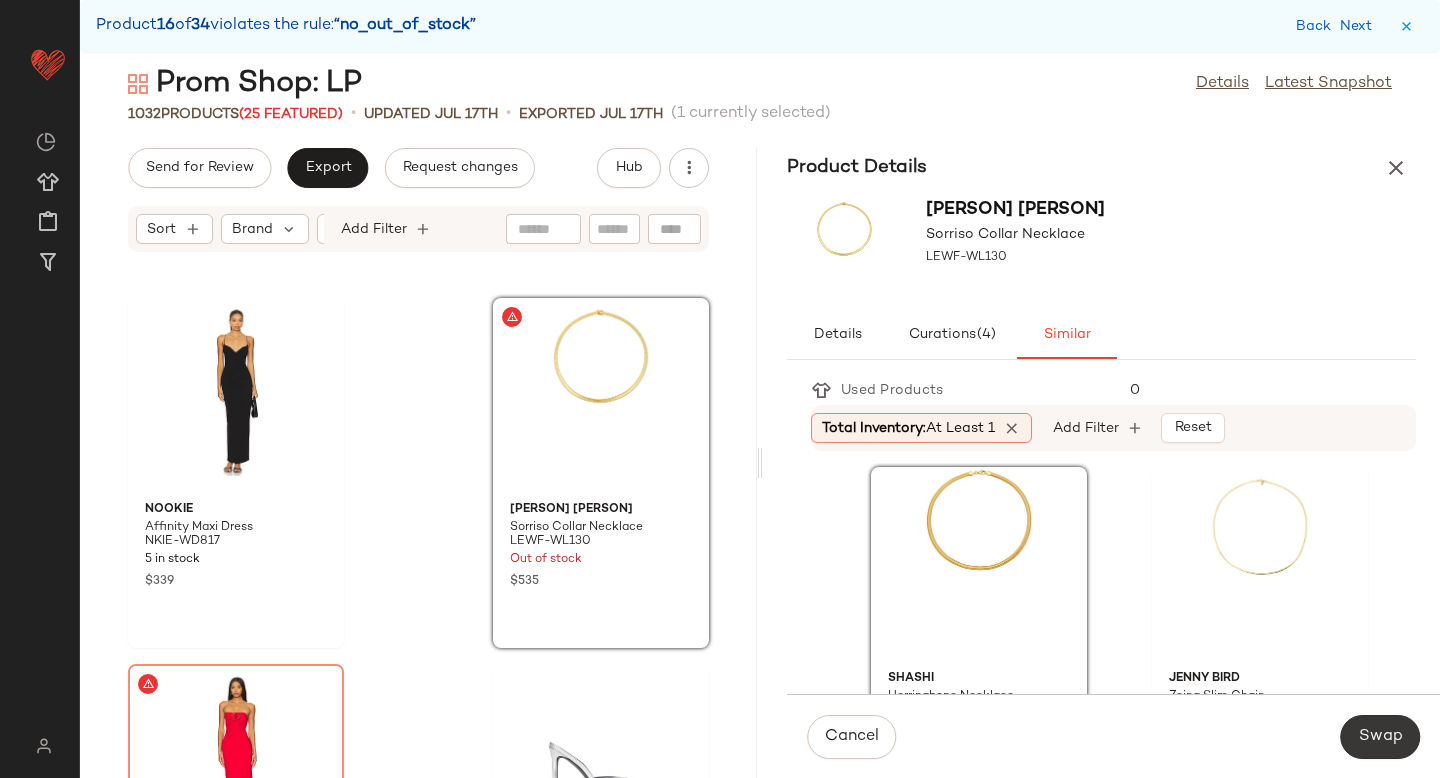 click on "Swap" 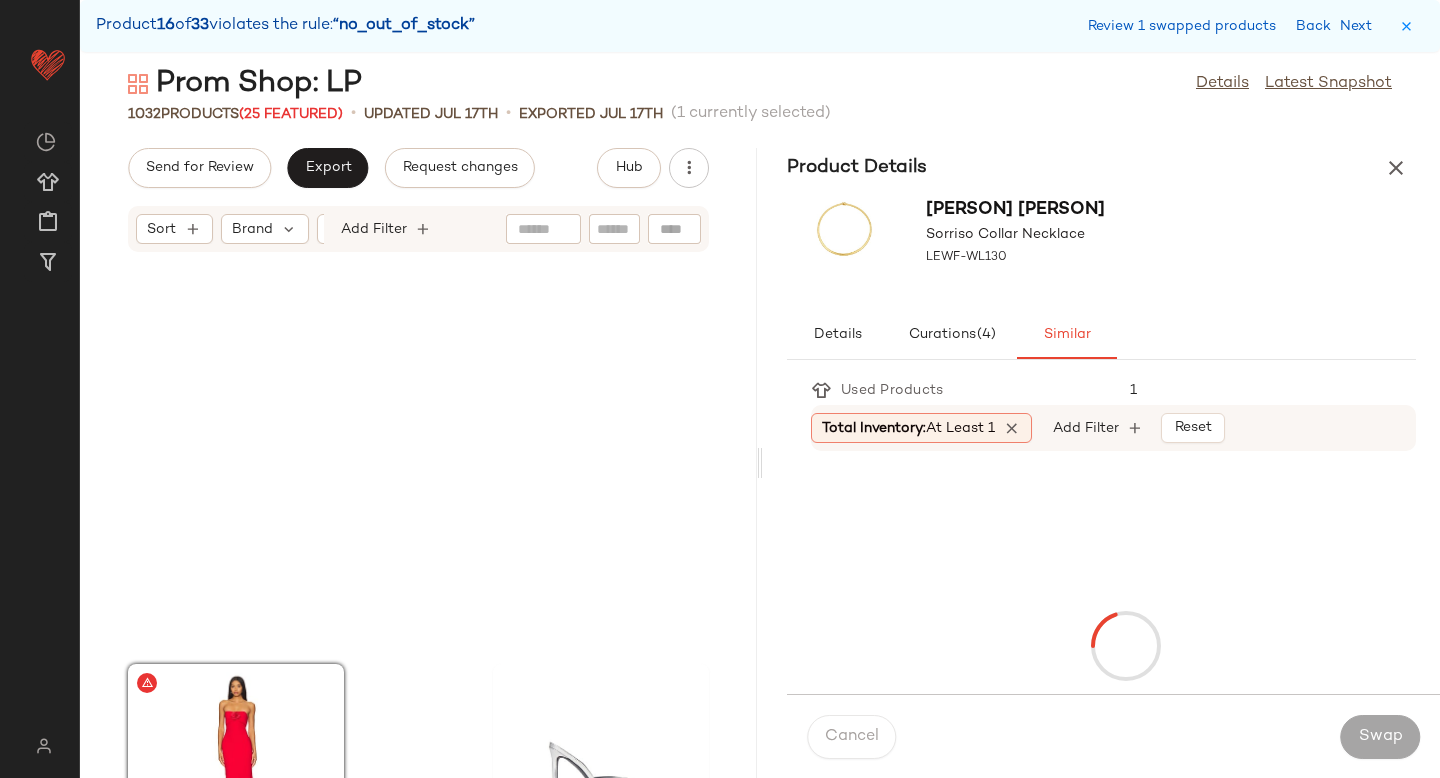 scroll, scrollTop: 79056, scrollLeft: 0, axis: vertical 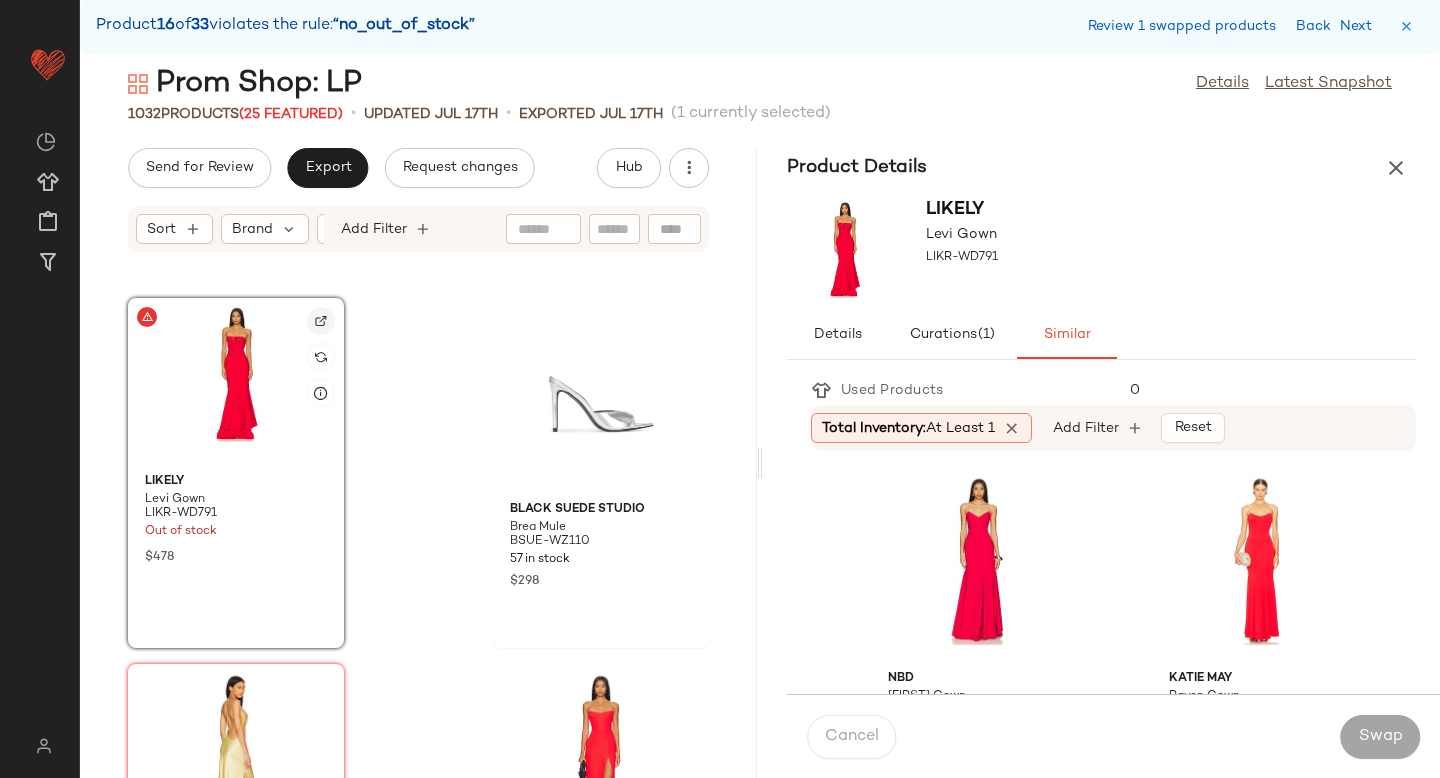click 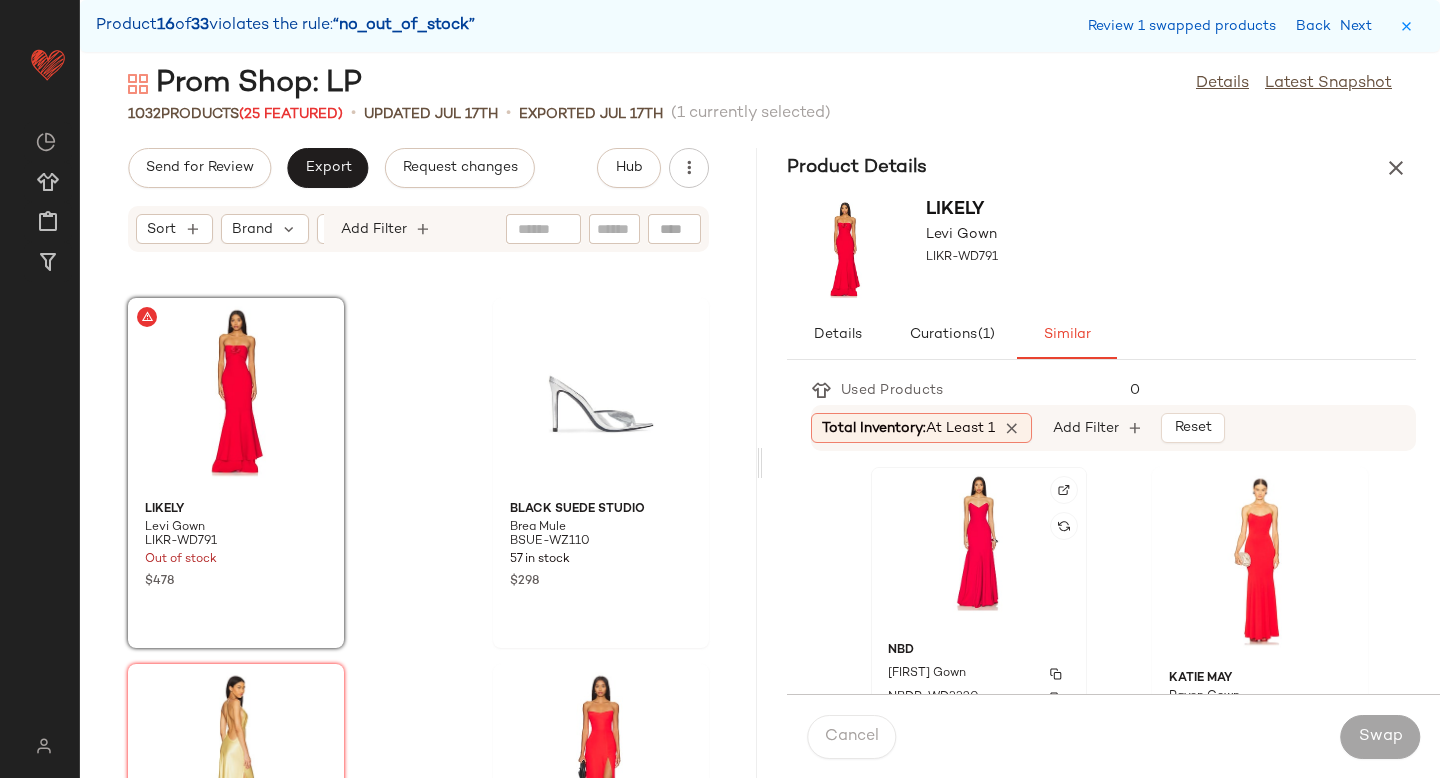 click on "[BRAND] [FIRST] Gown [CODE] [NUMBER] in stock $[PRICE]" 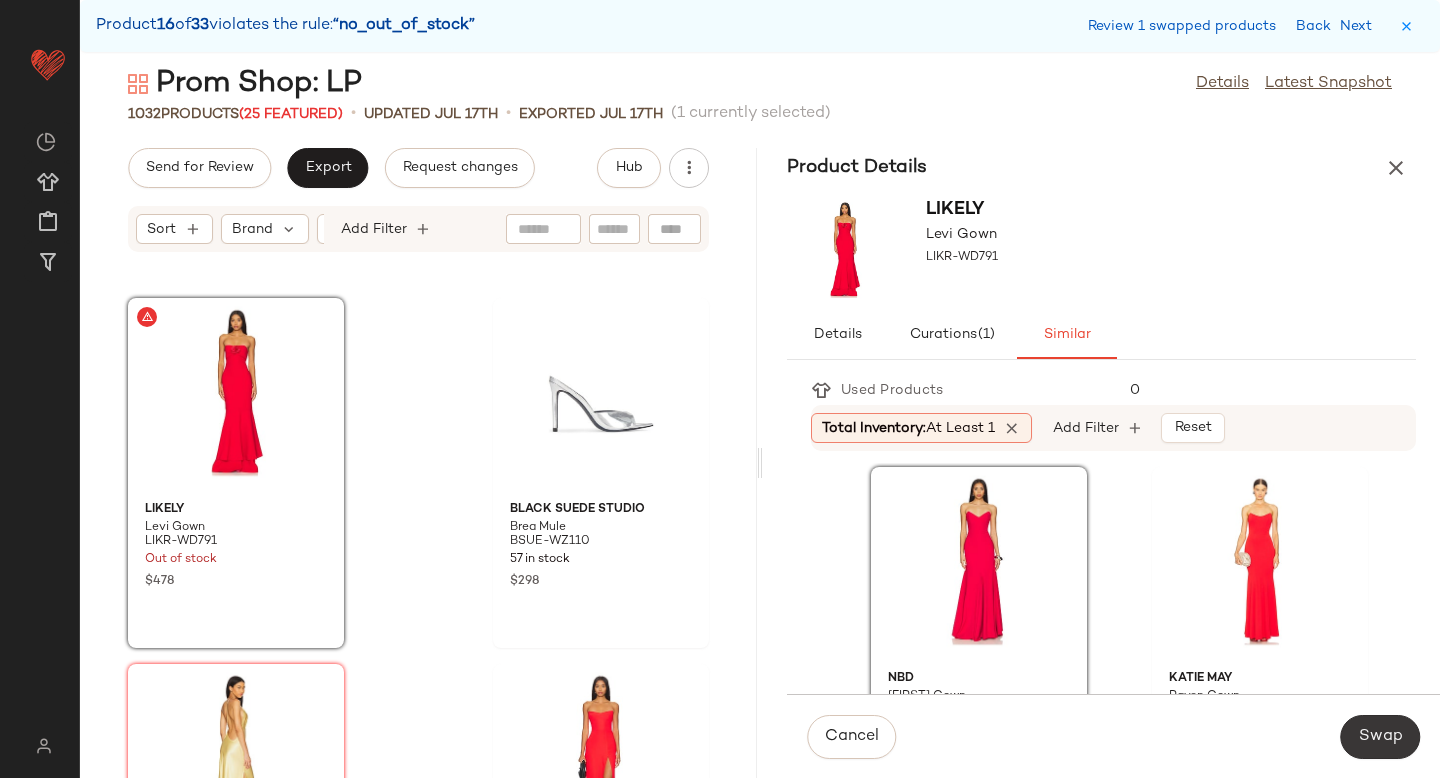 click on "Swap" 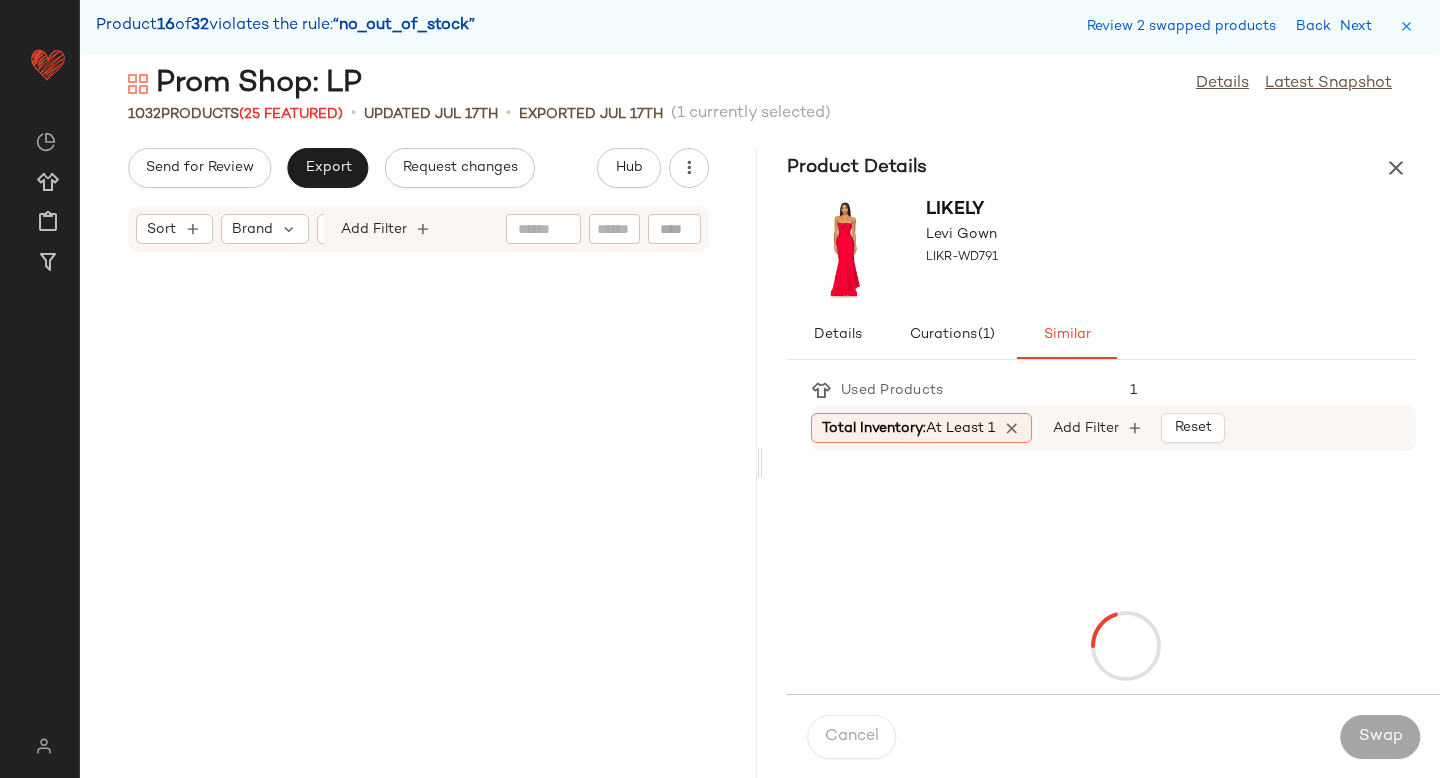 scroll, scrollTop: 80520, scrollLeft: 0, axis: vertical 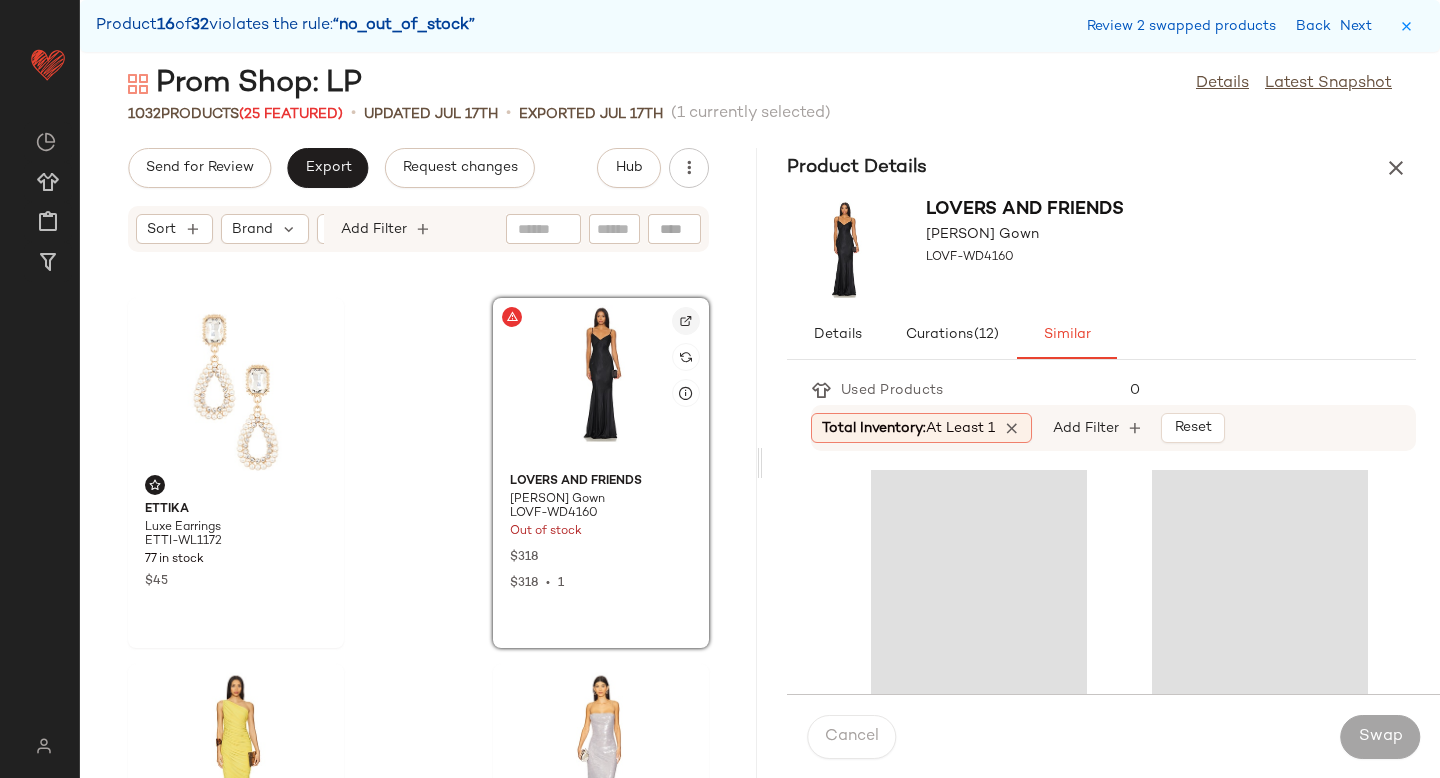 click at bounding box center [686, 321] 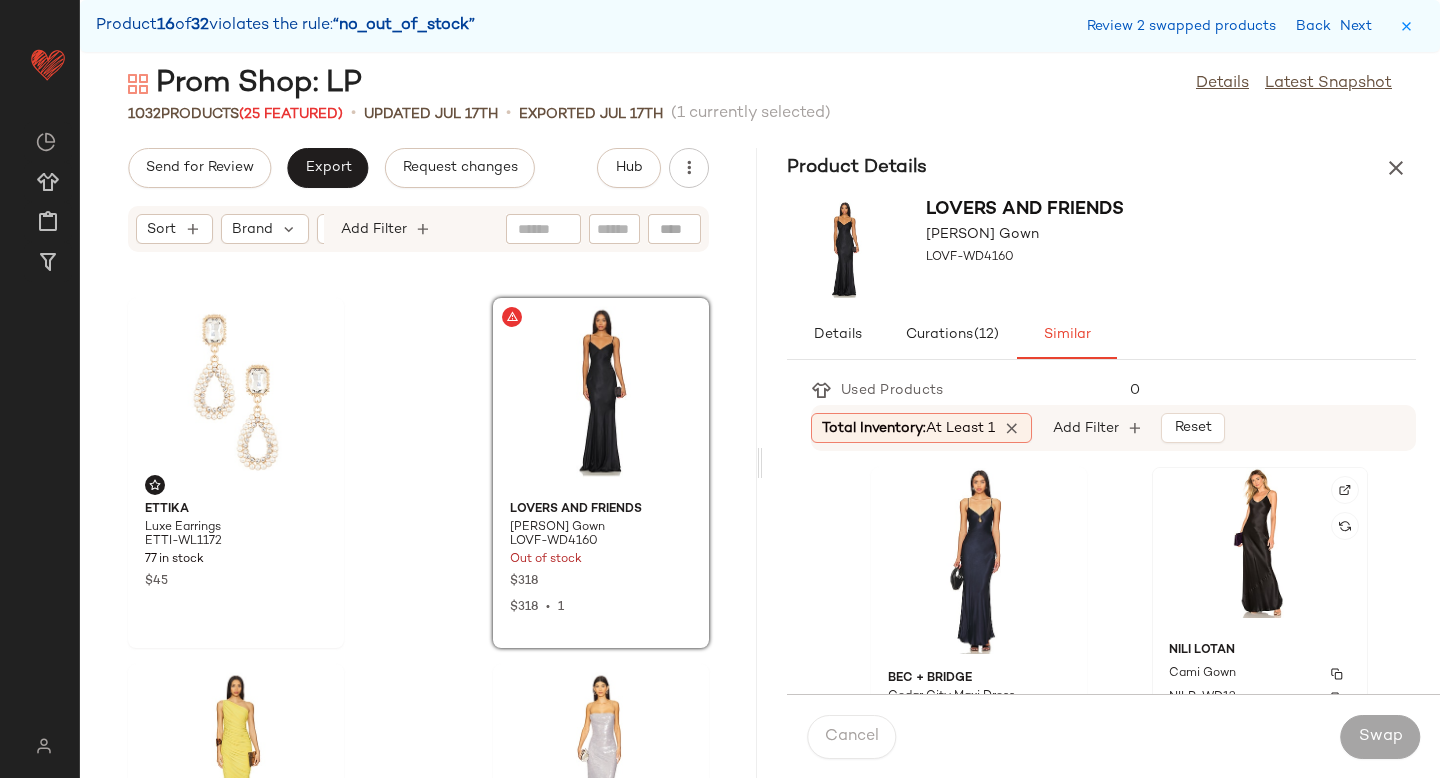 click on "NILI LOTAN" at bounding box center (1260, 651) 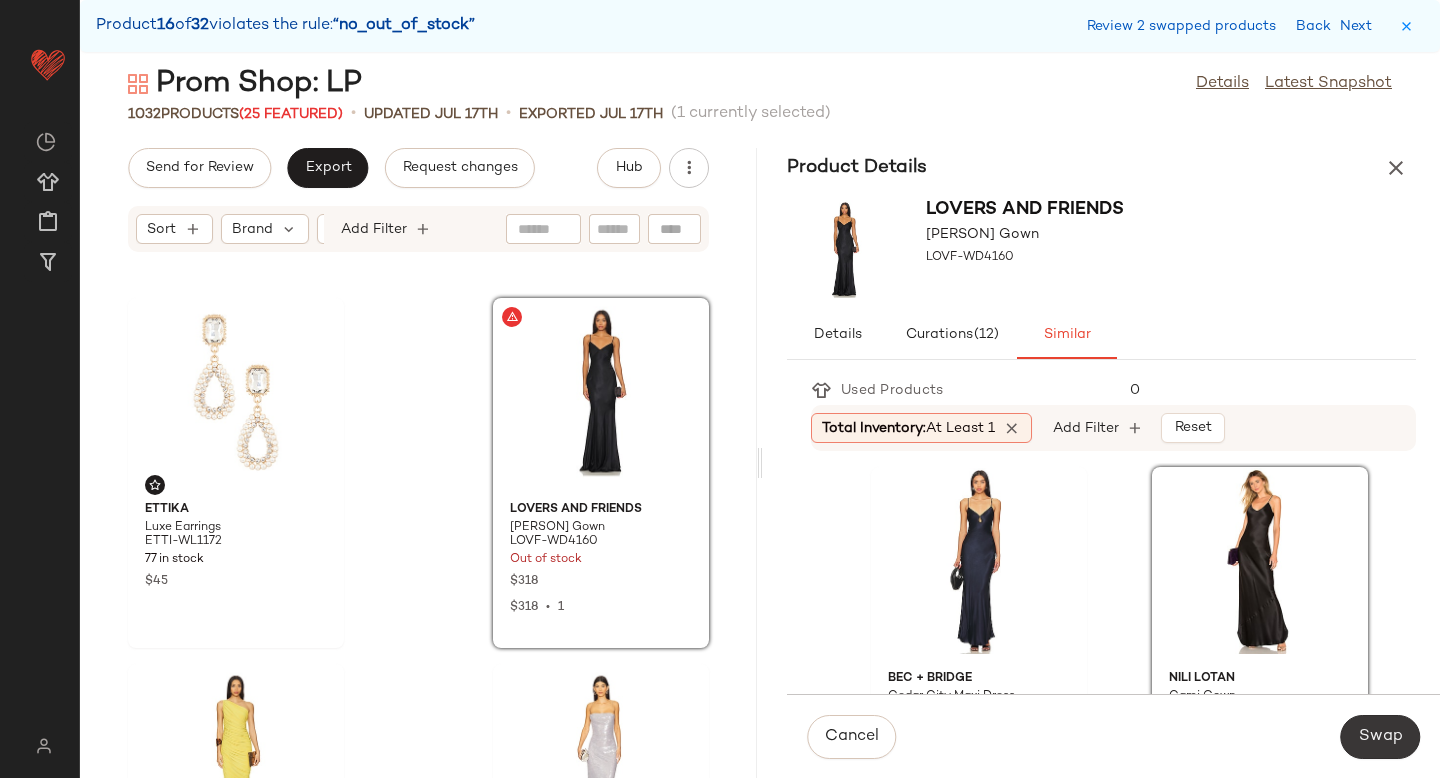 click on "Swap" 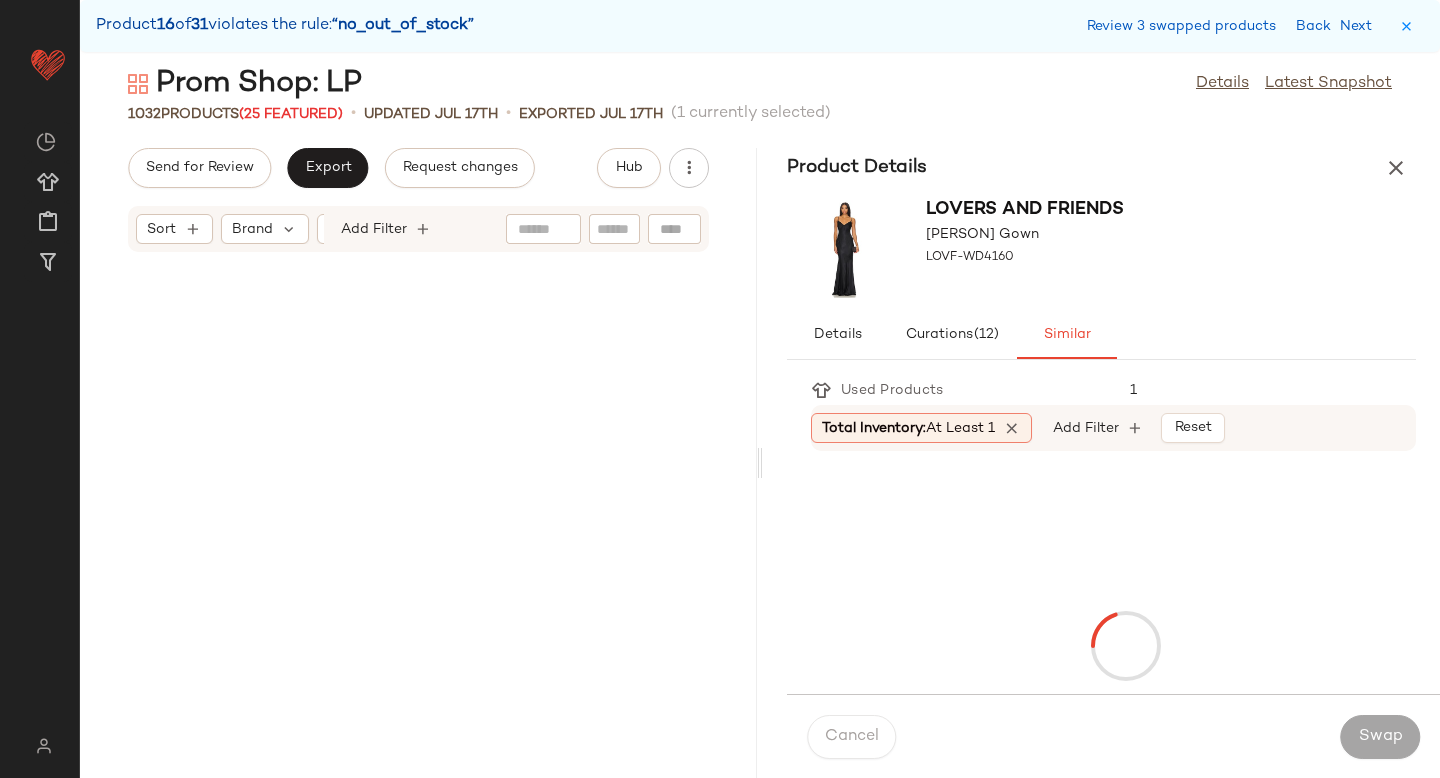 scroll, scrollTop: 81618, scrollLeft: 0, axis: vertical 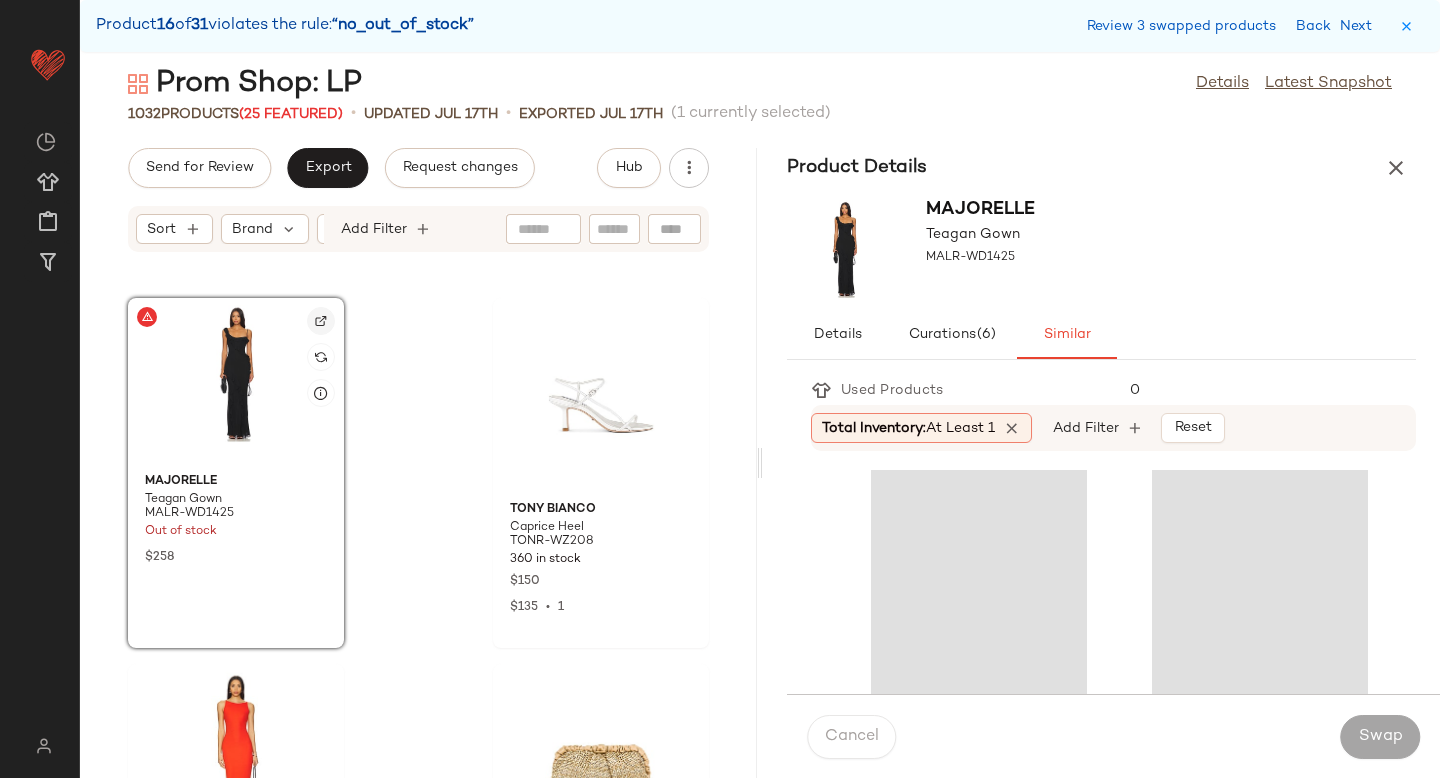 click 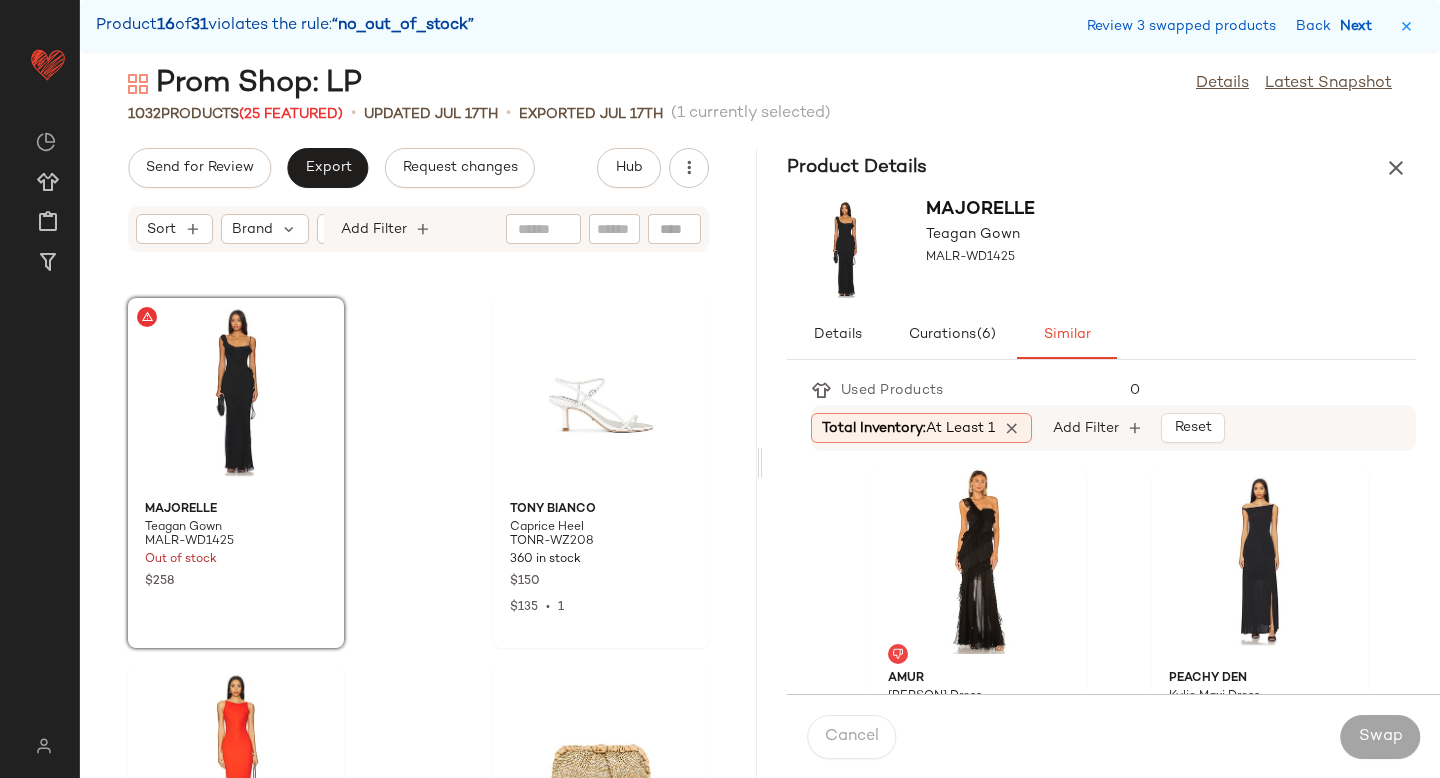 click on "Next" at bounding box center (1360, 26) 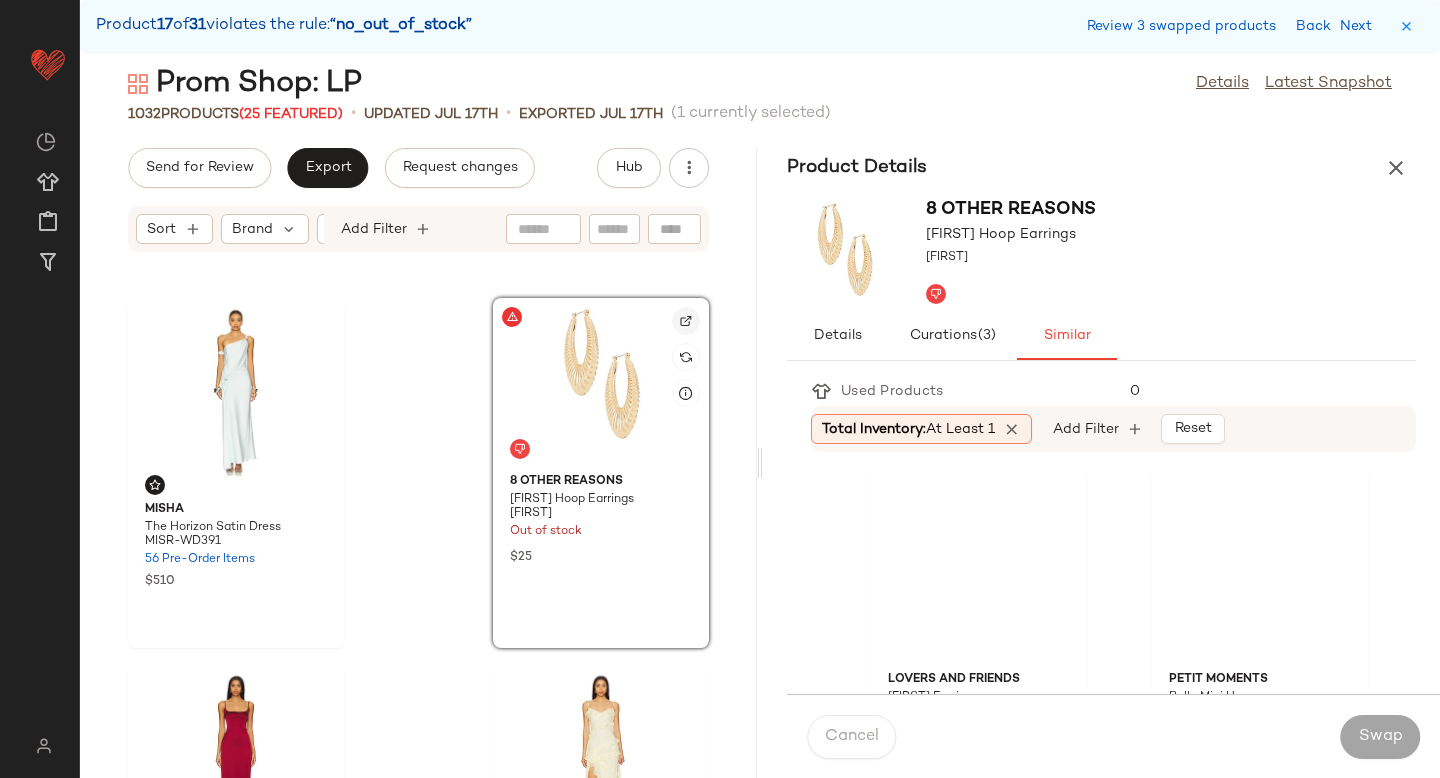 click at bounding box center (686, 321) 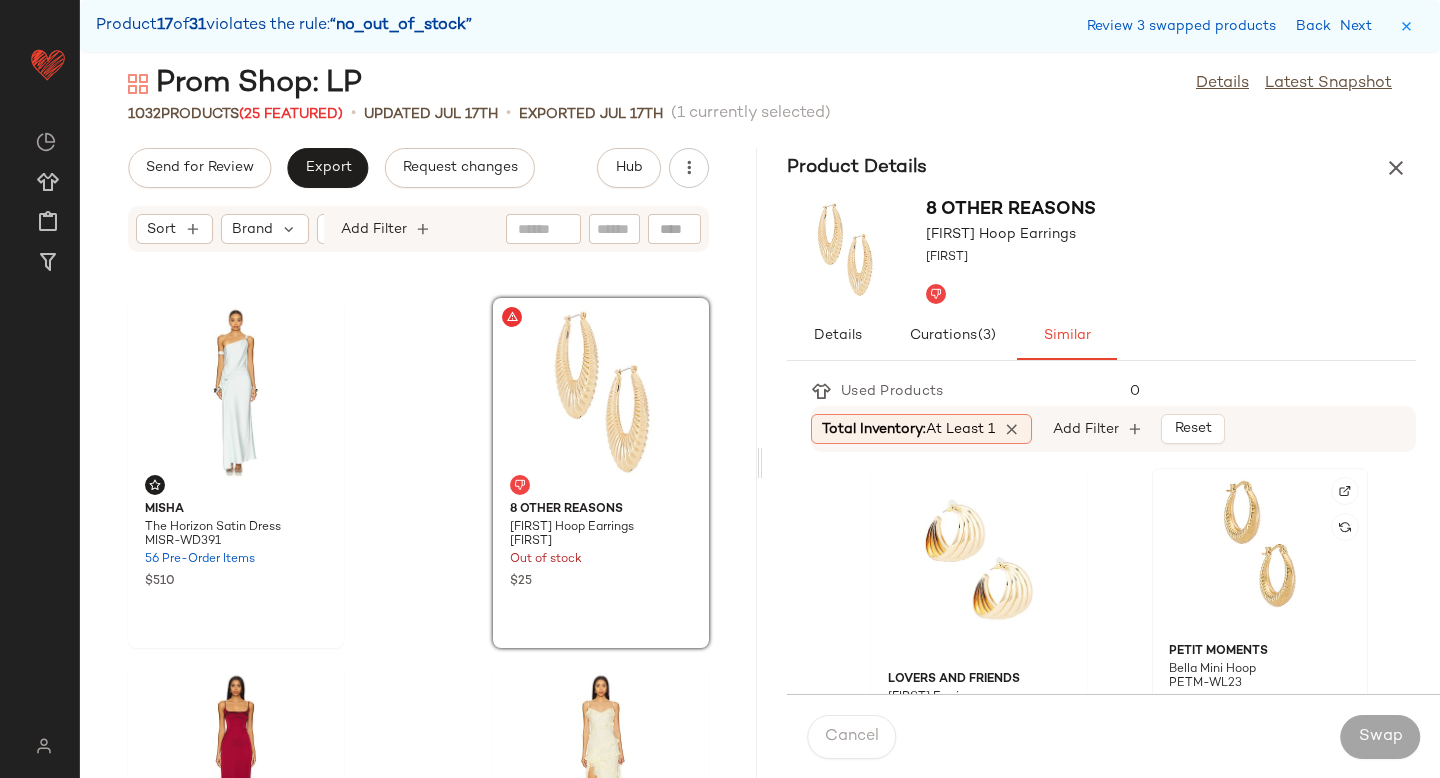 click 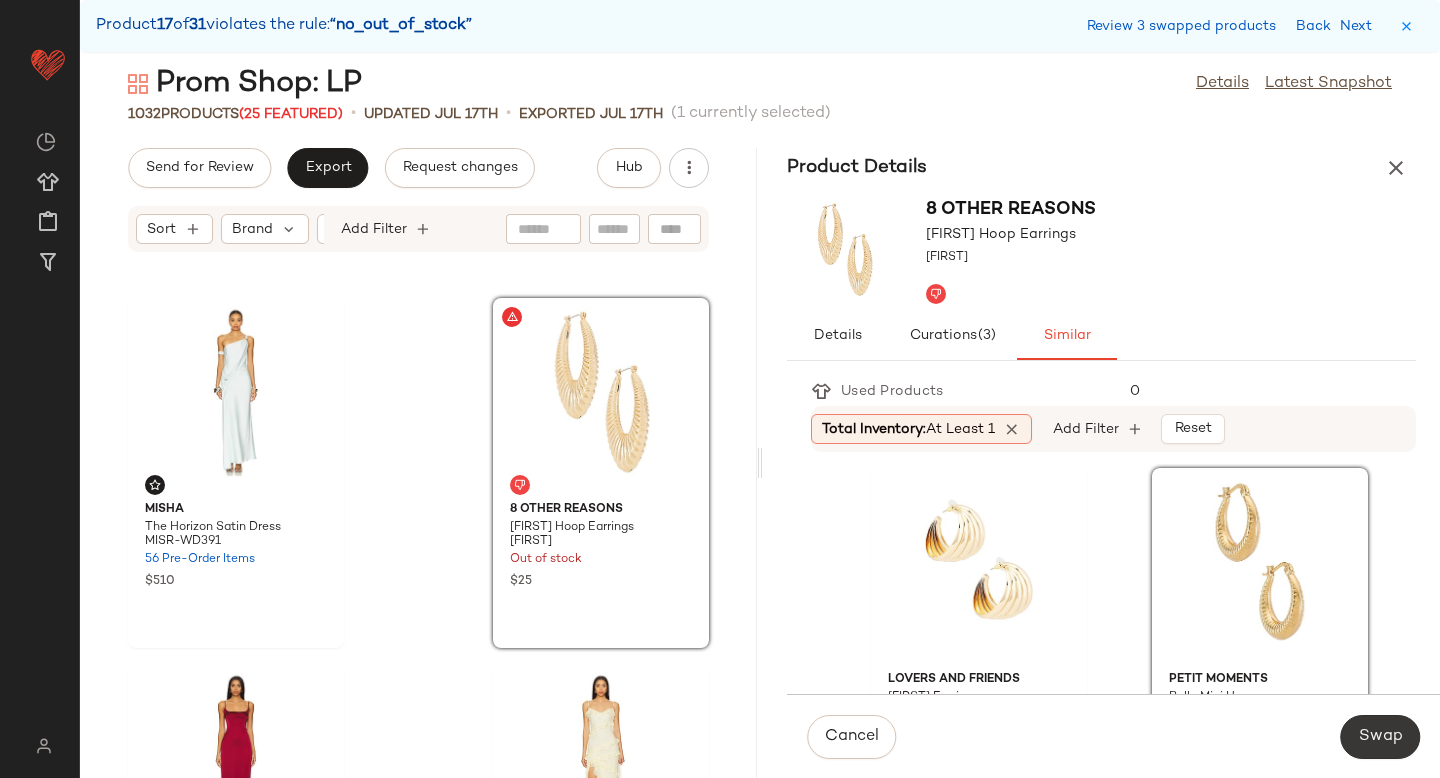 click on "Swap" 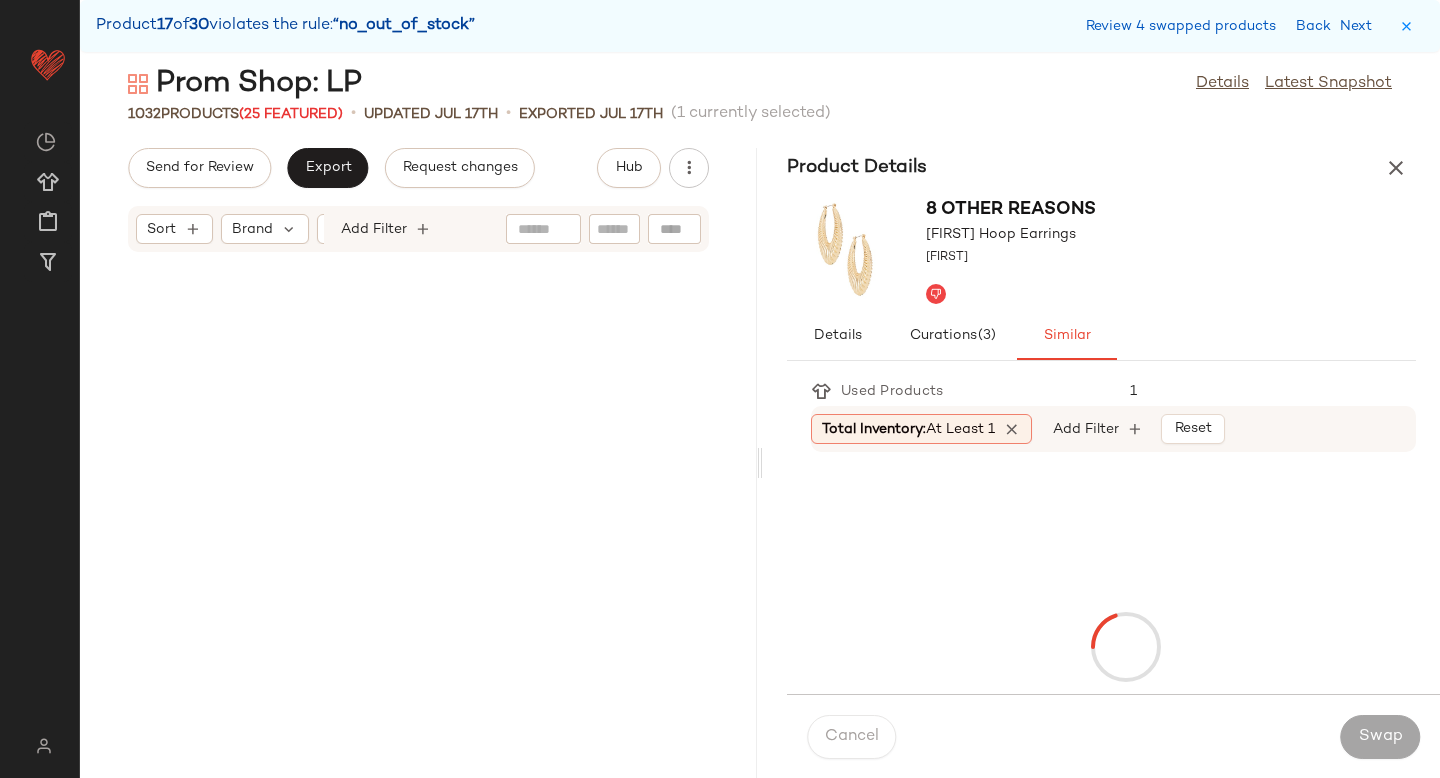 scroll, scrollTop: 91134, scrollLeft: 0, axis: vertical 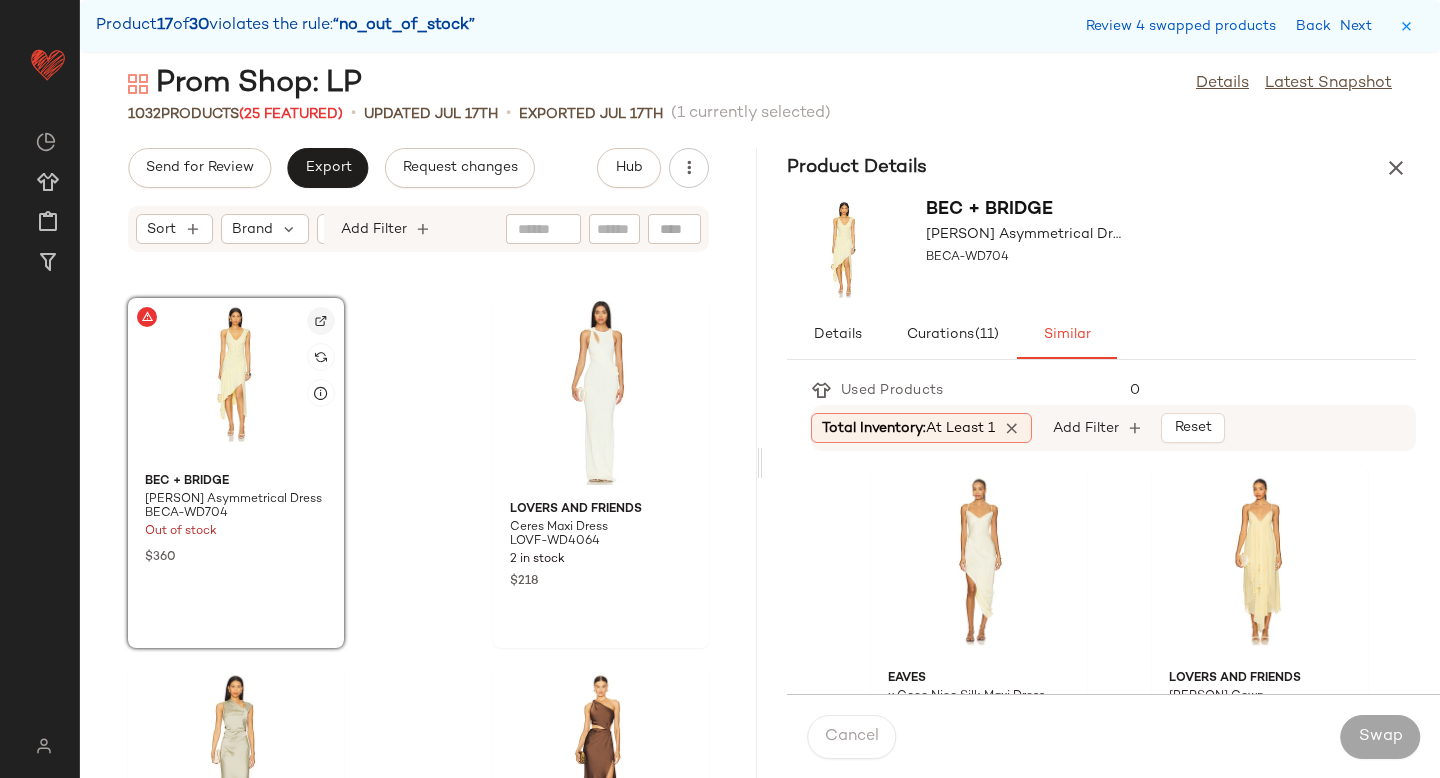 click 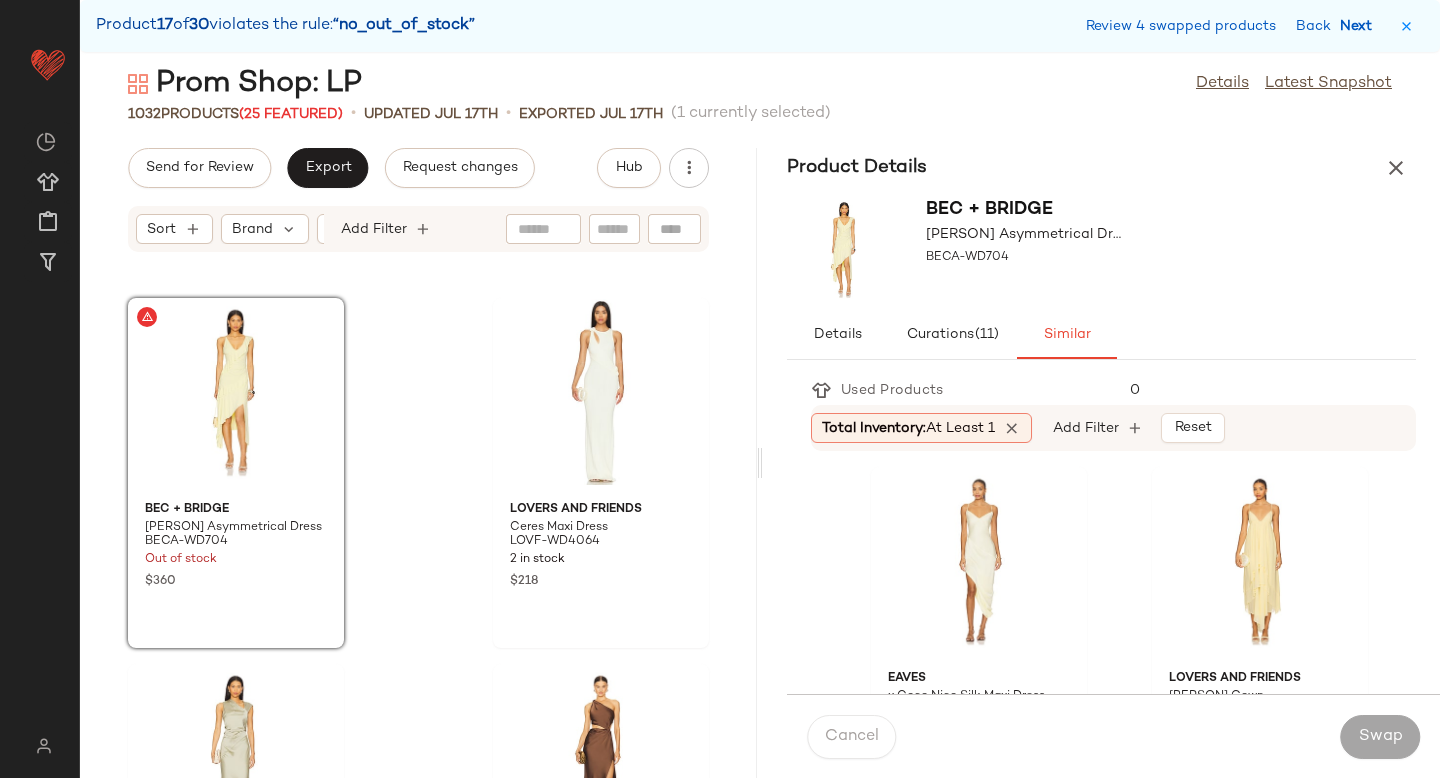 click on "Next" at bounding box center [1360, 26] 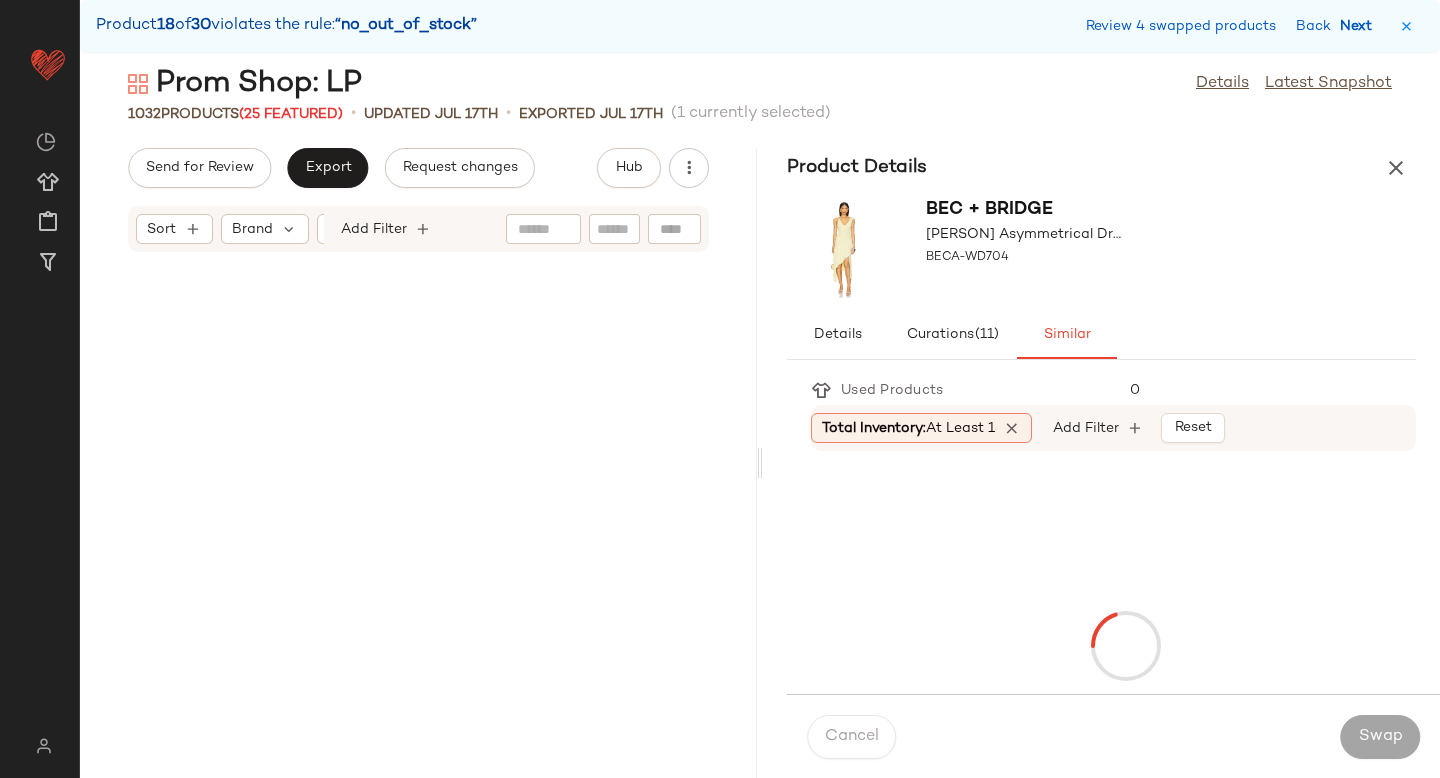 scroll, scrollTop: 99552, scrollLeft: 0, axis: vertical 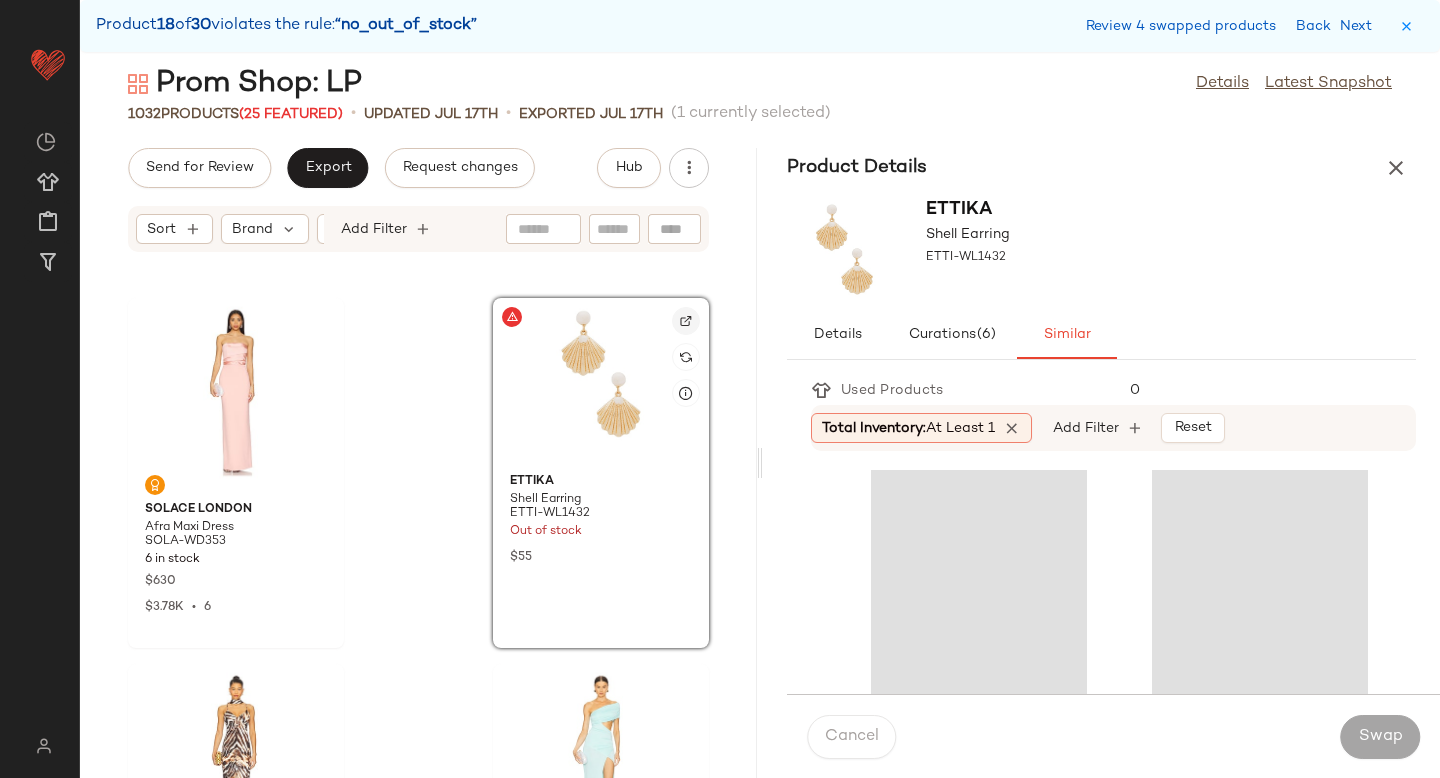 click 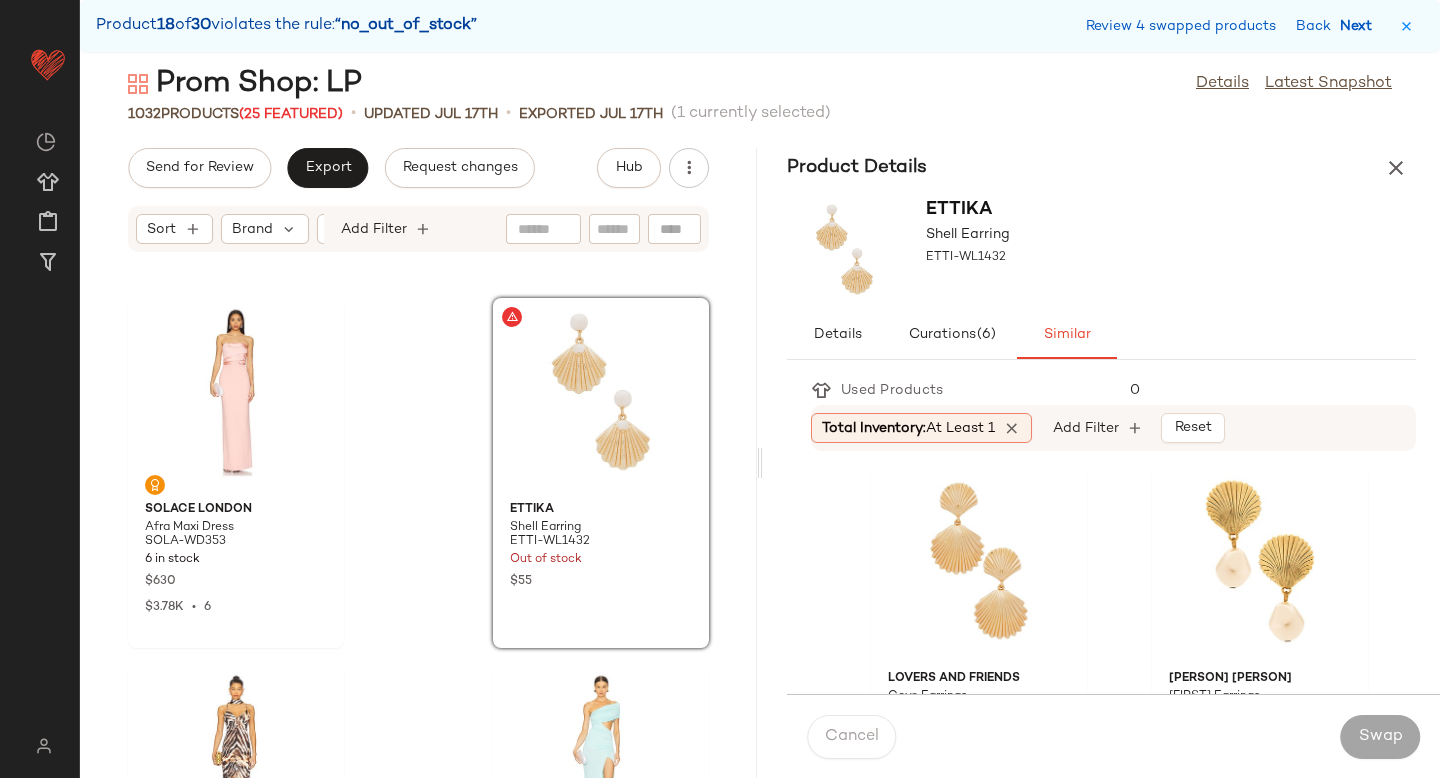 click on "Next" at bounding box center (1360, 26) 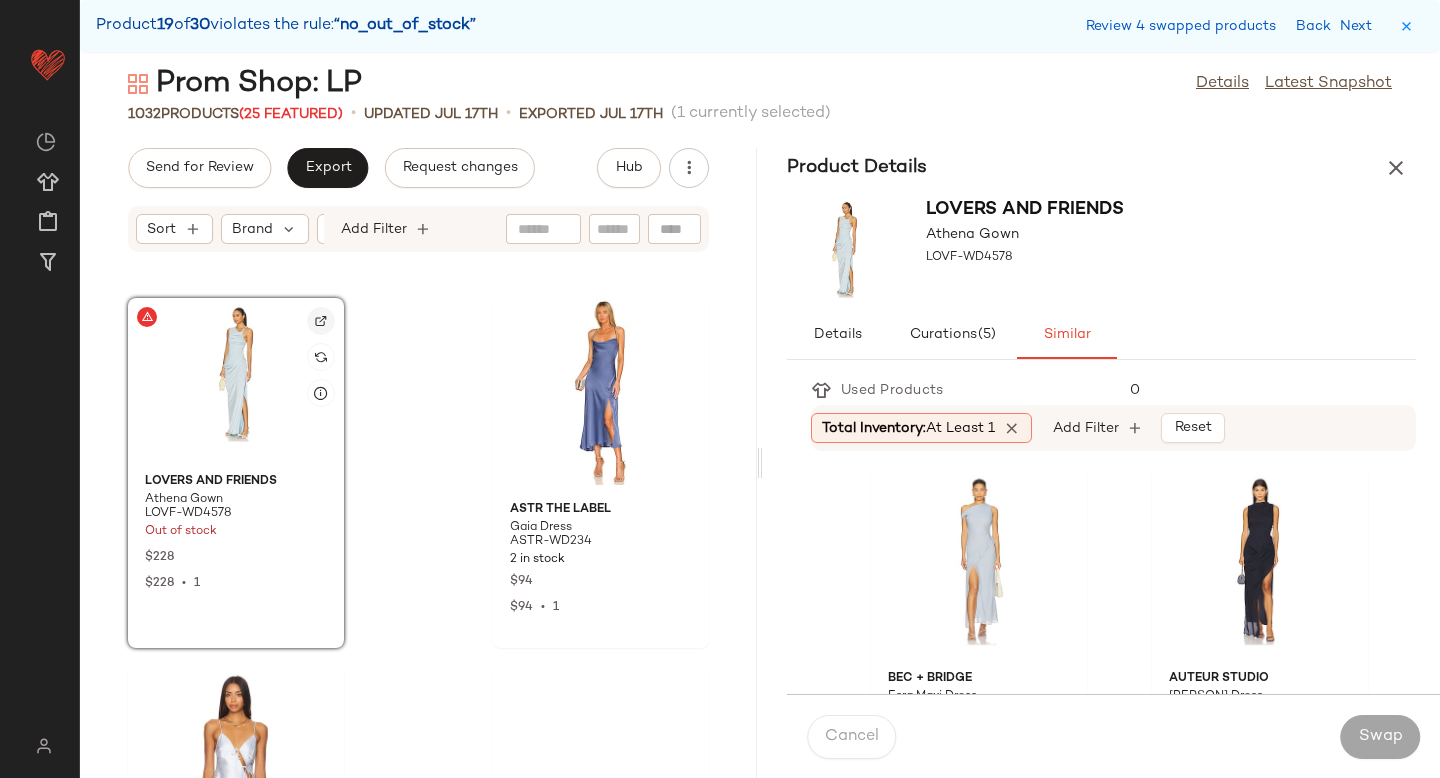 click at bounding box center (321, 321) 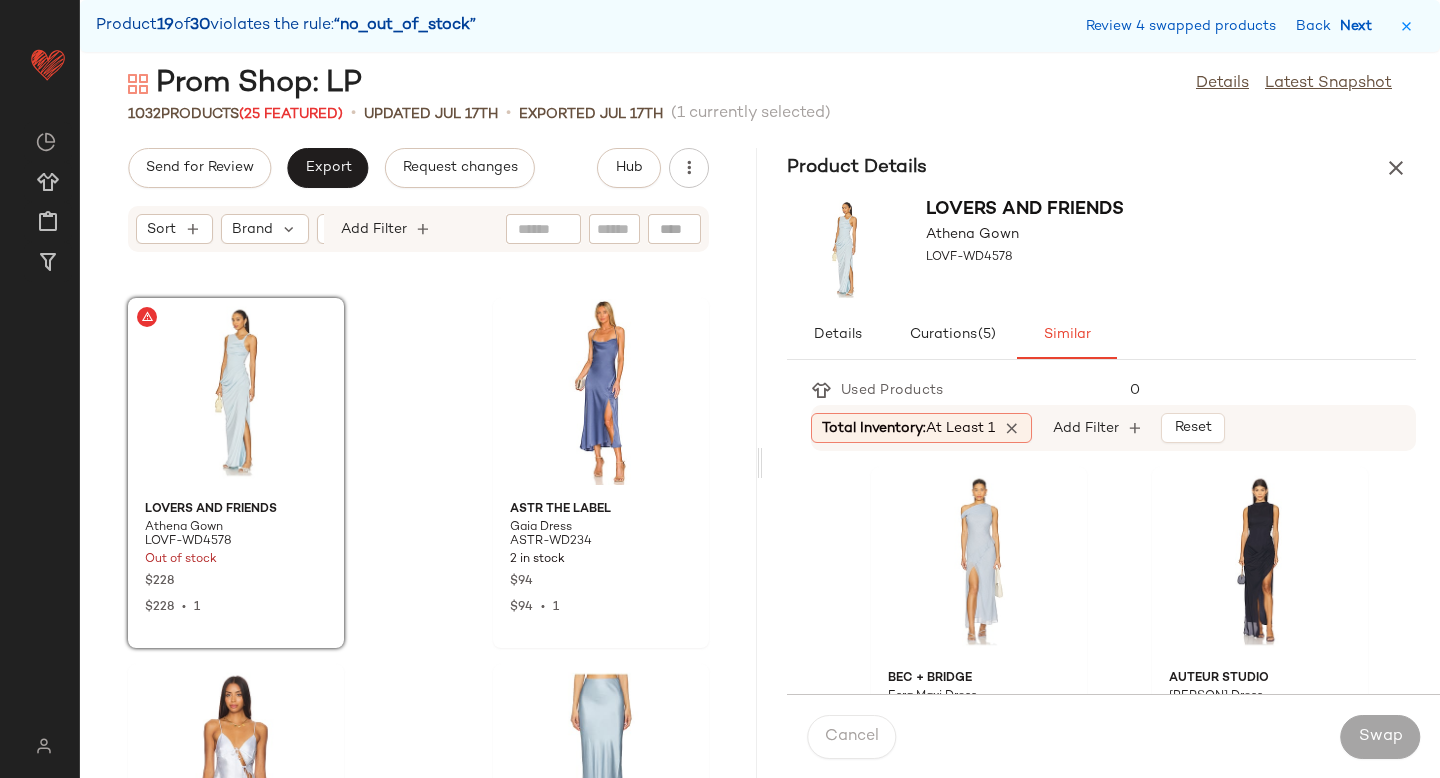 click on "Next" at bounding box center [1360, 26] 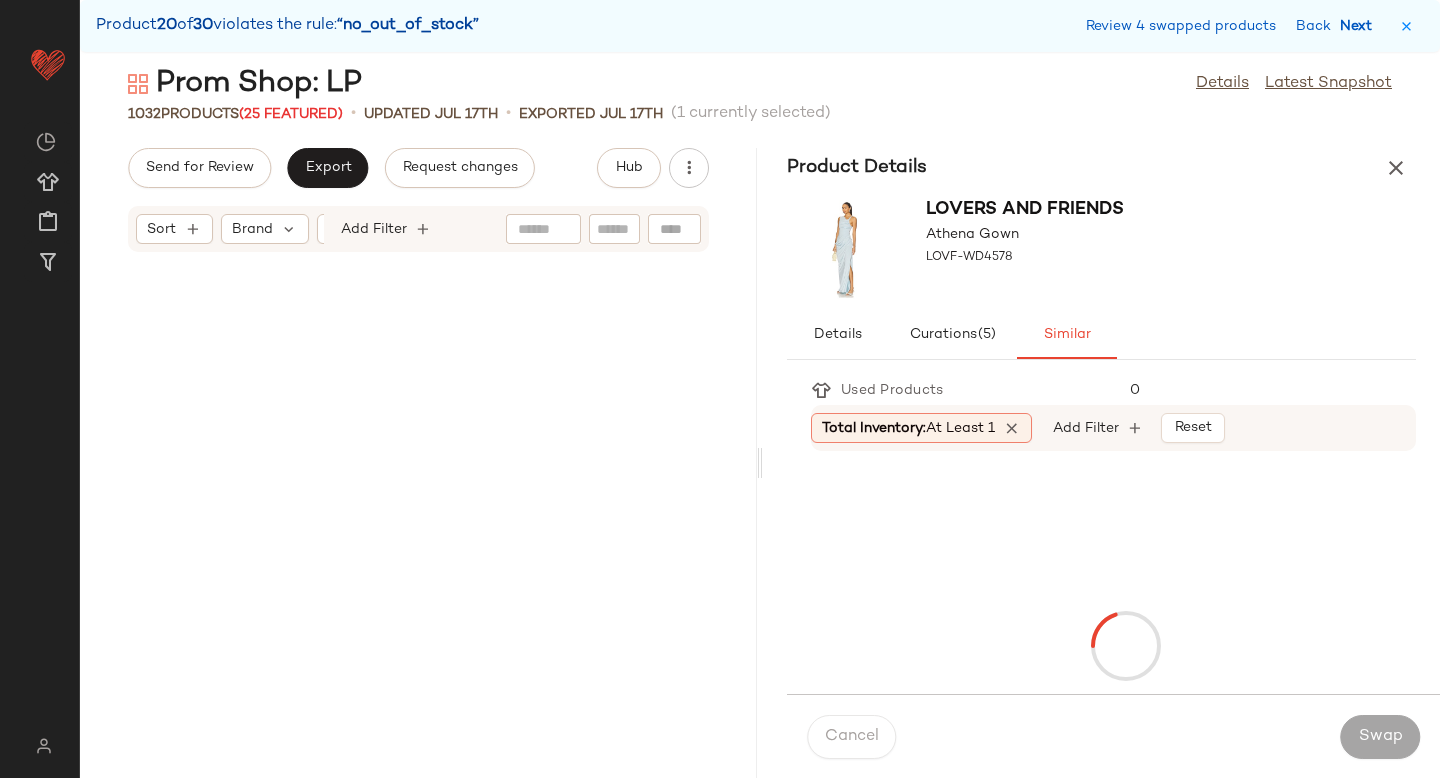 scroll, scrollTop: 143472, scrollLeft: 0, axis: vertical 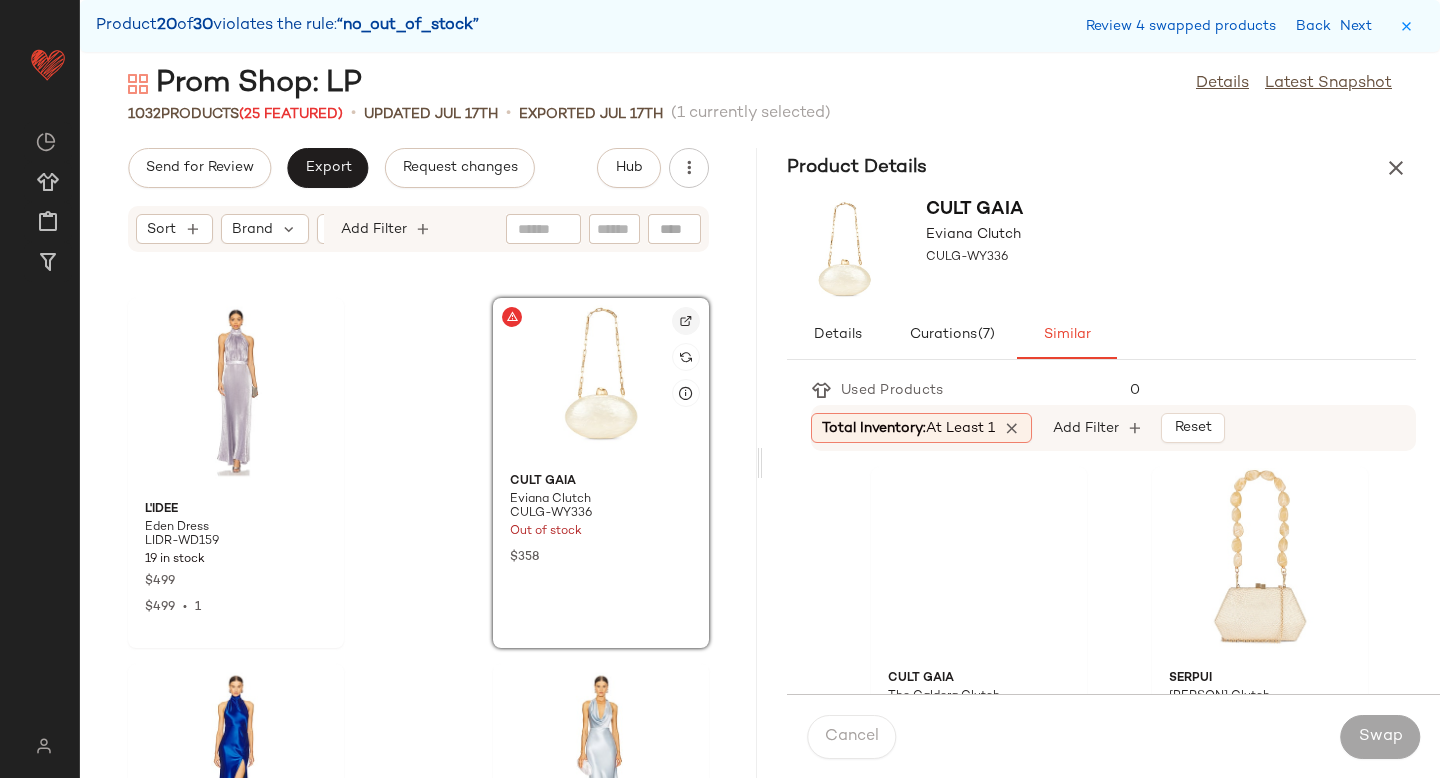 click 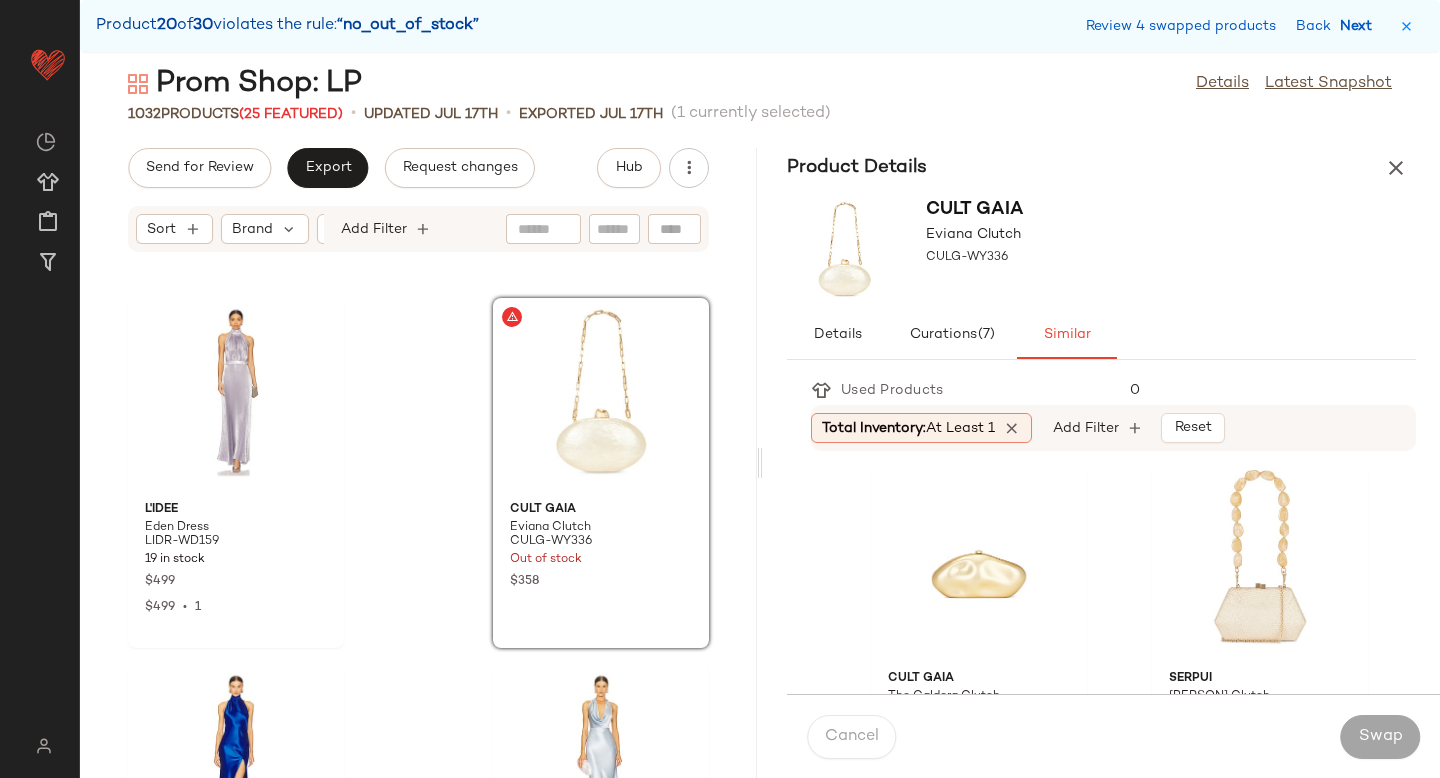 click on "Next" at bounding box center [1360, 26] 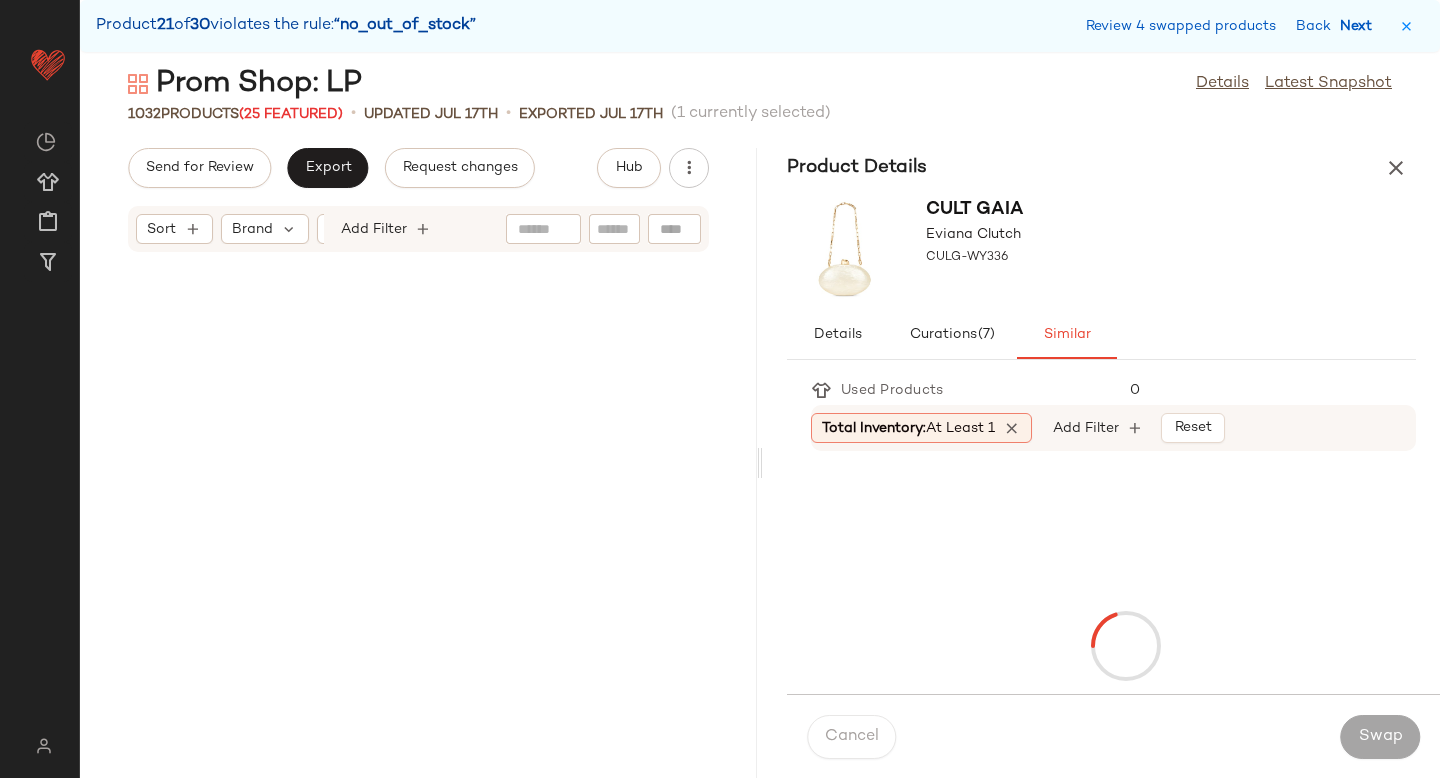 scroll, scrollTop: 145302, scrollLeft: 0, axis: vertical 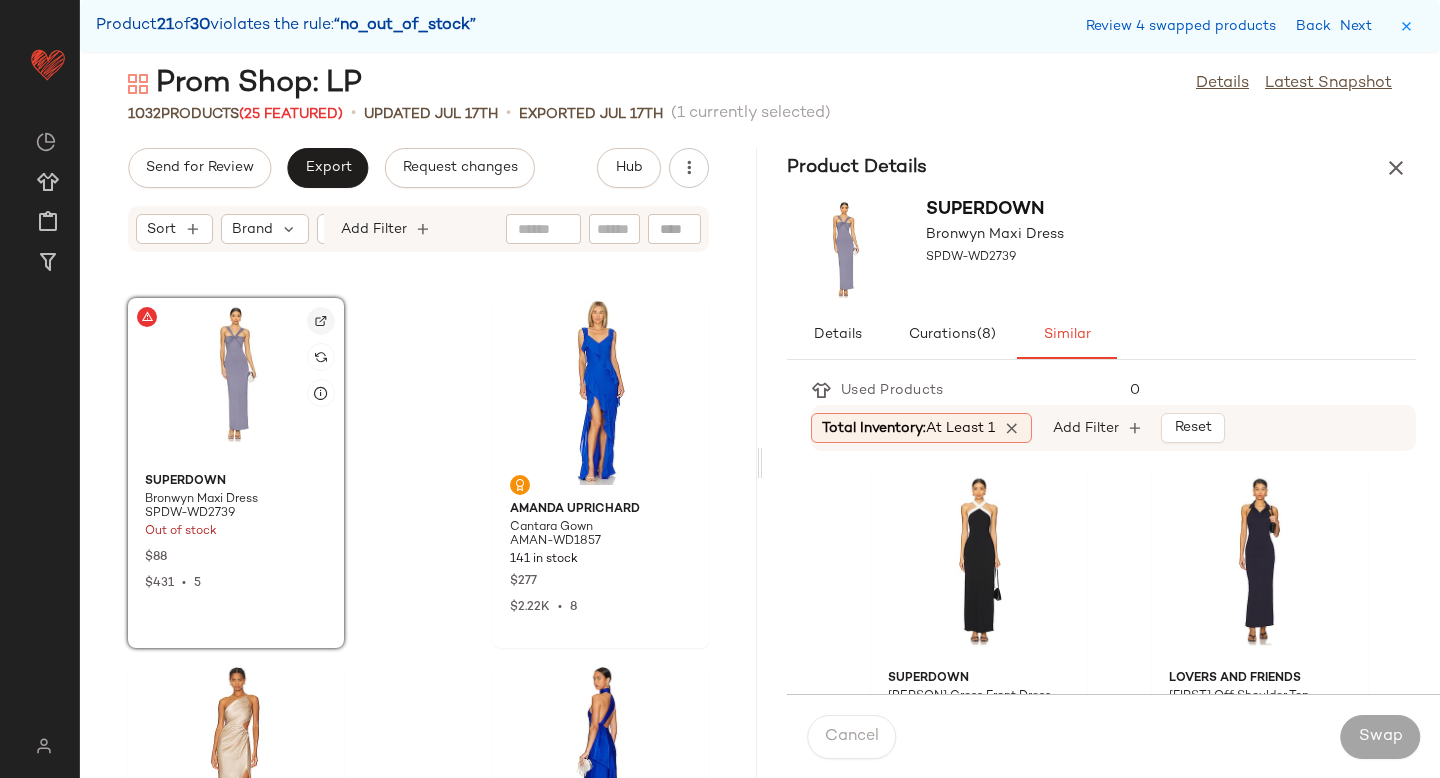click 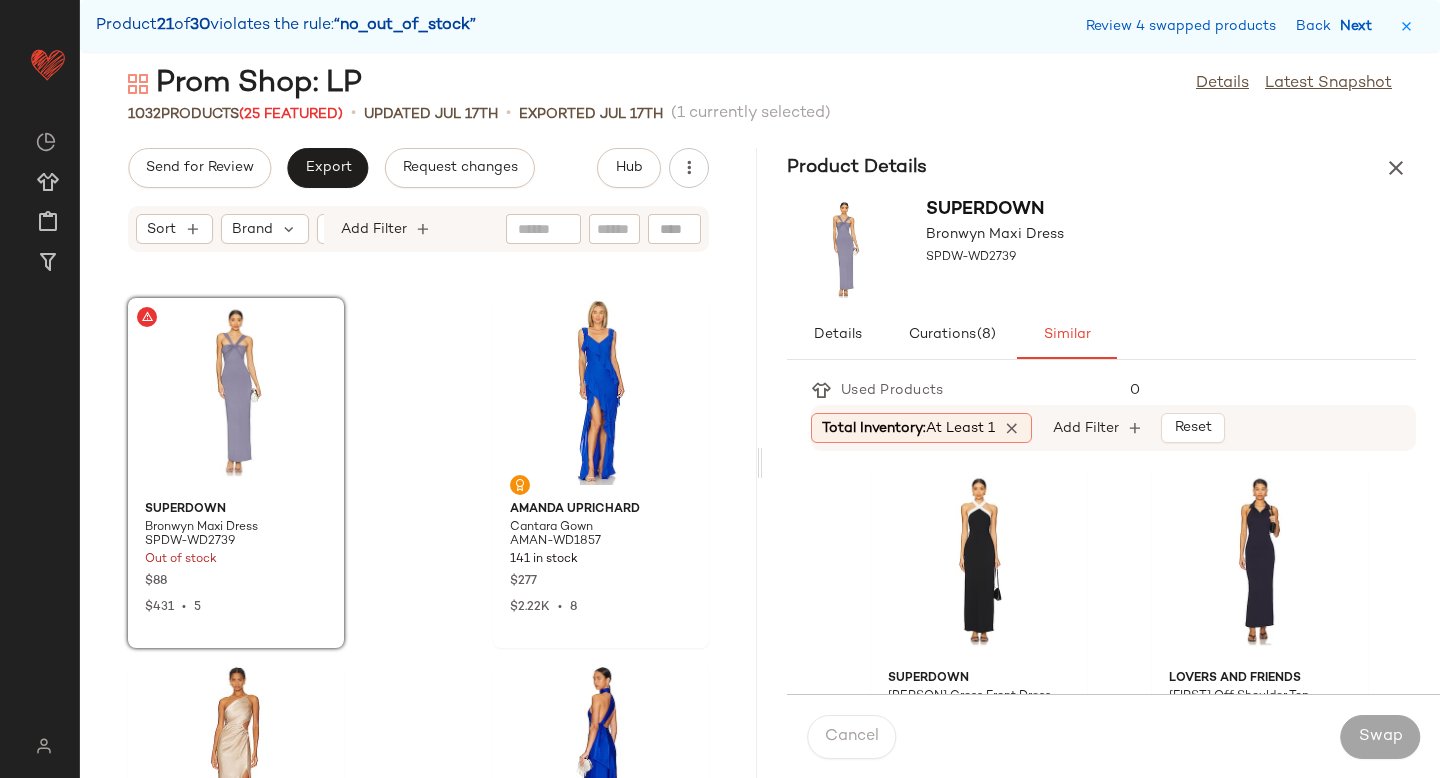 click on "Next" at bounding box center (1360, 26) 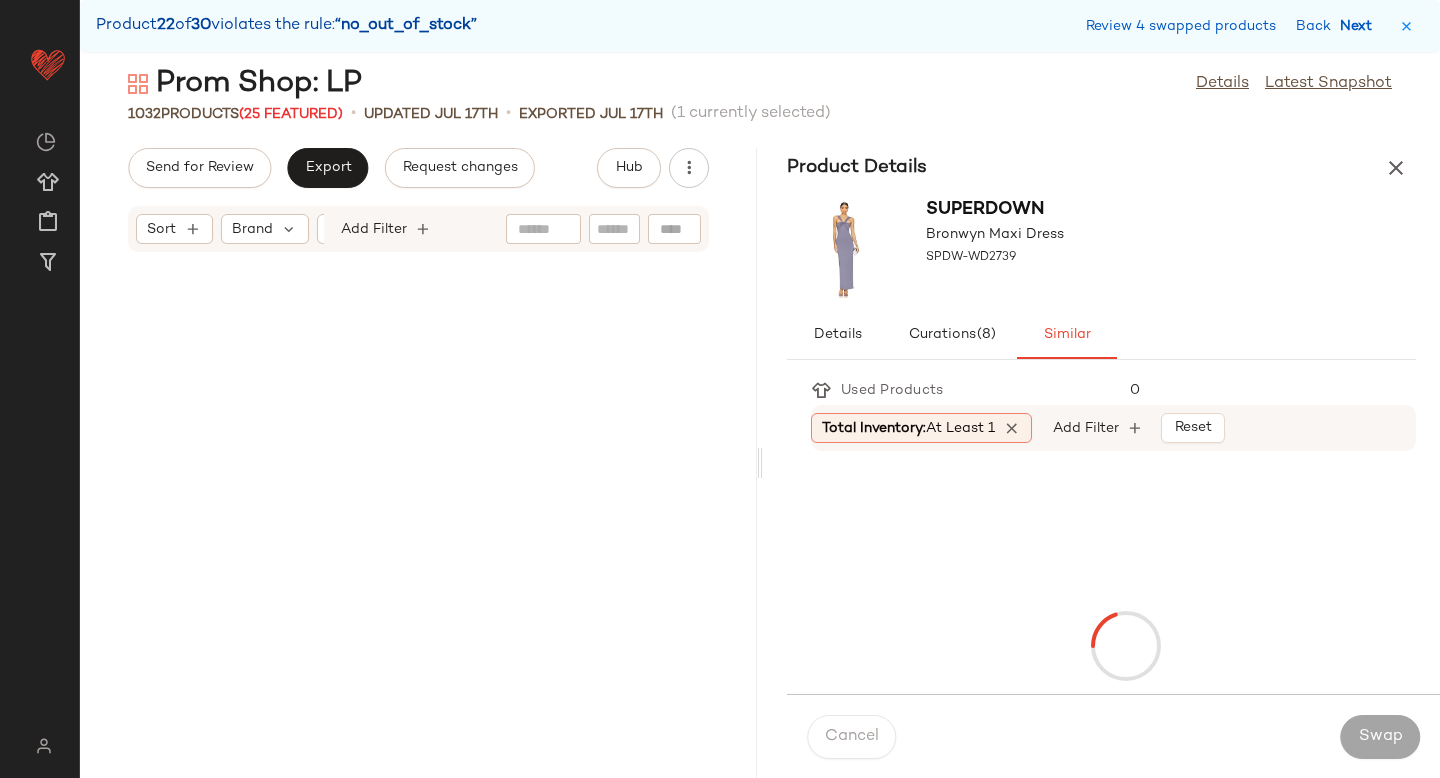 scroll, scrollTop: 149328, scrollLeft: 0, axis: vertical 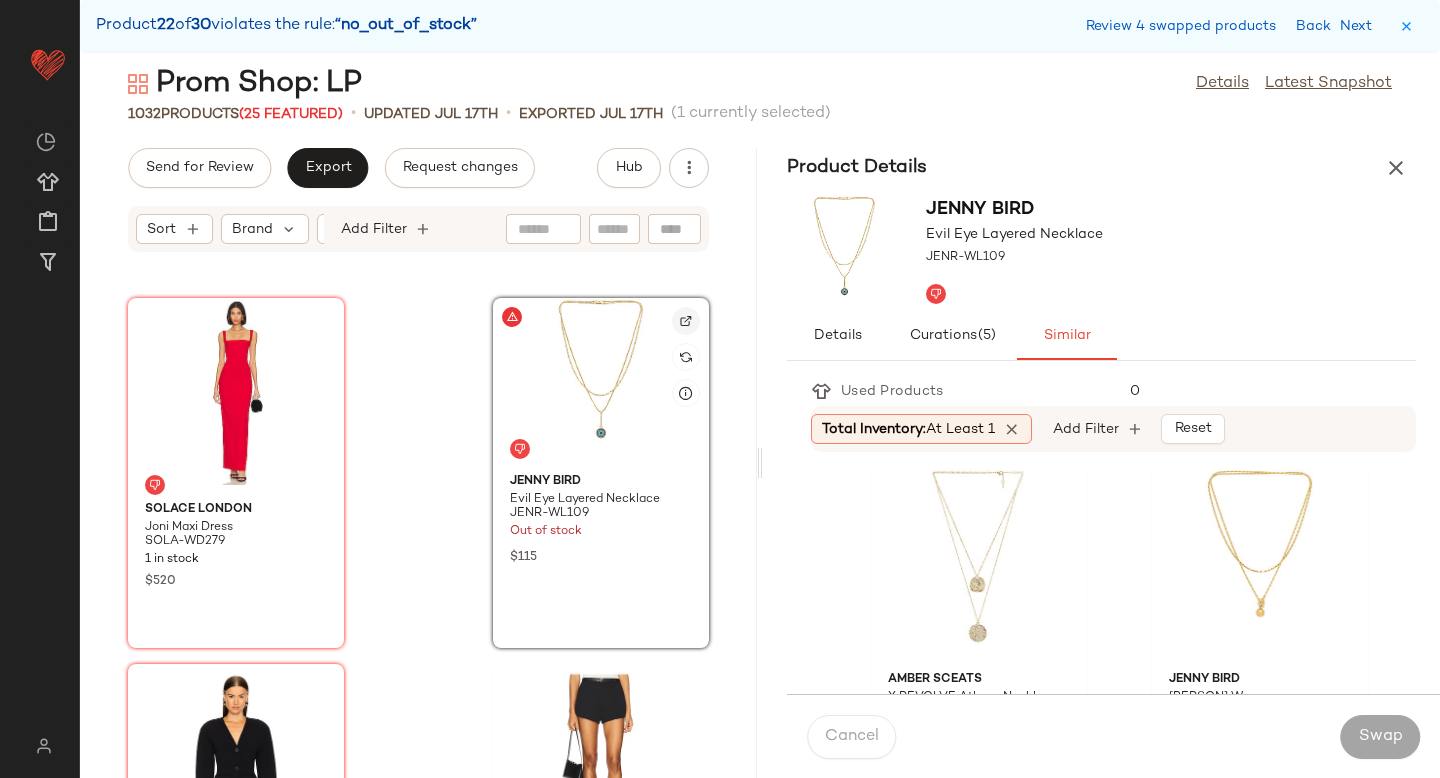 click 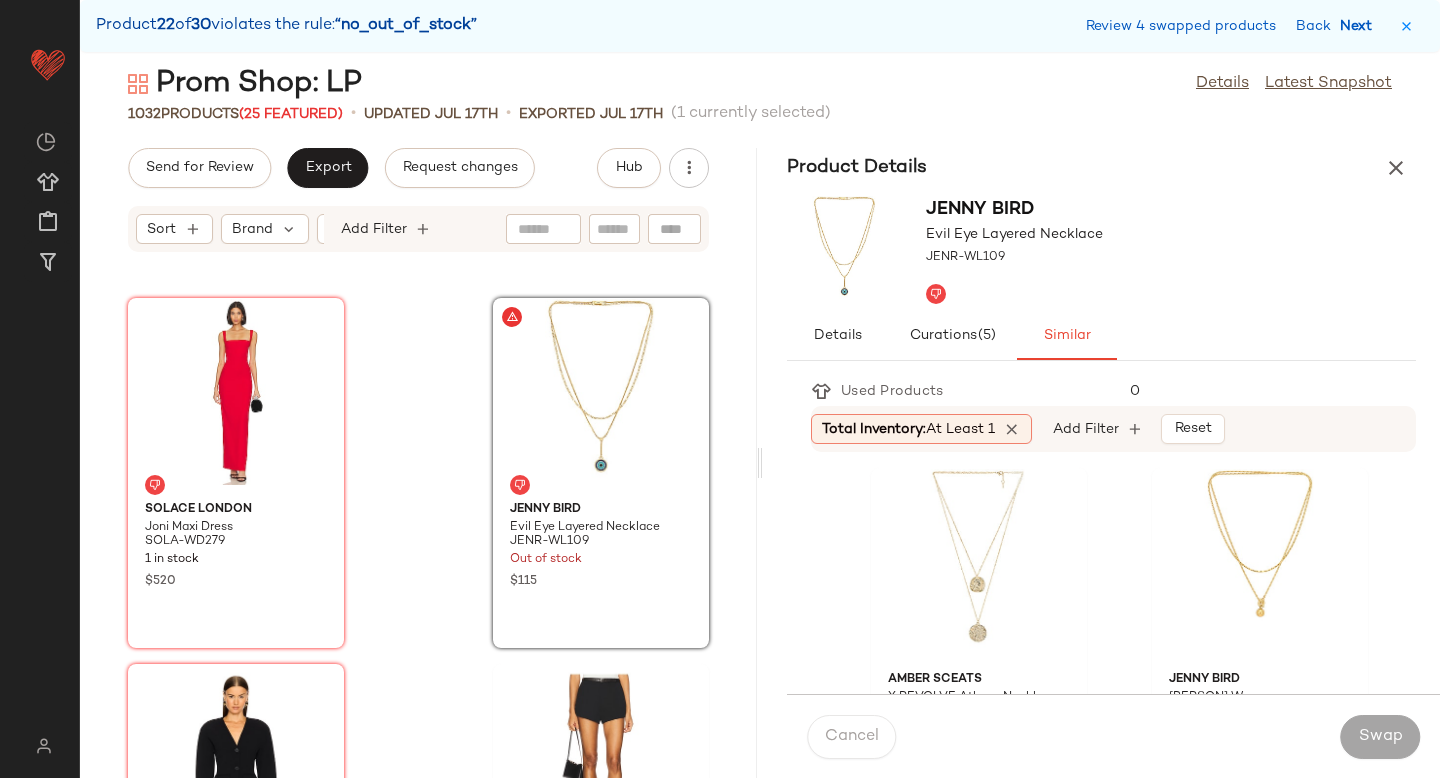 click on "Next" at bounding box center (1360, 26) 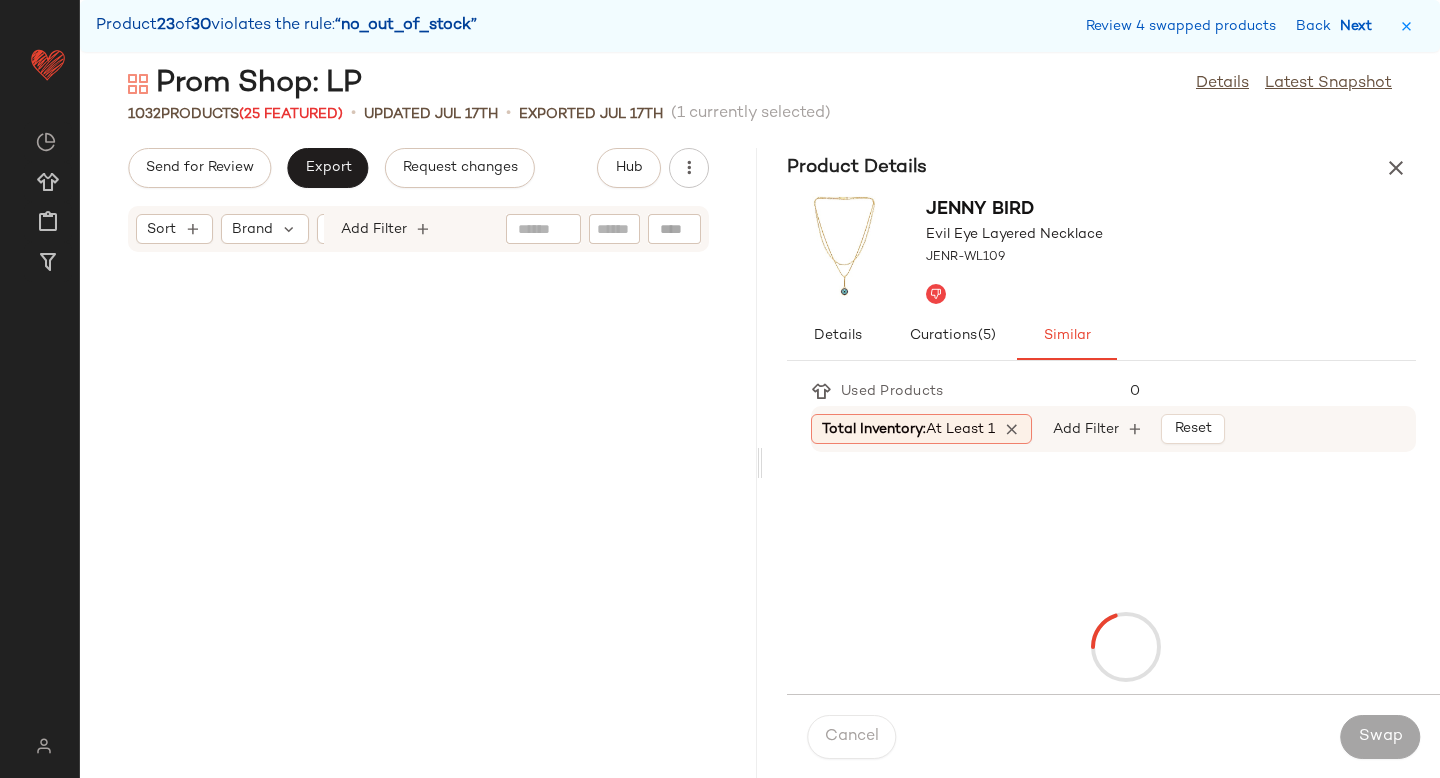 scroll, scrollTop: 158844, scrollLeft: 0, axis: vertical 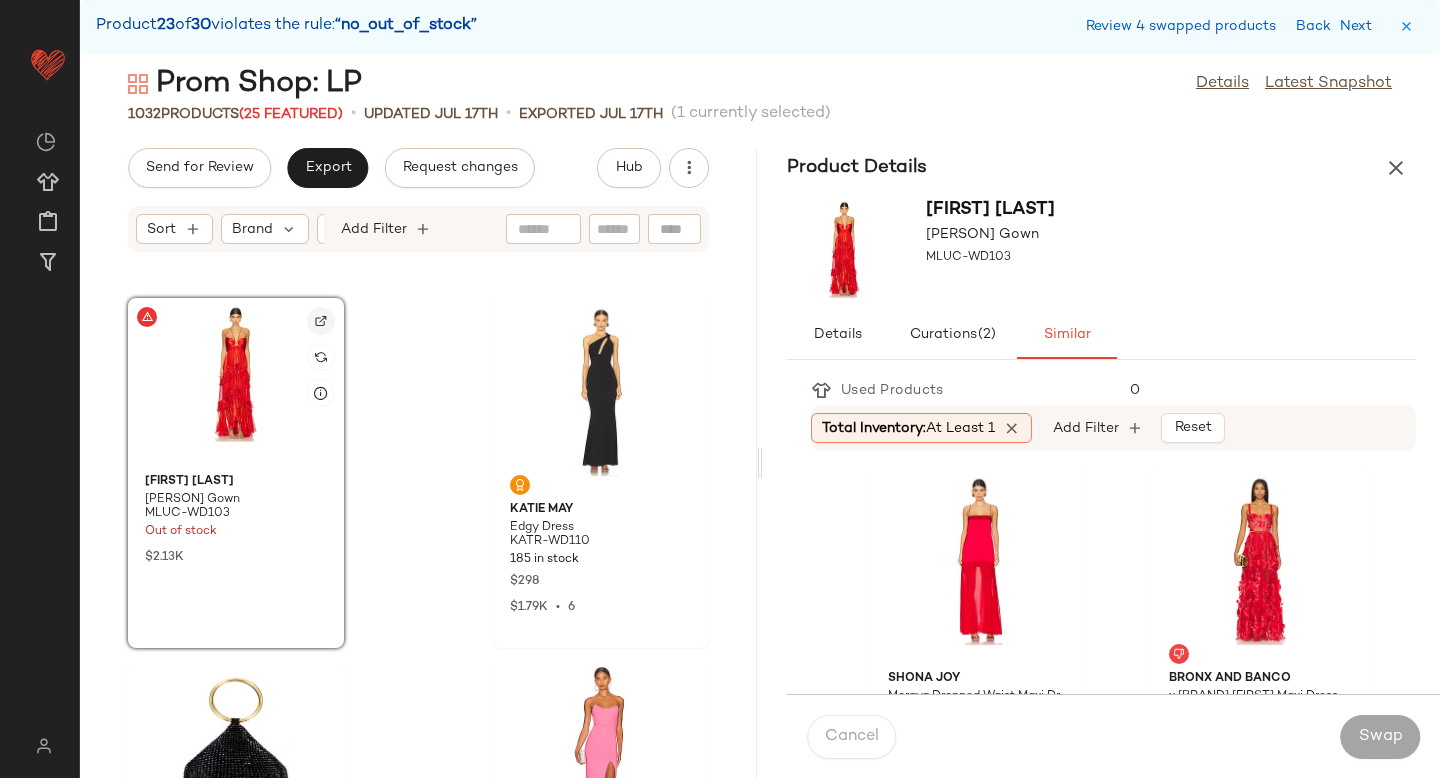 click at bounding box center (321, 321) 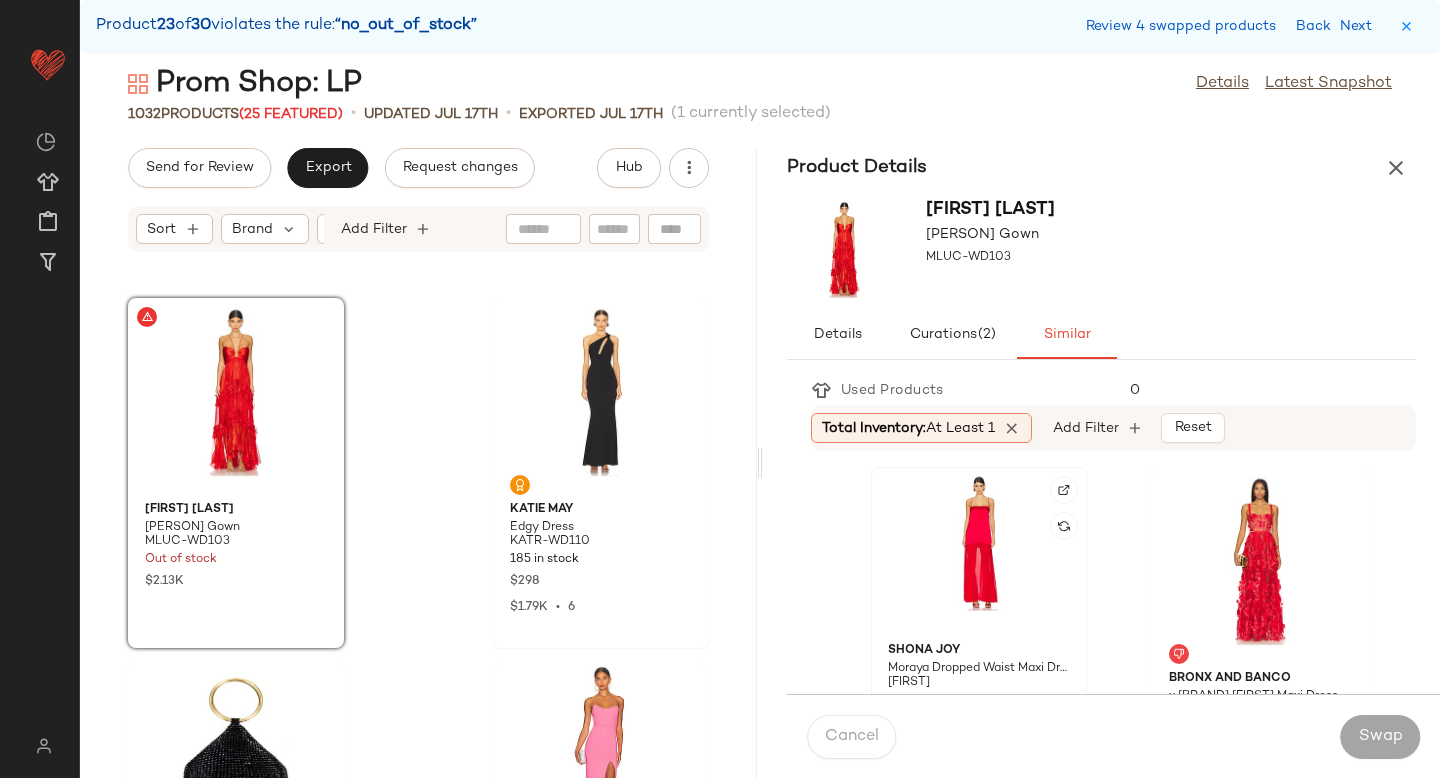click 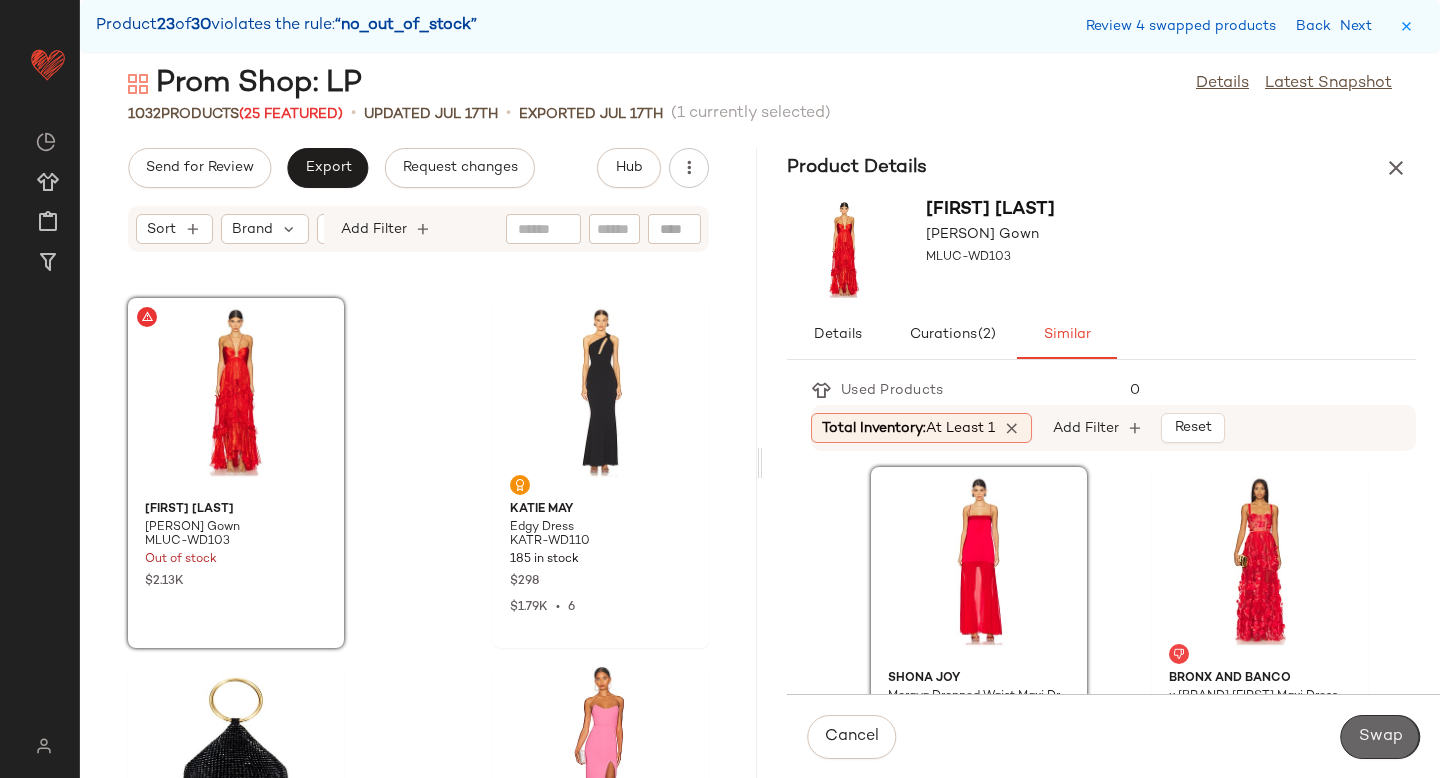 click on "Swap" 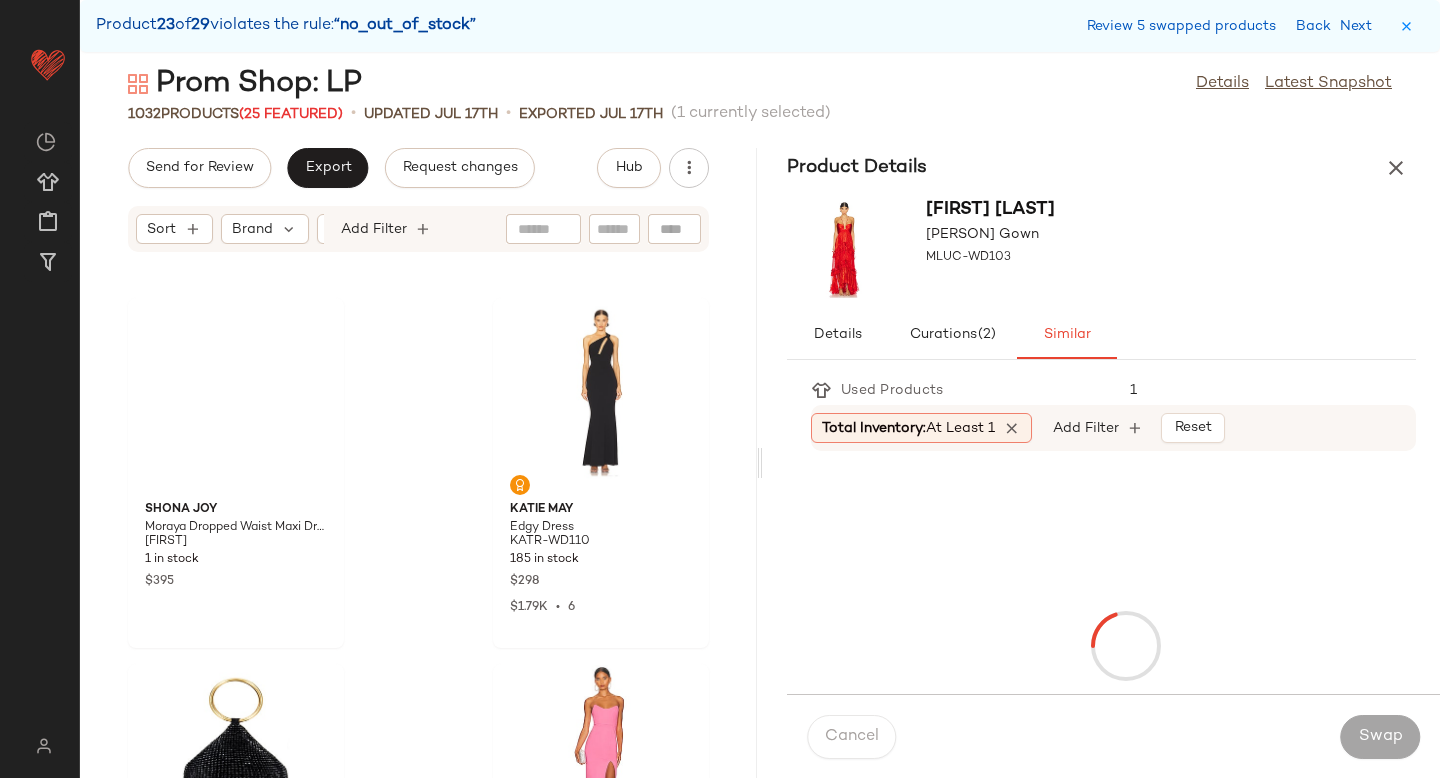 scroll, scrollTop: 161772, scrollLeft: 0, axis: vertical 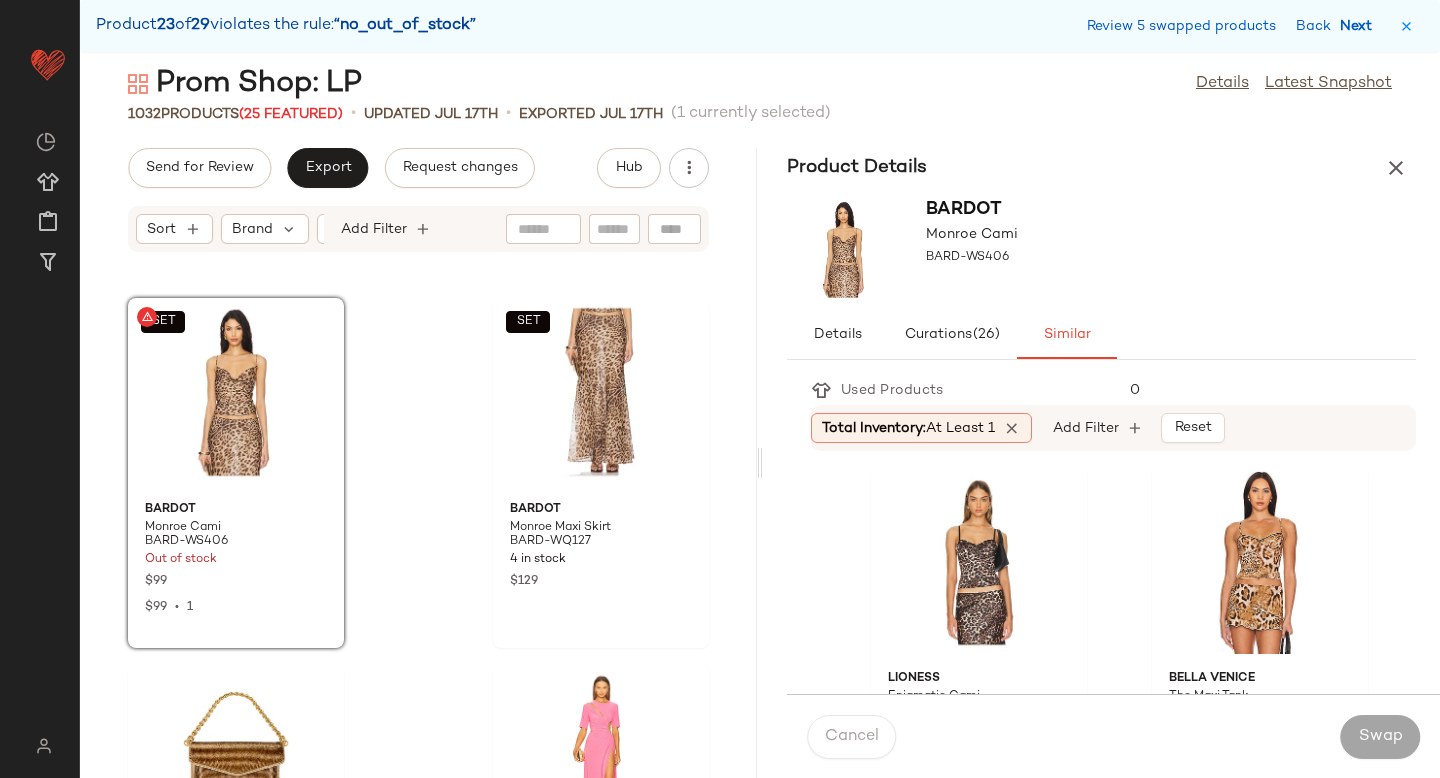 click on "Next" at bounding box center (1360, 26) 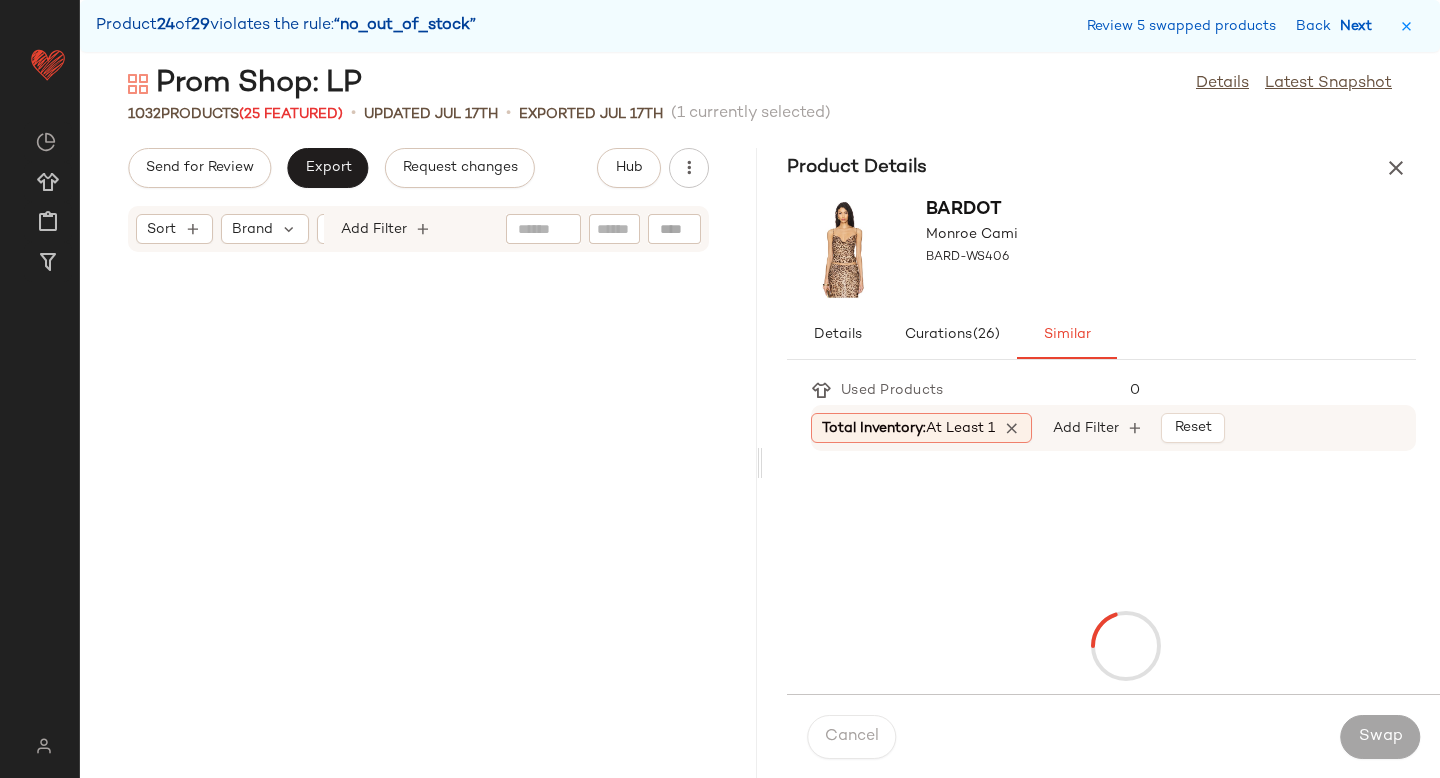 scroll, scrollTop: 164700, scrollLeft: 0, axis: vertical 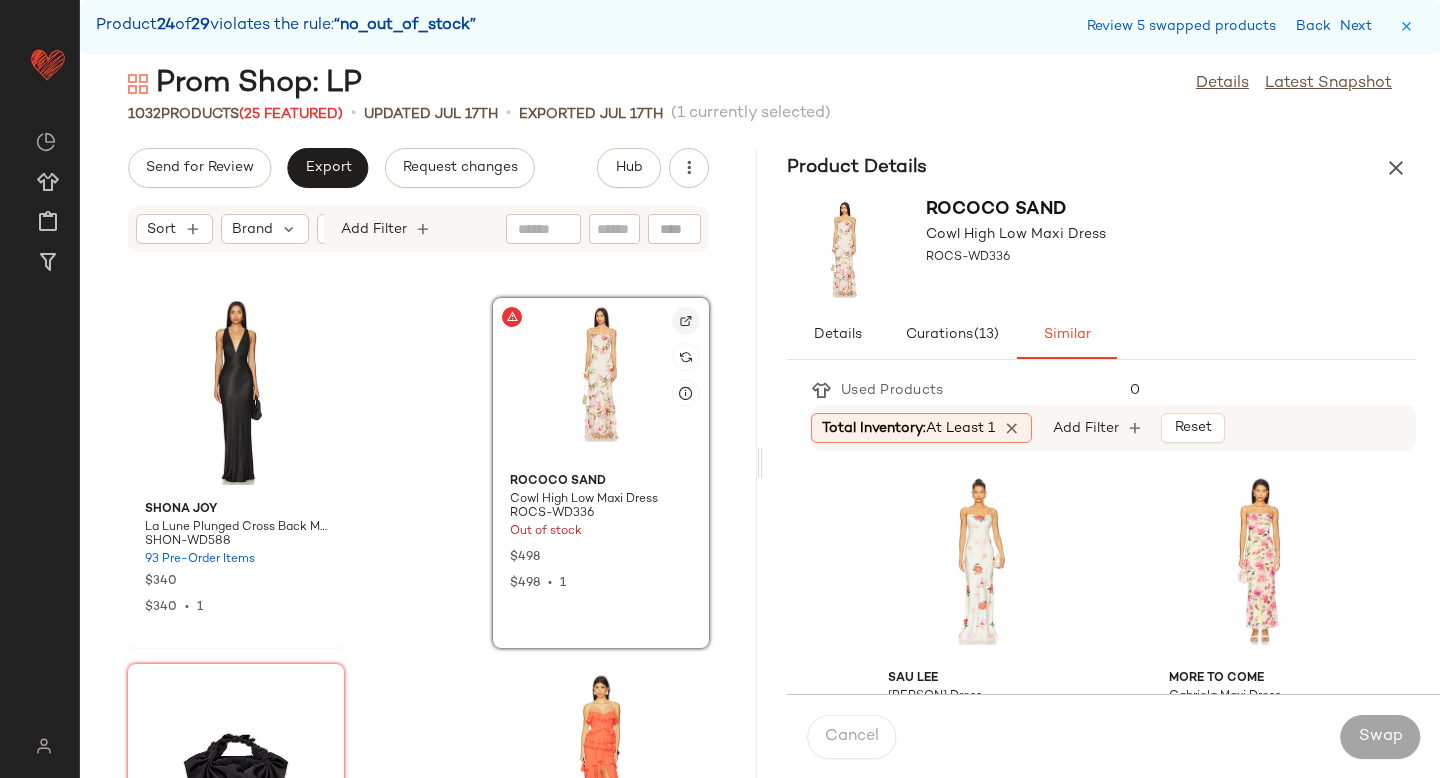 click 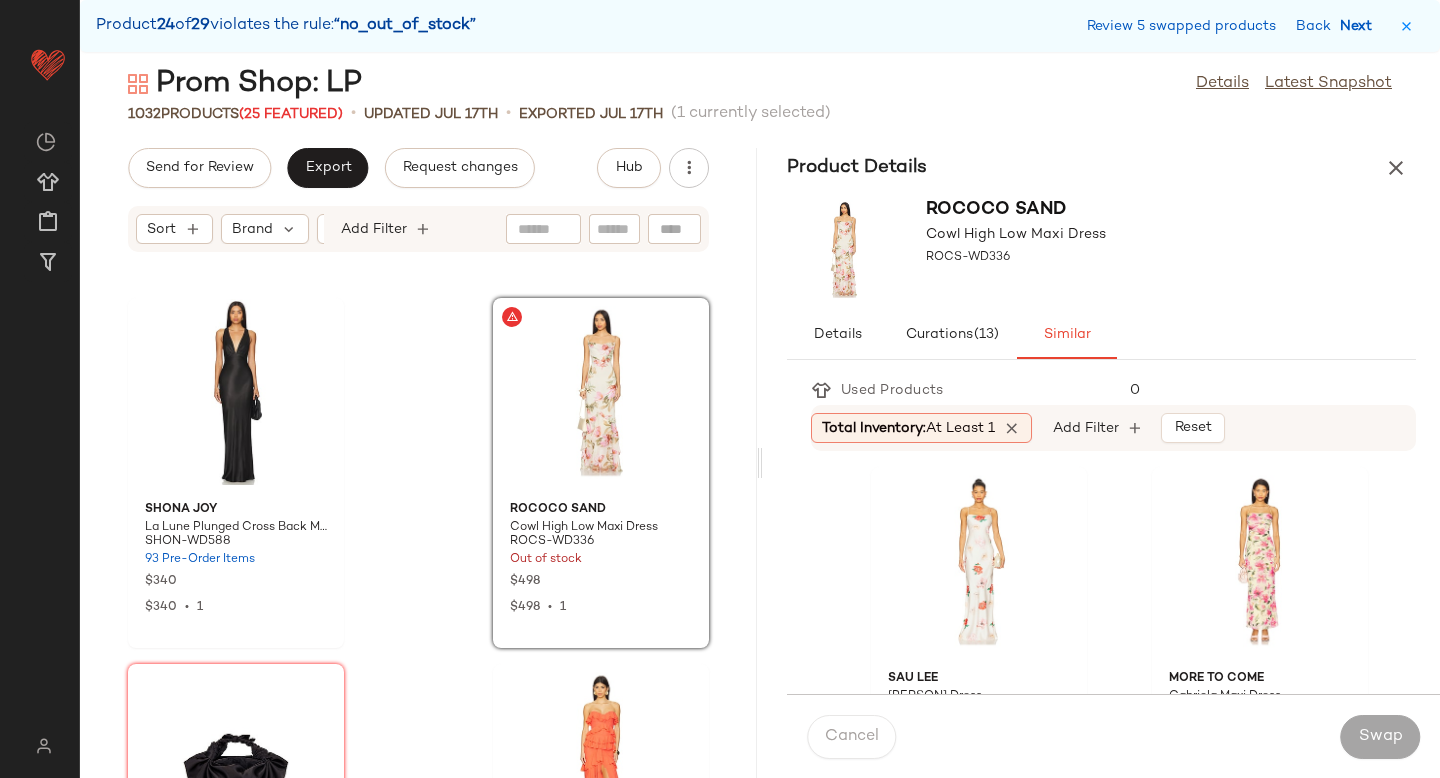 click on "Next" at bounding box center (1360, 26) 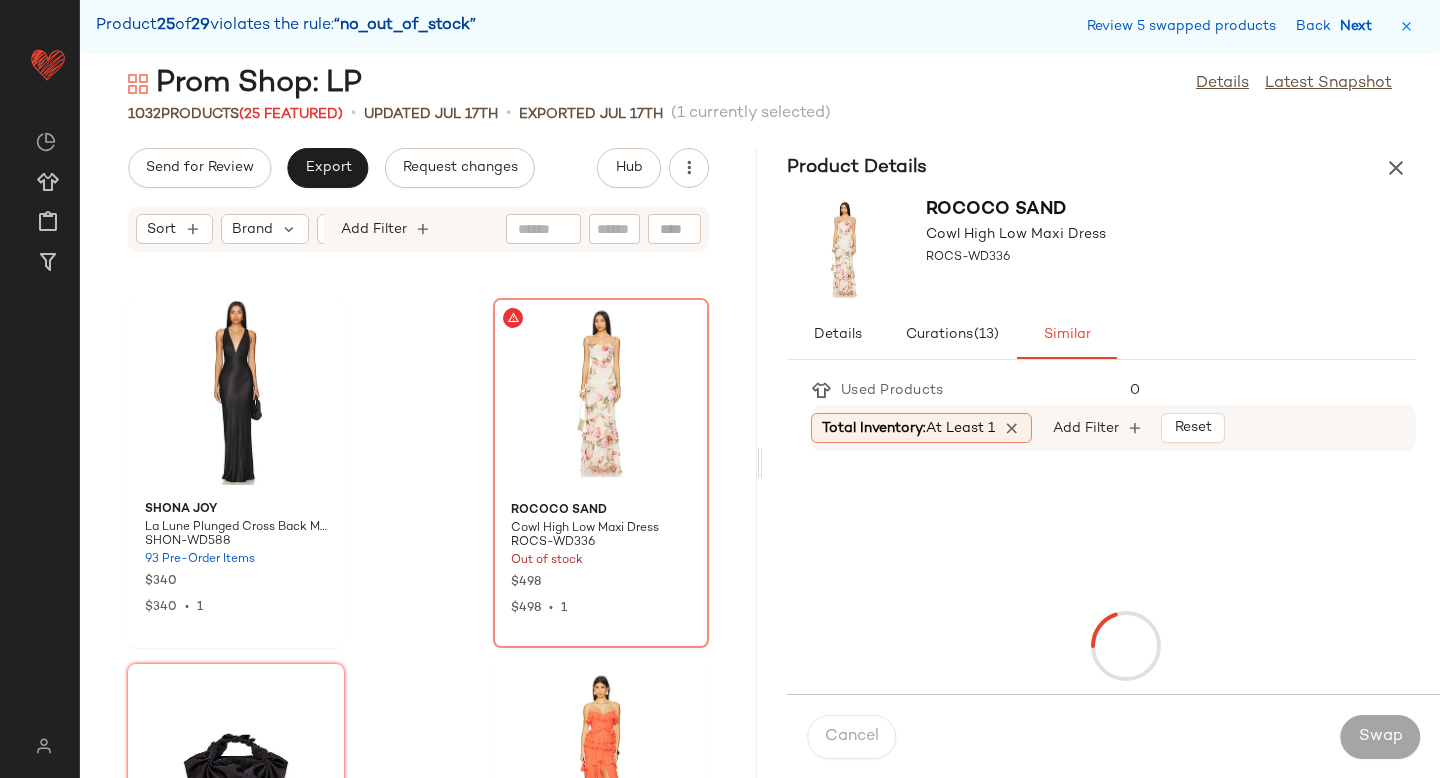 scroll, scrollTop: 167994, scrollLeft: 0, axis: vertical 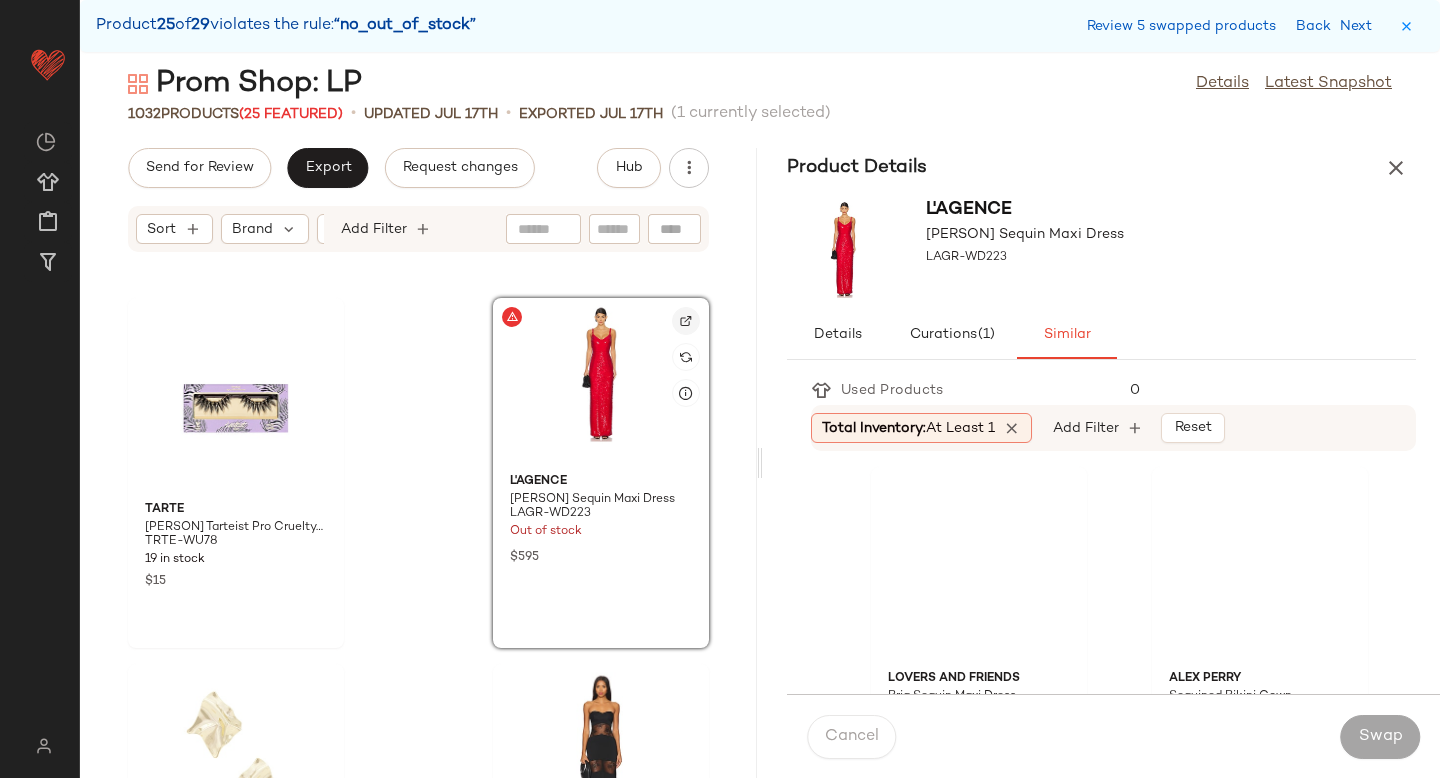 click 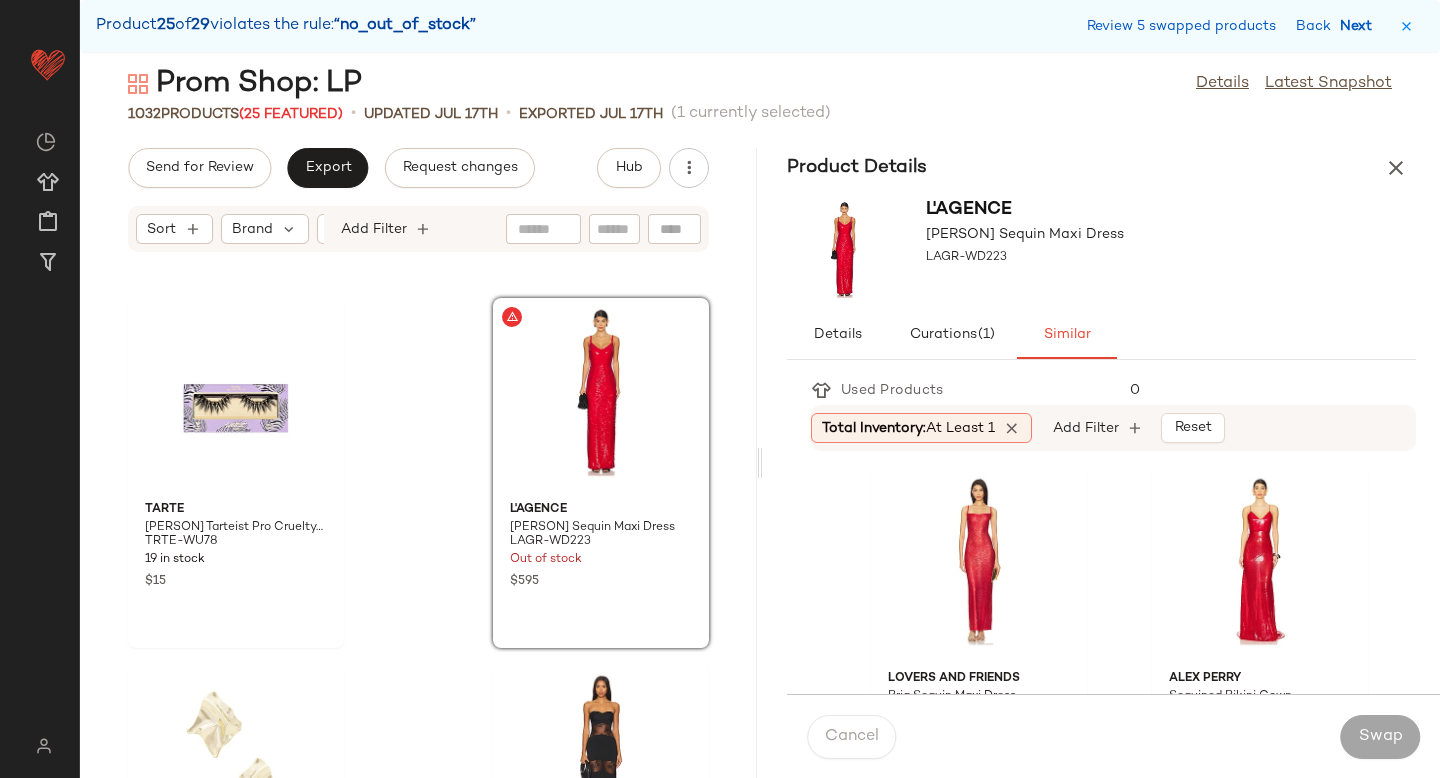 click on "Next" at bounding box center (1360, 26) 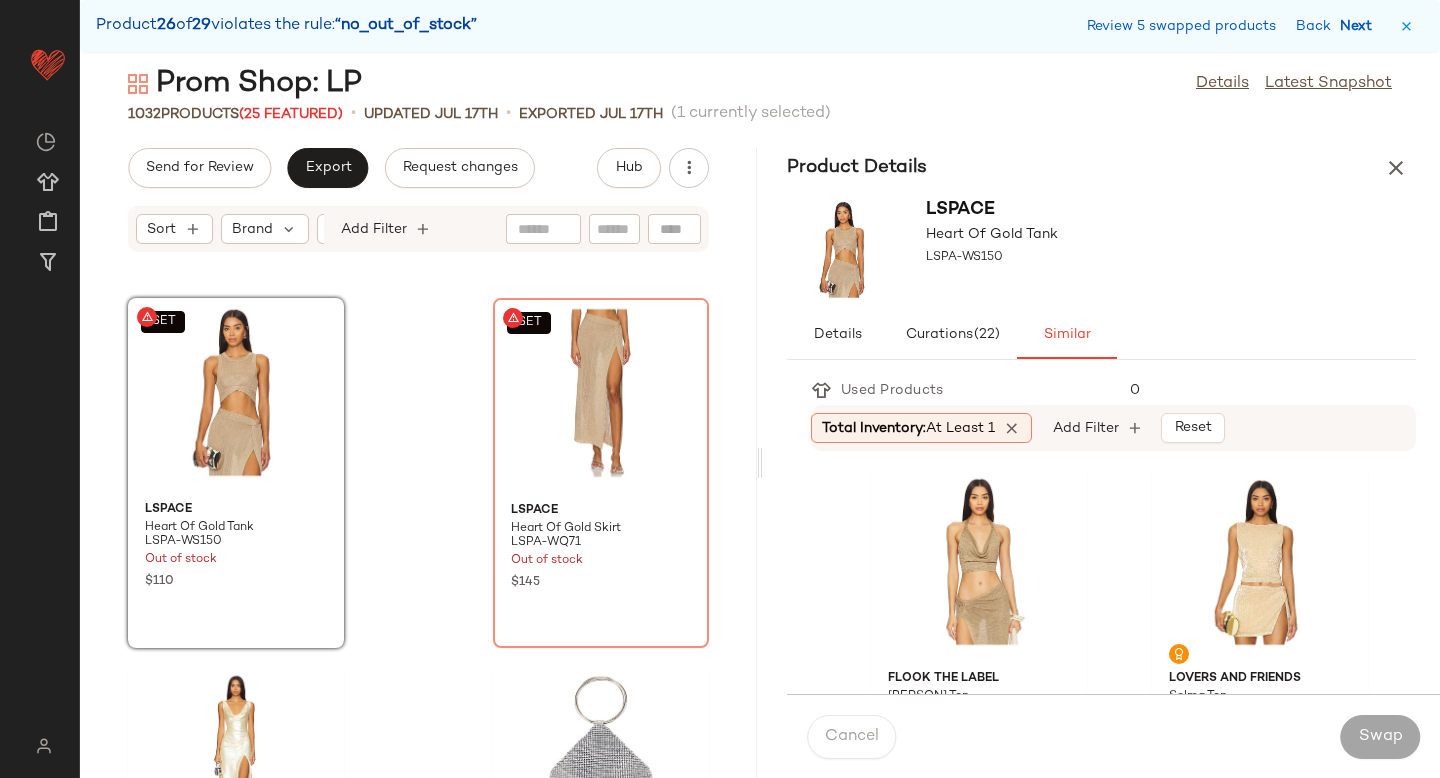 click on "Next" at bounding box center (1360, 26) 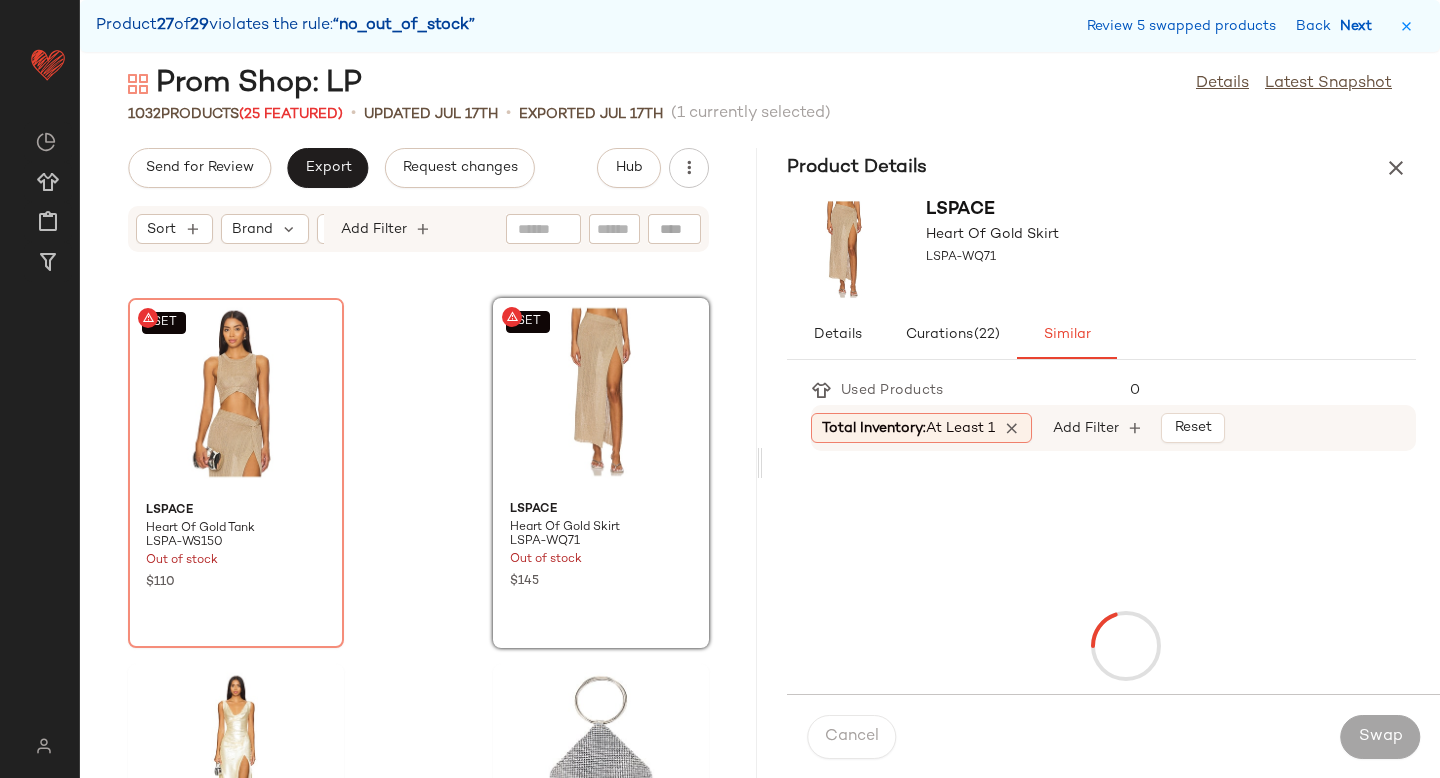 click on "Next" at bounding box center [1360, 26] 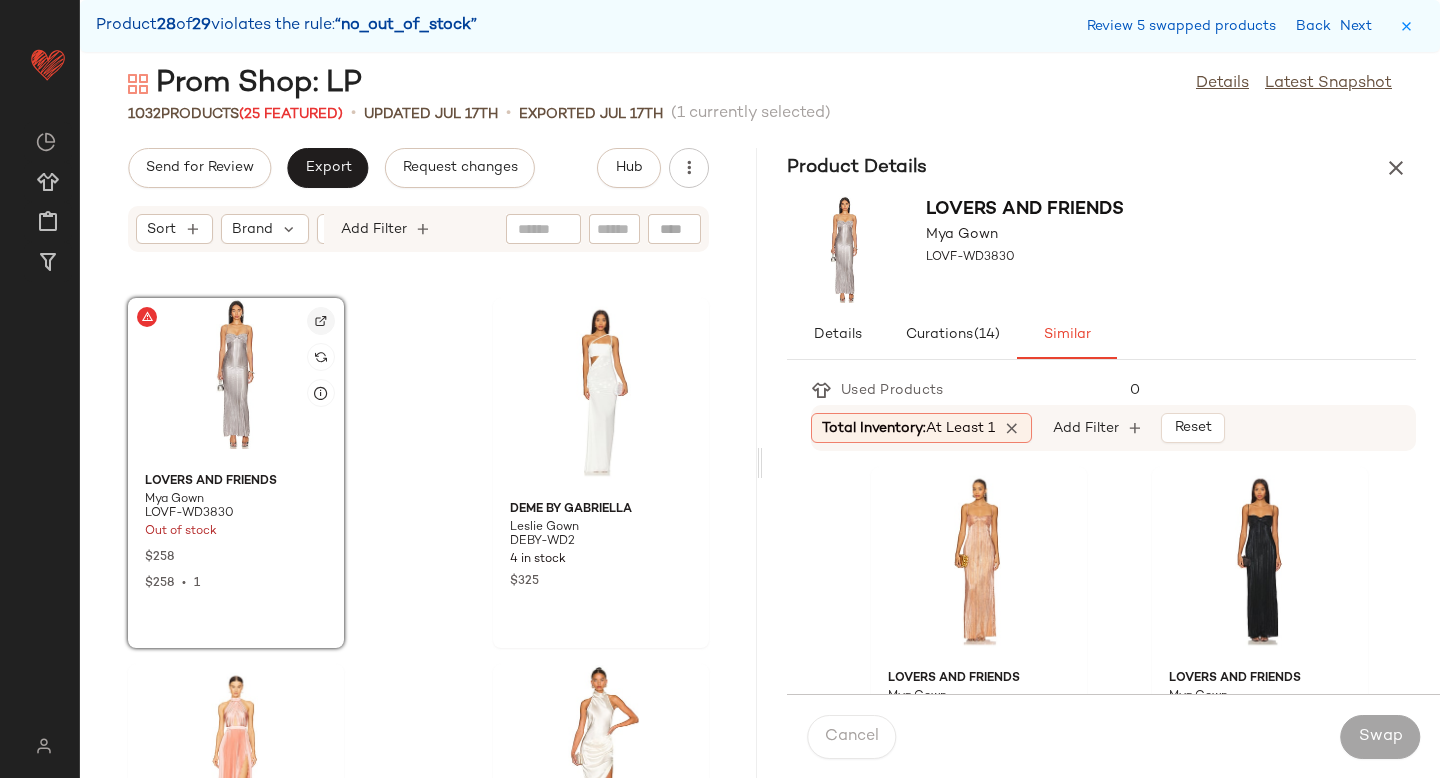 click 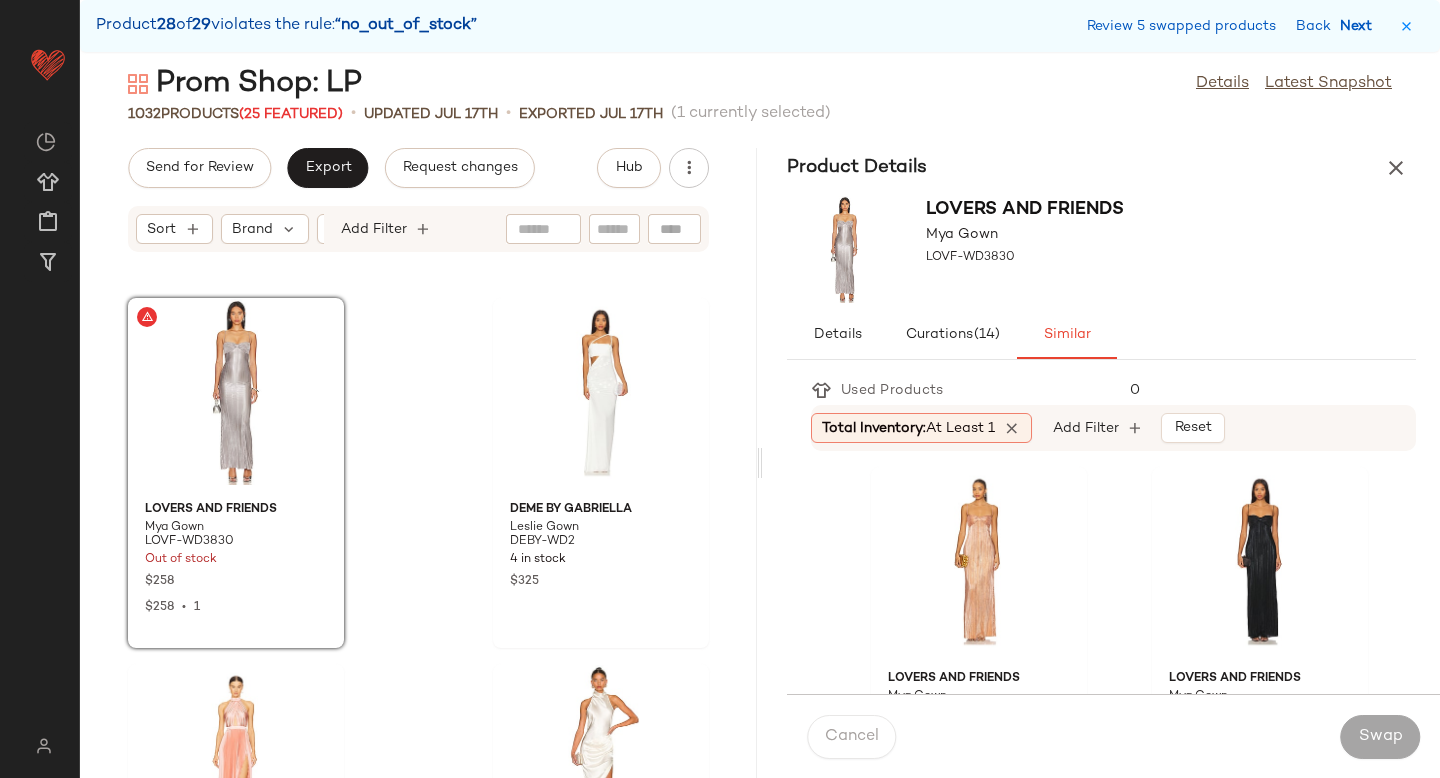 click on "Next" at bounding box center (1360, 26) 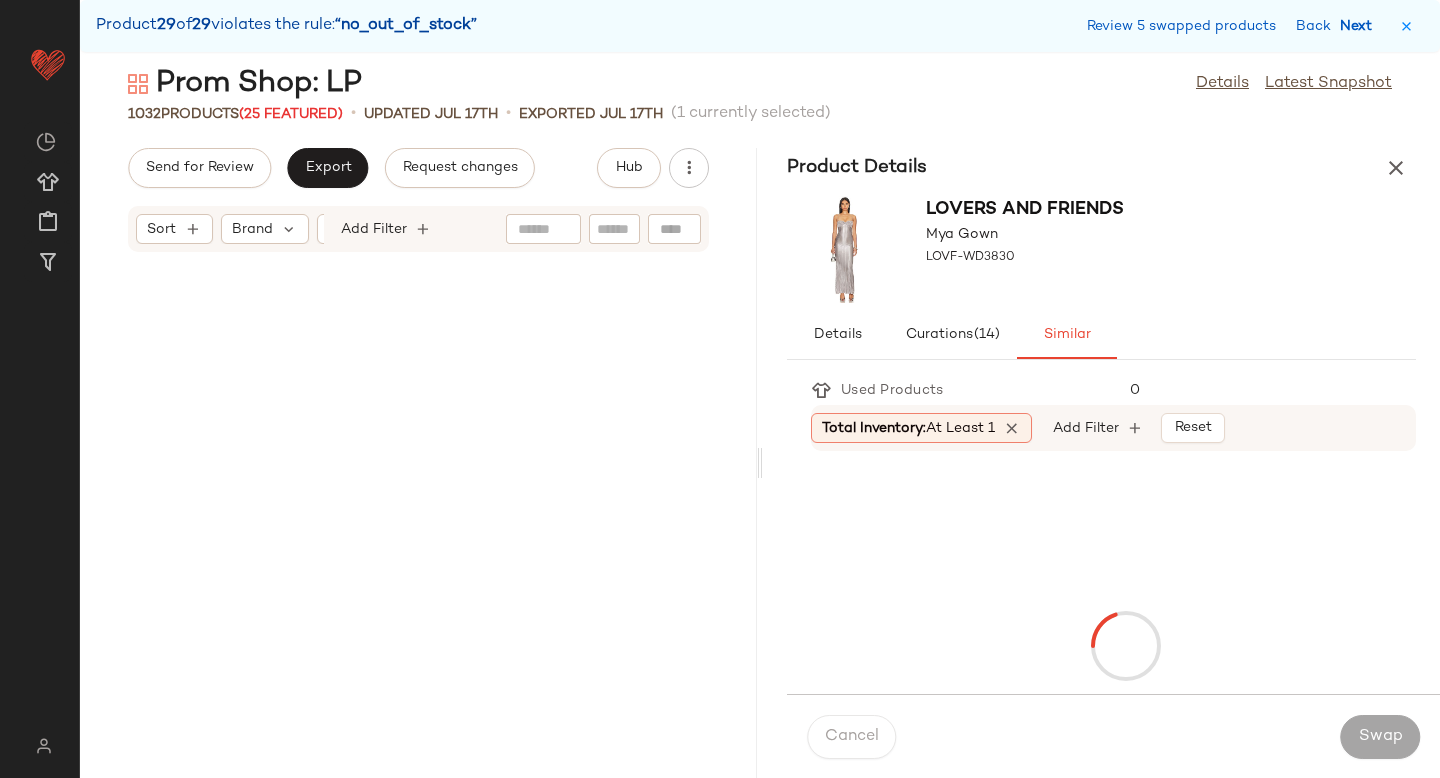 scroll, scrollTop: 188360, scrollLeft: 0, axis: vertical 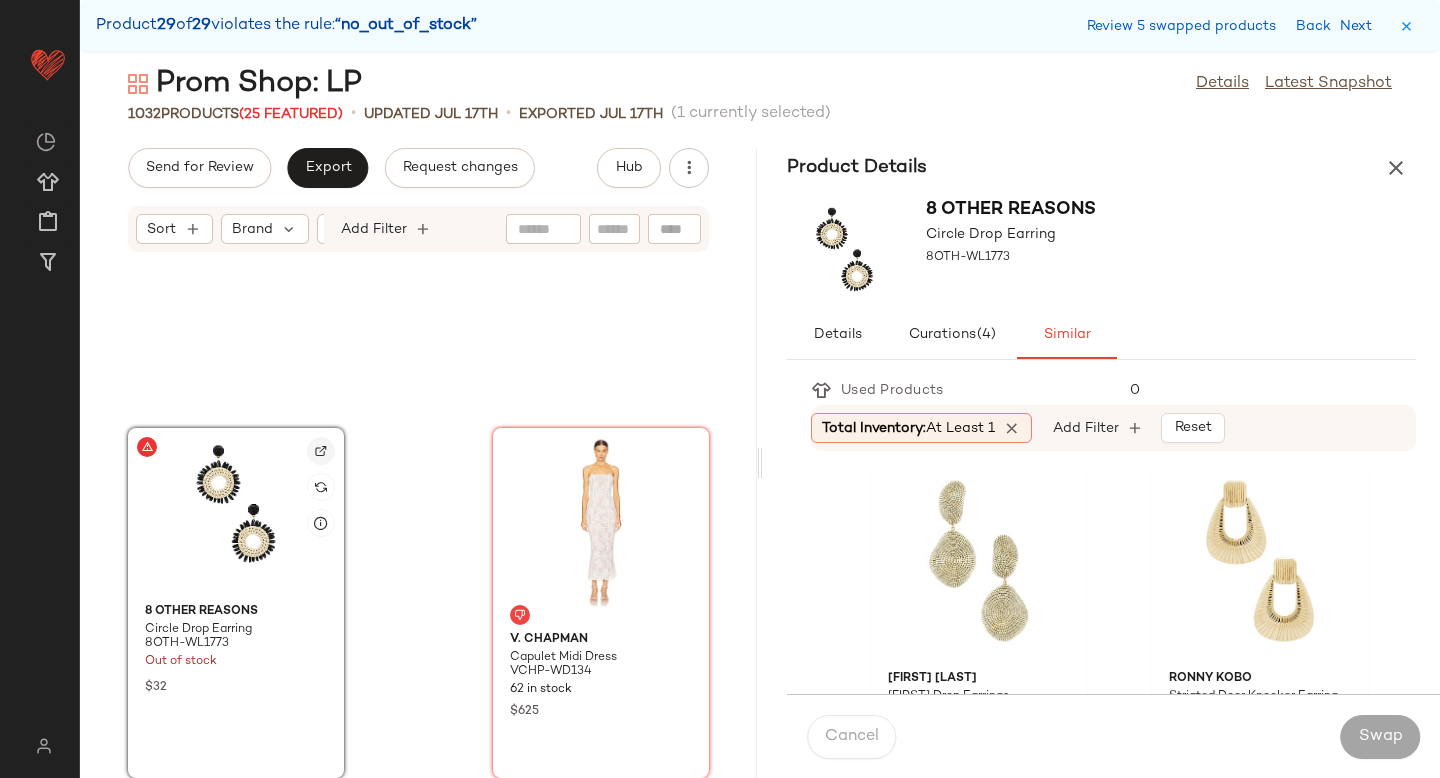 click at bounding box center (321, 451) 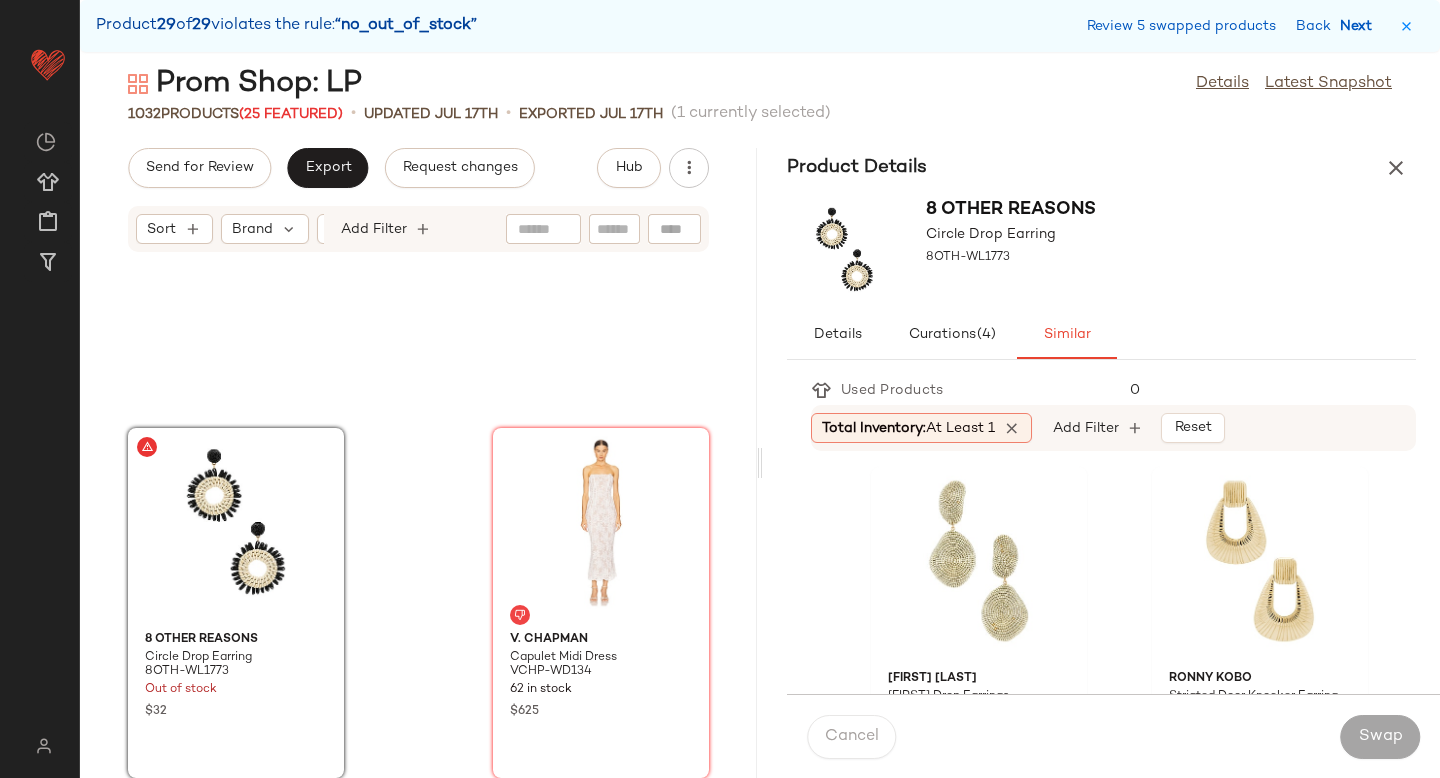 click on "Next" at bounding box center (1360, 26) 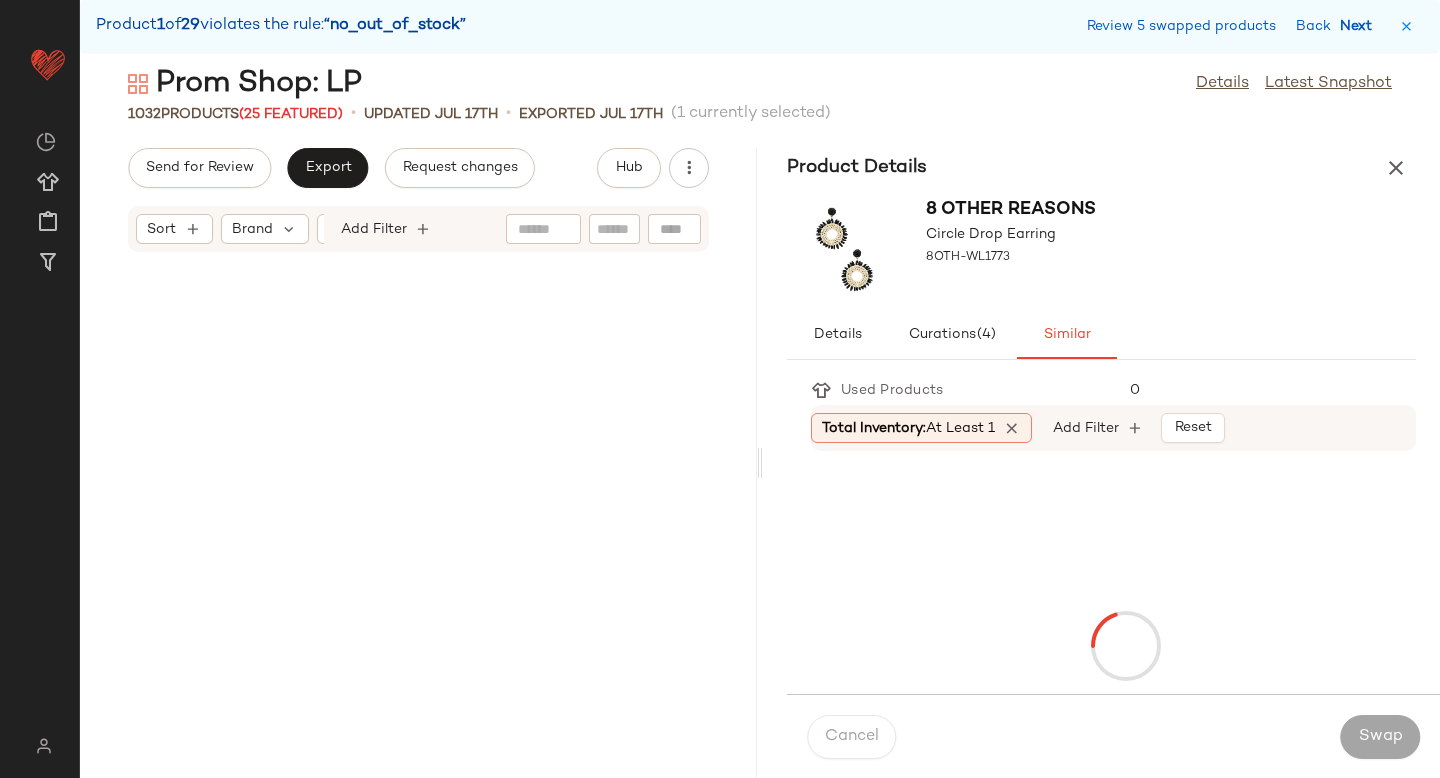 scroll, scrollTop: 9882, scrollLeft: 0, axis: vertical 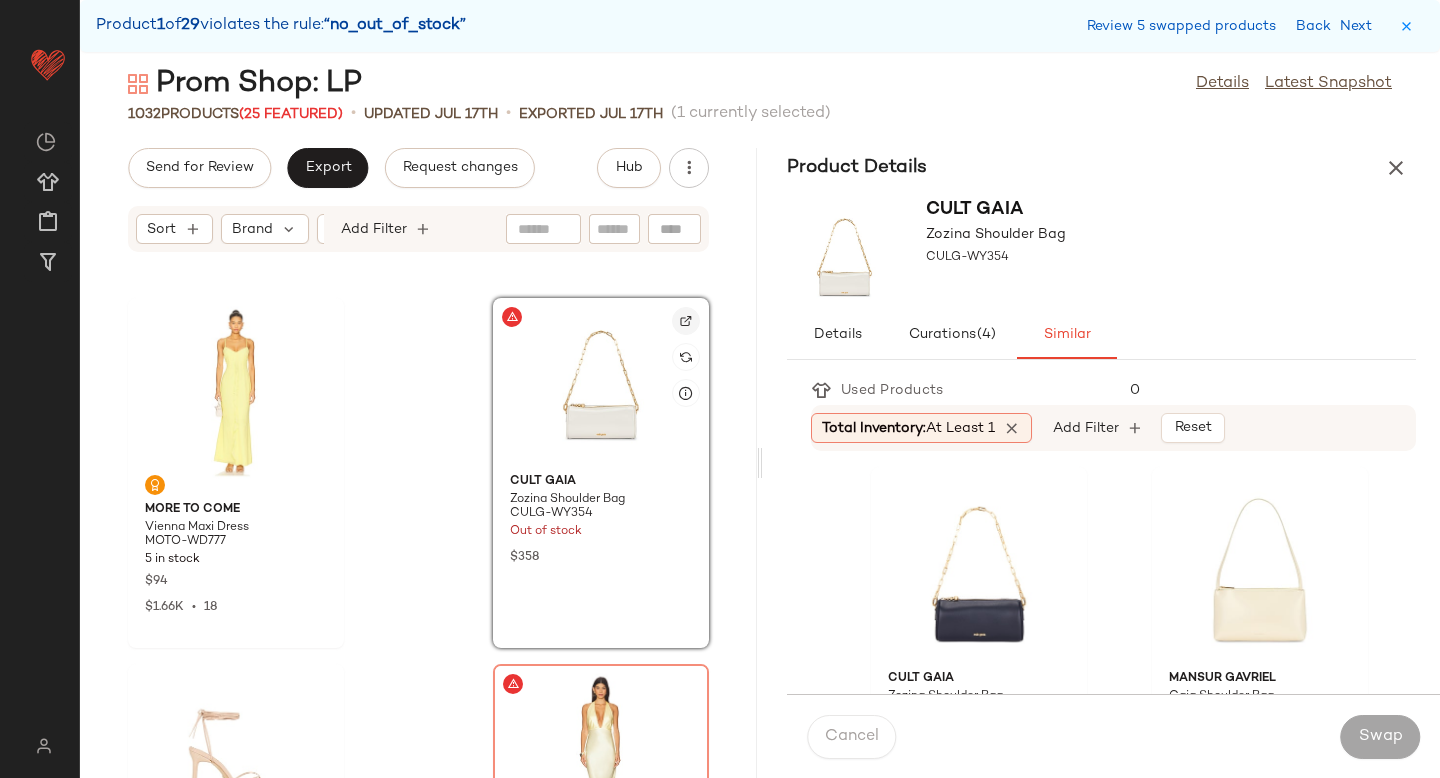 click 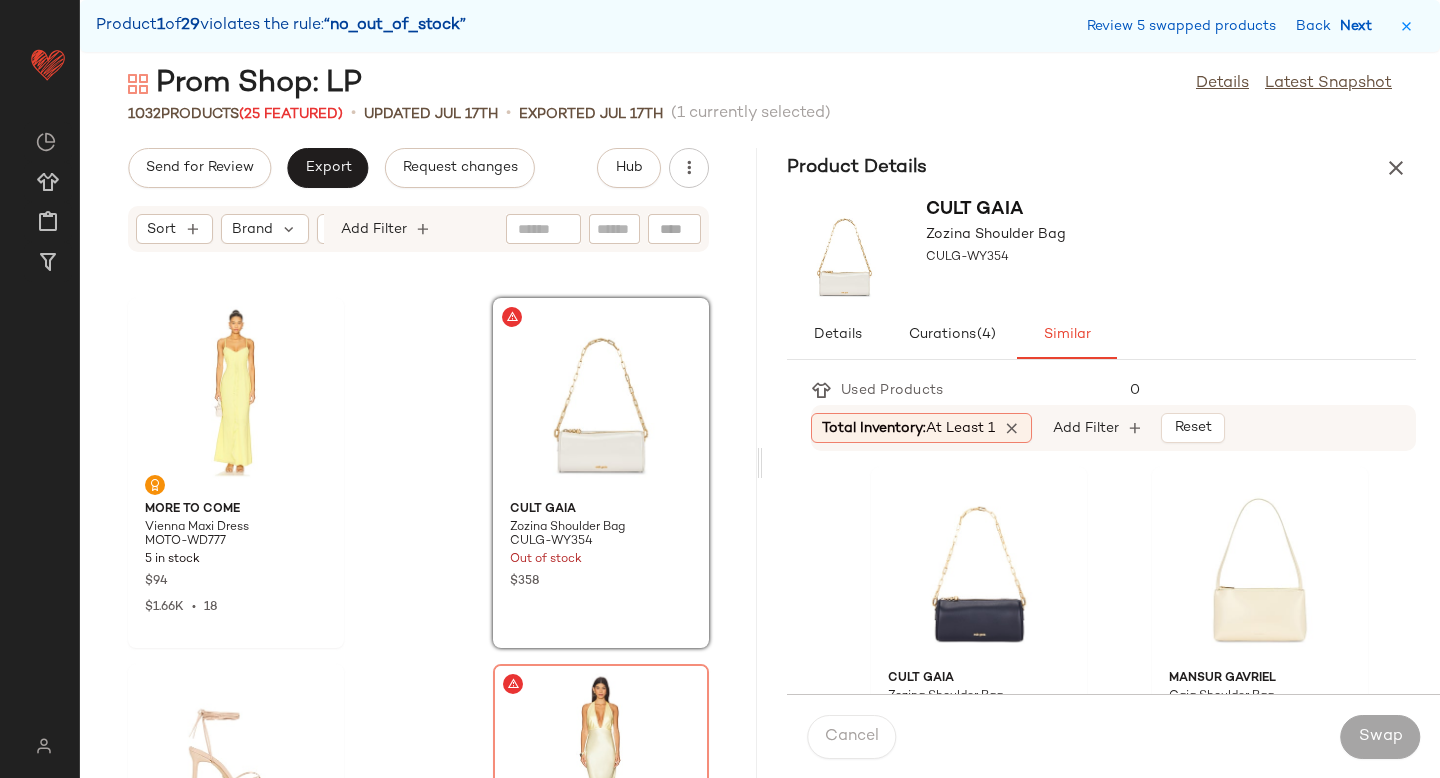 click on "Next" at bounding box center (1360, 26) 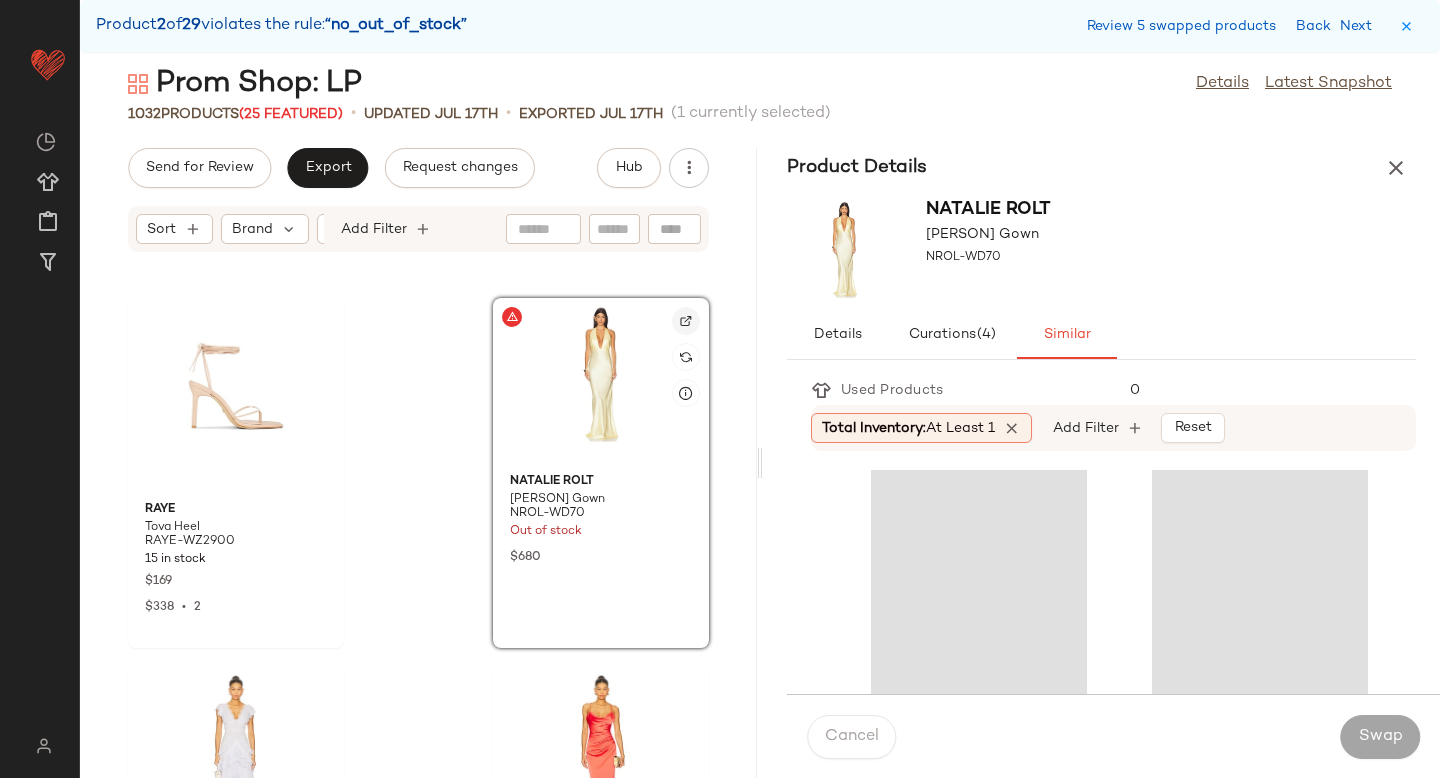 click 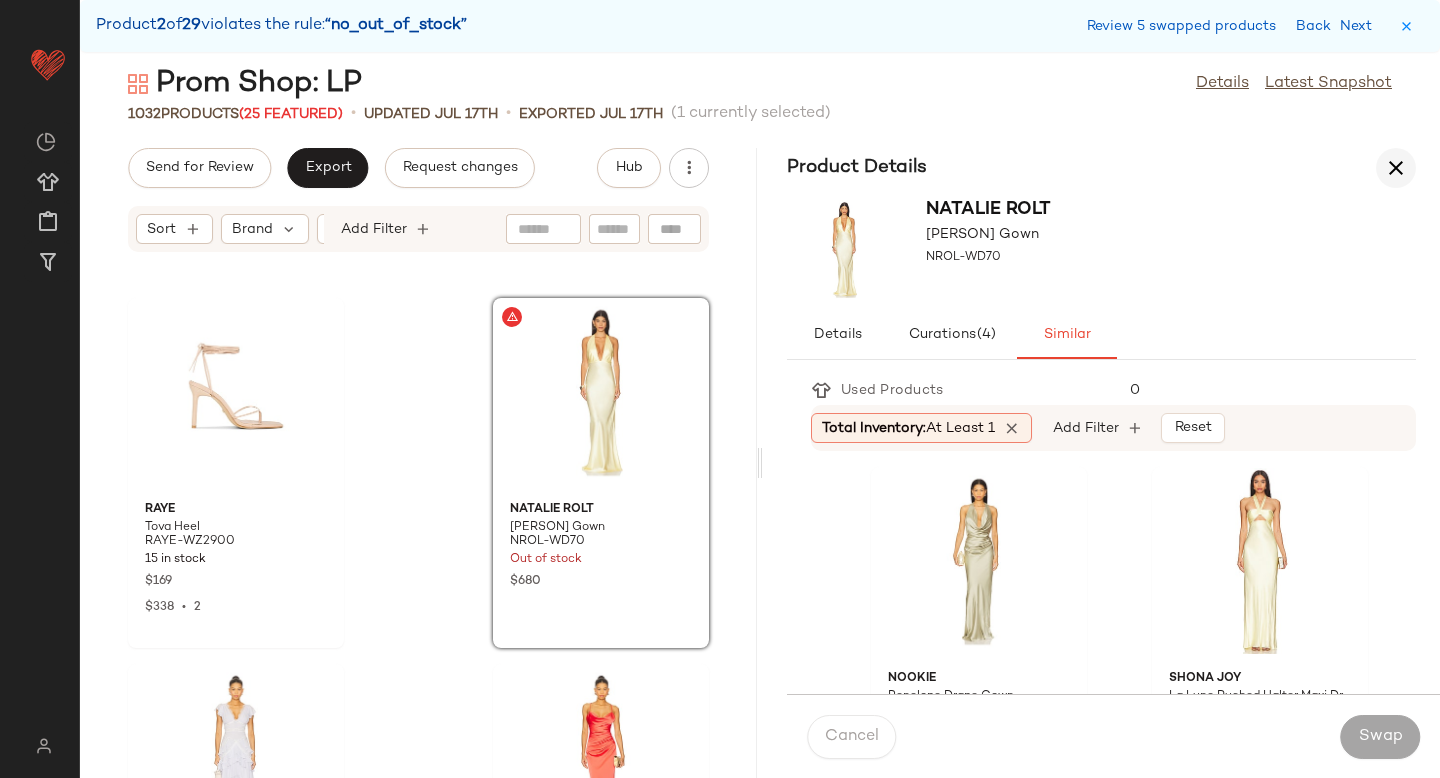 click at bounding box center (1396, 168) 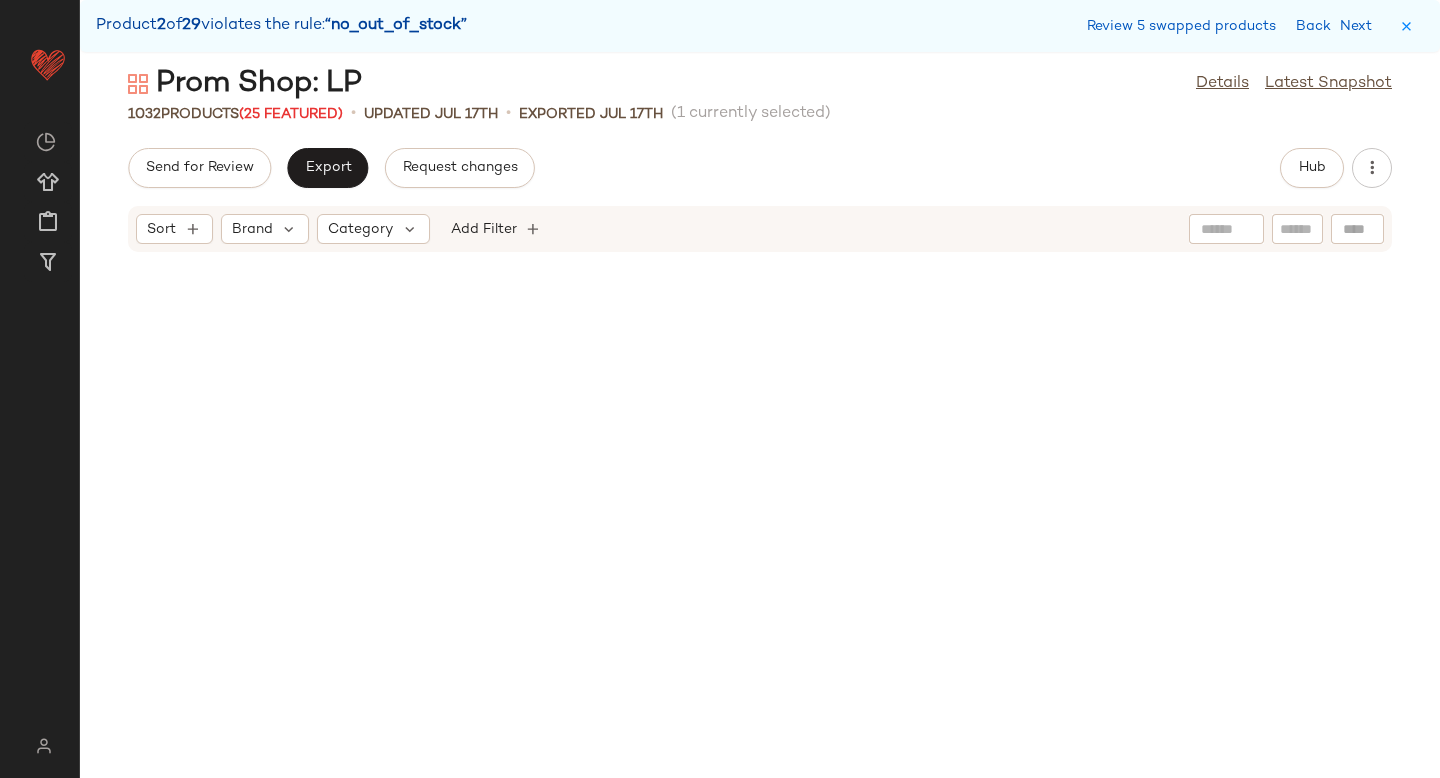 scroll, scrollTop: 0, scrollLeft: 0, axis: both 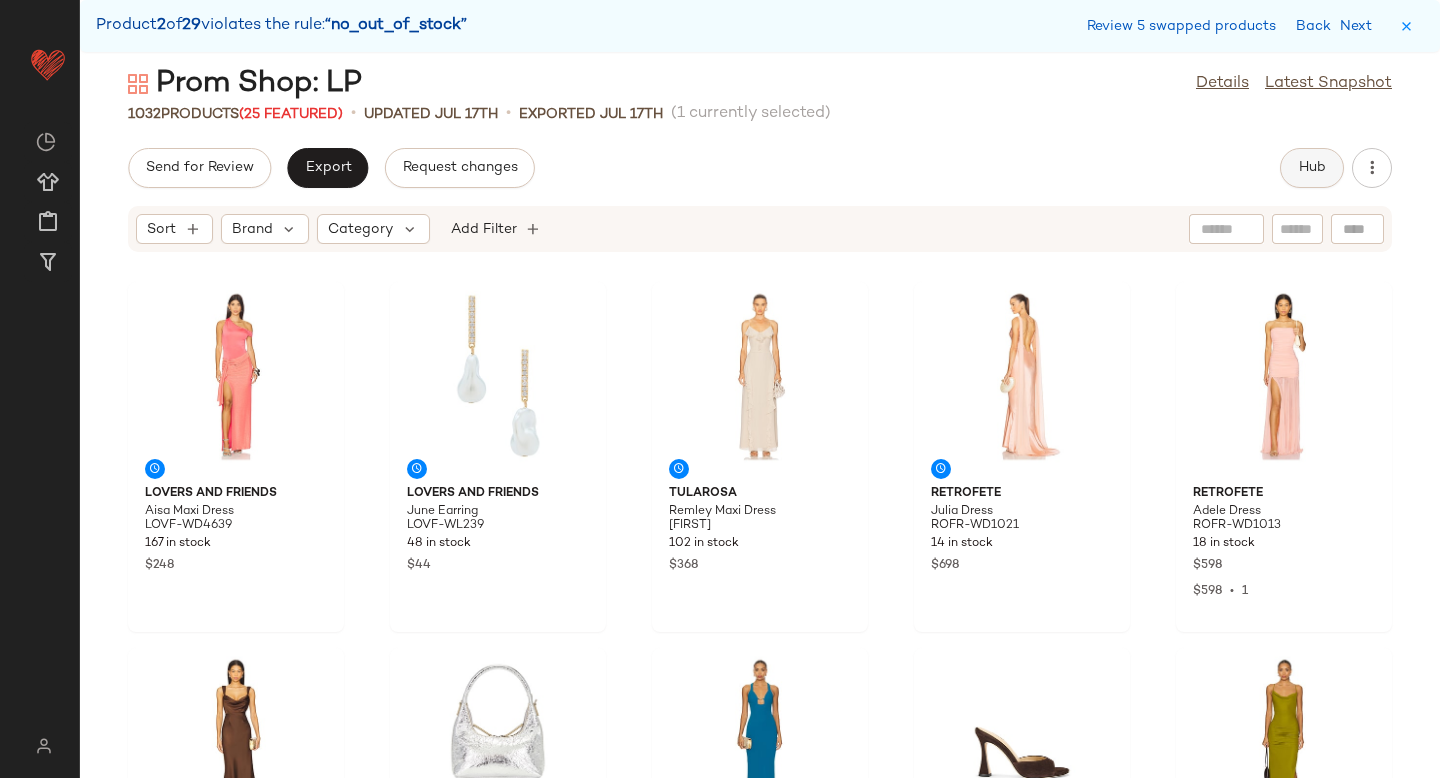 click on "Hub" at bounding box center (1312, 168) 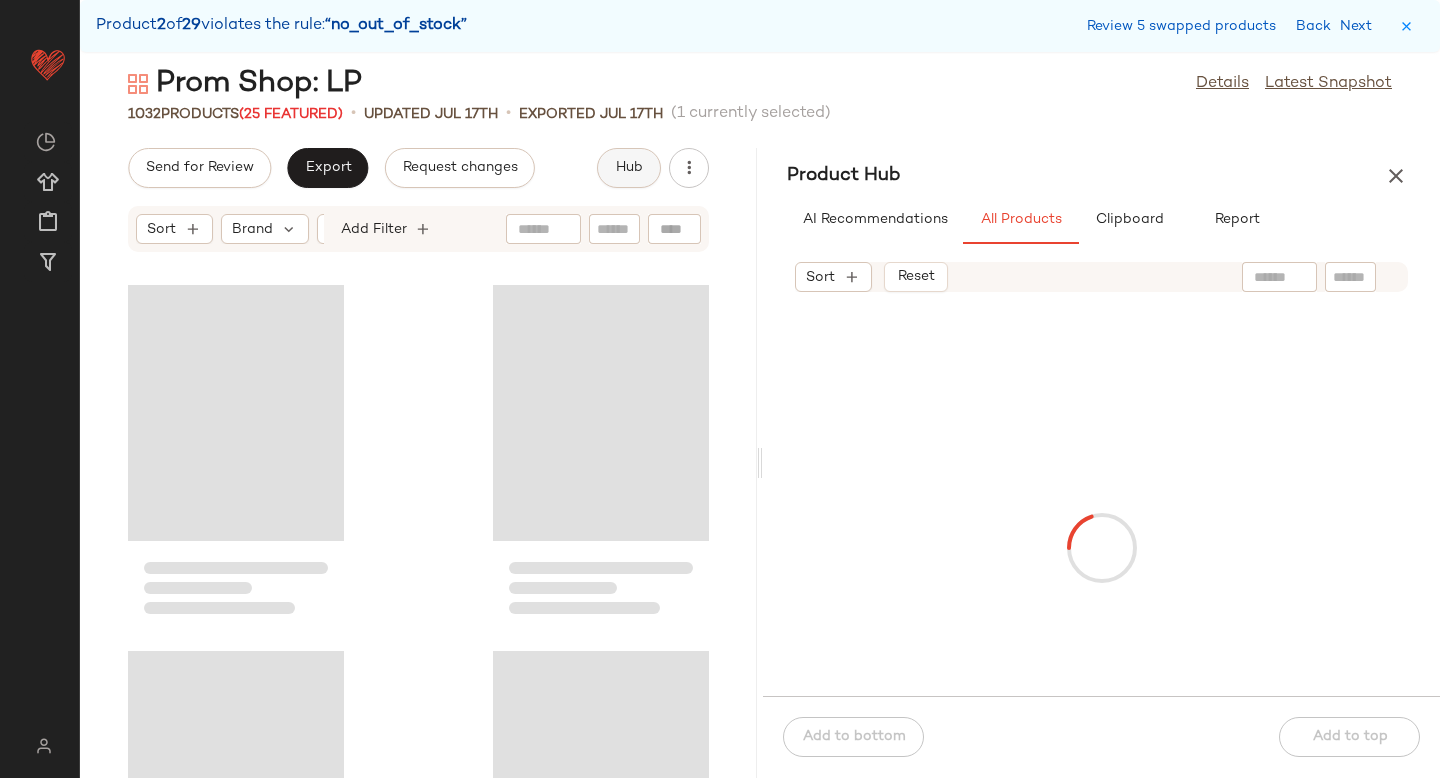 scroll, scrollTop: 10248, scrollLeft: 0, axis: vertical 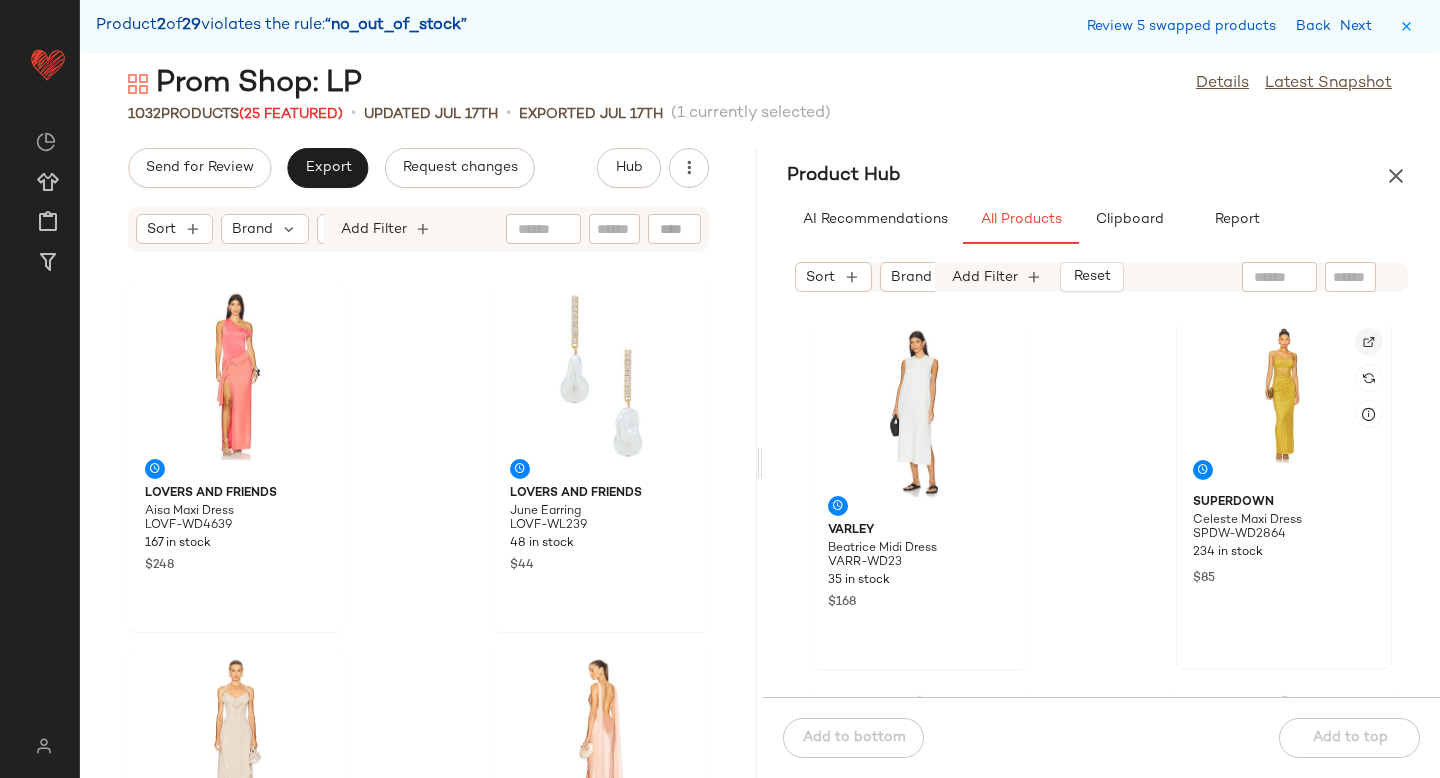 click 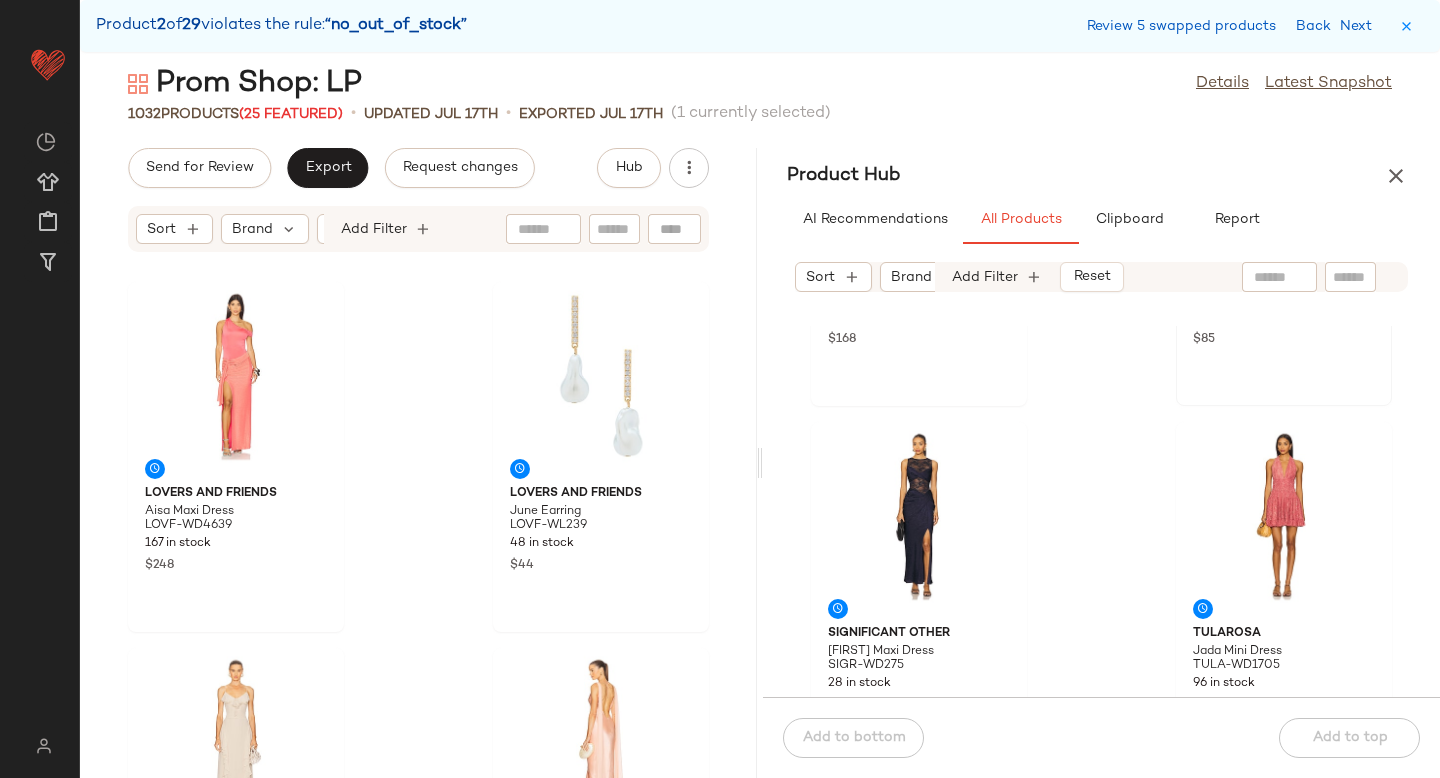 scroll, scrollTop: 673, scrollLeft: 0, axis: vertical 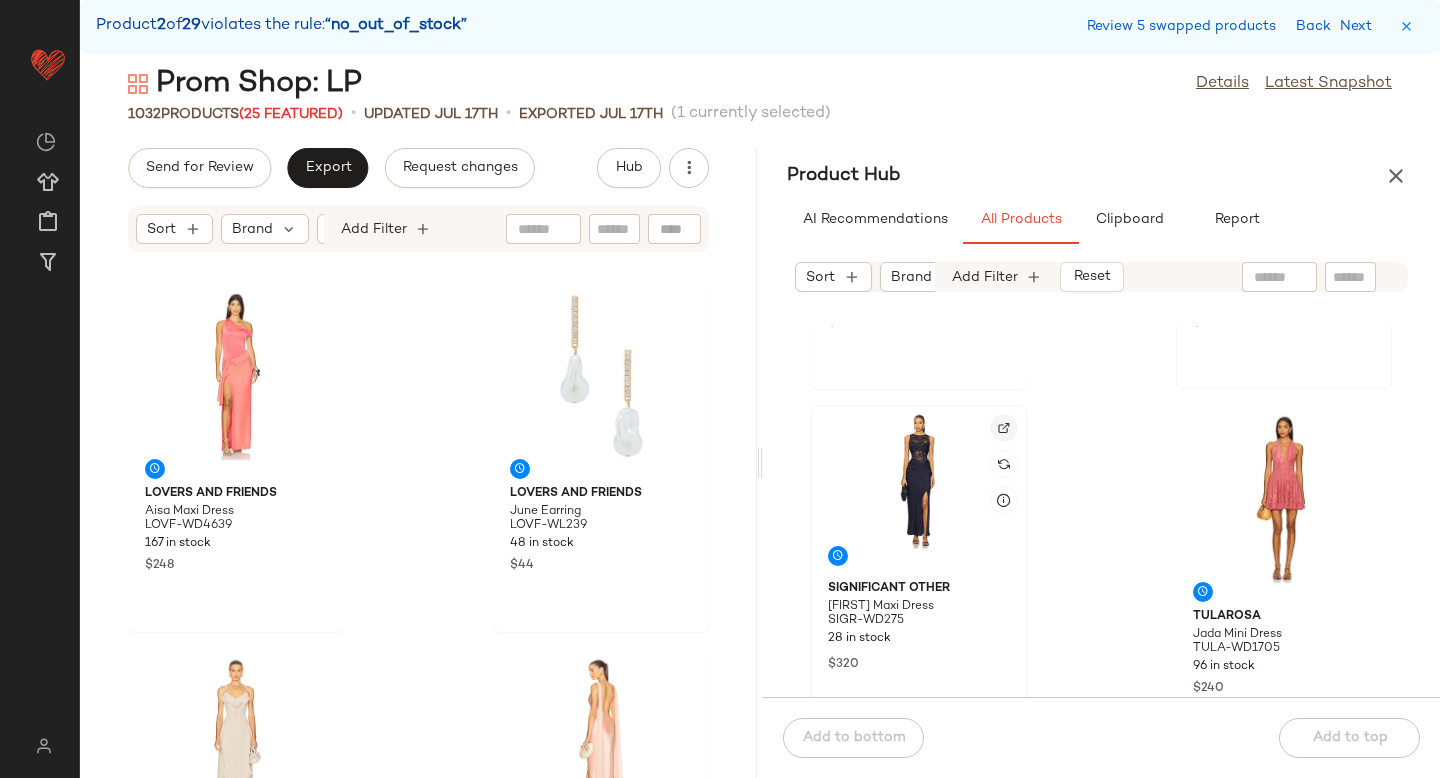 click 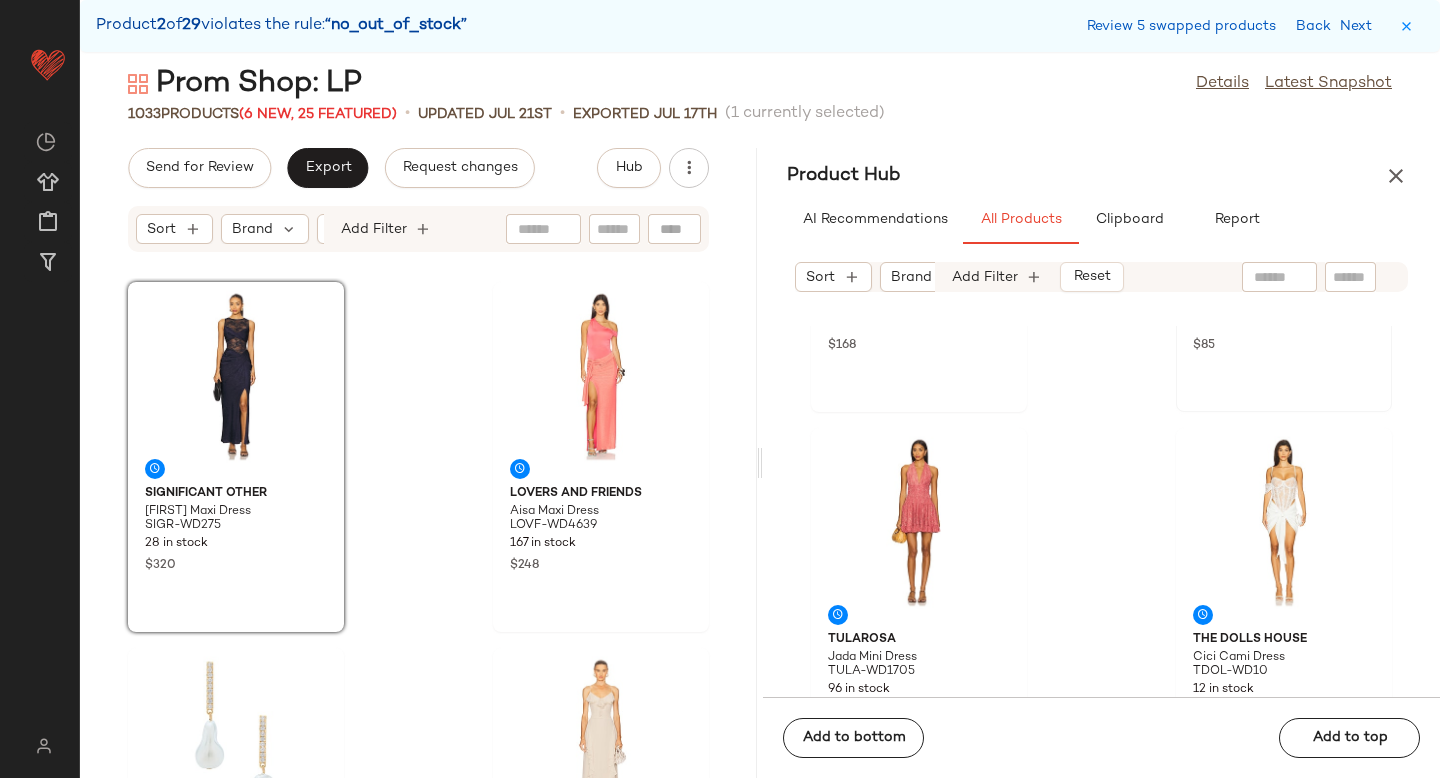 click on "[PERSON] Midi Dress [PERSON]-WD23 35 in stock $168 superdown [PERSON] Maxi Dress SPDW-WD2864 234 in stock $85 Tularosa [PERSON] Mini Dress TULA-WD1705 96 in stock $240 The Dolls House [PERSON] Cami Dress TDOL-WD10 12 in stock $523 SPANX Midi Racer Back Dress SPAN-WD1 24 in stock $138 Seafolly Jersey One Shoulder Dress SEAF-WD80 24 in stock $100 REVOLVE x JJ Silk Dress RXJR-WD1 Out of stock $417 RIXO [PERSON] Dress RIXR-WD39 17 in stock $510" 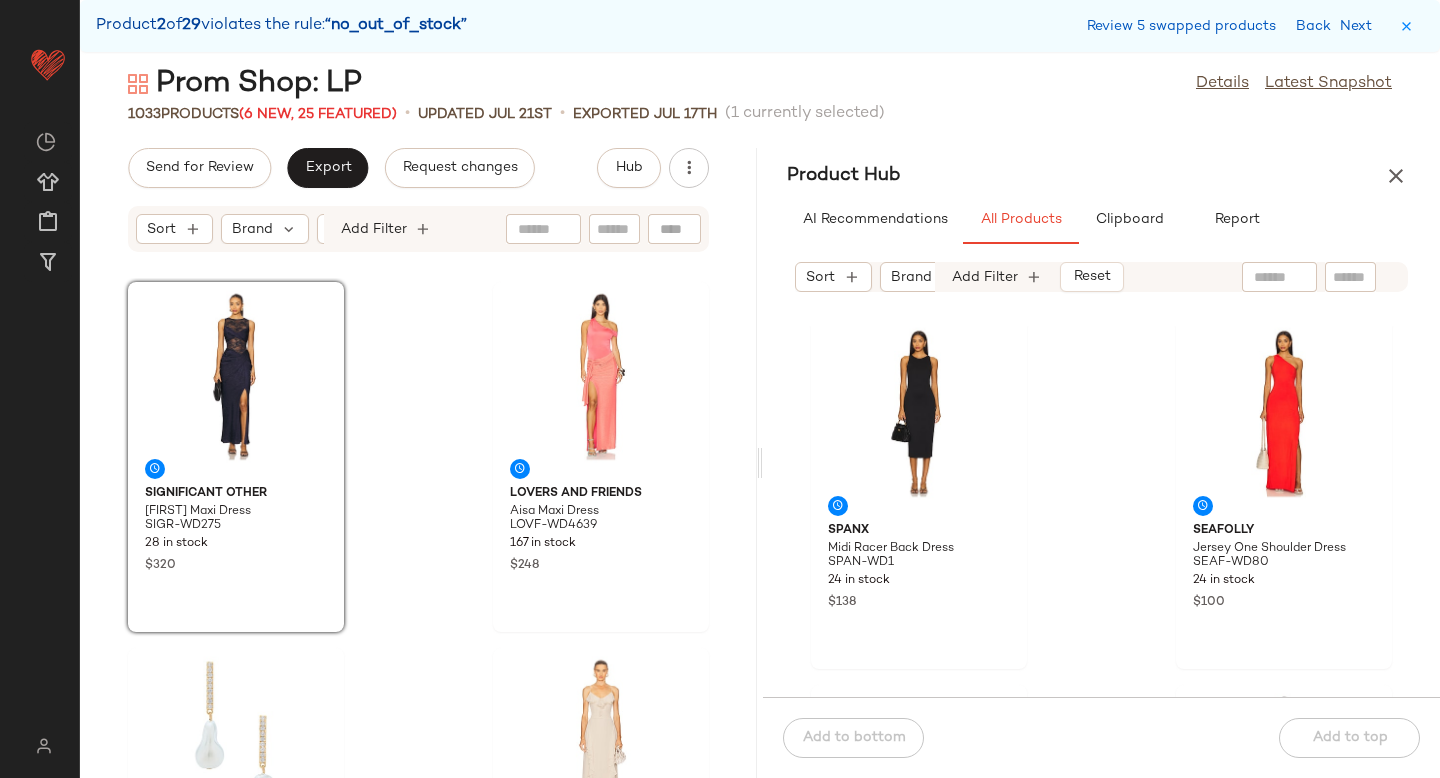 scroll, scrollTop: 1127, scrollLeft: 0, axis: vertical 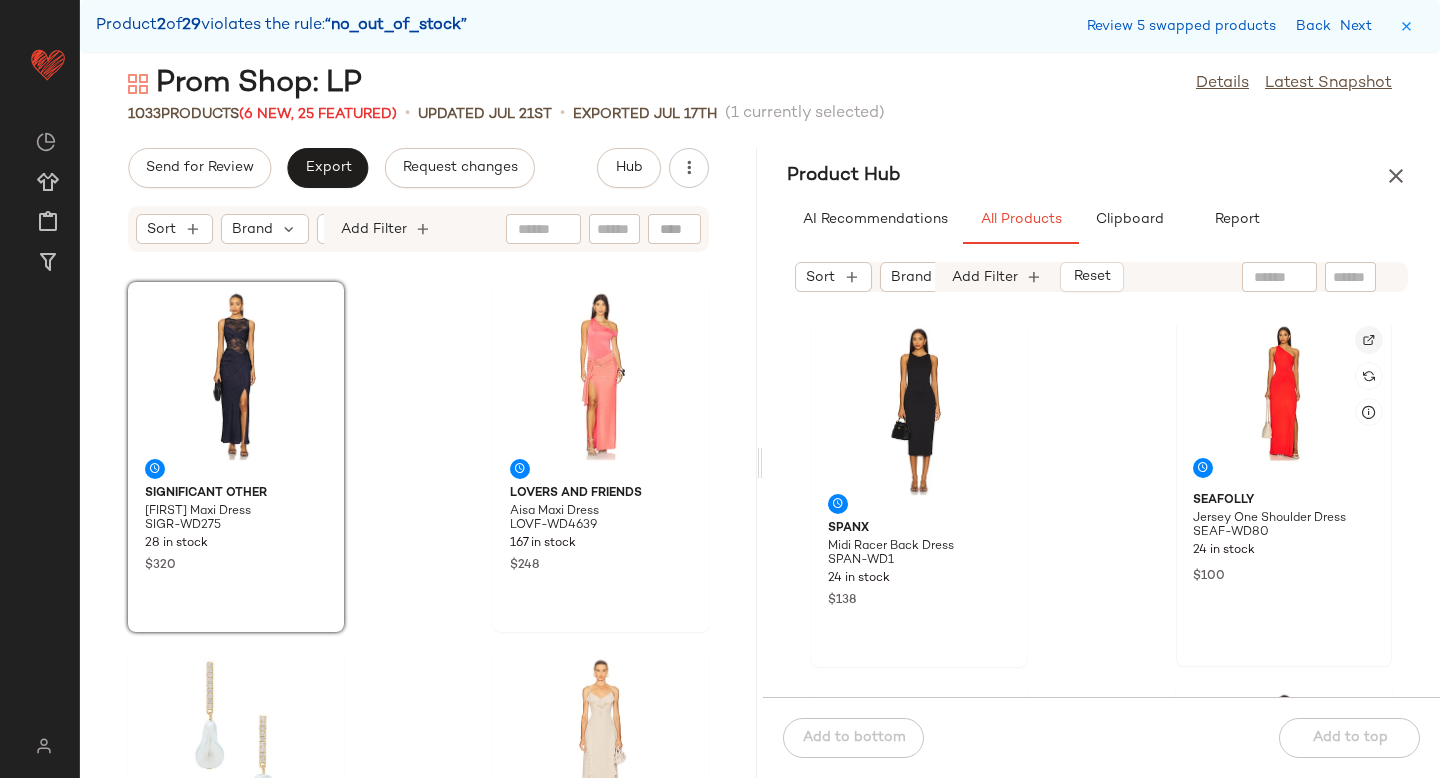 click 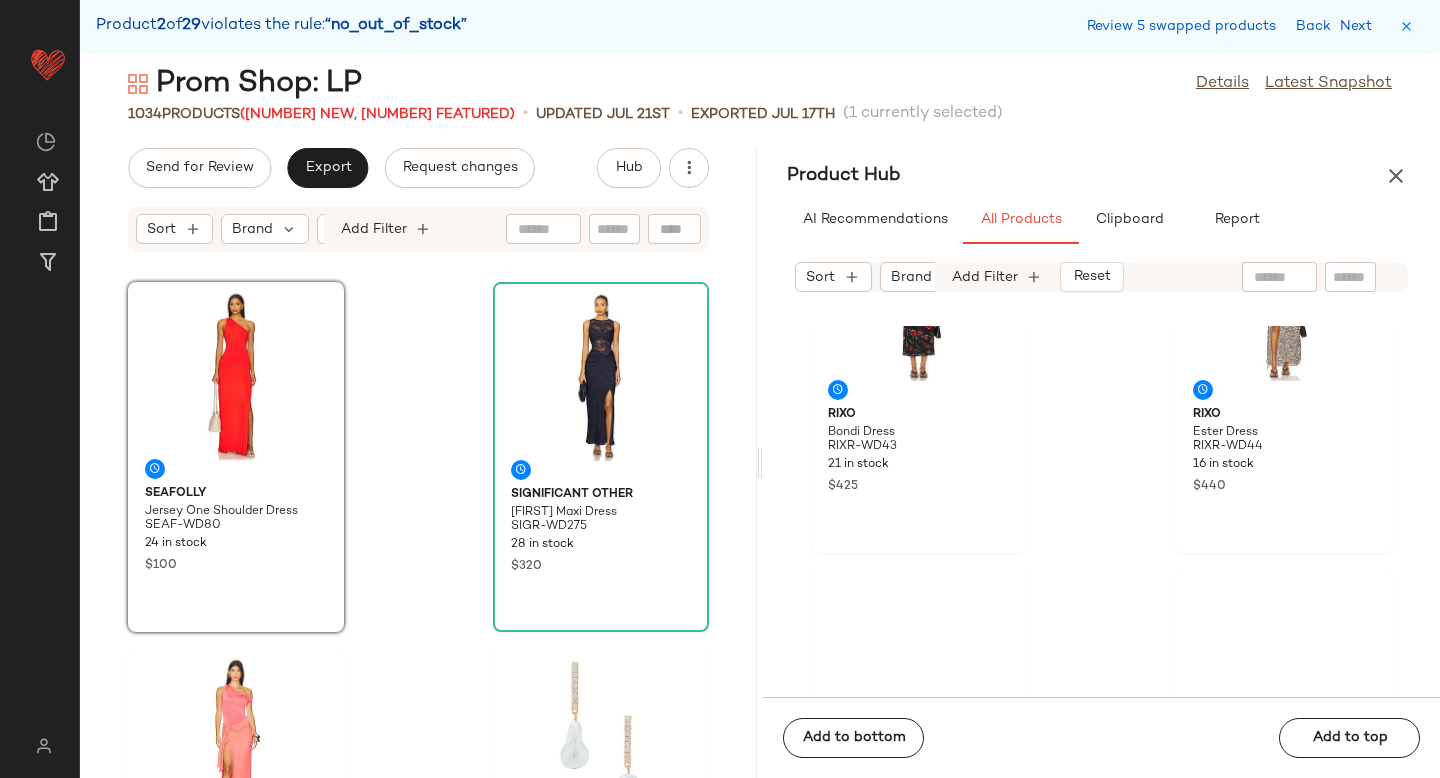 scroll, scrollTop: 2484, scrollLeft: 0, axis: vertical 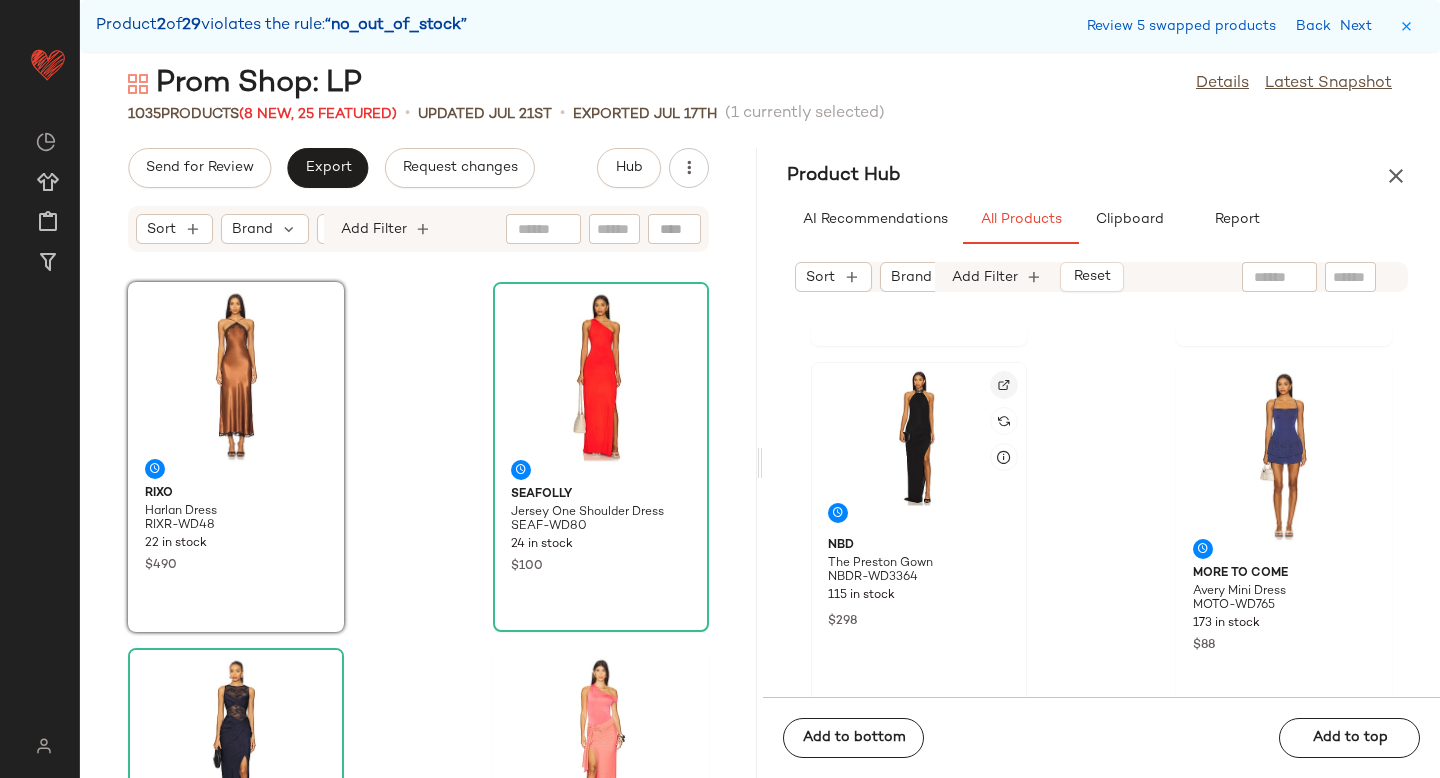 click 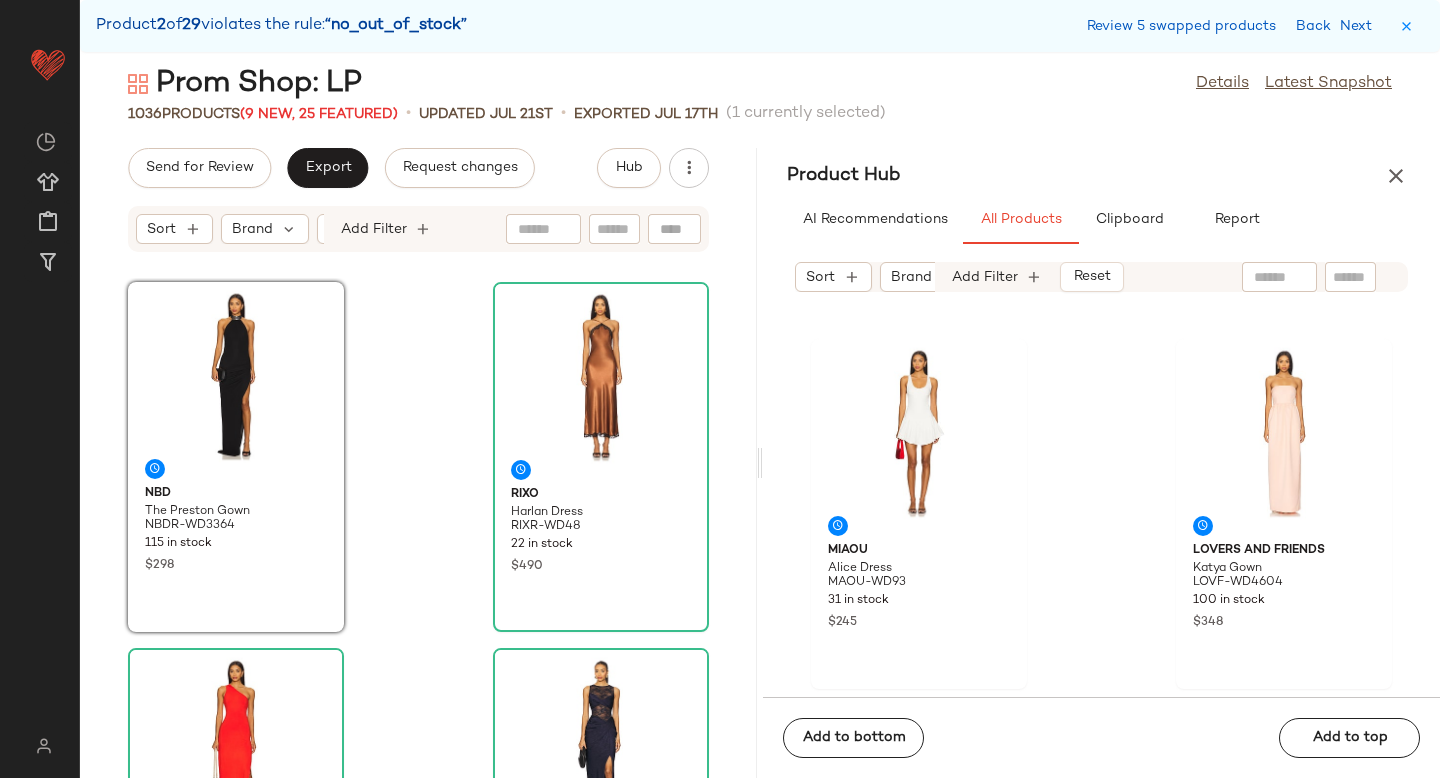 scroll, scrollTop: 4764, scrollLeft: 0, axis: vertical 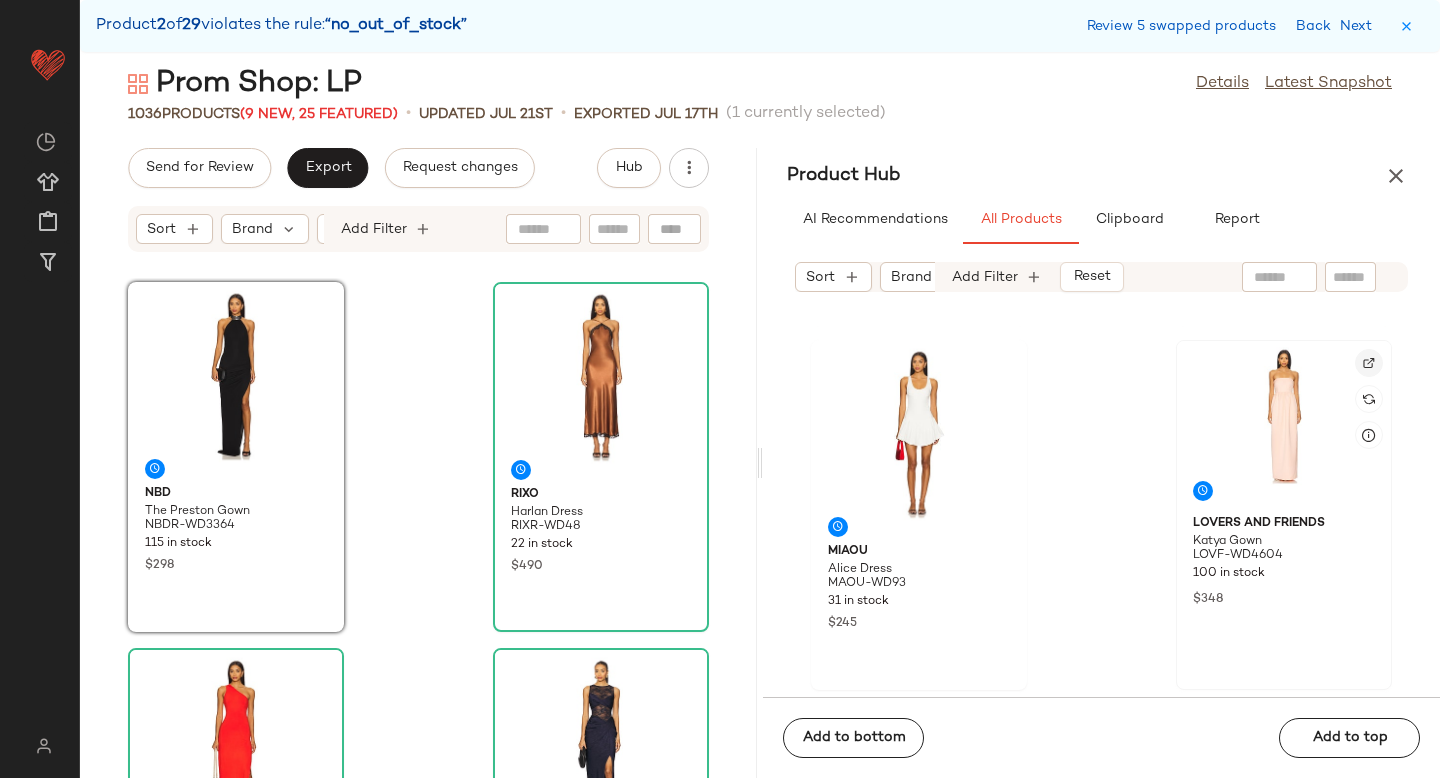 click 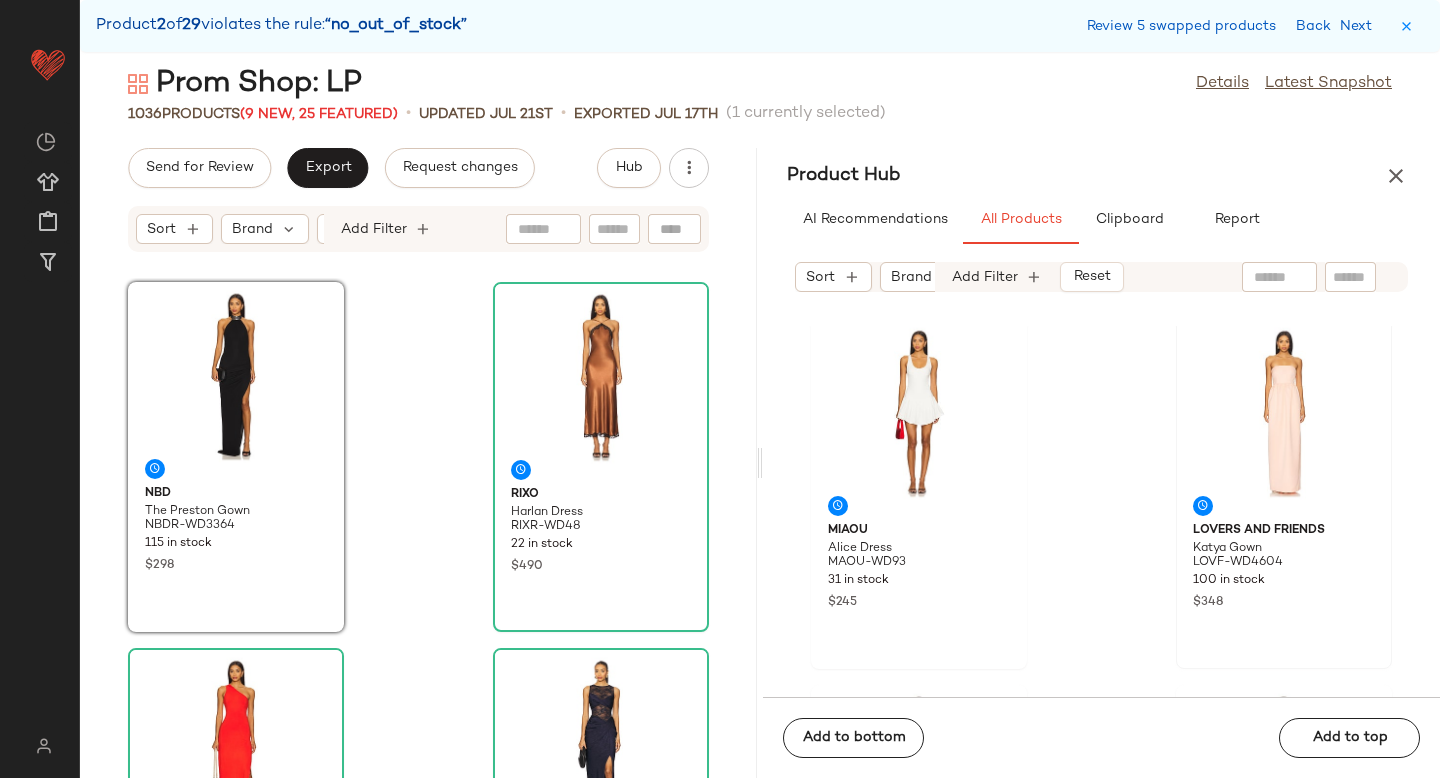 scroll, scrollTop: 4667, scrollLeft: 0, axis: vertical 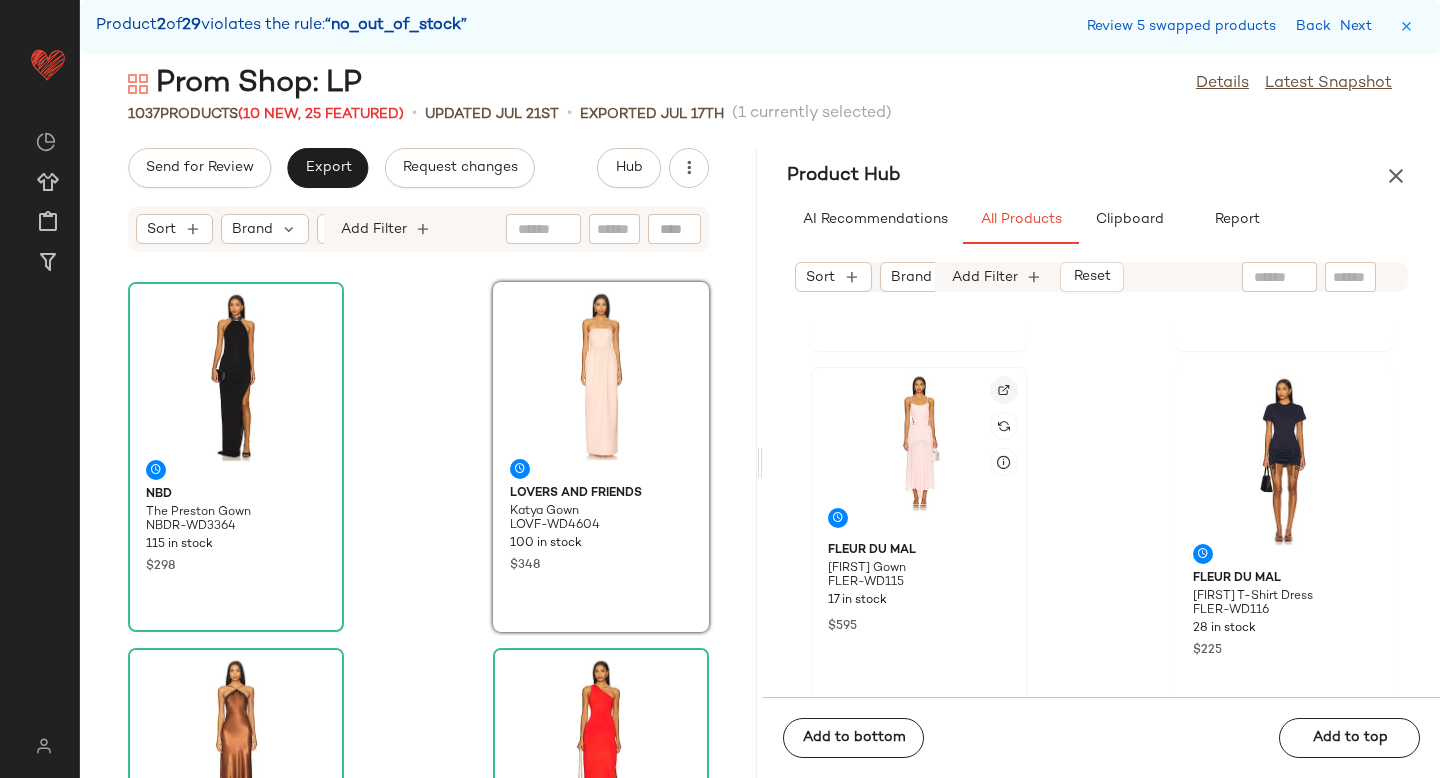 click 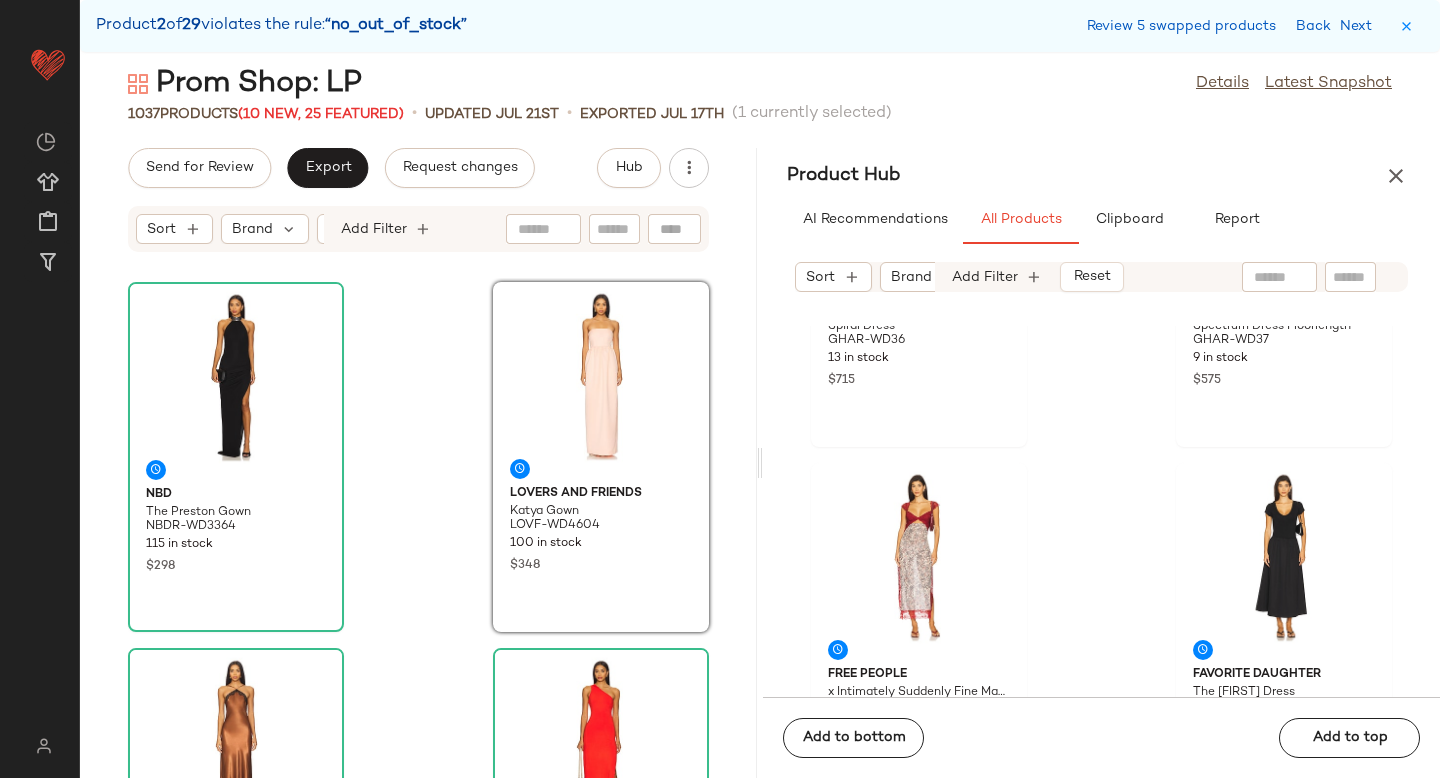 scroll, scrollTop: 9158, scrollLeft: 0, axis: vertical 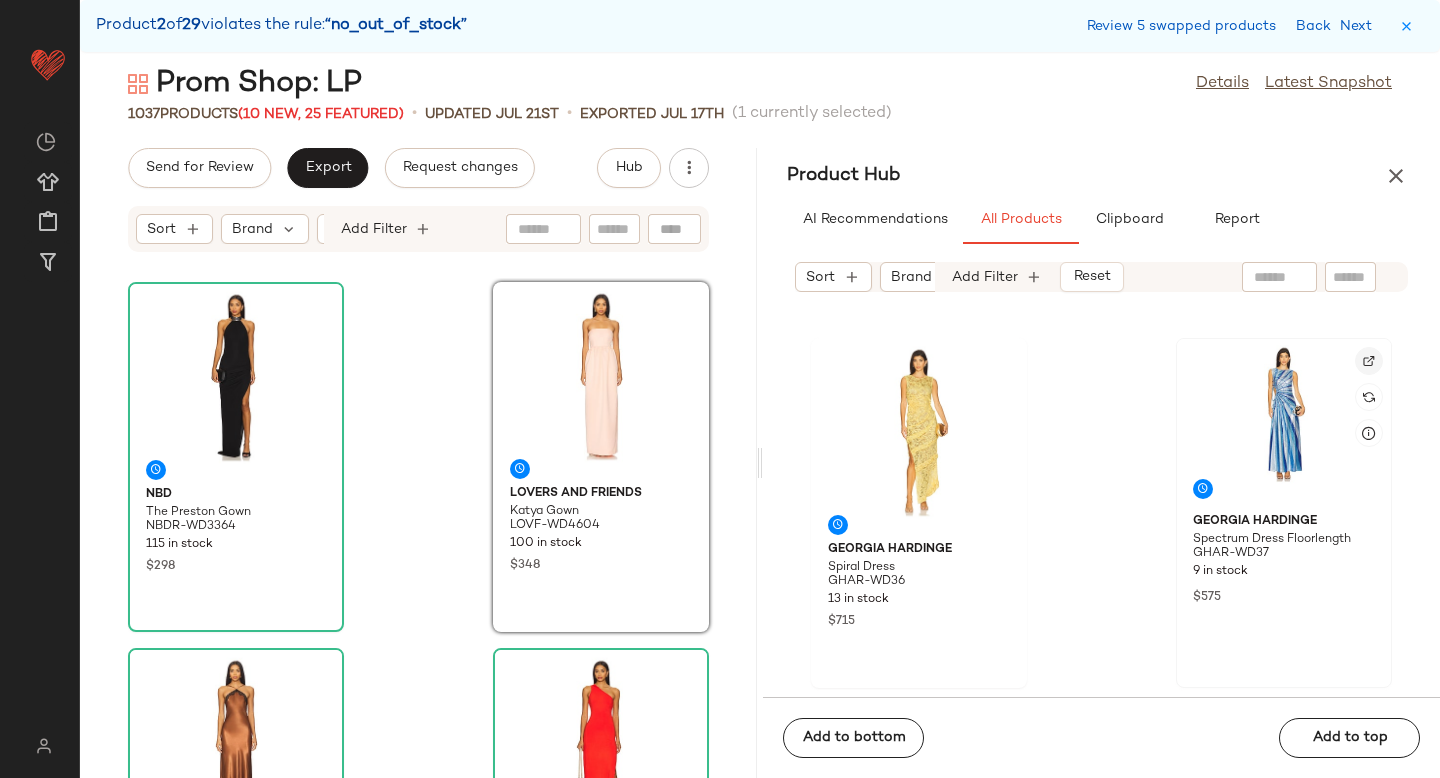 click 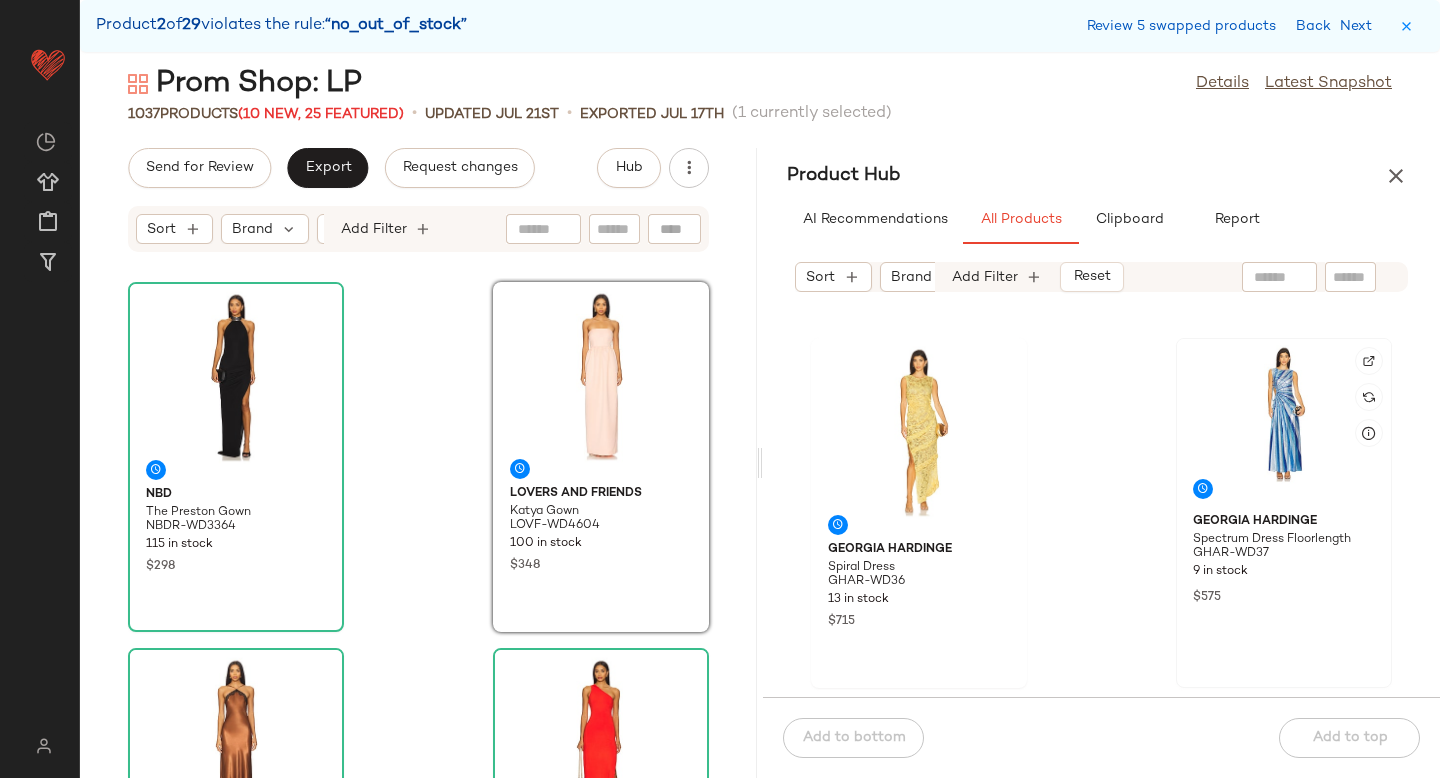 scroll, scrollTop: 9156, scrollLeft: 0, axis: vertical 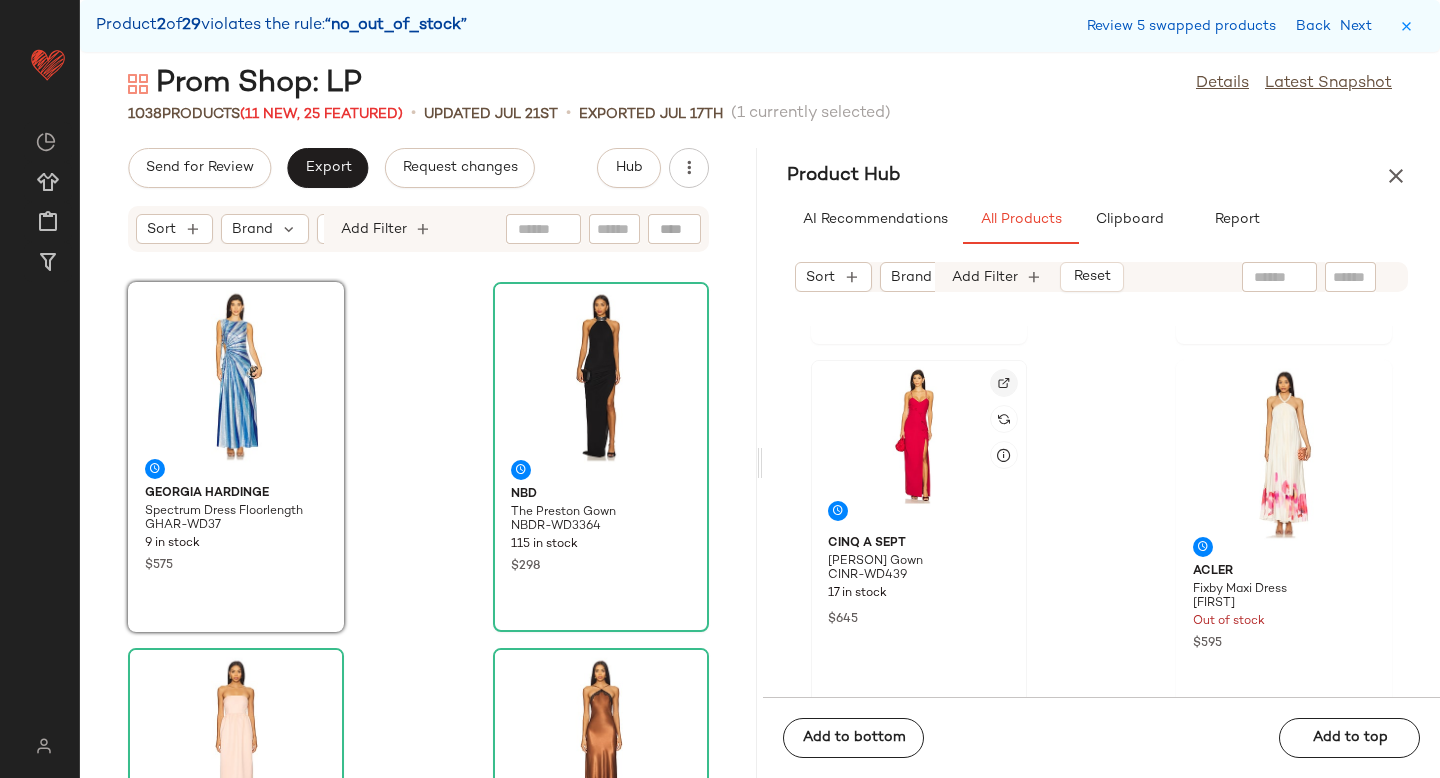 click at bounding box center [1004, 383] 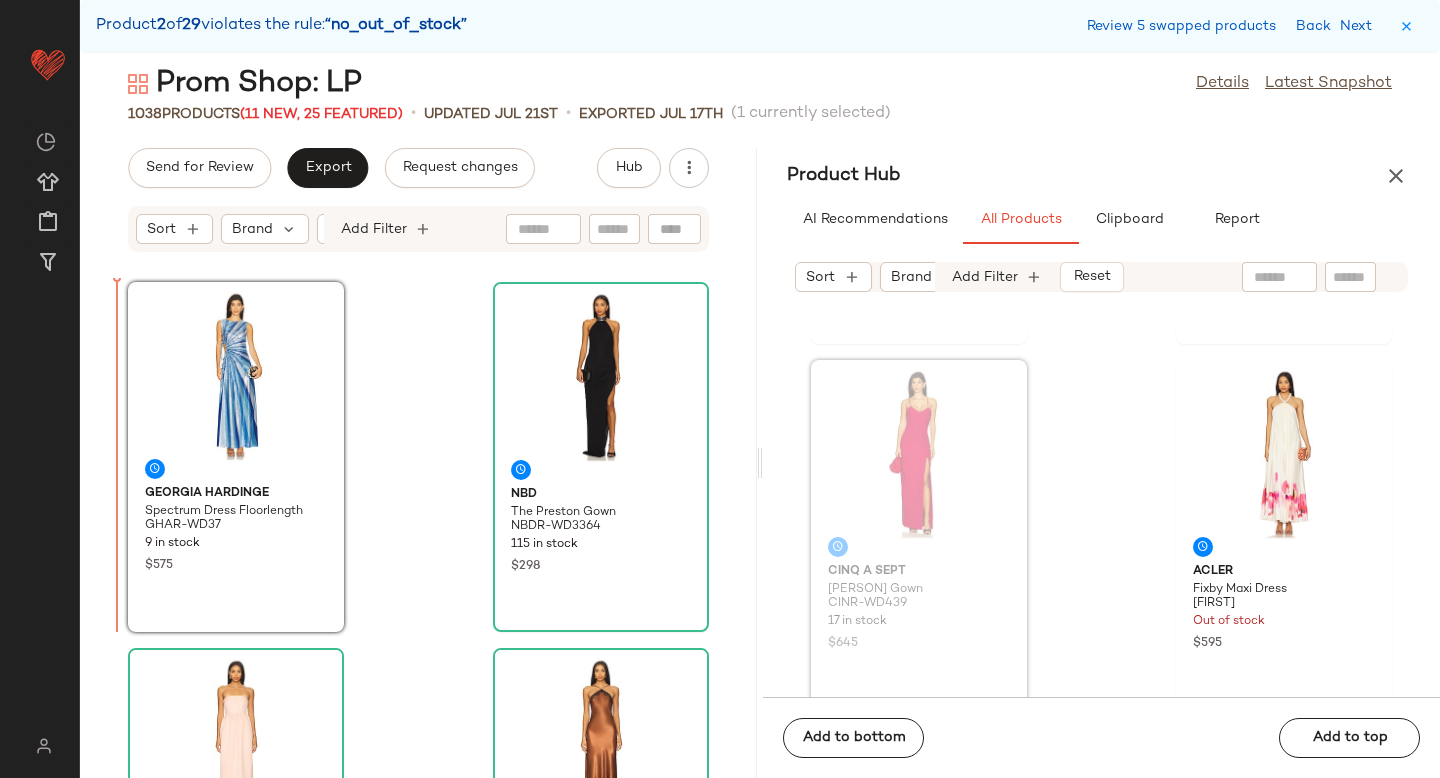 drag, startPoint x: 890, startPoint y: 430, endPoint x: 100, endPoint y: 482, distance: 791.70953 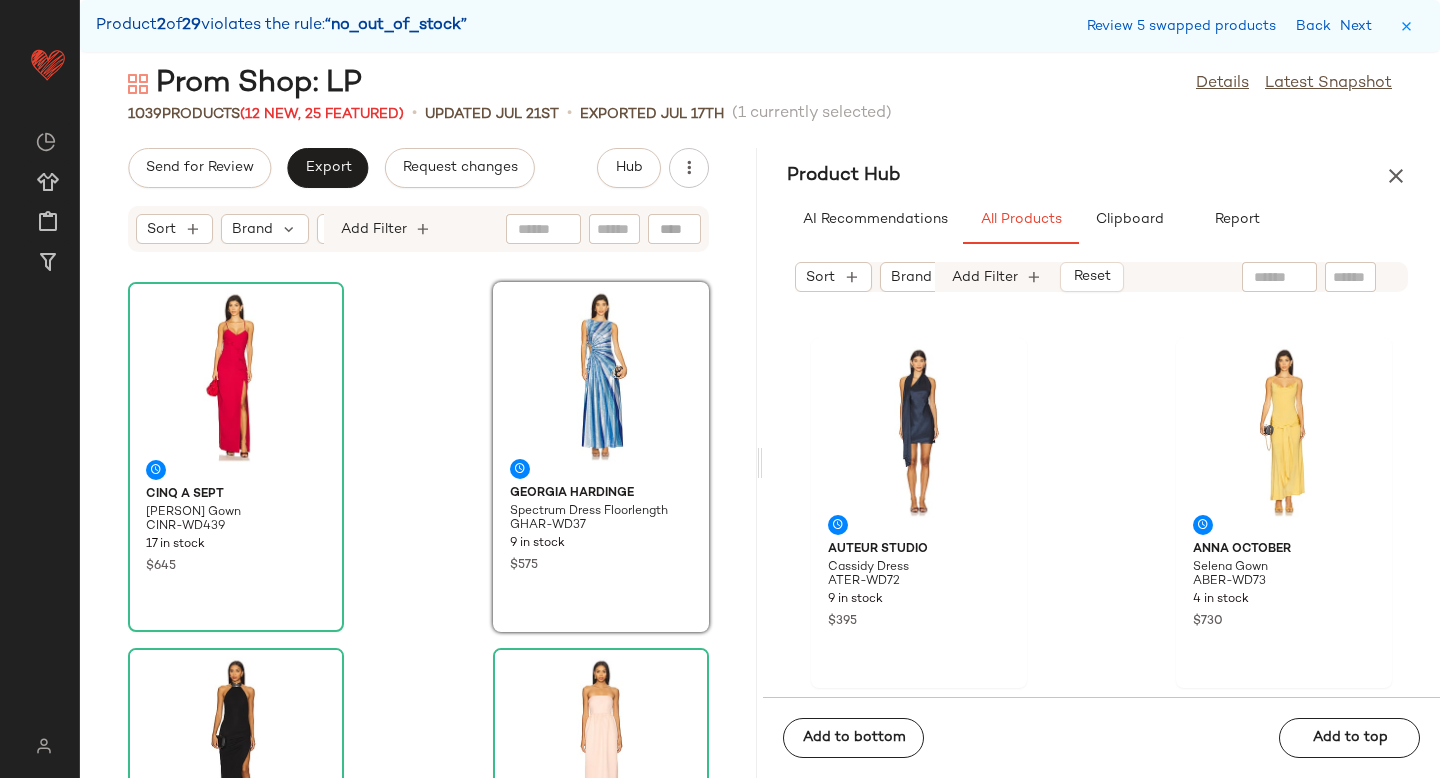 scroll, scrollTop: 10621, scrollLeft: 0, axis: vertical 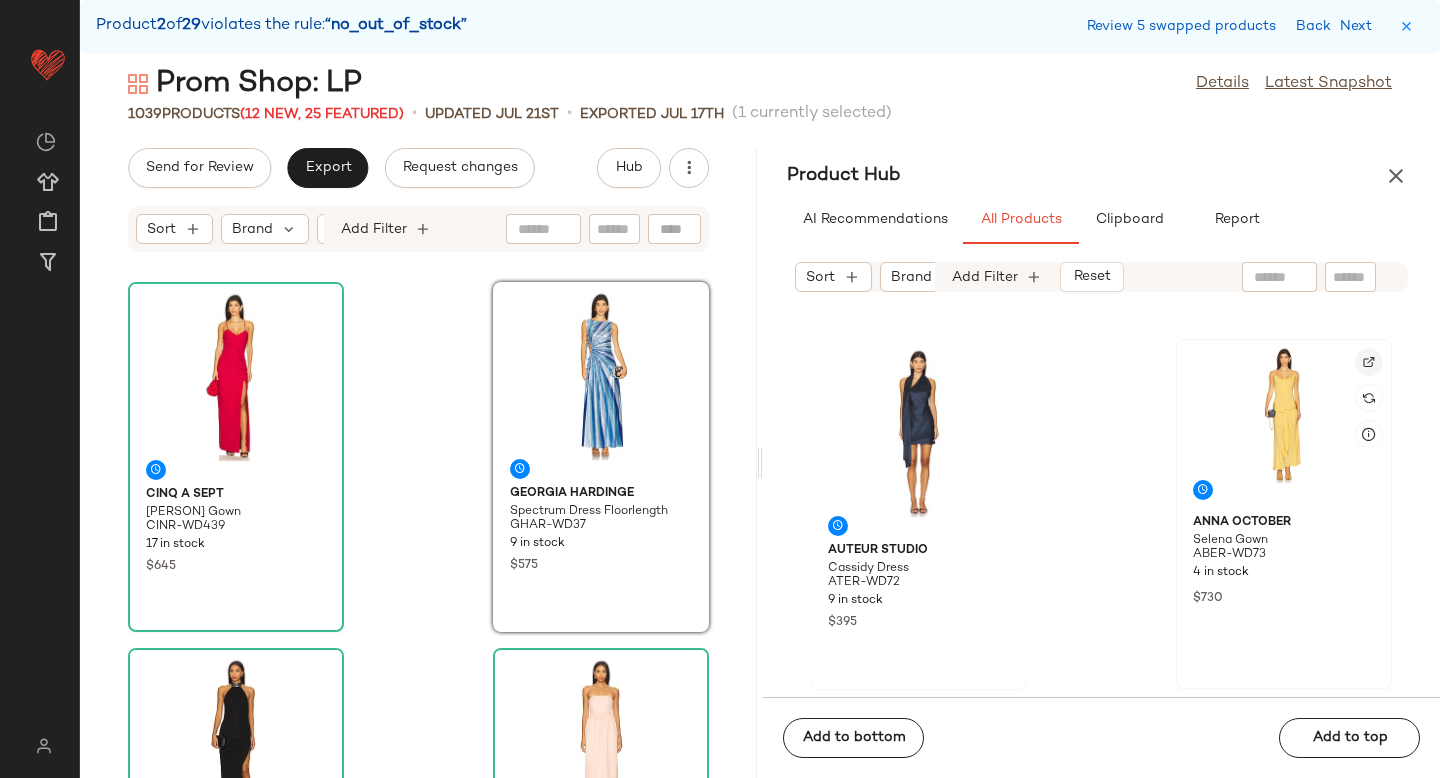 click 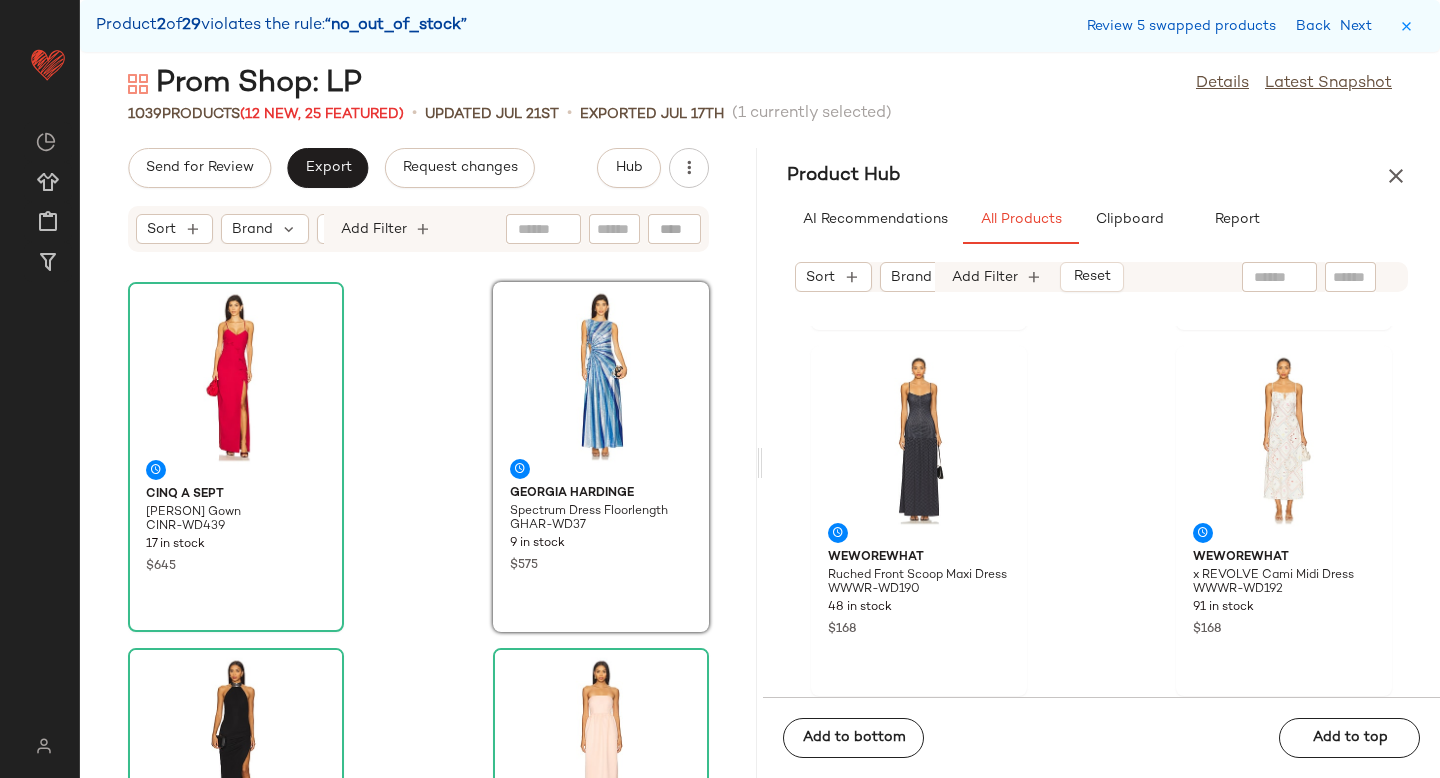 scroll, scrollTop: 11348, scrollLeft: 0, axis: vertical 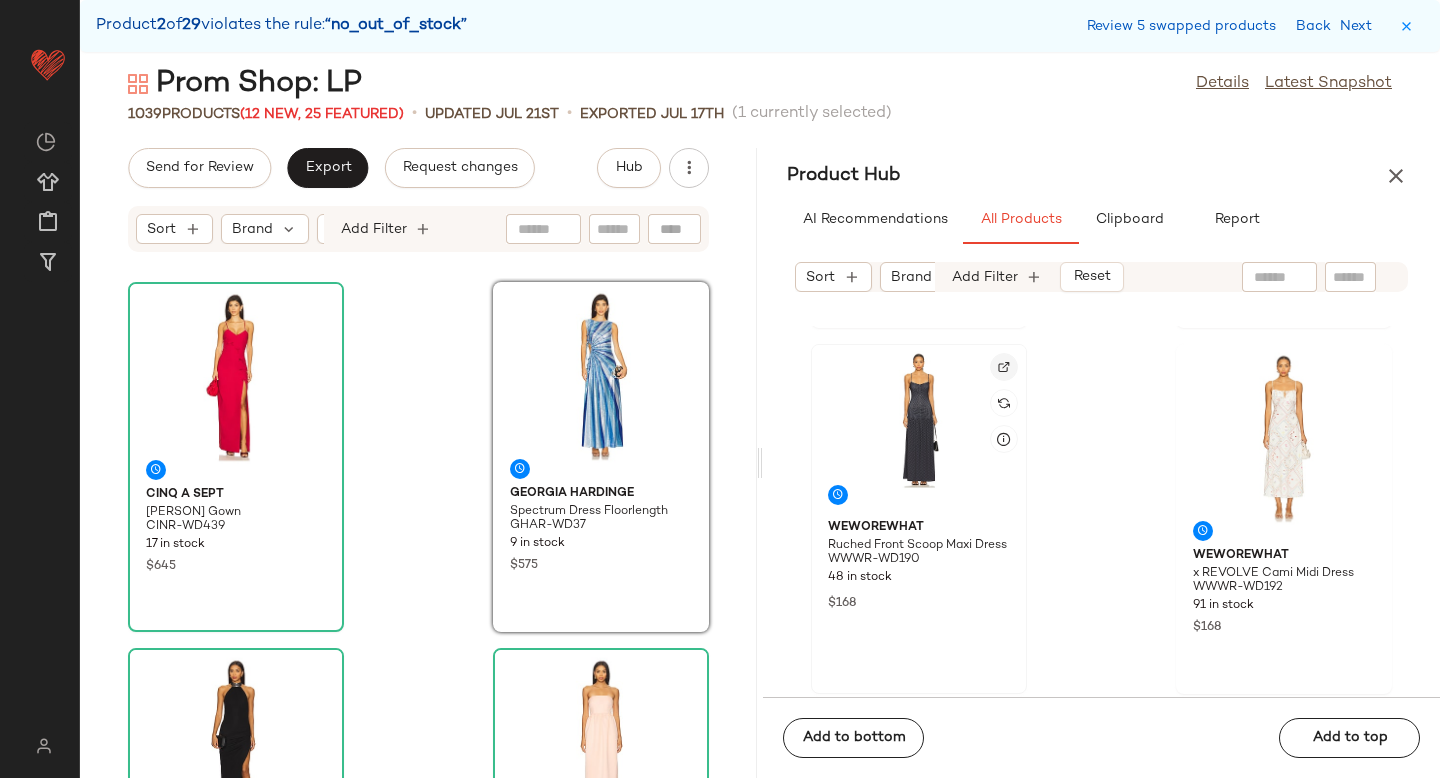 click 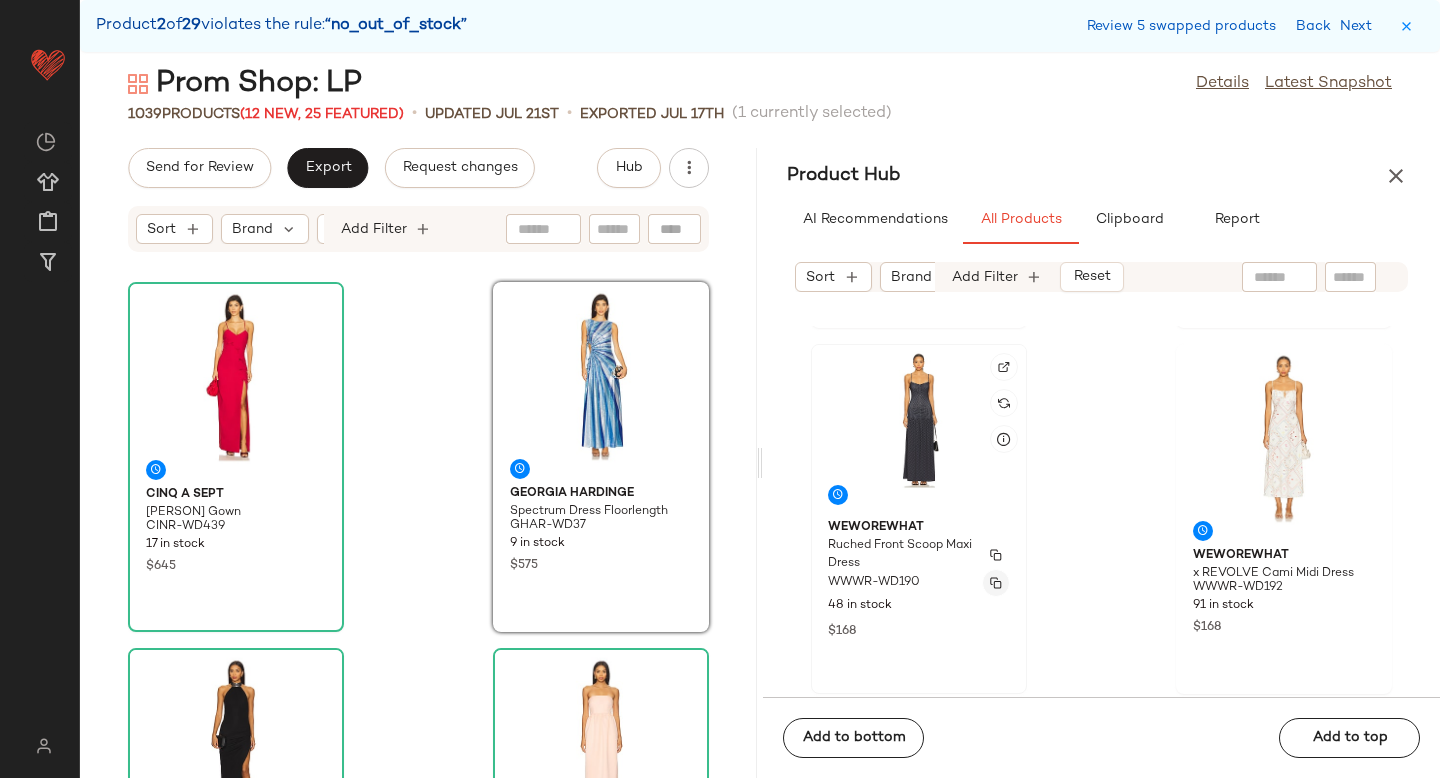 click 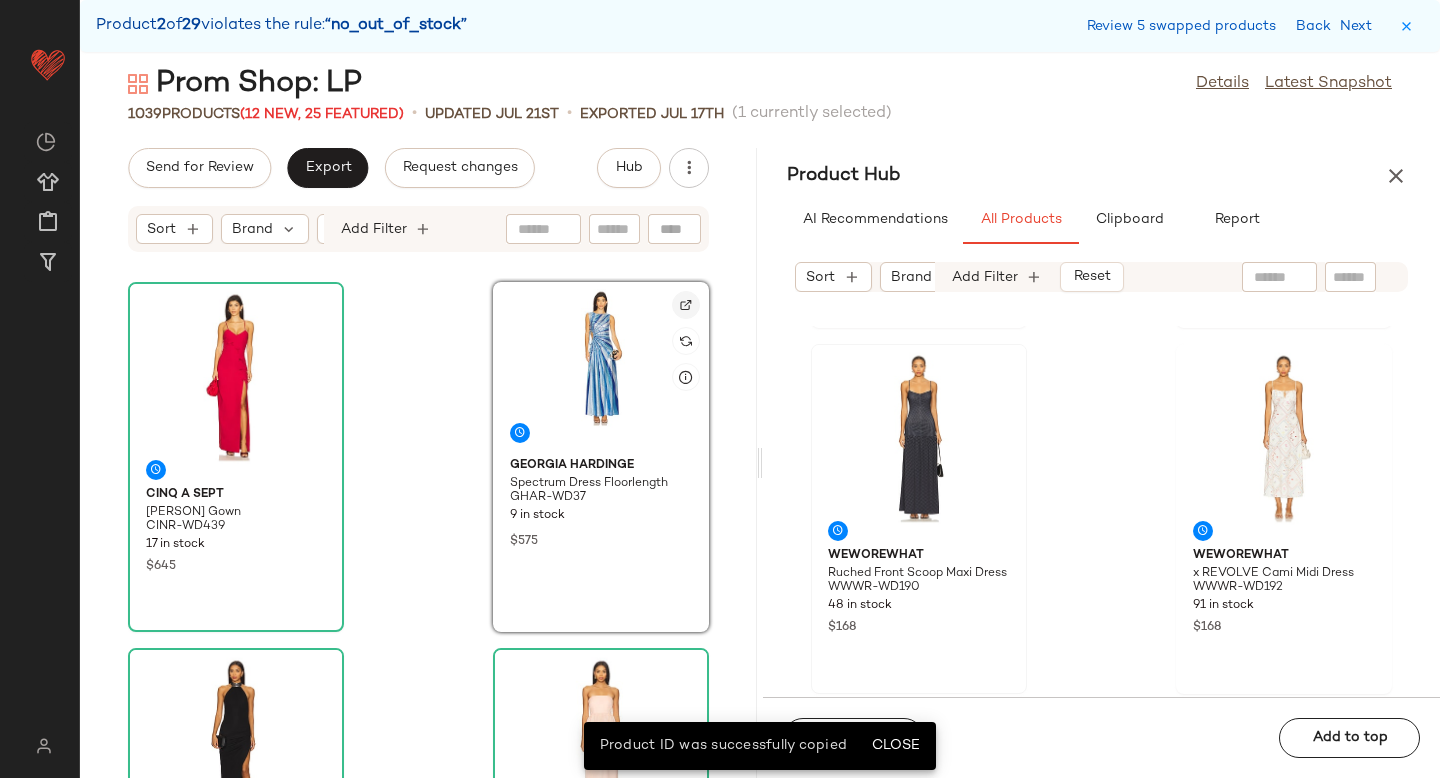 click 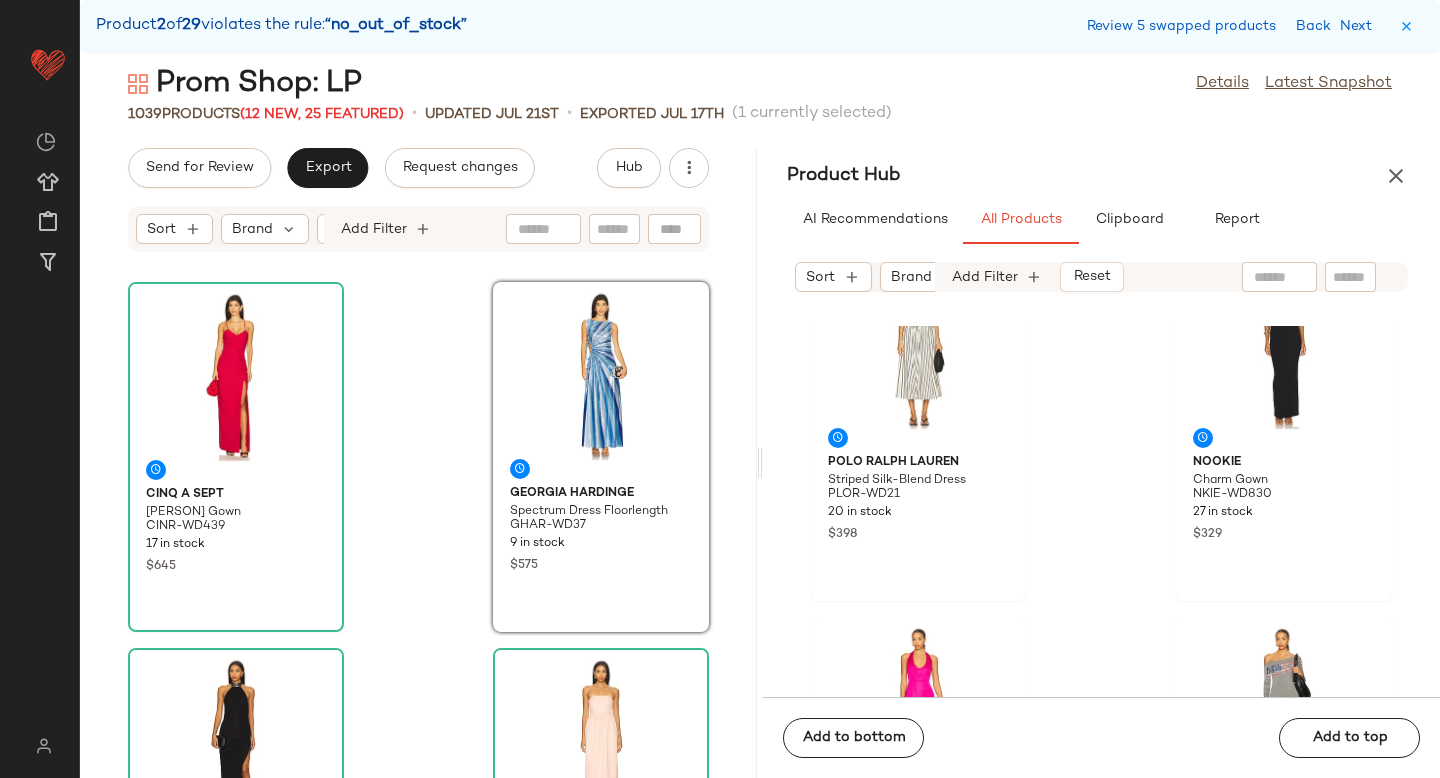 scroll, scrollTop: 14219, scrollLeft: 0, axis: vertical 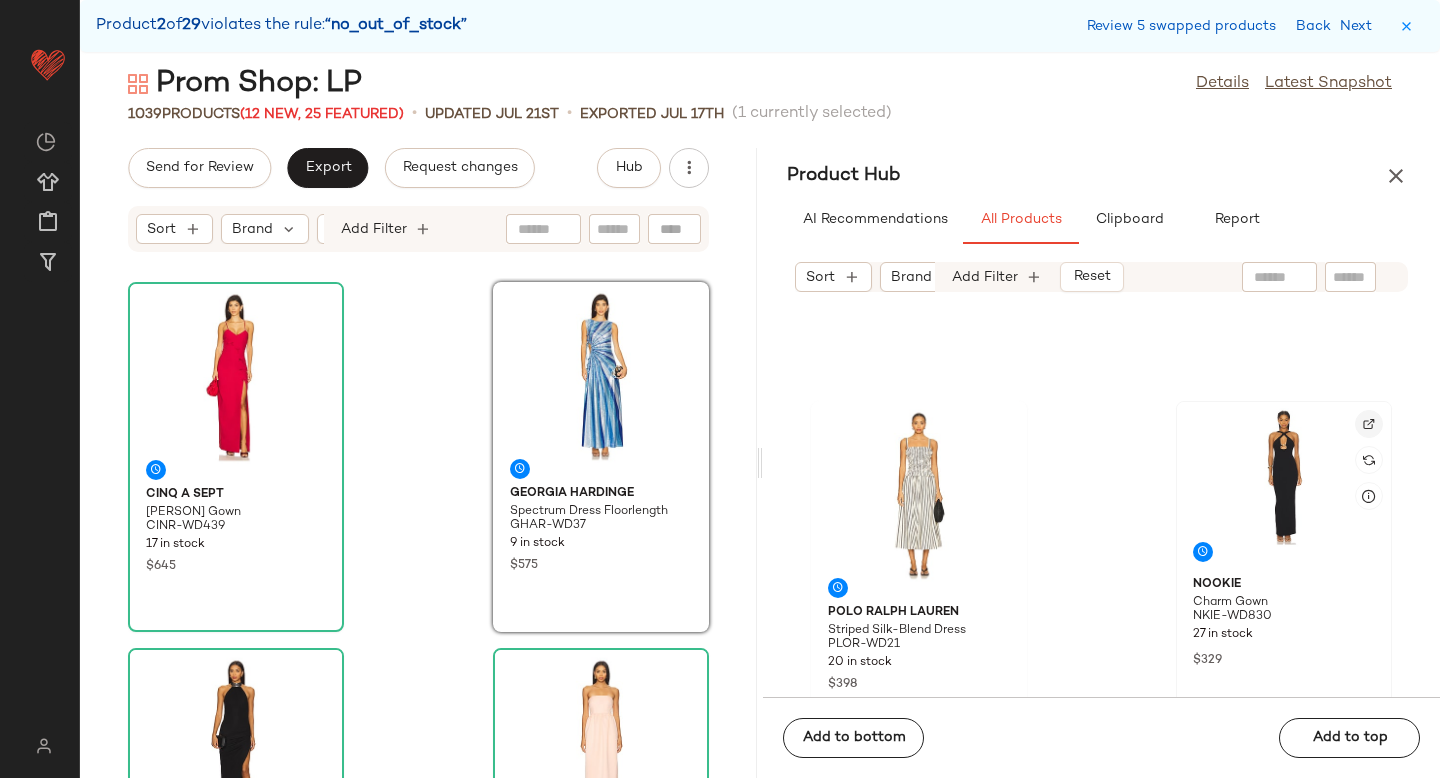 click at bounding box center [1369, 424] 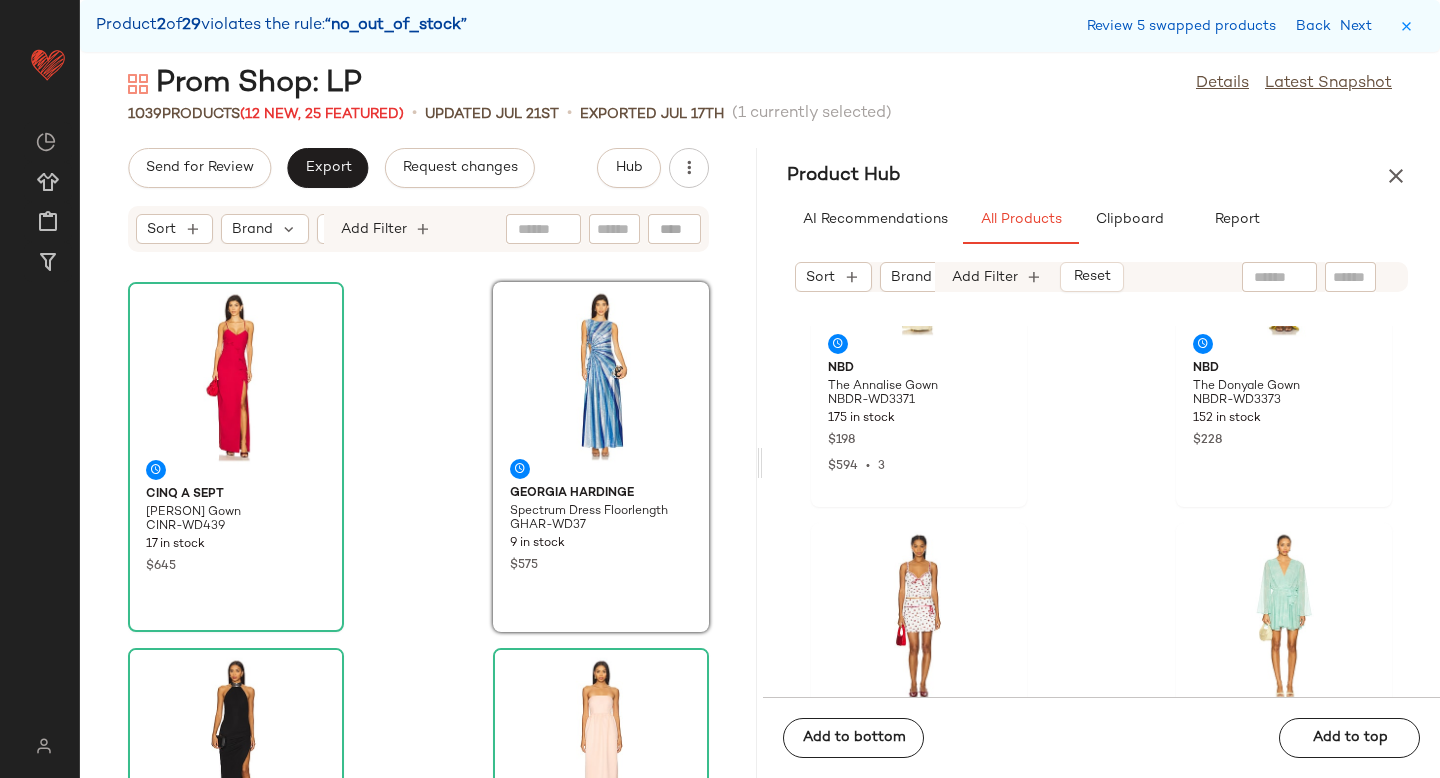 scroll, scrollTop: 14925, scrollLeft: 0, axis: vertical 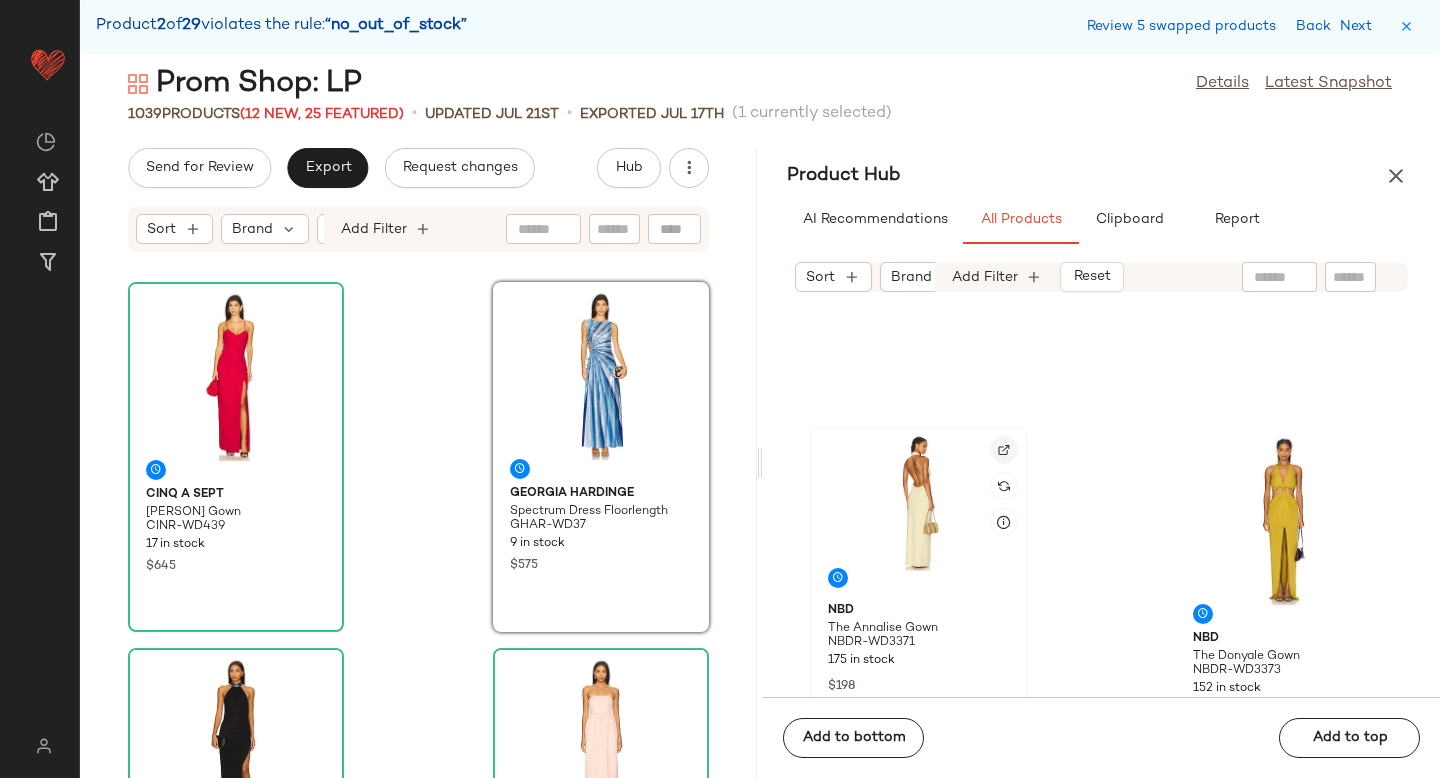 click at bounding box center [1004, 450] 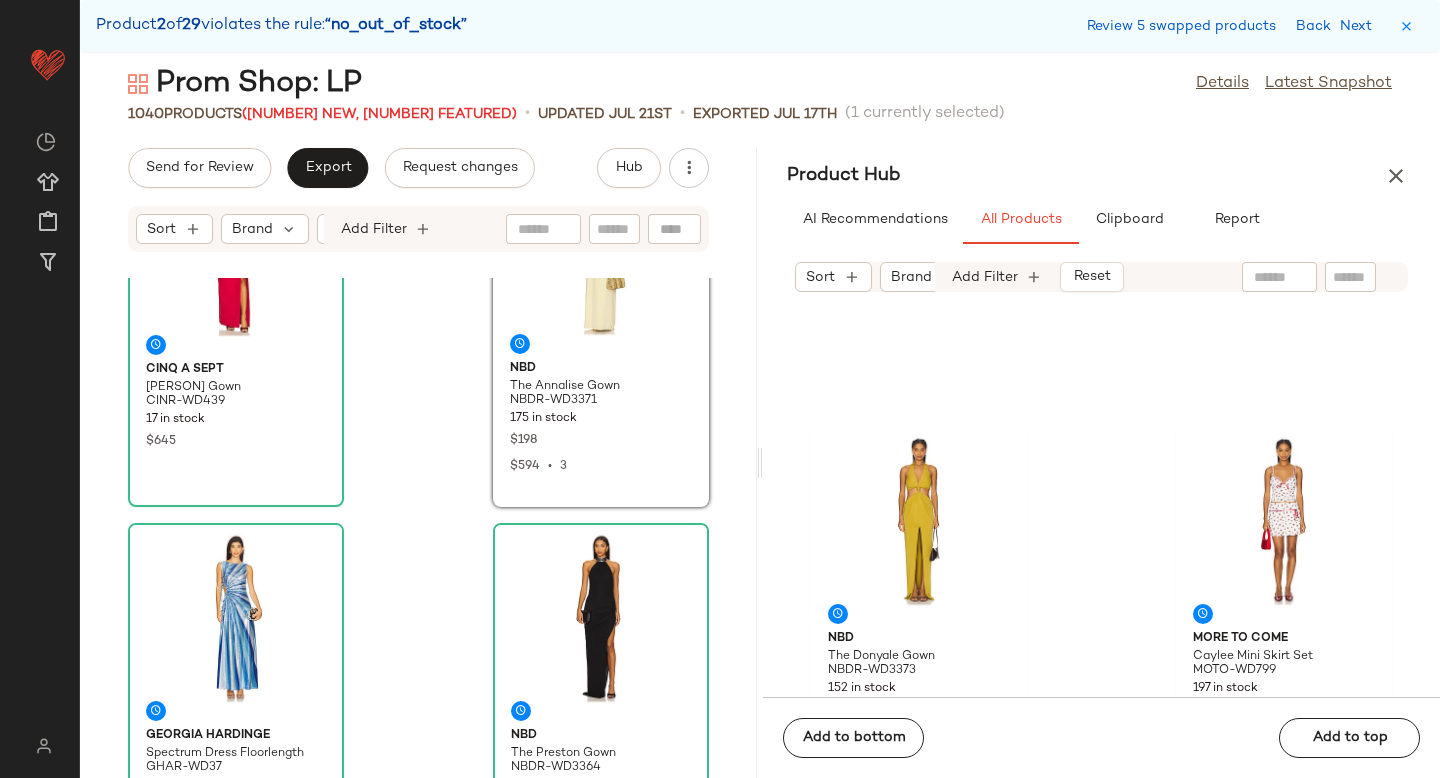 scroll, scrollTop: 0, scrollLeft: 0, axis: both 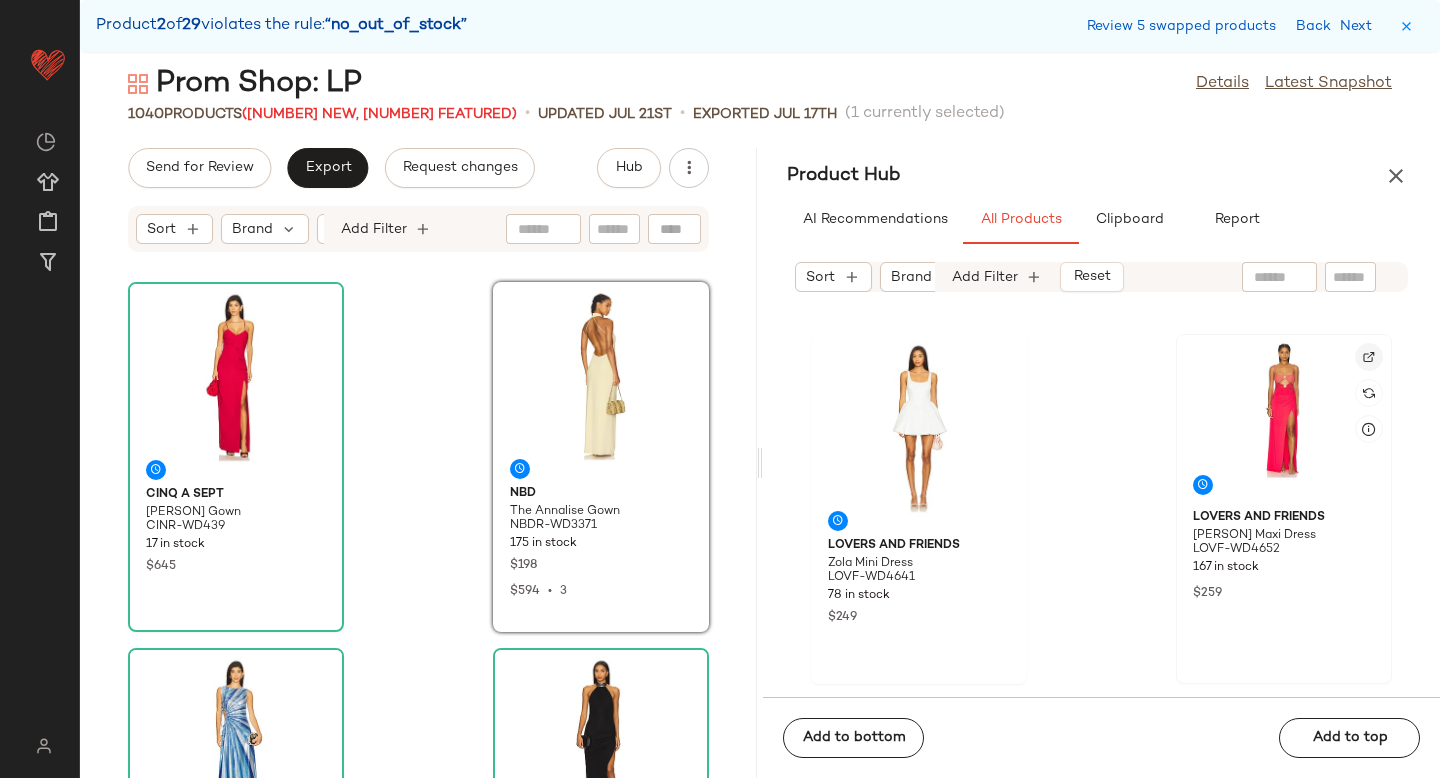click 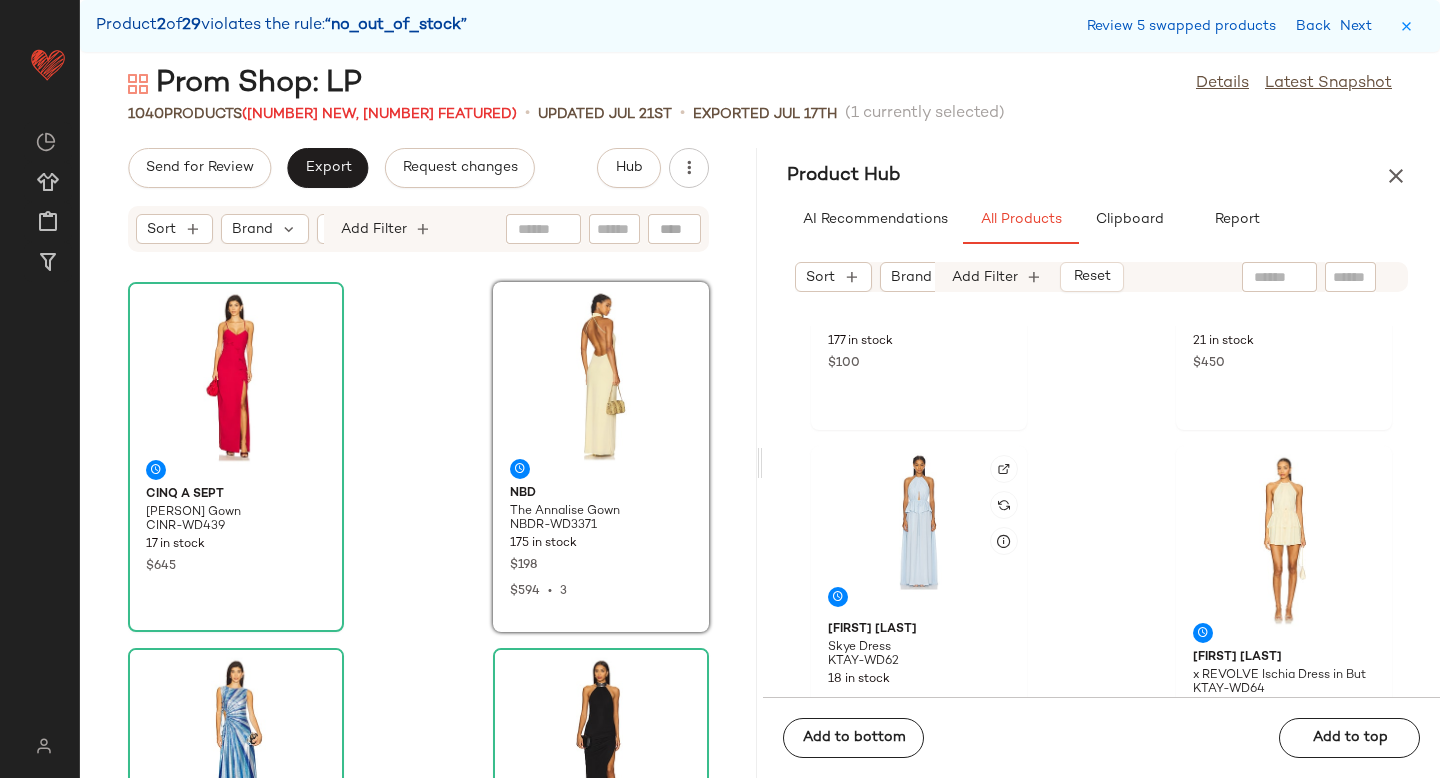 scroll, scrollTop: 18197, scrollLeft: 0, axis: vertical 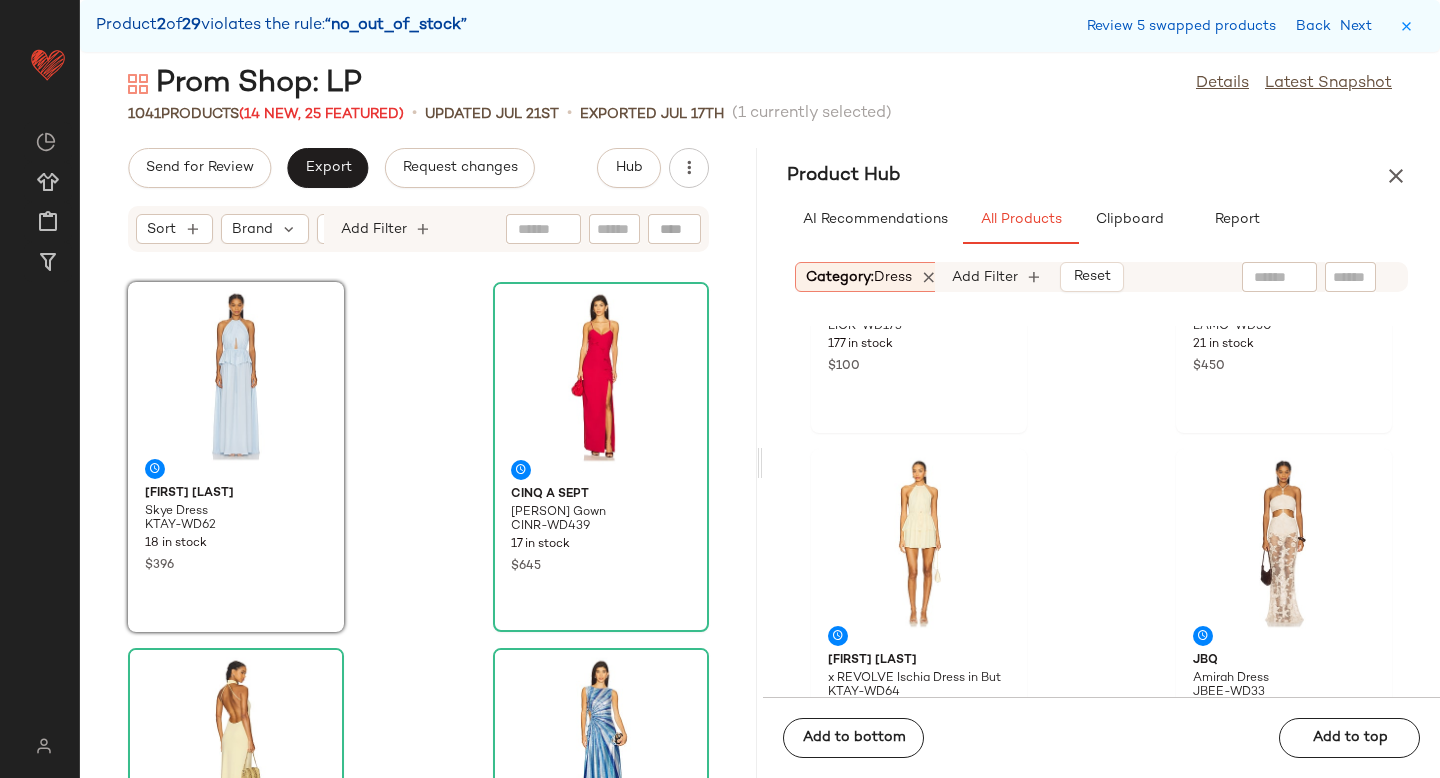 click on "dress" at bounding box center [893, 277] 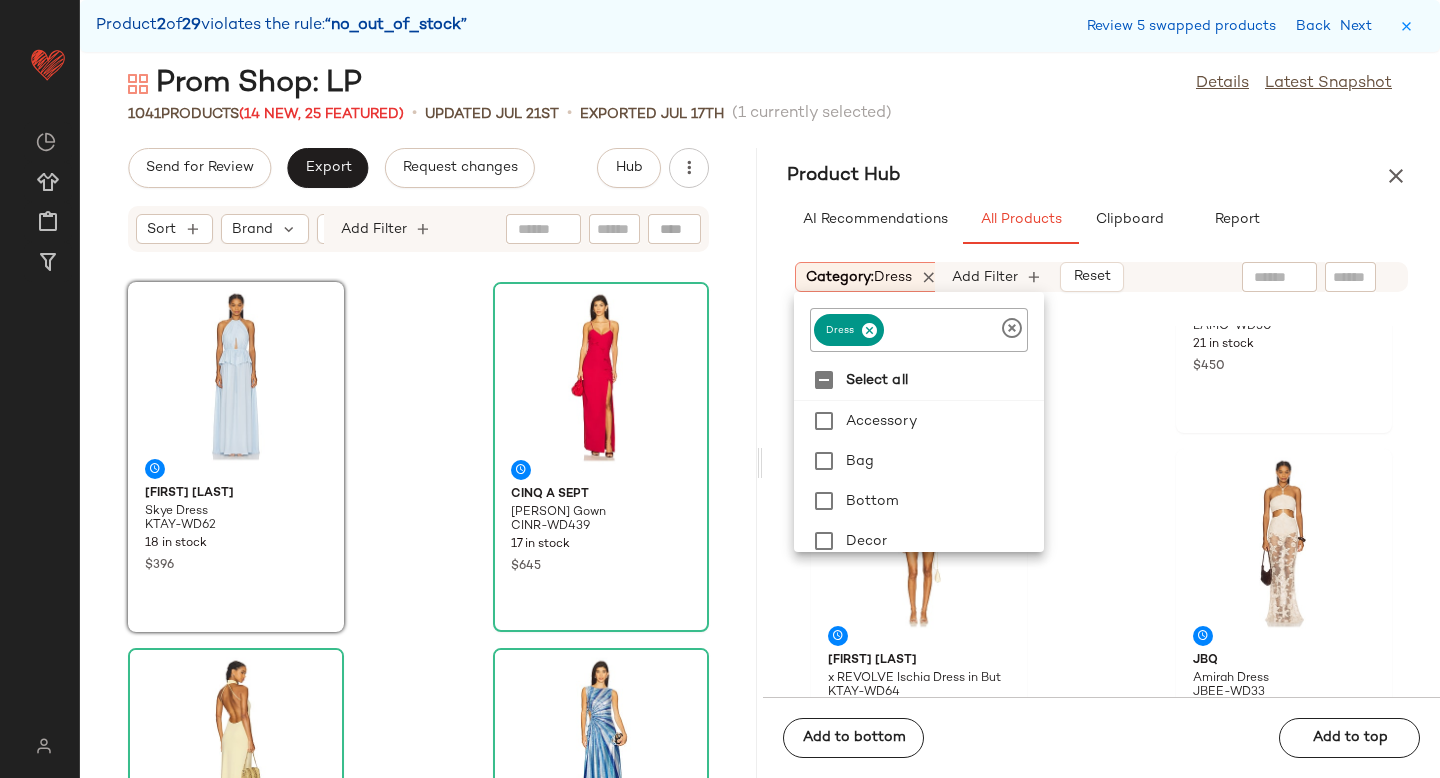 click 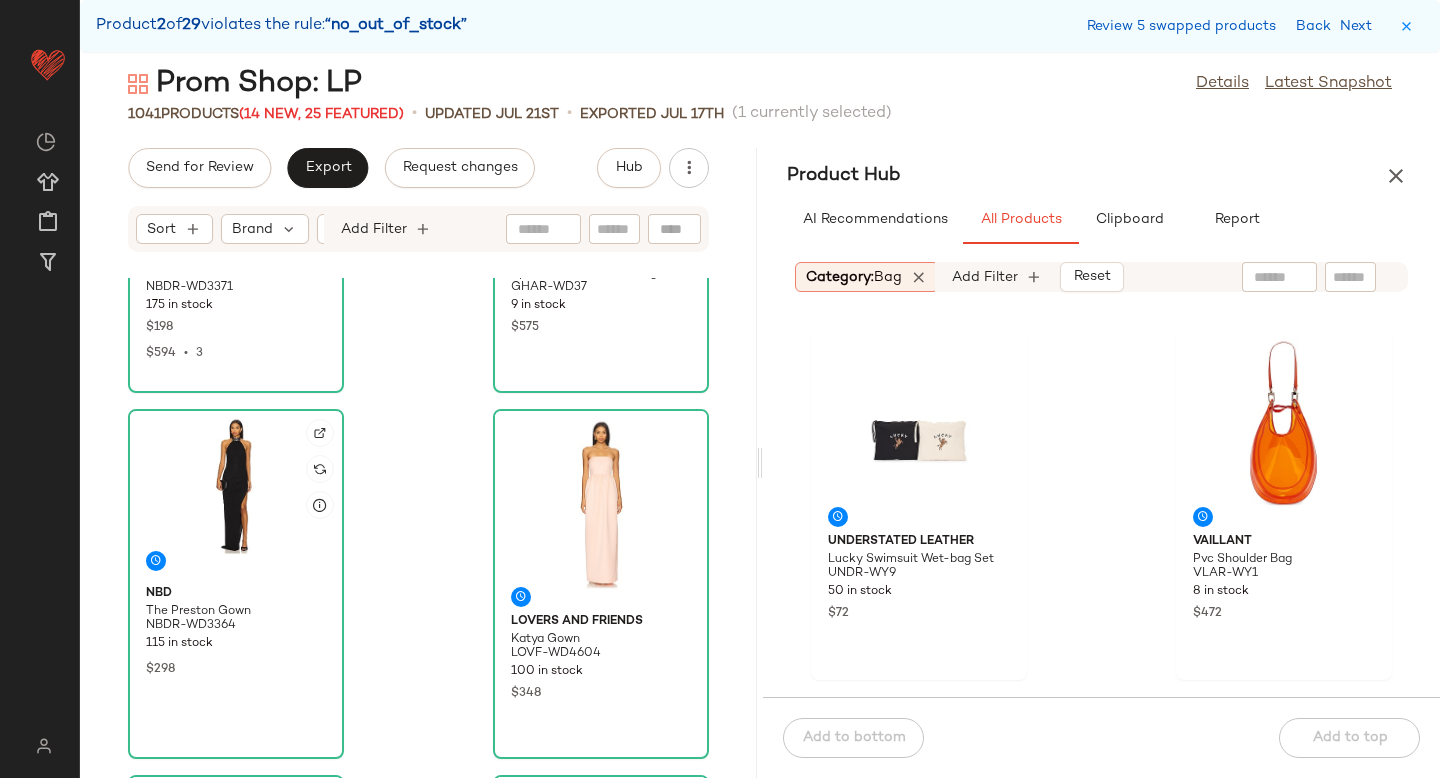 scroll, scrollTop: 641, scrollLeft: 0, axis: vertical 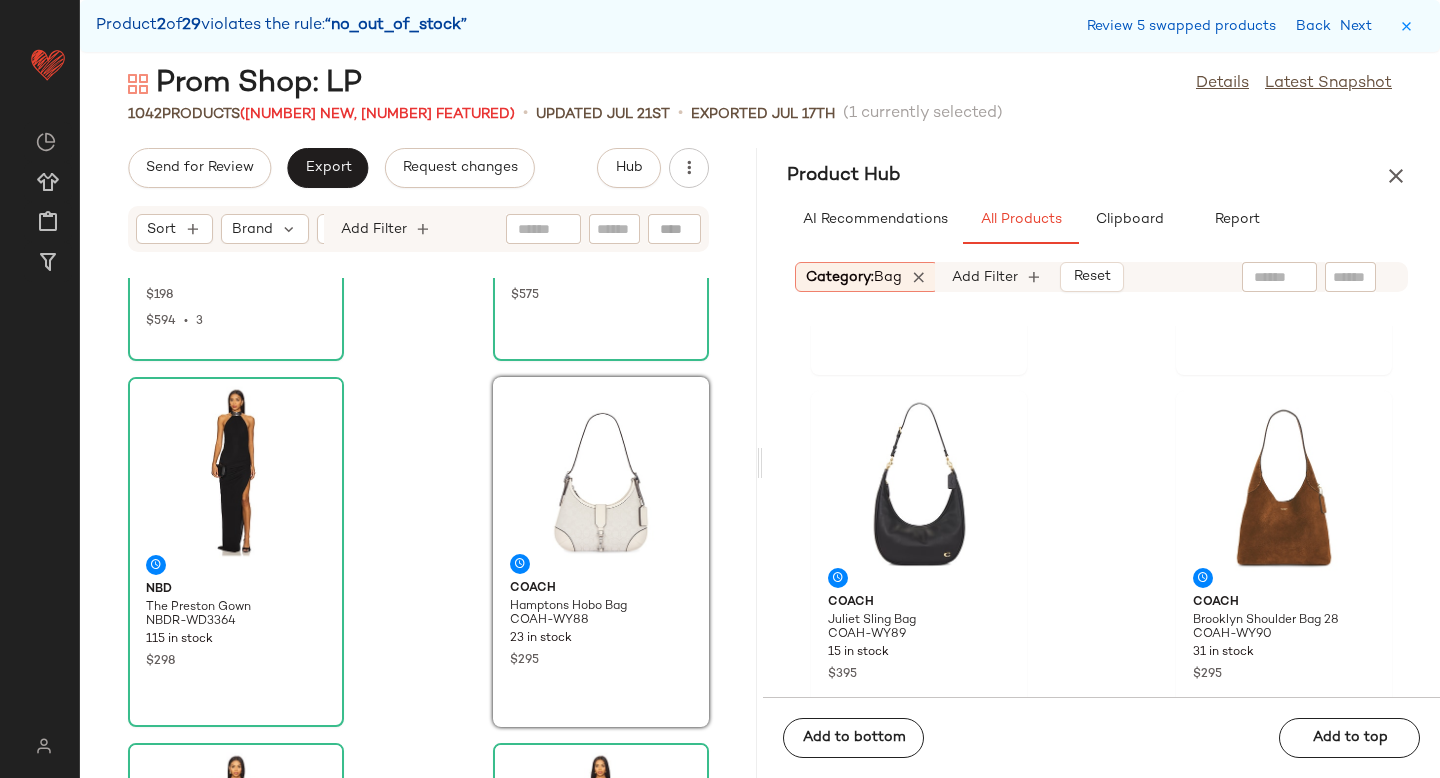 click on "Category:   bag" at bounding box center [854, 277] 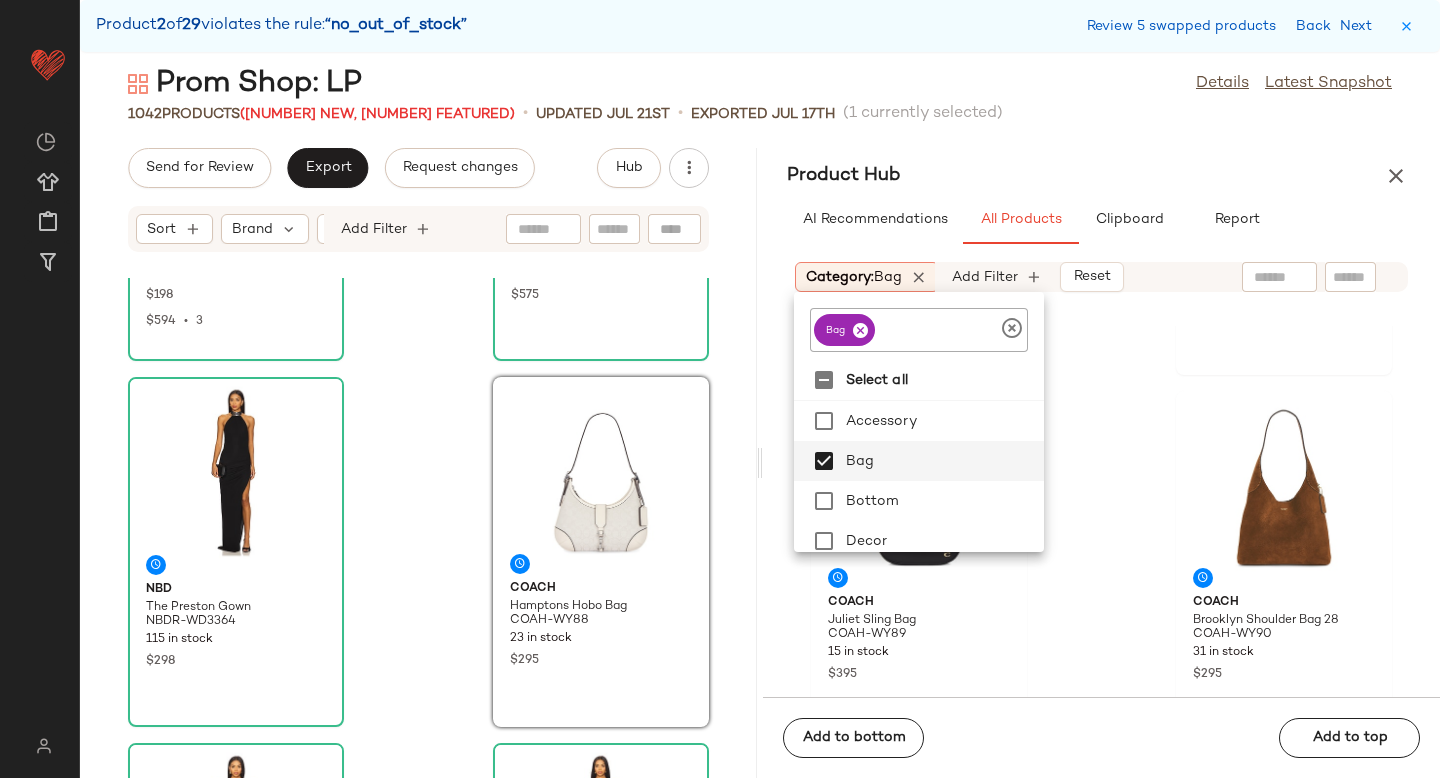 click 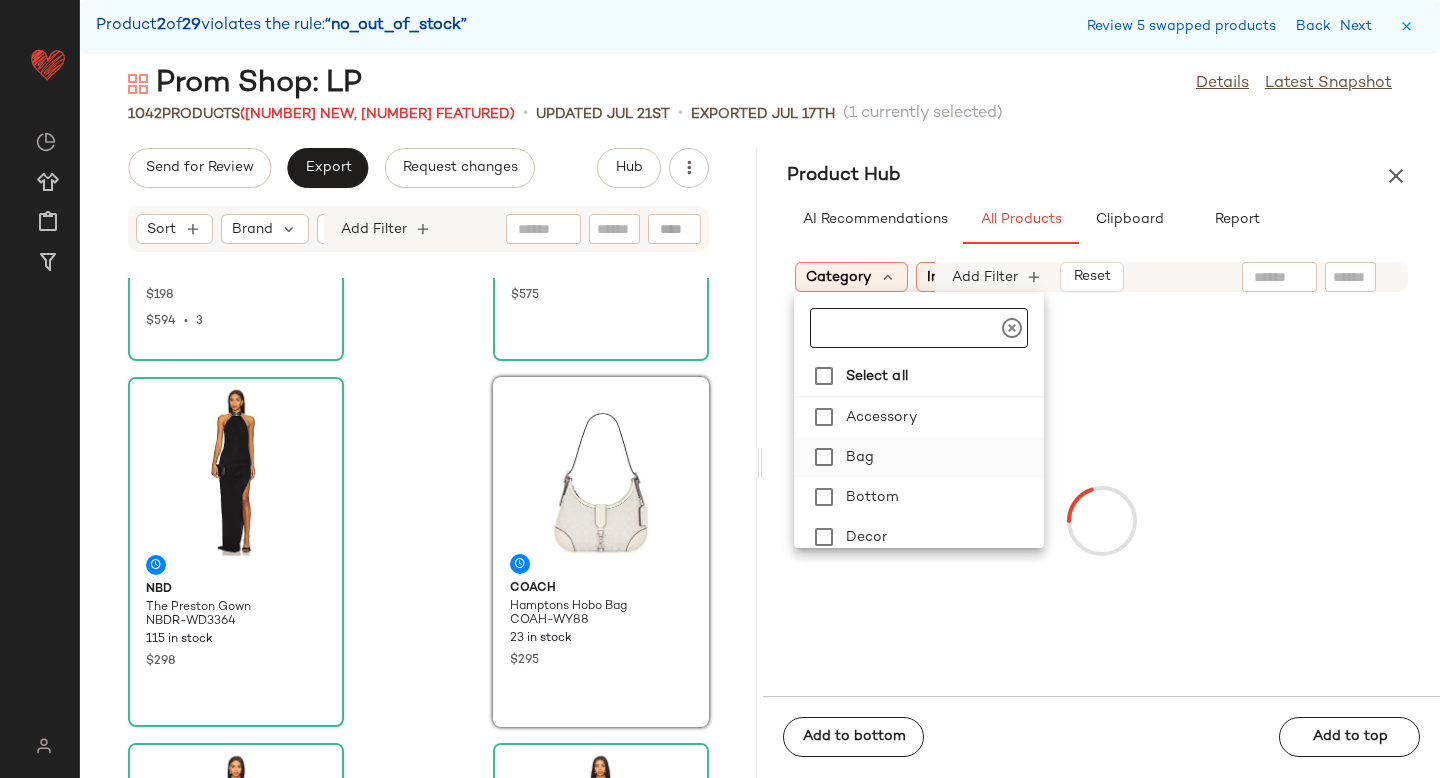 scroll, scrollTop: 162, scrollLeft: 0, axis: vertical 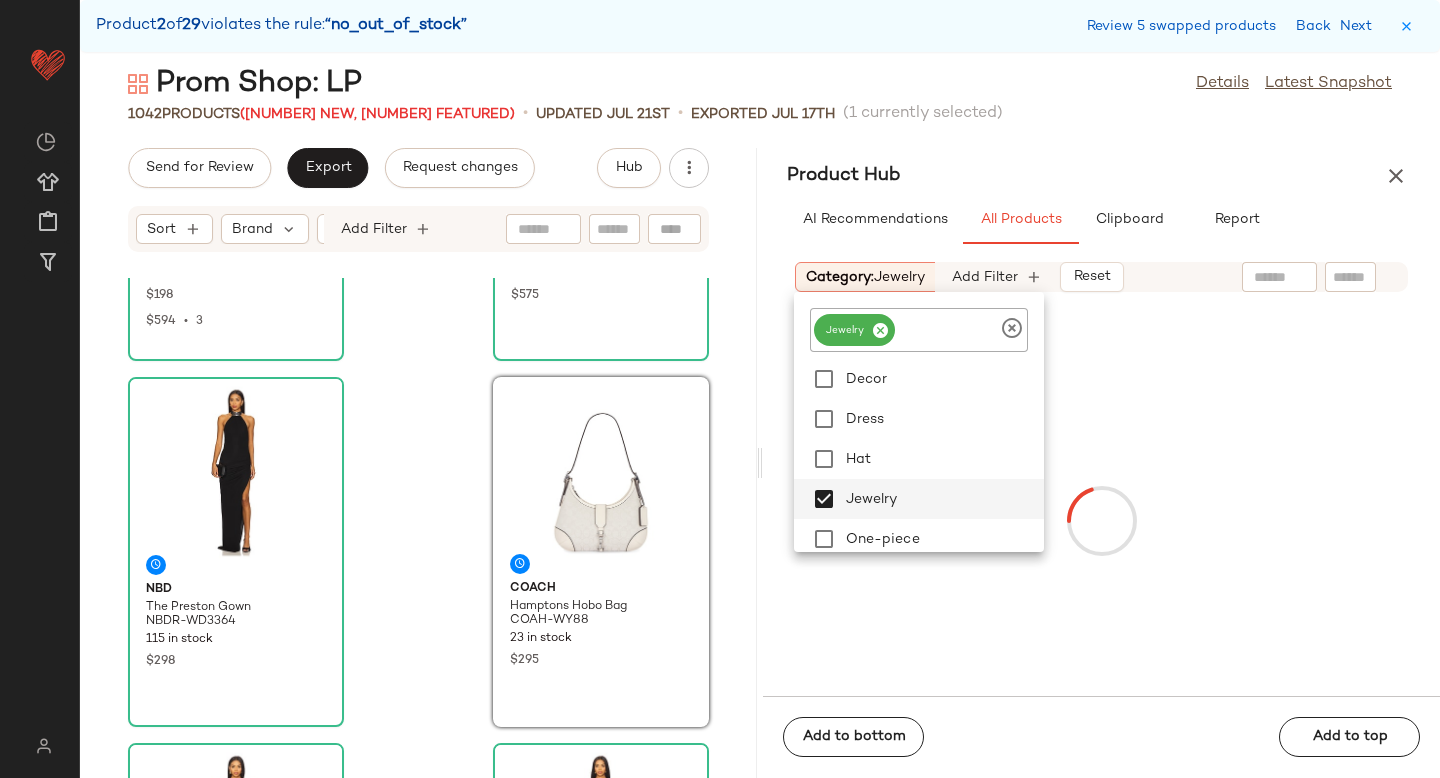click at bounding box center [1101, 520] 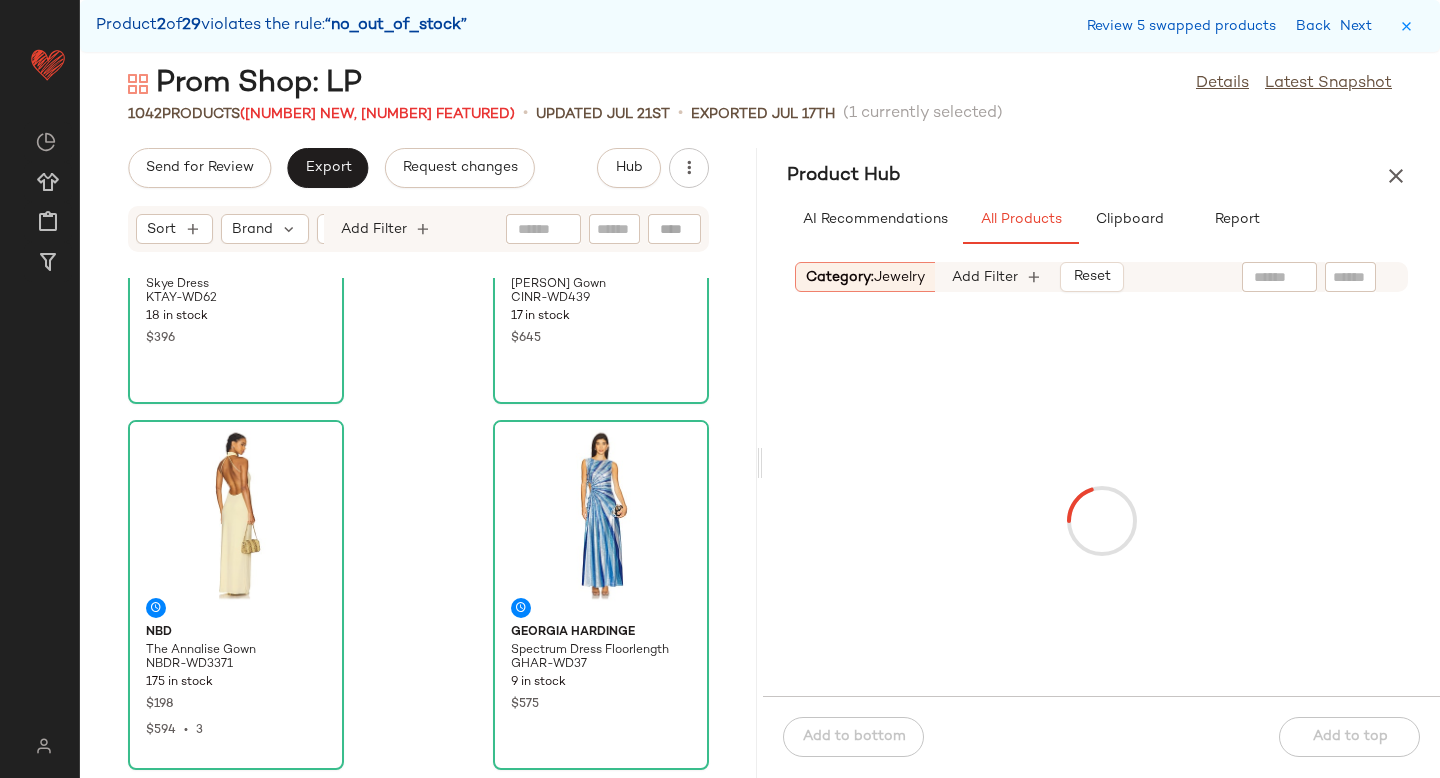 scroll, scrollTop: 0, scrollLeft: 0, axis: both 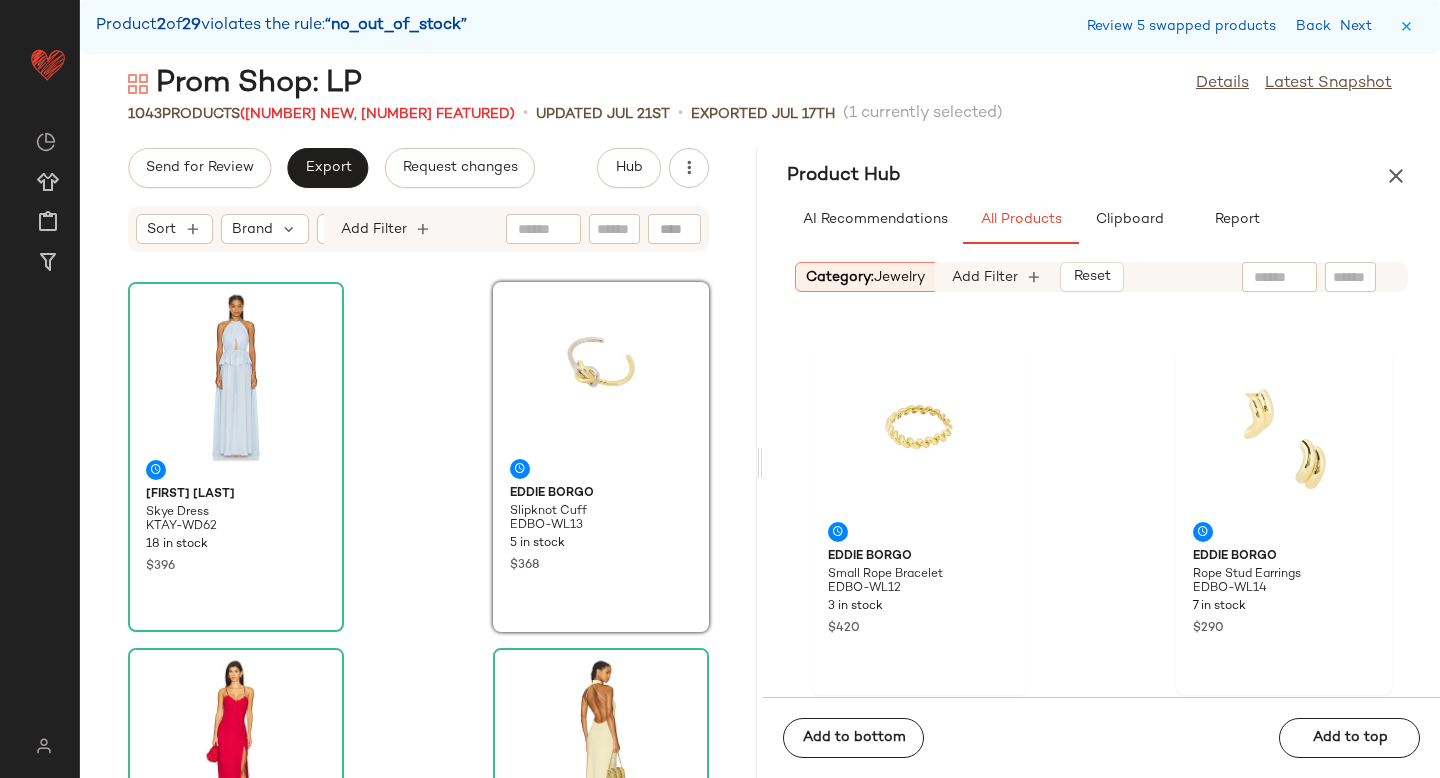 click on "jewelry" at bounding box center [899, 277] 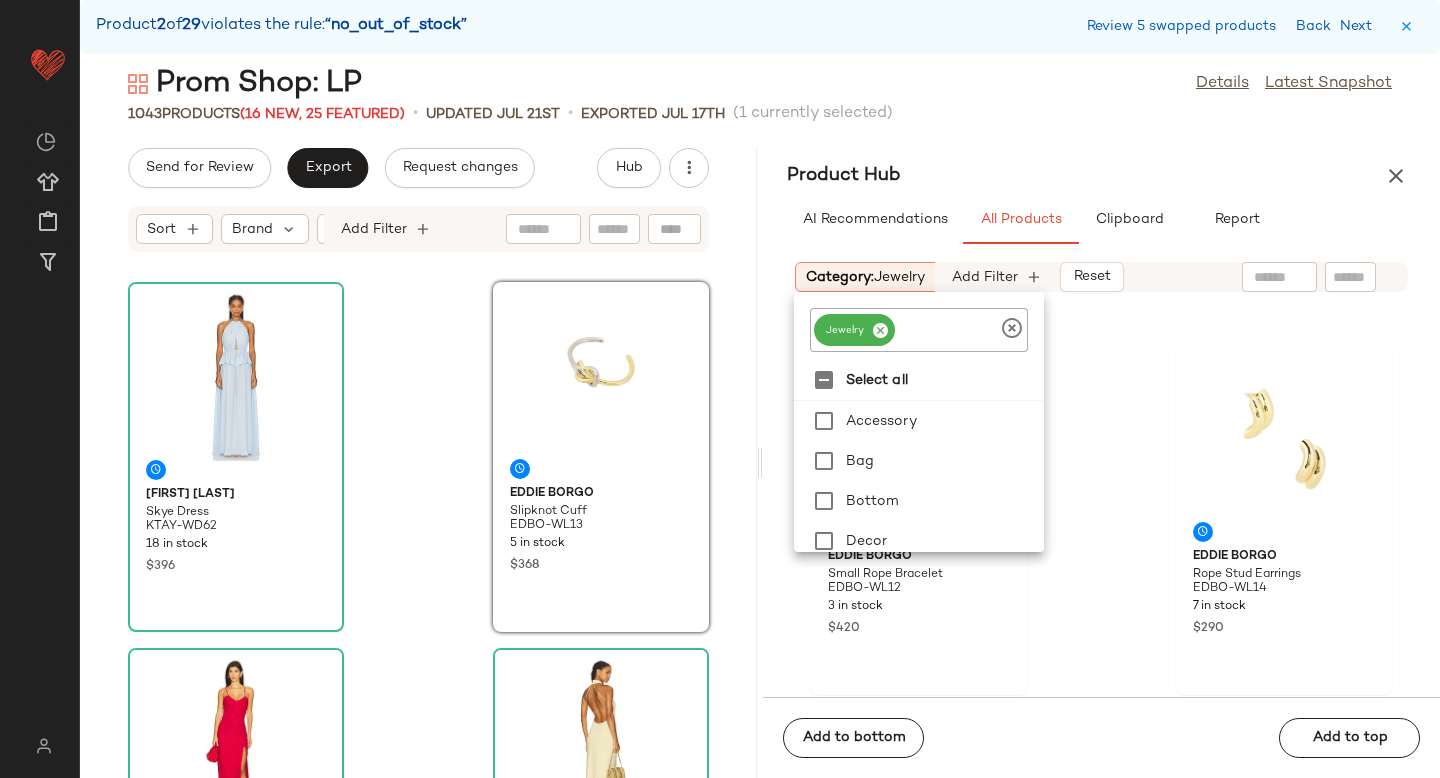 click 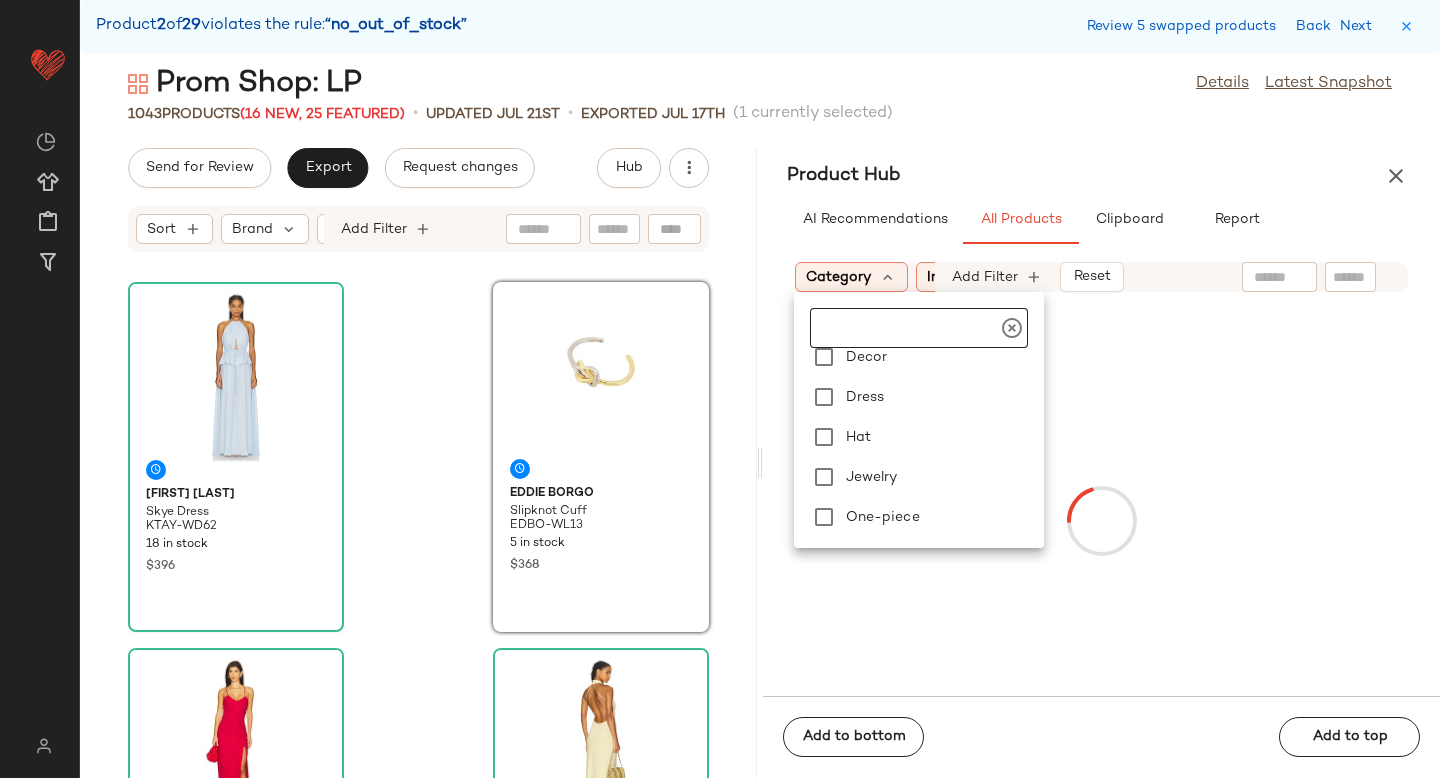 scroll, scrollTop: 449, scrollLeft: 0, axis: vertical 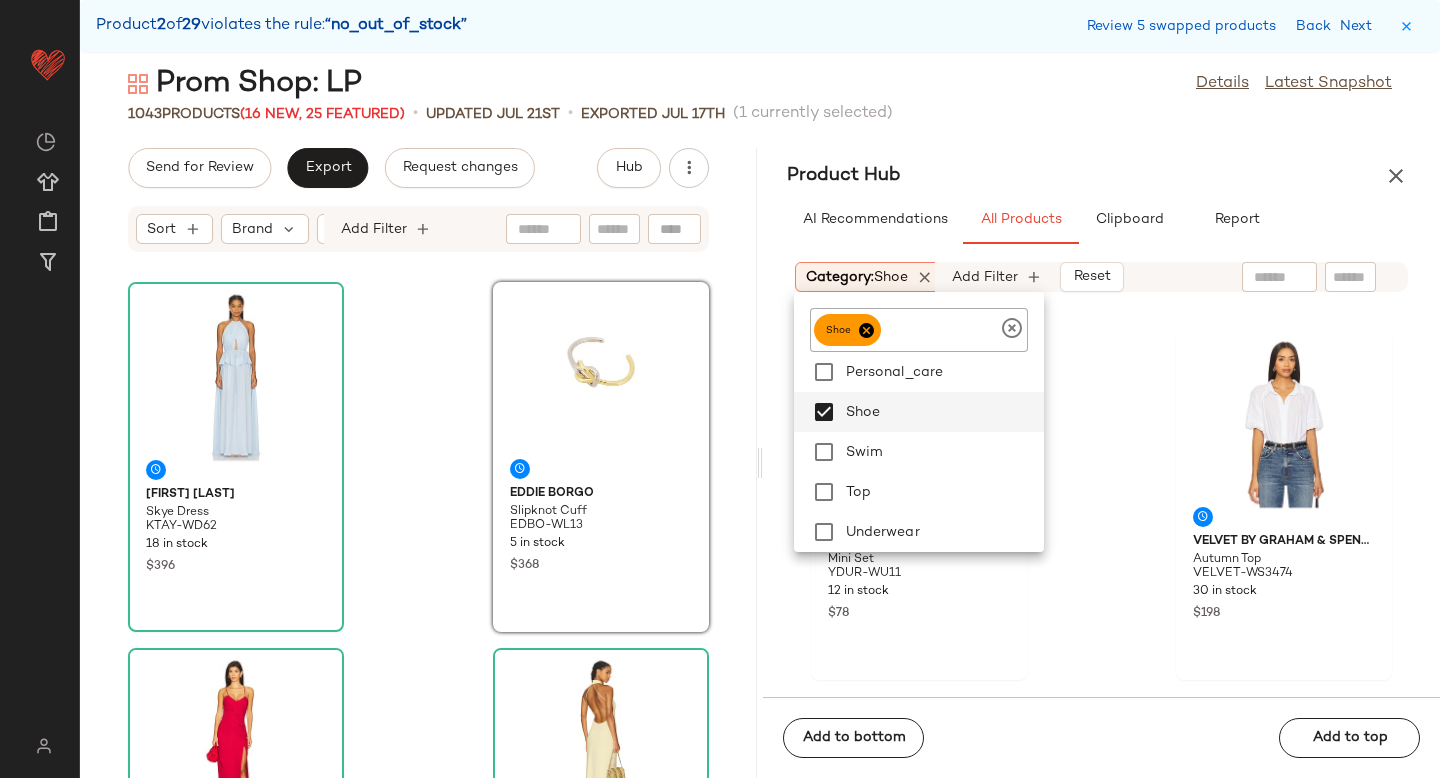 click on "Yves Durif Mini Set YDUR-WU11 12 in stock $78 Velvet by Graham & Spencer Autumn Top VELVET-WS3474 30 in stock $198 Vix Swimwear Paula Triangle Bikini Top VIXS-WX1345 80 in stock $106 Vix Swimwear Paula Full Bikini Bottom VIXS-WX1346 80 in stock $106 Understated Leather Lucky Sarong UNDR-WQ59 36 in stock $84 Understated Leather Rashguard Bikini Set UNDR-WX3 53 in stock $170 Understated Leather String Bikini Set UNDR-WX4 54 in stock $99 Understated Leather Lucky Swimsuit Wet-bag Set UNDR-WY9 50 in stock $72" 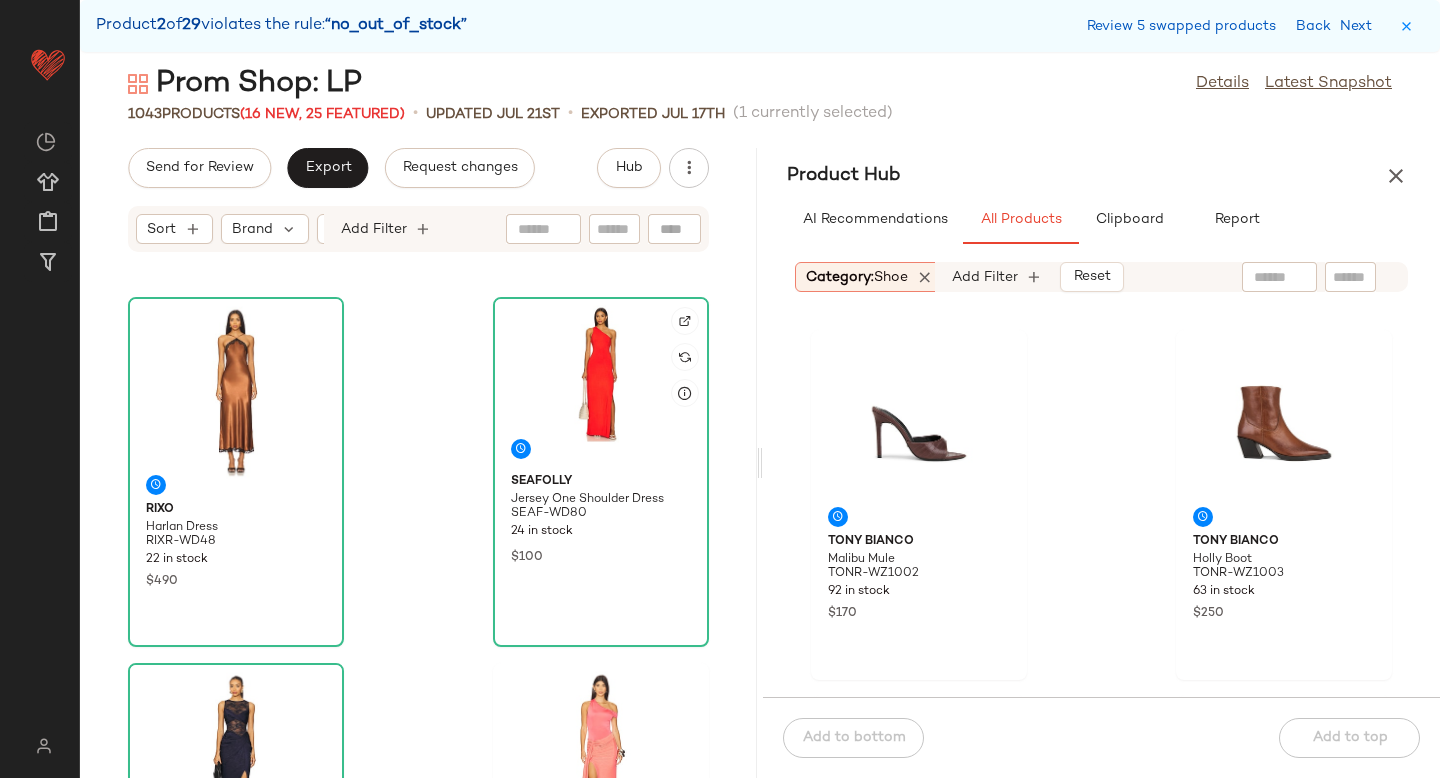 scroll, scrollTop: 1510, scrollLeft: 0, axis: vertical 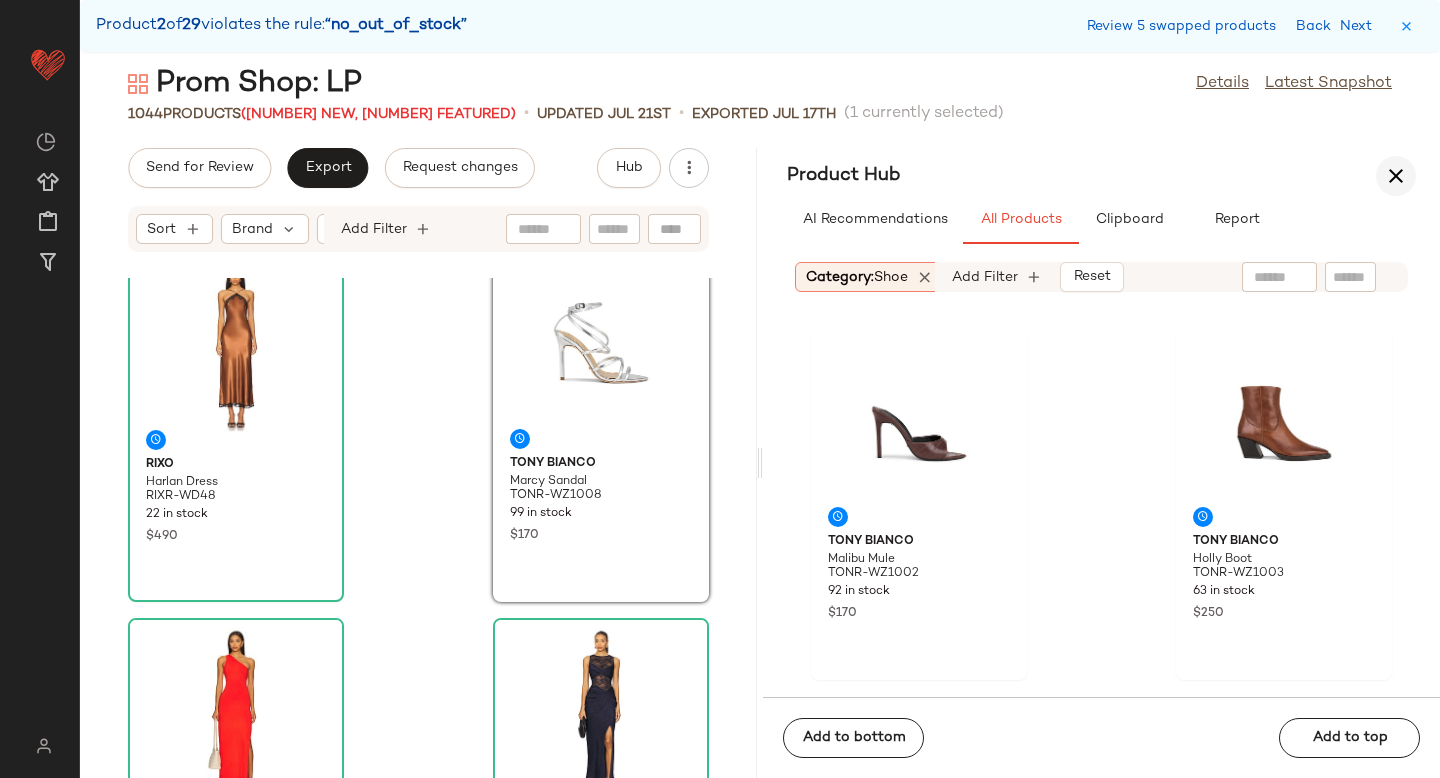 click at bounding box center (1396, 176) 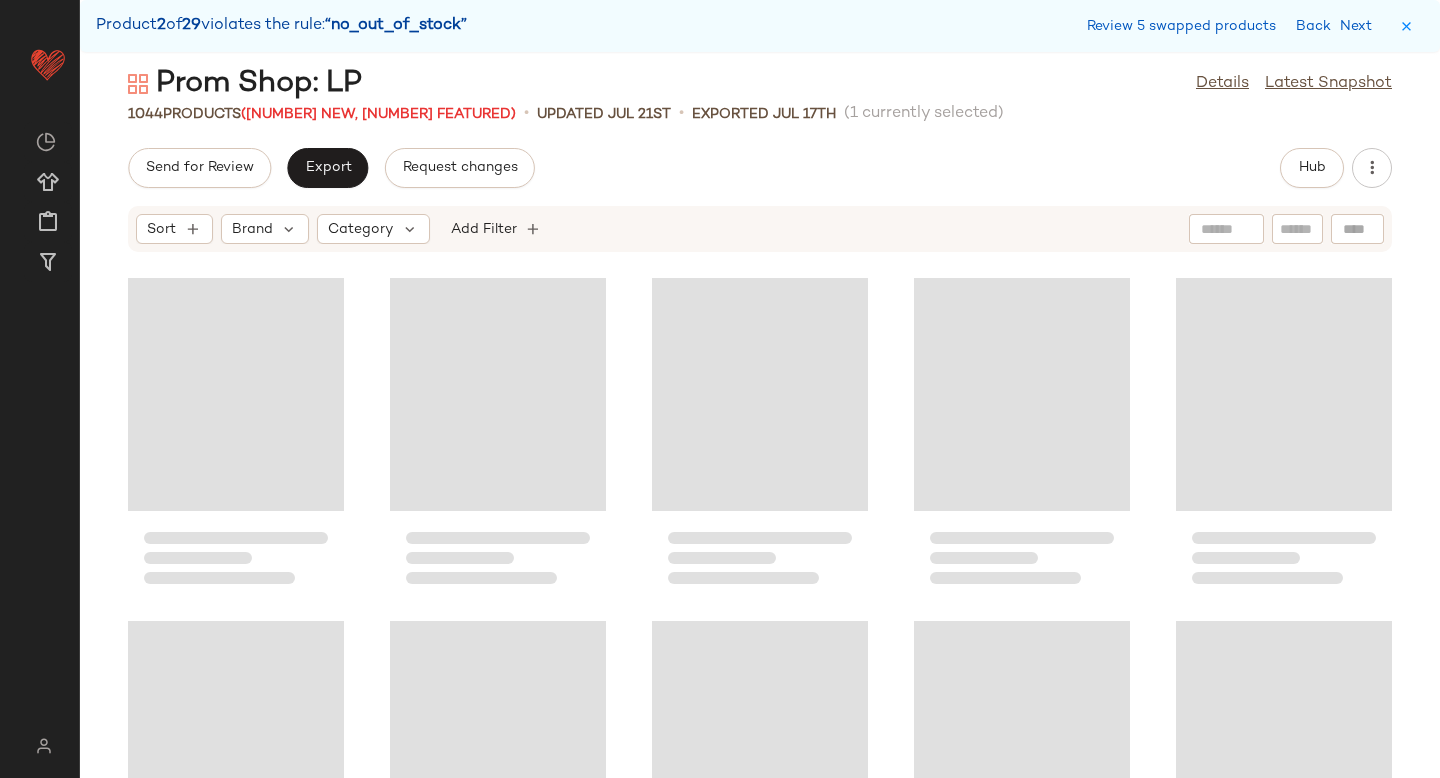 scroll, scrollTop: 4758, scrollLeft: 0, axis: vertical 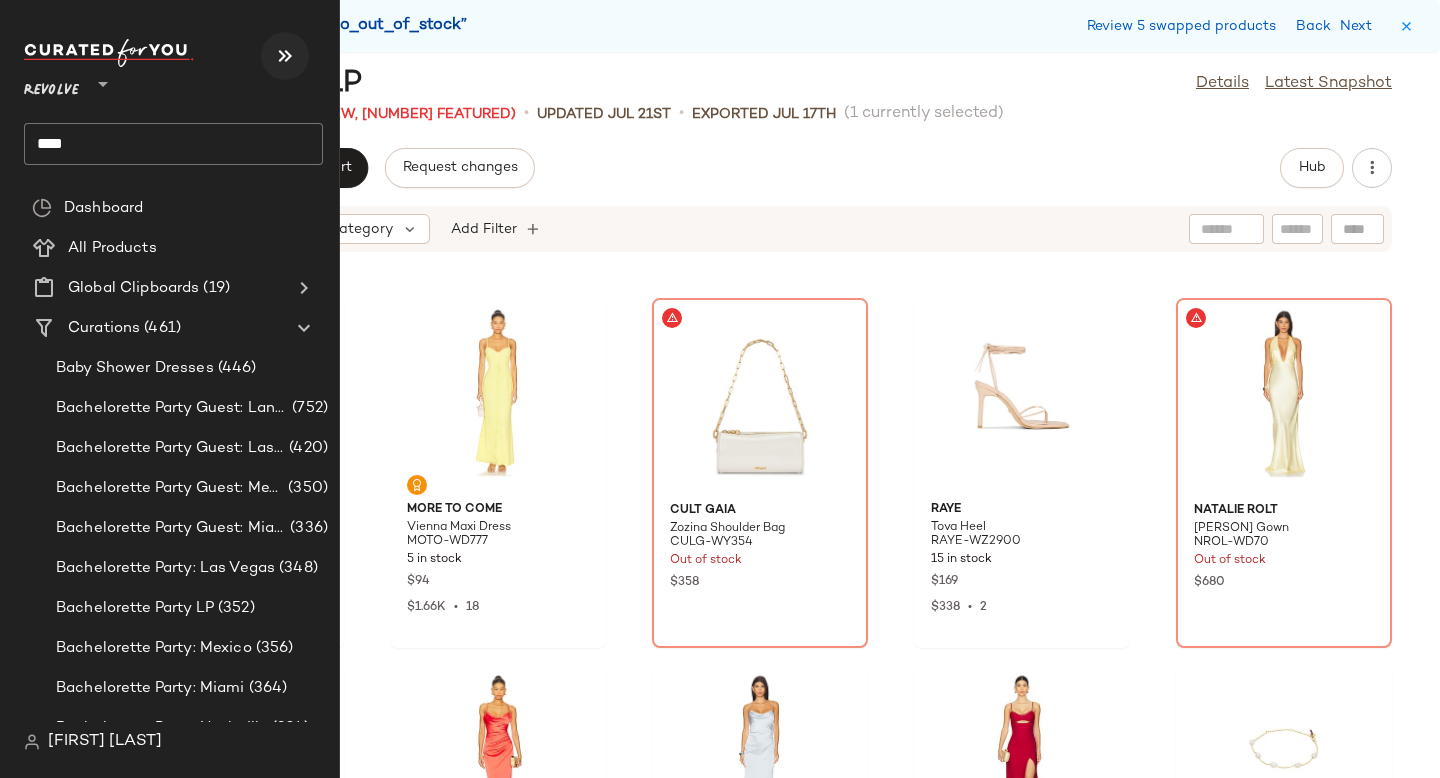 click at bounding box center [285, 56] 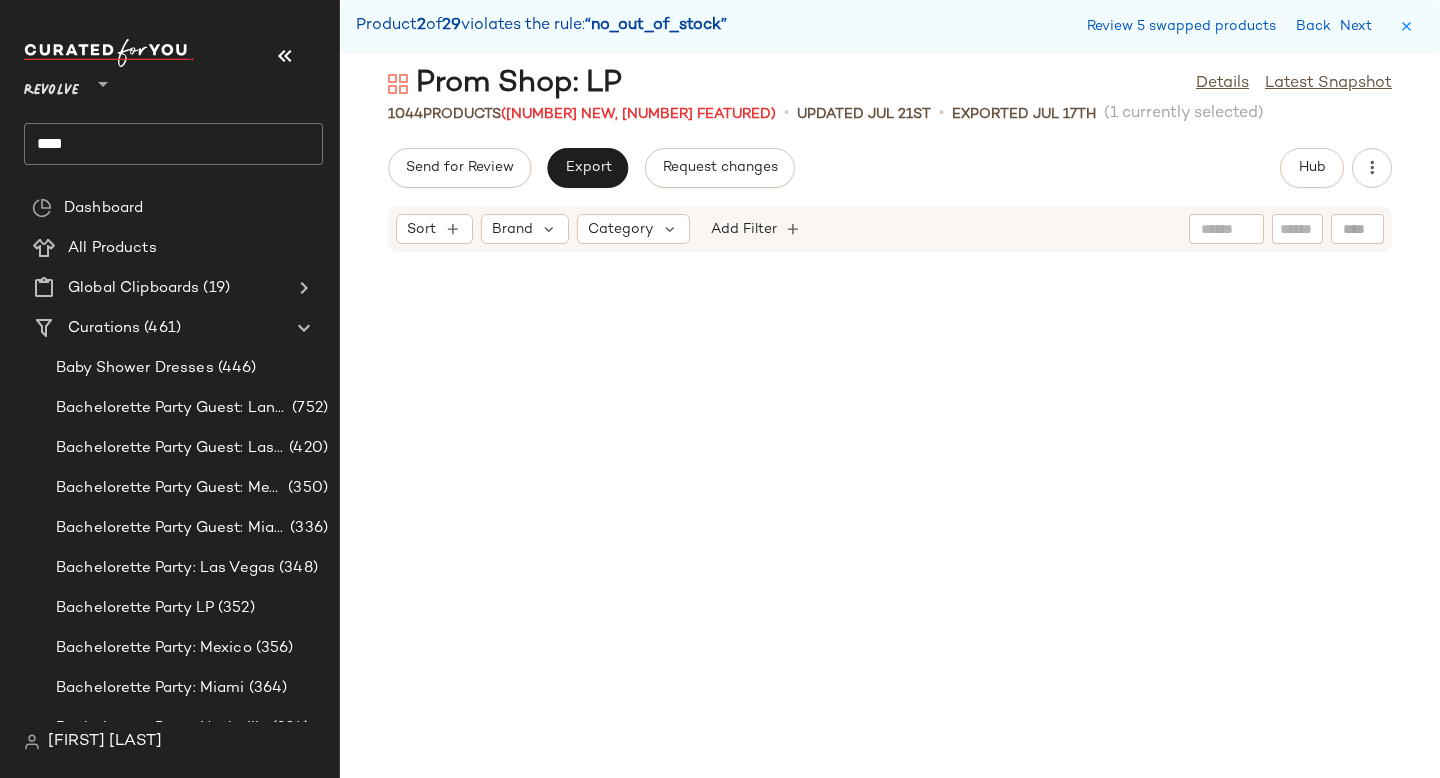 scroll, scrollTop: 6222, scrollLeft: 0, axis: vertical 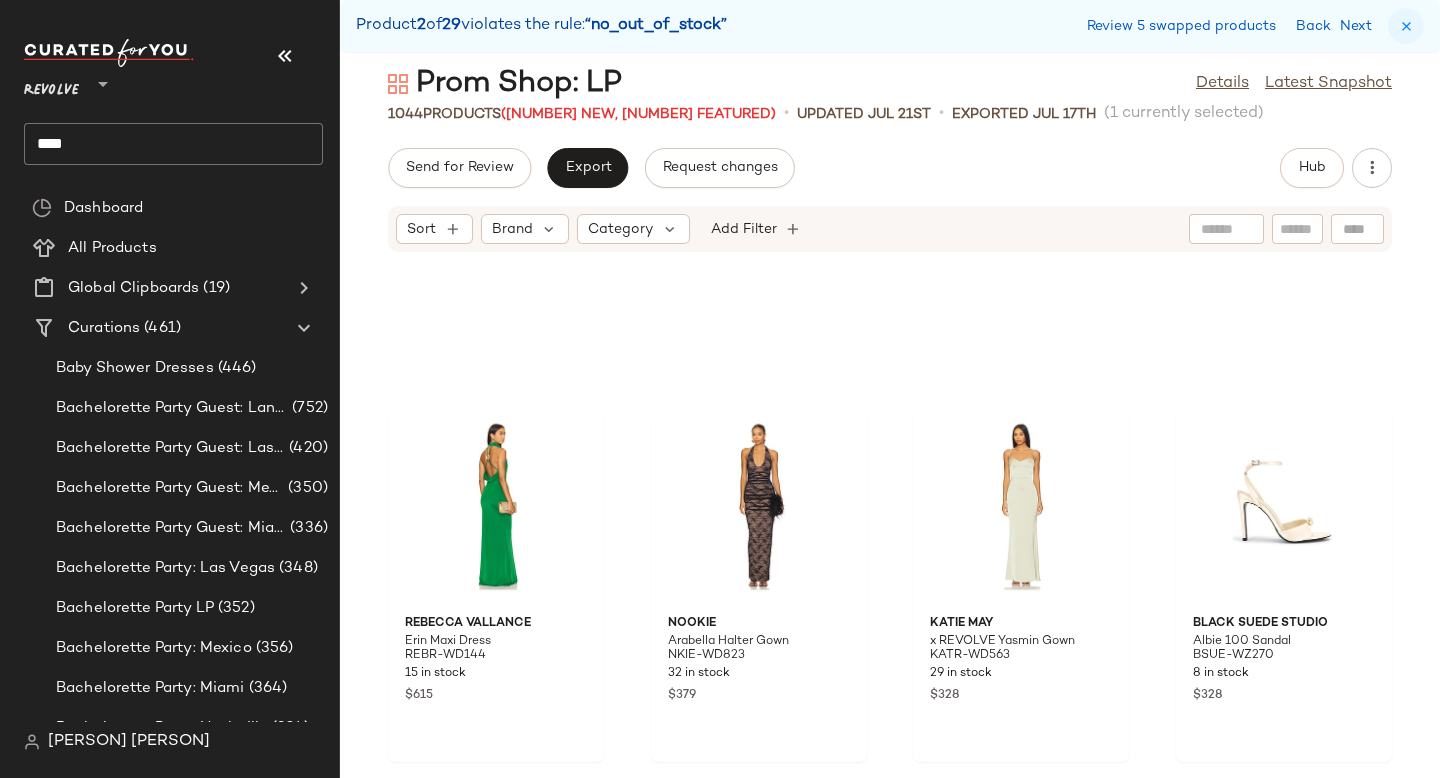 click at bounding box center [1406, 26] 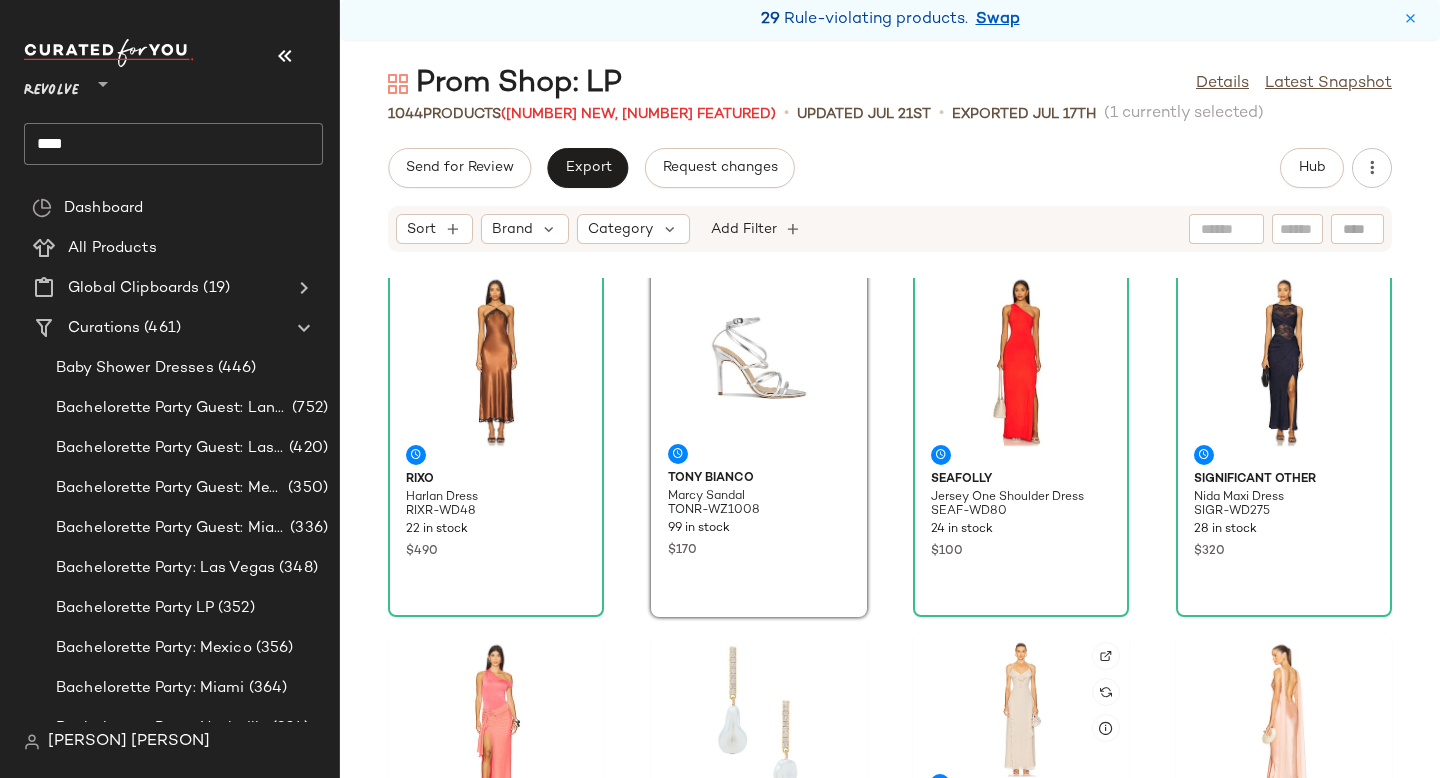 scroll, scrollTop: 757, scrollLeft: 0, axis: vertical 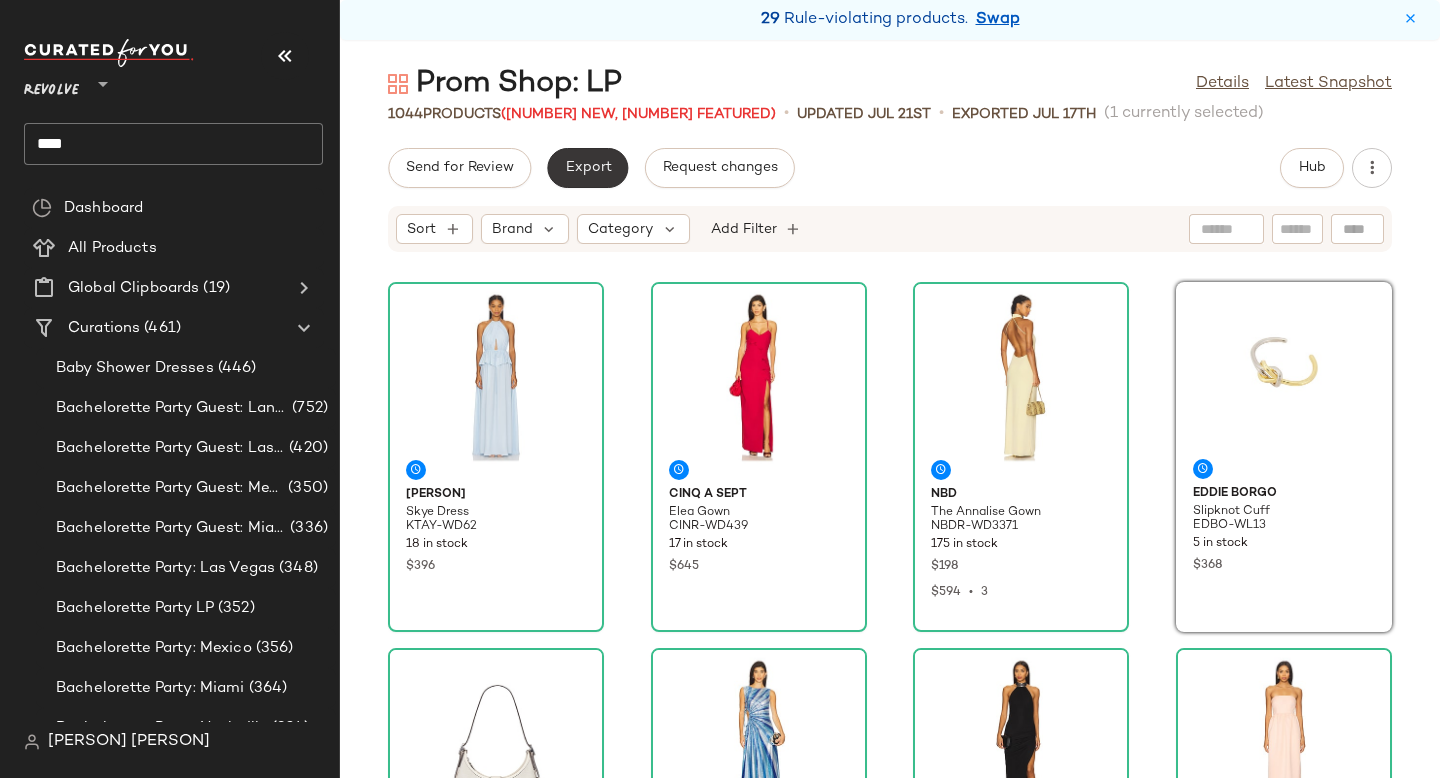 click on "Export" 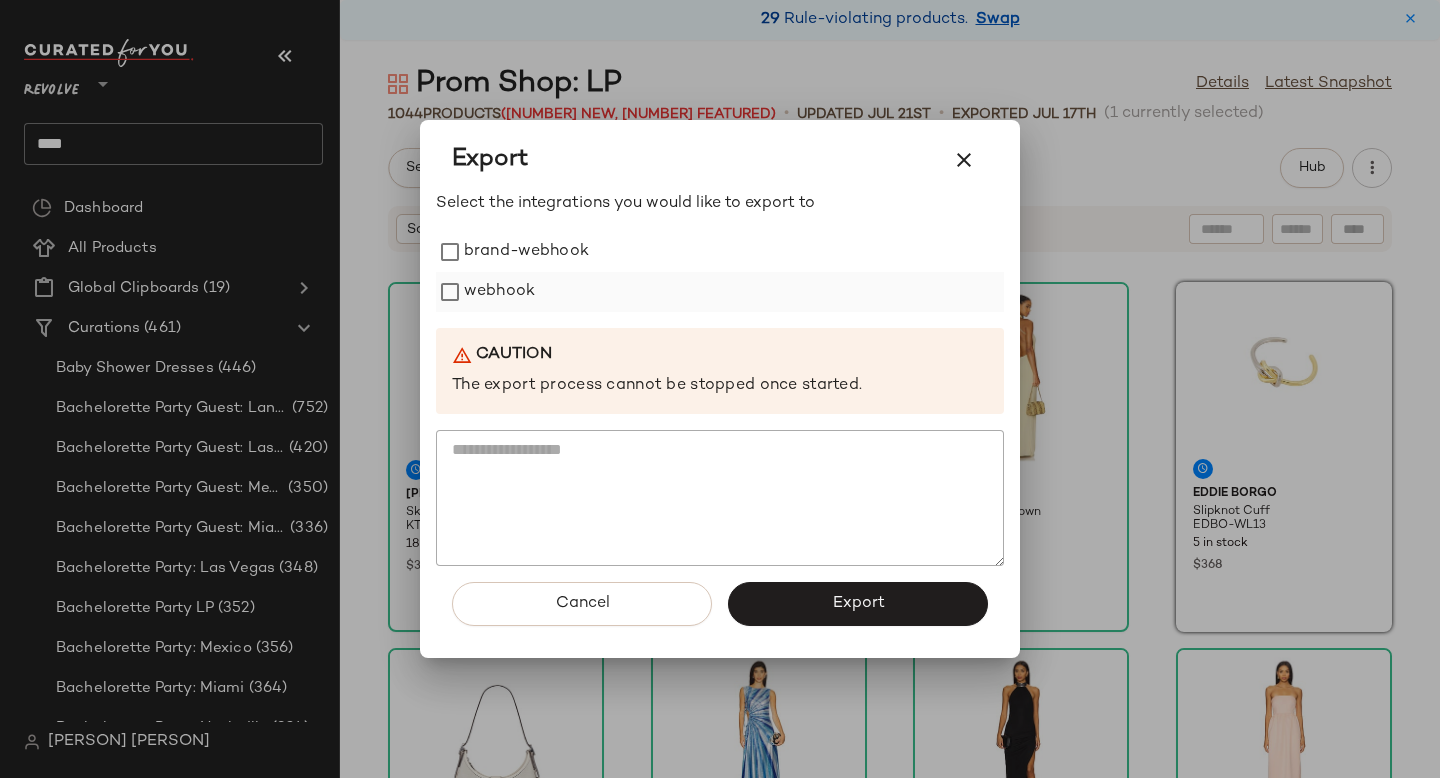 click on "webhook" 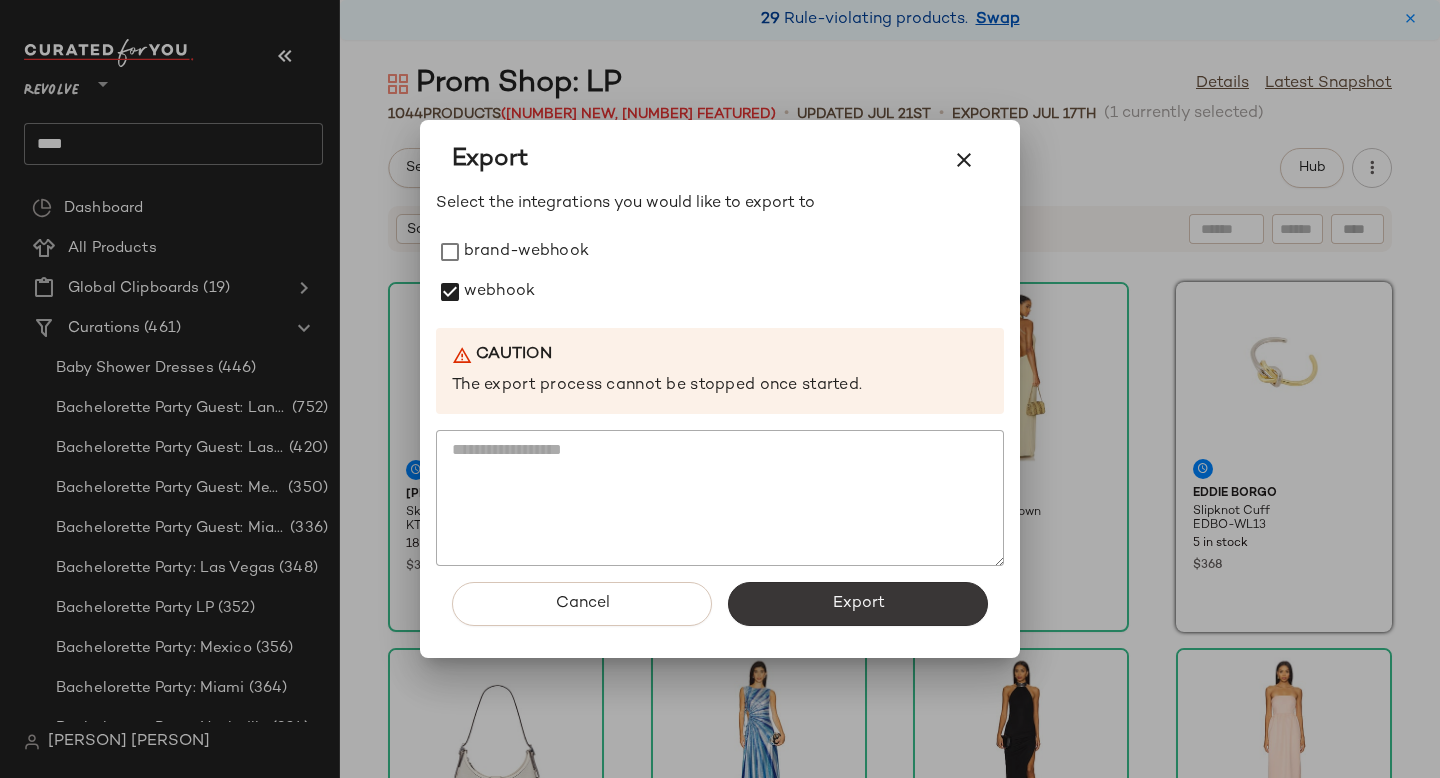 click on "Export" 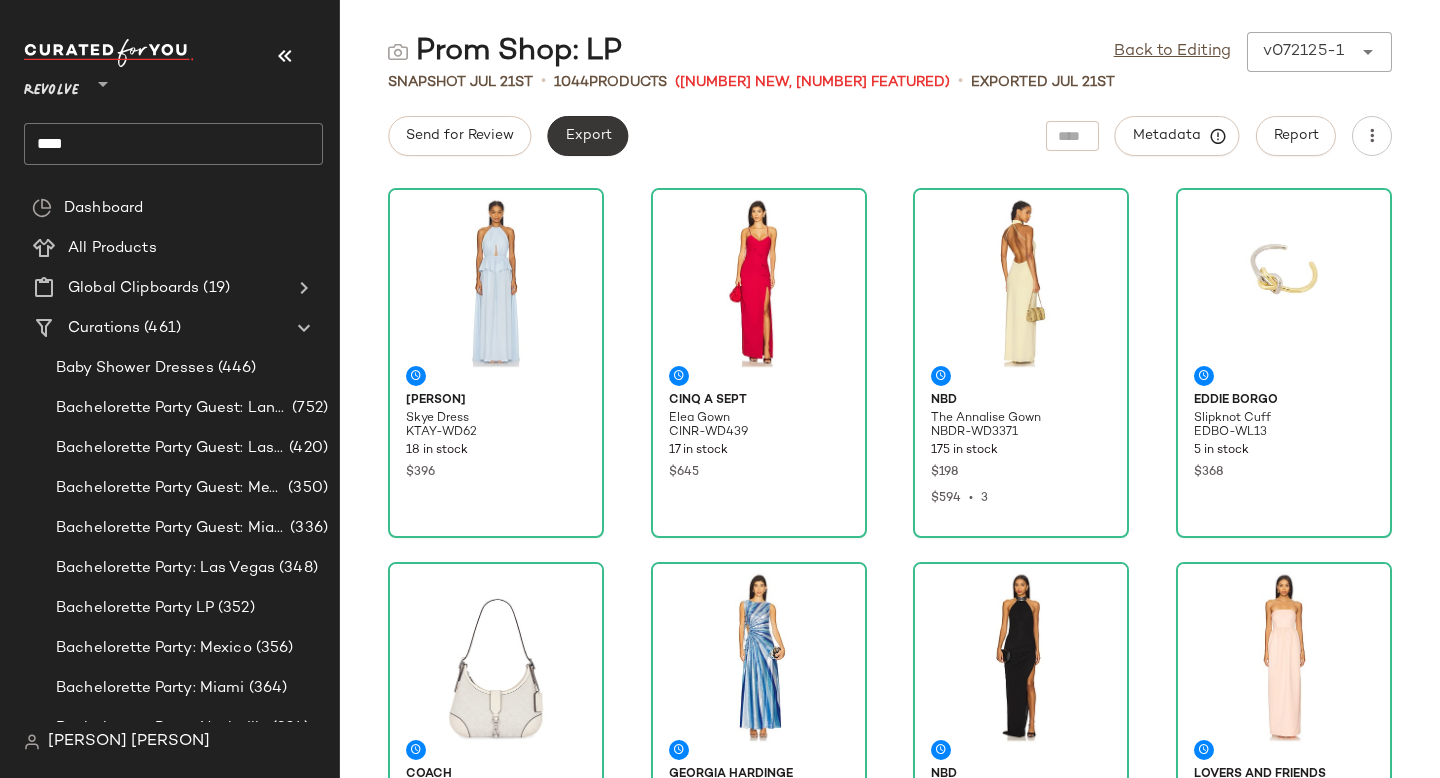 click on "Export" 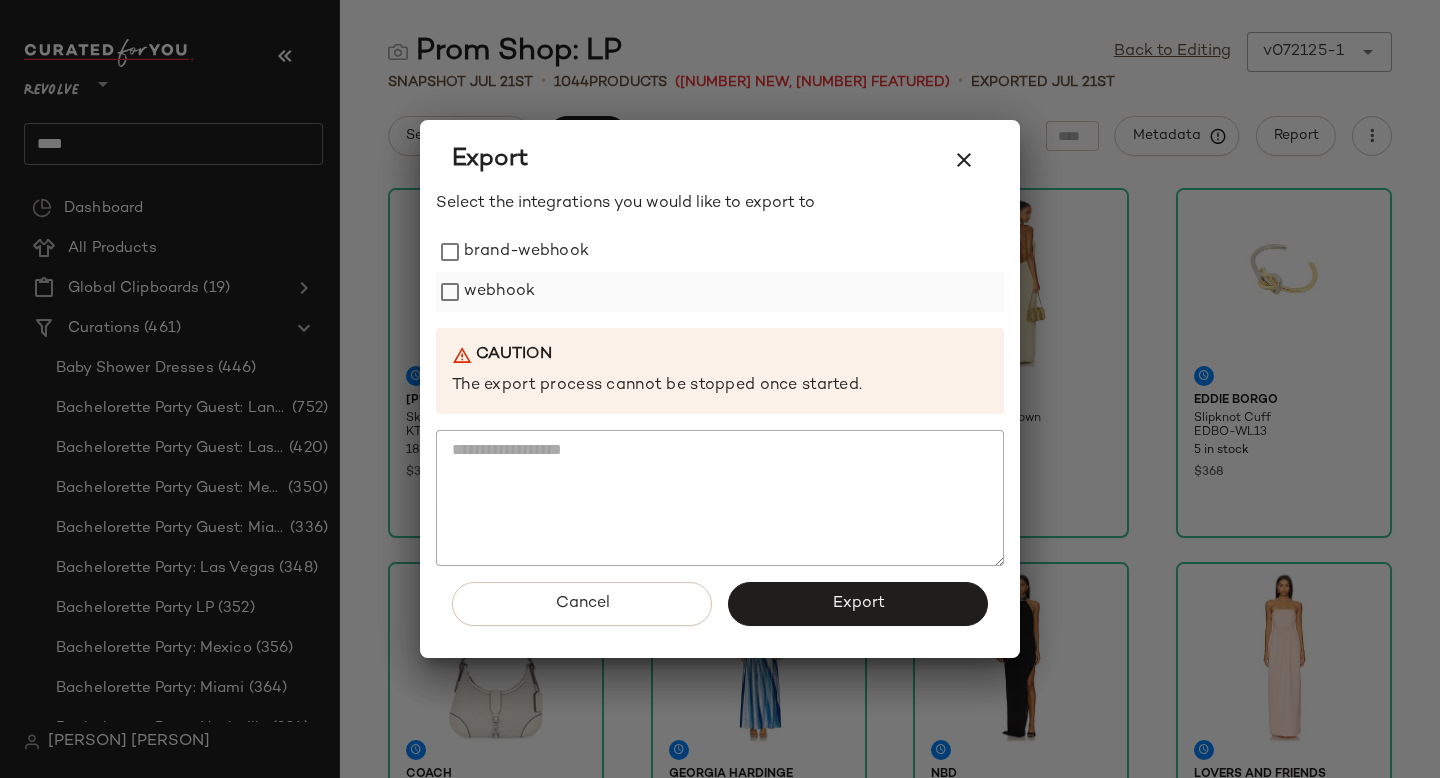 click on "webhook" at bounding box center (499, 292) 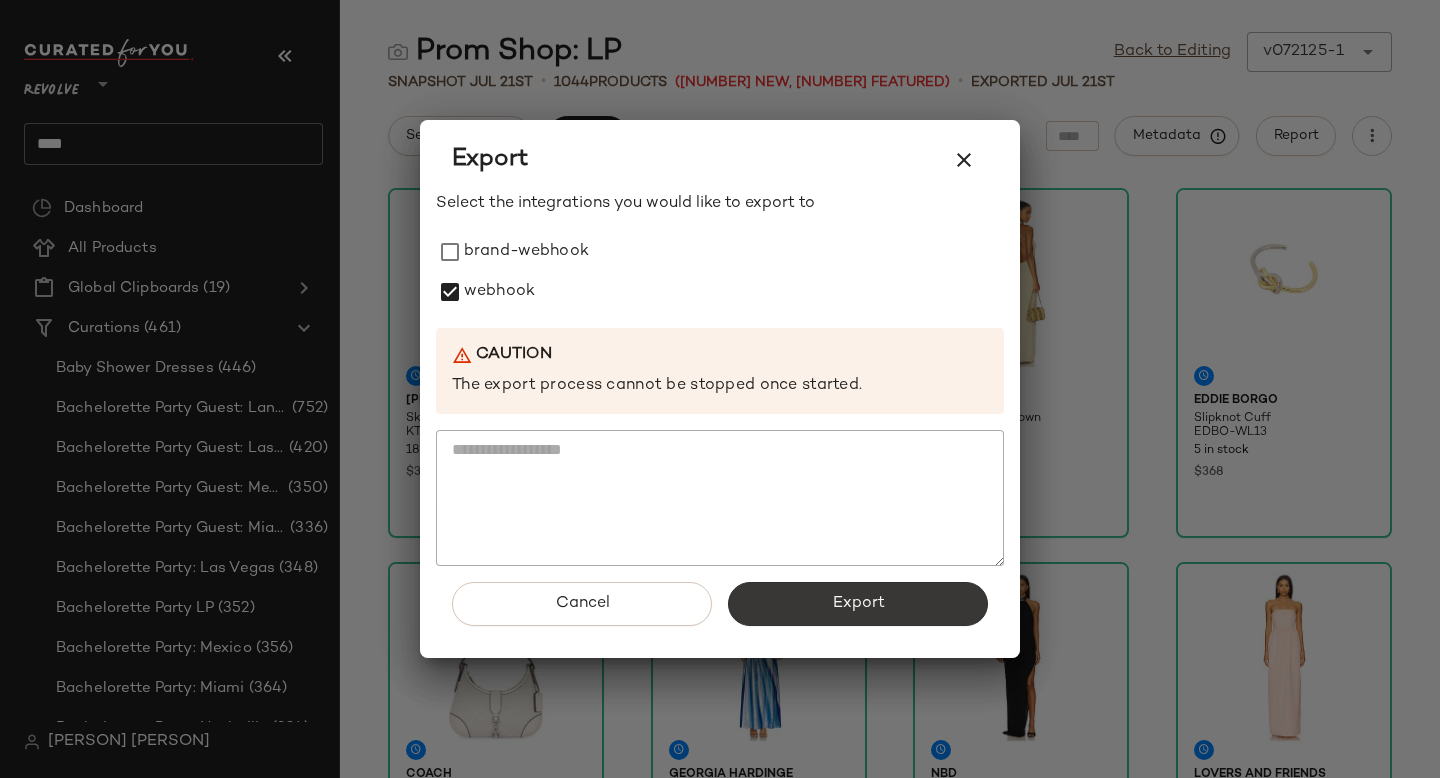 click on "Export" at bounding box center (858, 604) 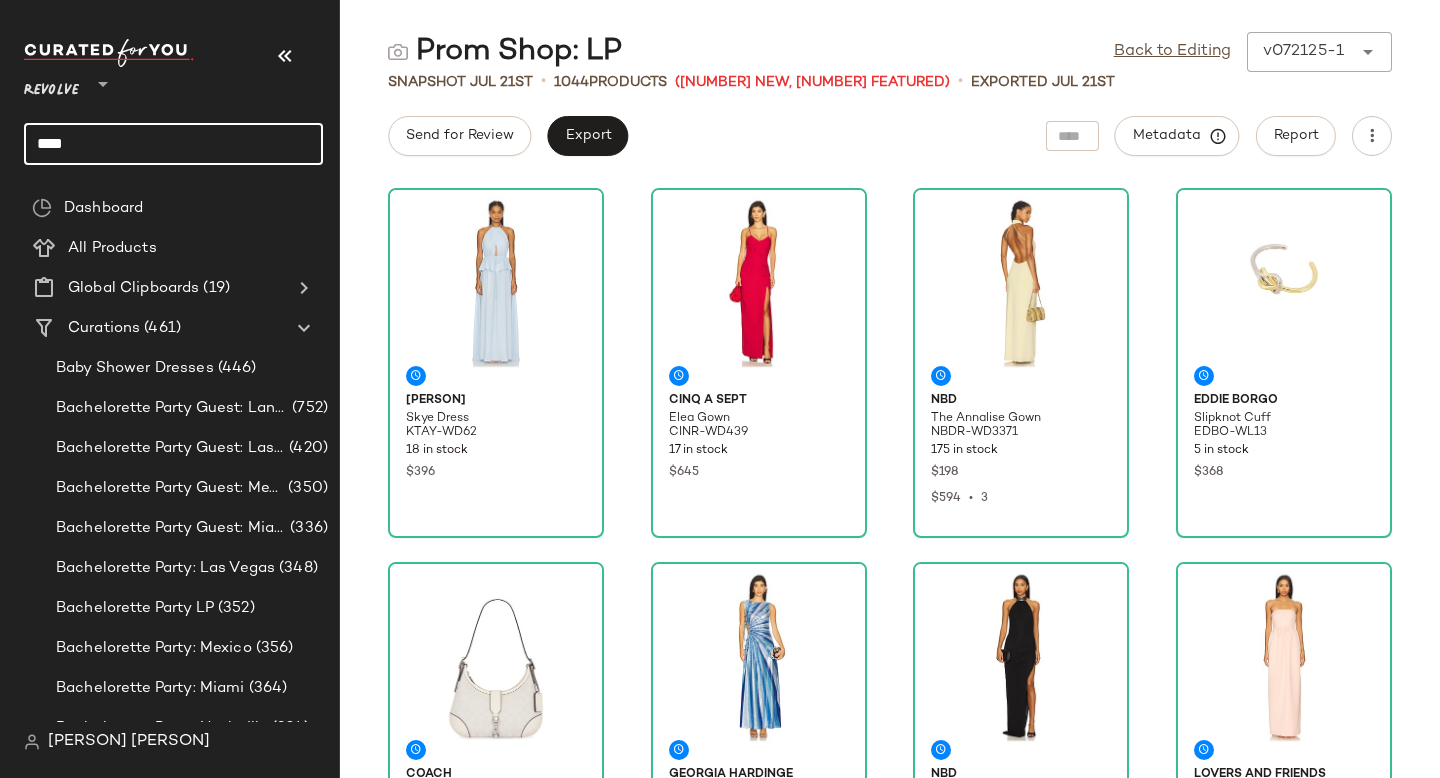 click on "****" 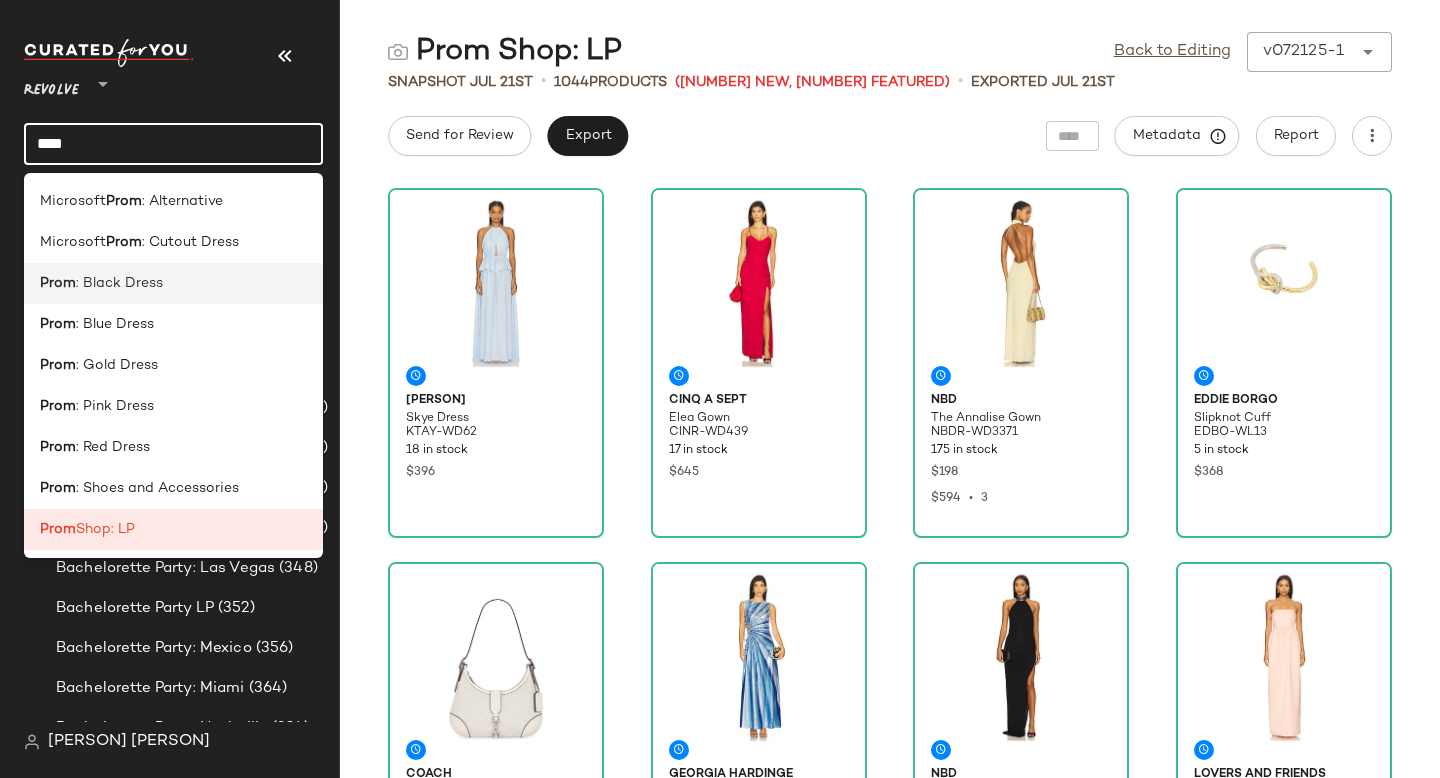 click on ": Black Dress" at bounding box center (119, 283) 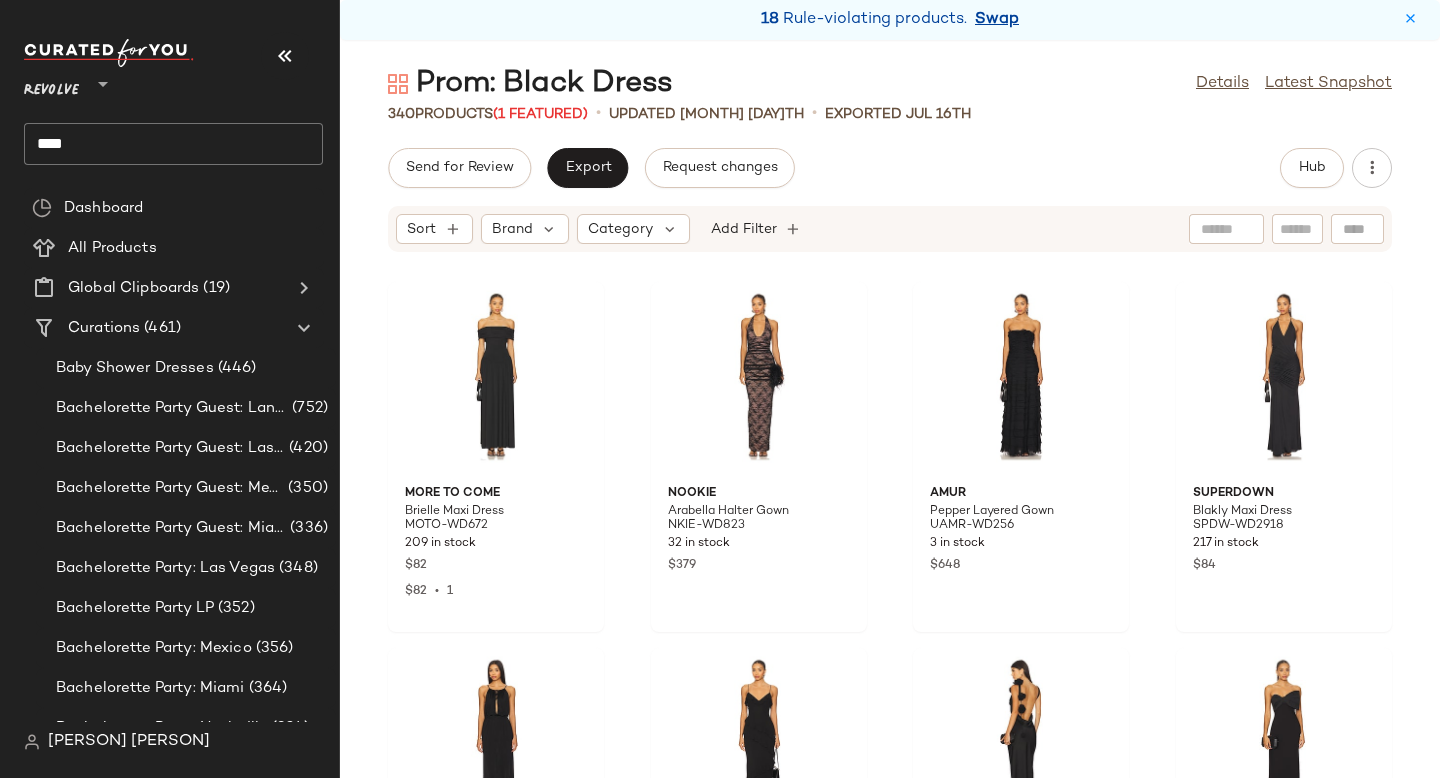 click on "Swap" at bounding box center [997, 20] 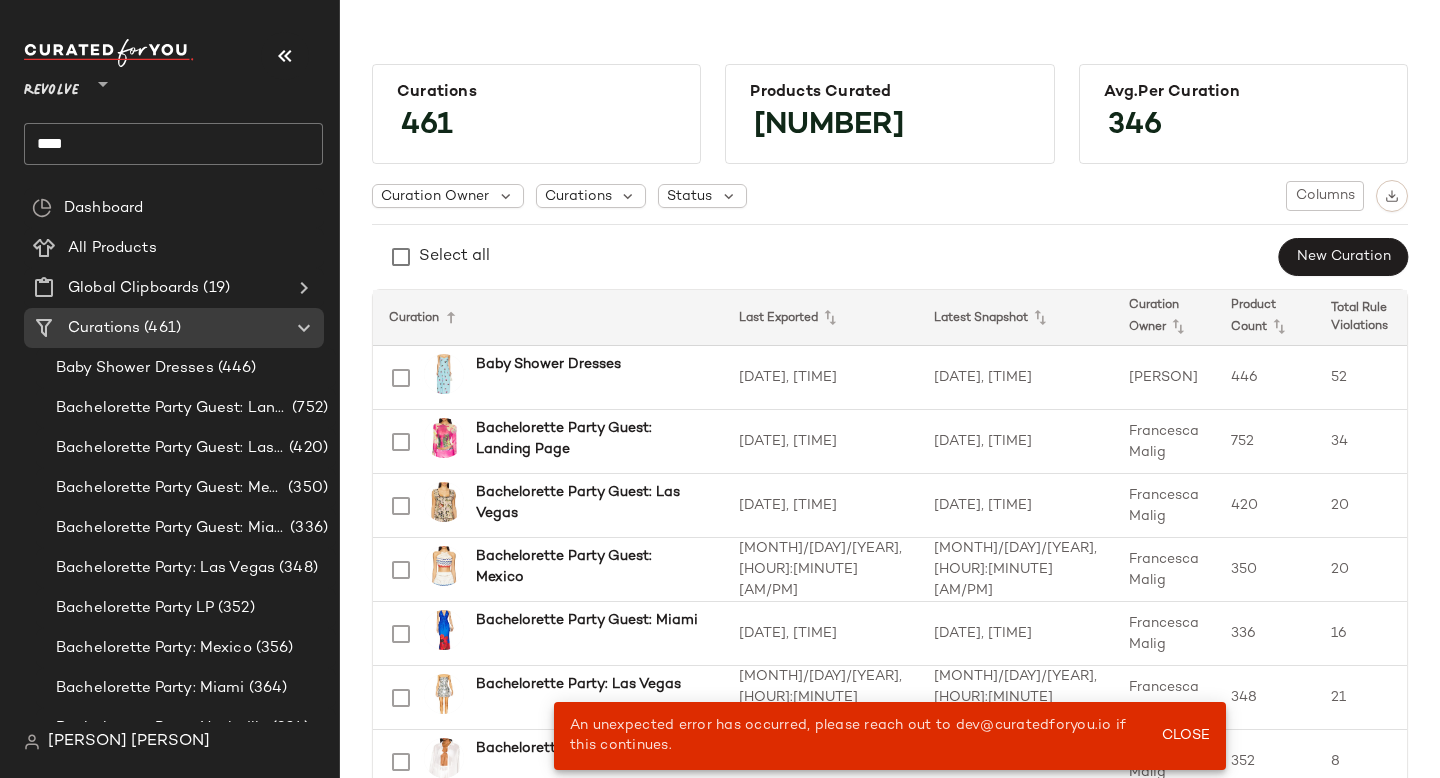click on "****" 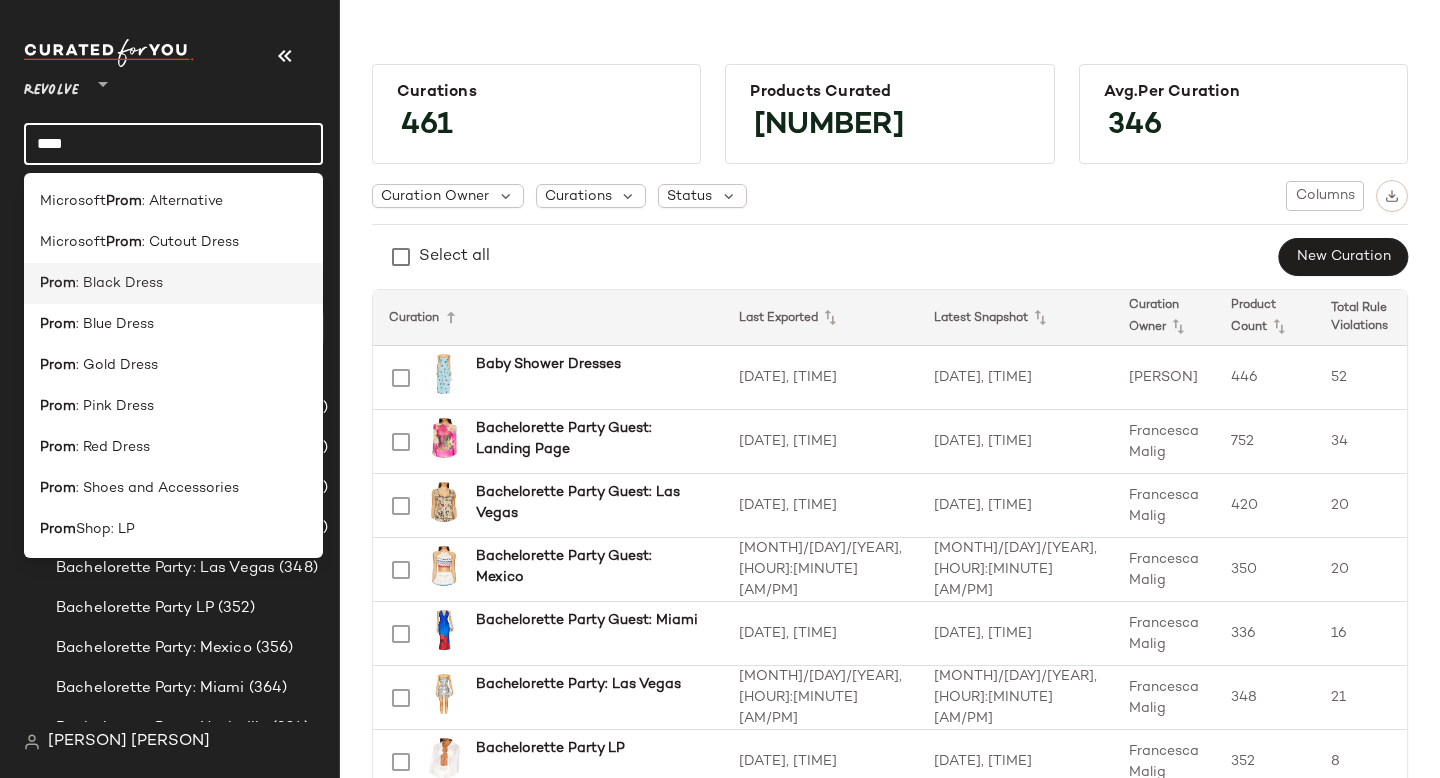 click on ": Black Dress" at bounding box center (119, 283) 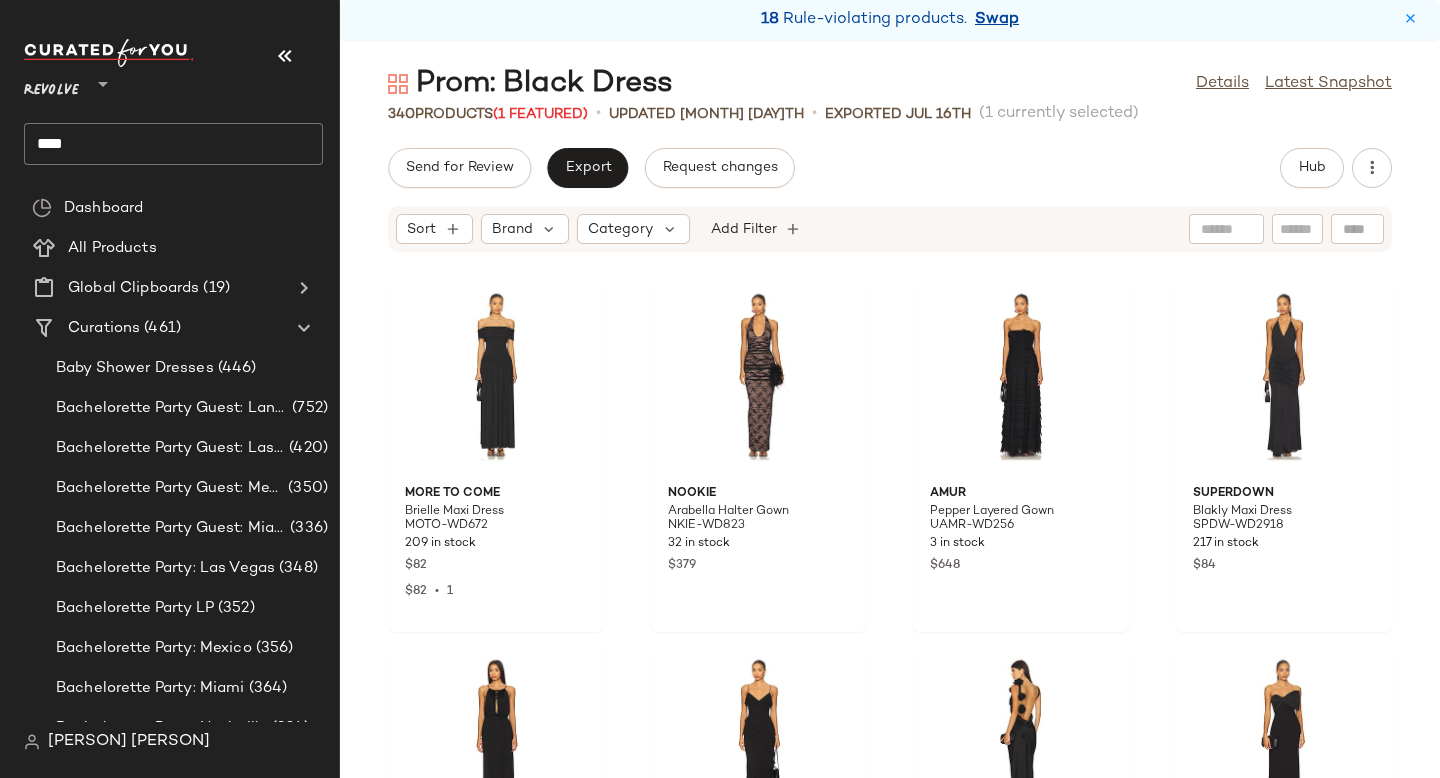 click on "Swap" at bounding box center (997, 20) 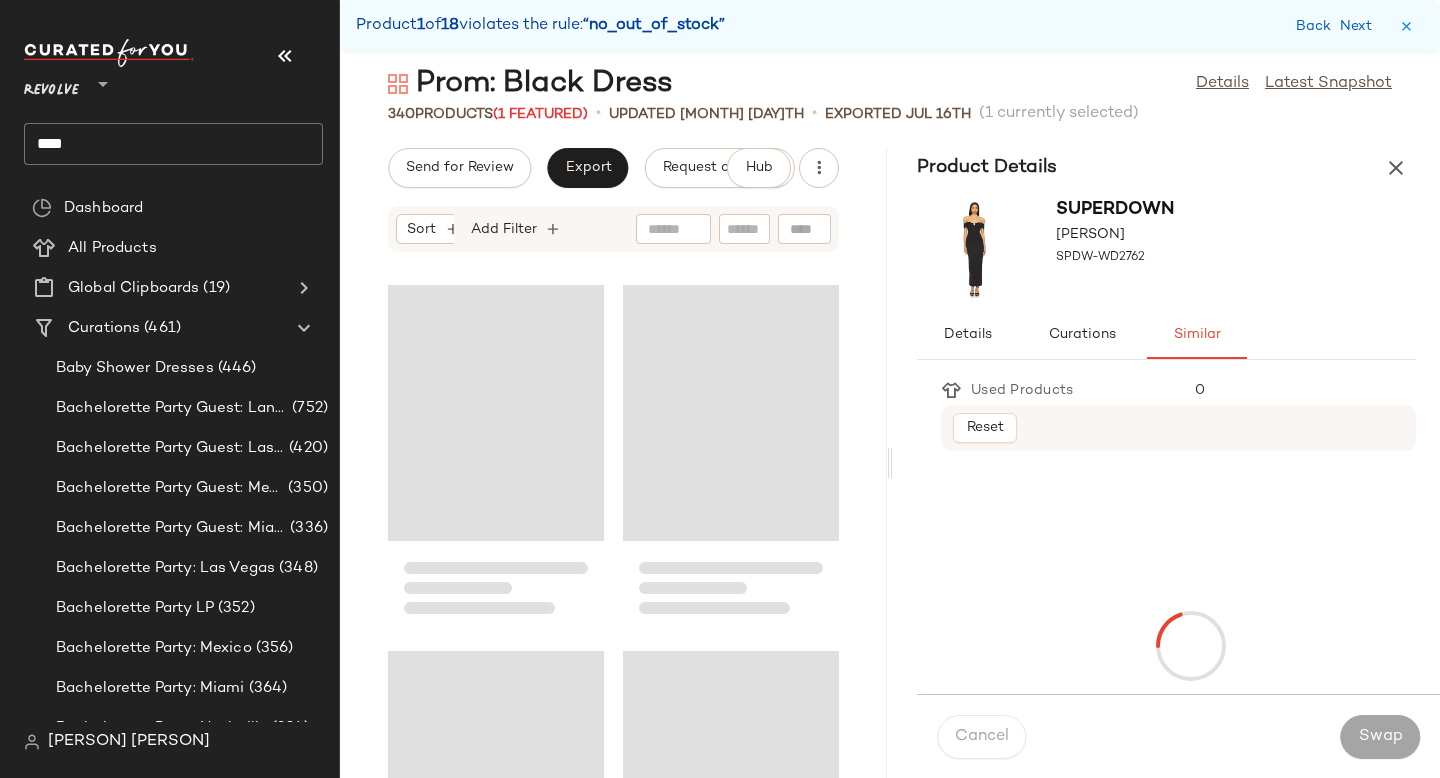 scroll, scrollTop: 0, scrollLeft: 0, axis: both 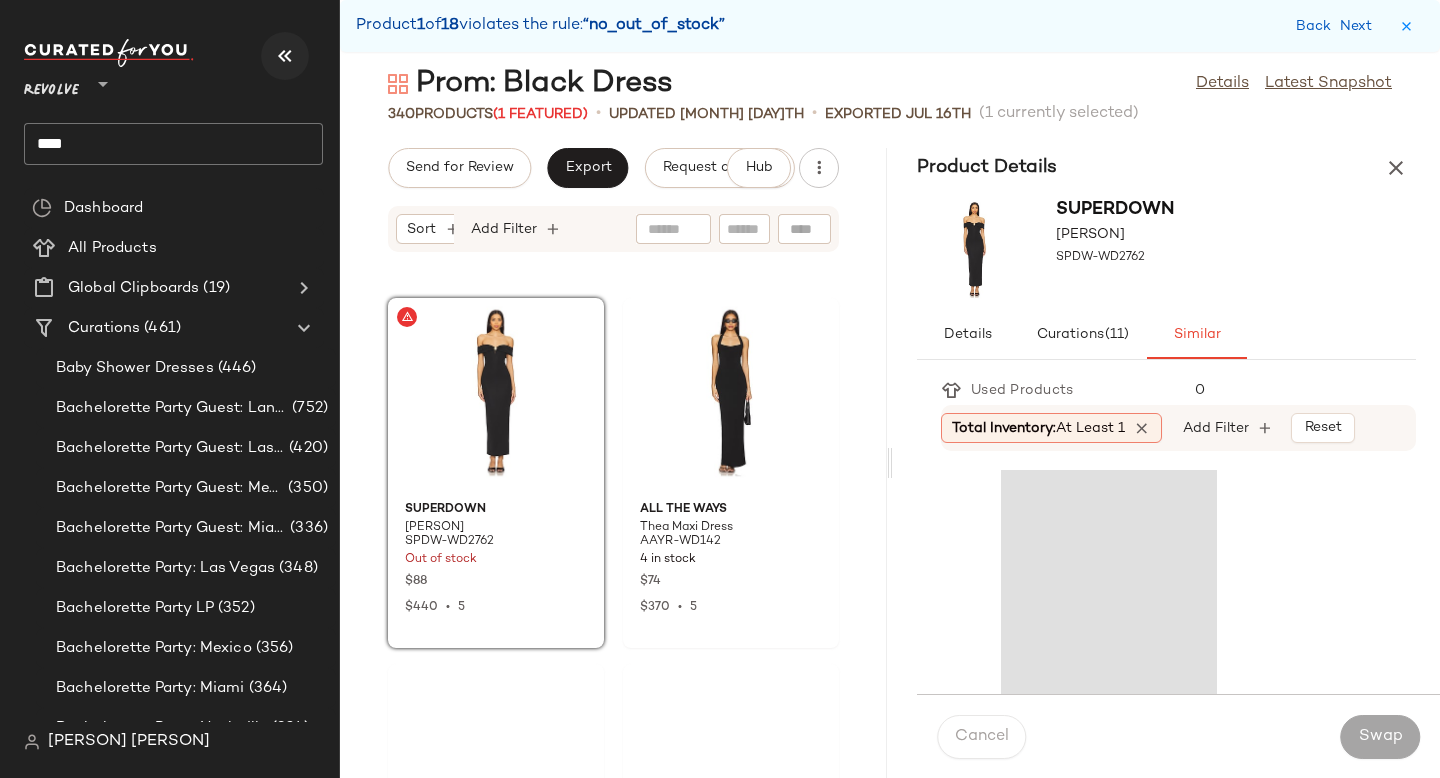 click at bounding box center (285, 56) 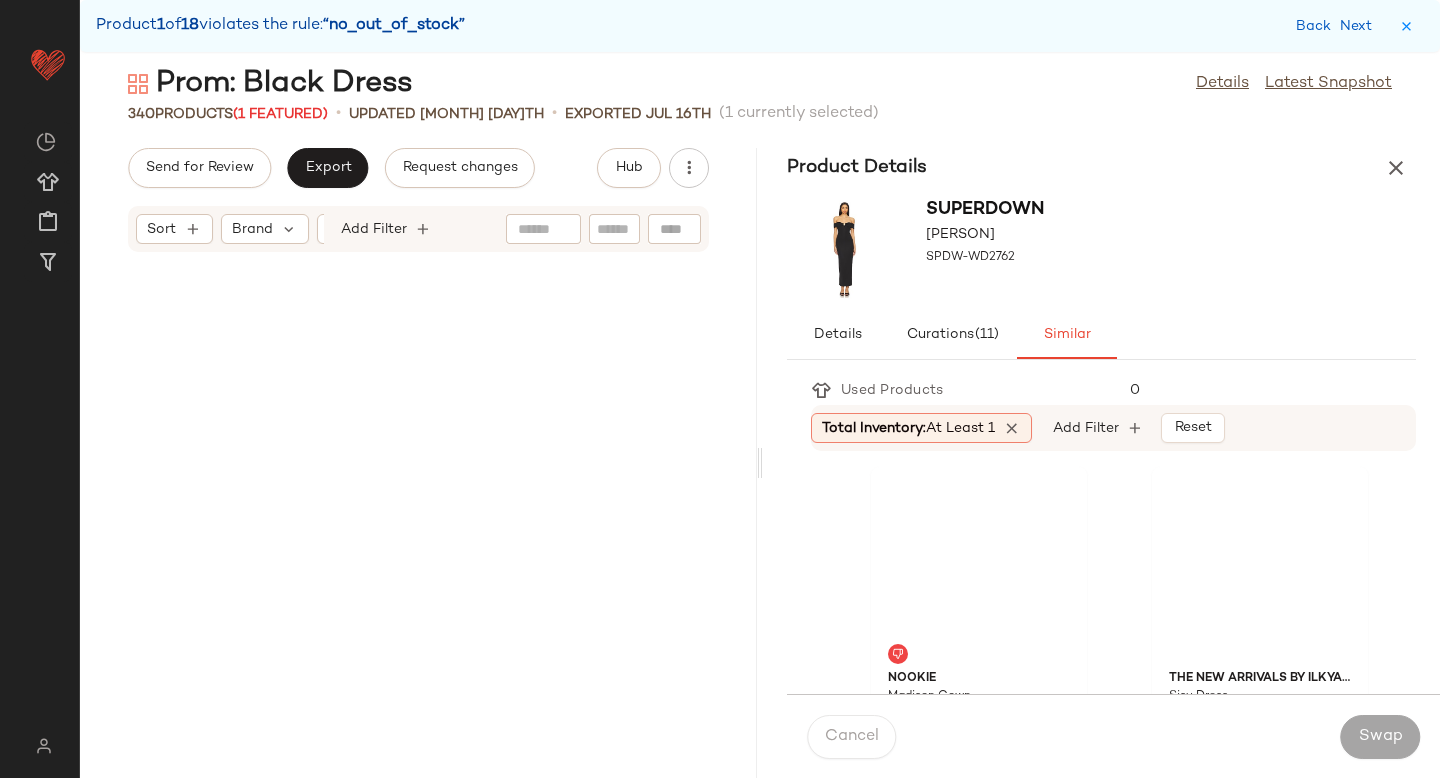 scroll, scrollTop: 2928, scrollLeft: 0, axis: vertical 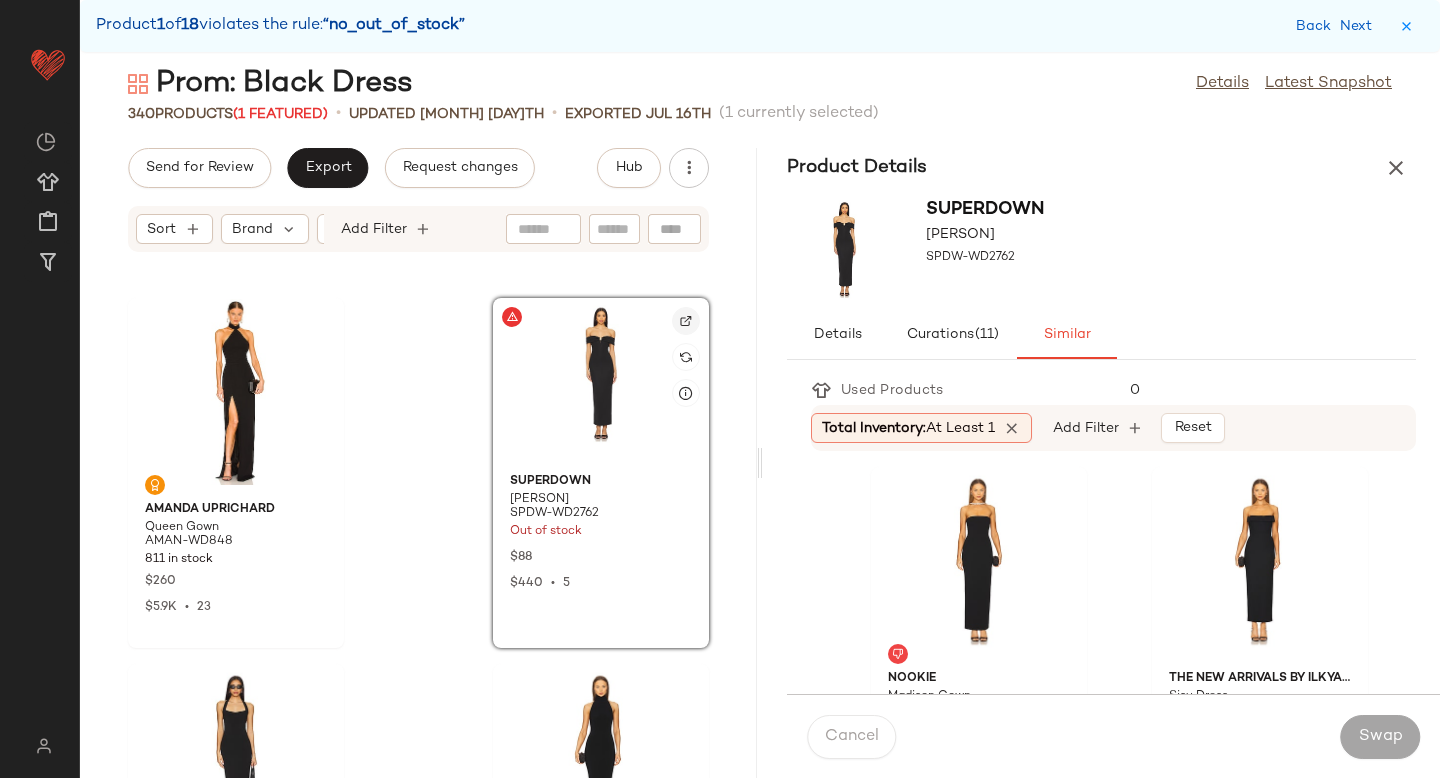 click at bounding box center (686, 321) 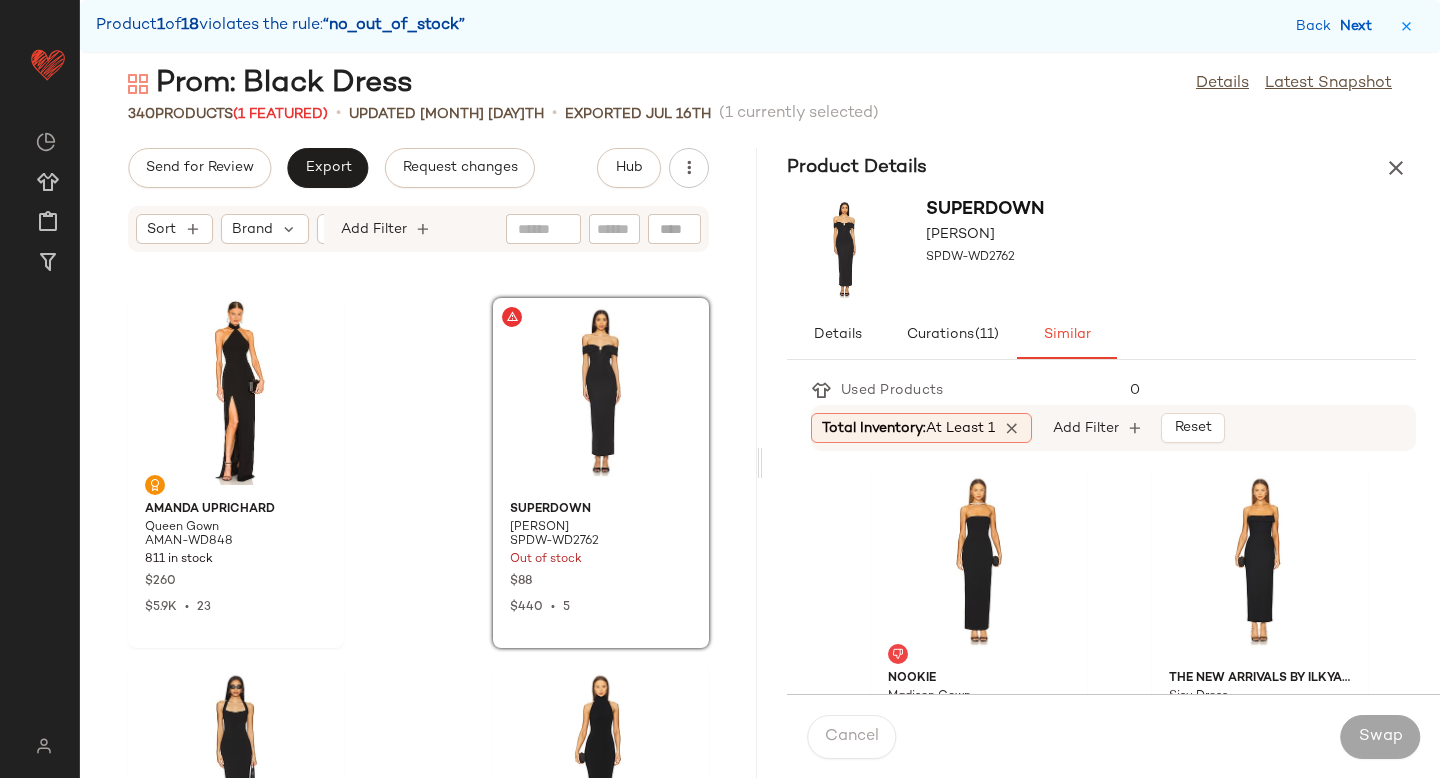 click on "Next" at bounding box center (1360, 26) 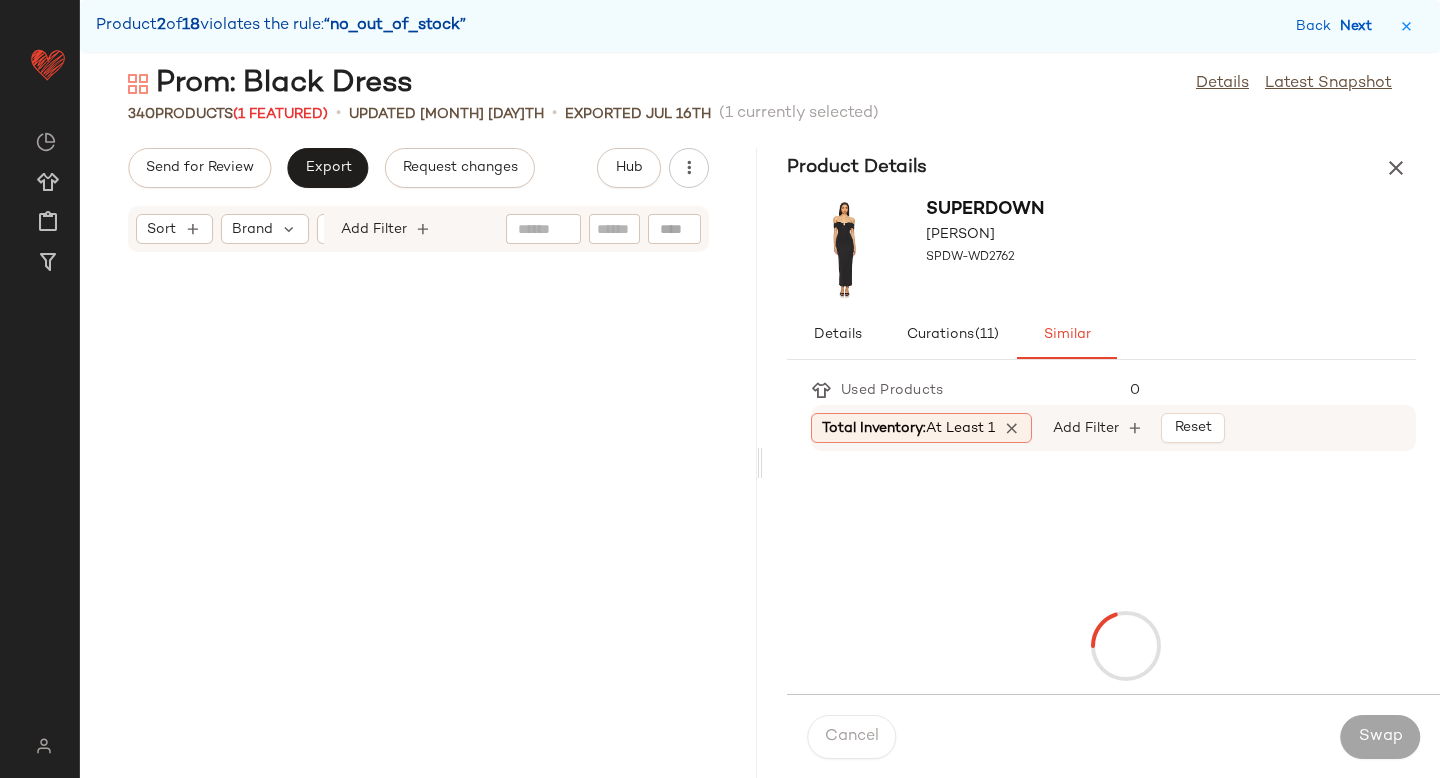 scroll, scrollTop: 7320, scrollLeft: 0, axis: vertical 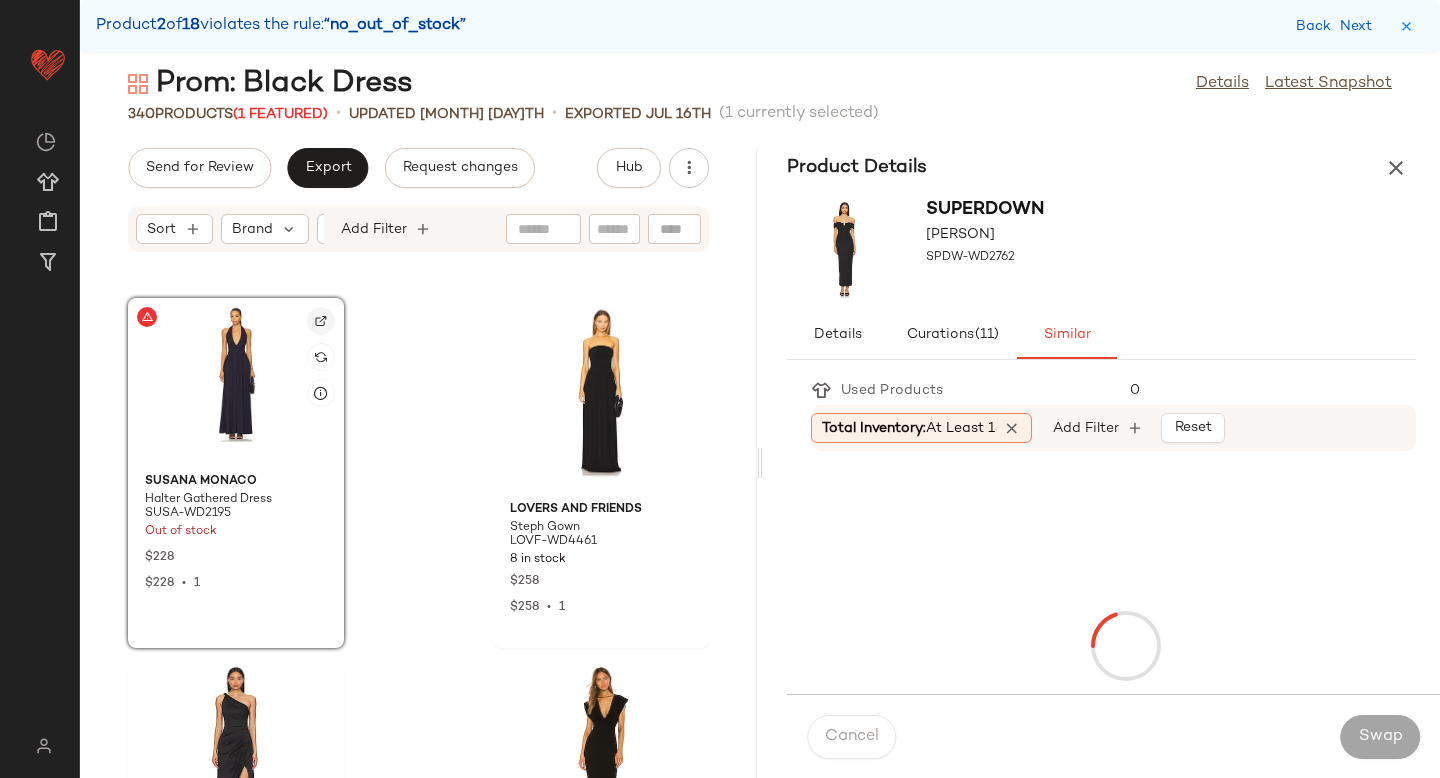 click at bounding box center [321, 321] 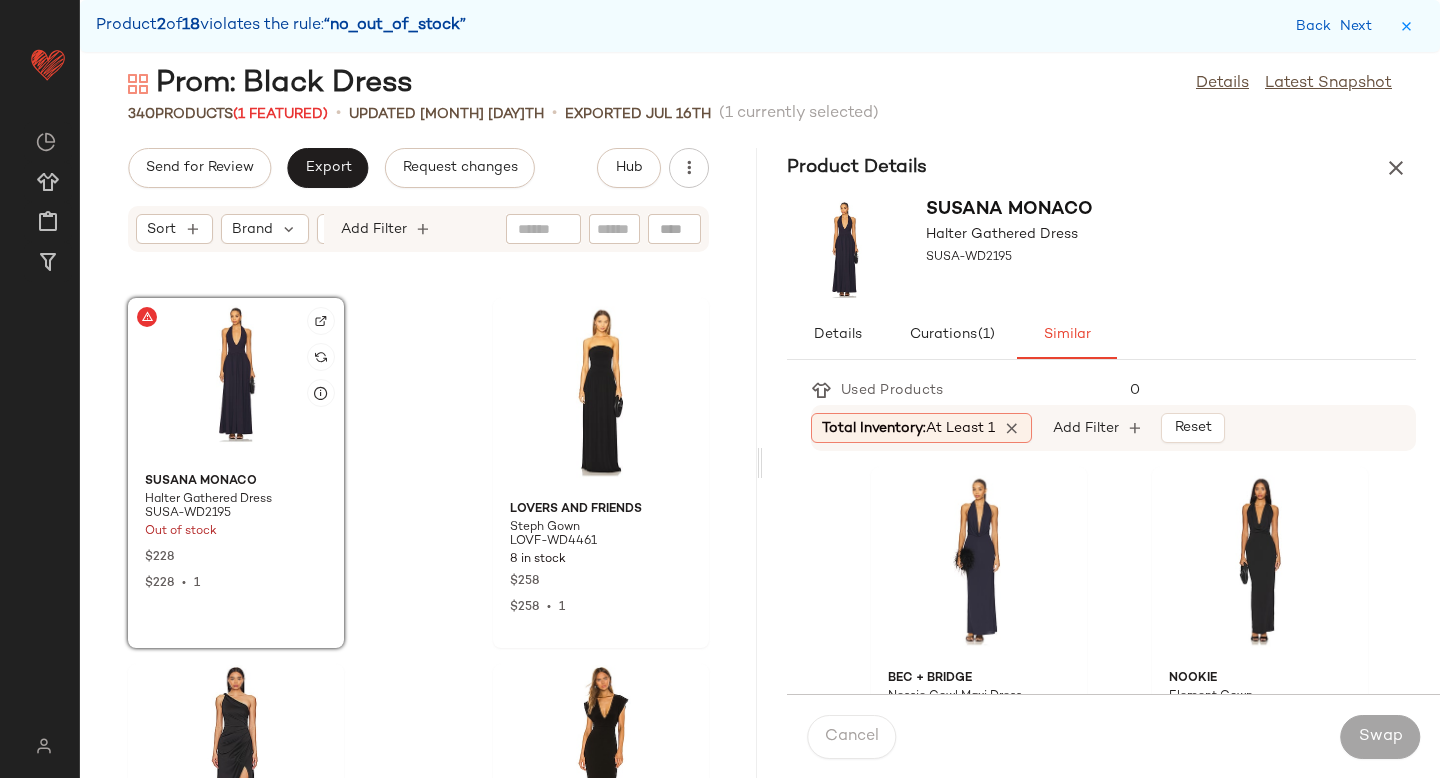 click 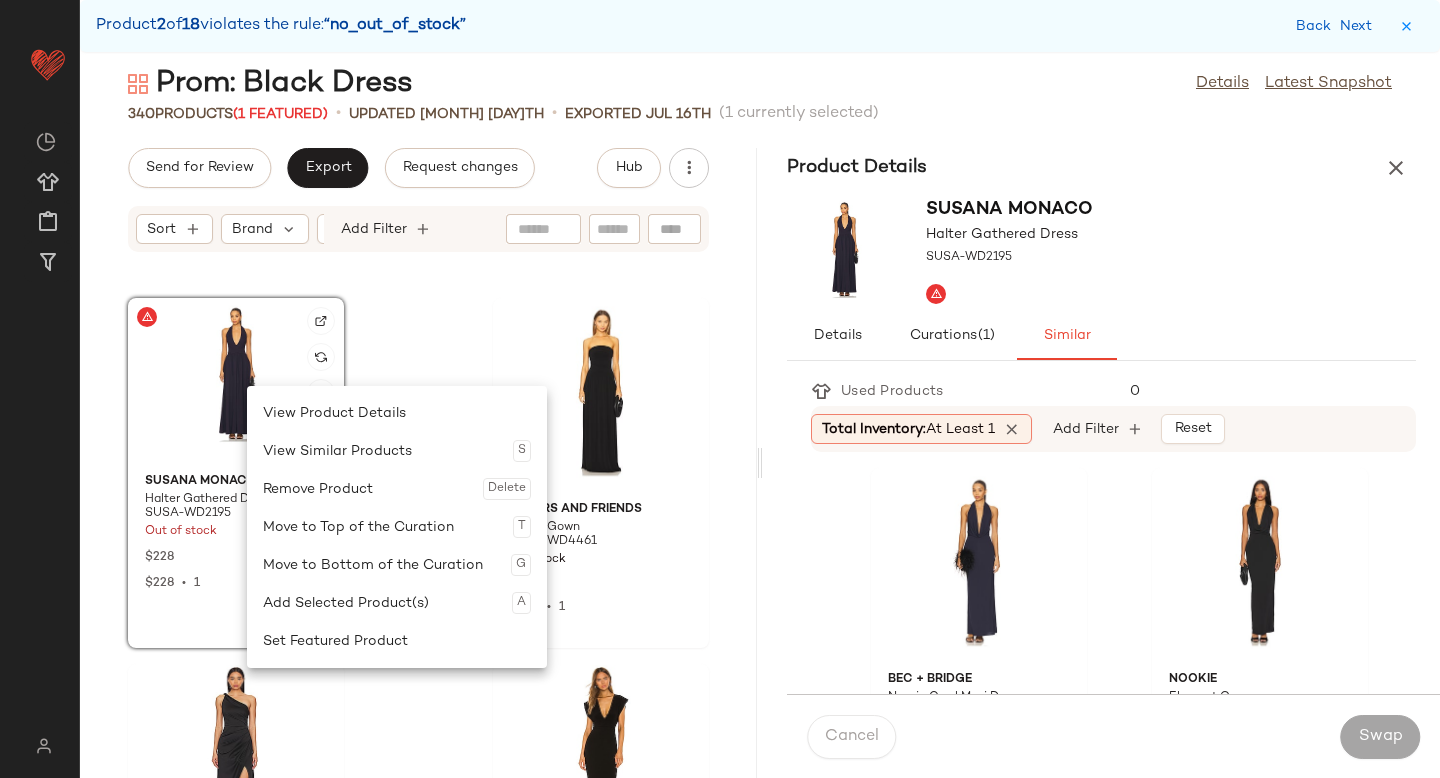 click 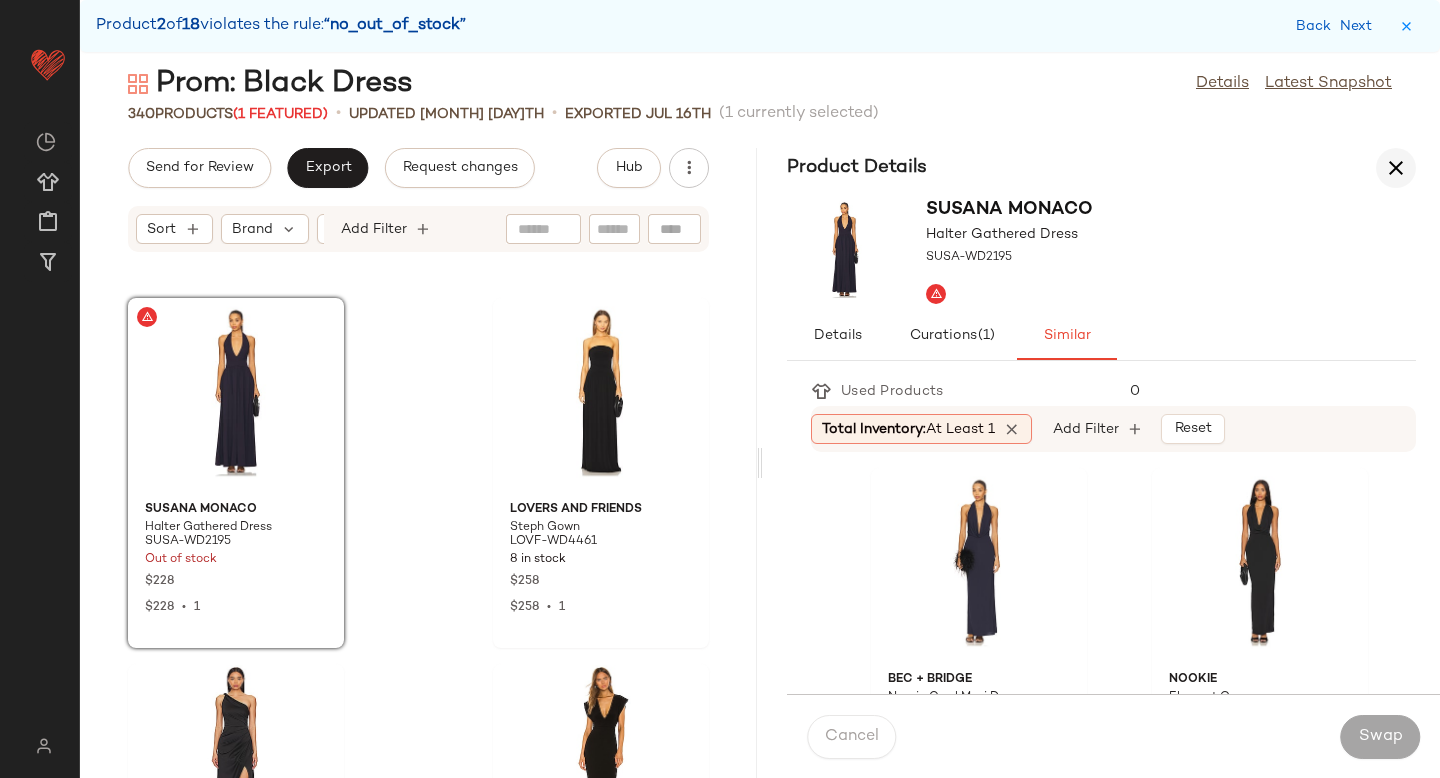 click at bounding box center [1396, 168] 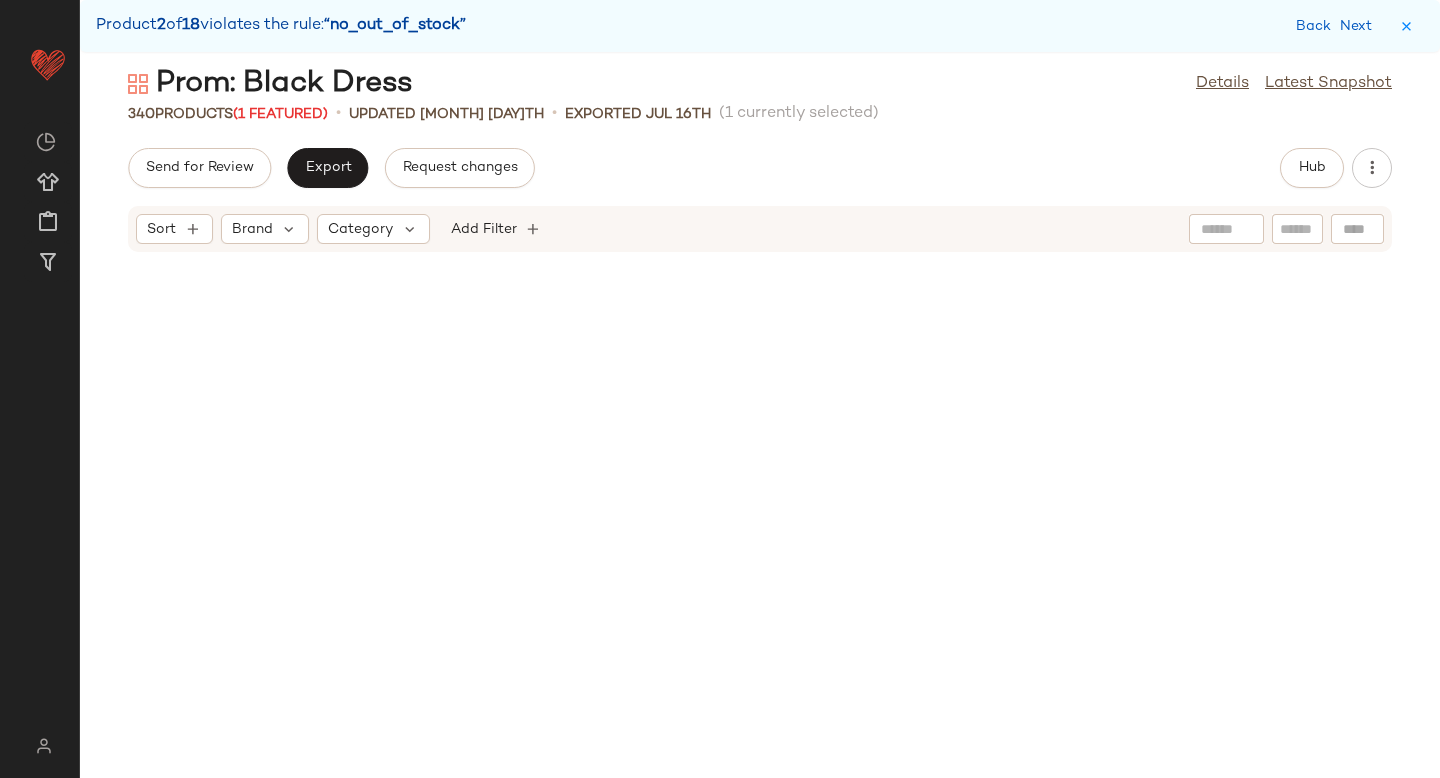scroll, scrollTop: 2928, scrollLeft: 0, axis: vertical 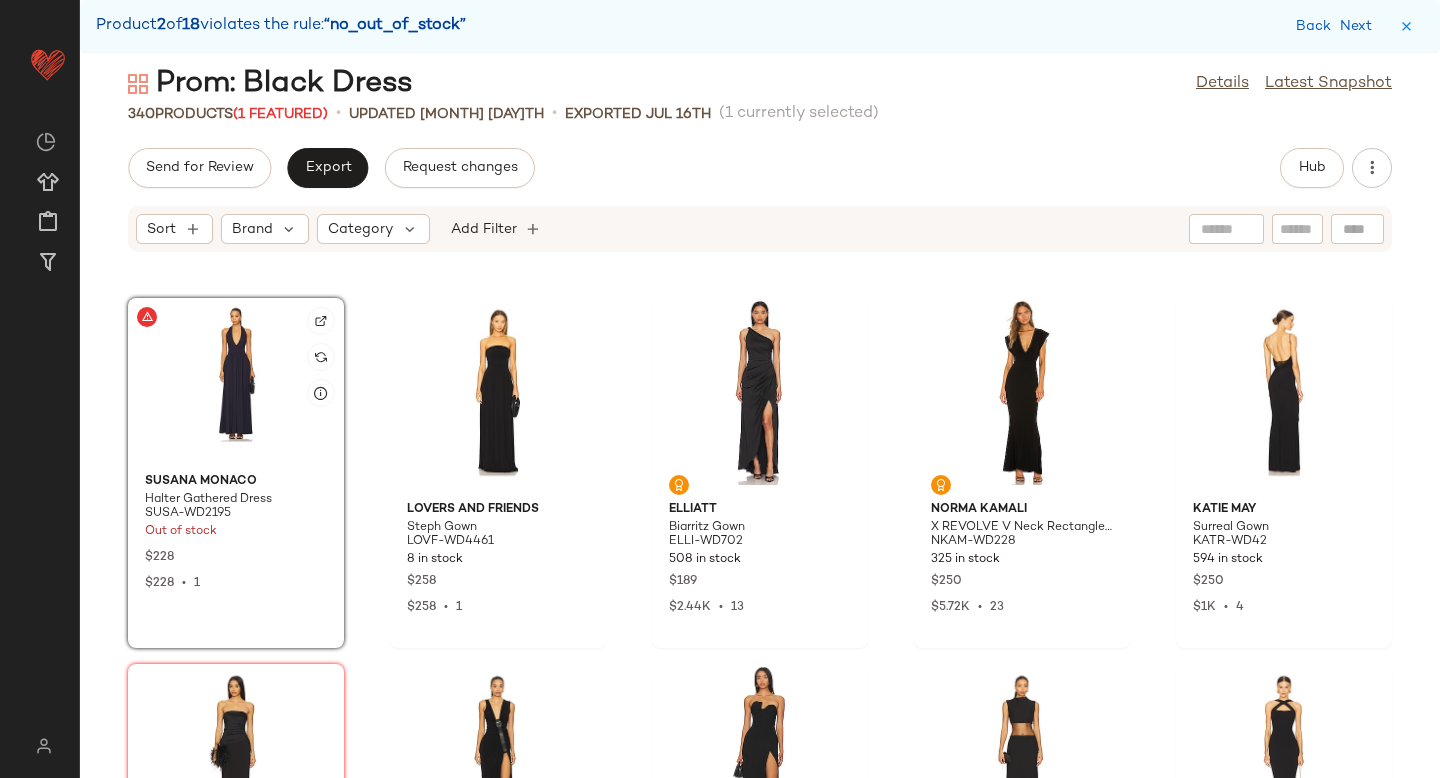 click 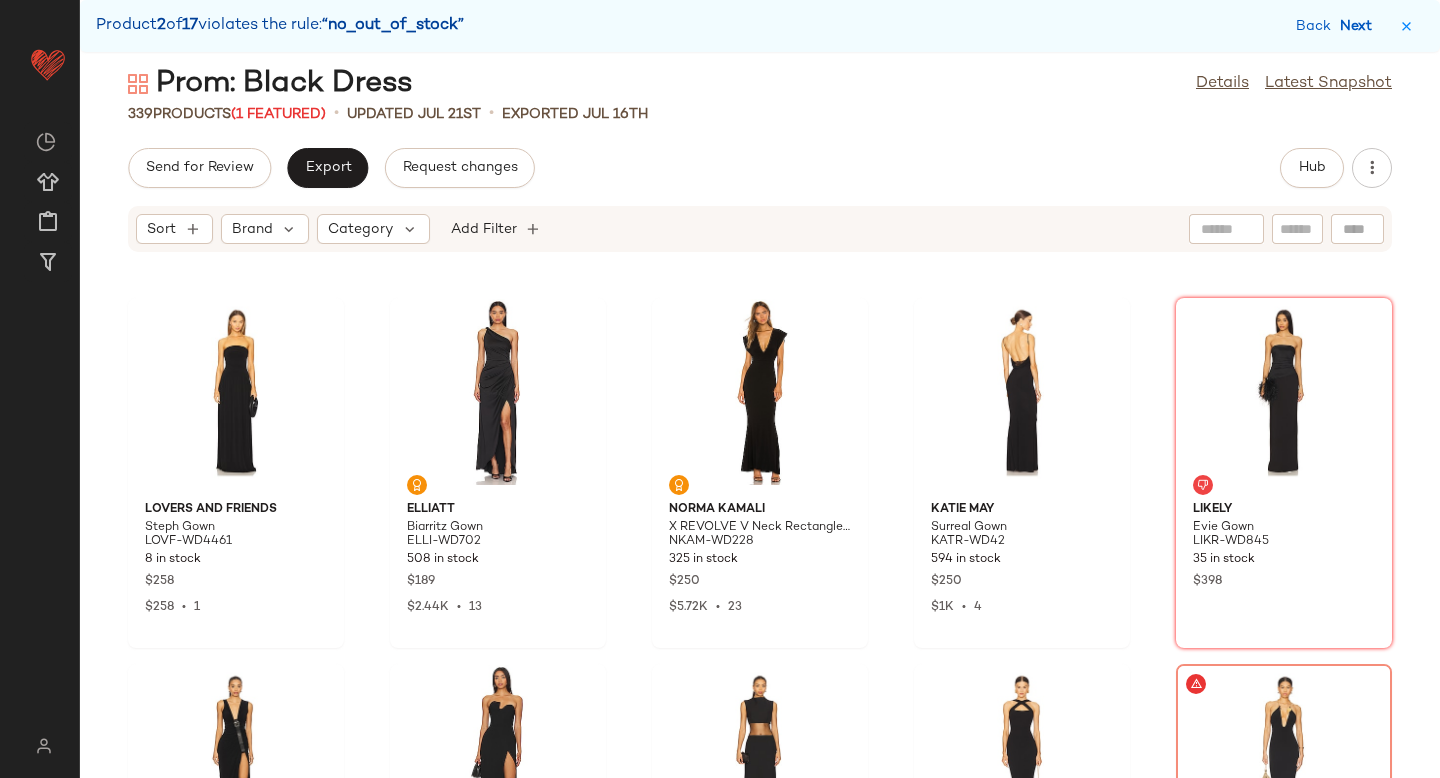click on "Next" at bounding box center [1360, 26] 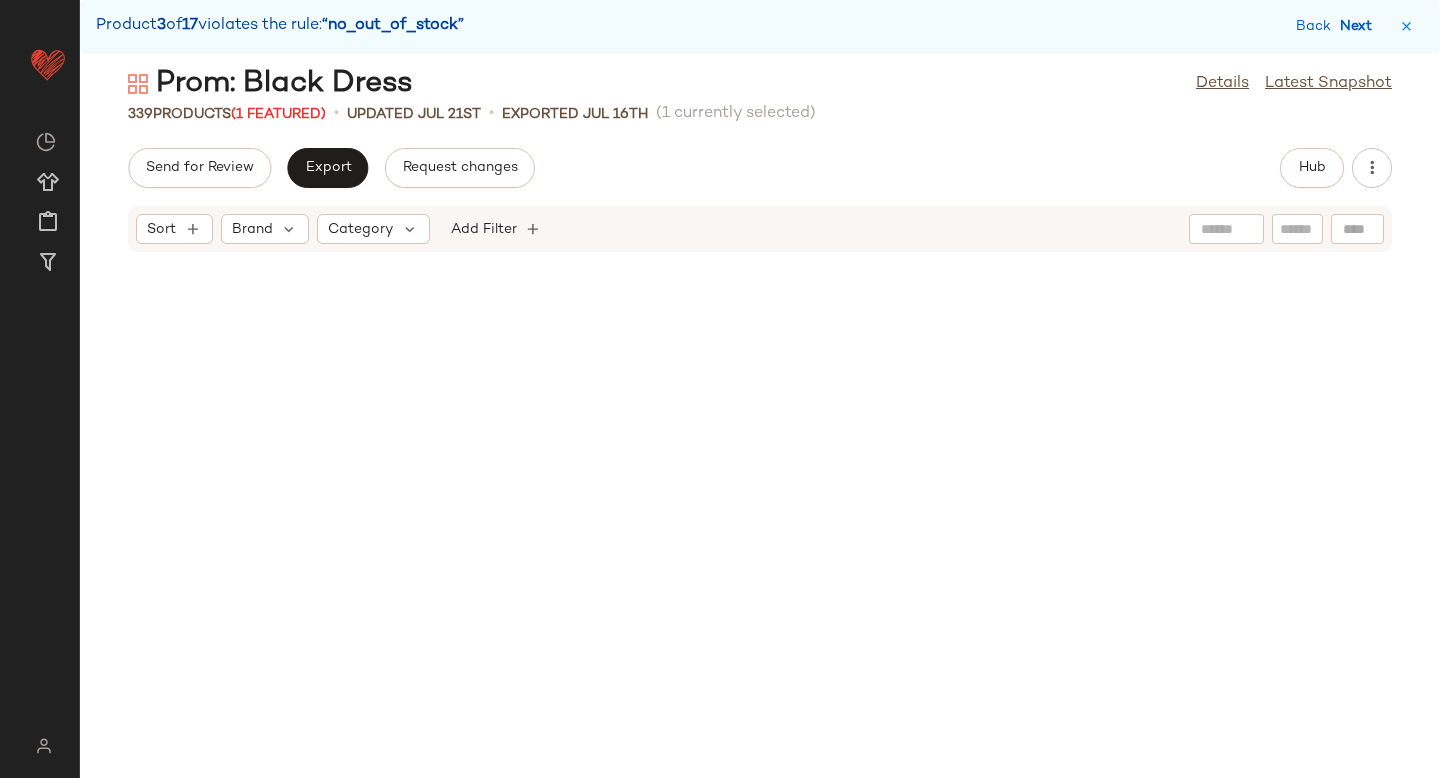 scroll, scrollTop: 4392, scrollLeft: 0, axis: vertical 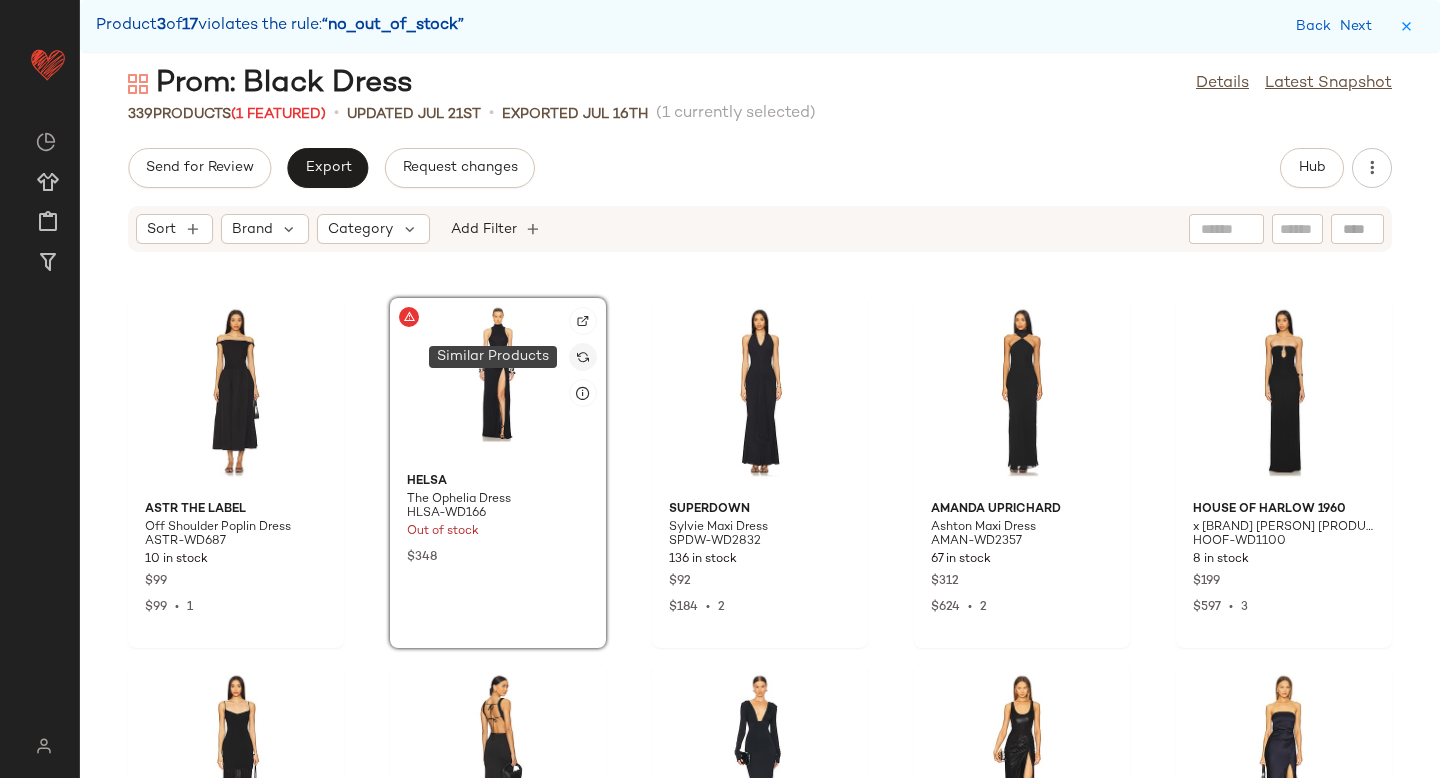 click 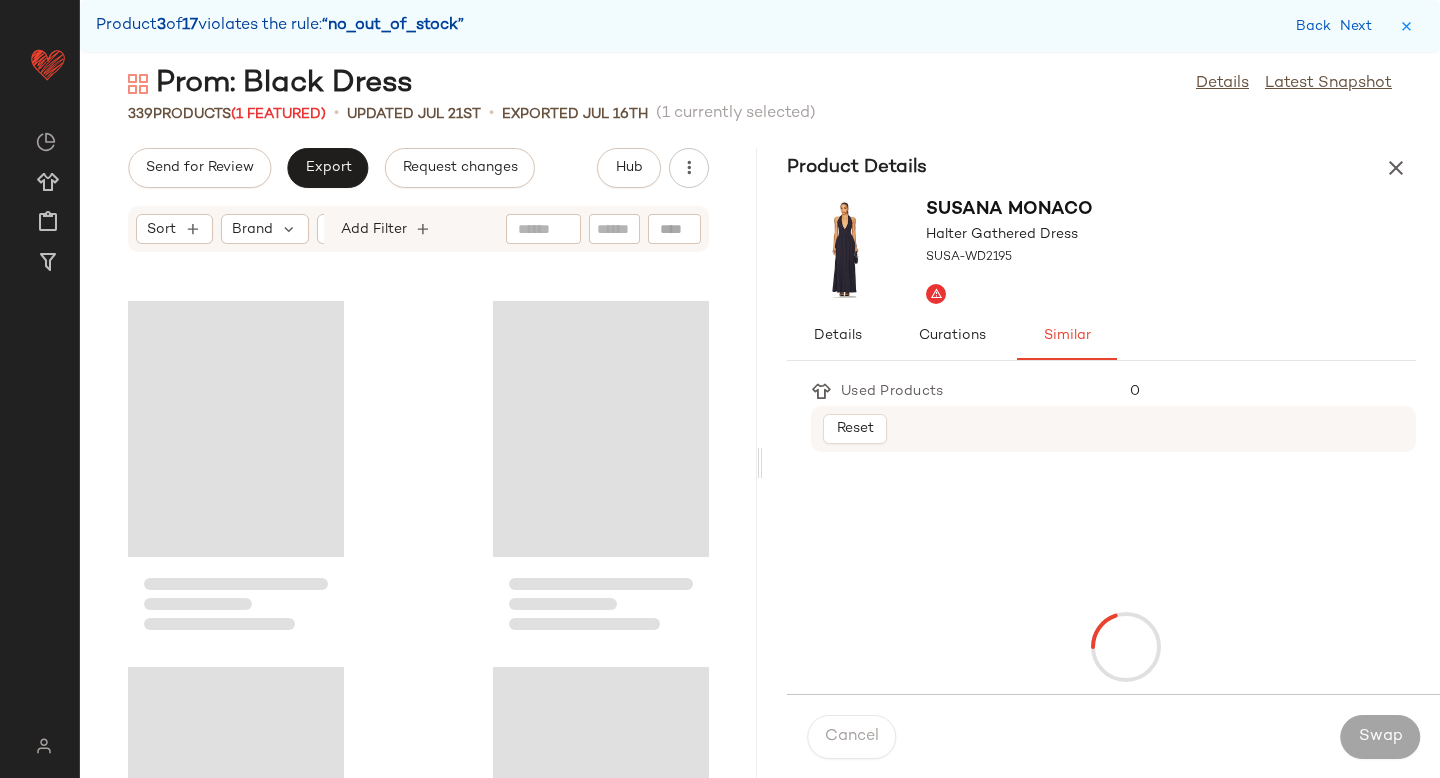 scroll, scrollTop: 10980, scrollLeft: 0, axis: vertical 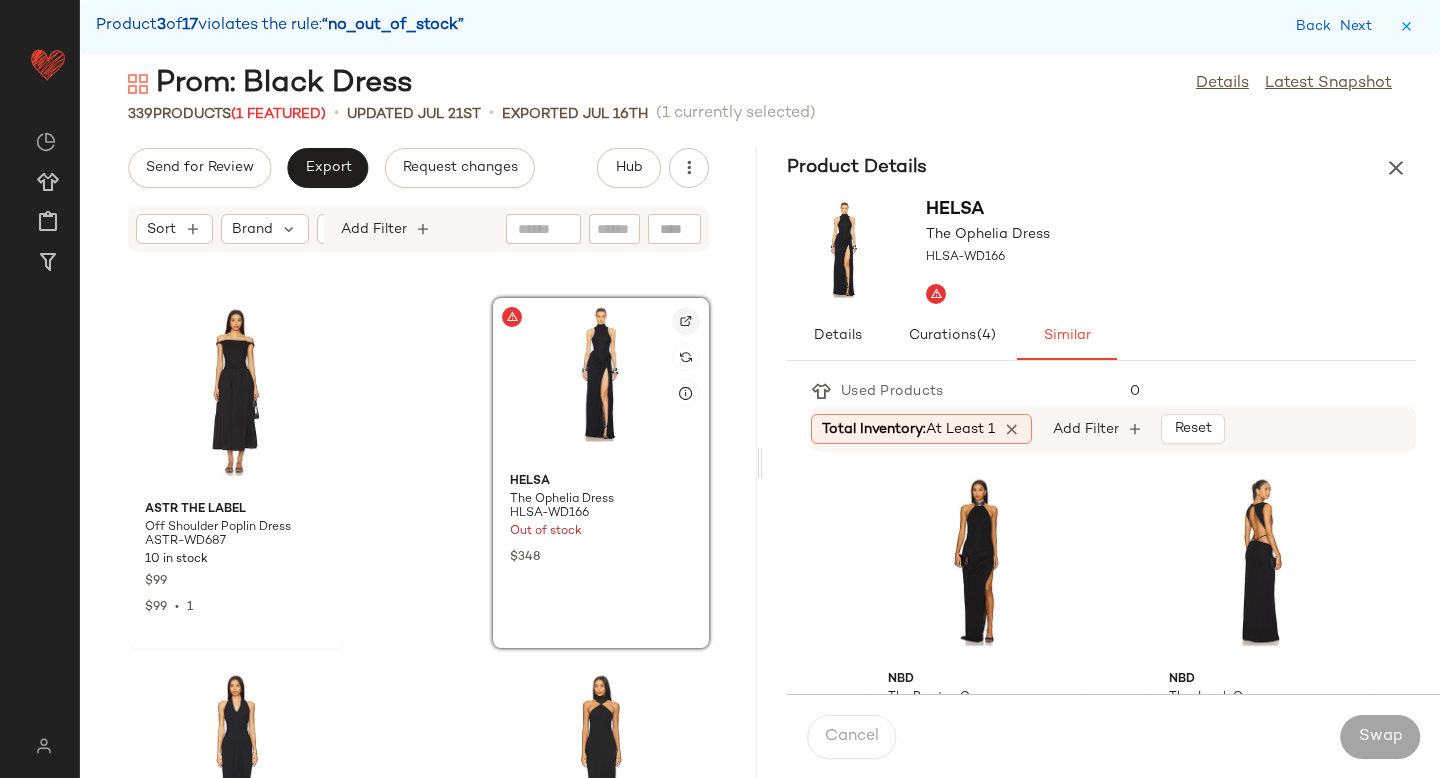 click at bounding box center [686, 321] 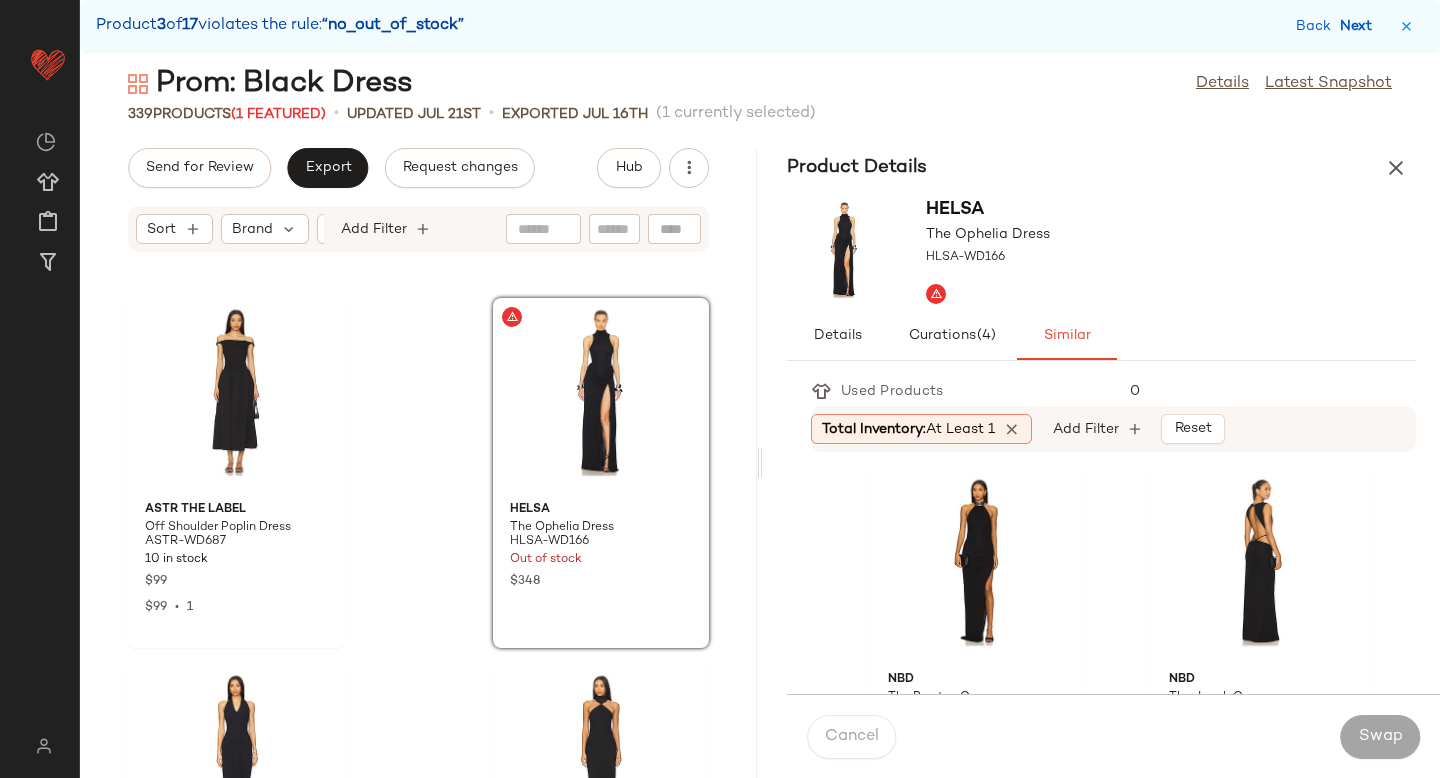 click on "Next" at bounding box center (1360, 26) 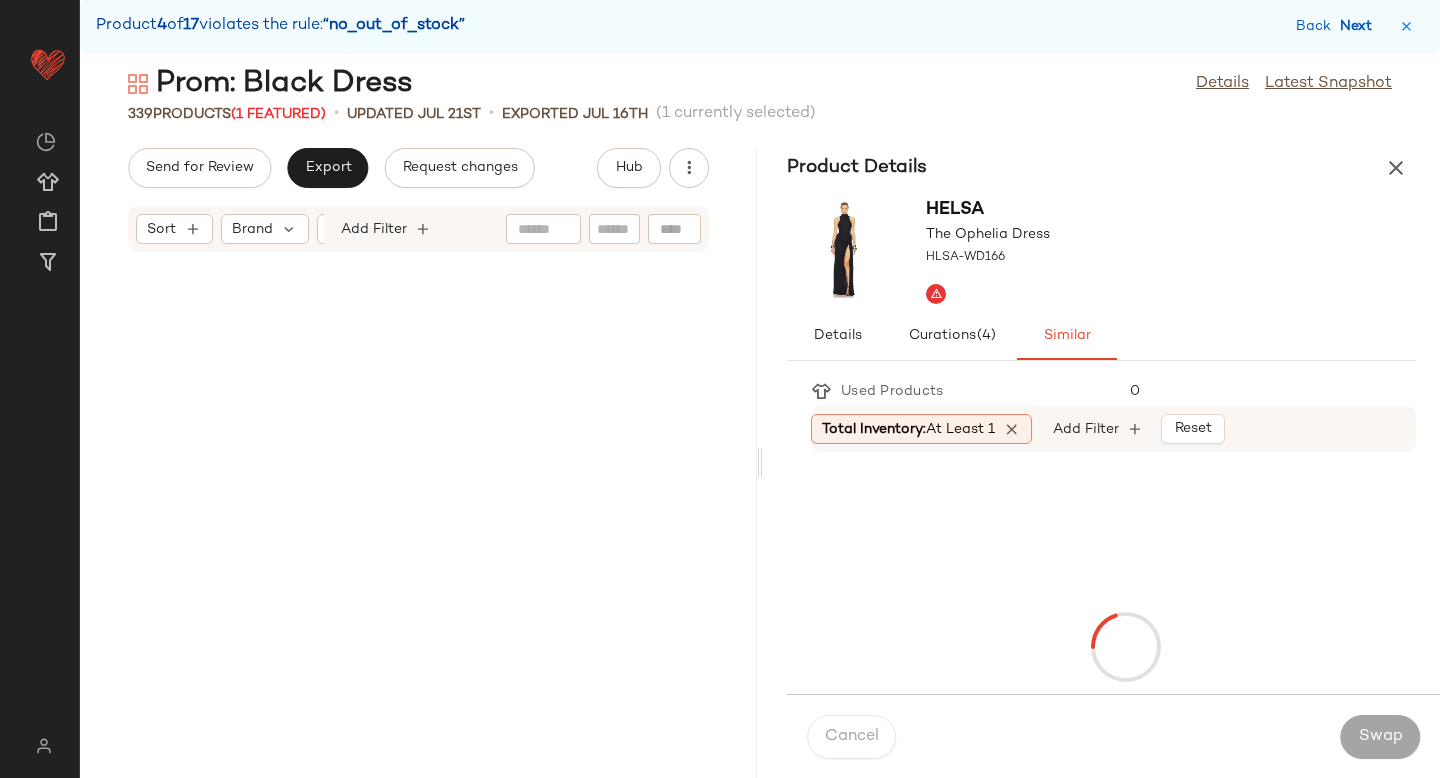 scroll, scrollTop: 18666, scrollLeft: 0, axis: vertical 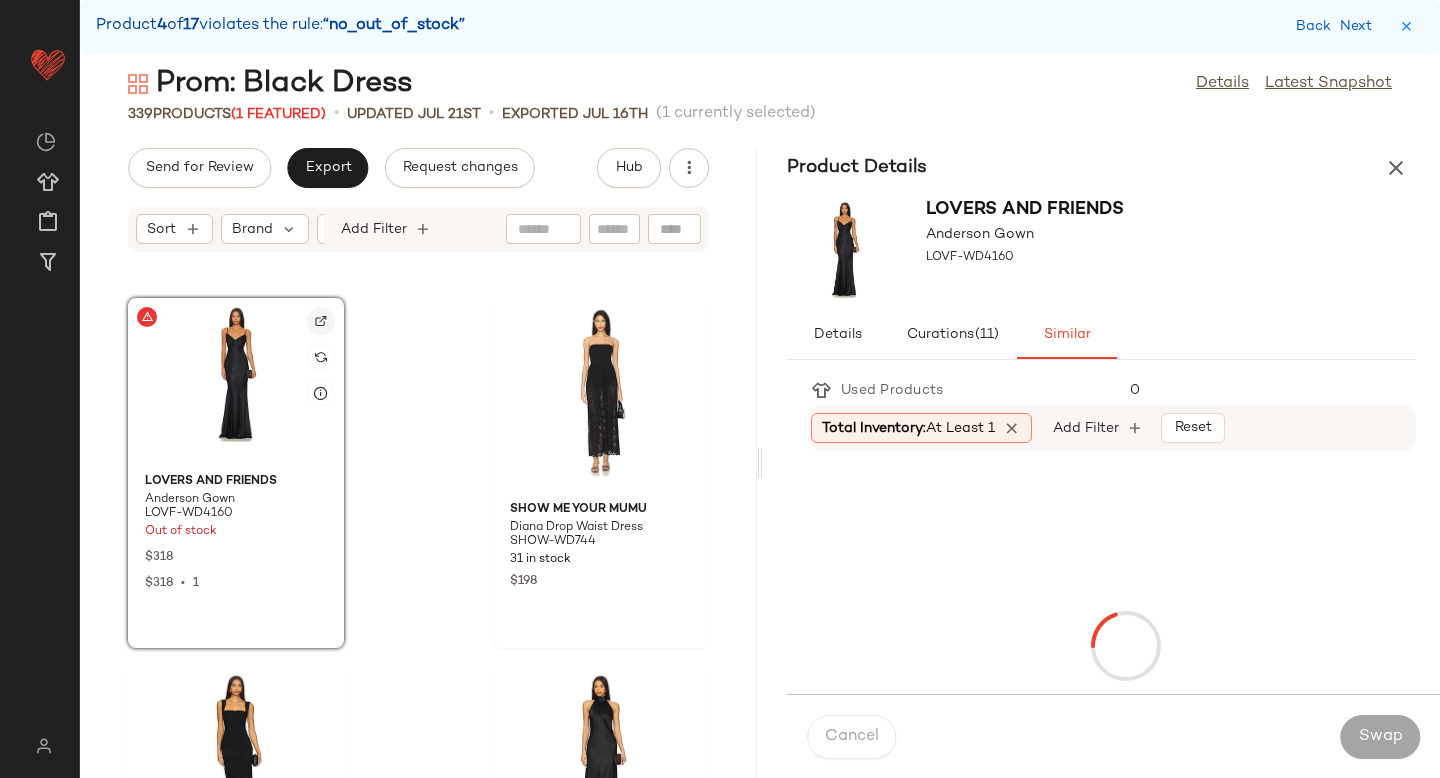 click 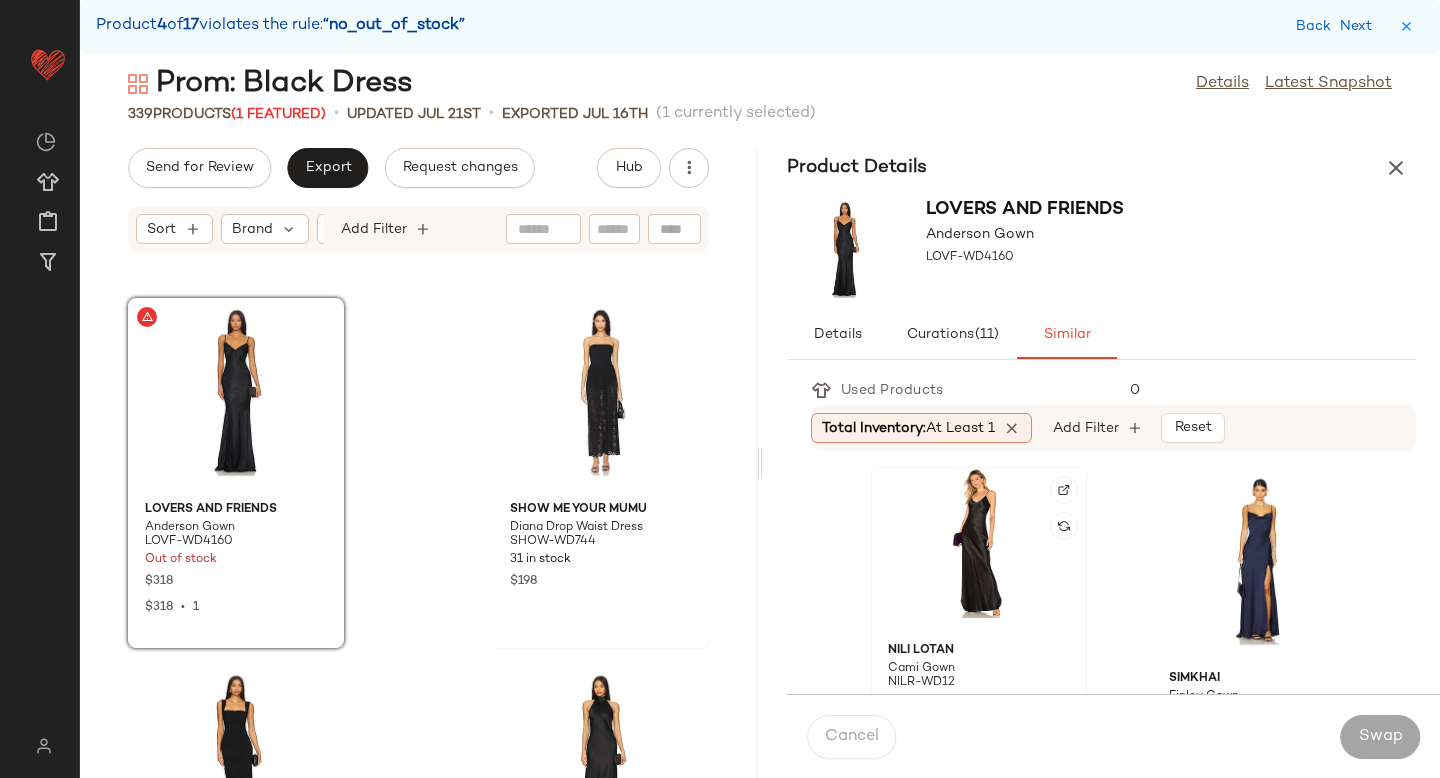 click 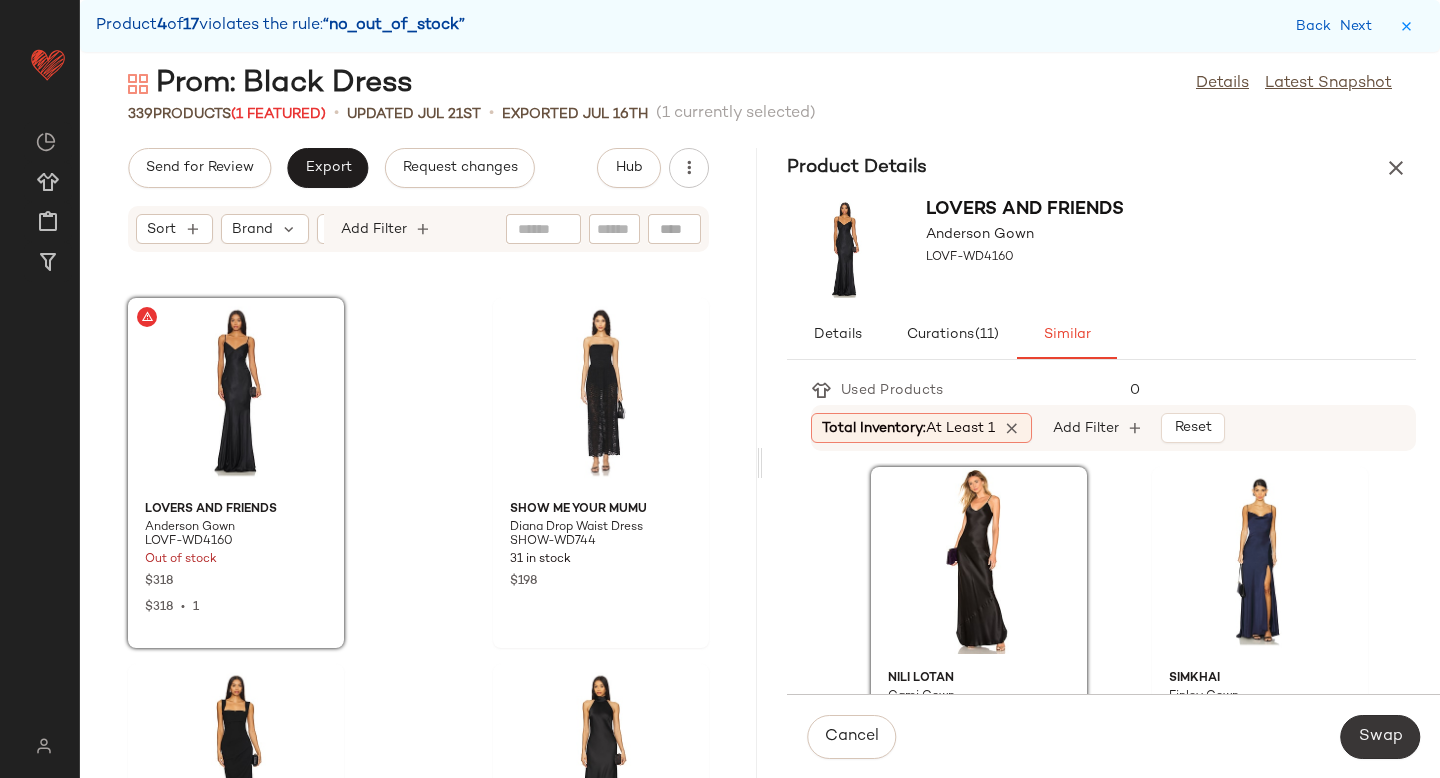 click on "Swap" 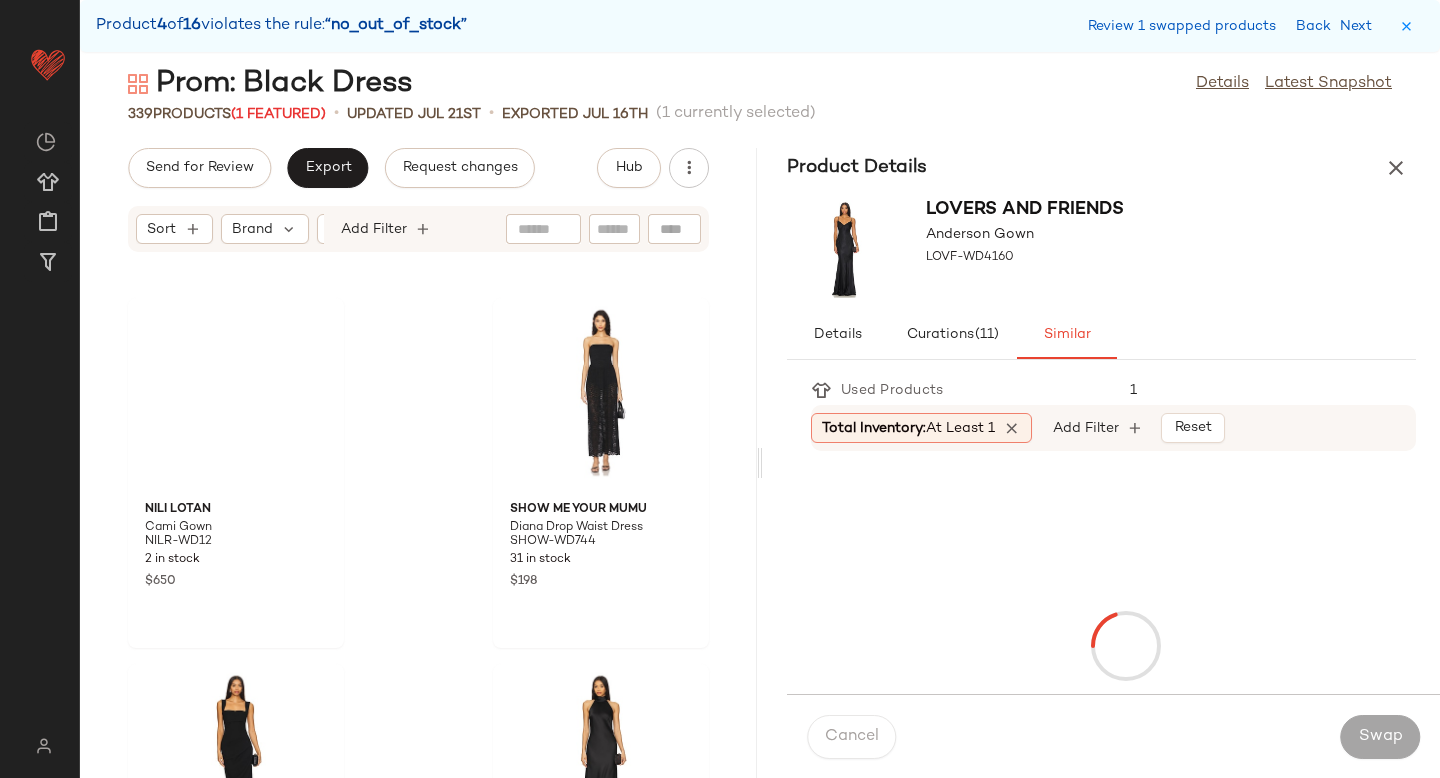 scroll, scrollTop: 19764, scrollLeft: 0, axis: vertical 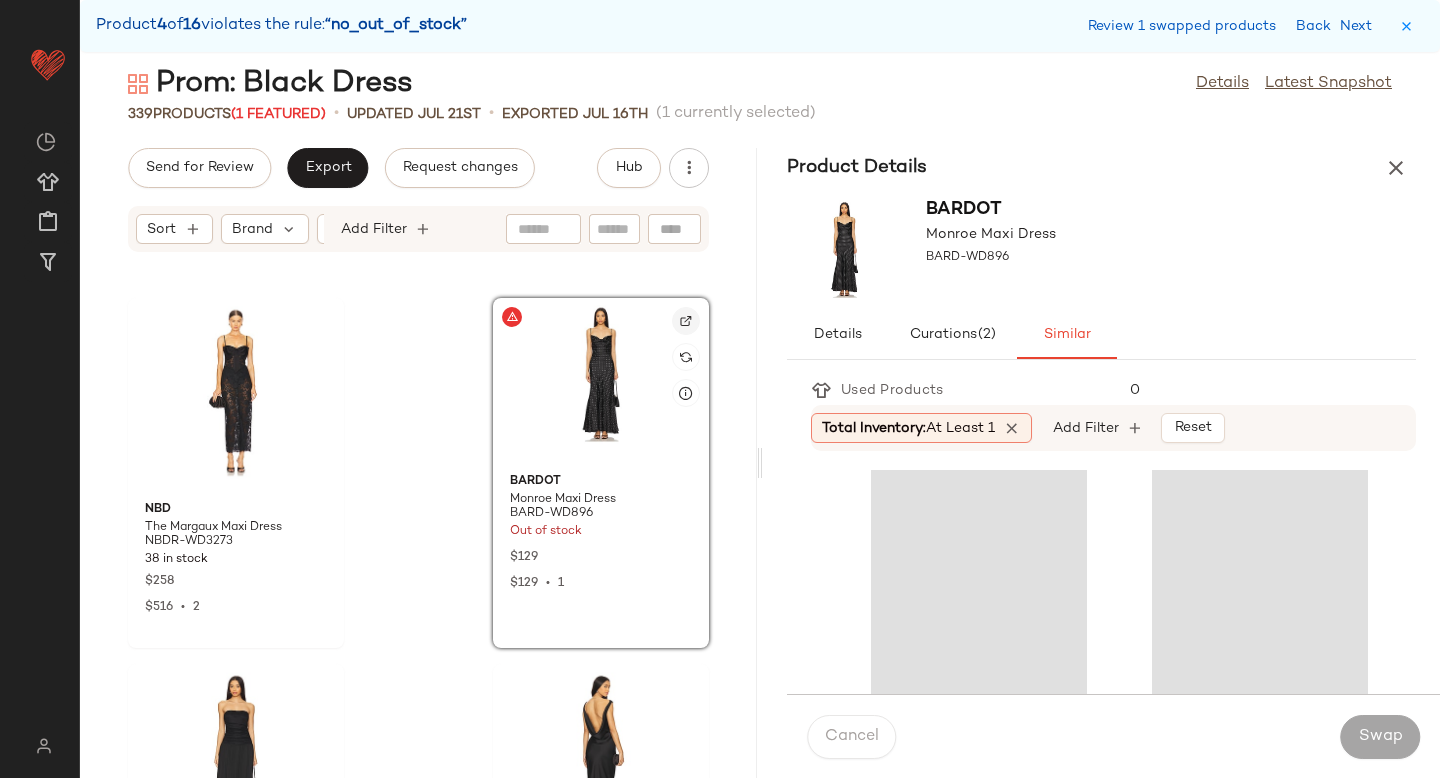 click 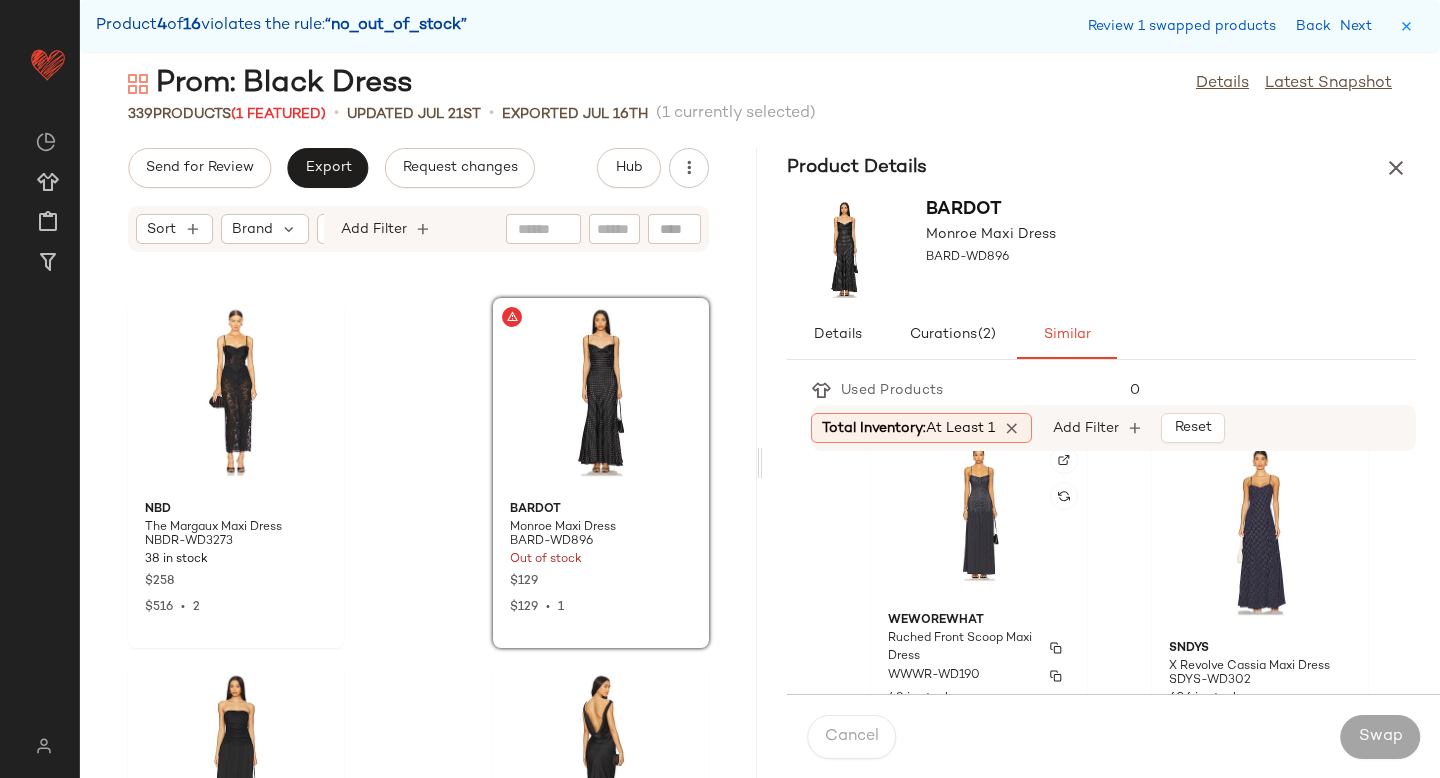 scroll, scrollTop: 384, scrollLeft: 0, axis: vertical 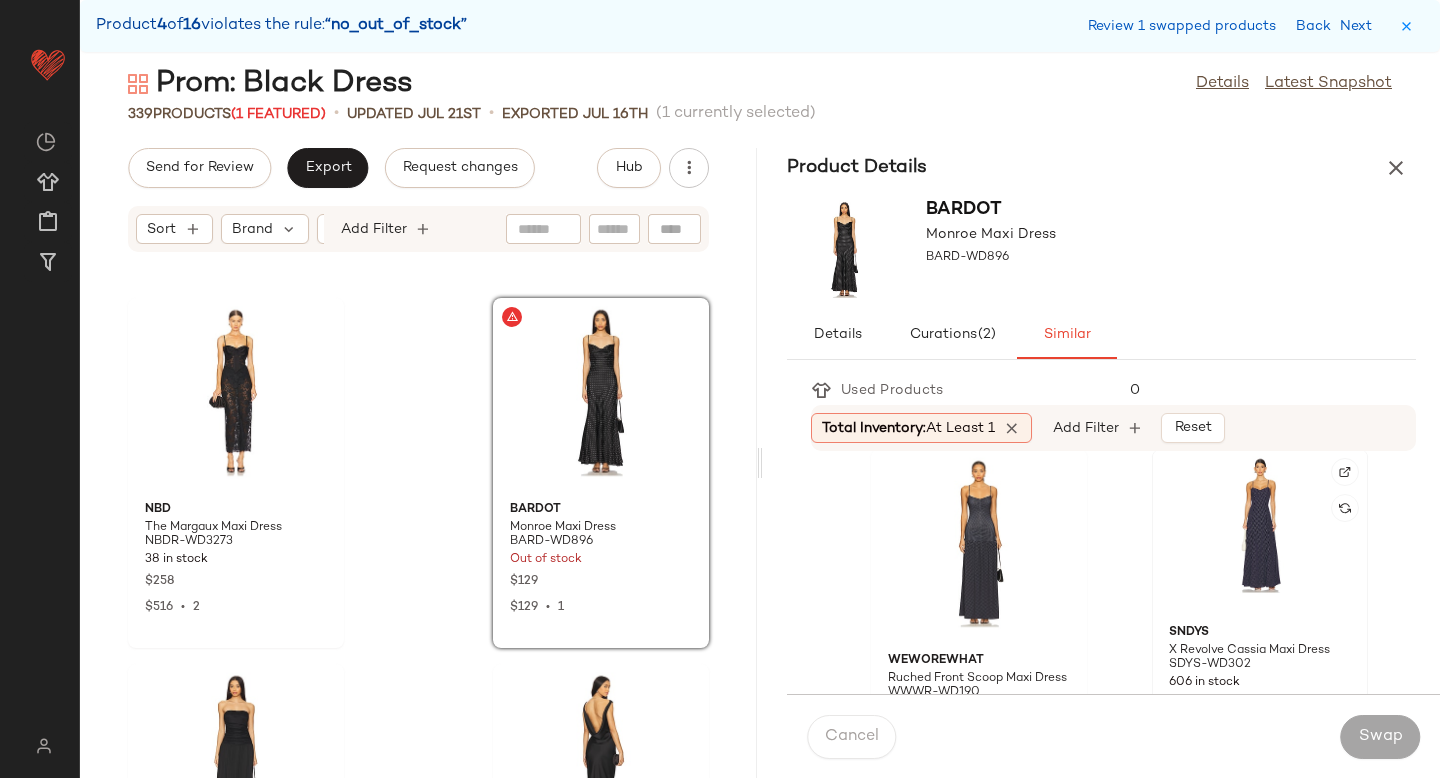 click 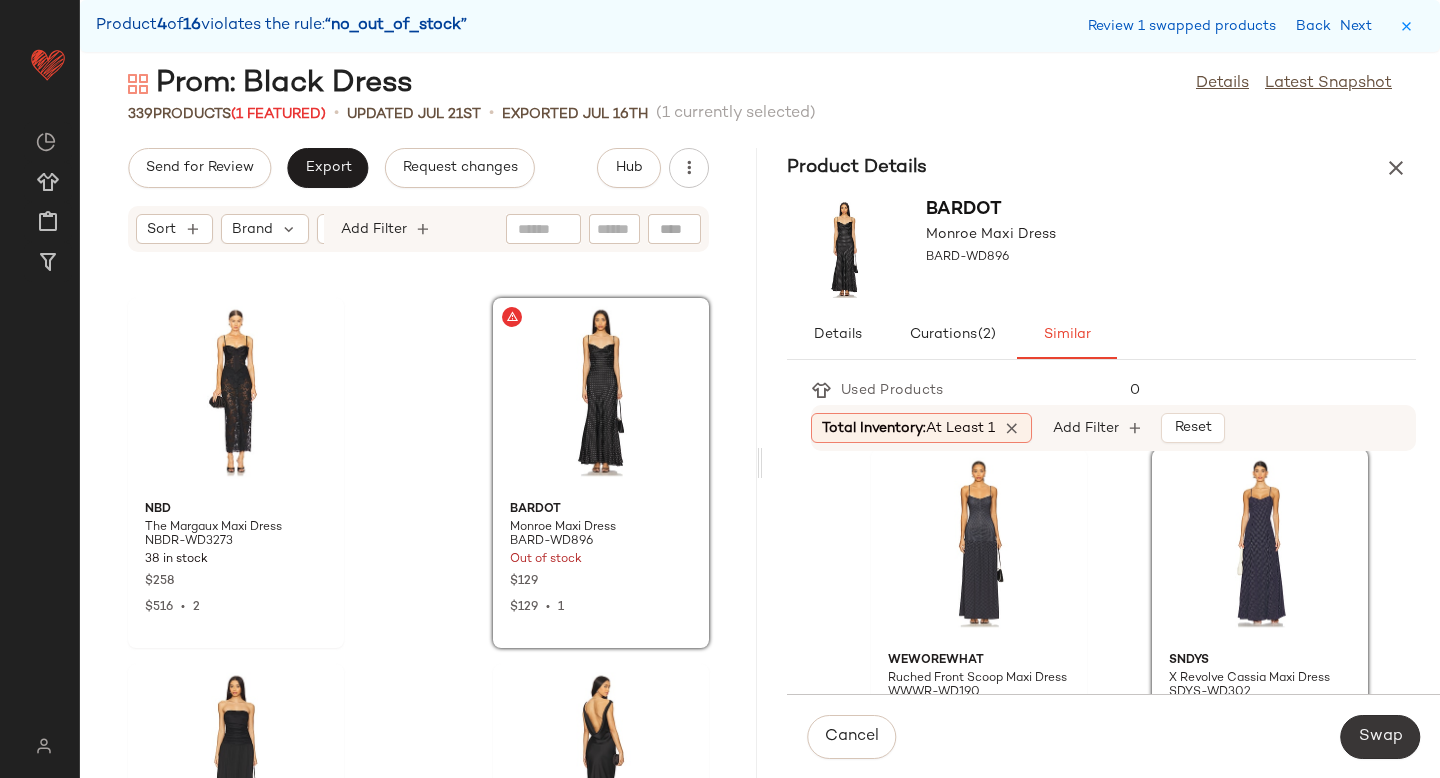 click on "Swap" at bounding box center [1380, 737] 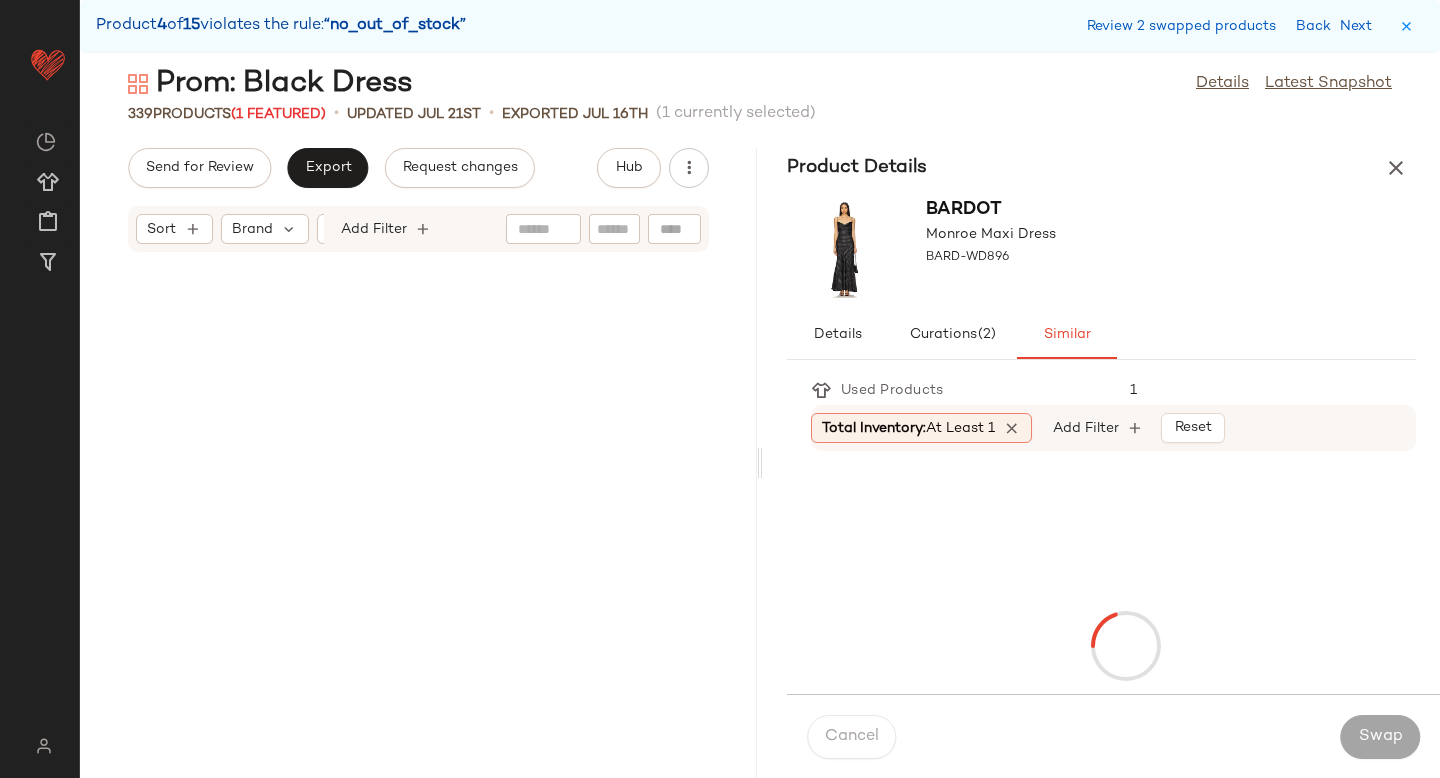 scroll, scrollTop: 21594, scrollLeft: 0, axis: vertical 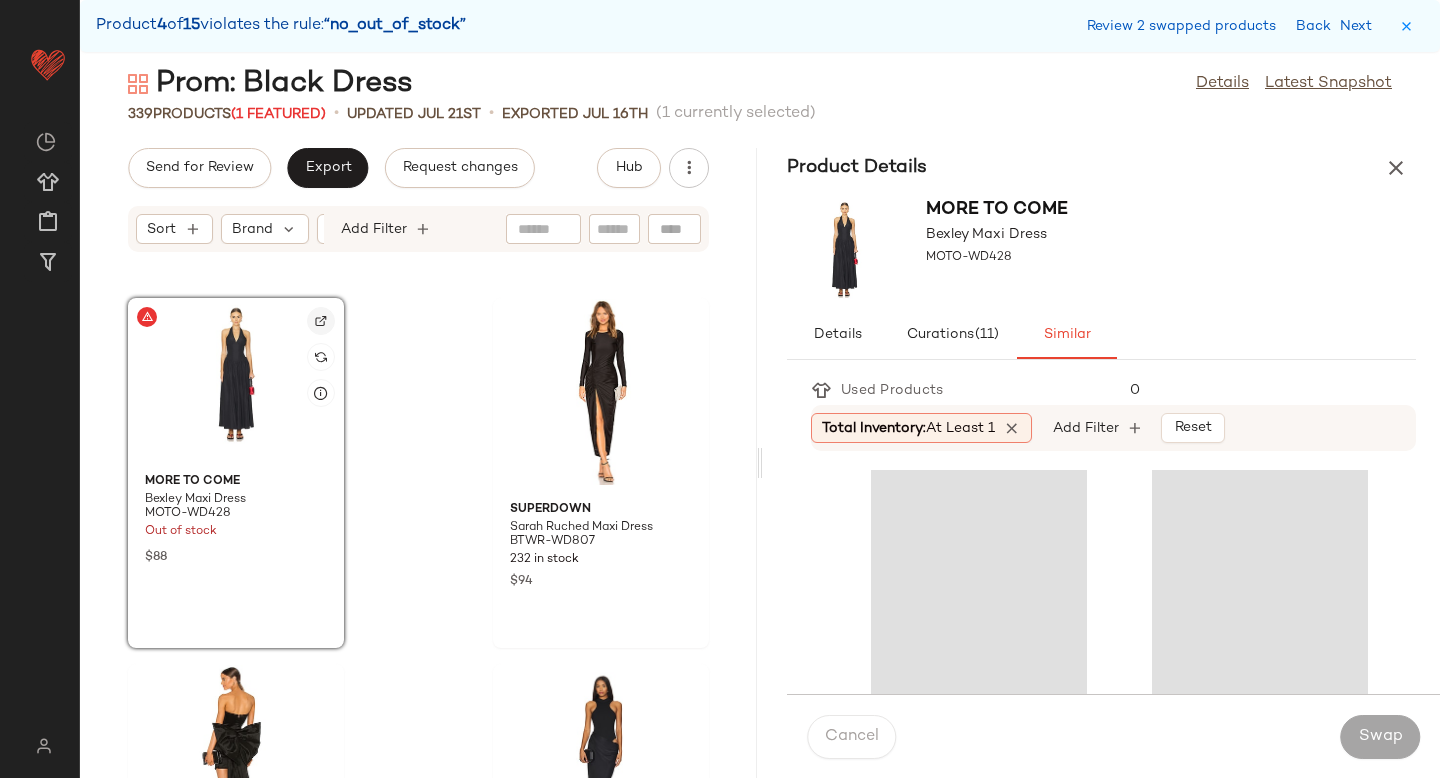 click 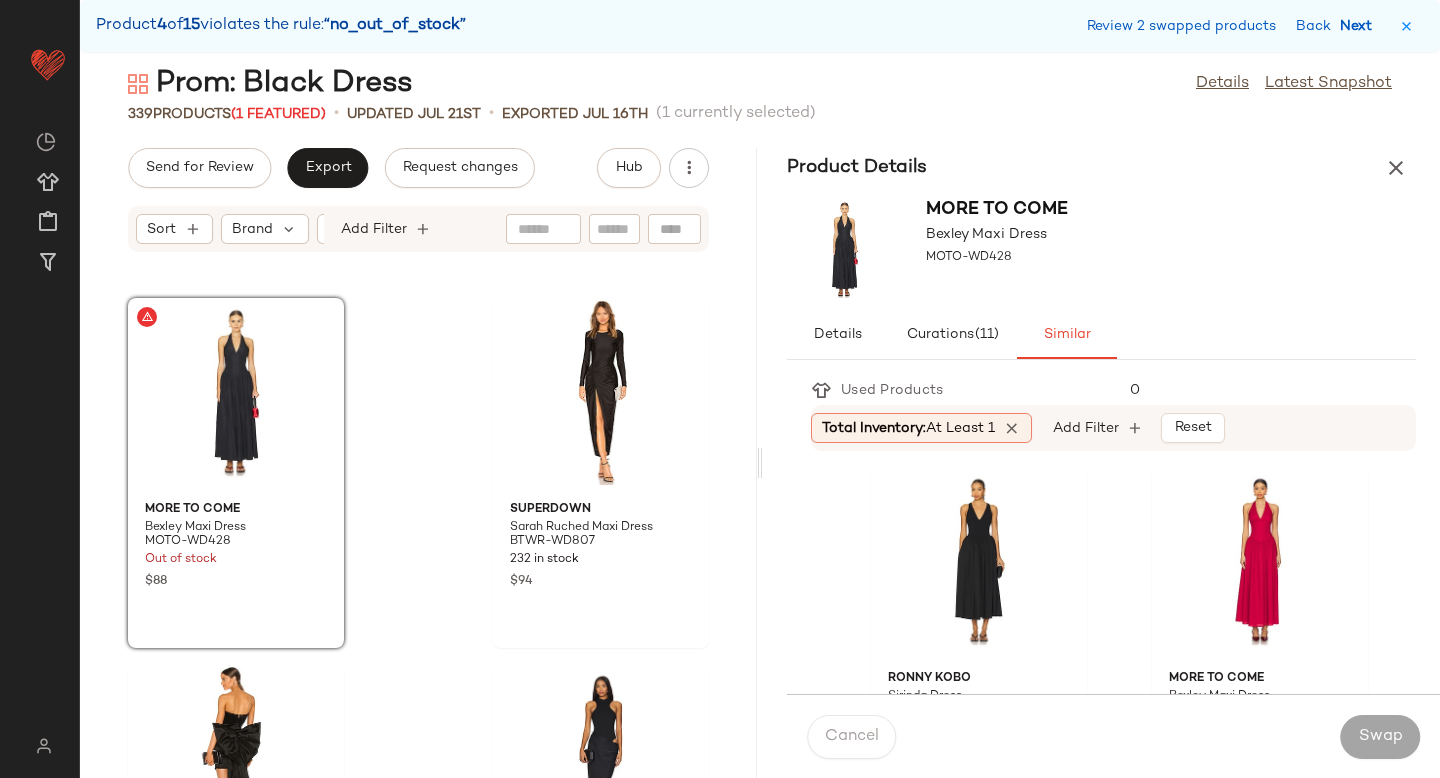 click on "Next" at bounding box center (1360, 26) 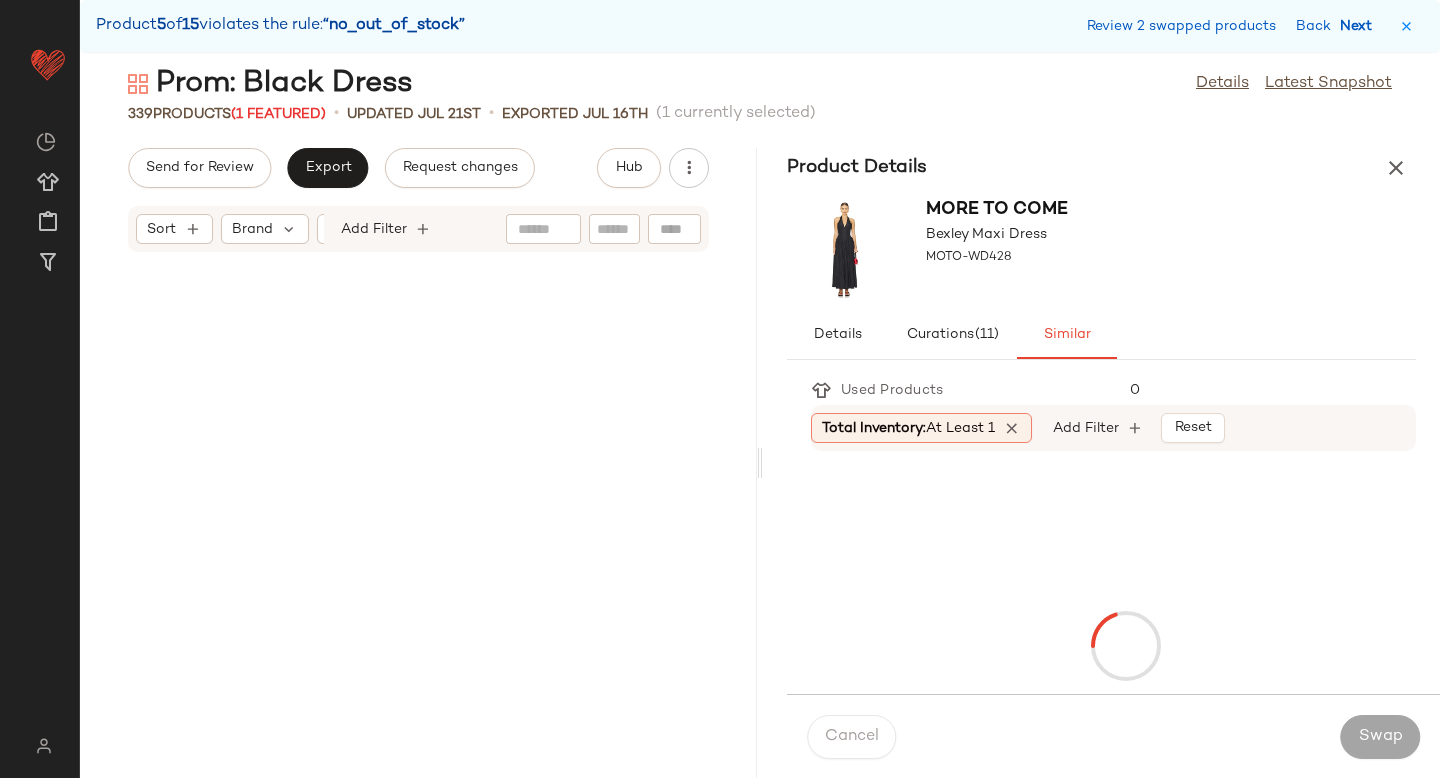 scroll, scrollTop: 22692, scrollLeft: 0, axis: vertical 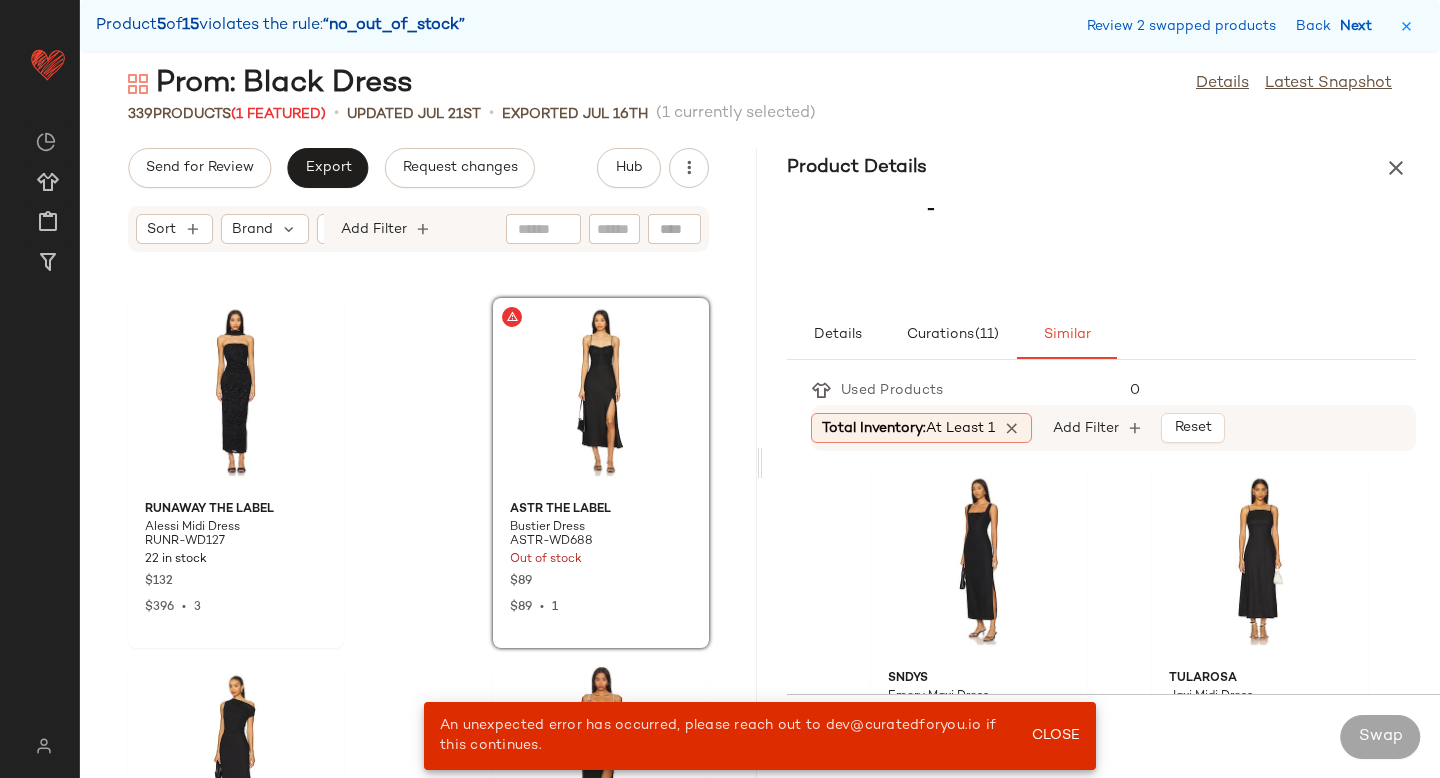 click on "Next" at bounding box center (1360, 26) 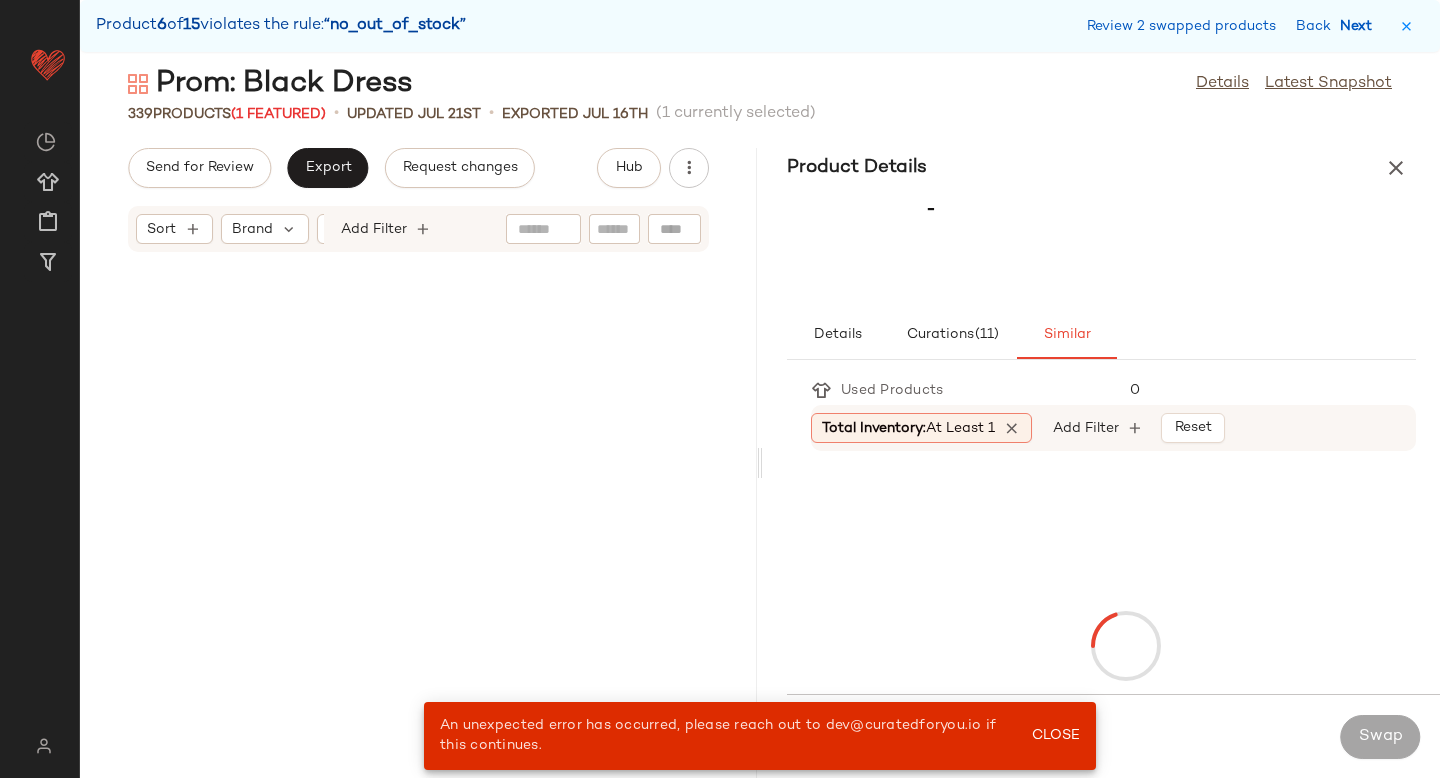 scroll, scrollTop: 24522, scrollLeft: 0, axis: vertical 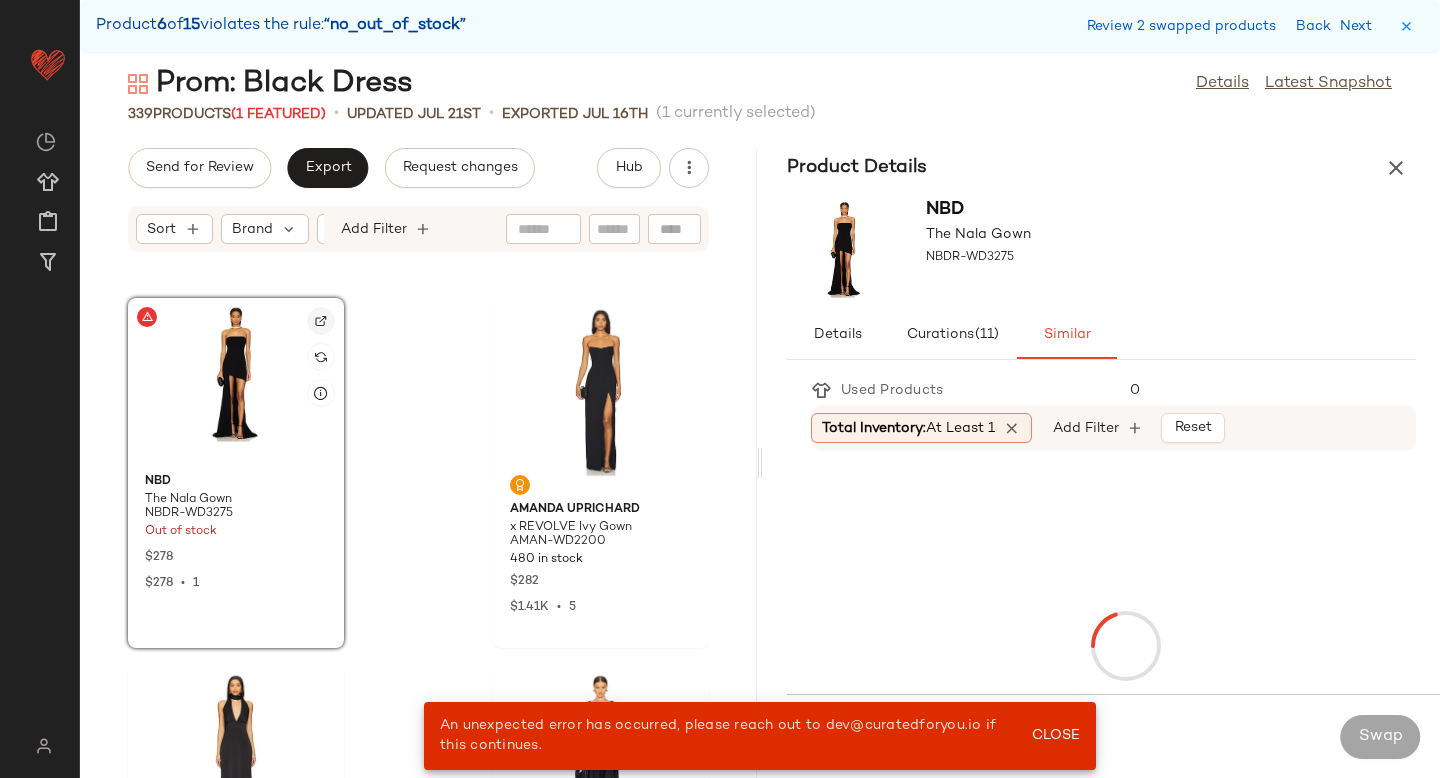 click at bounding box center (321, 321) 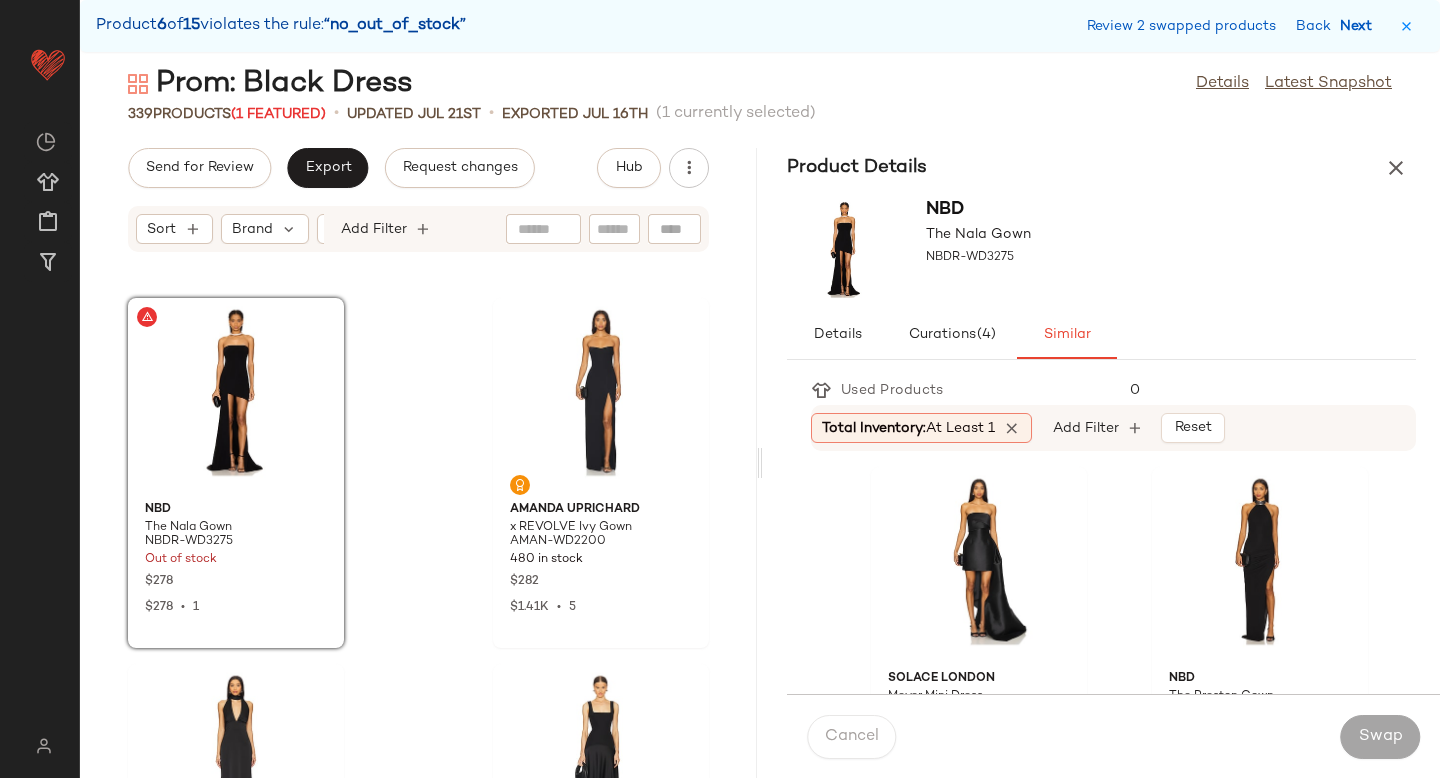 click on "Next" at bounding box center (1360, 26) 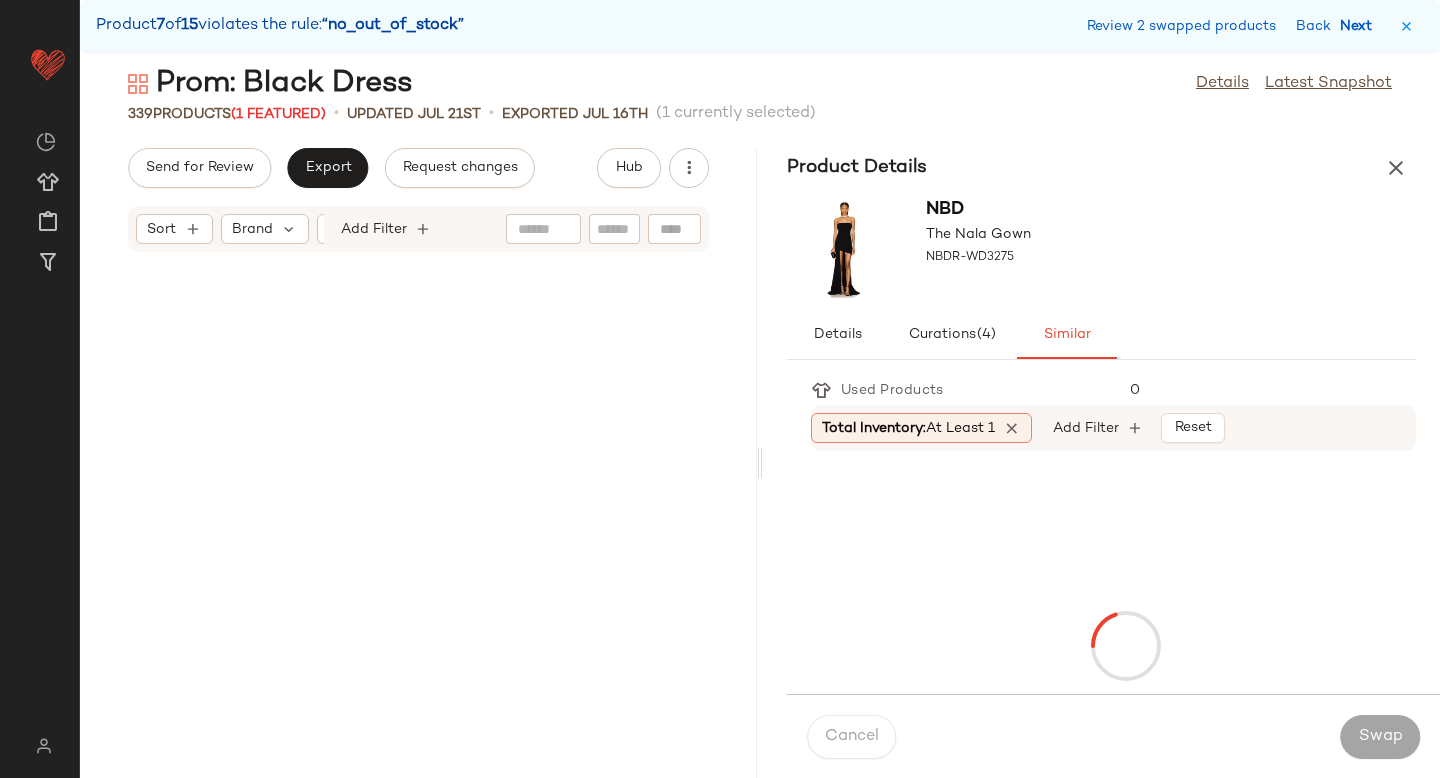 scroll, scrollTop: 27450, scrollLeft: 0, axis: vertical 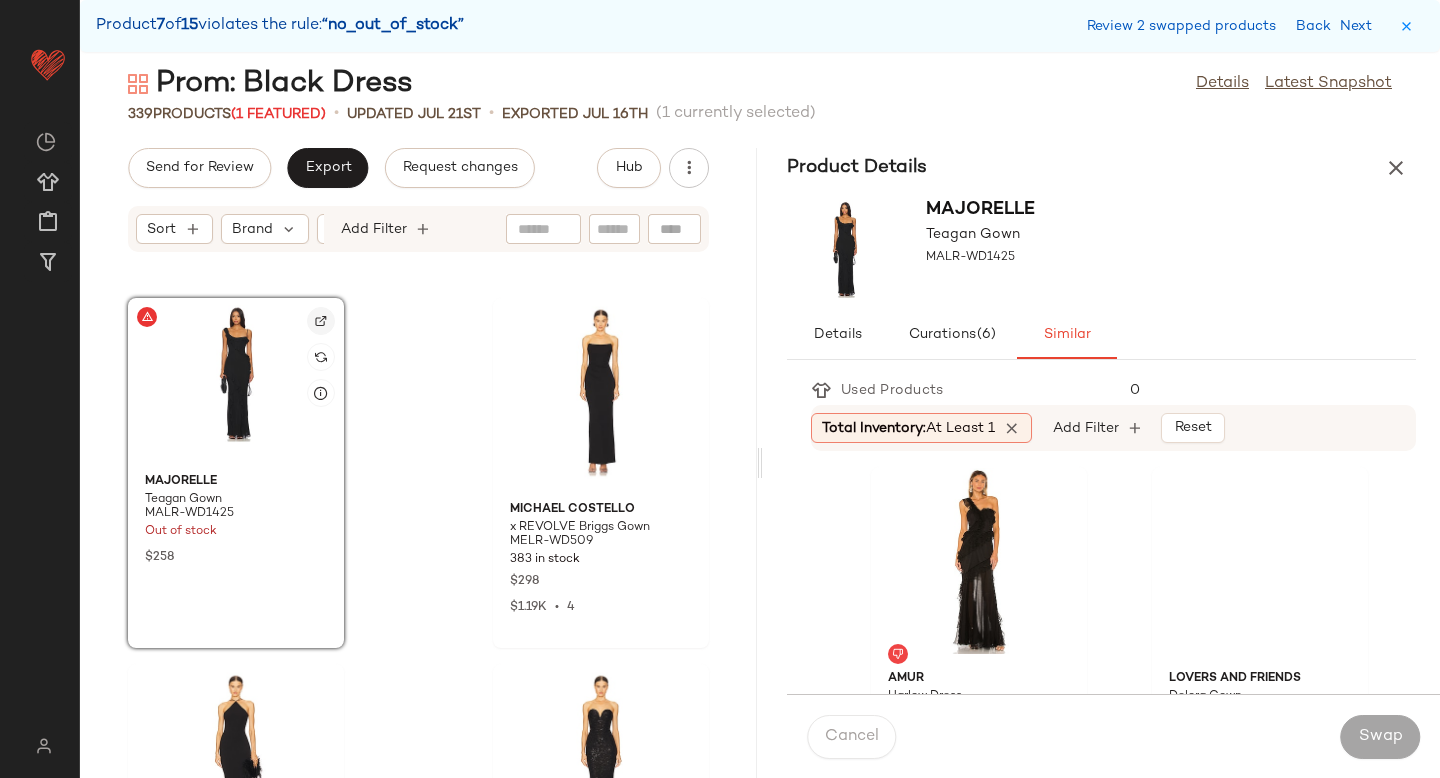 click 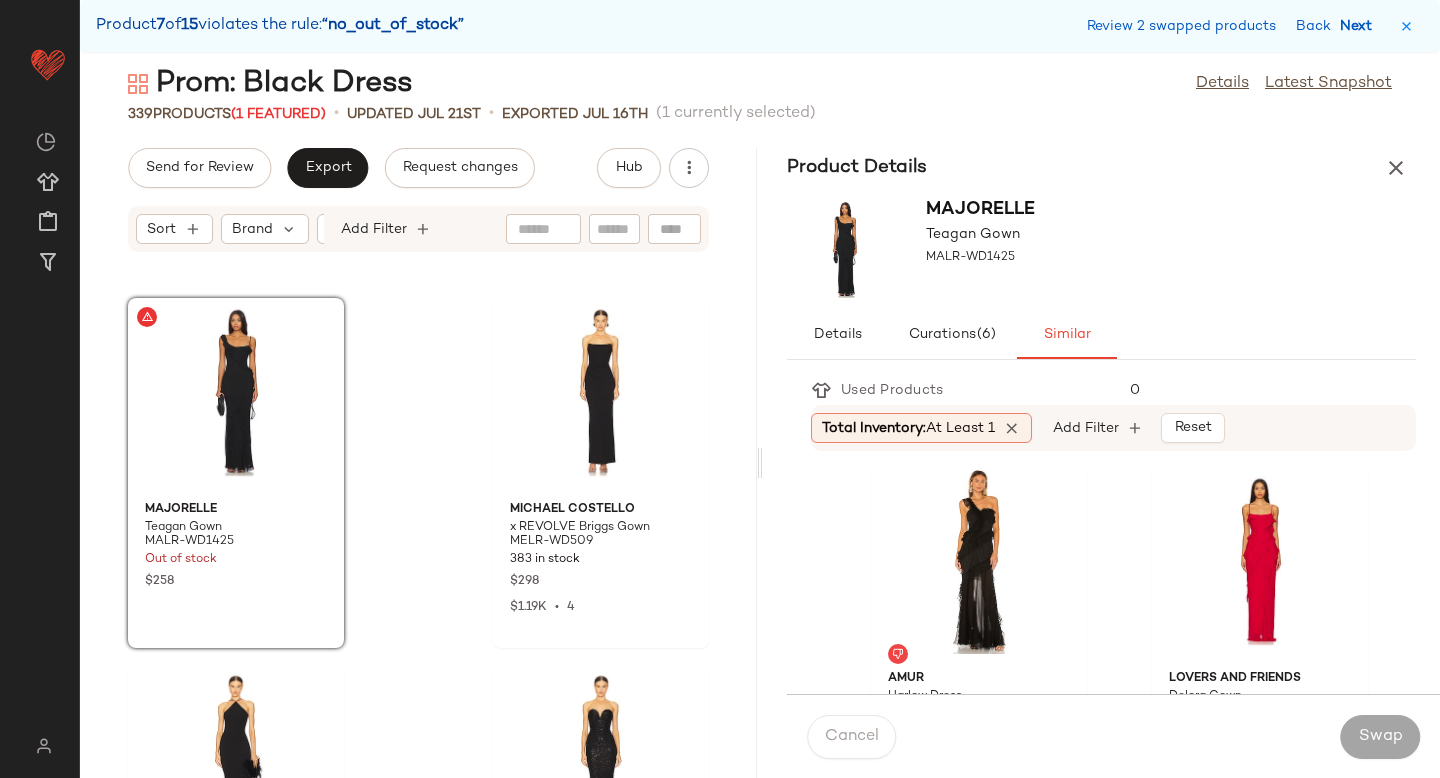 click on "Next" at bounding box center [1360, 26] 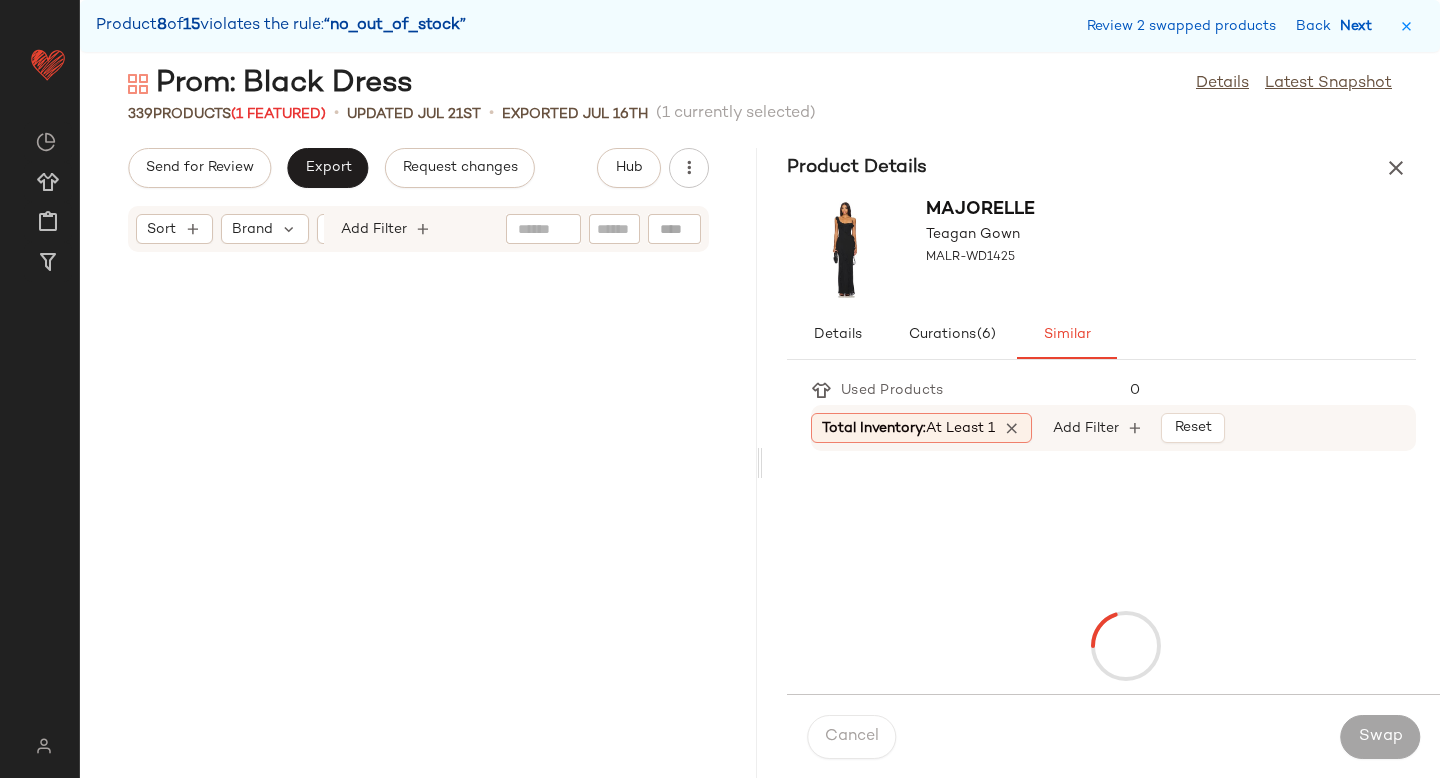 scroll, scrollTop: 30012, scrollLeft: 0, axis: vertical 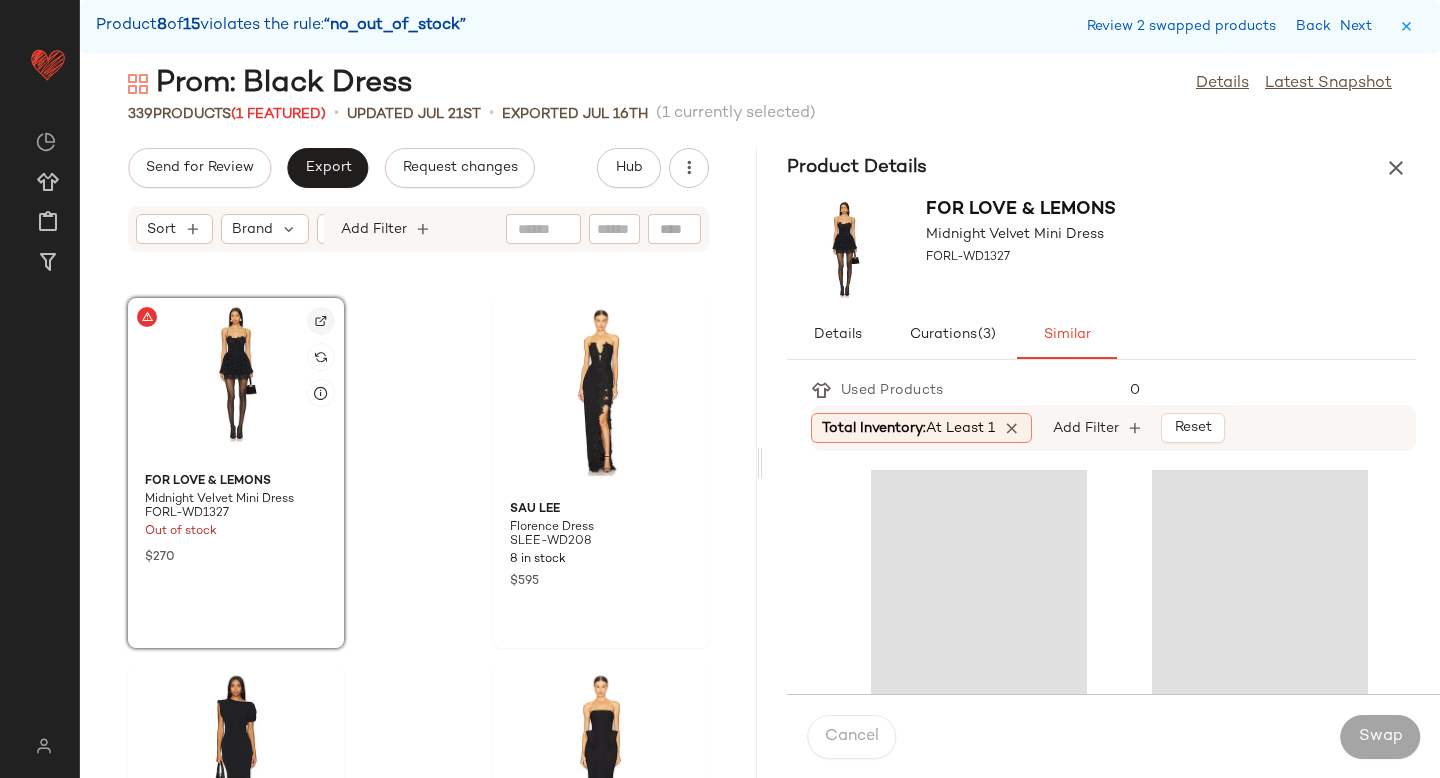 click 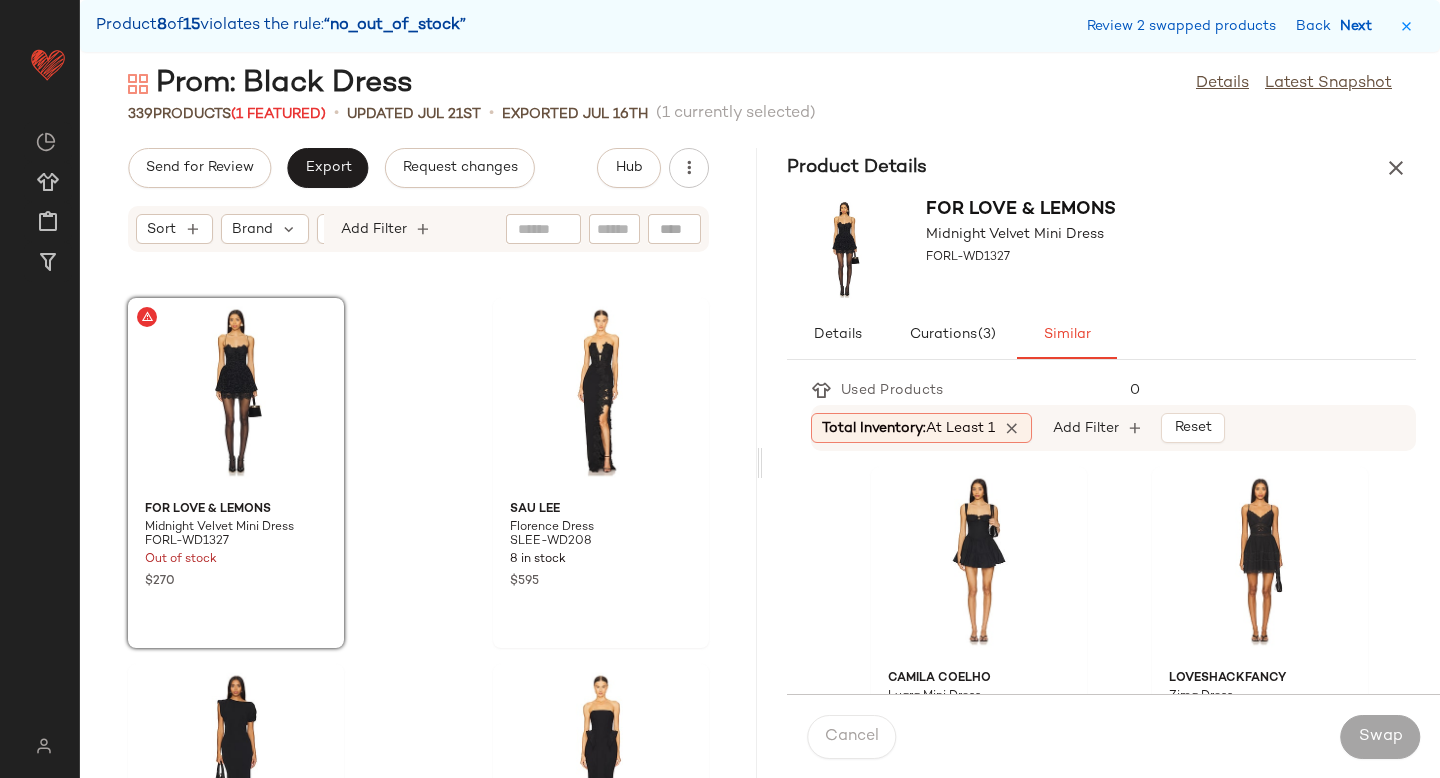 click on "Next" at bounding box center [1360, 26] 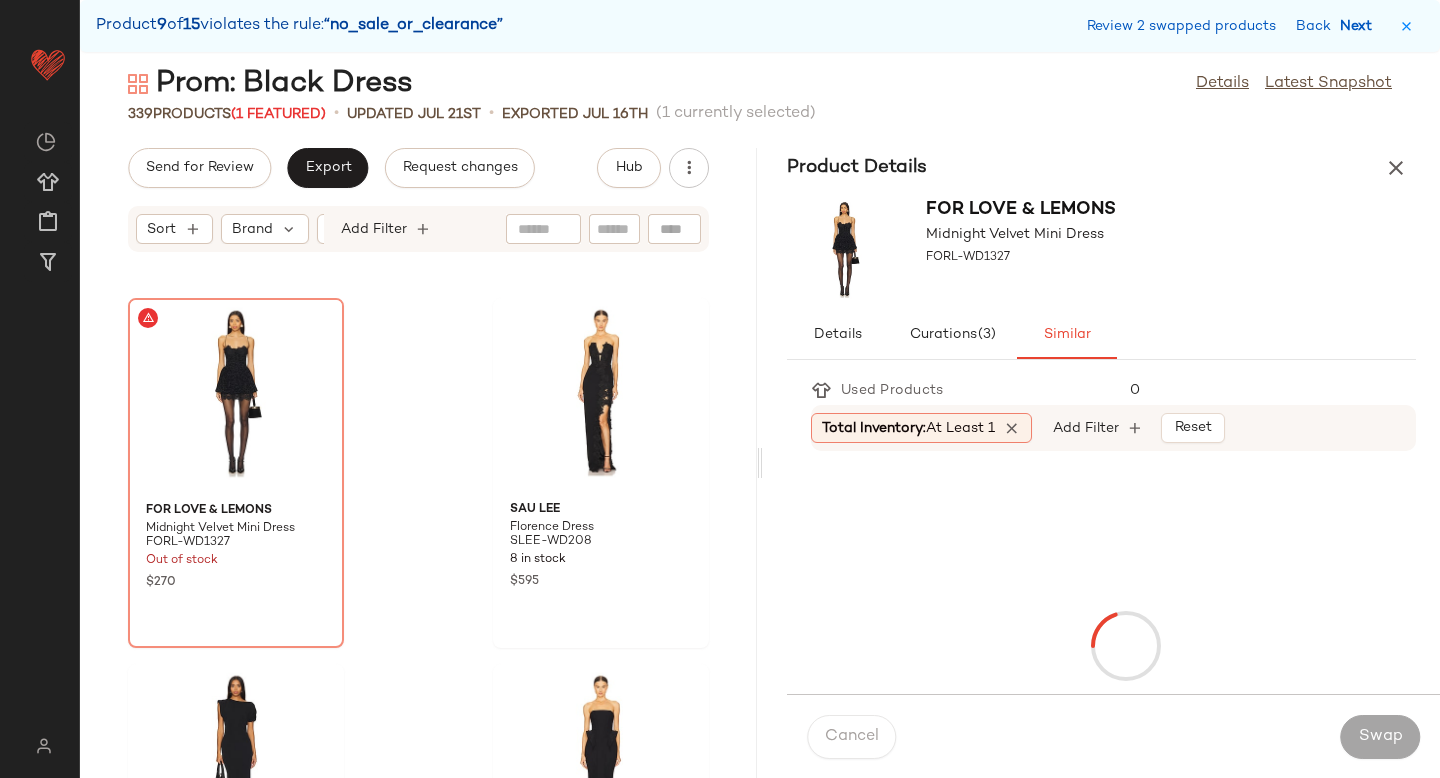 scroll, scrollTop: 40260, scrollLeft: 0, axis: vertical 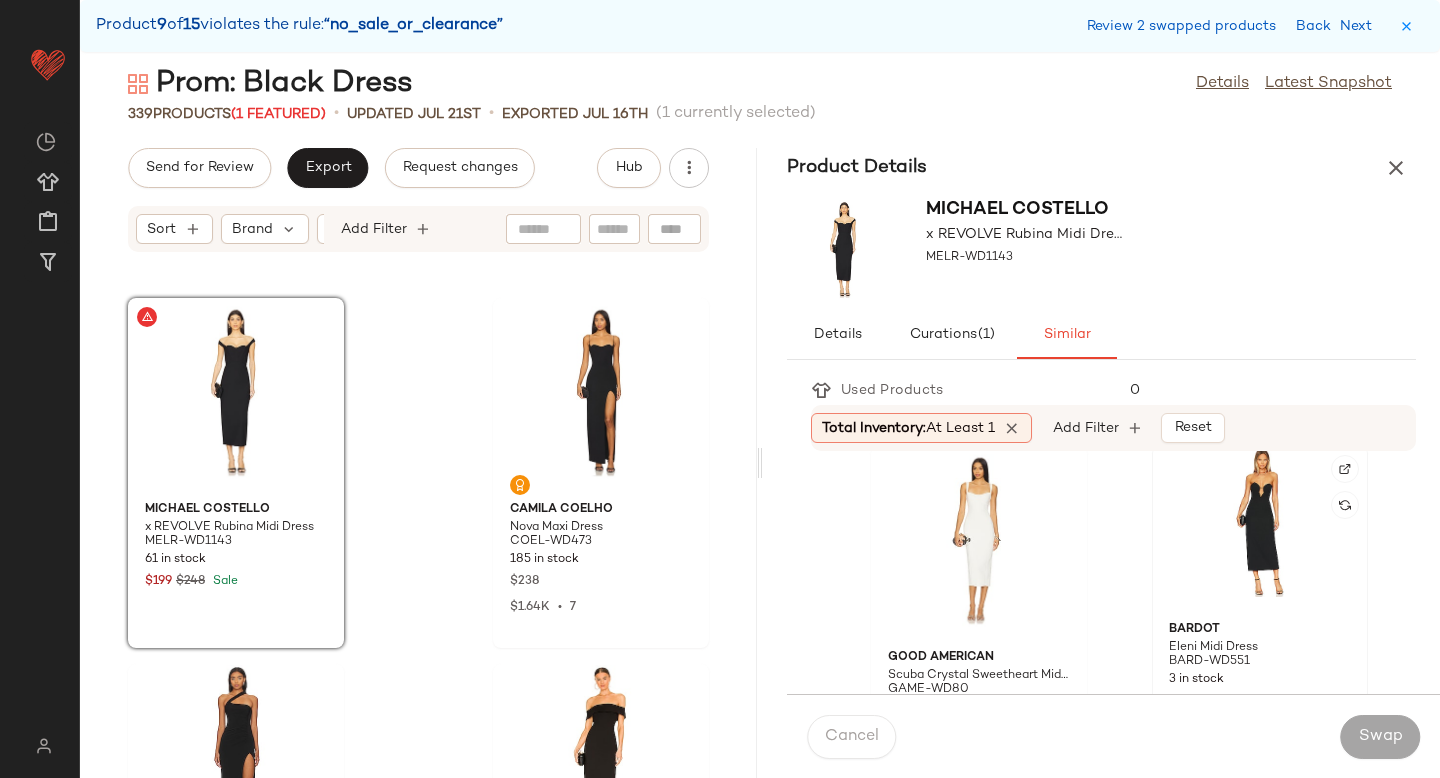 click 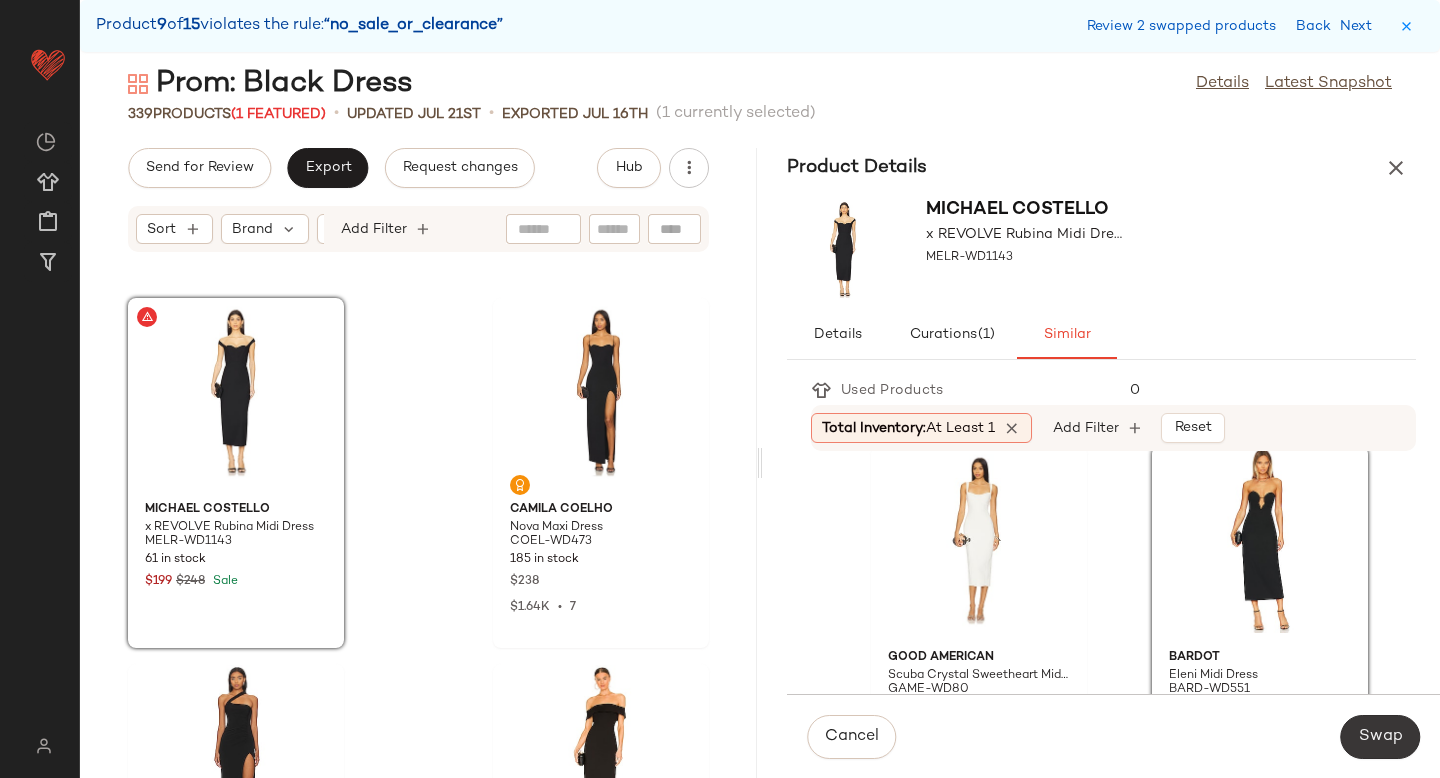 click on "Swap" 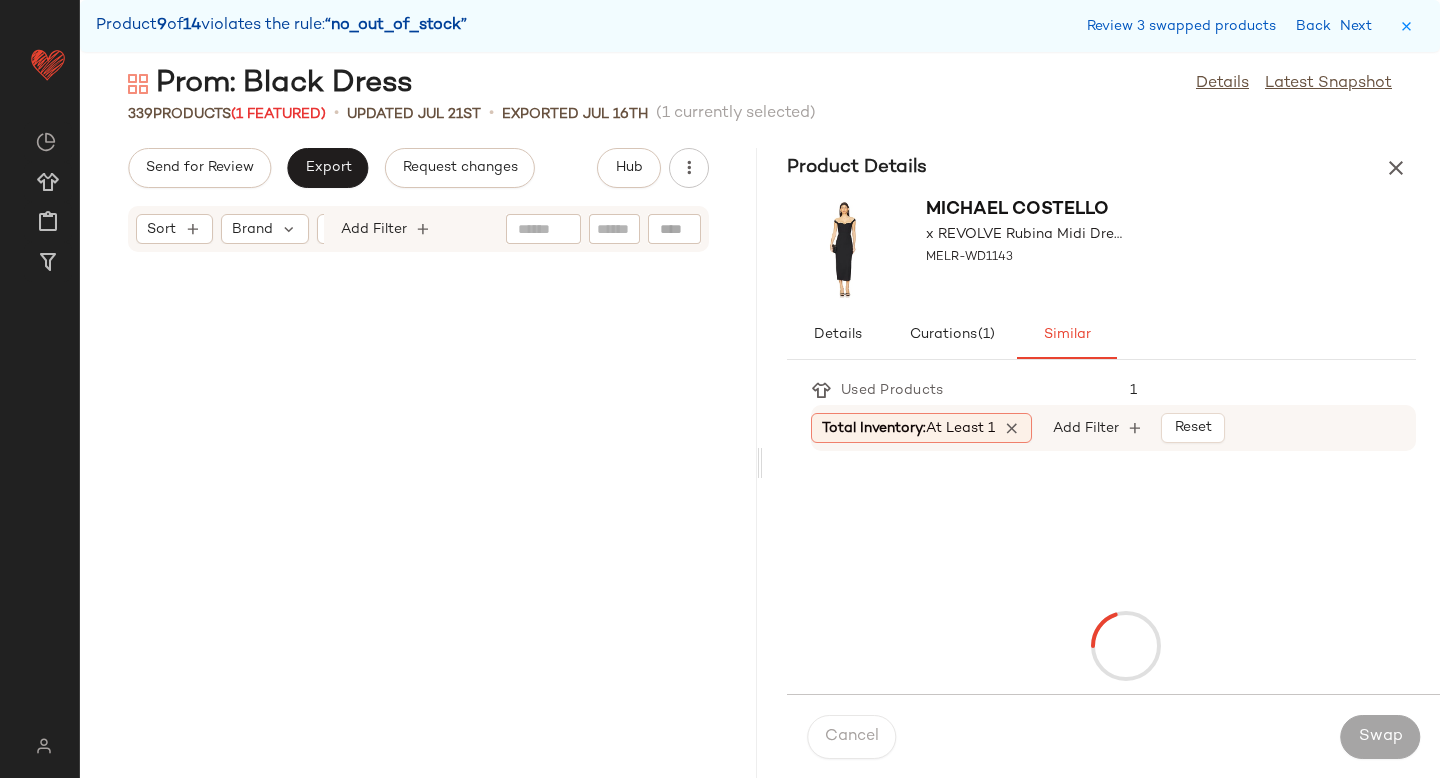 scroll, scrollTop: 43554, scrollLeft: 0, axis: vertical 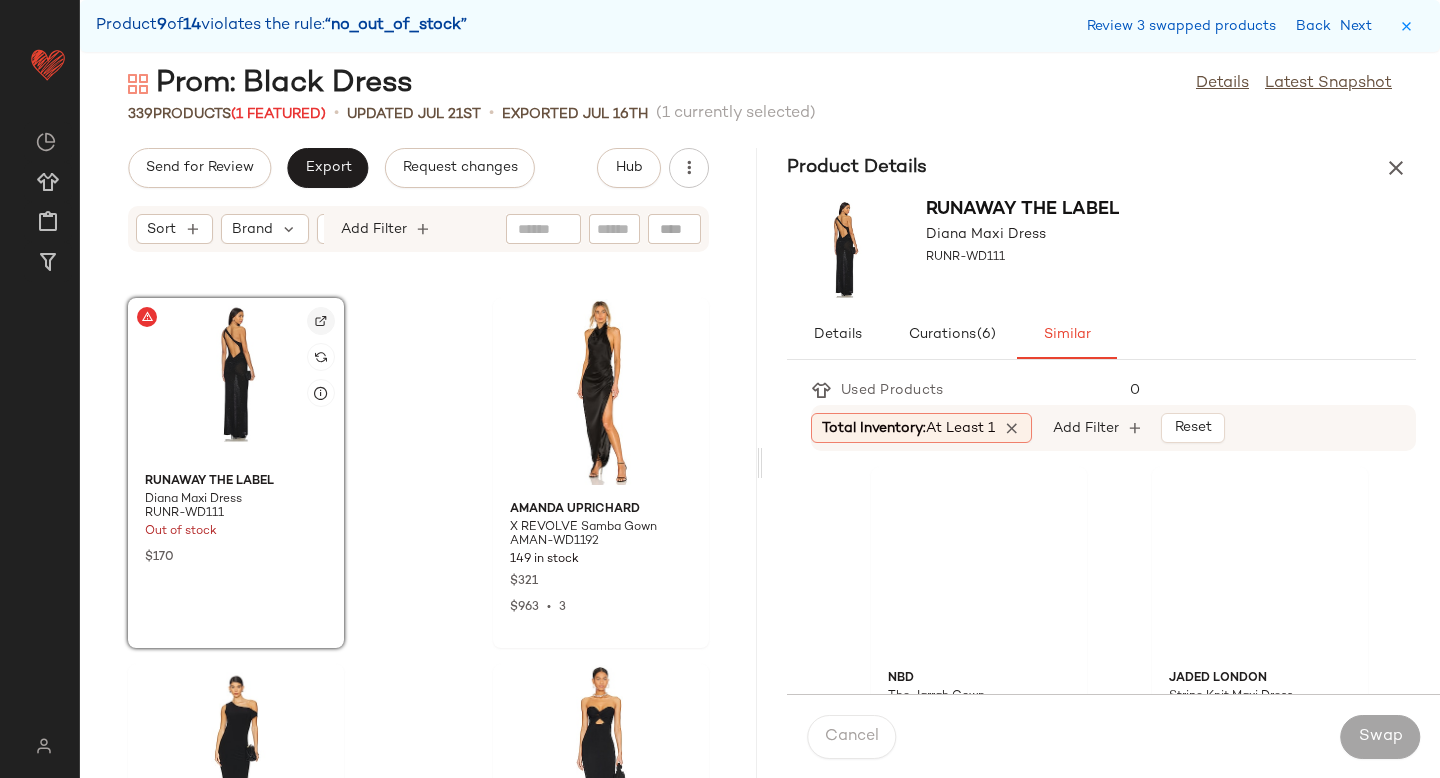 click at bounding box center [321, 321] 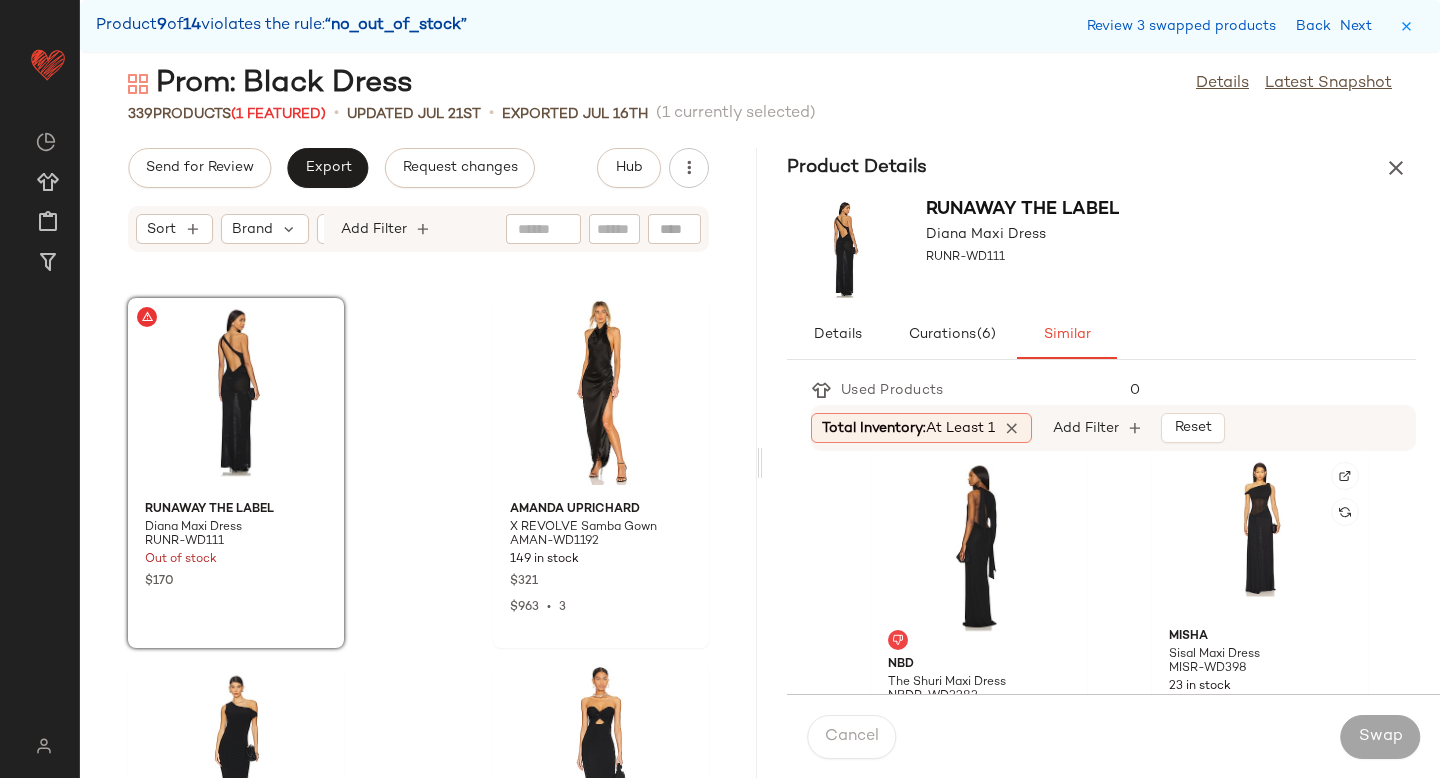 scroll, scrollTop: 377, scrollLeft: 0, axis: vertical 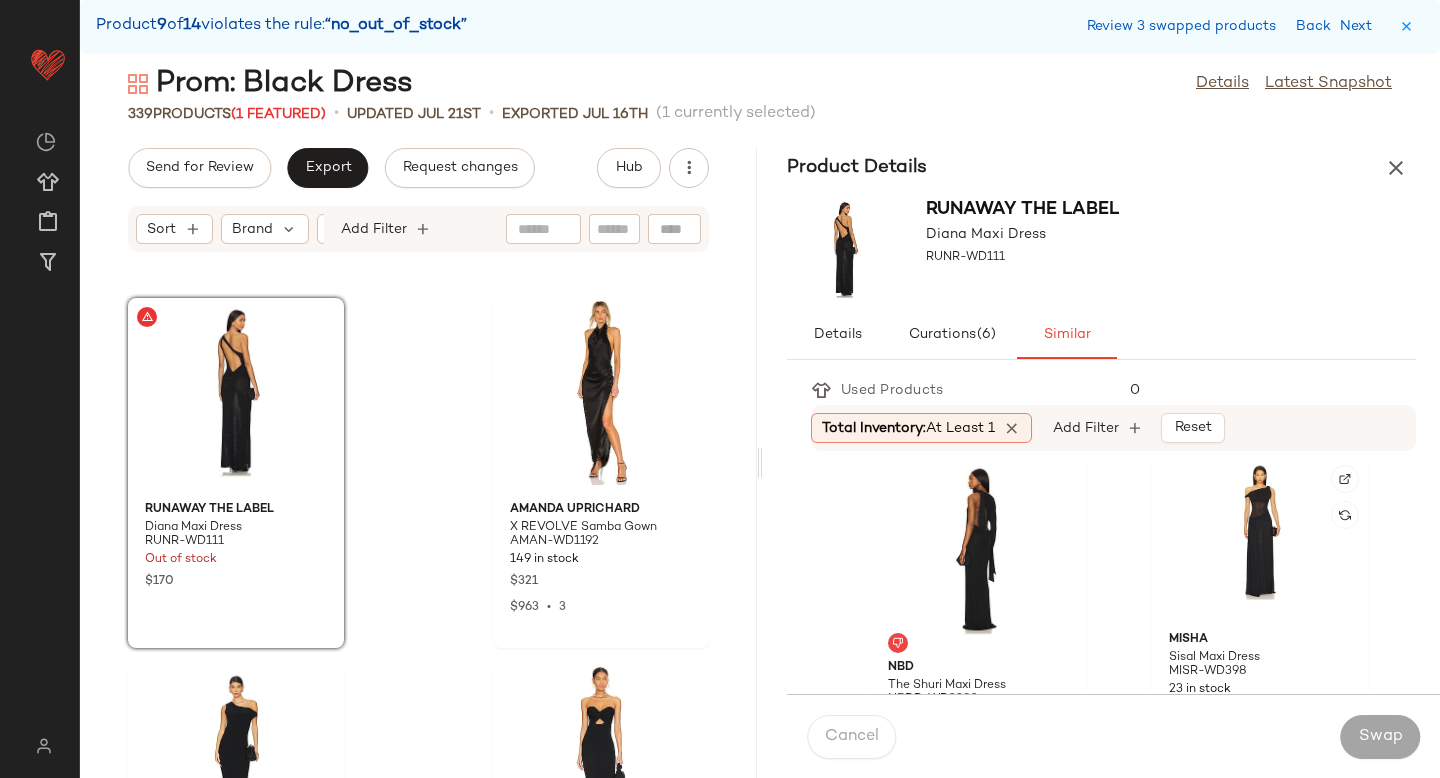 click 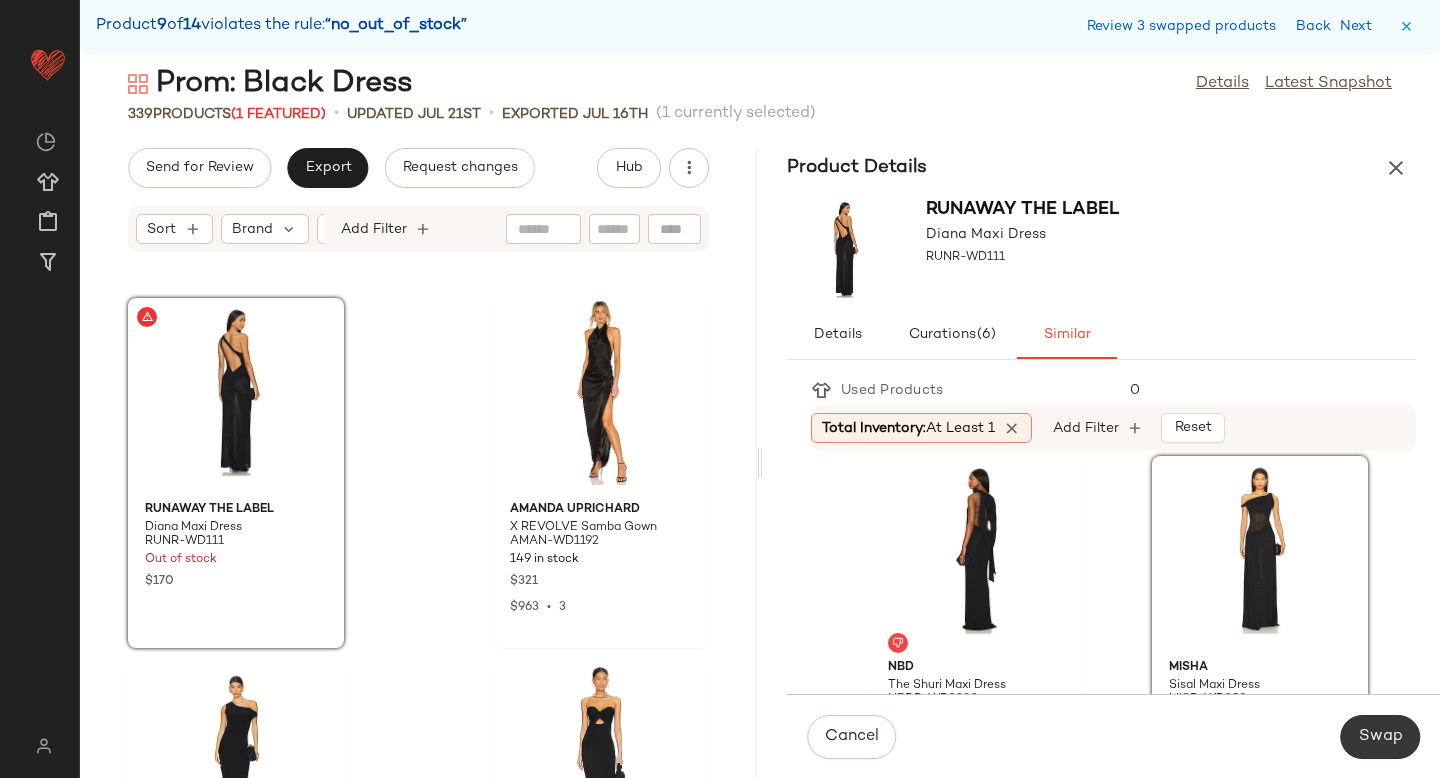 click on "Swap" 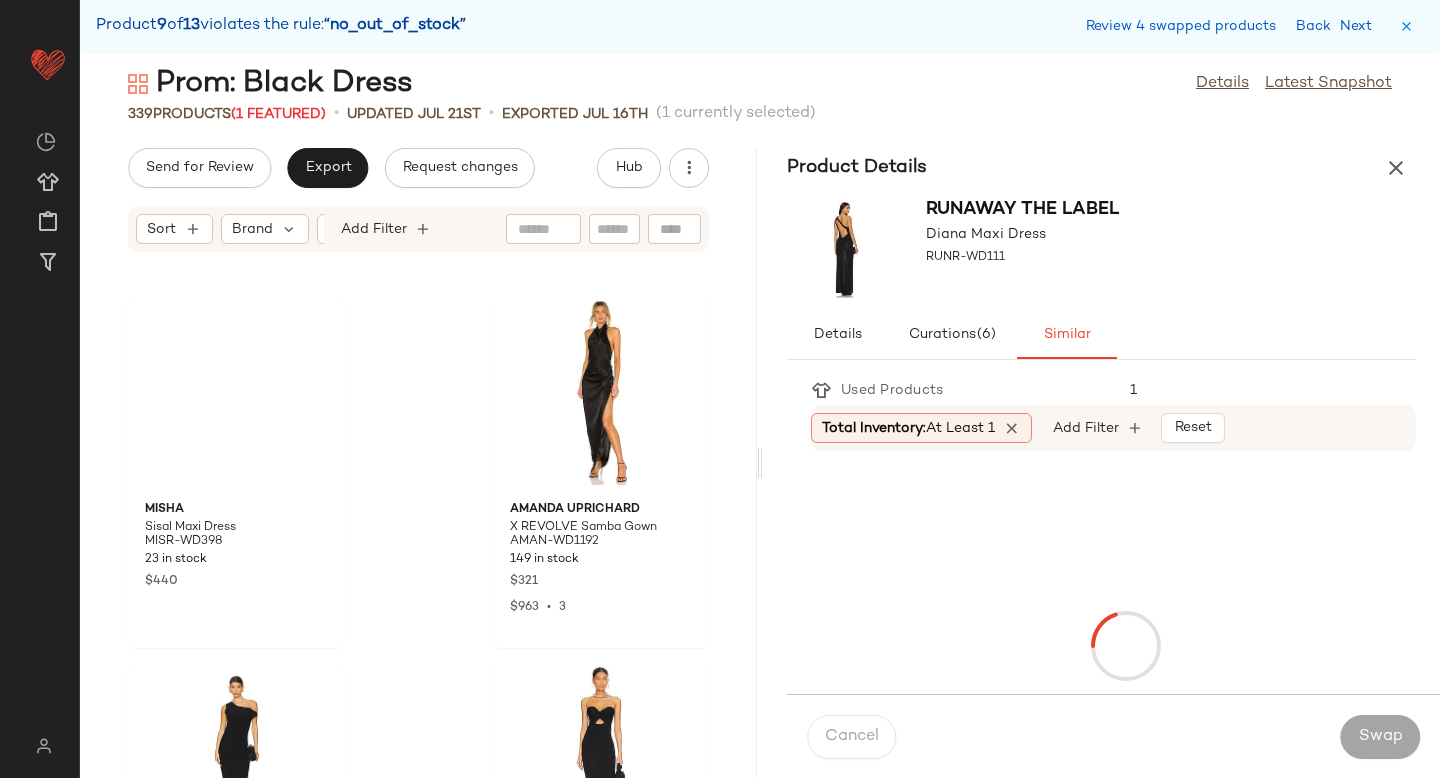 scroll, scrollTop: 46482, scrollLeft: 0, axis: vertical 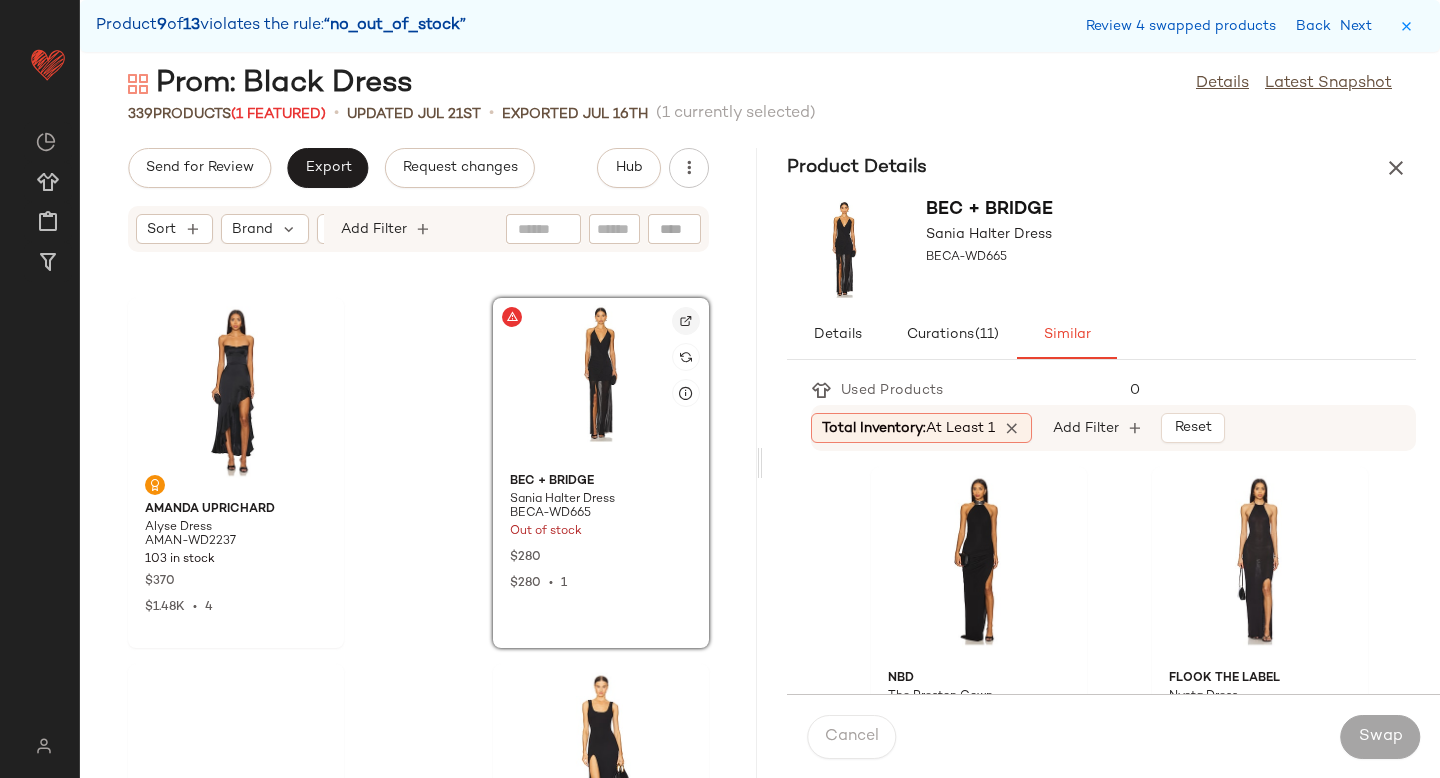 click at bounding box center (686, 321) 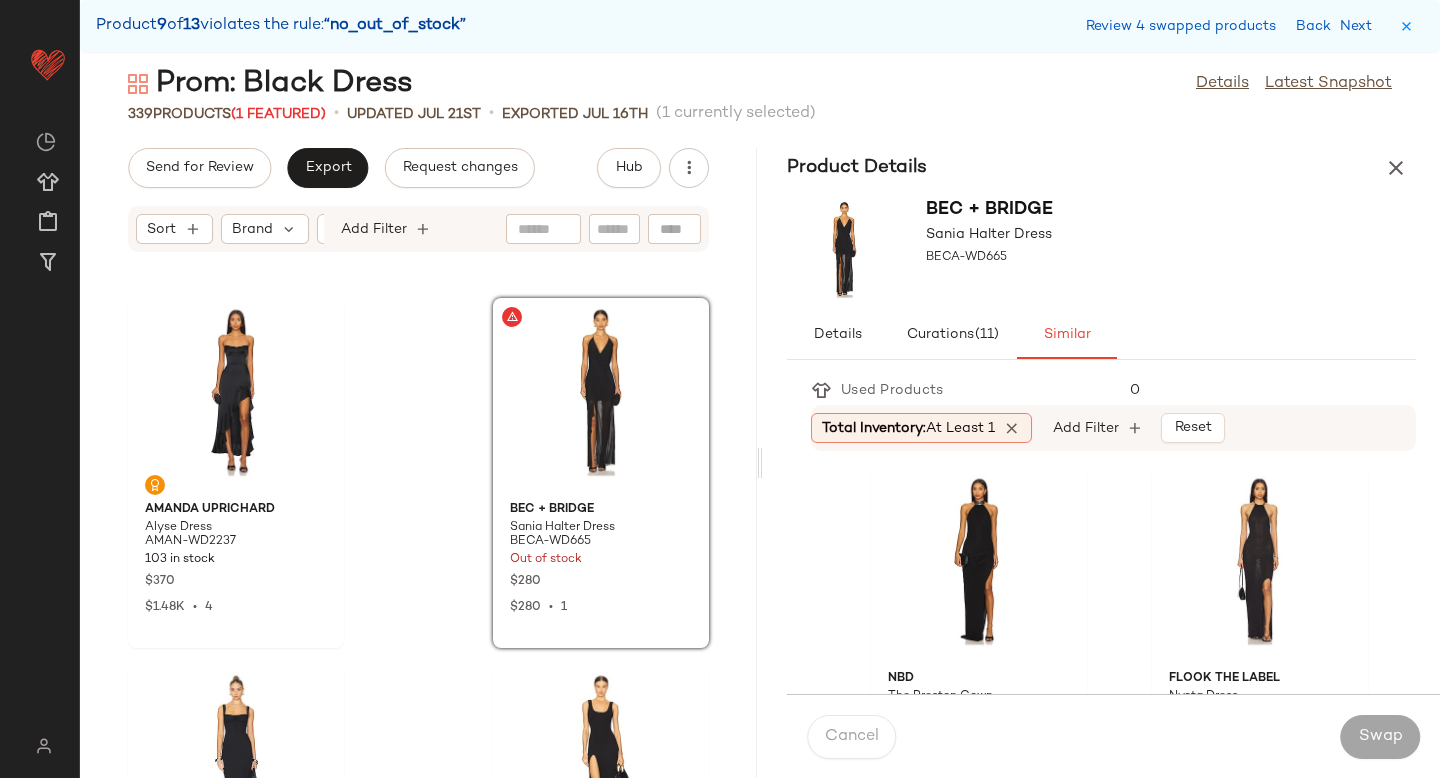 click on "Review 4 swapped products Back Next" at bounding box center (1233, 26) 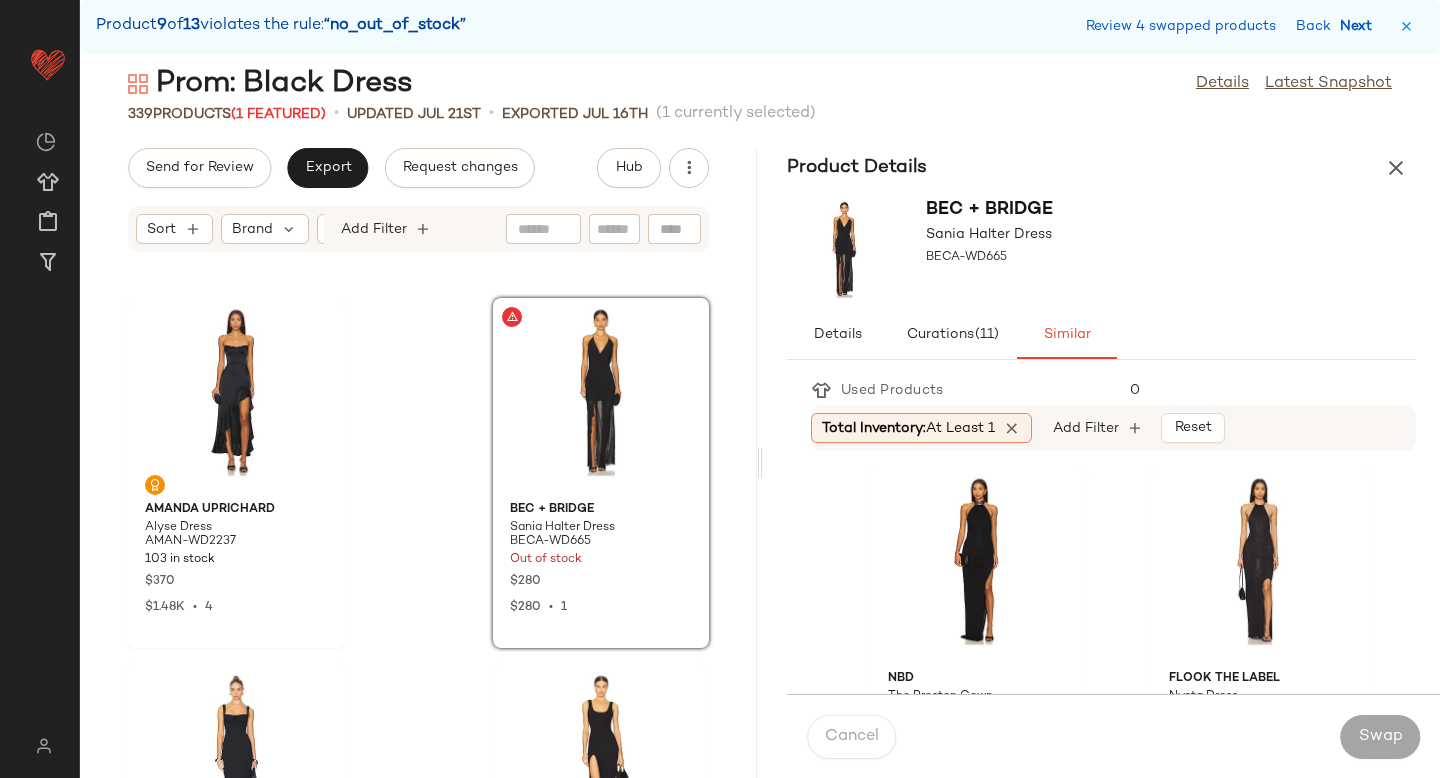 click on "Next" at bounding box center (1360, 26) 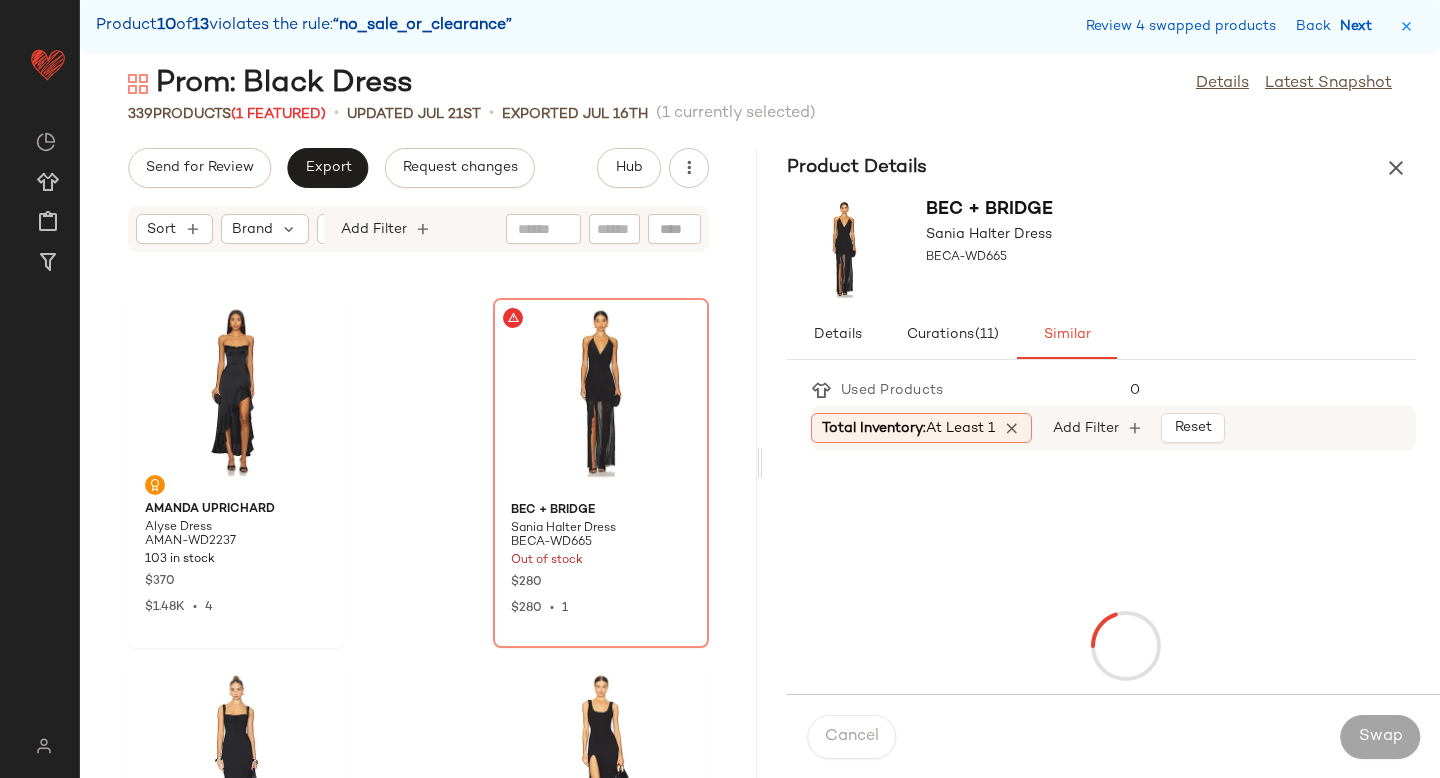 scroll, scrollTop: 52338, scrollLeft: 0, axis: vertical 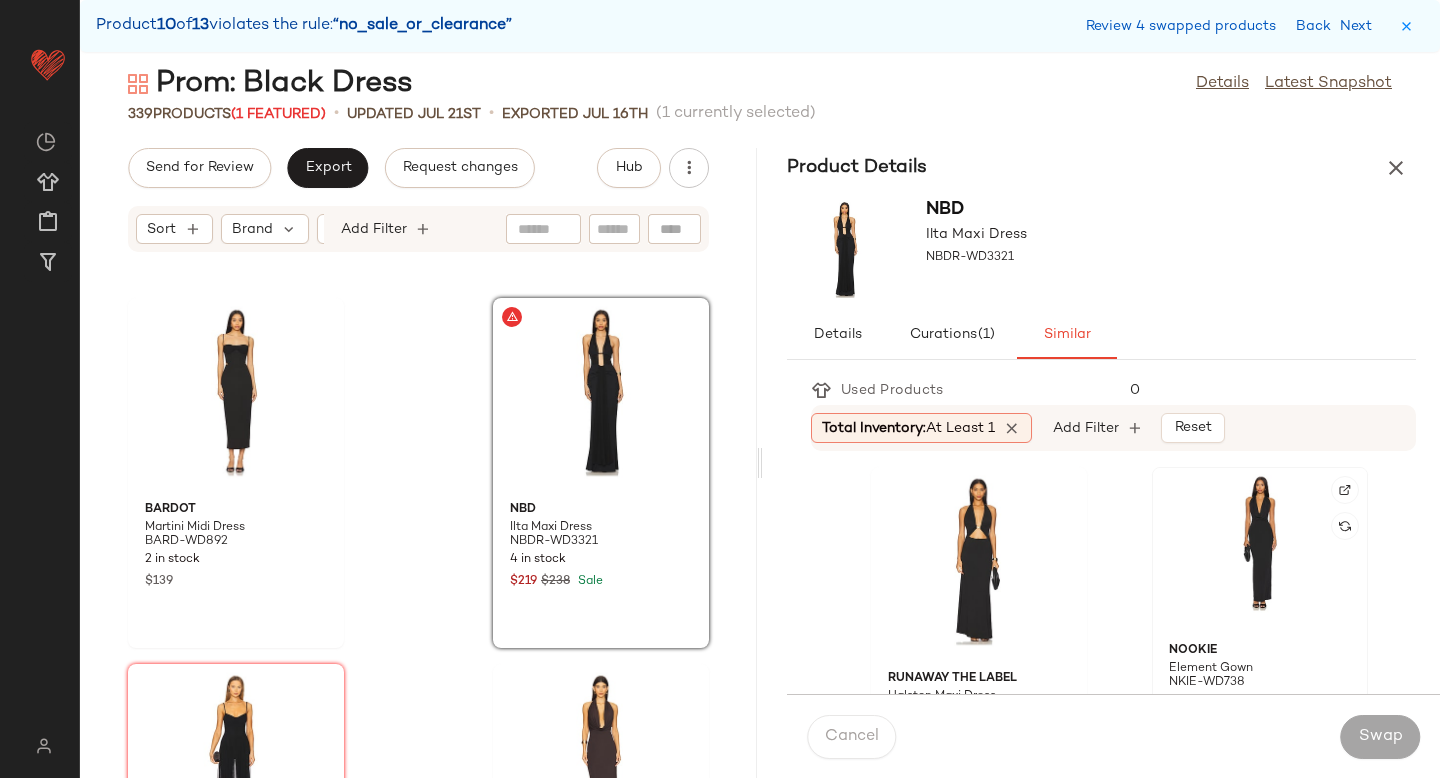 click 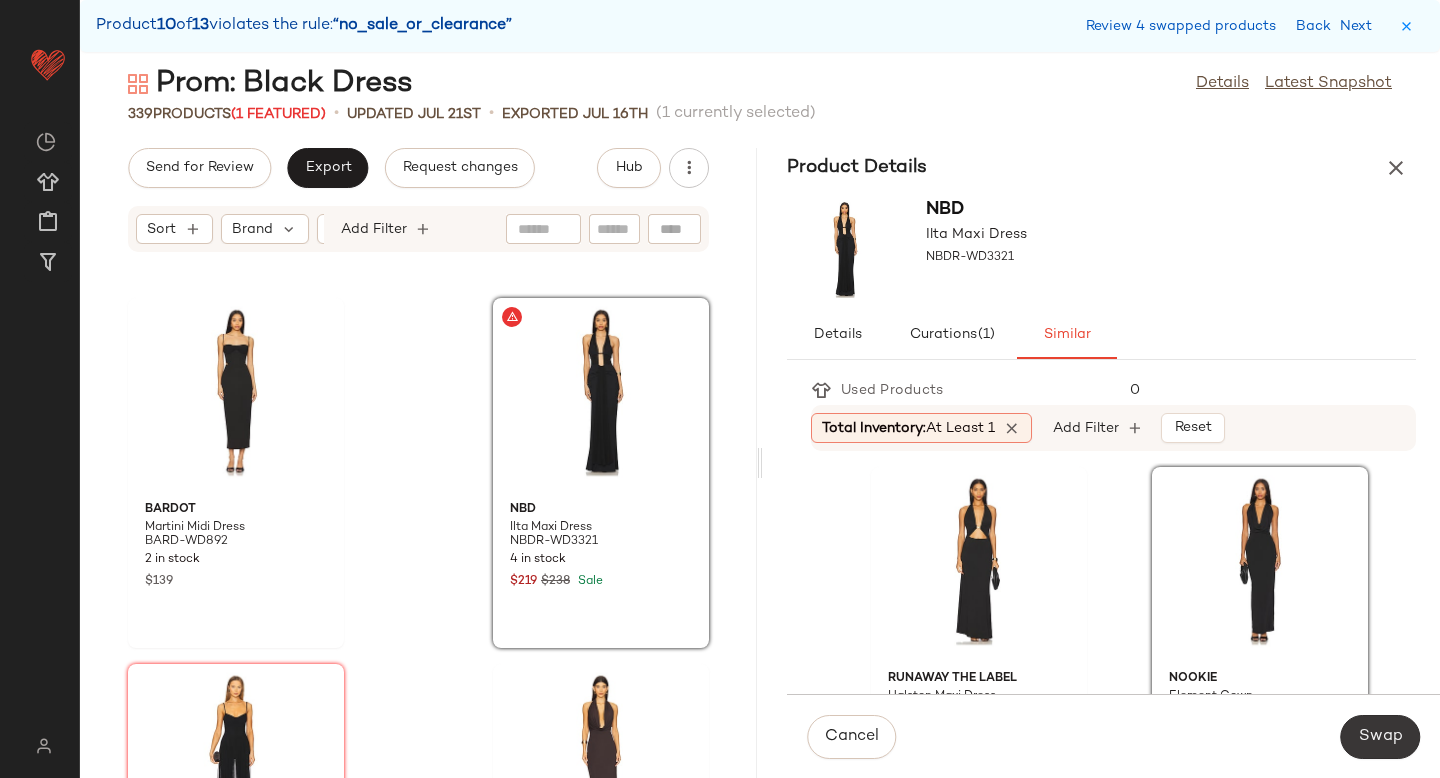 click on "Swap" at bounding box center [1380, 737] 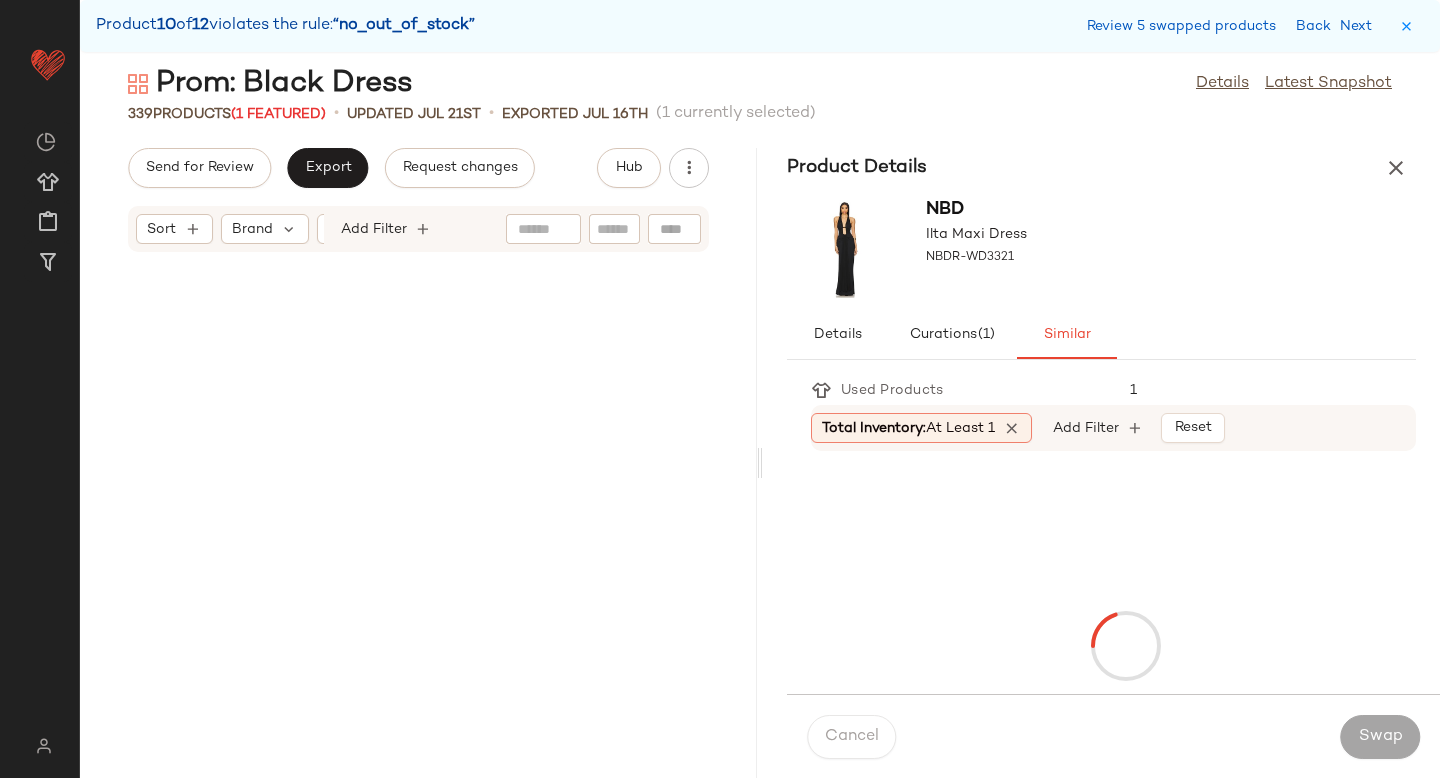scroll, scrollTop: 53802, scrollLeft: 0, axis: vertical 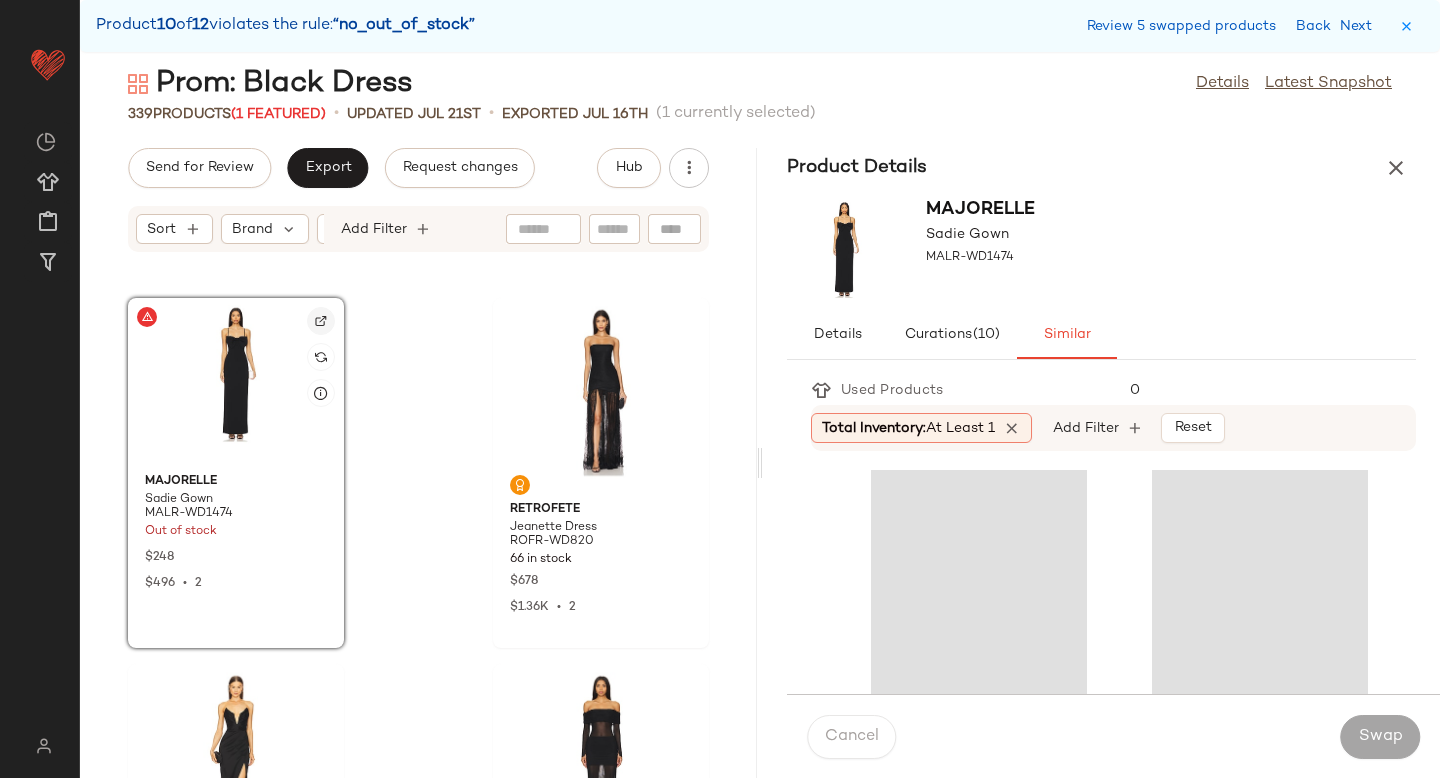 click 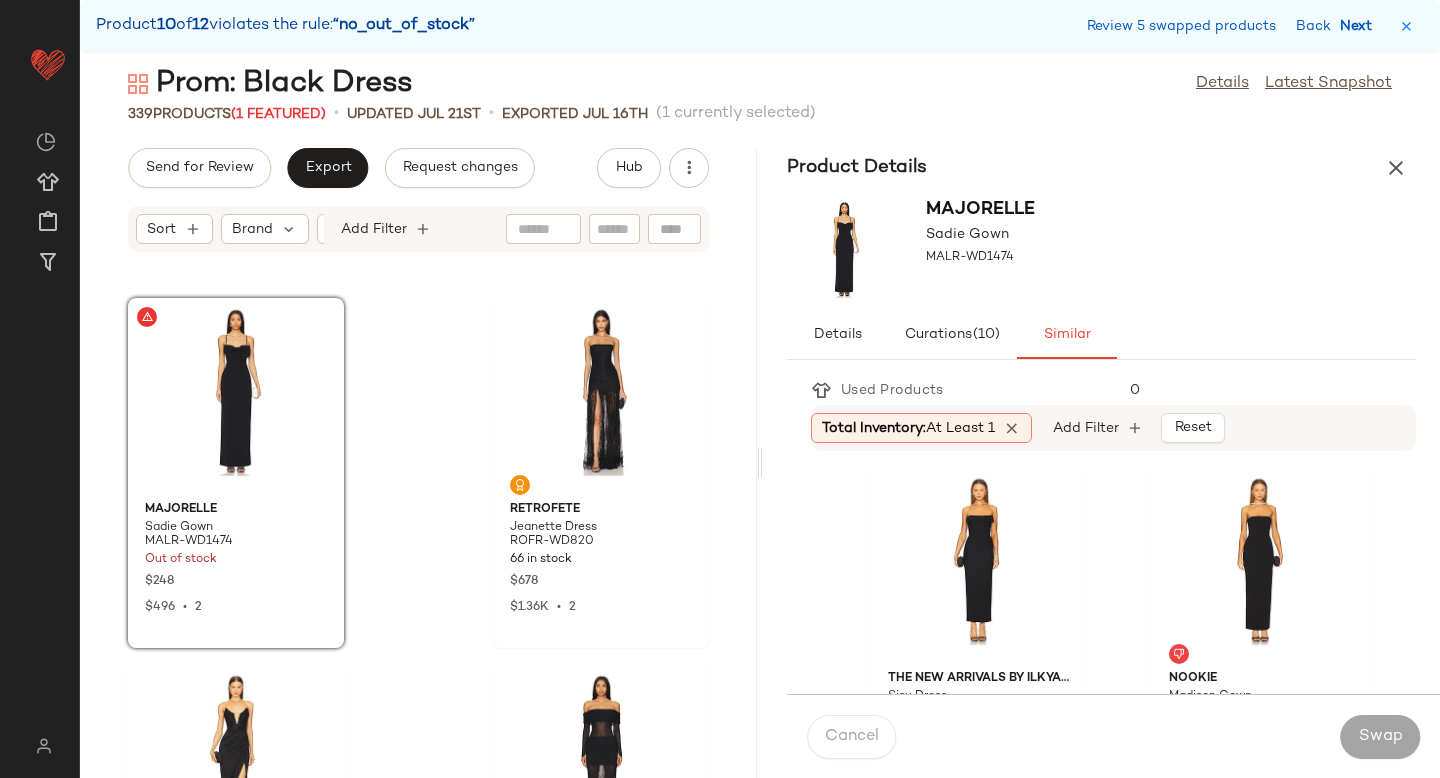 click on "Next" at bounding box center (1360, 26) 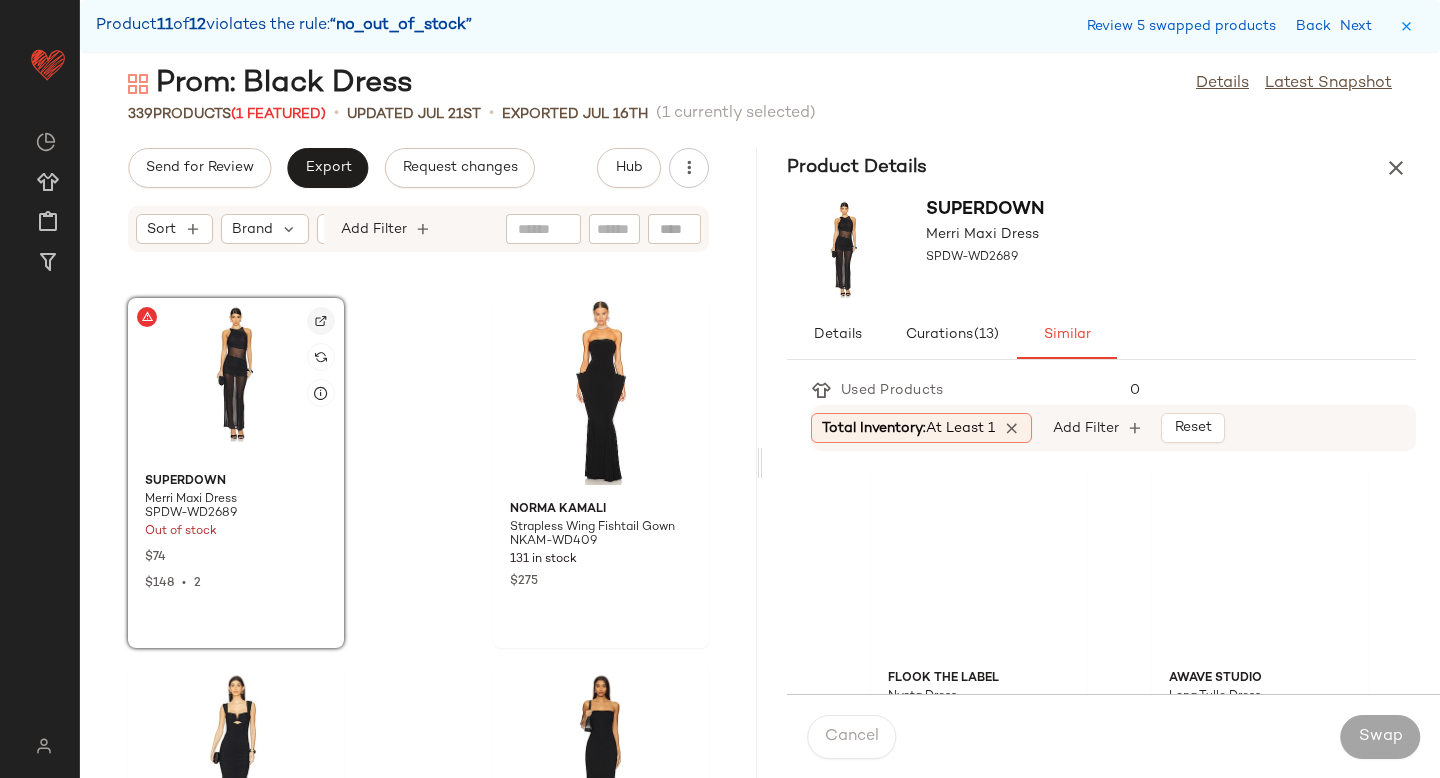 click at bounding box center [321, 321] 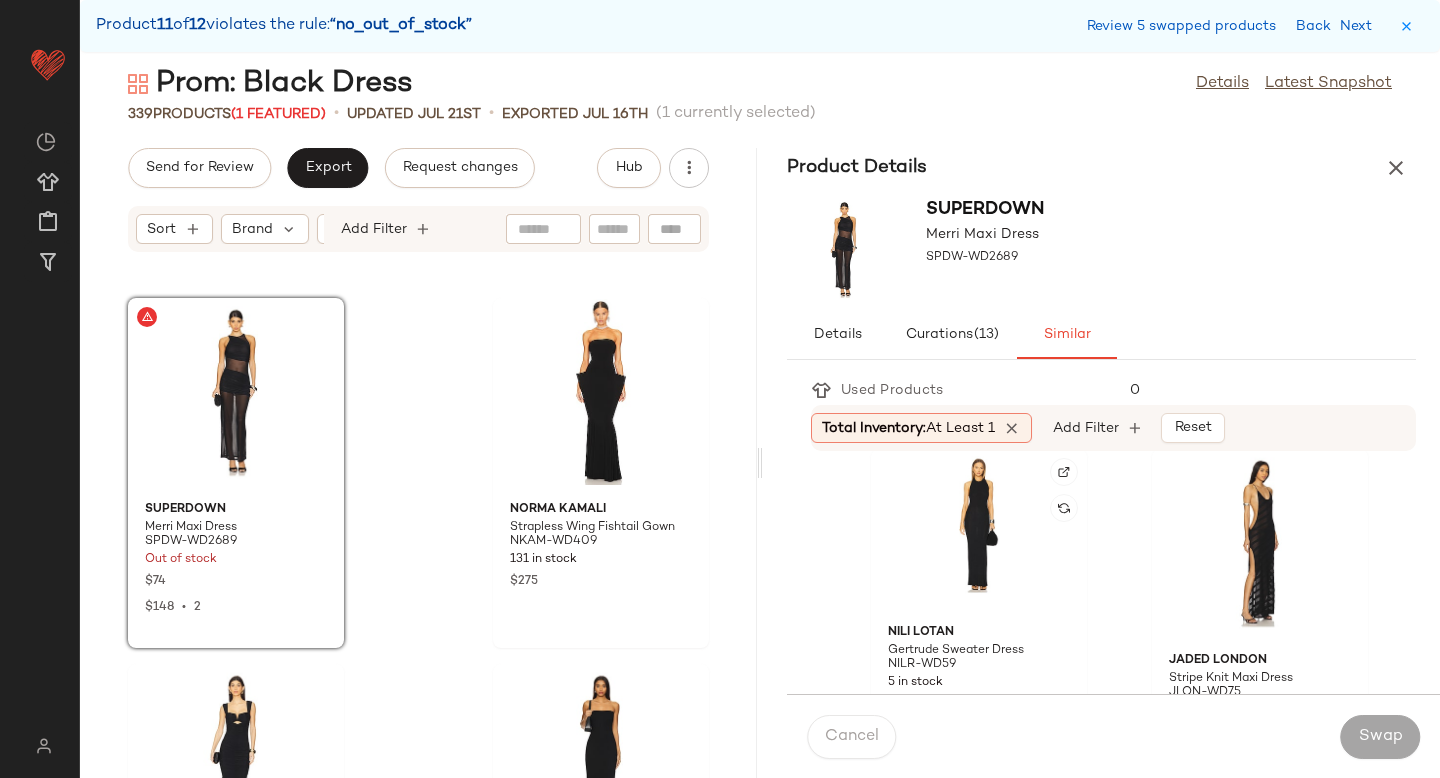 scroll, scrollTop: 1850, scrollLeft: 0, axis: vertical 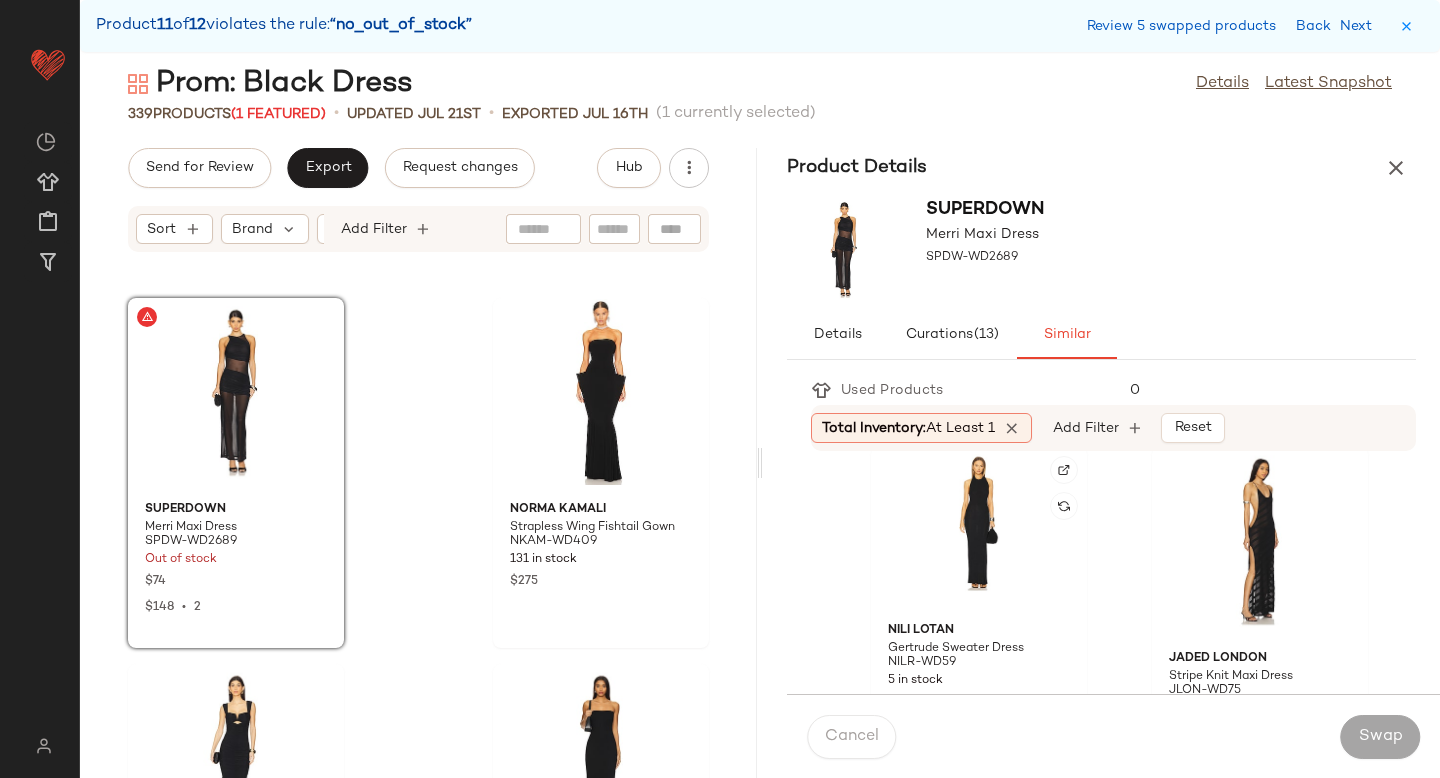 click 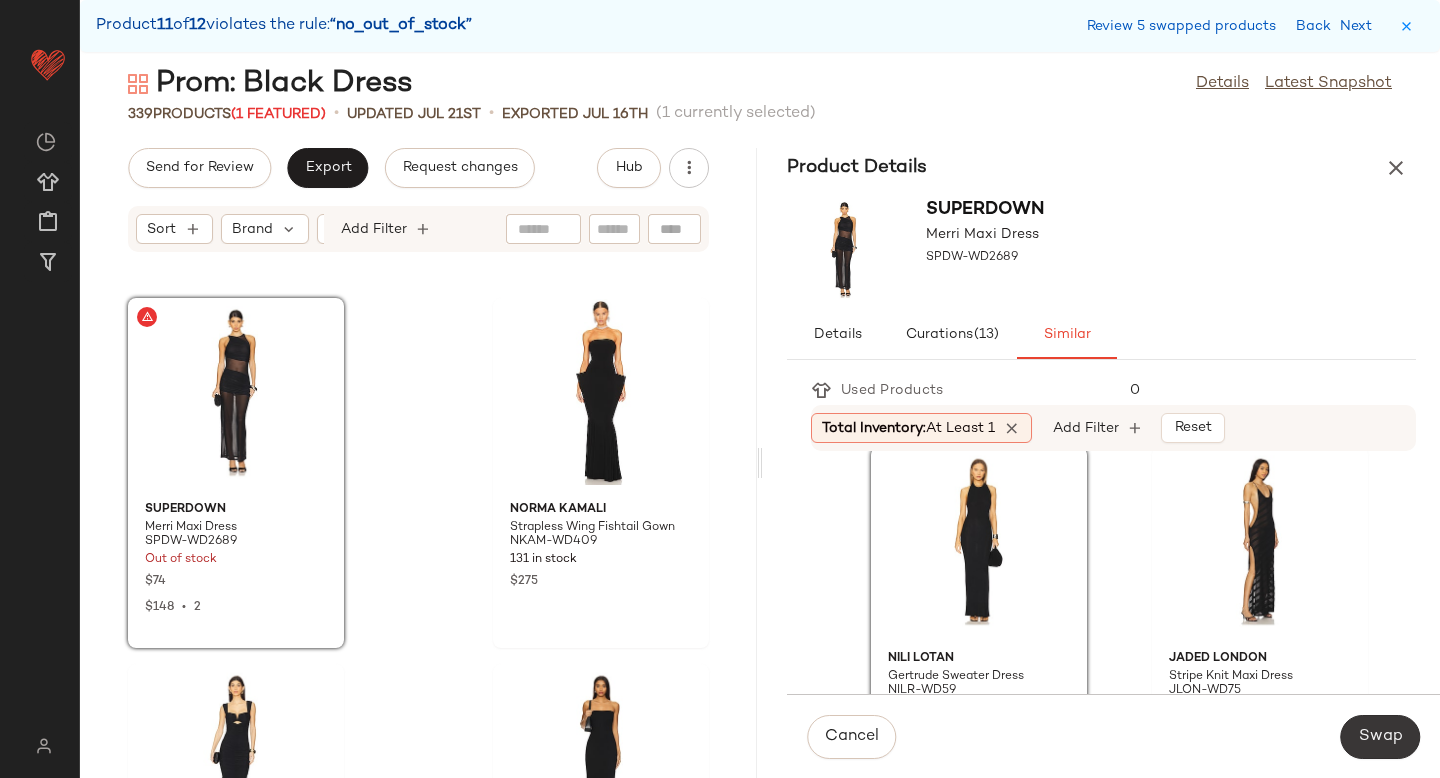 click on "Swap" 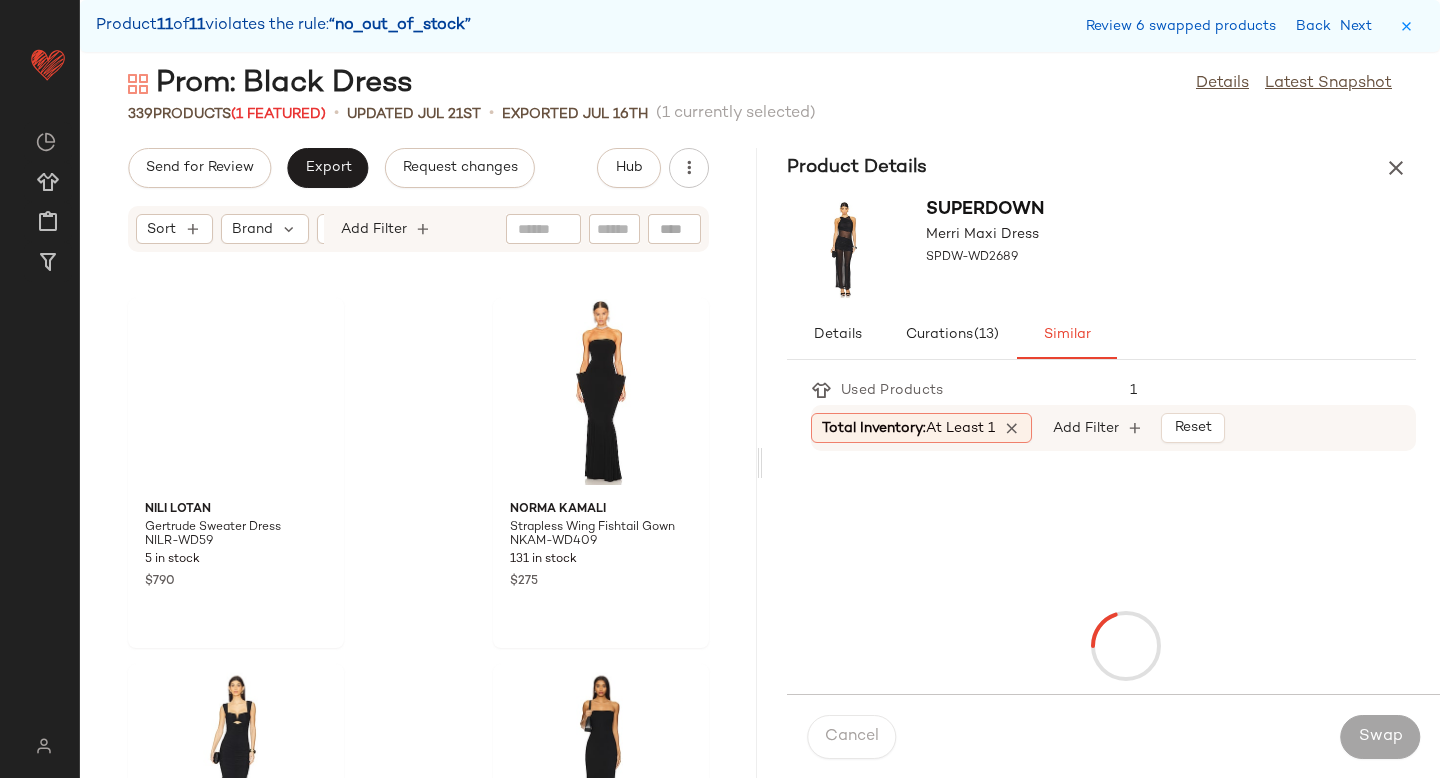 scroll, scrollTop: 61488, scrollLeft: 0, axis: vertical 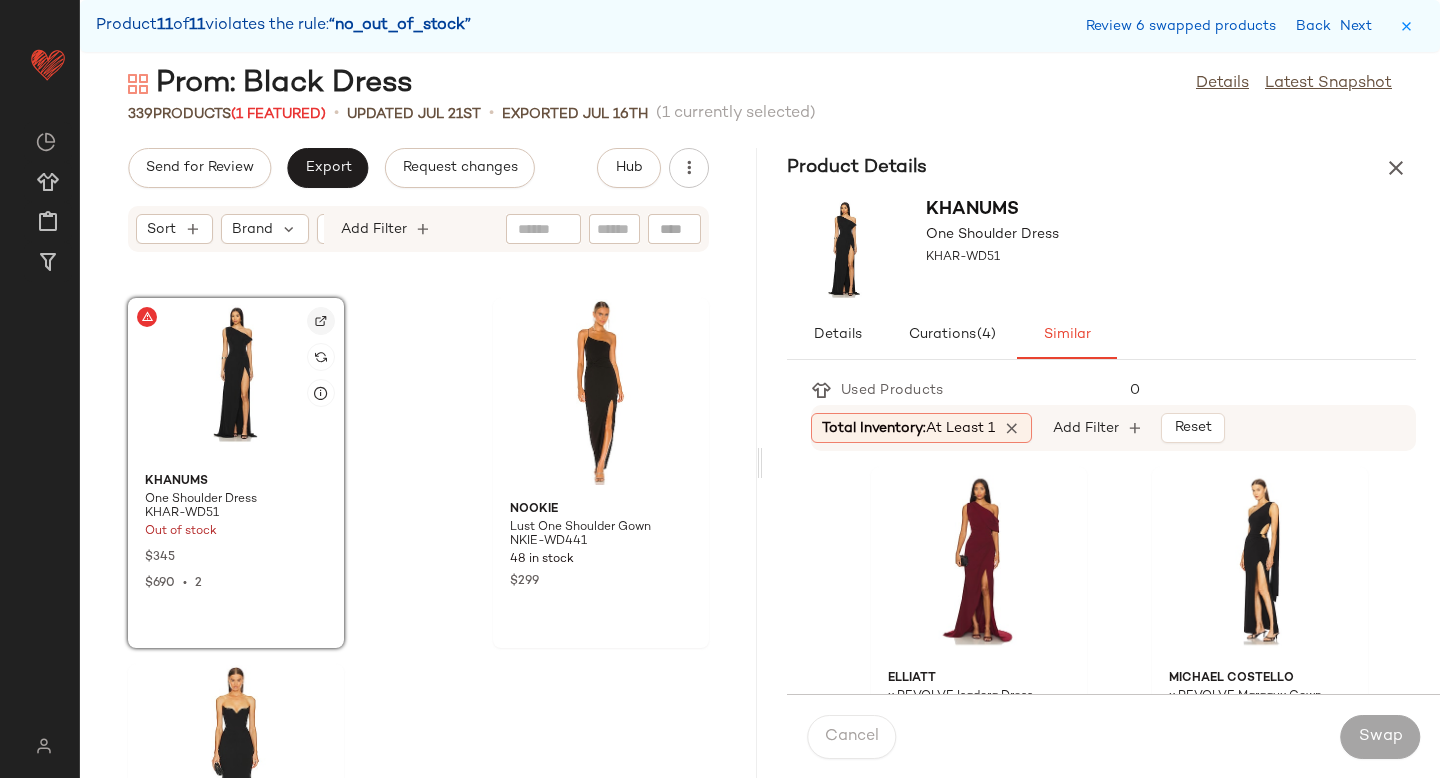 click at bounding box center [321, 321] 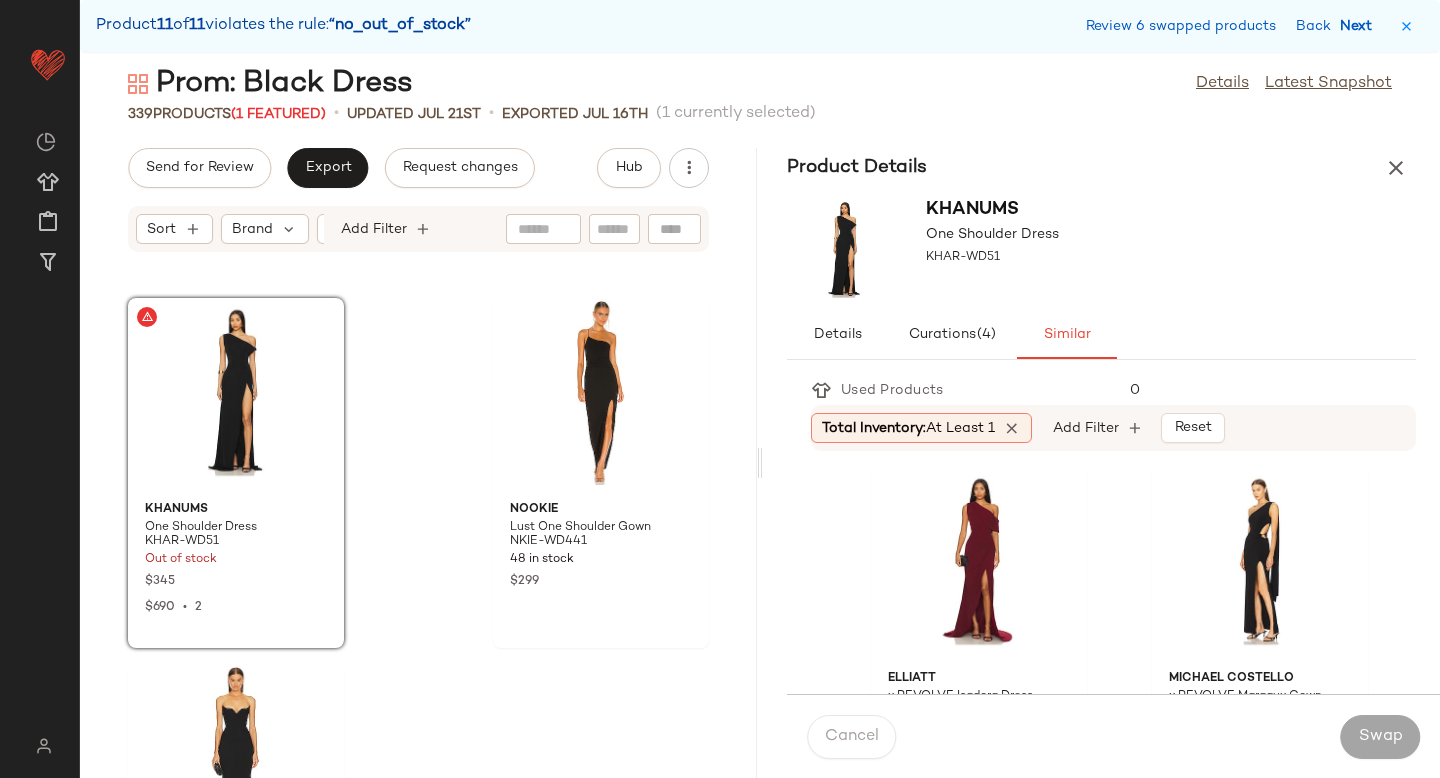 click on "Next" at bounding box center (1360, 26) 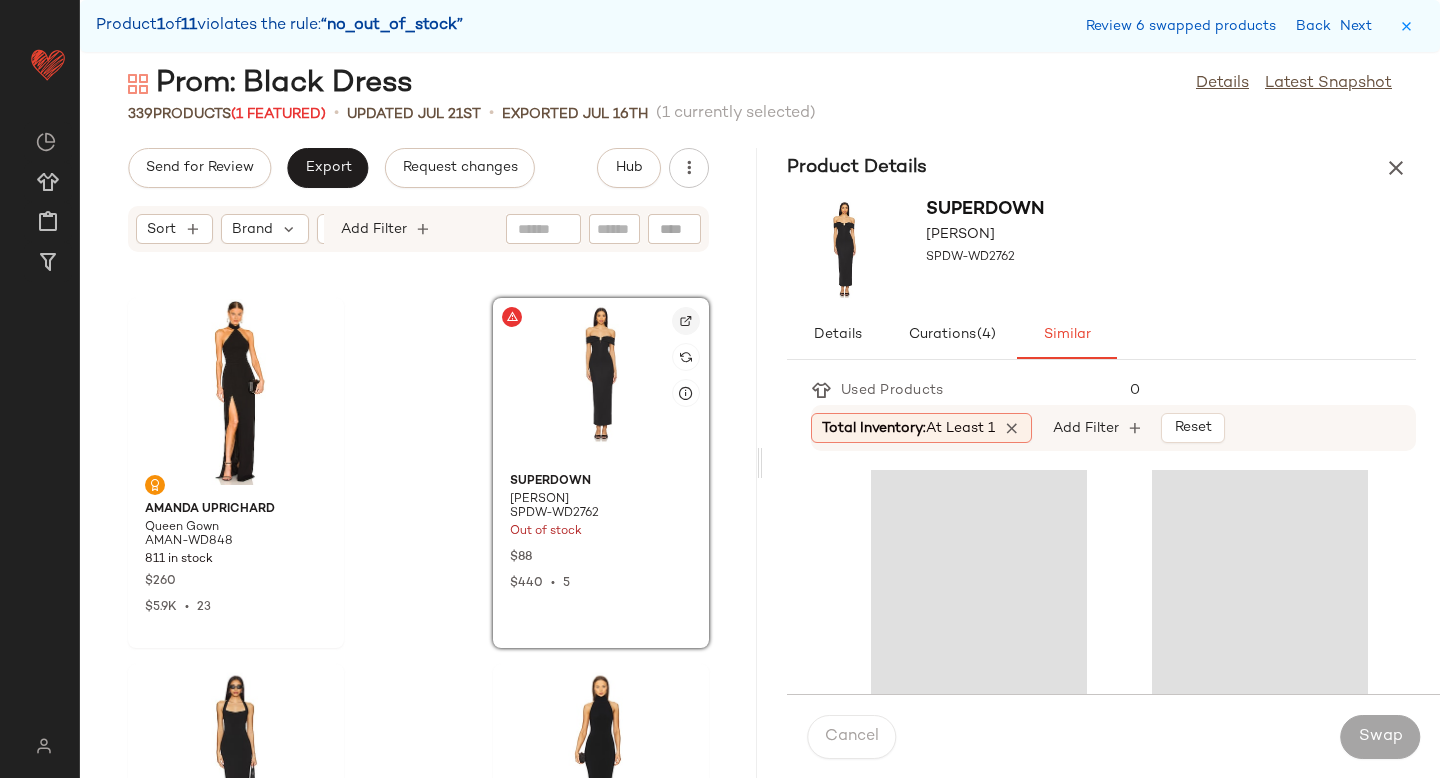 click 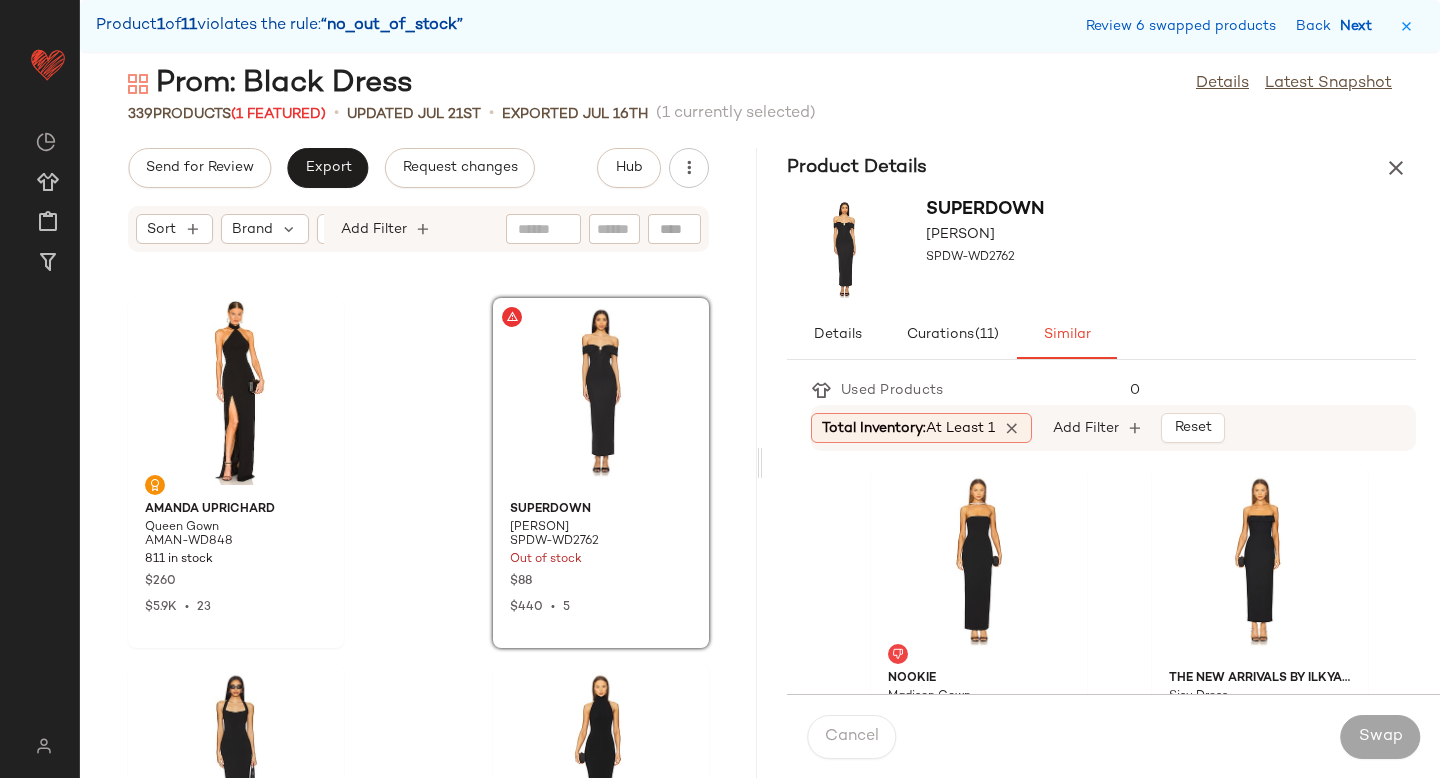 click on "Next" at bounding box center [1360, 26] 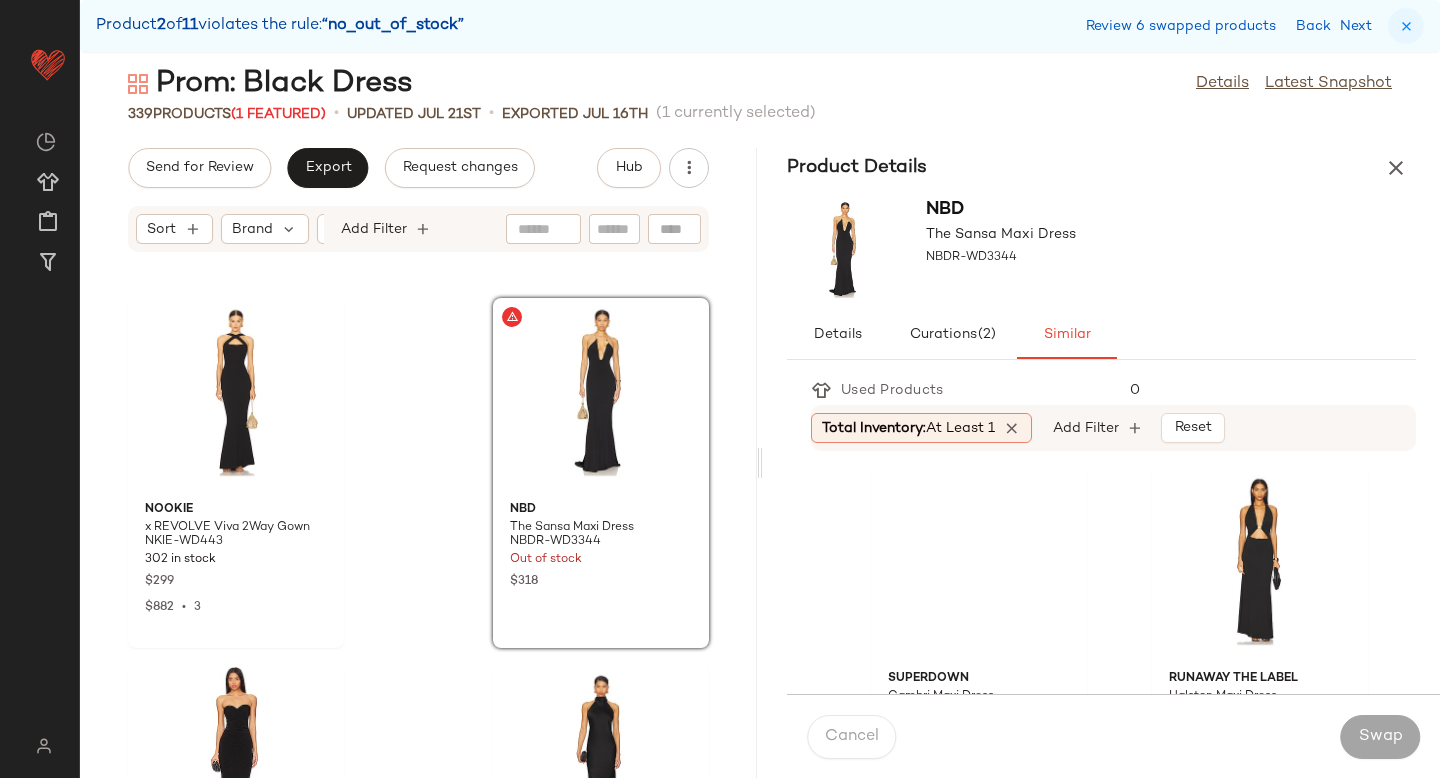 click at bounding box center [1406, 26] 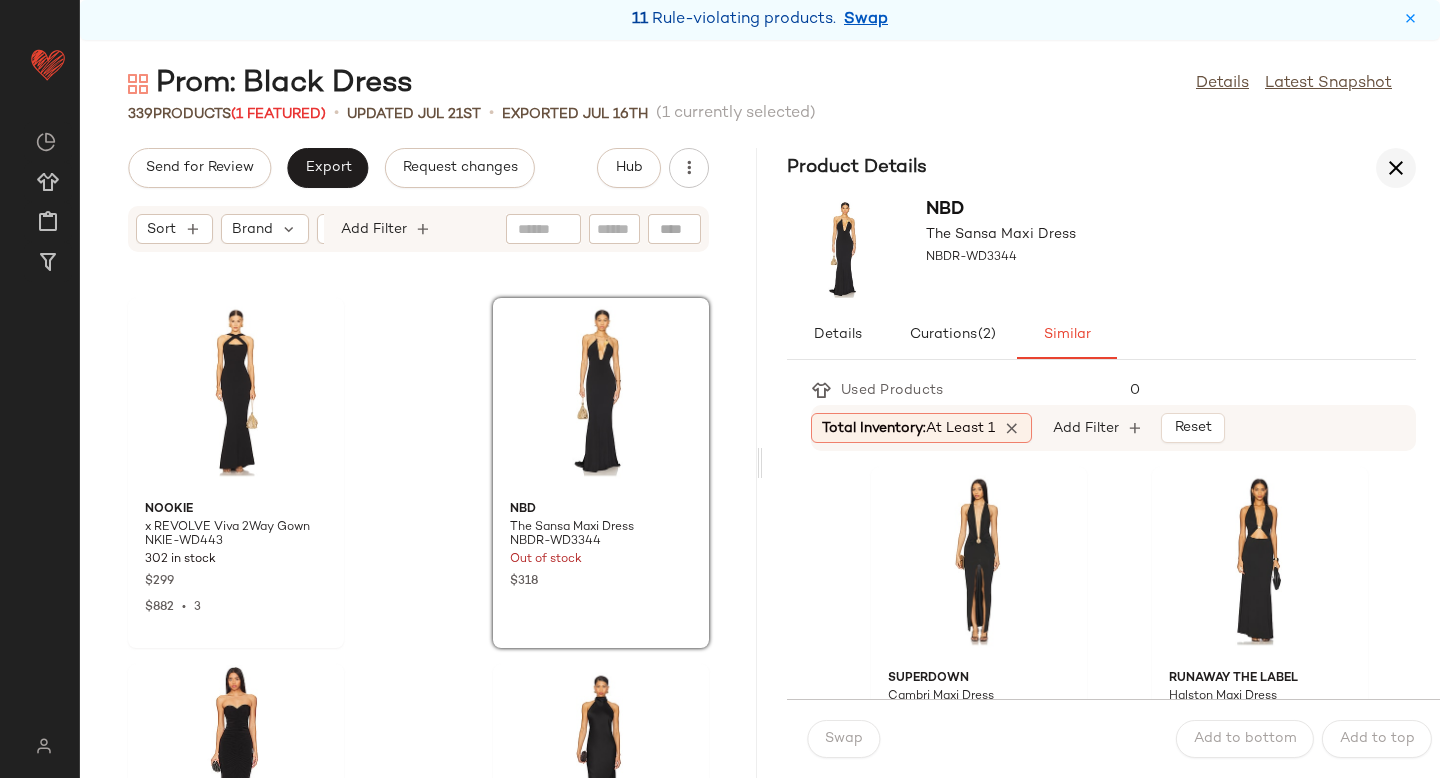 click at bounding box center (1396, 168) 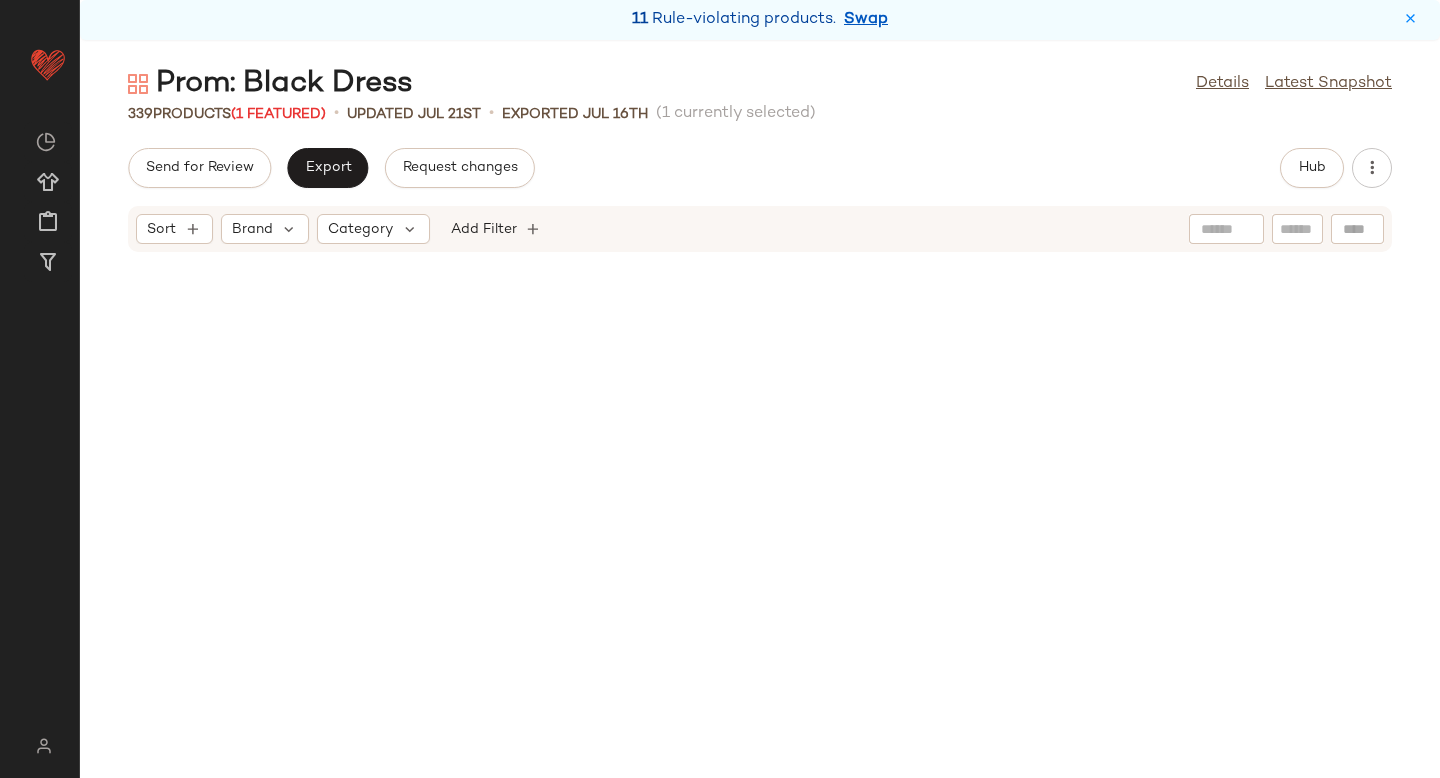 scroll, scrollTop: 0, scrollLeft: 0, axis: both 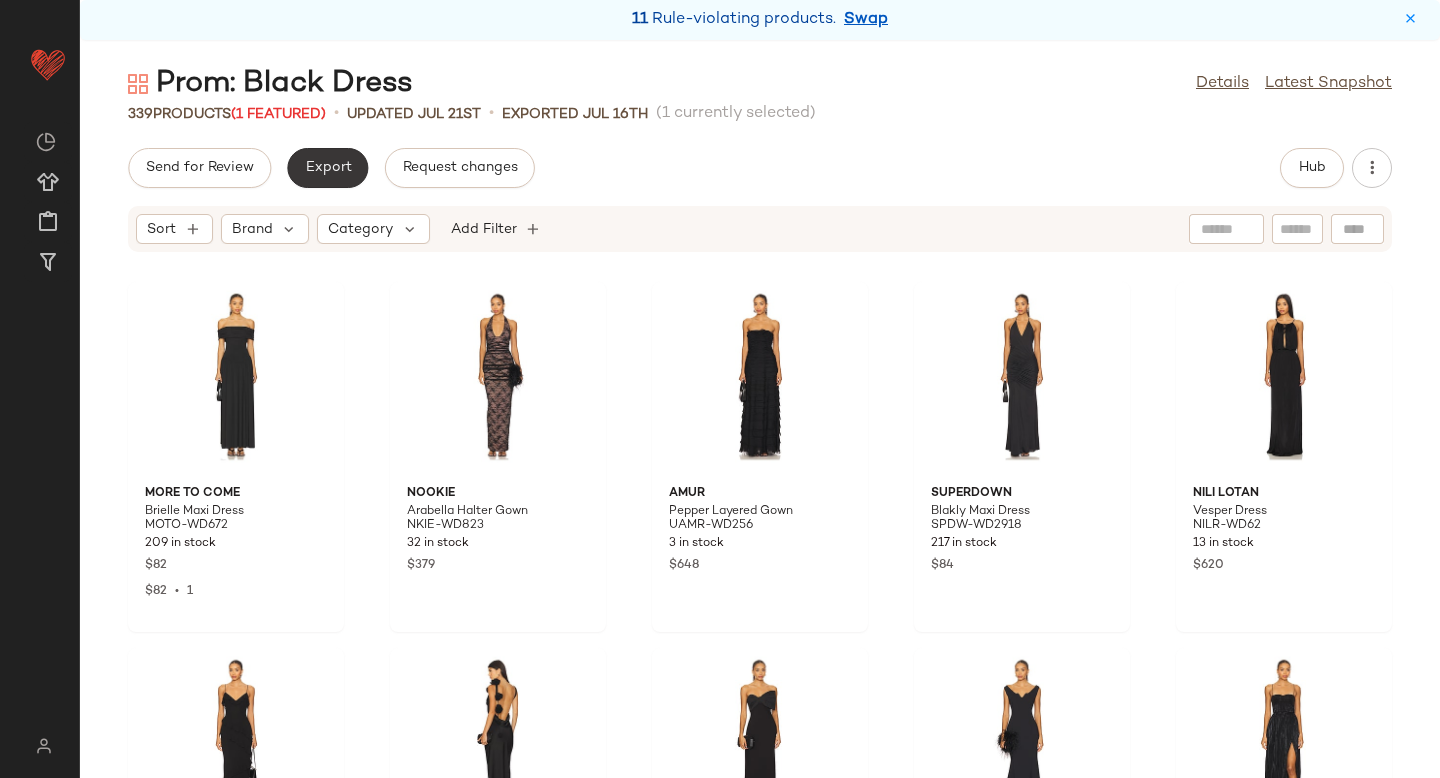 click on "Export" 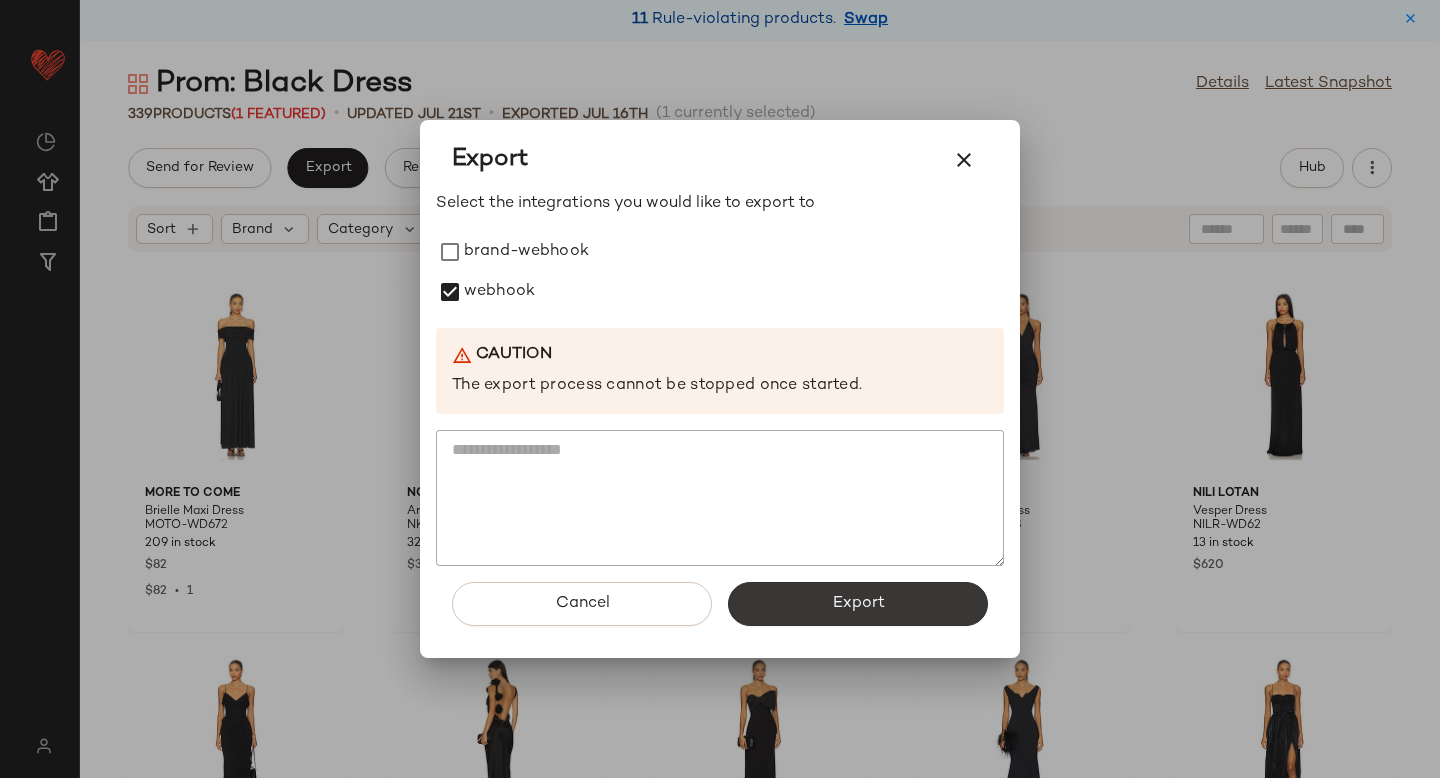 click on "Export" at bounding box center [858, 604] 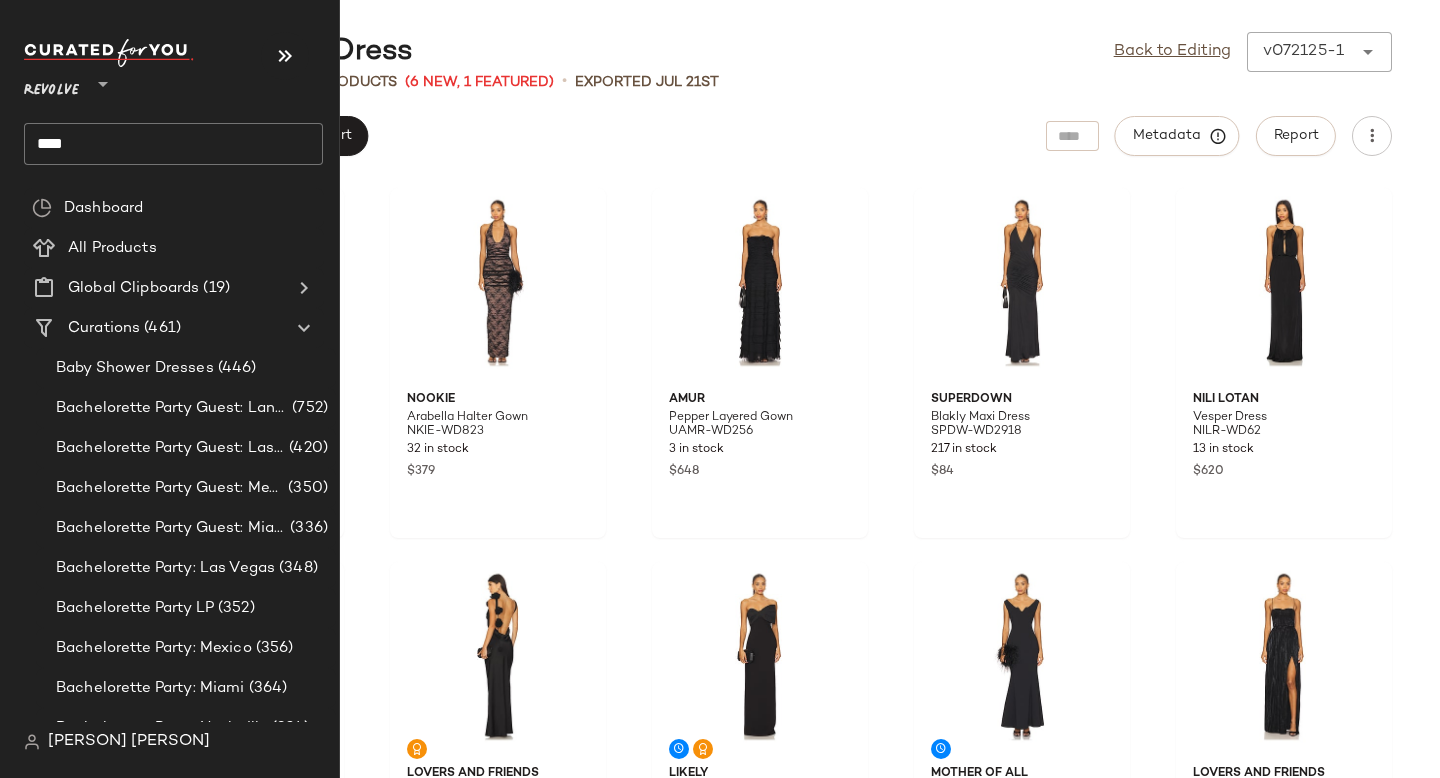 click on "****" 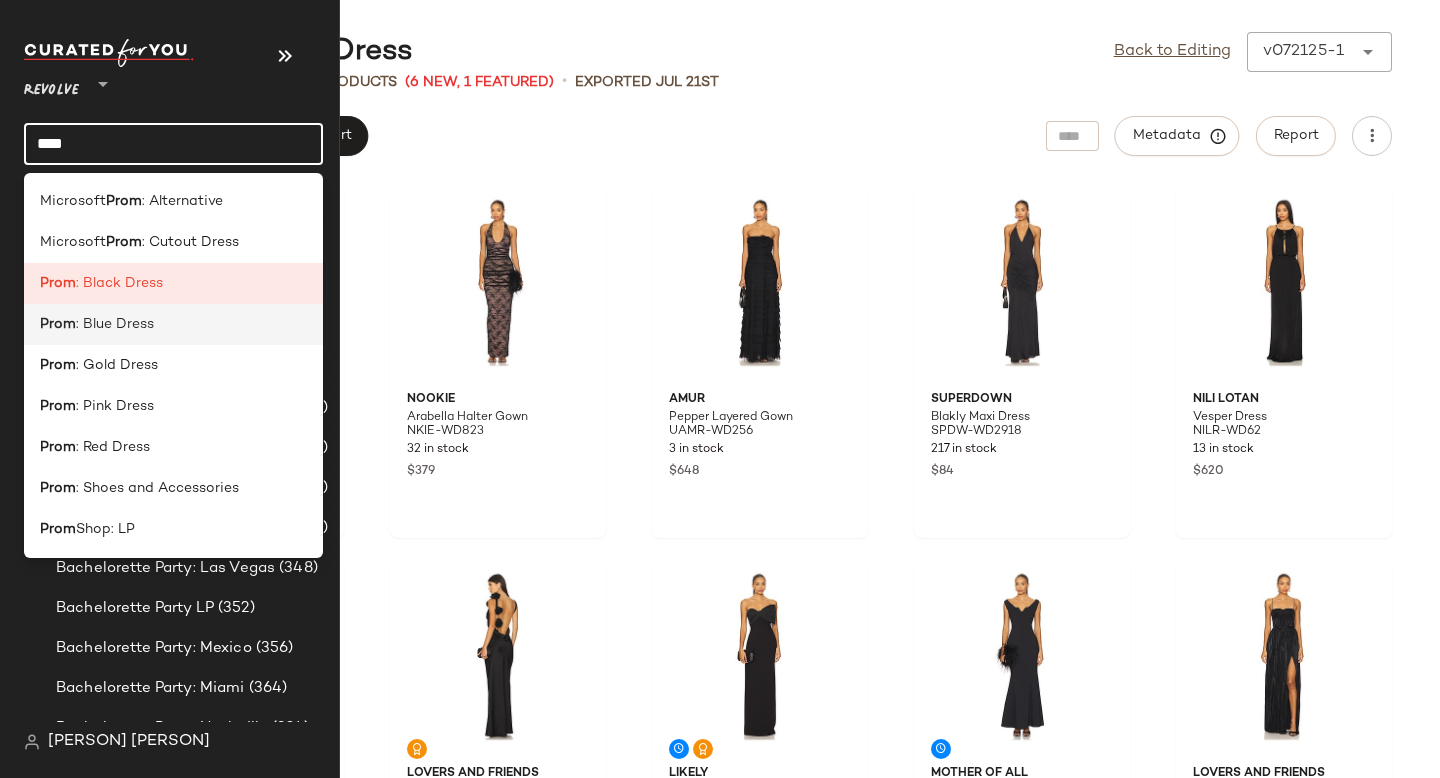 click on ": Blue Dress" at bounding box center (115, 324) 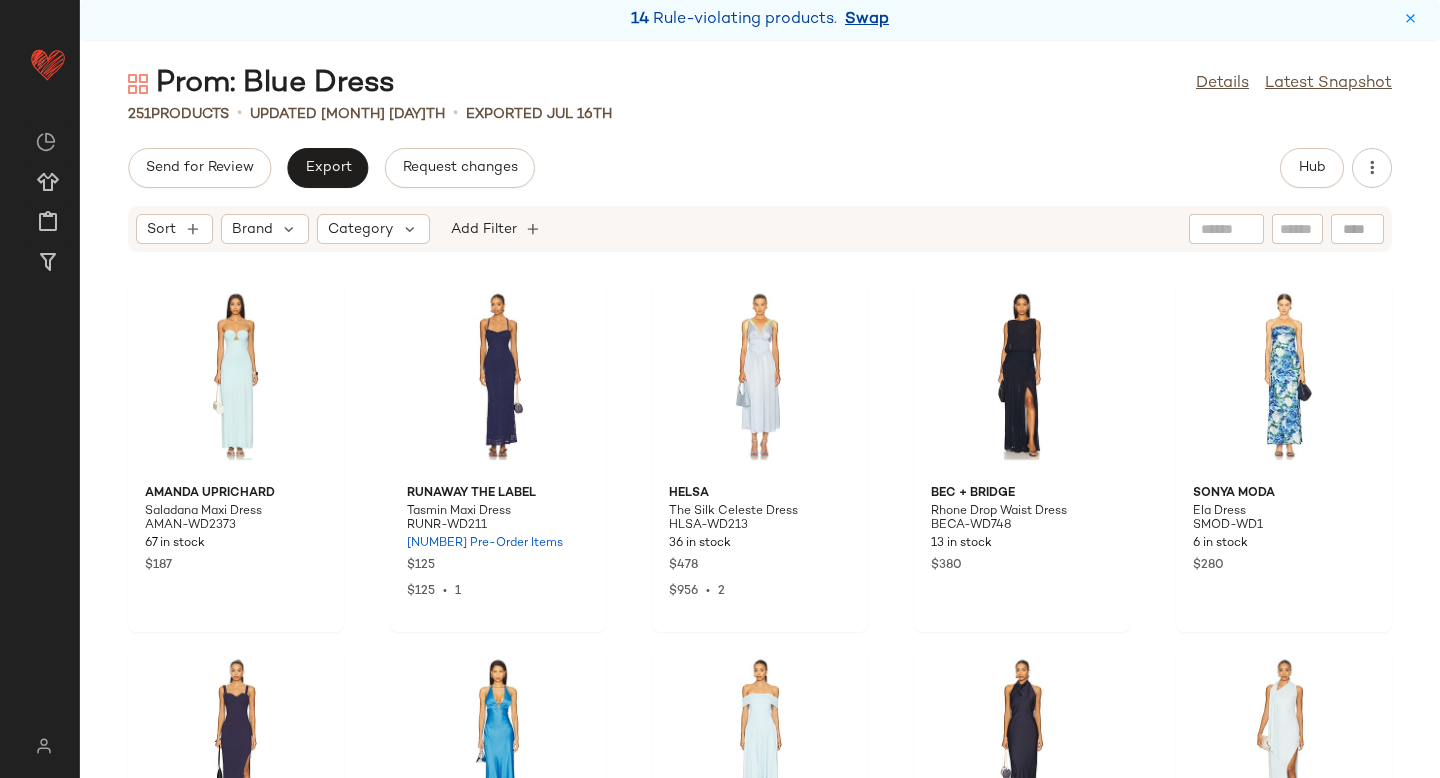 click on "Swap" at bounding box center [867, 20] 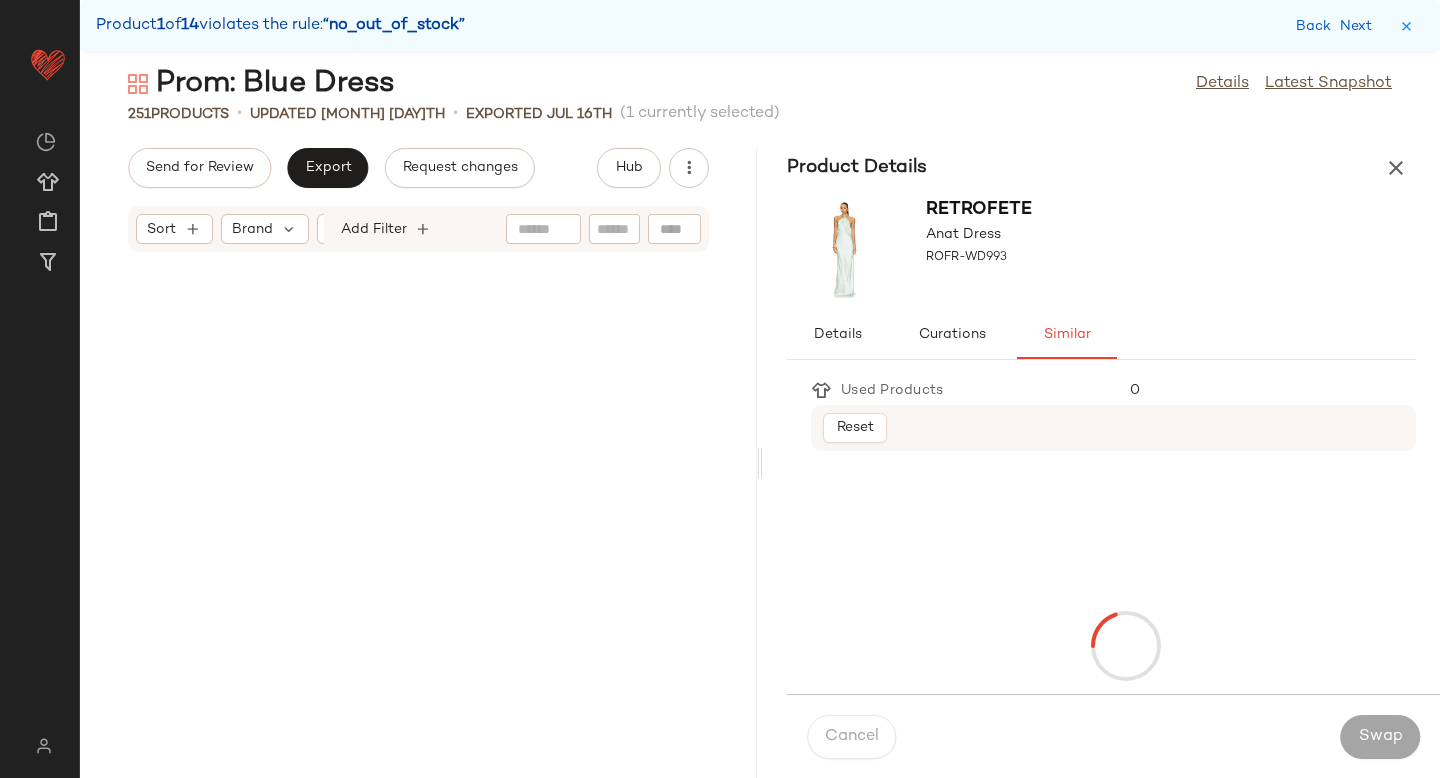scroll, scrollTop: 6222, scrollLeft: 0, axis: vertical 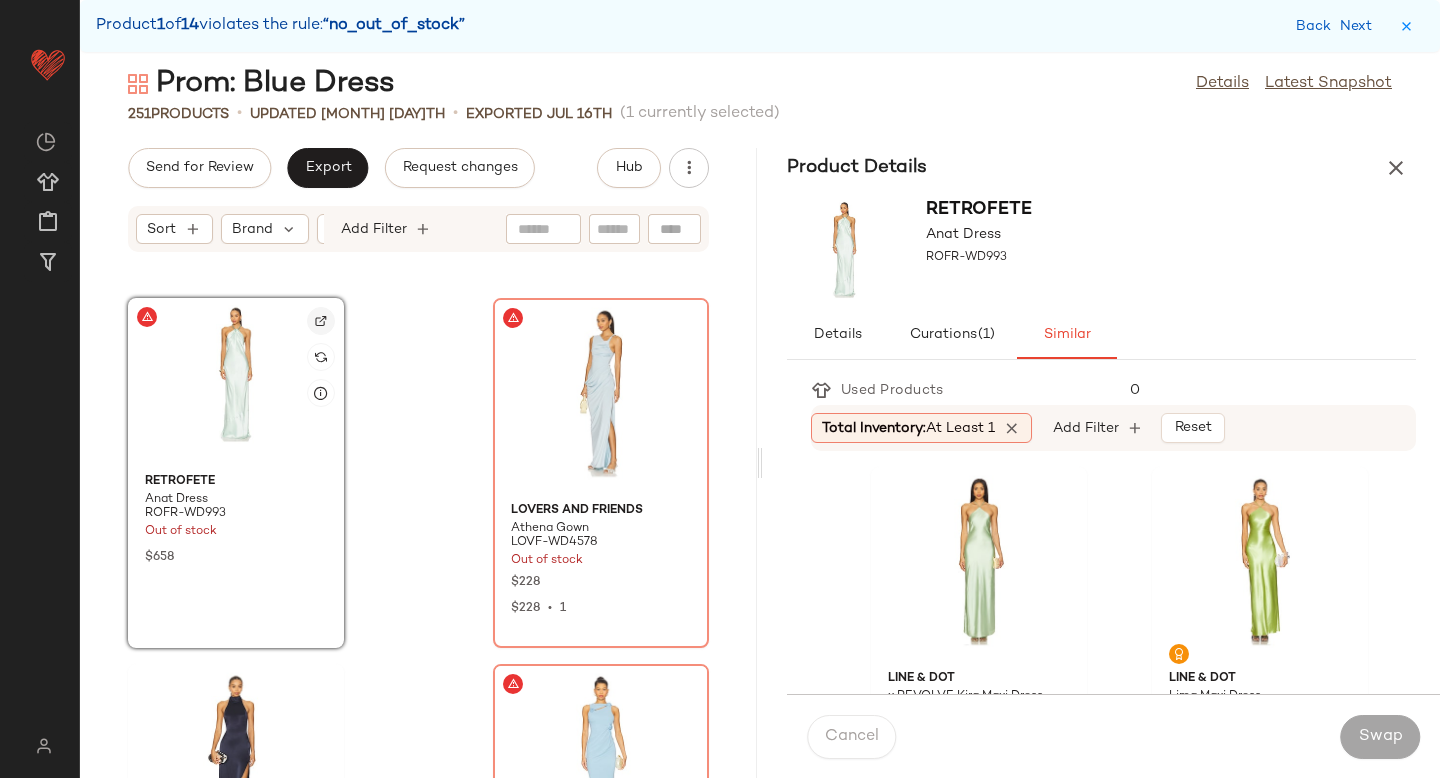 click 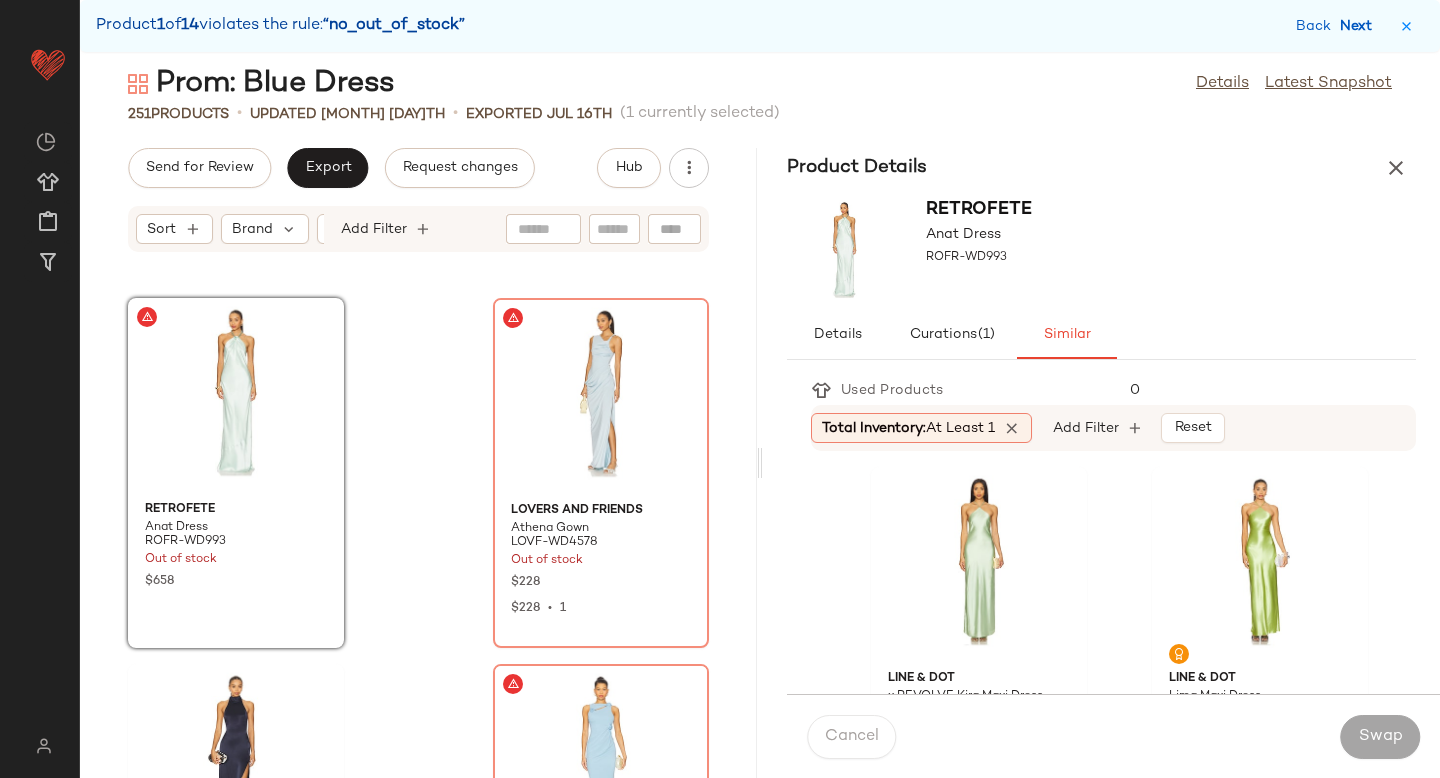 click on "Next" at bounding box center (1360, 26) 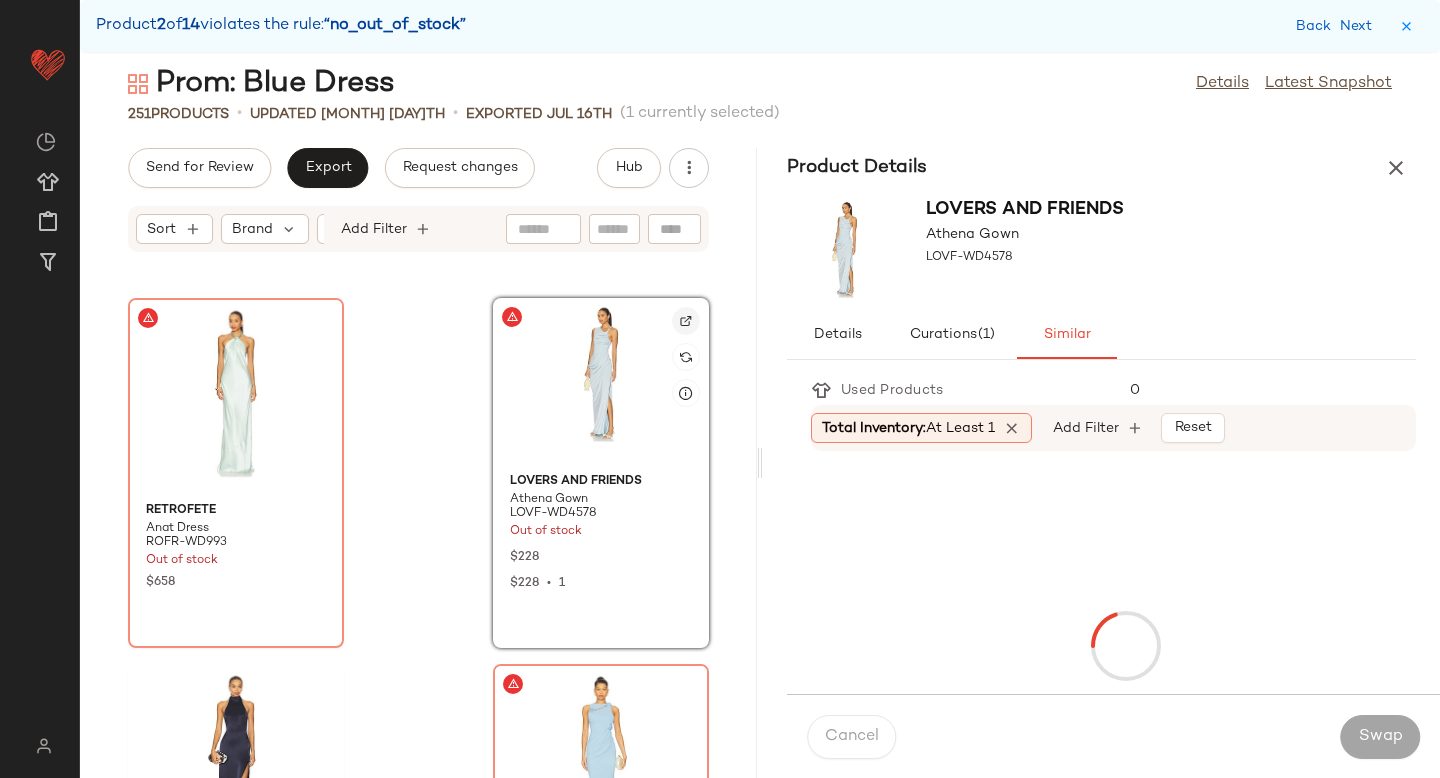 click 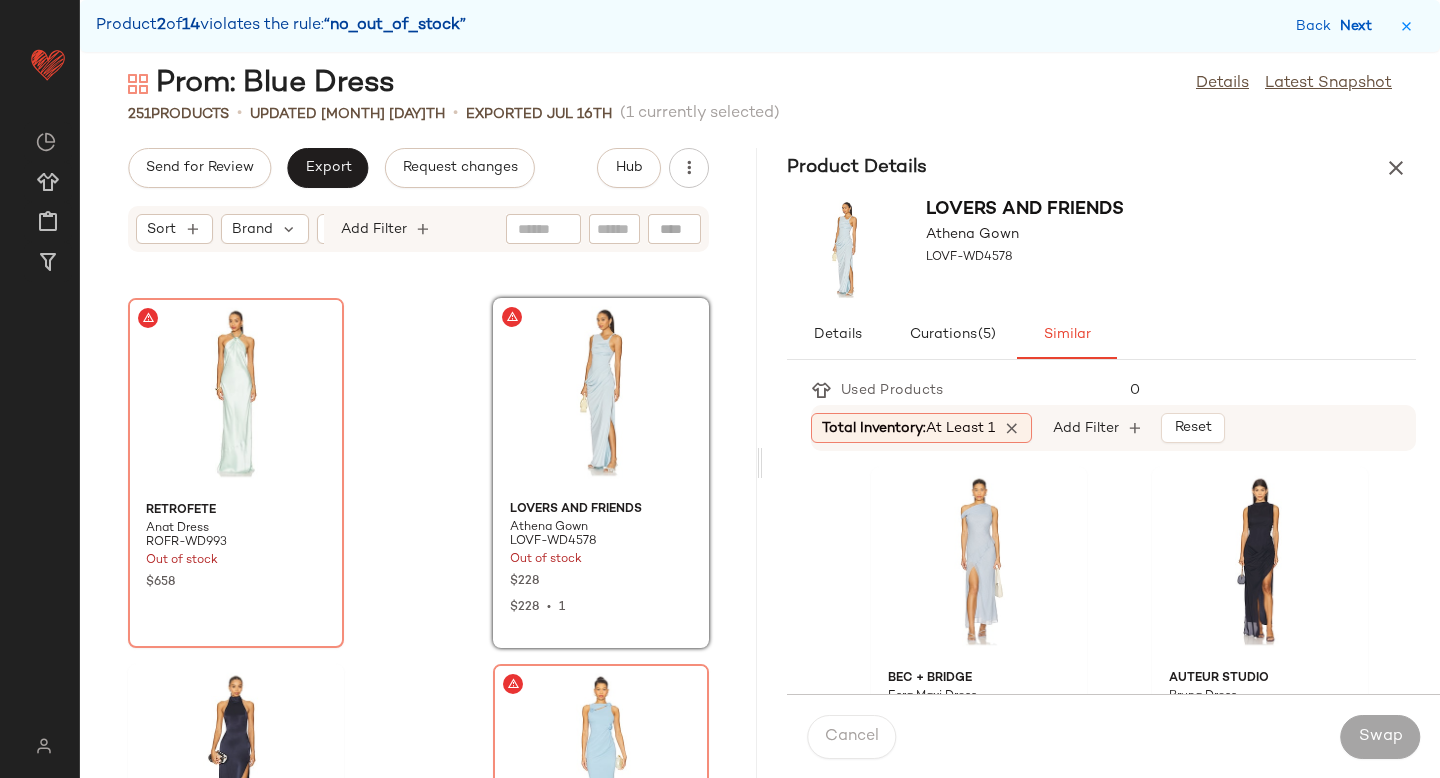 click on "Next" at bounding box center (1360, 26) 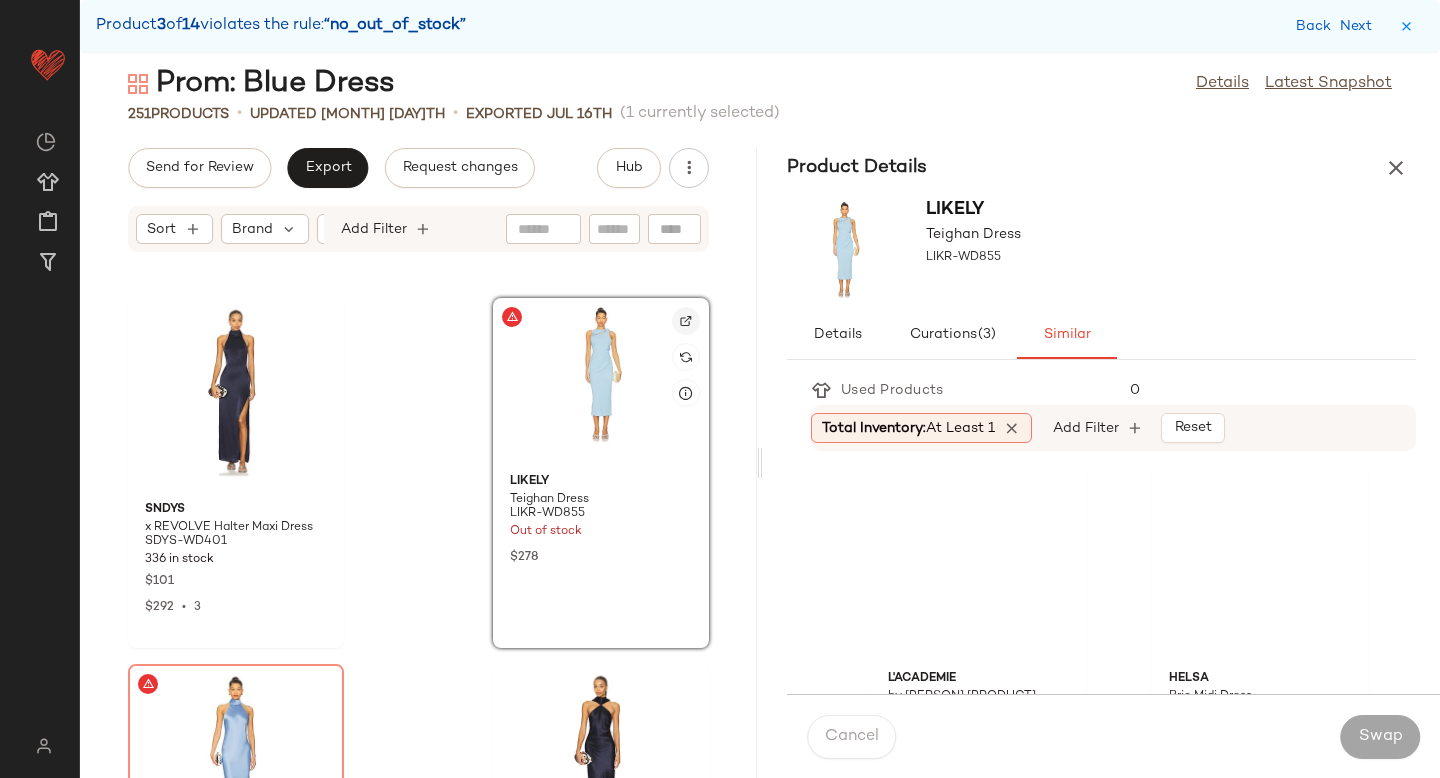 click 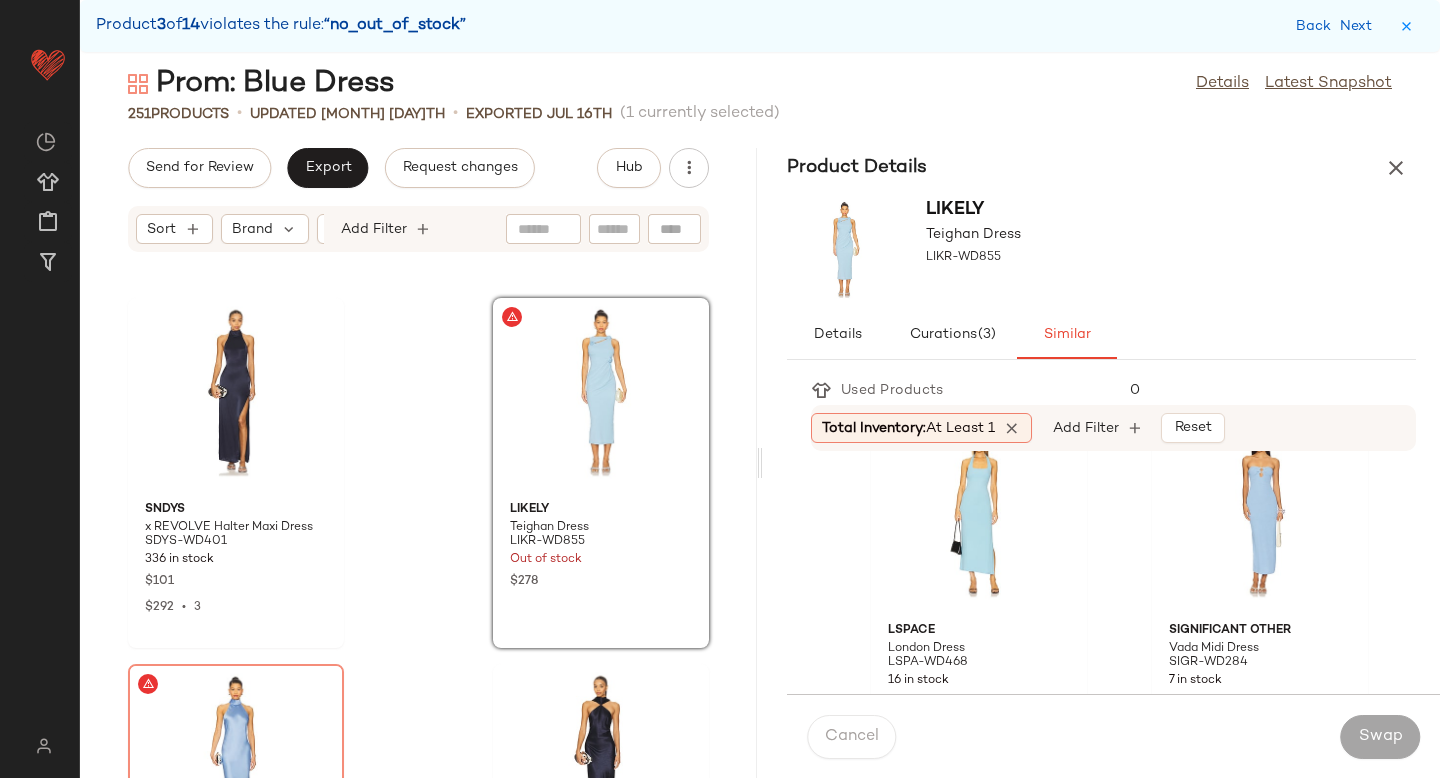 scroll, scrollTop: 412, scrollLeft: 0, axis: vertical 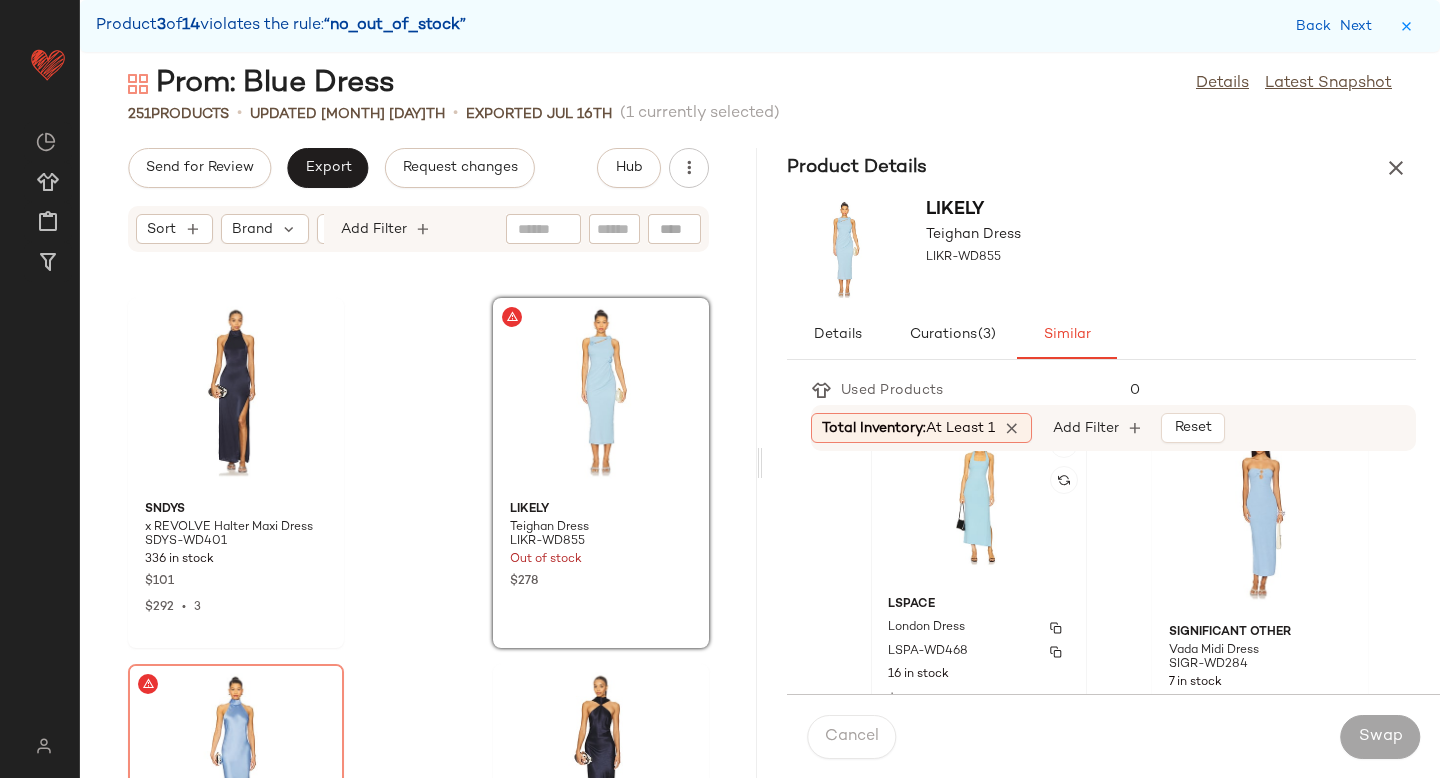 click on "LSPACE" at bounding box center [979, 605] 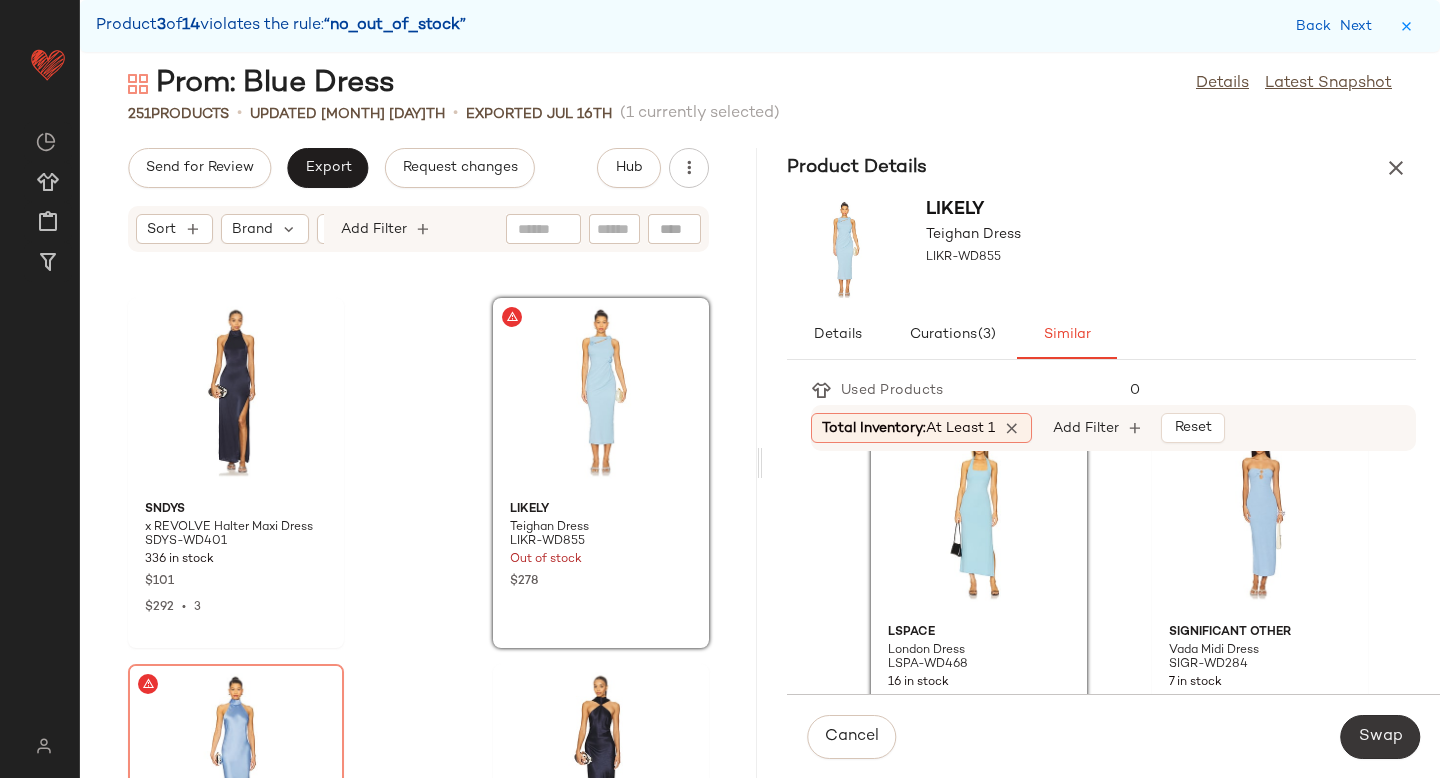 click on "Swap" at bounding box center [1380, 737] 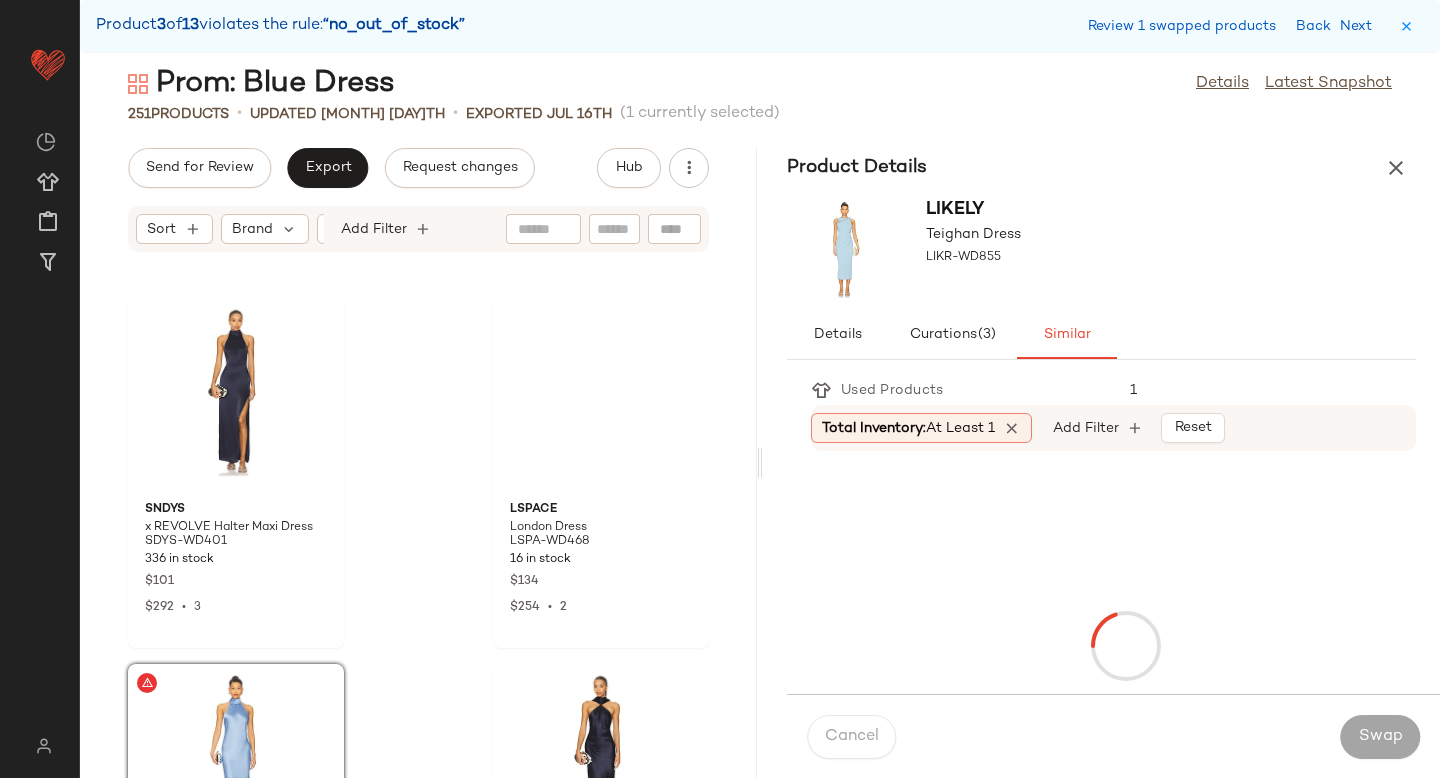 scroll, scrollTop: 6954, scrollLeft: 0, axis: vertical 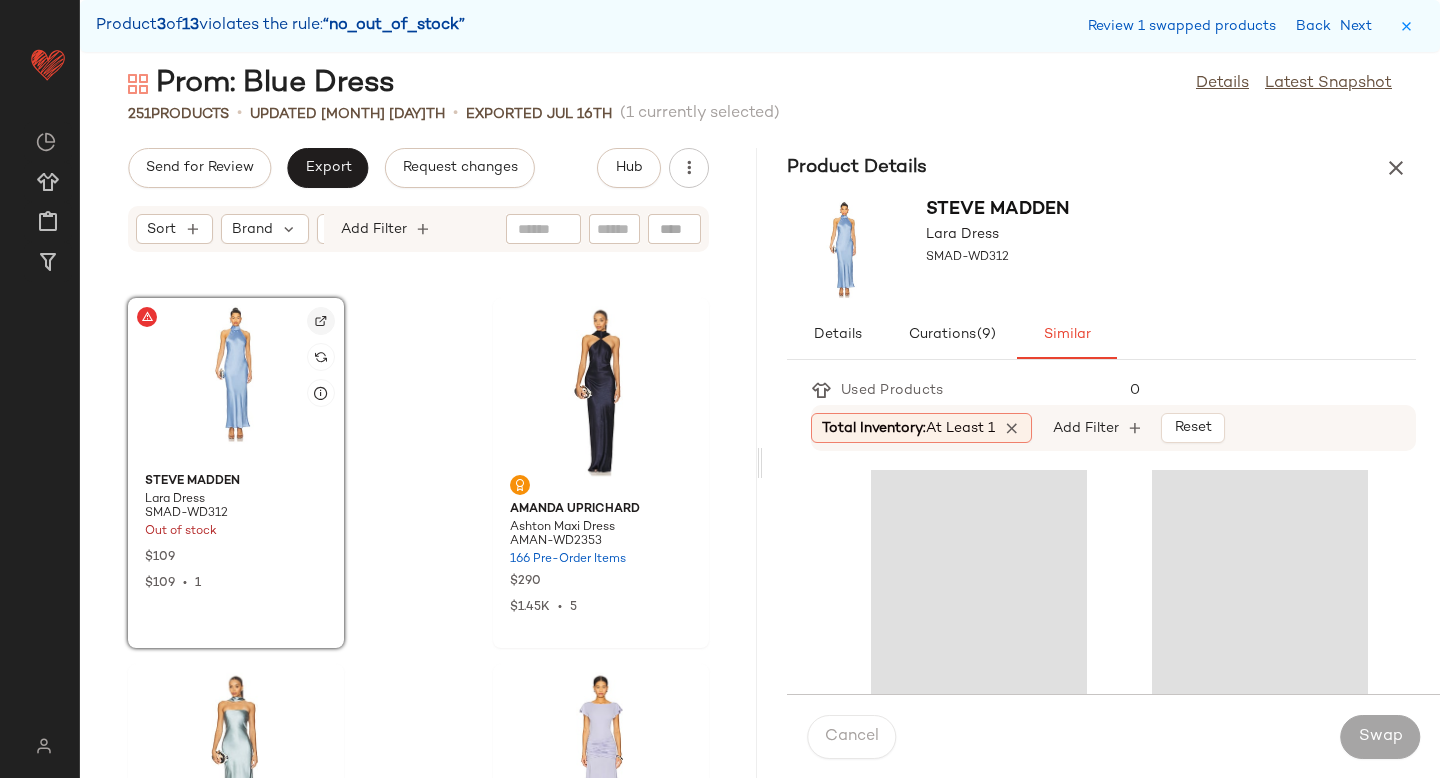 click 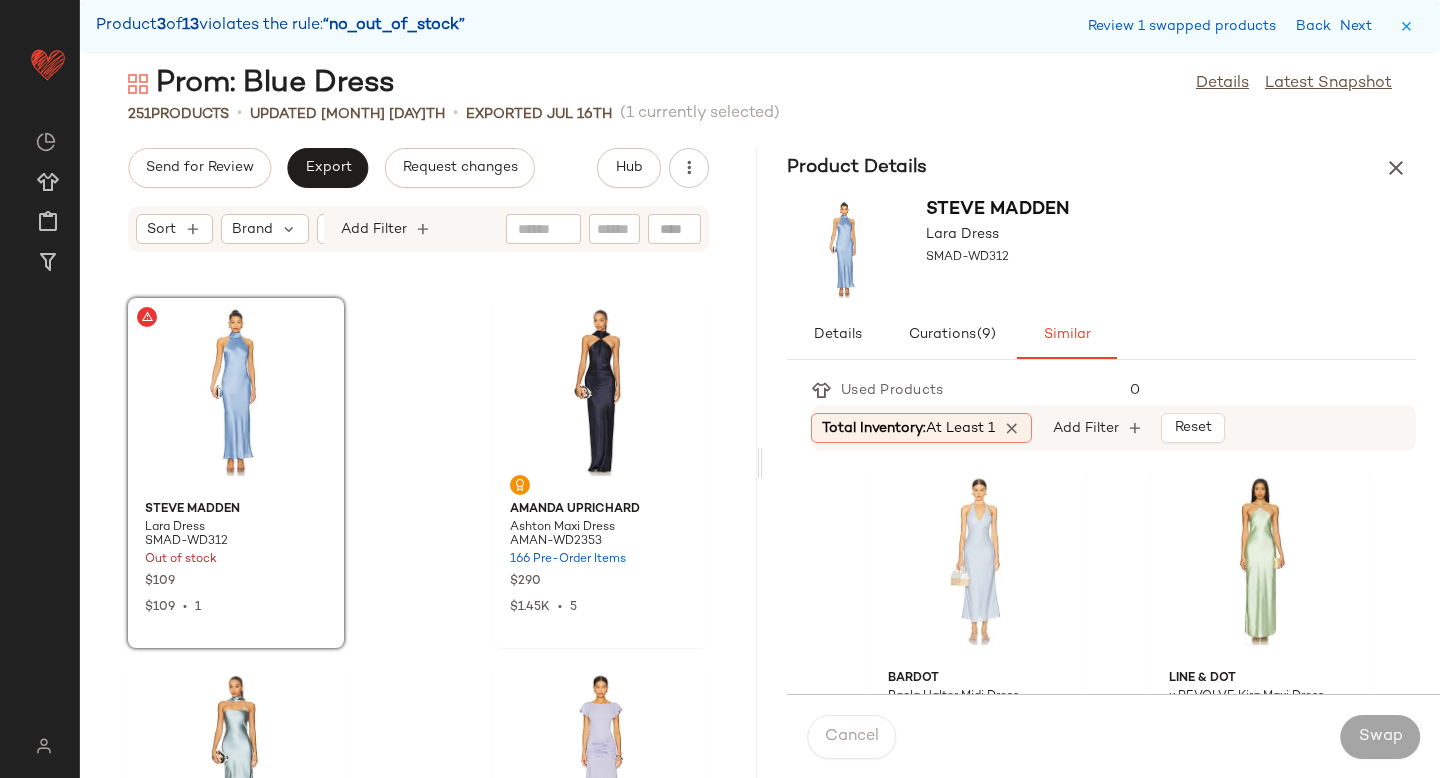 click on "Review 1 swapped products Back Next" at bounding box center (1234, 26) 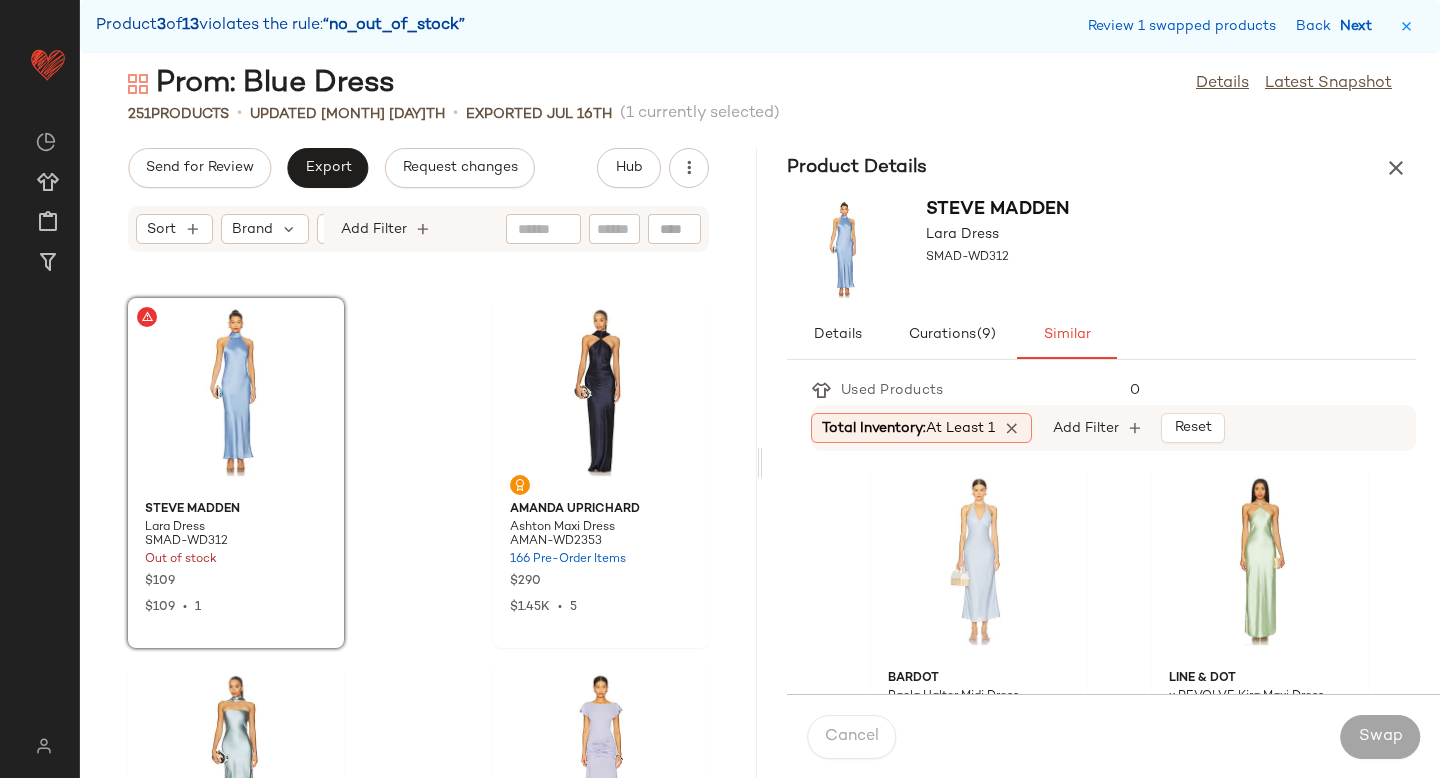 click on "Next" at bounding box center (1360, 26) 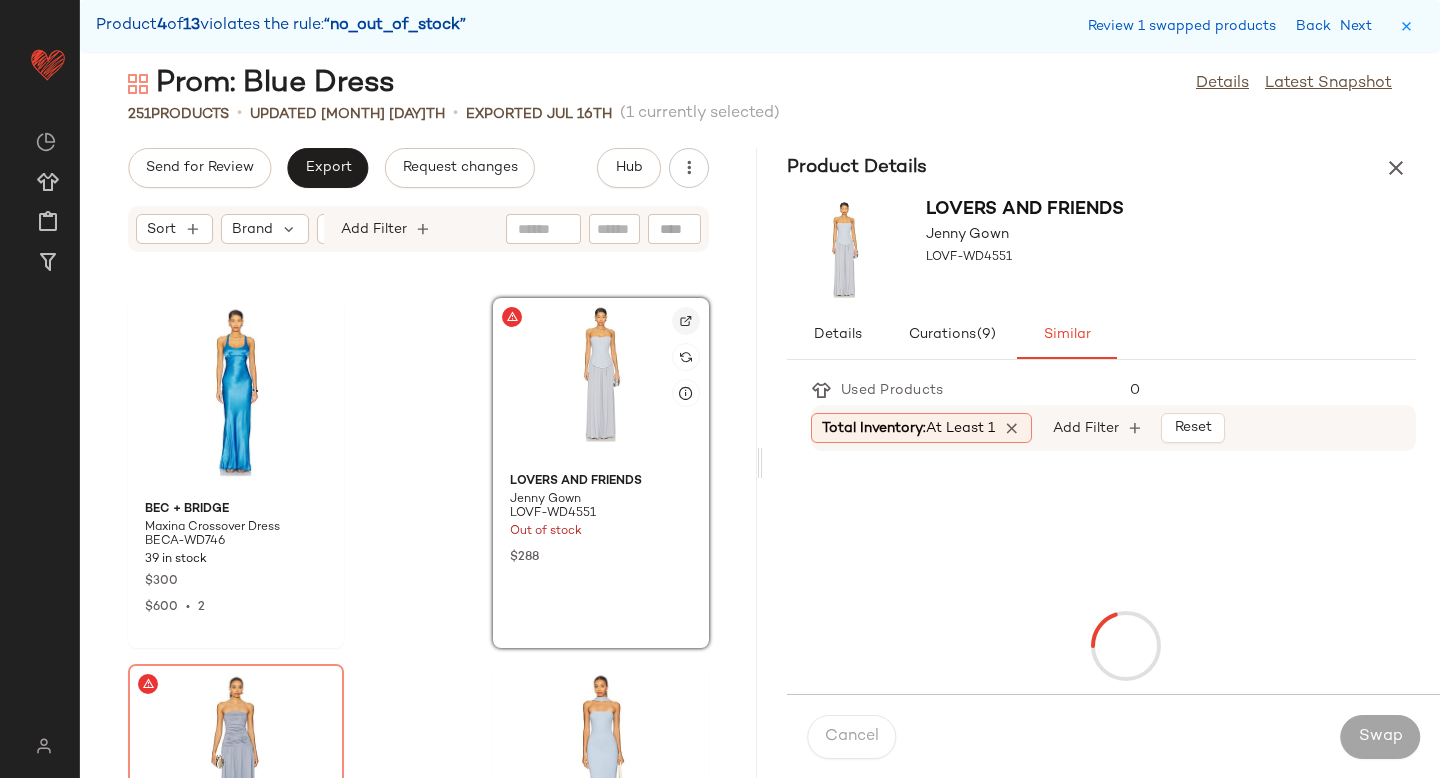 click 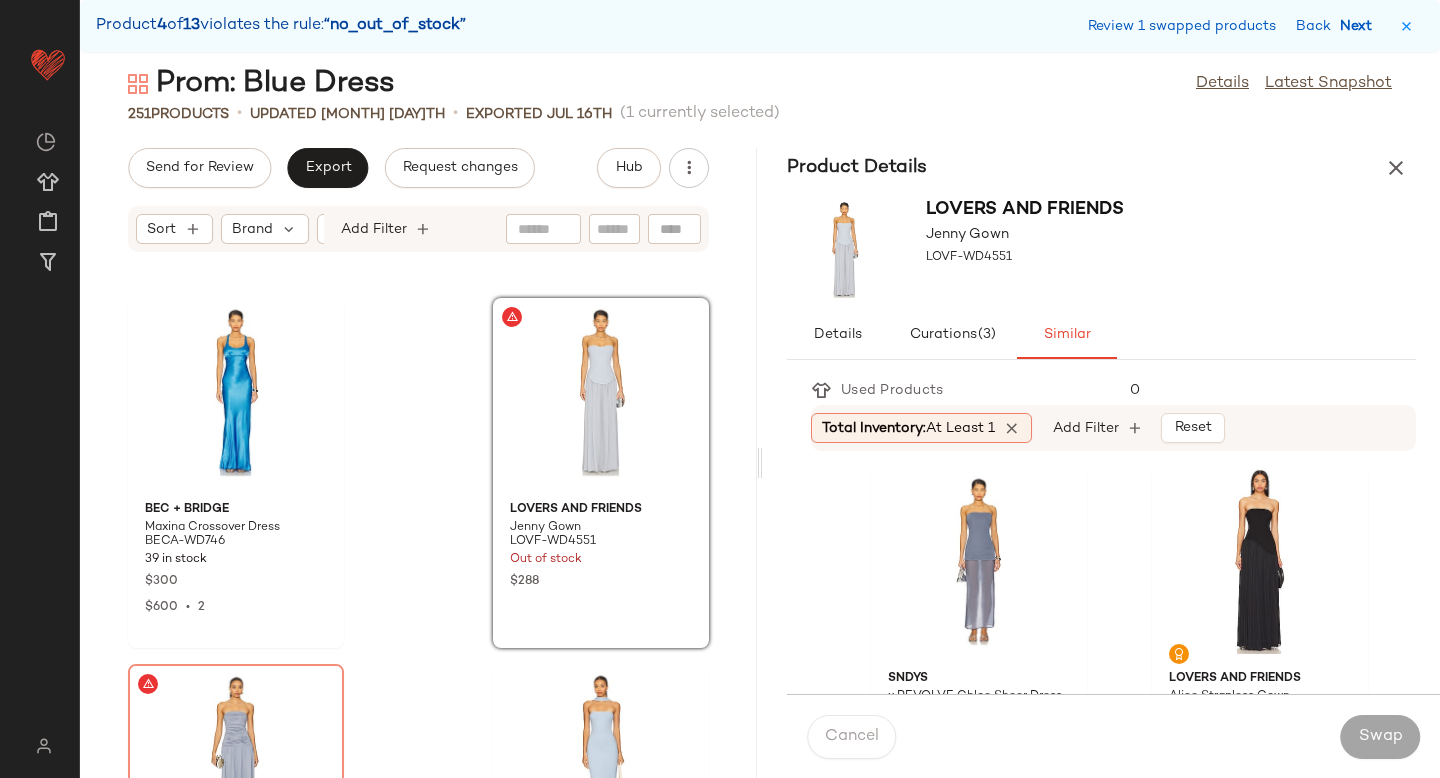 click on "Next" at bounding box center [1360, 26] 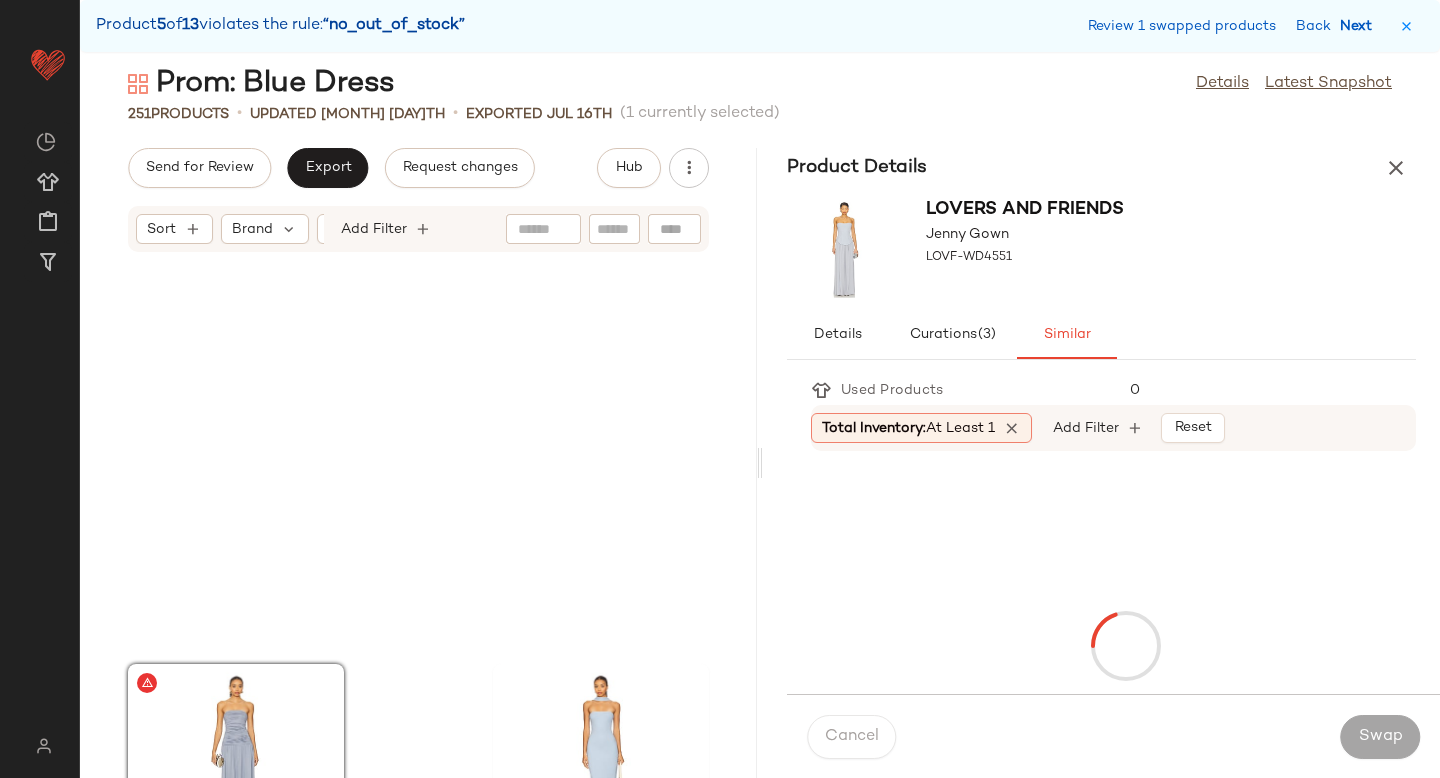 scroll, scrollTop: 8418, scrollLeft: 0, axis: vertical 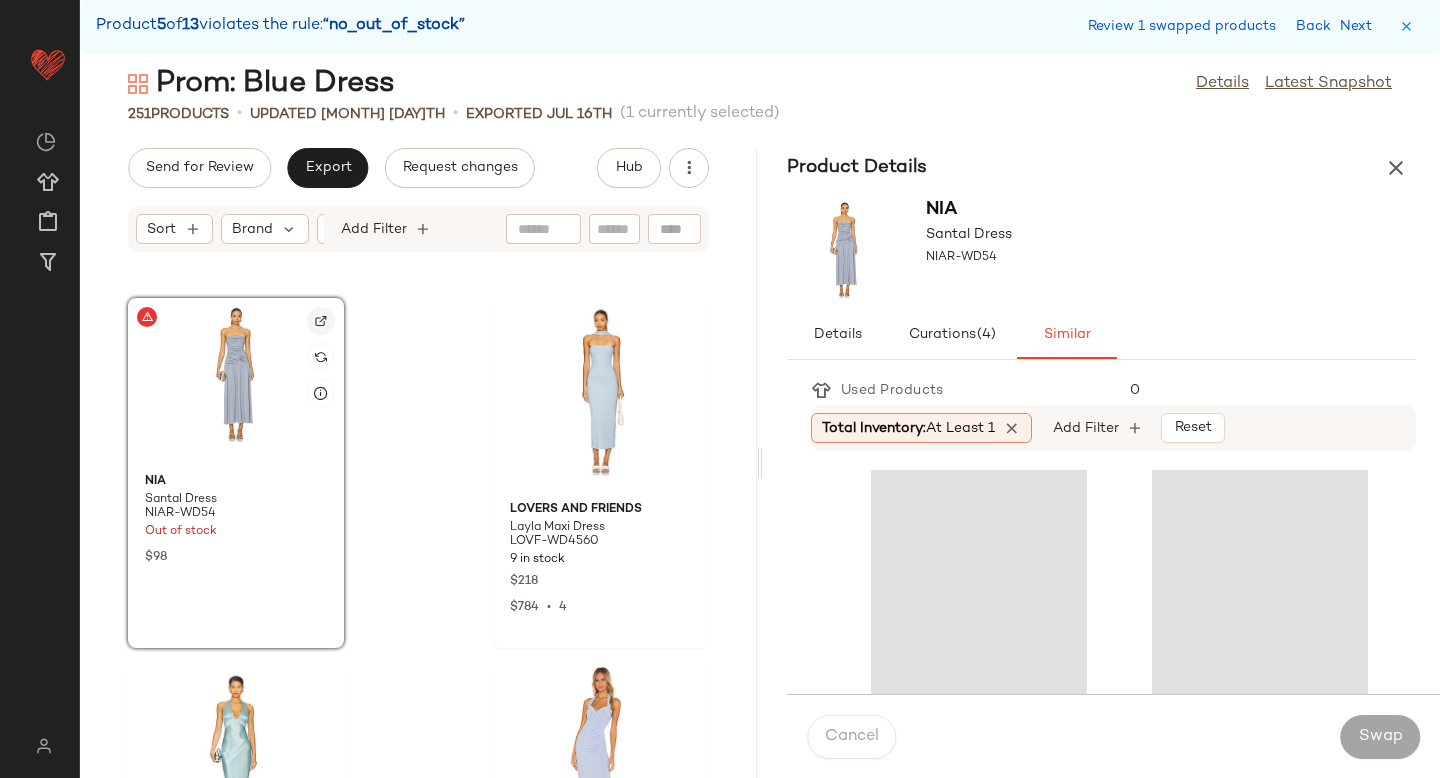 click 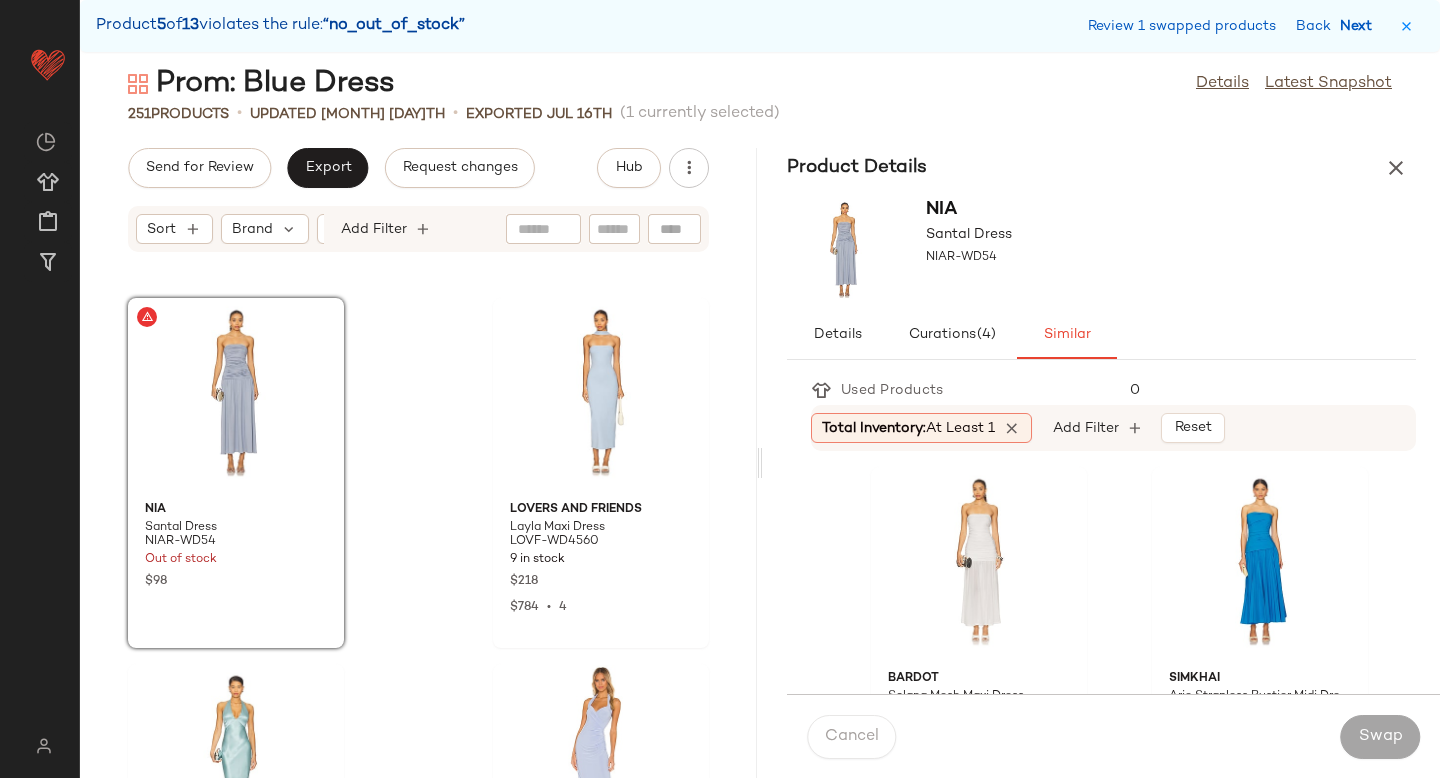 click on "Next" at bounding box center [1360, 26] 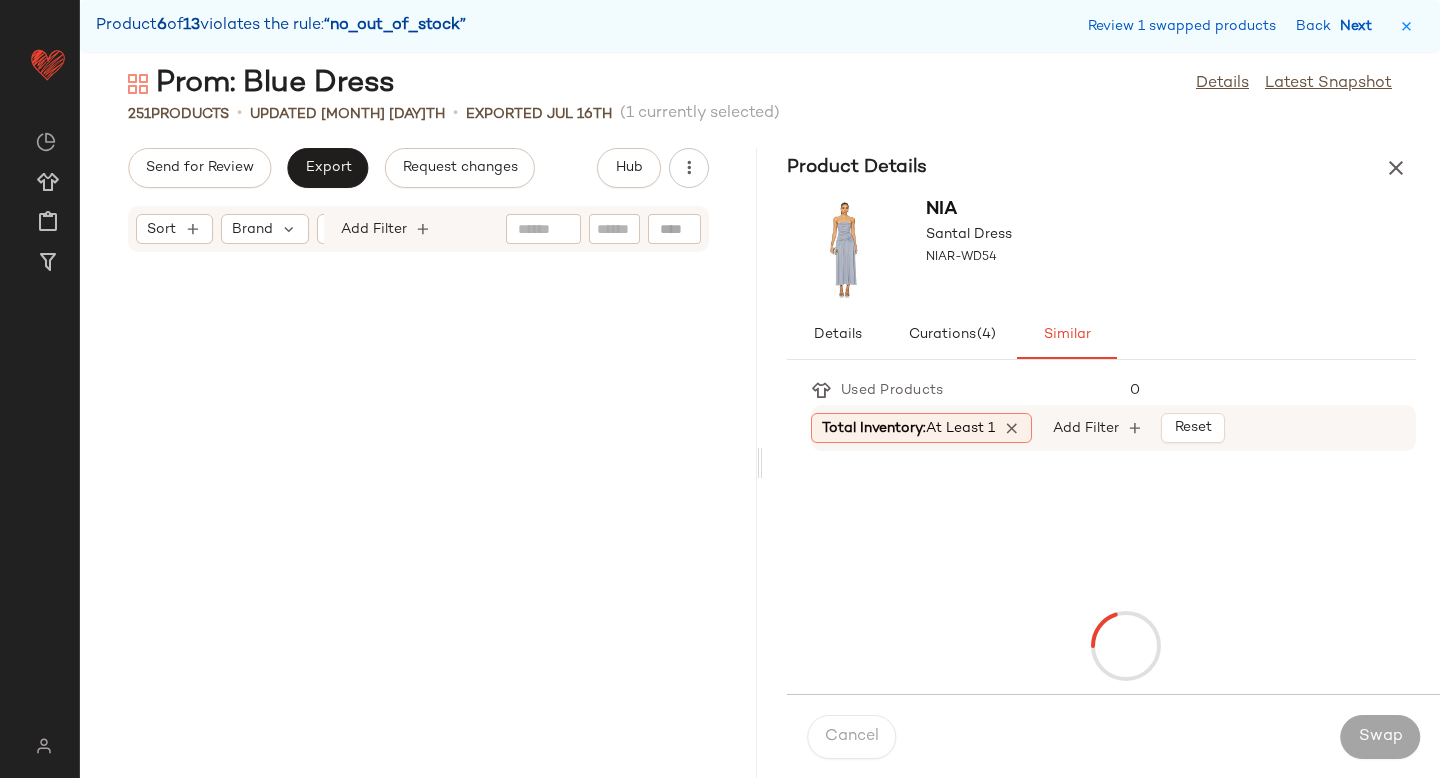 scroll, scrollTop: 13542, scrollLeft: 0, axis: vertical 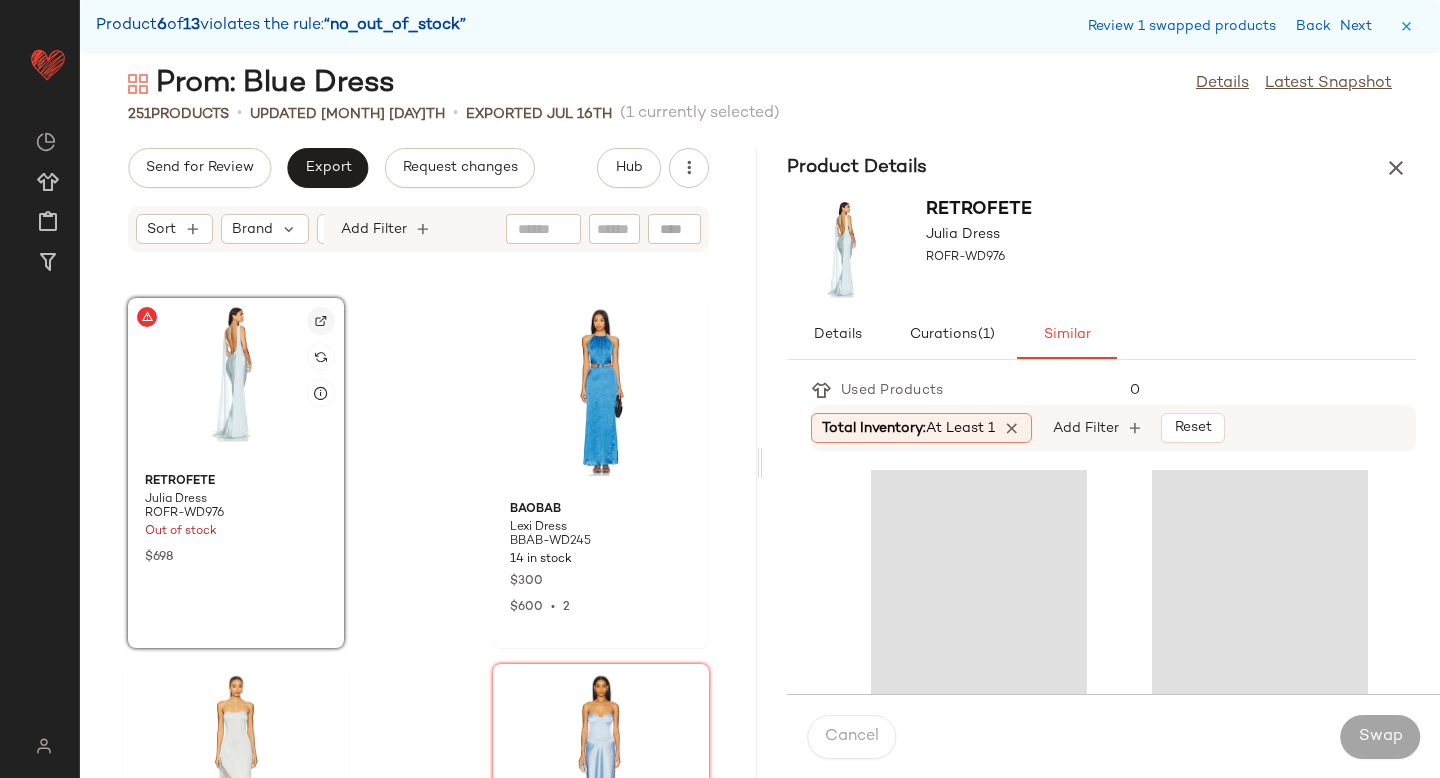 click 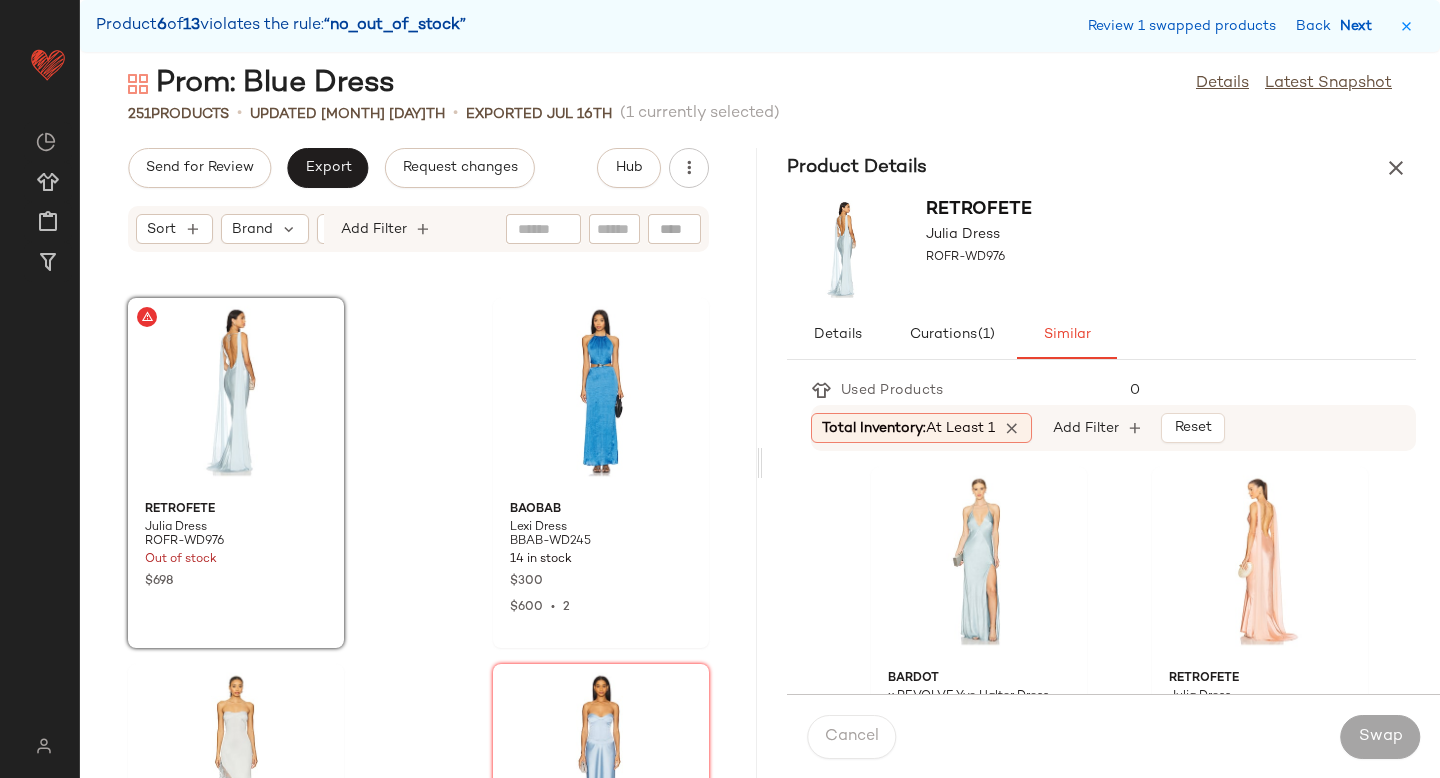 click on "Next" at bounding box center [1360, 26] 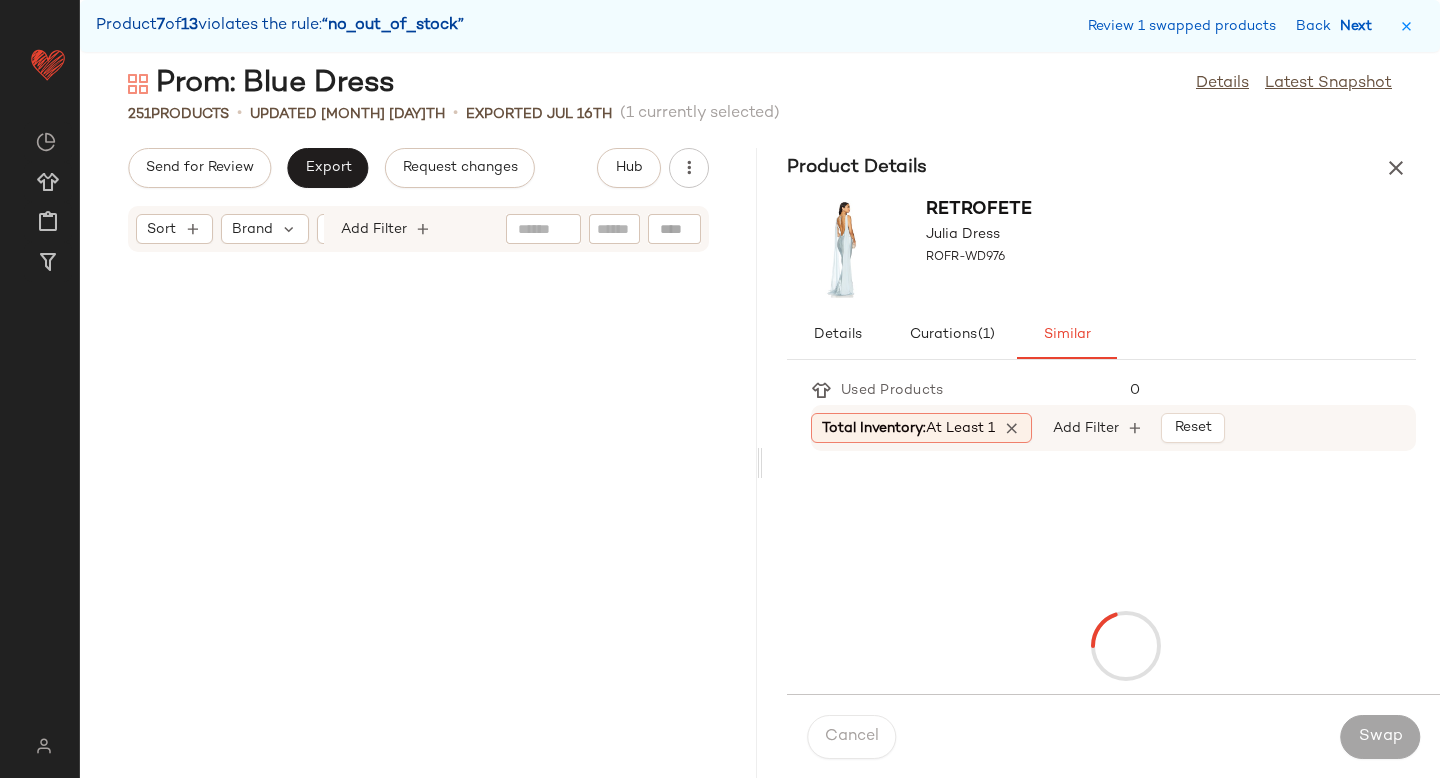 scroll, scrollTop: 16470, scrollLeft: 0, axis: vertical 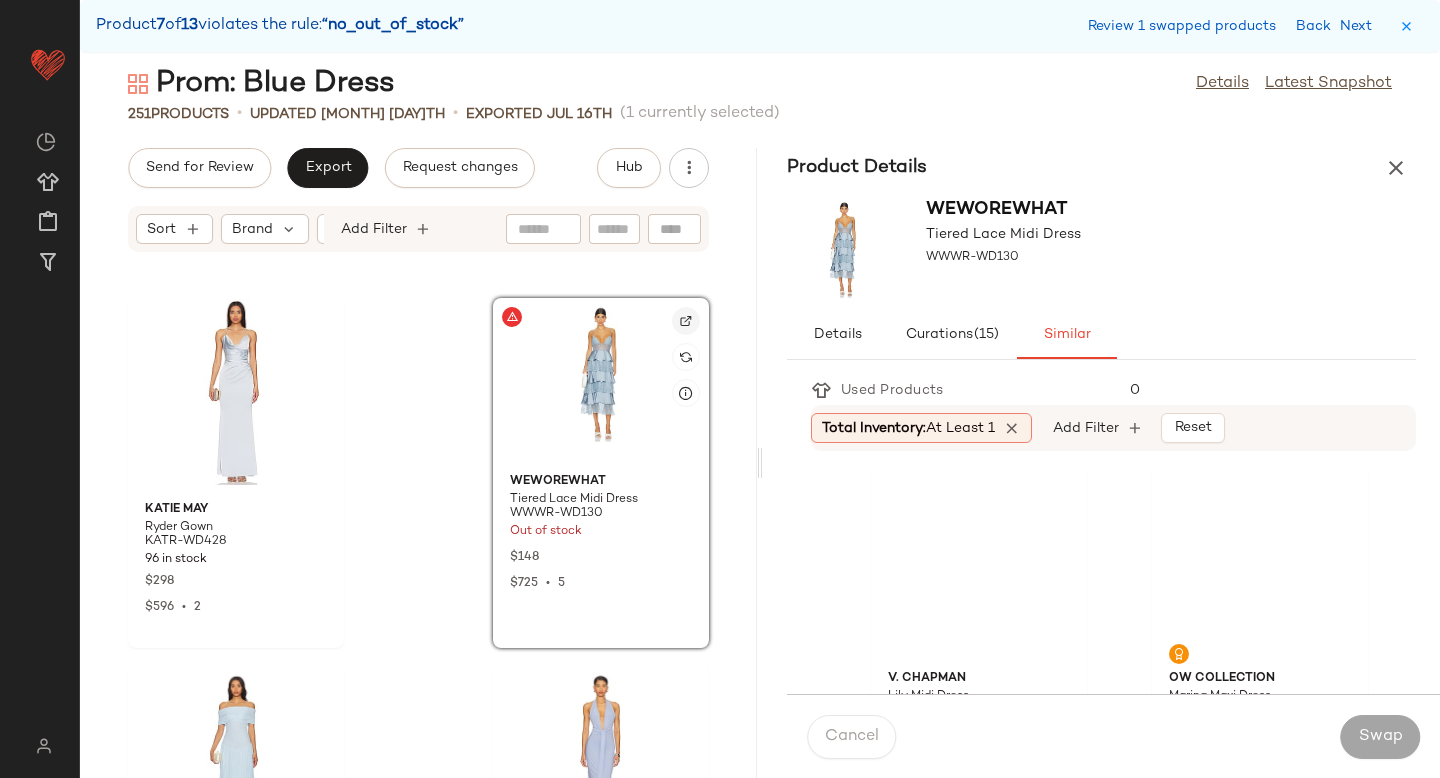 click at bounding box center [686, 321] 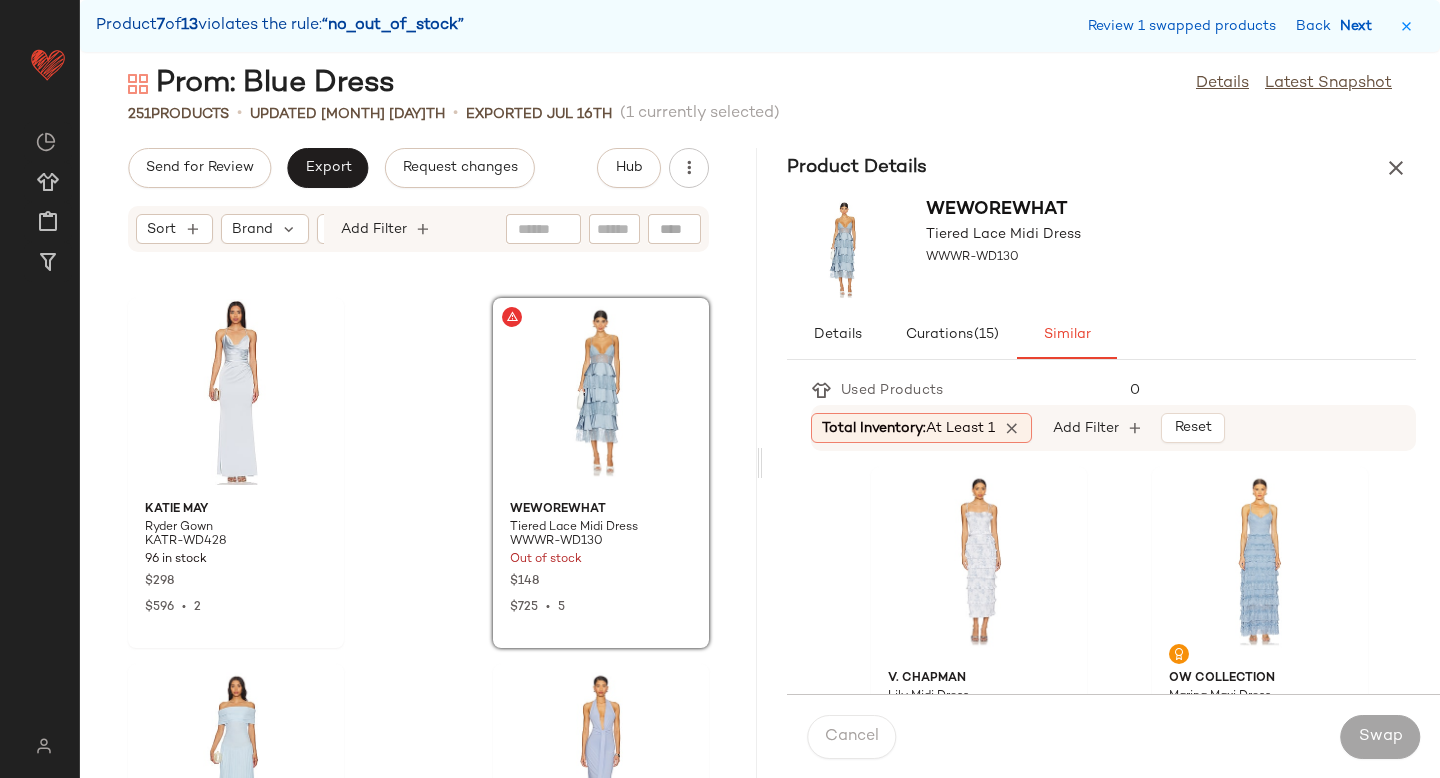 click on "Next" at bounding box center [1360, 26] 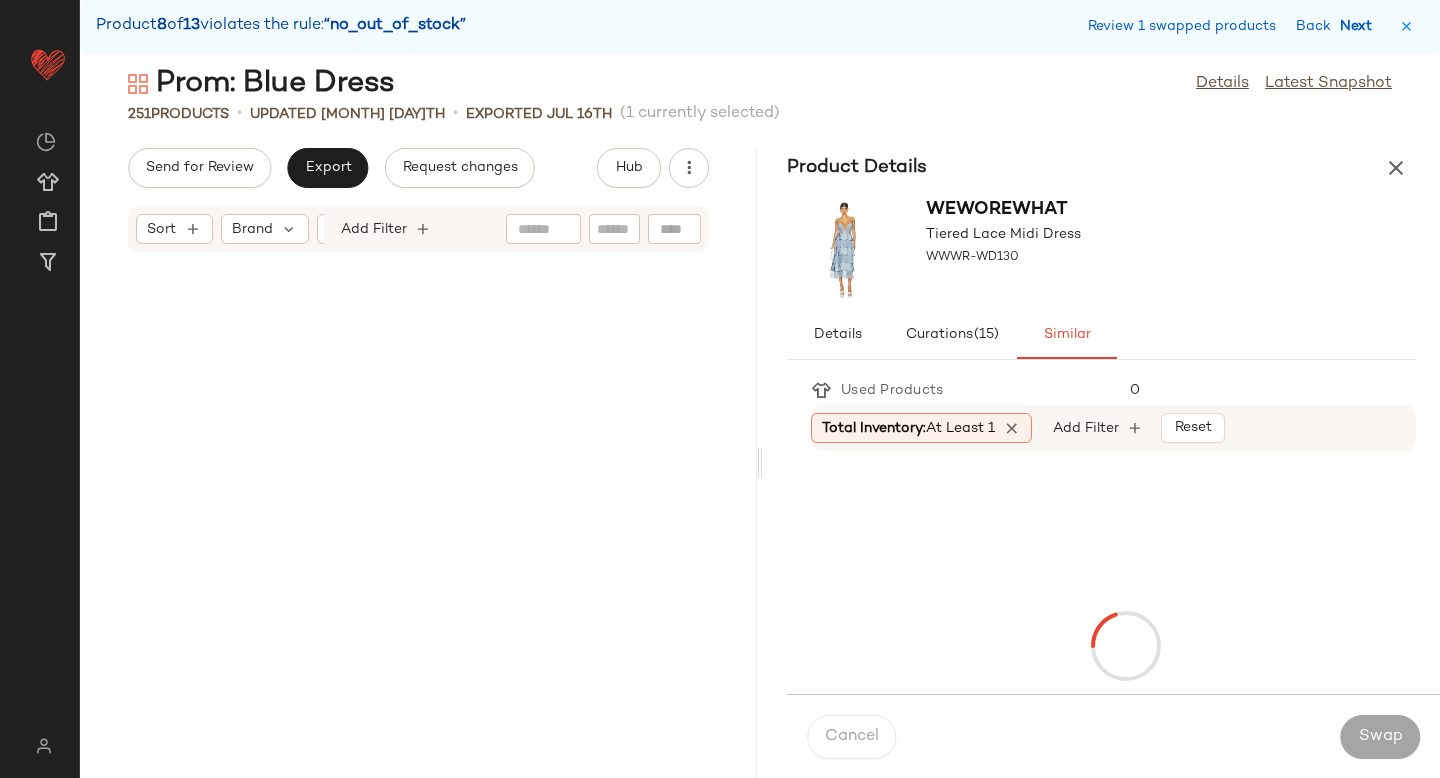 scroll, scrollTop: 17568, scrollLeft: 0, axis: vertical 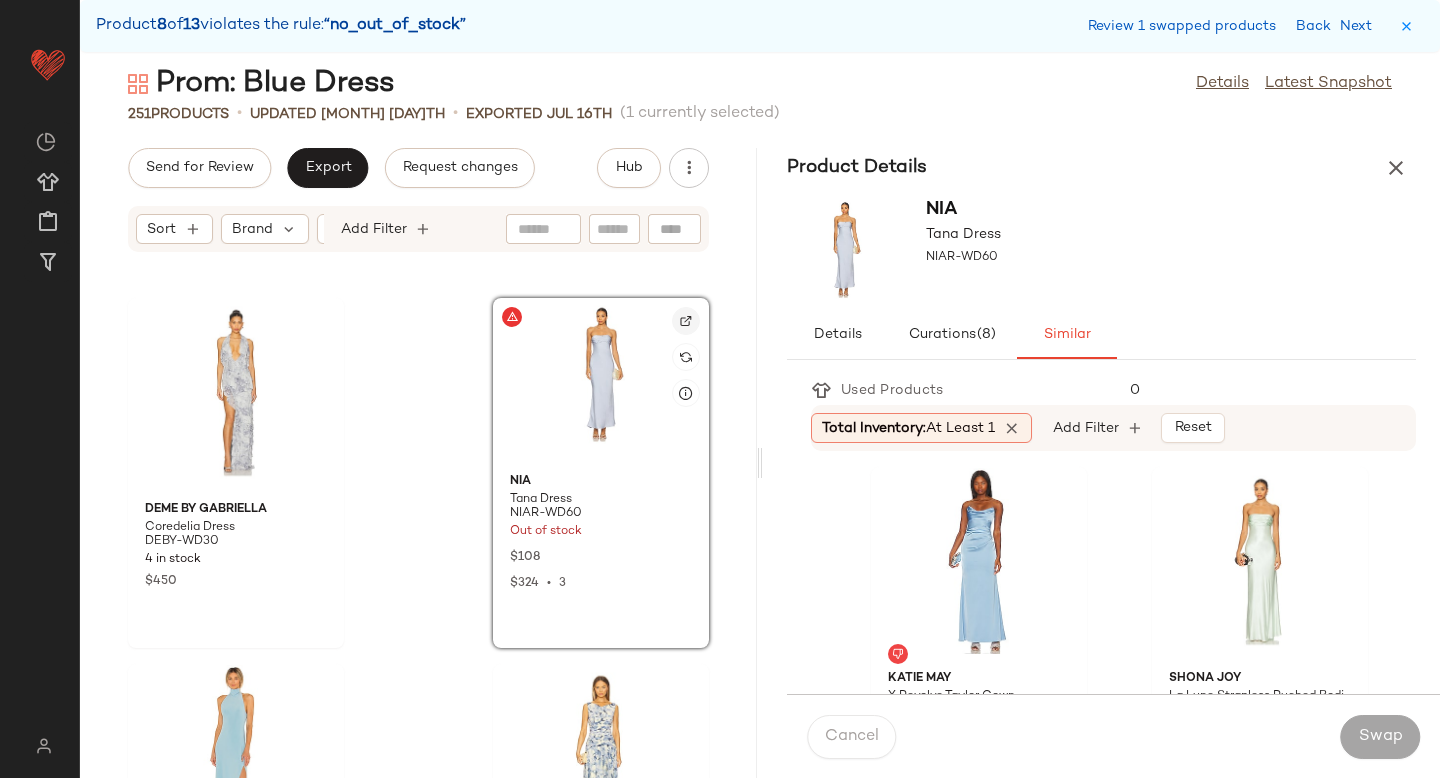 click 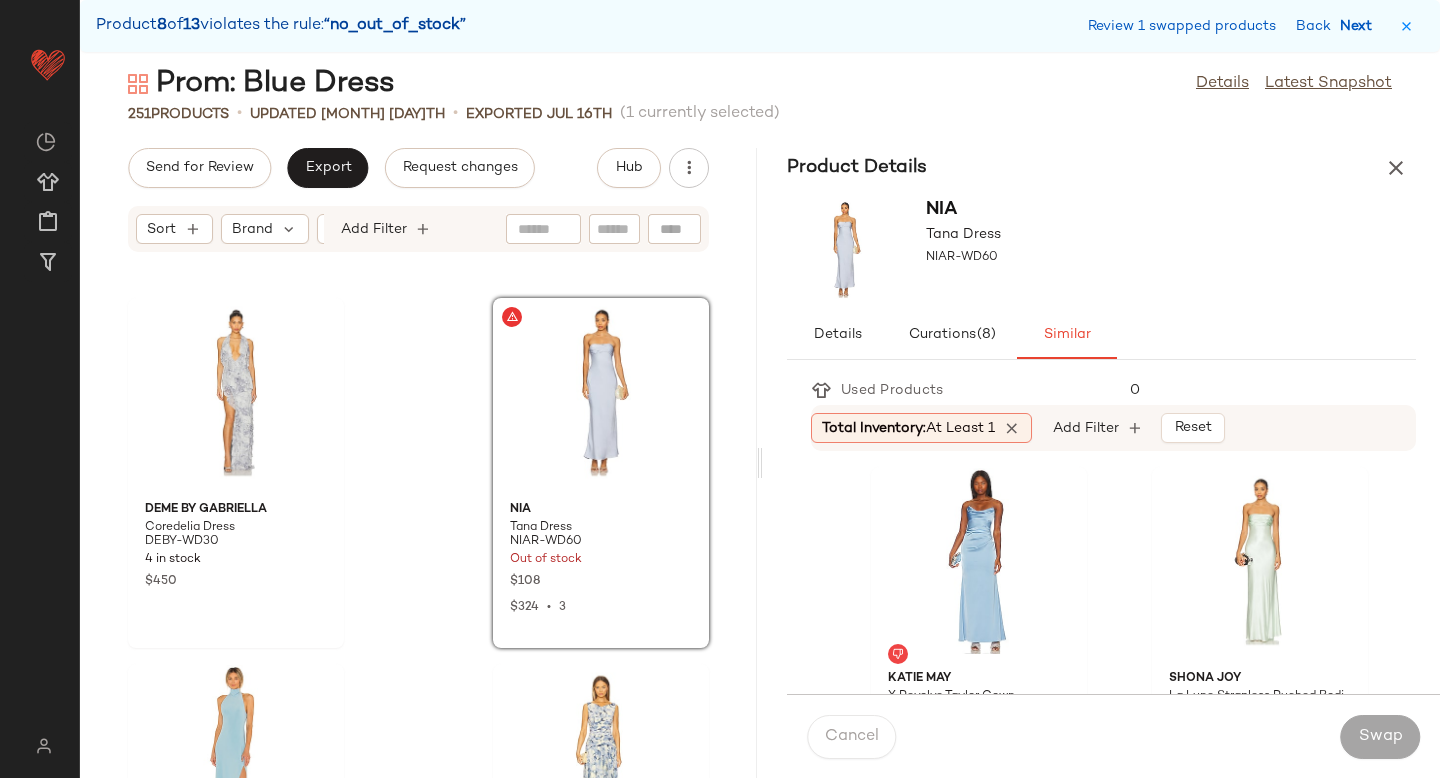 click on "Next" at bounding box center [1360, 26] 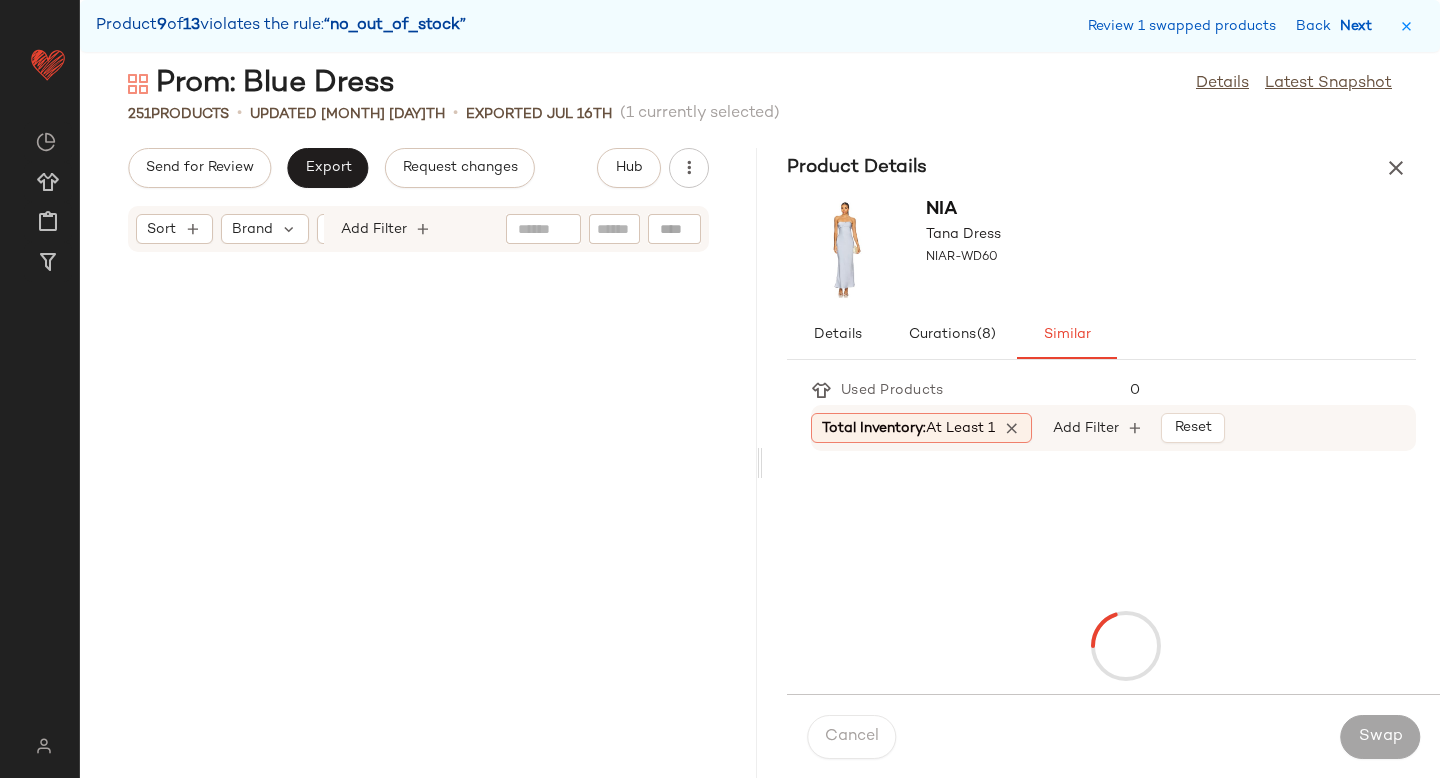 scroll, scrollTop: 18300, scrollLeft: 0, axis: vertical 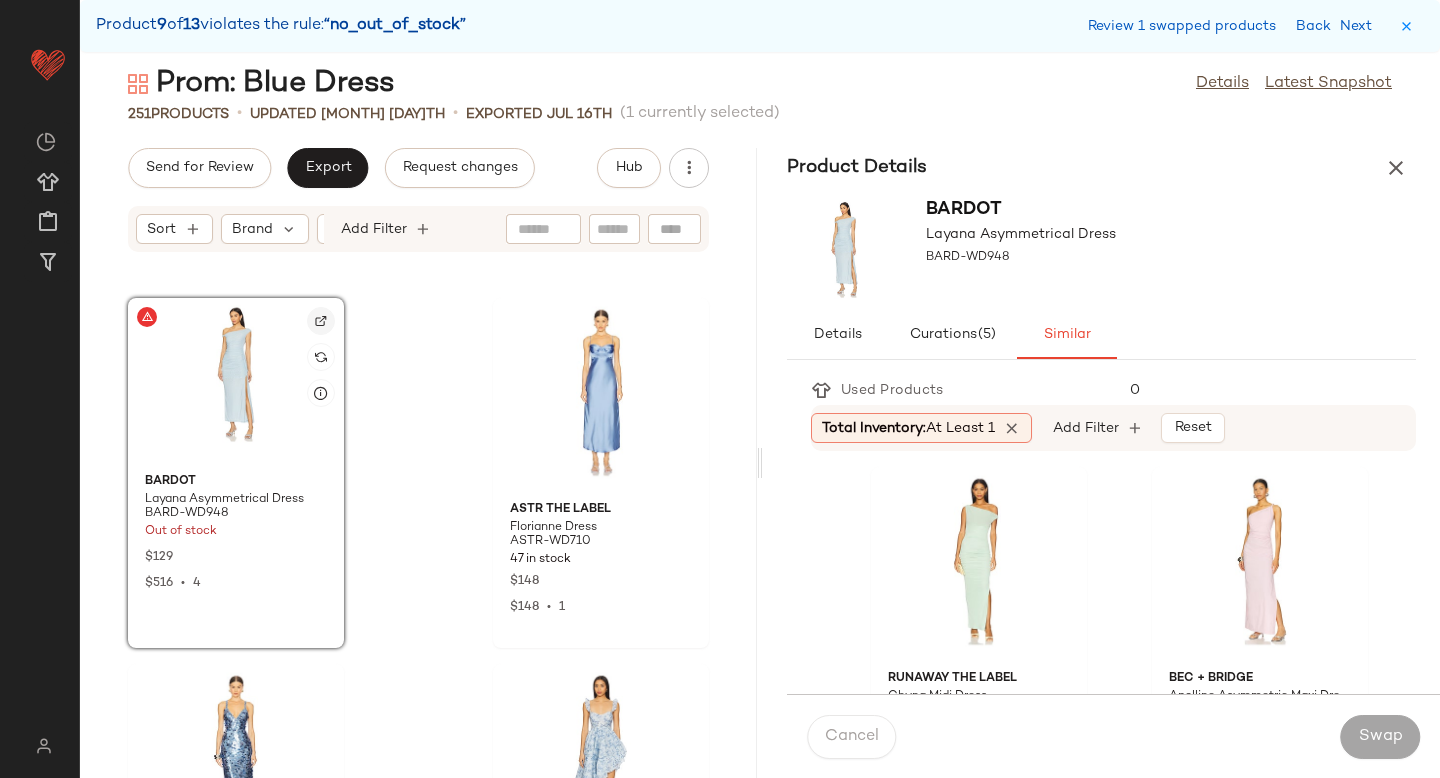 click 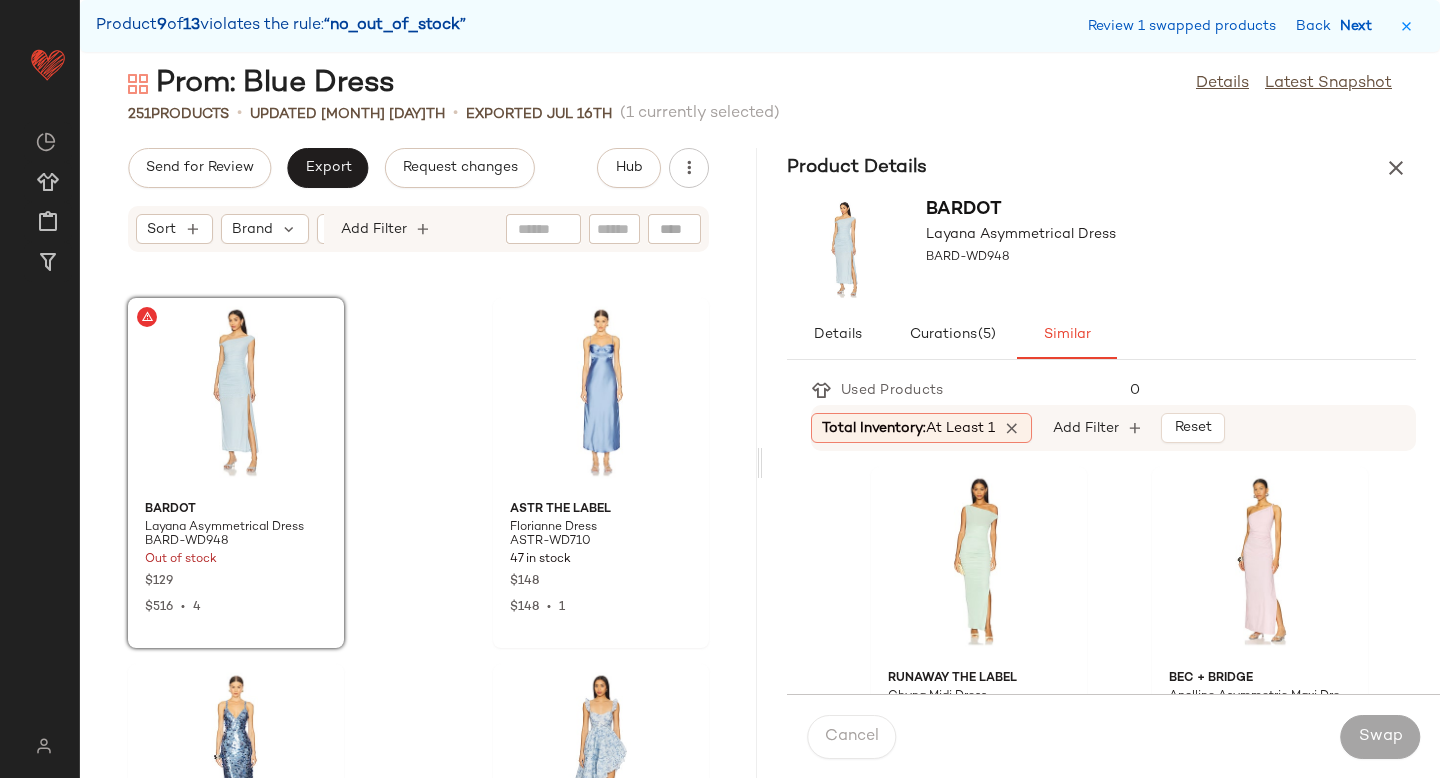 click on "Next" at bounding box center [1360, 26] 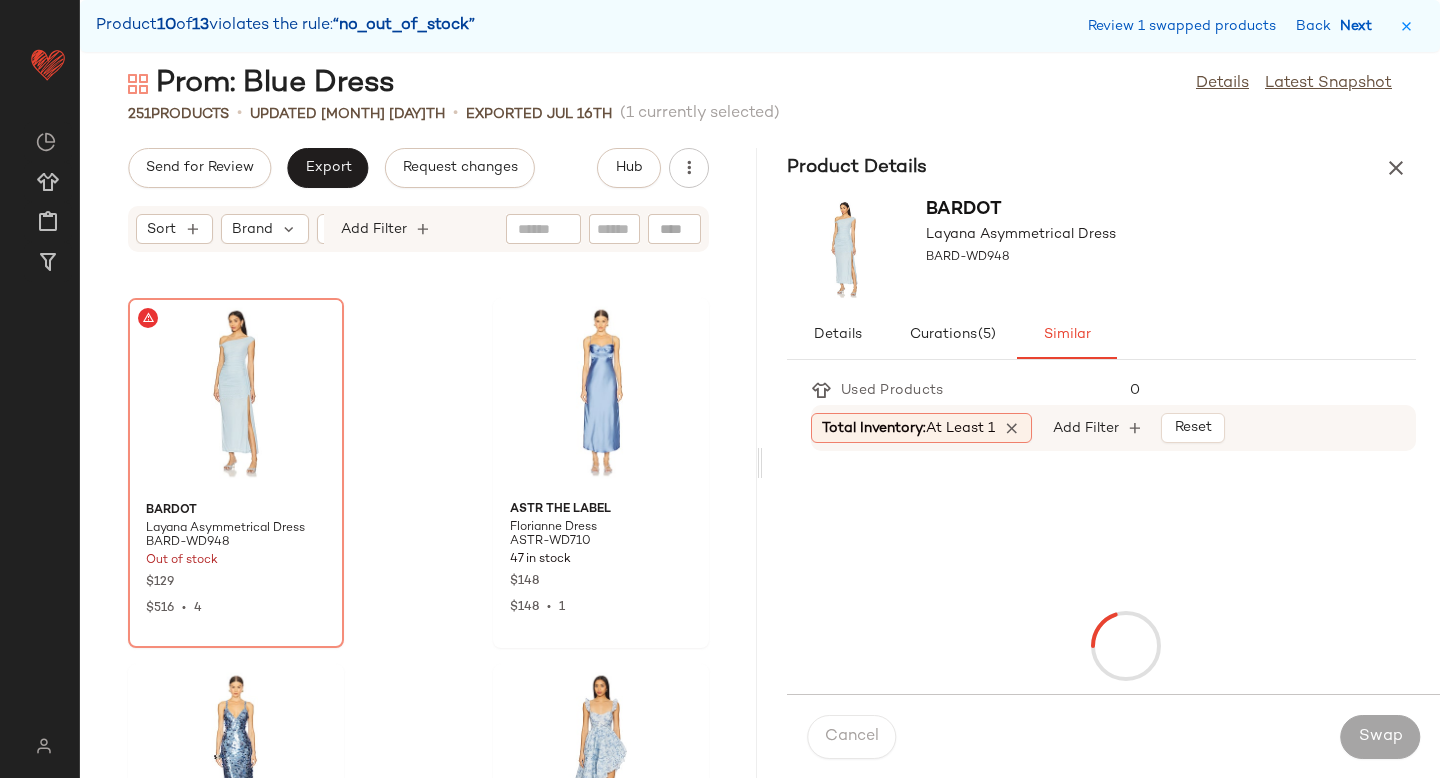 scroll, scrollTop: 30012, scrollLeft: 0, axis: vertical 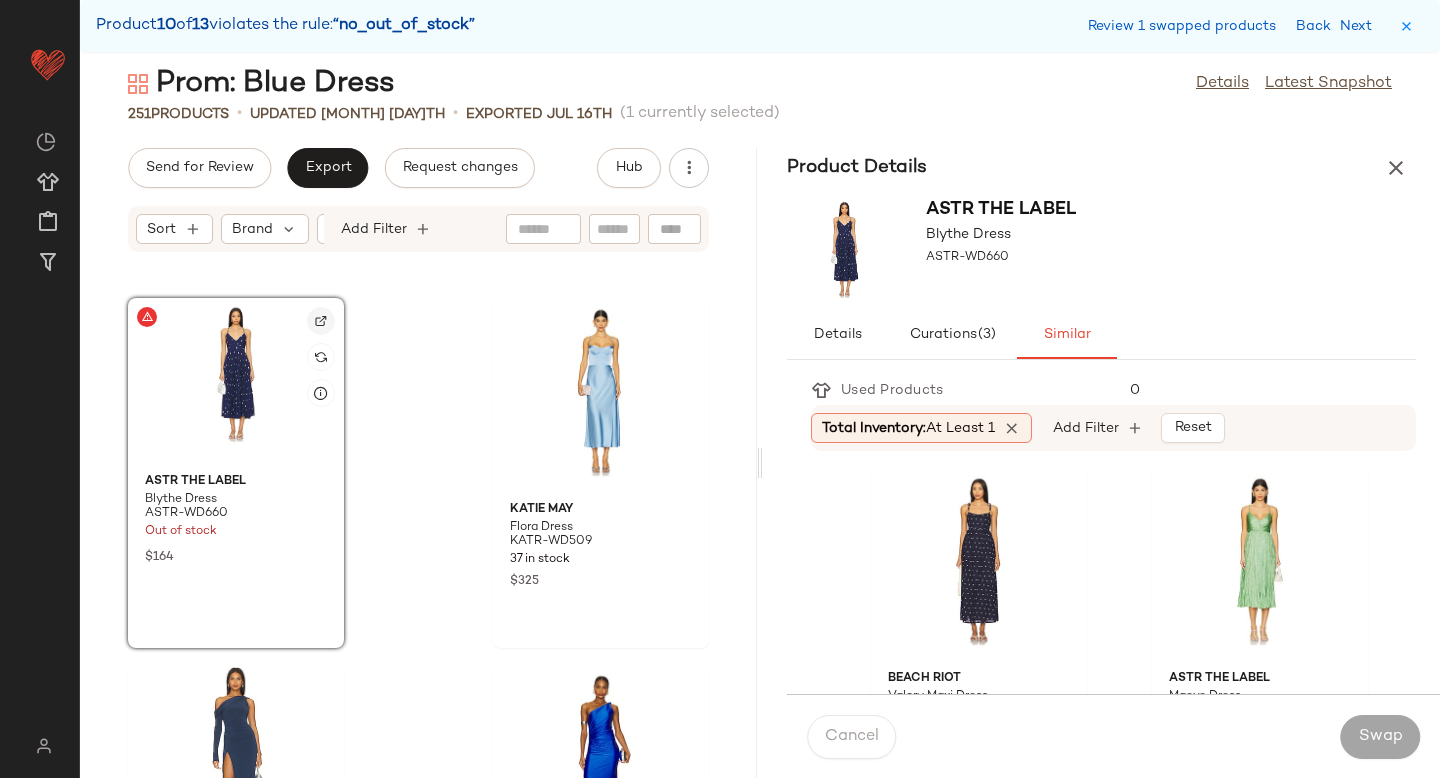 click 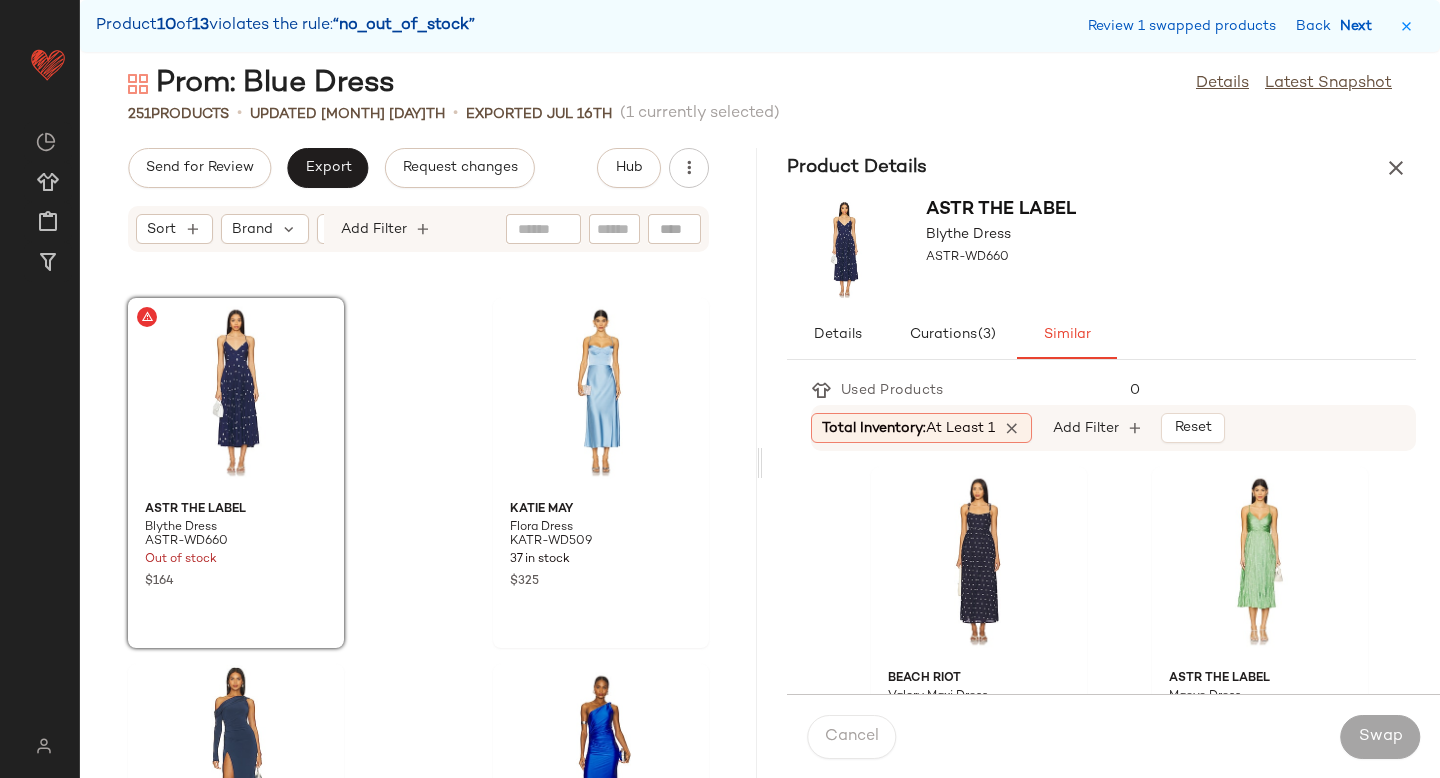 click on "Next" at bounding box center [1360, 26] 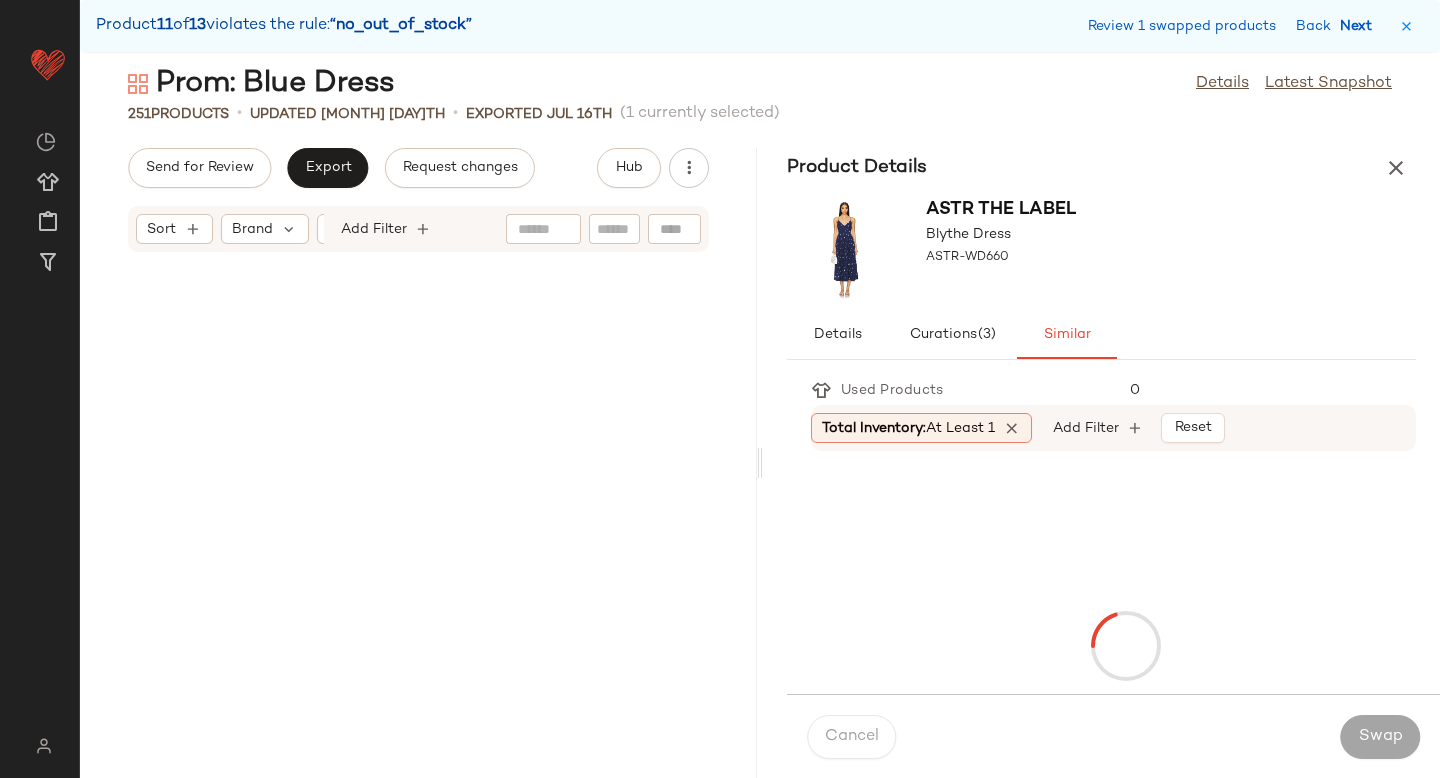 scroll, scrollTop: 33306, scrollLeft: 0, axis: vertical 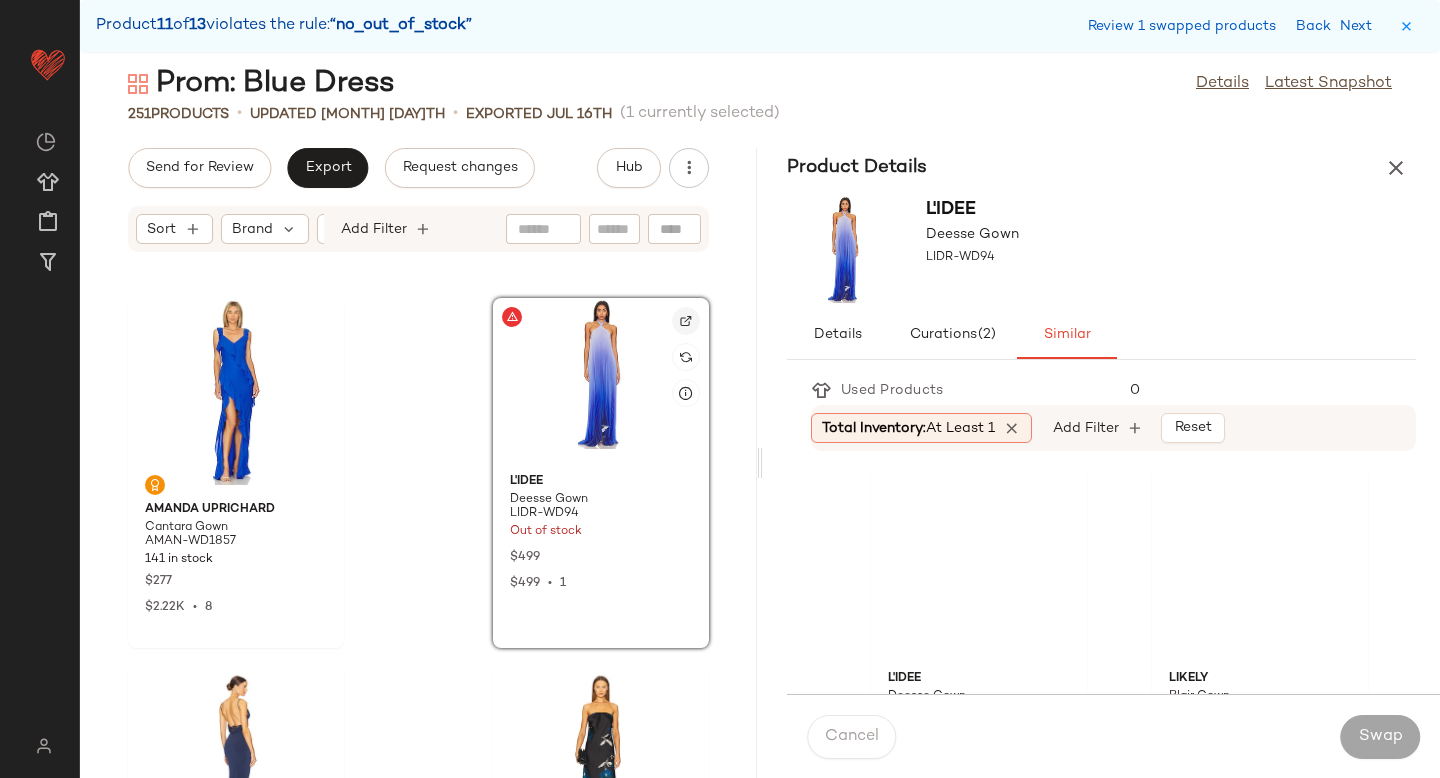 click 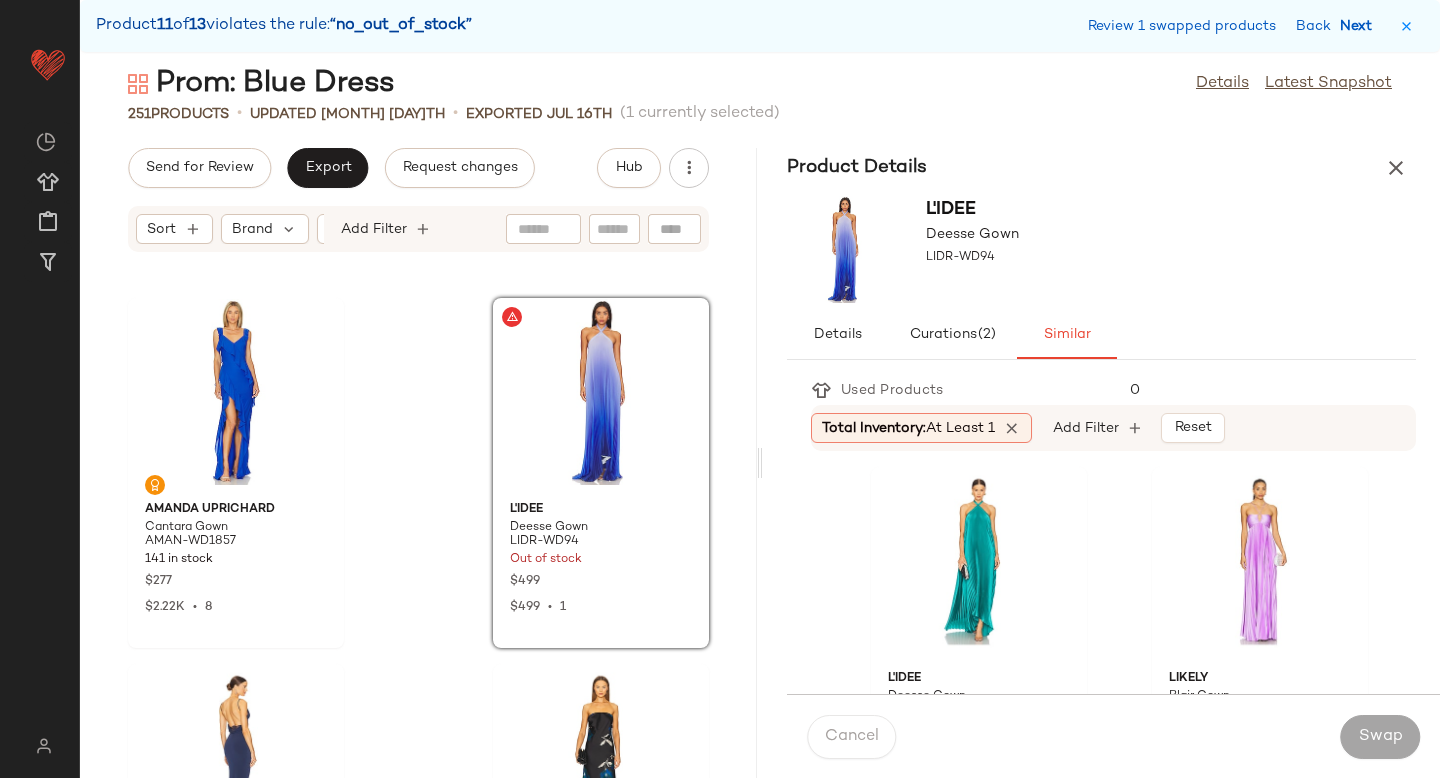 click on "Next" at bounding box center [1360, 26] 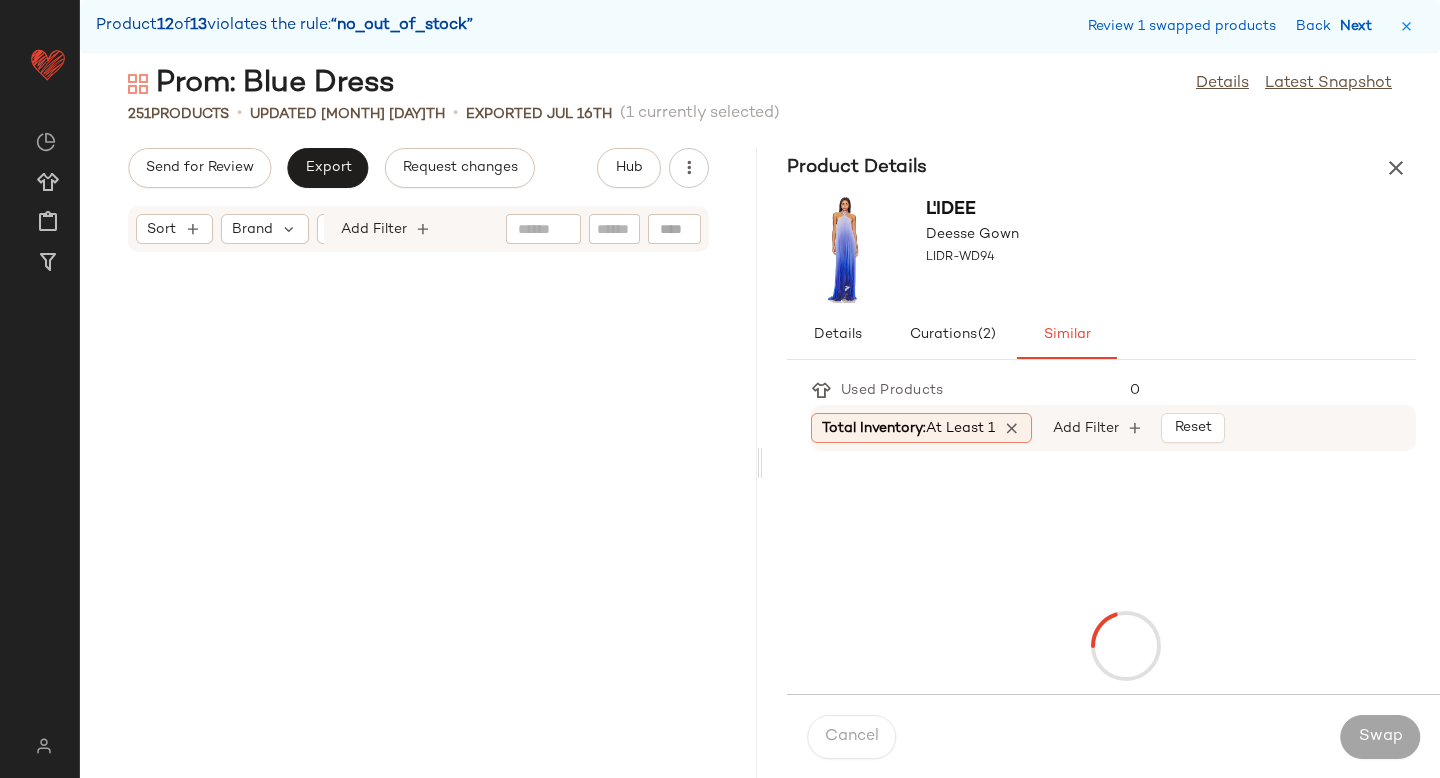 scroll, scrollTop: 34038, scrollLeft: 0, axis: vertical 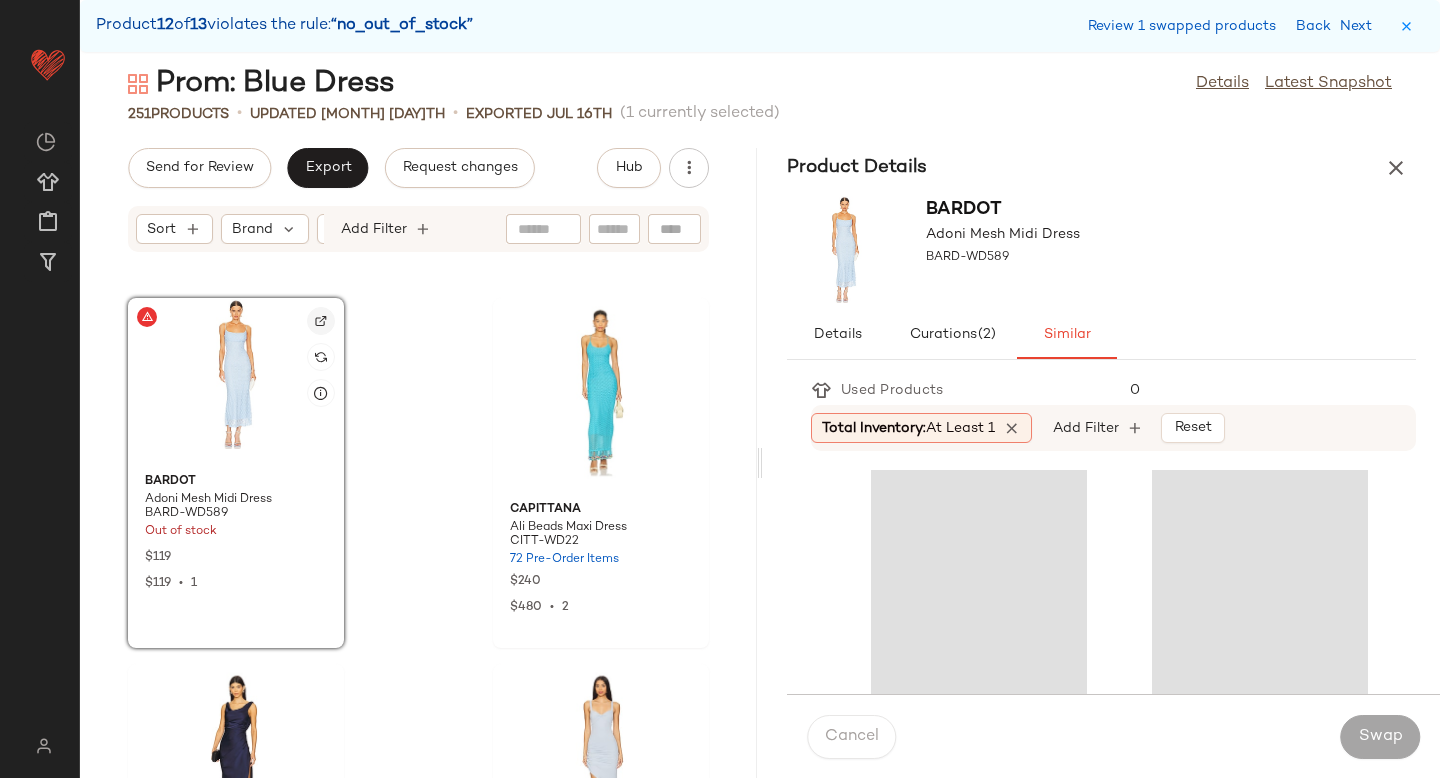 click at bounding box center (321, 321) 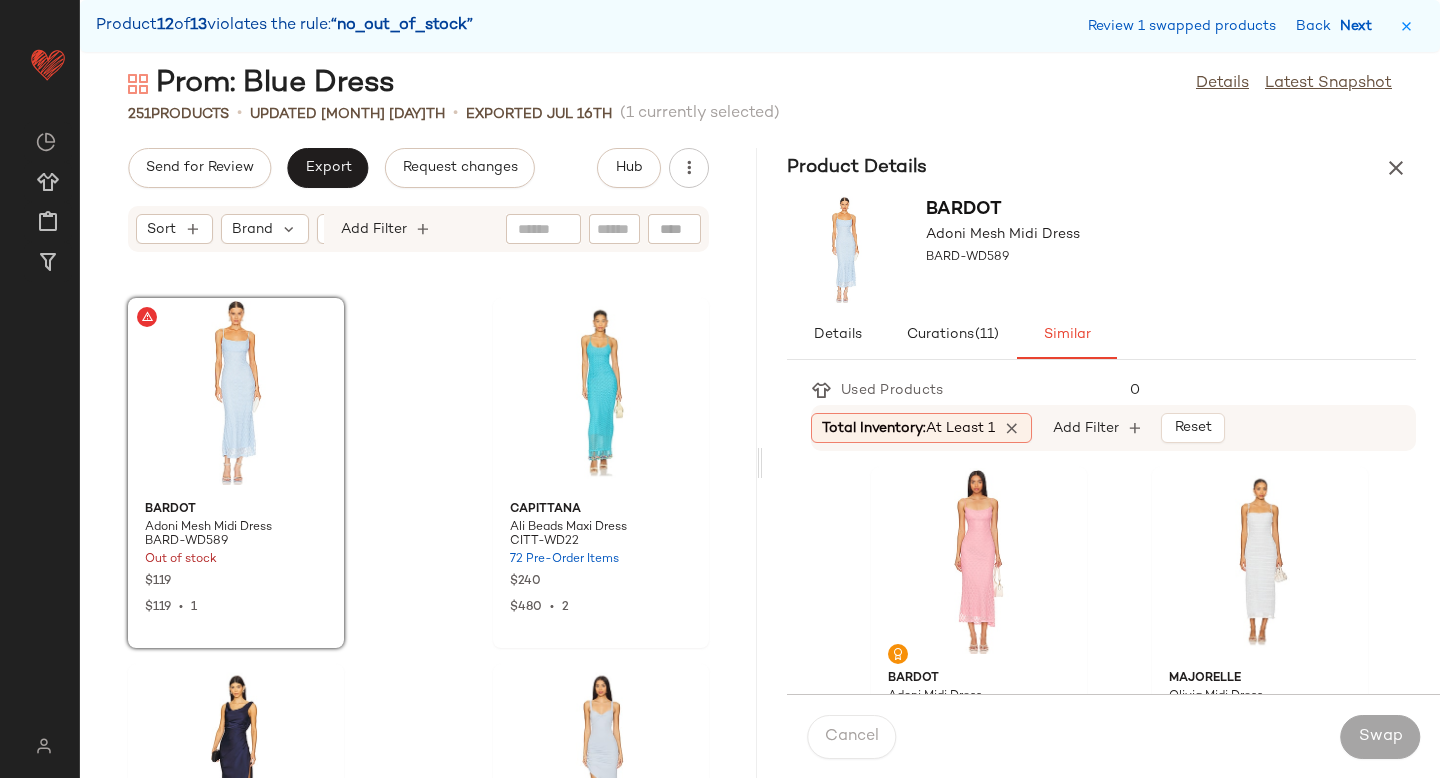 click on "Next" at bounding box center [1360, 26] 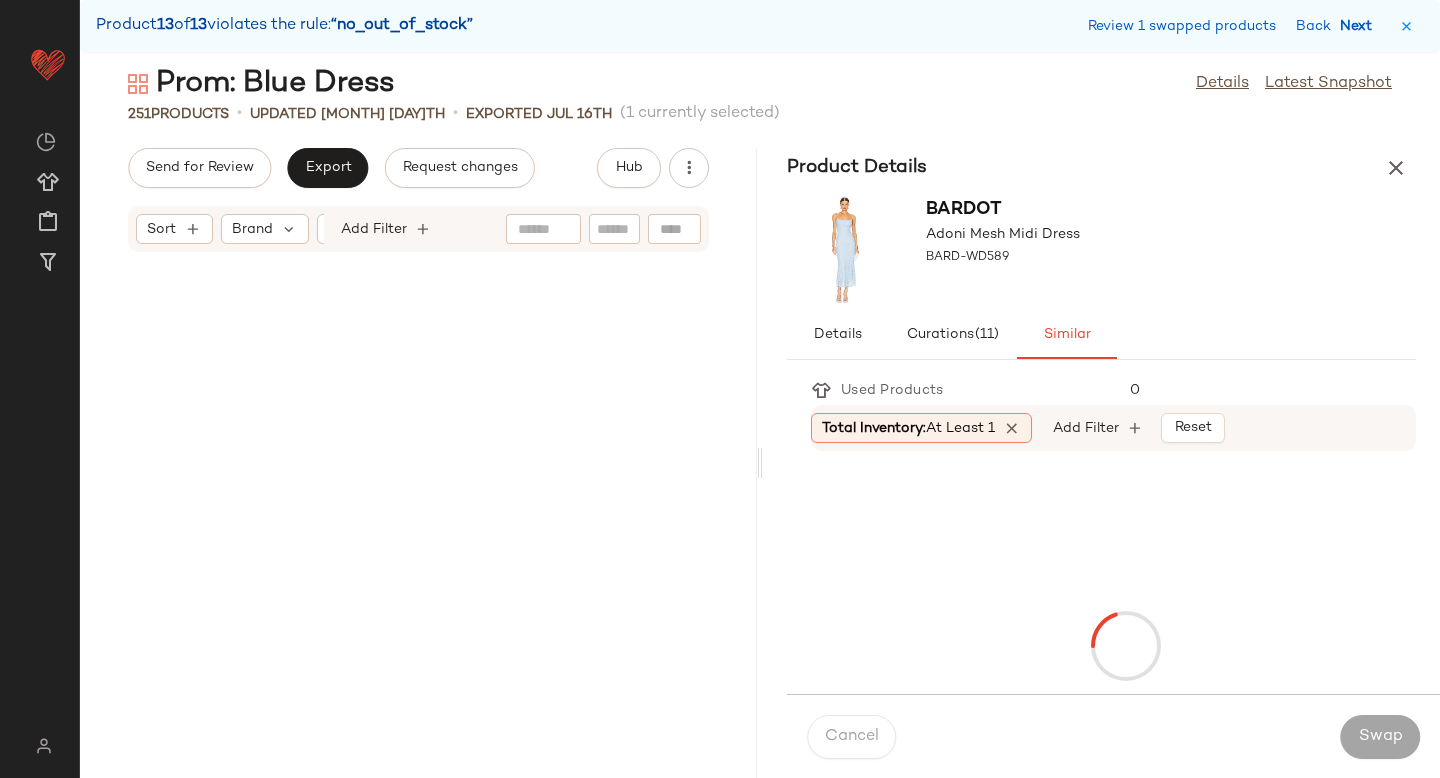 scroll, scrollTop: 40626, scrollLeft: 0, axis: vertical 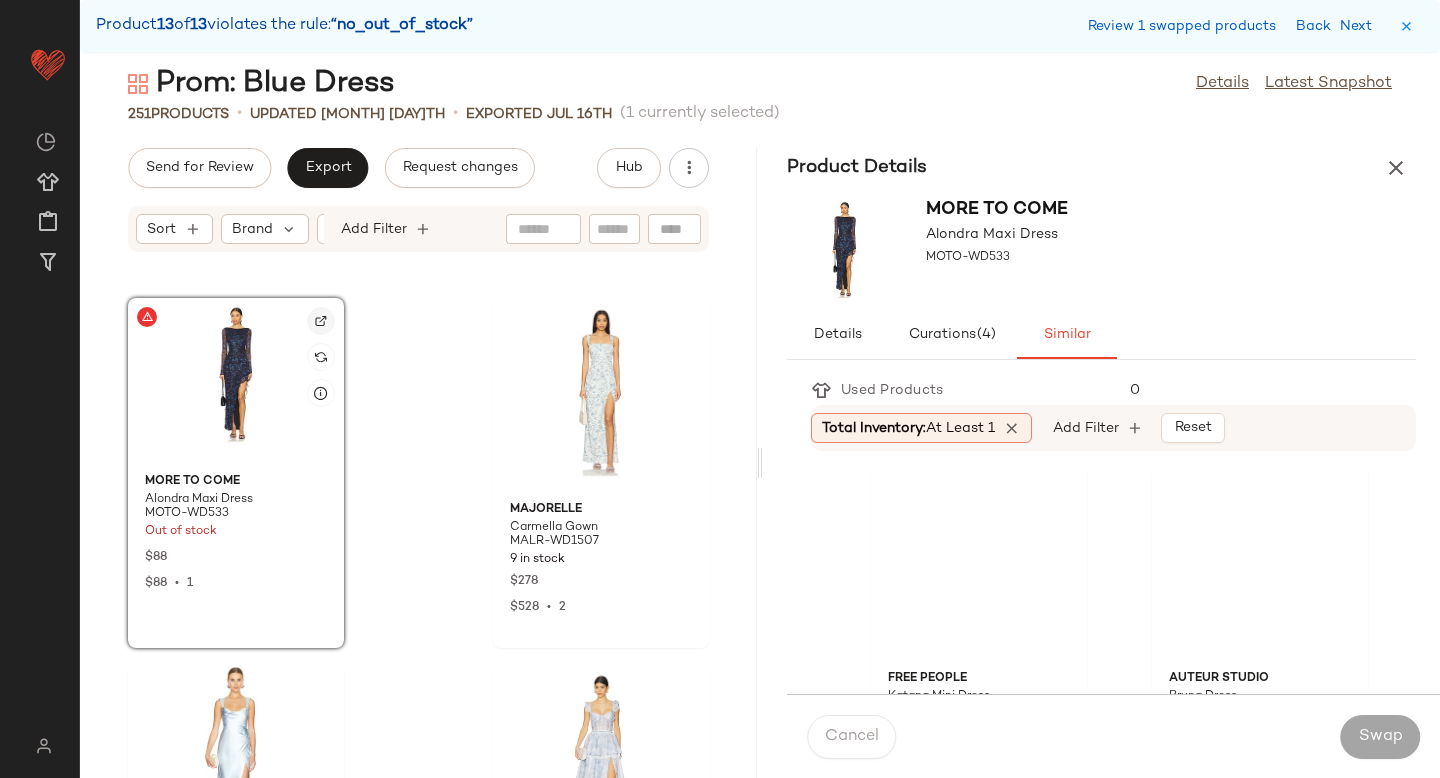 click at bounding box center (321, 321) 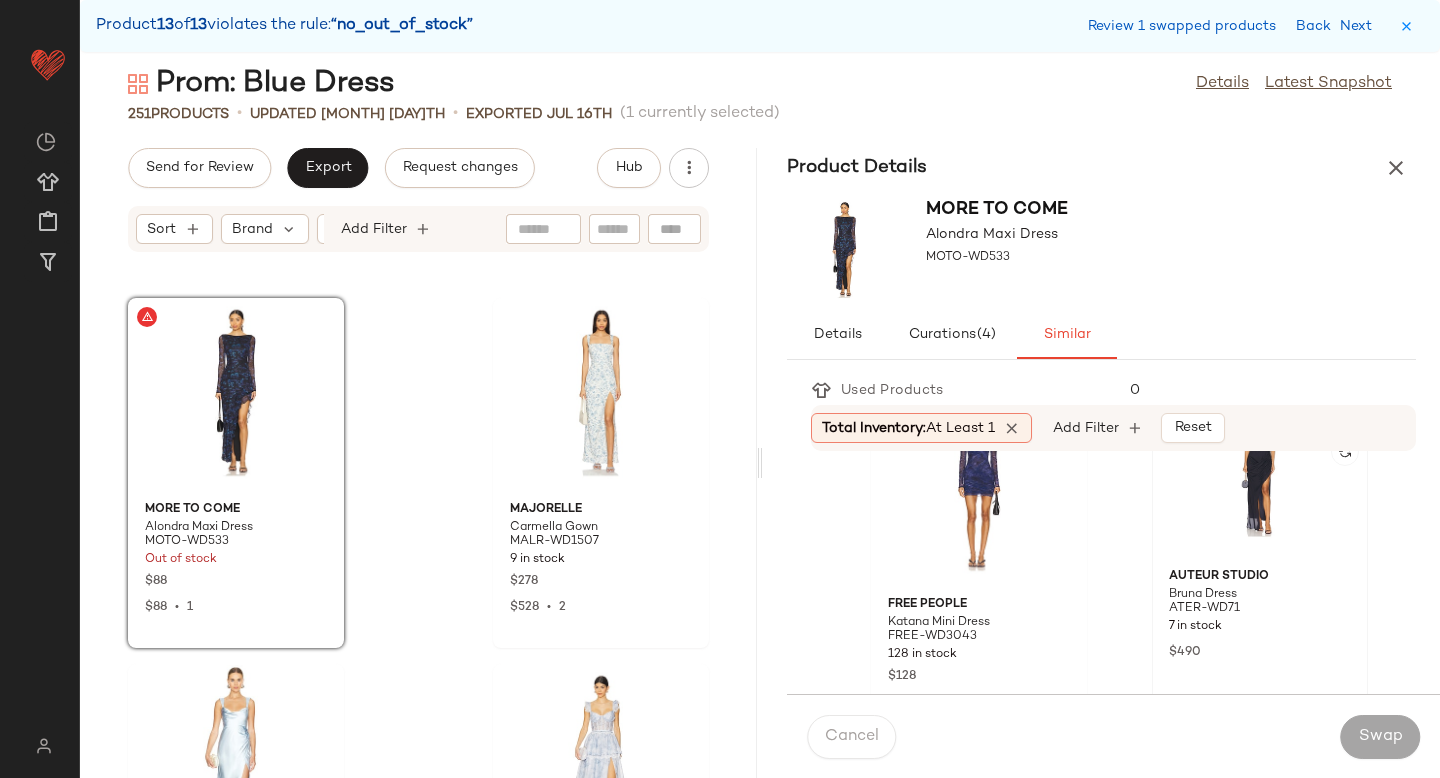 scroll, scrollTop: 91, scrollLeft: 0, axis: vertical 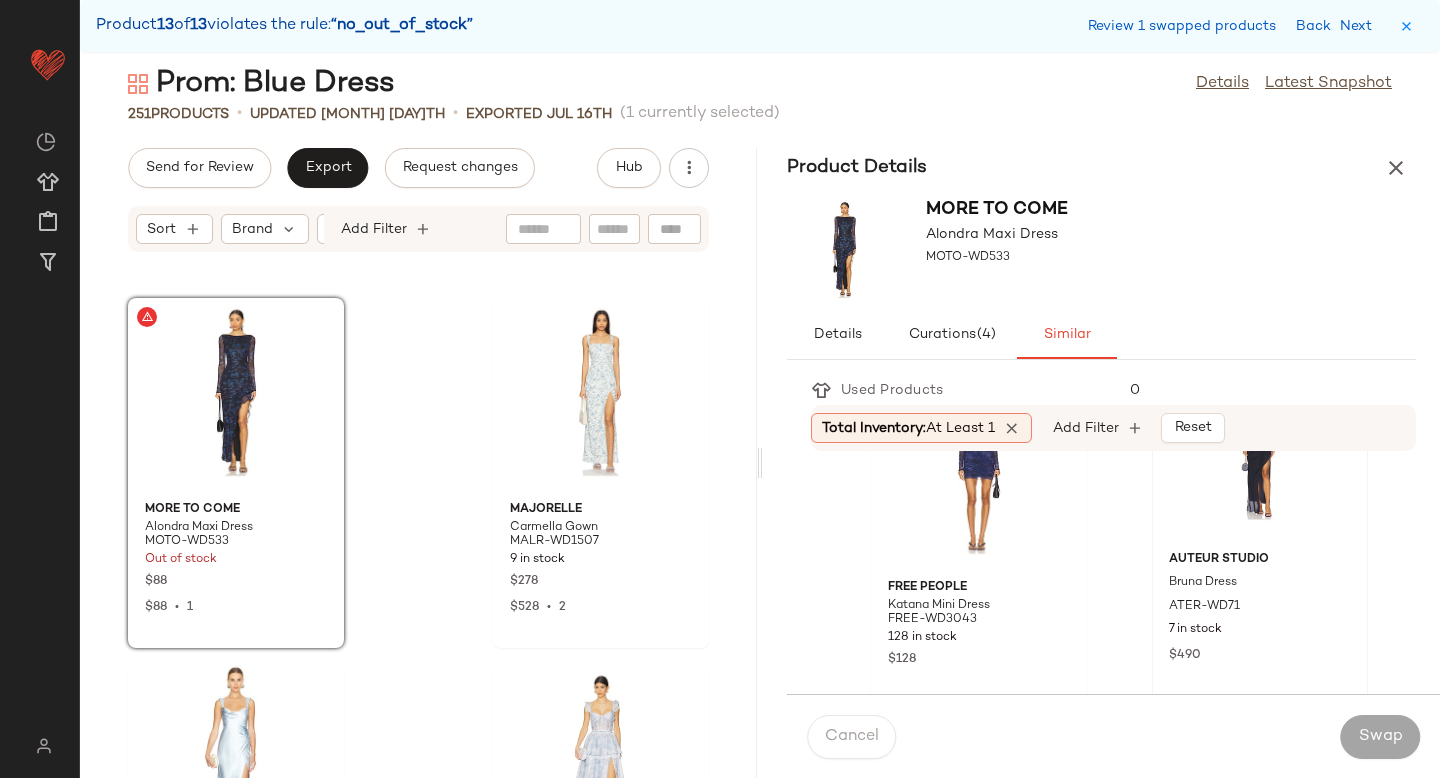 click on "Auteur Studio Bruna Dress ATER-WD71 7 in stock $490" 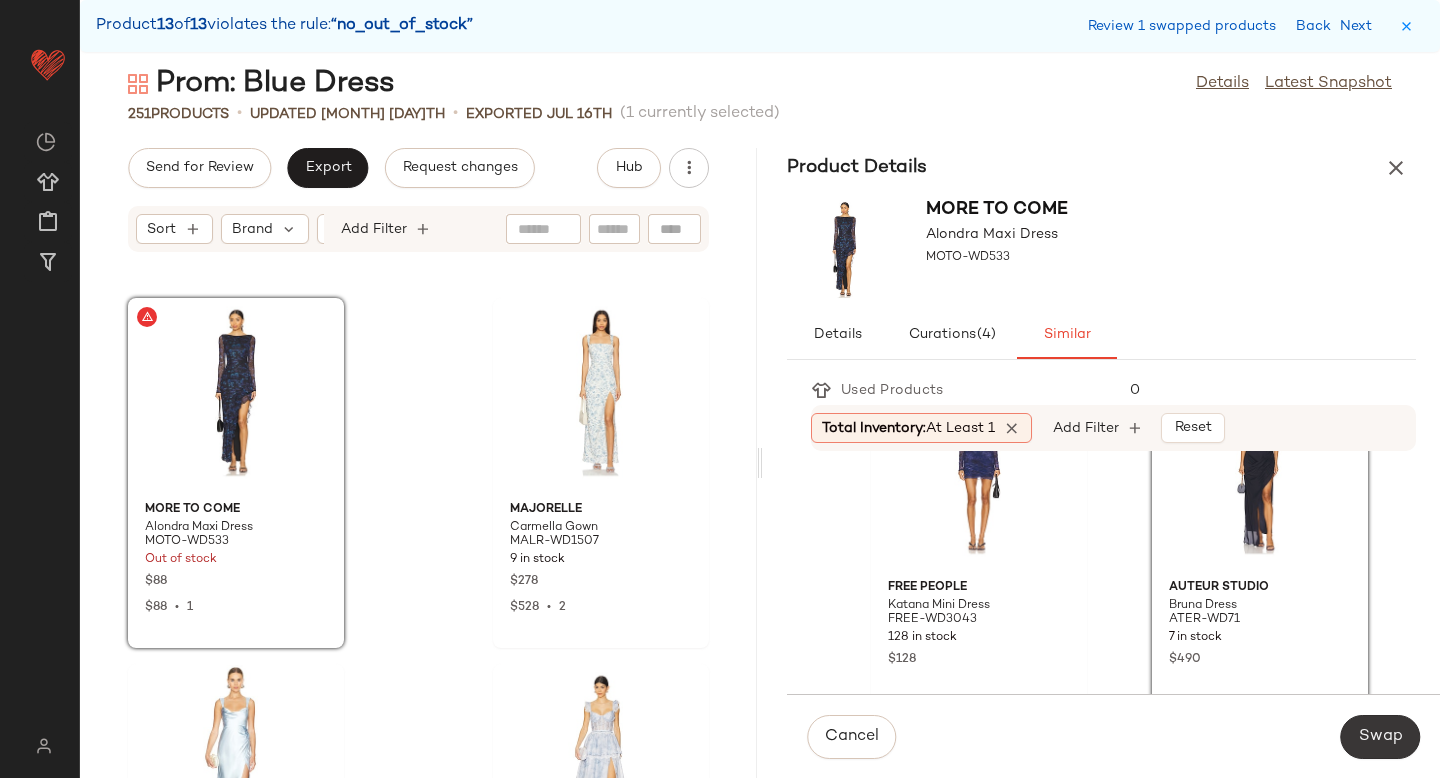 click on "Swap" at bounding box center [1380, 737] 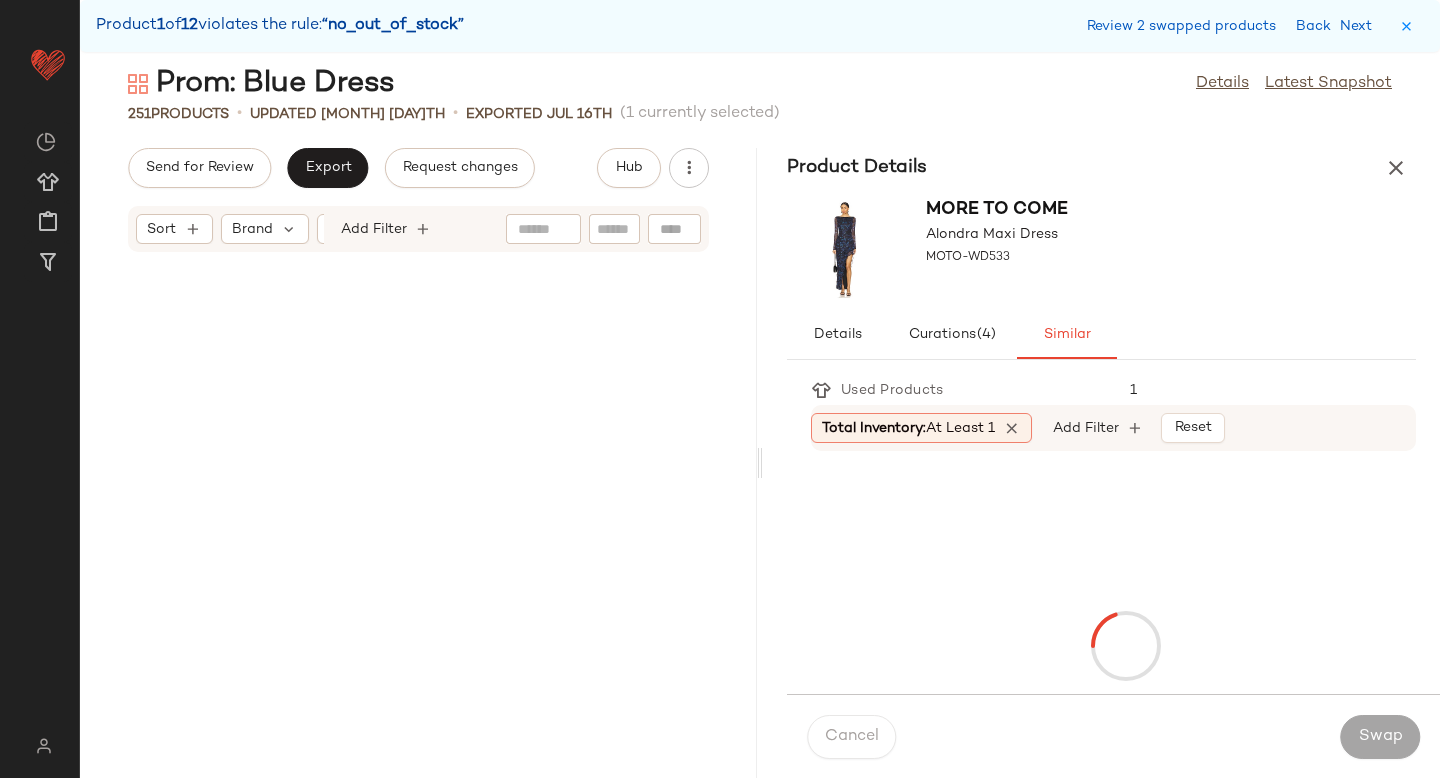 scroll, scrollTop: 6222, scrollLeft: 0, axis: vertical 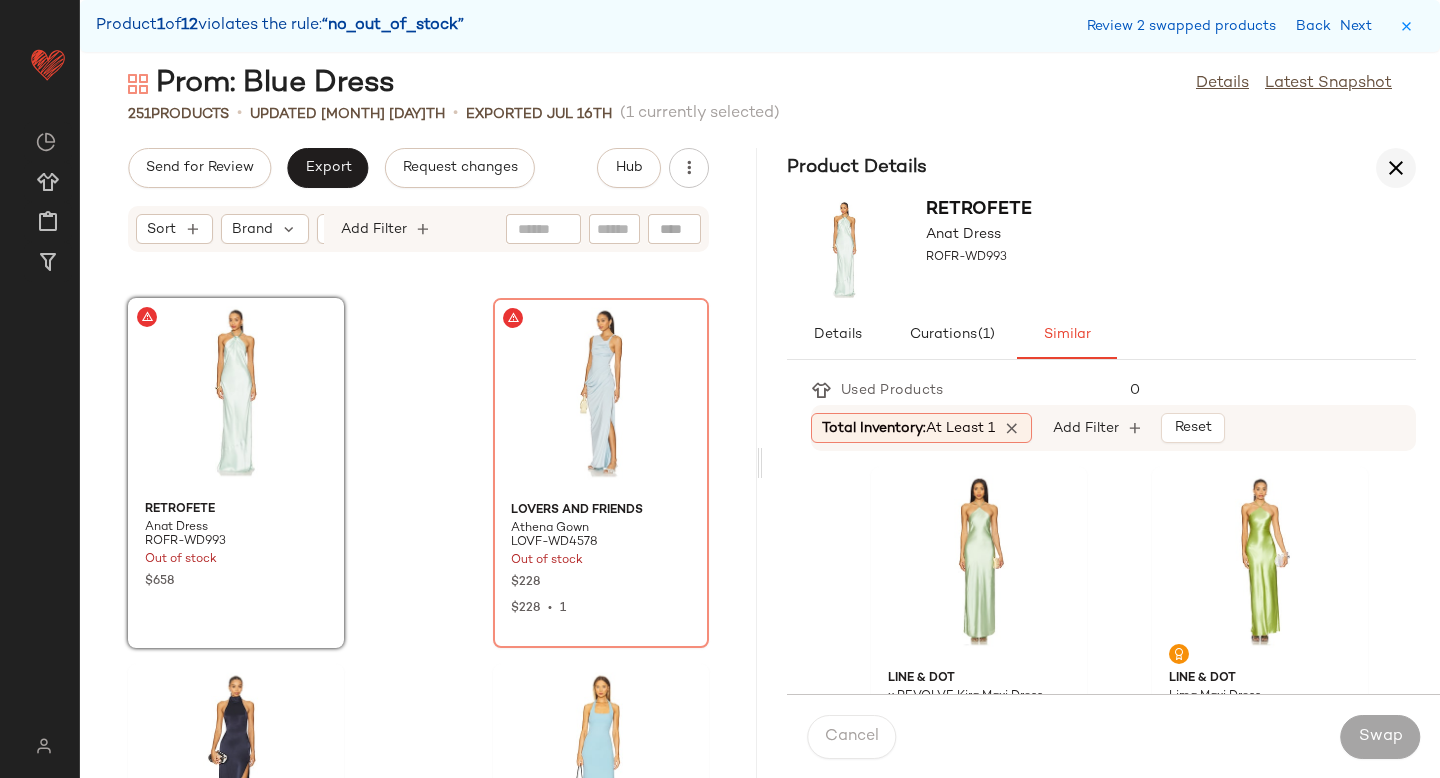 click at bounding box center (1396, 168) 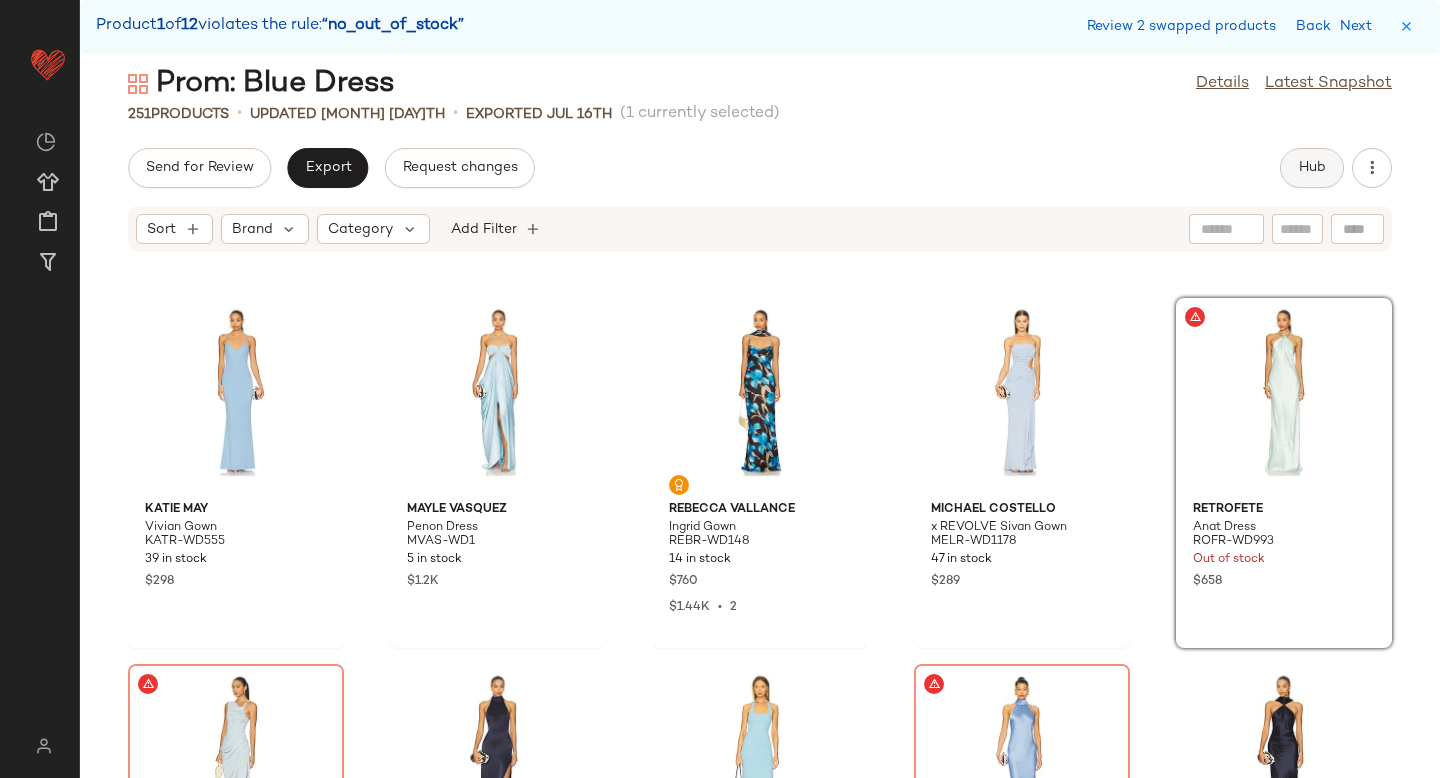 click on "Hub" 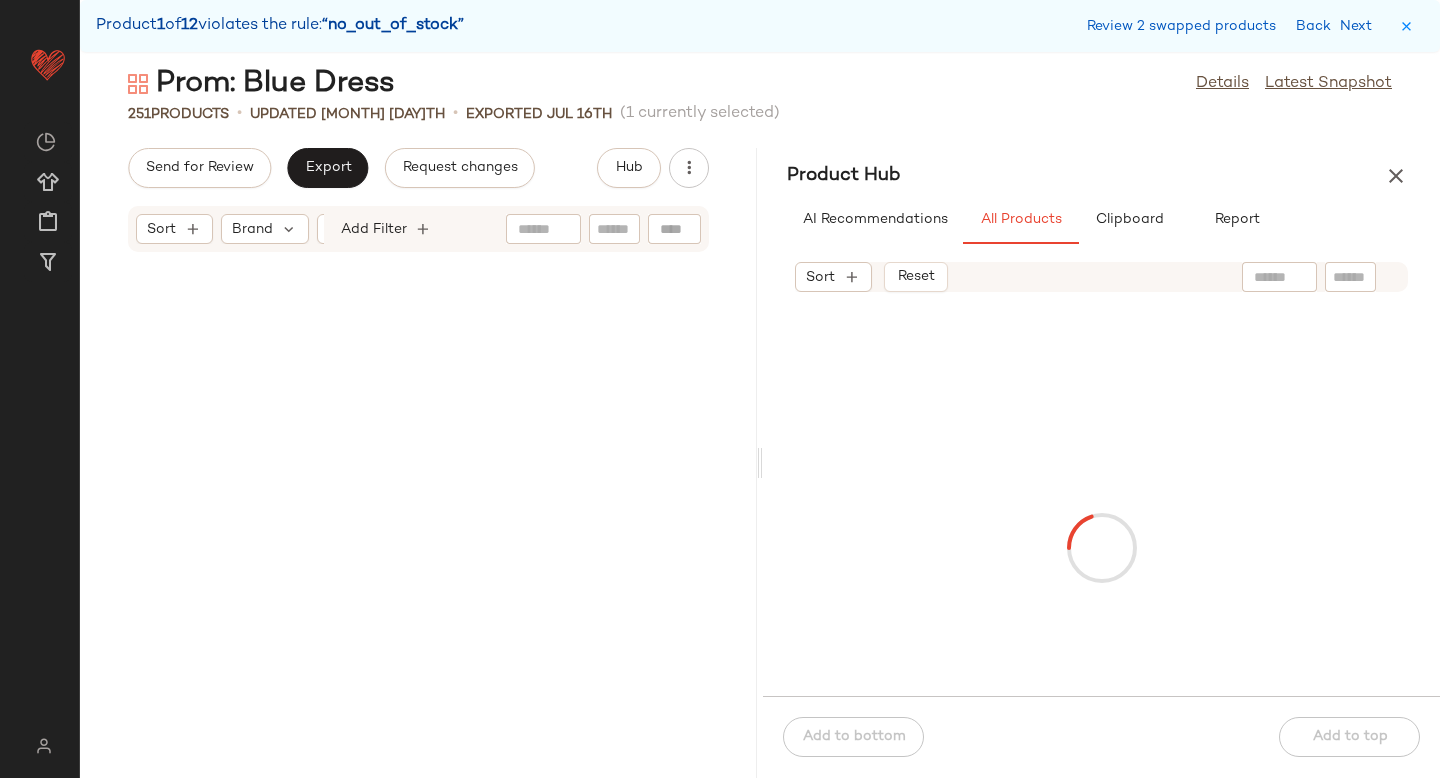 scroll, scrollTop: 6222, scrollLeft: 0, axis: vertical 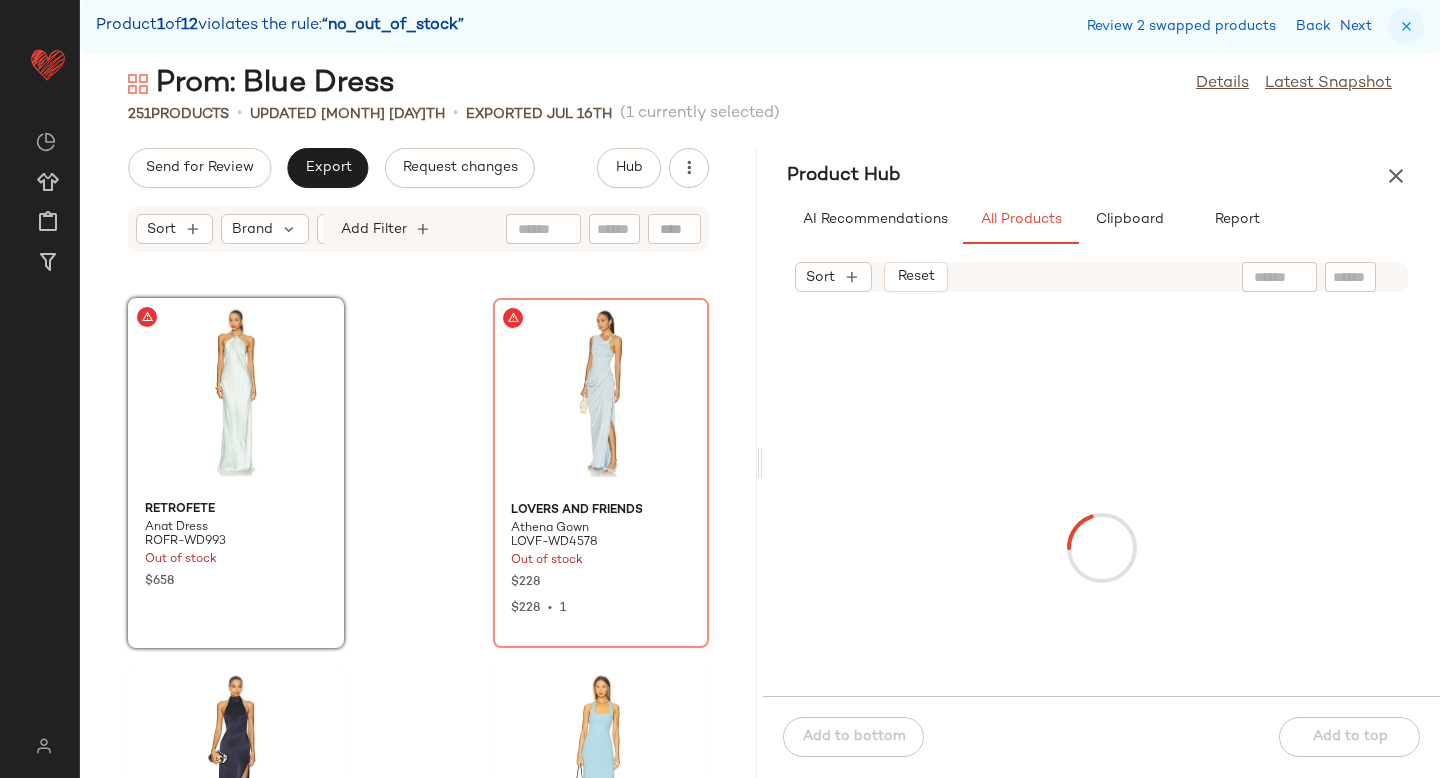 click at bounding box center (1406, 26) 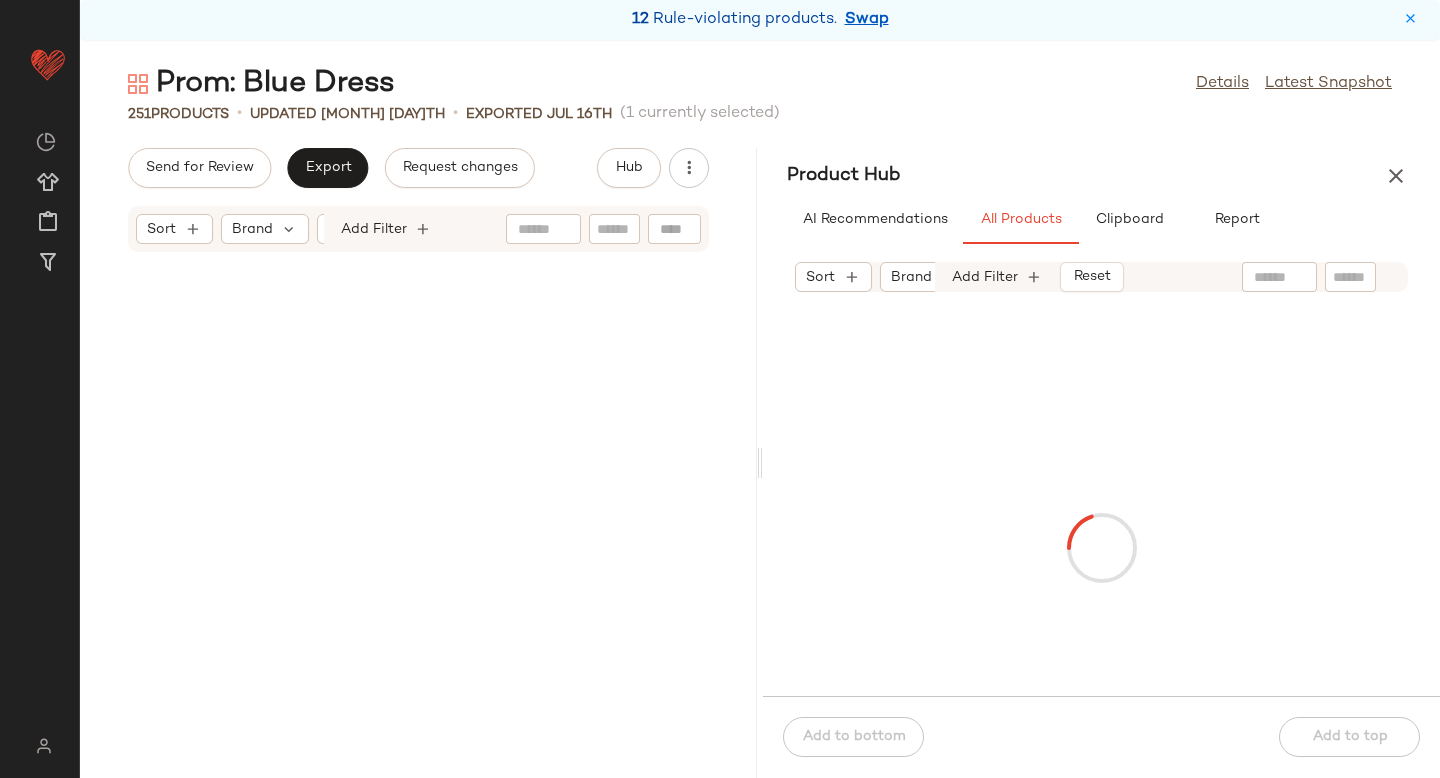 scroll, scrollTop: 0, scrollLeft: 0, axis: both 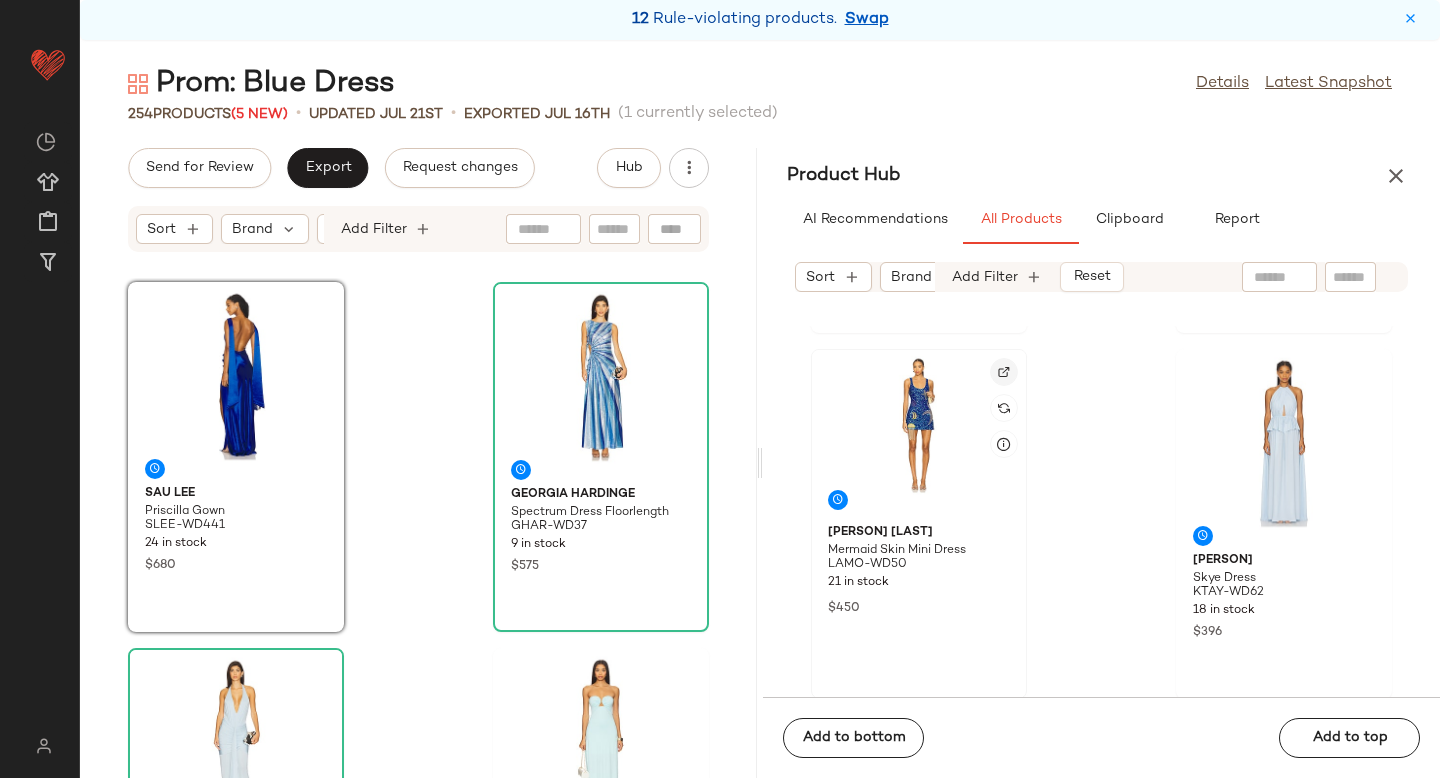 click 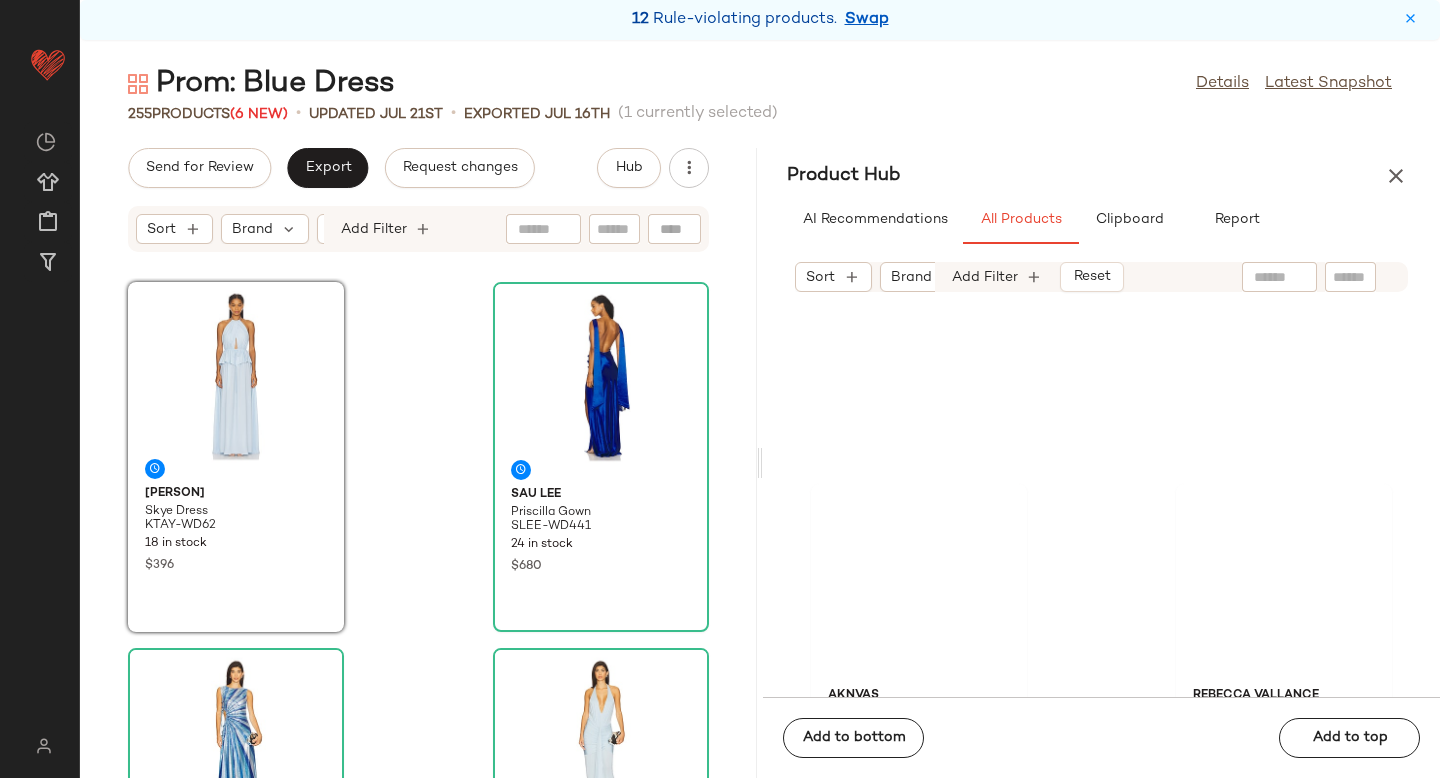 scroll, scrollTop: 15667, scrollLeft: 0, axis: vertical 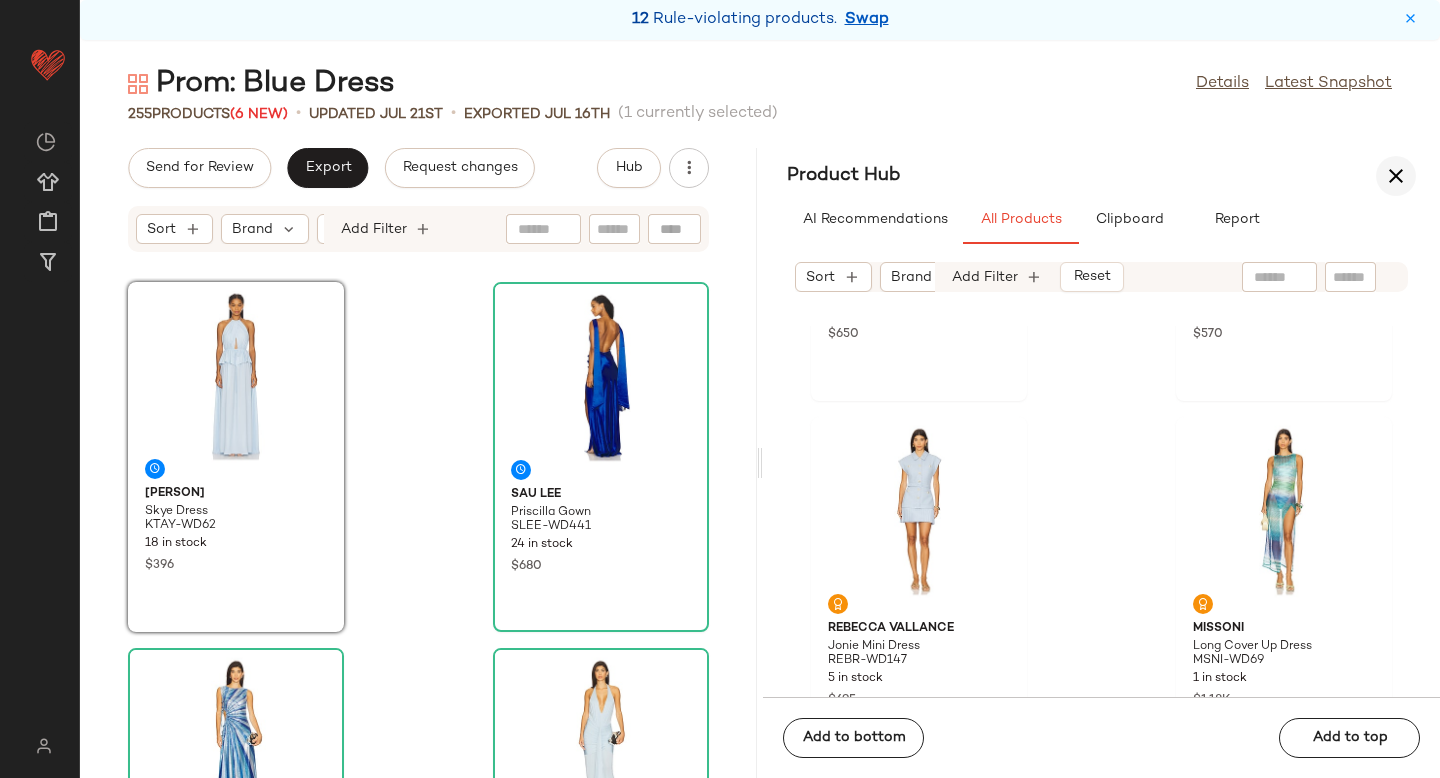 click at bounding box center (1396, 176) 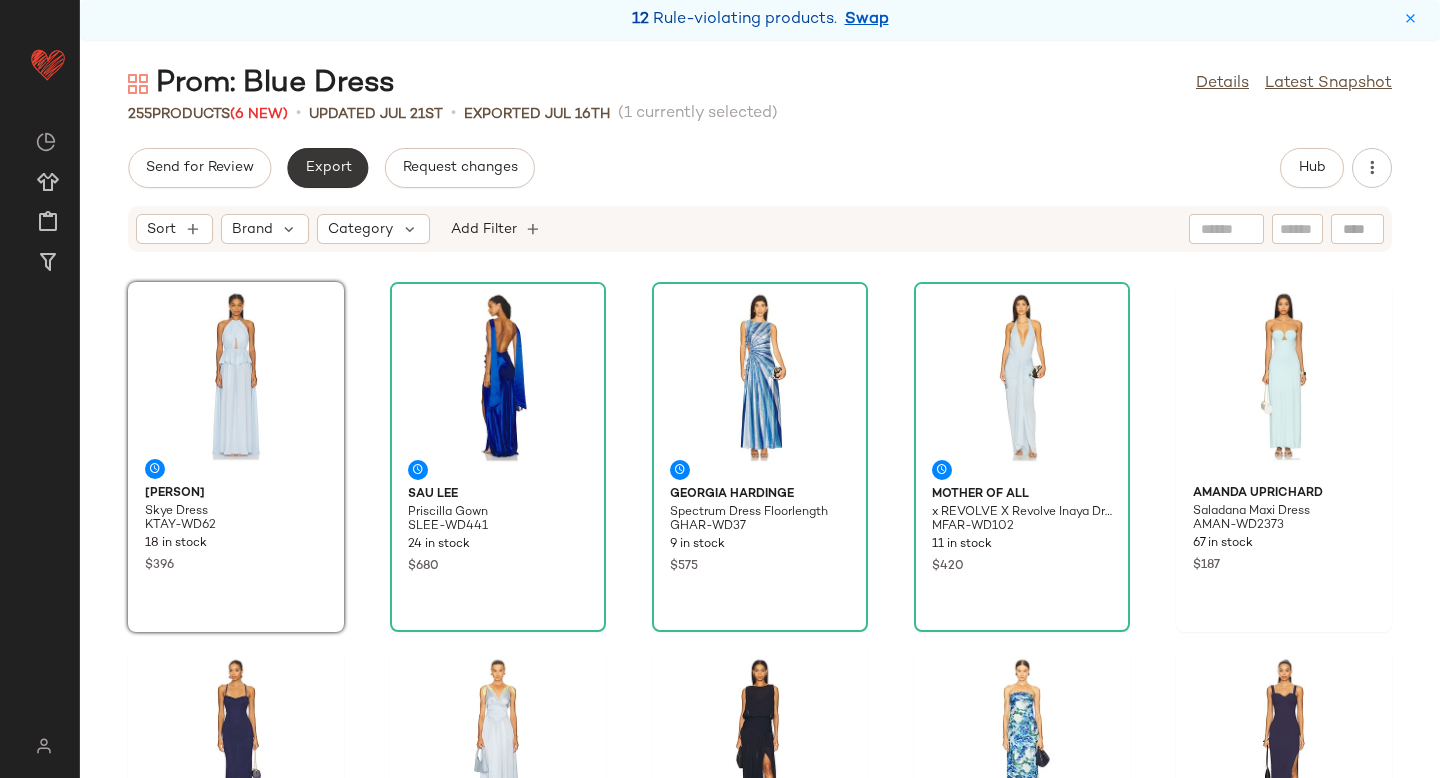 click on "Export" 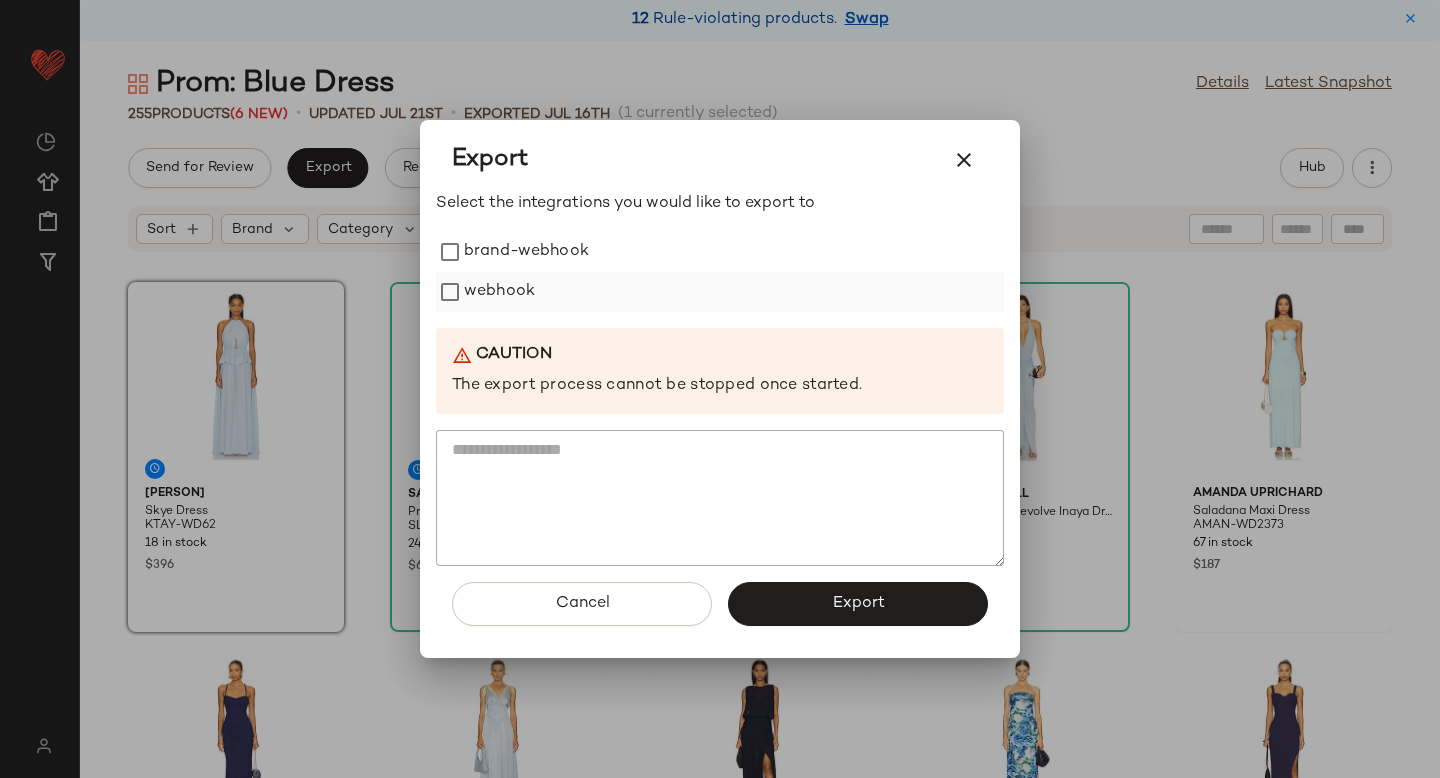 click on "webhook" at bounding box center [499, 292] 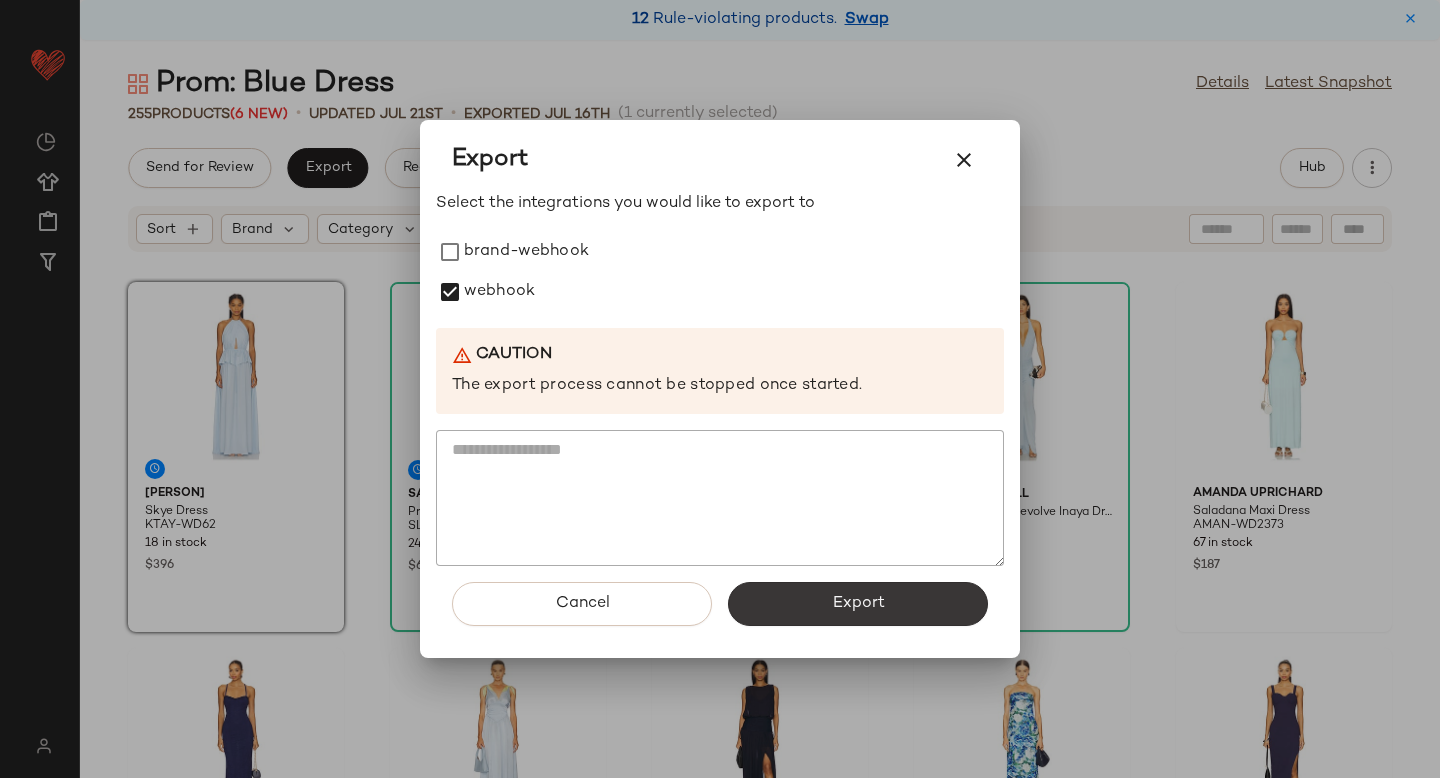 click on "Export" at bounding box center (858, 604) 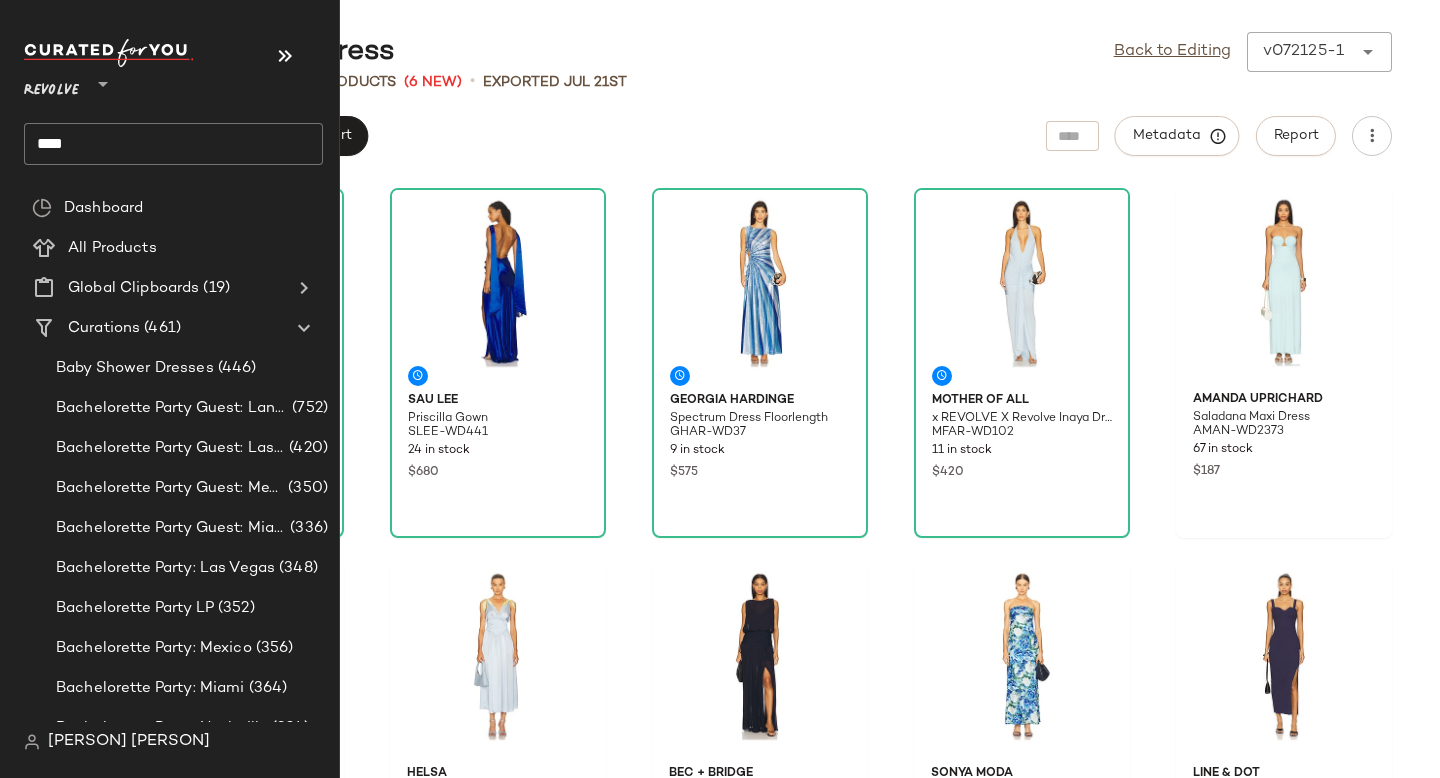 click on "****" 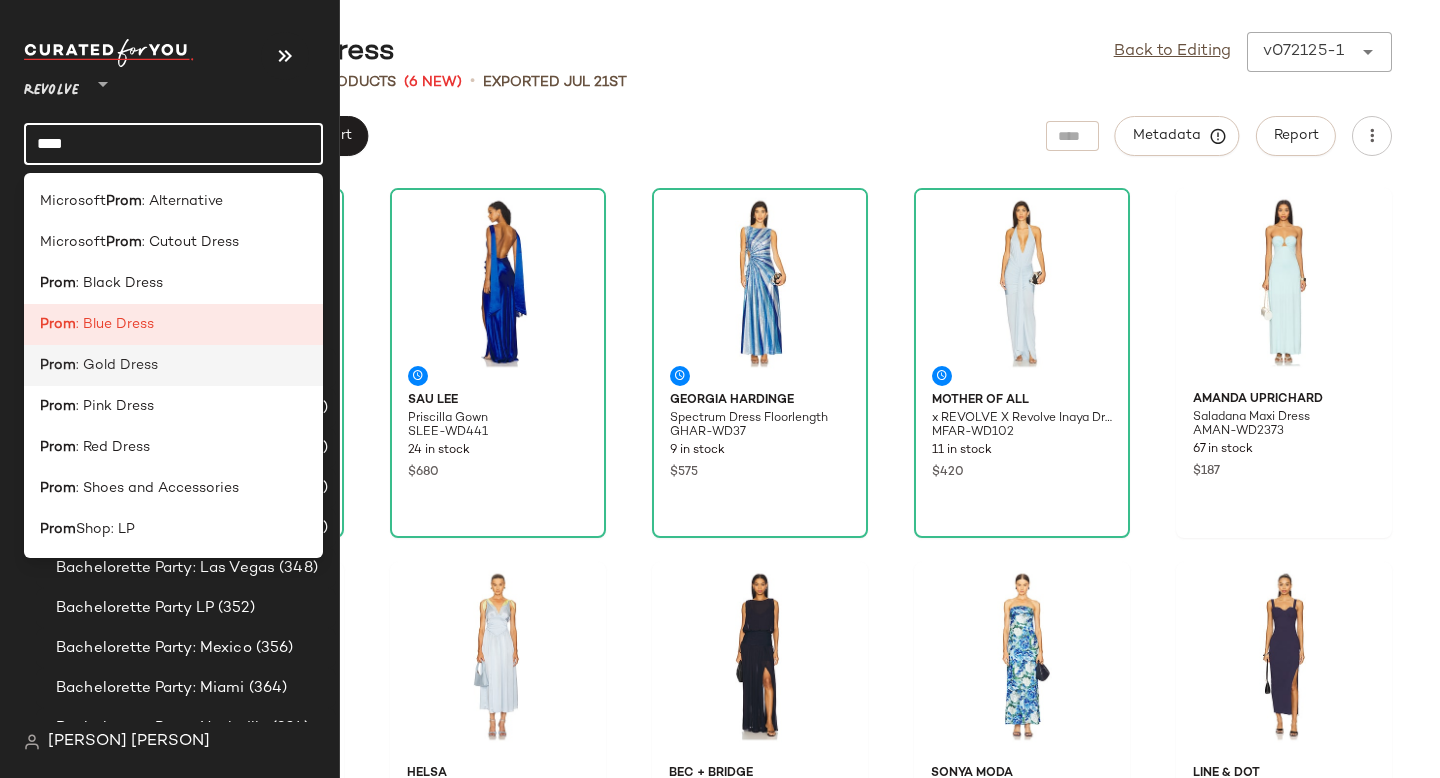 click on ": Gold Dress" at bounding box center (117, 365) 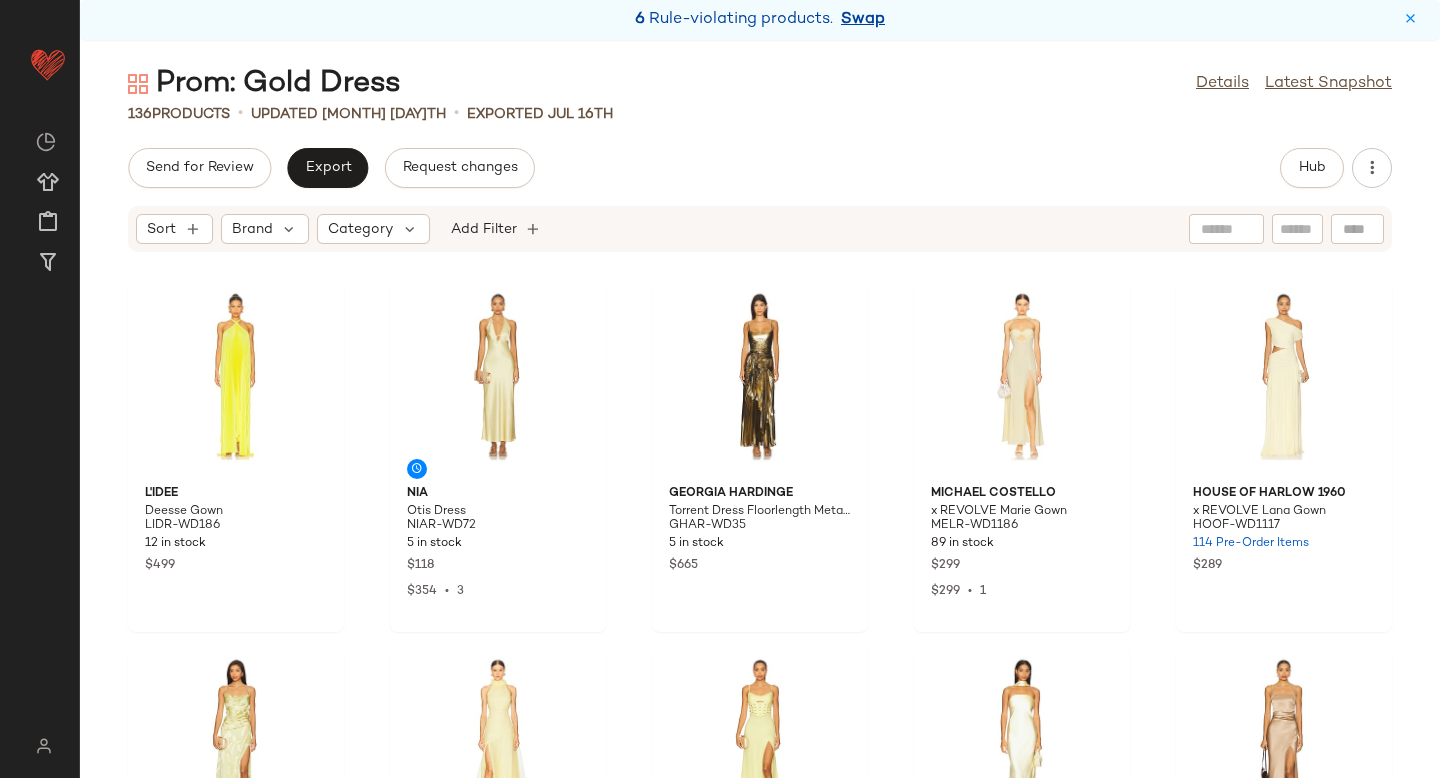 click on "Swap" at bounding box center (863, 20) 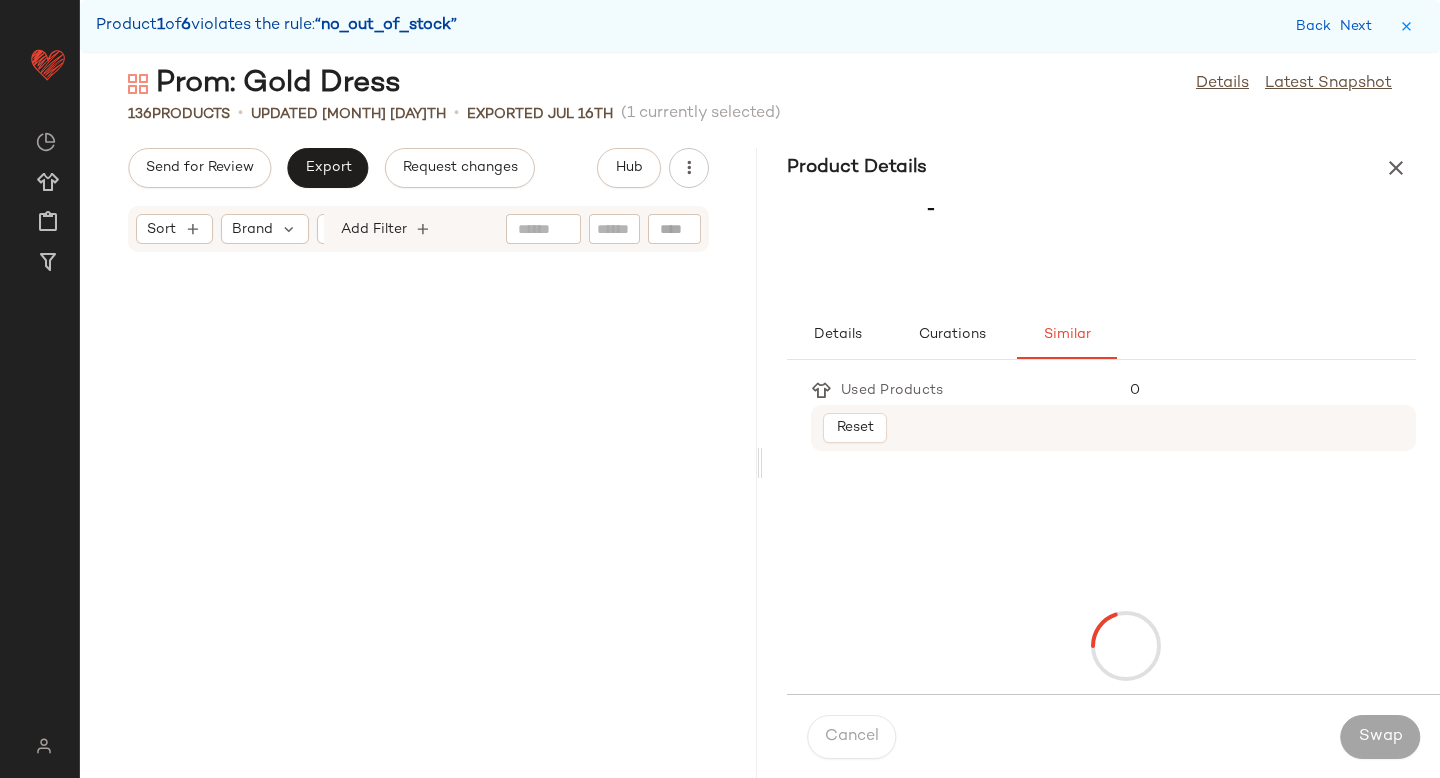 scroll, scrollTop: 3660, scrollLeft: 0, axis: vertical 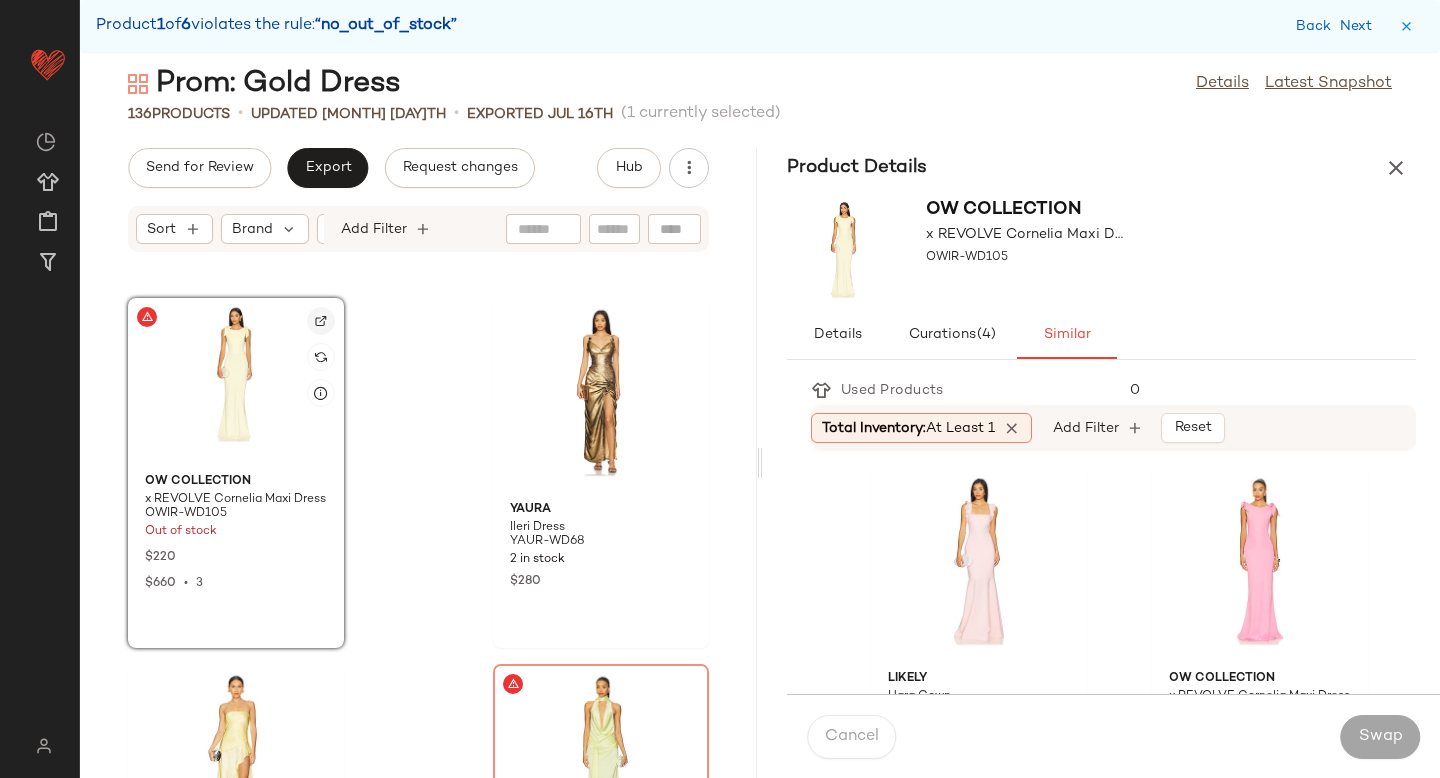 click 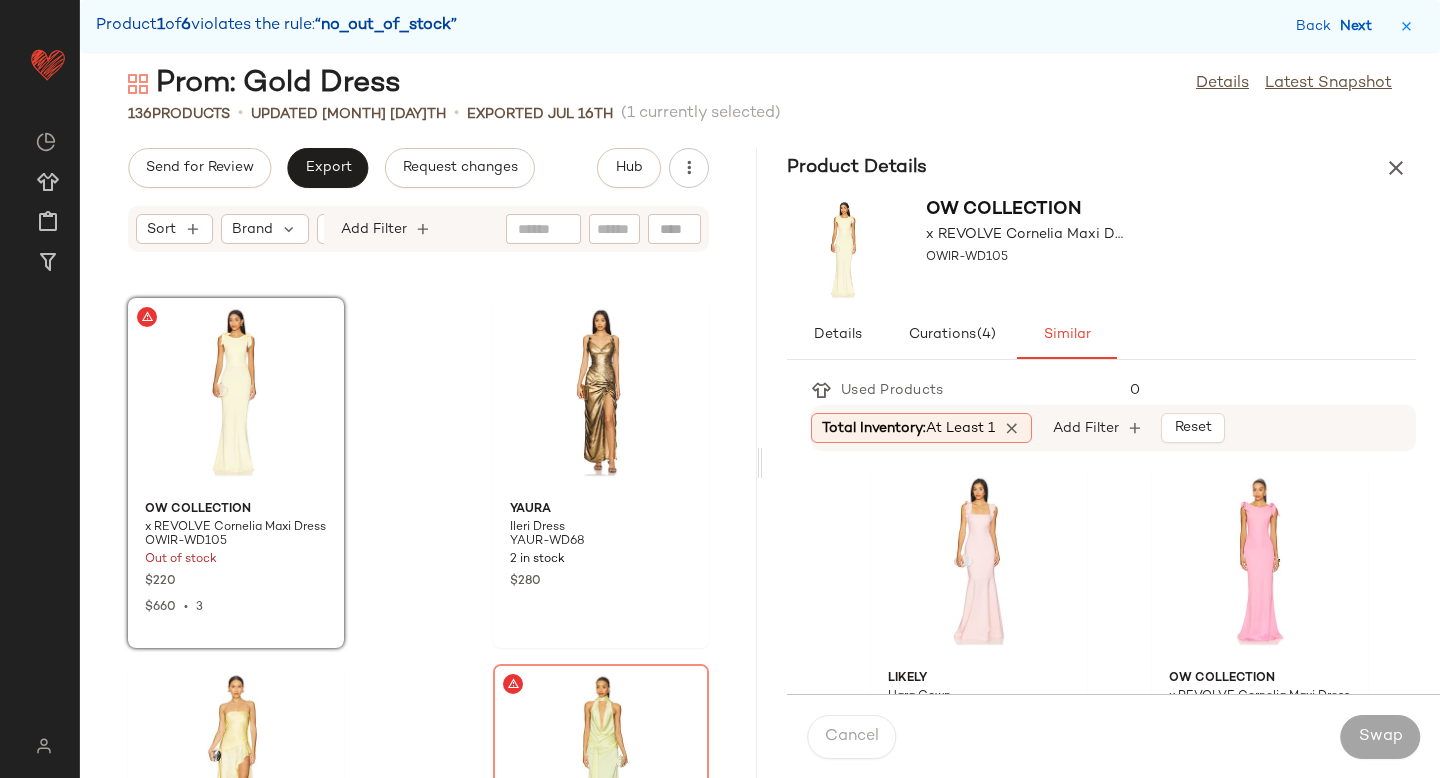 click on "Next" at bounding box center (1360, 26) 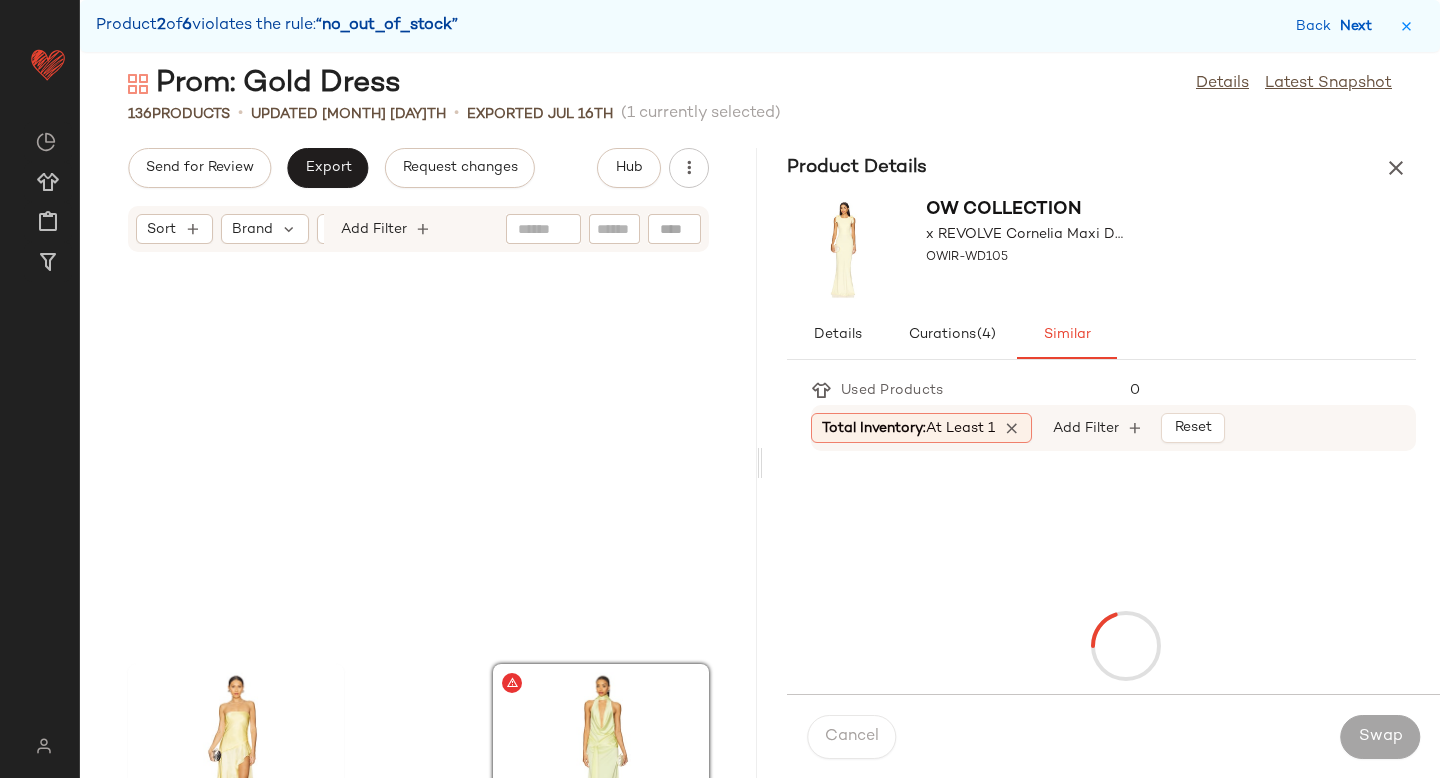 scroll, scrollTop: 4026, scrollLeft: 0, axis: vertical 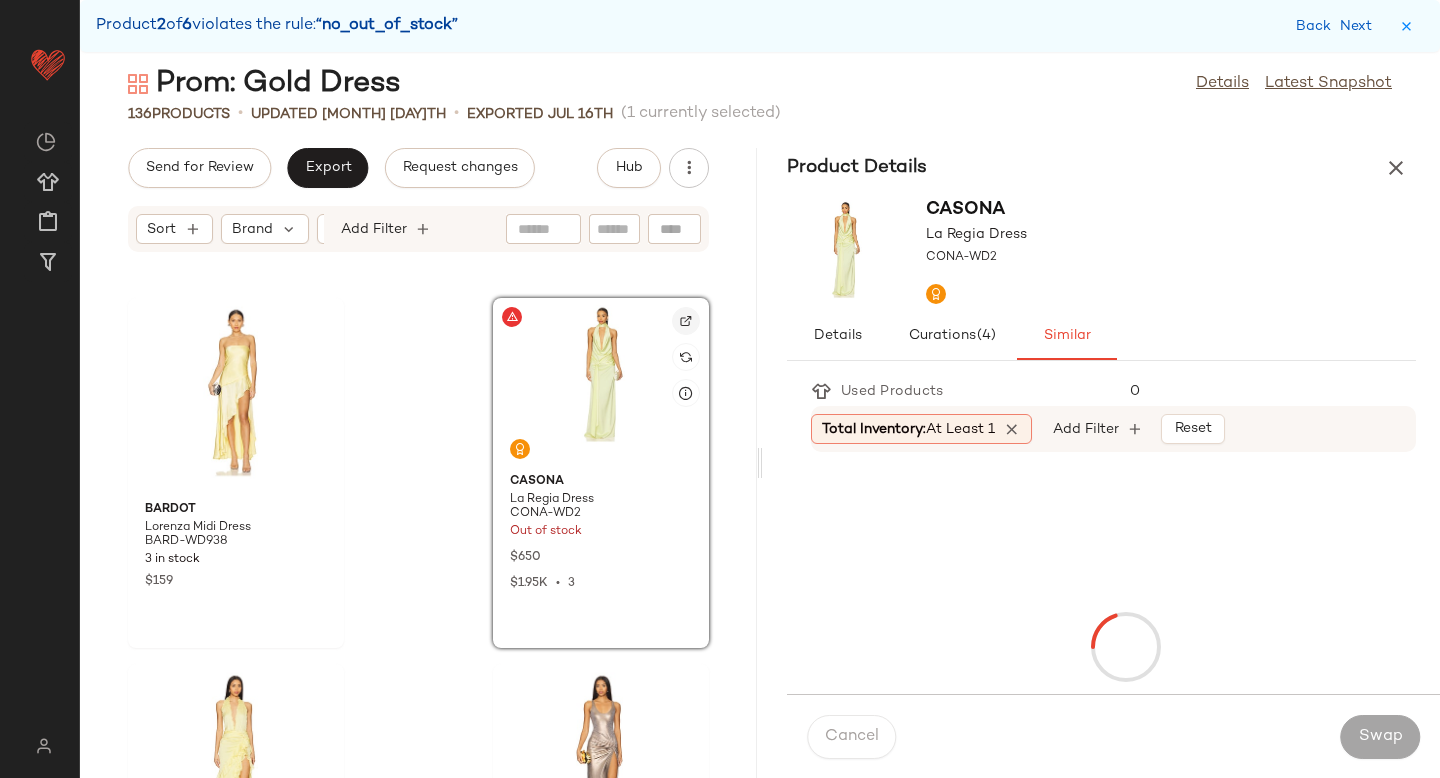 click 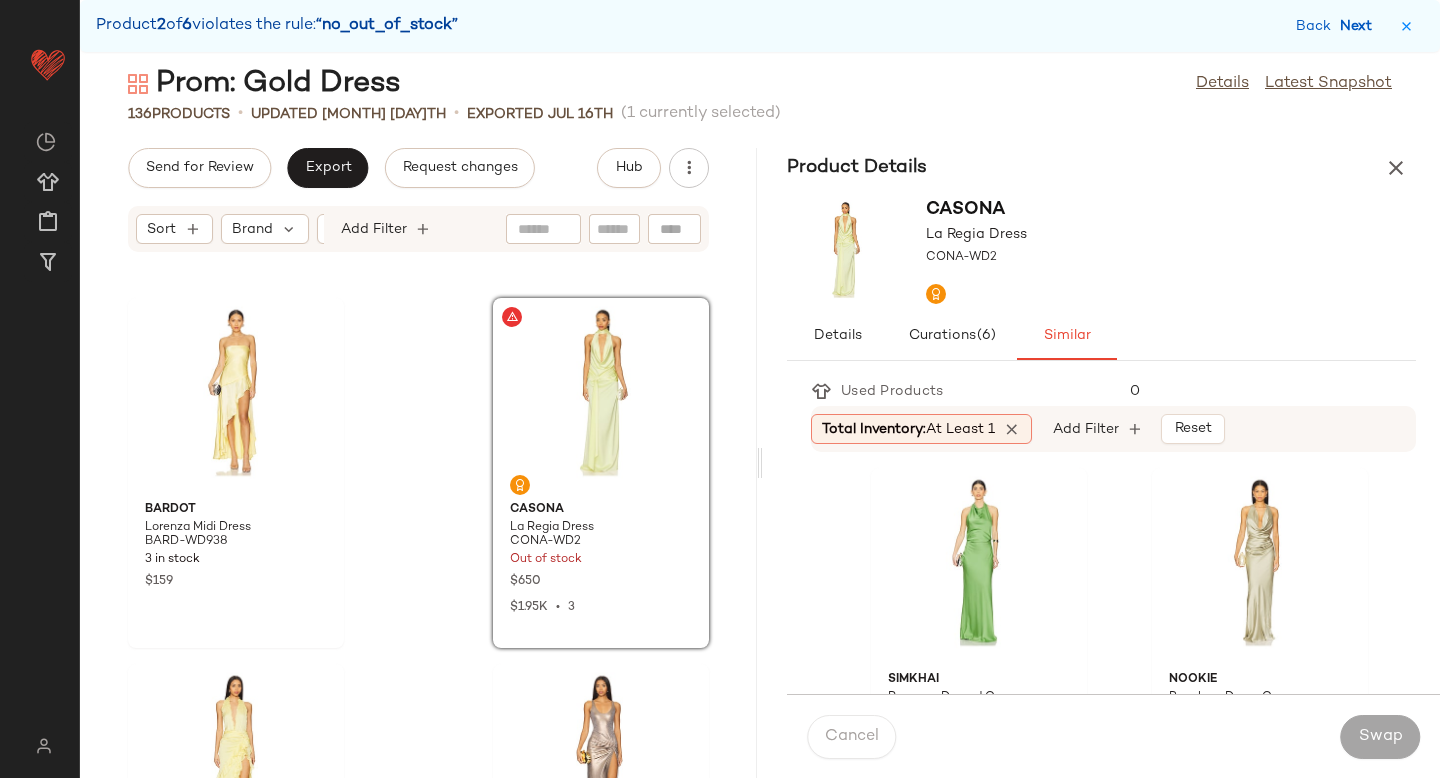 click on "Next" at bounding box center [1360, 26] 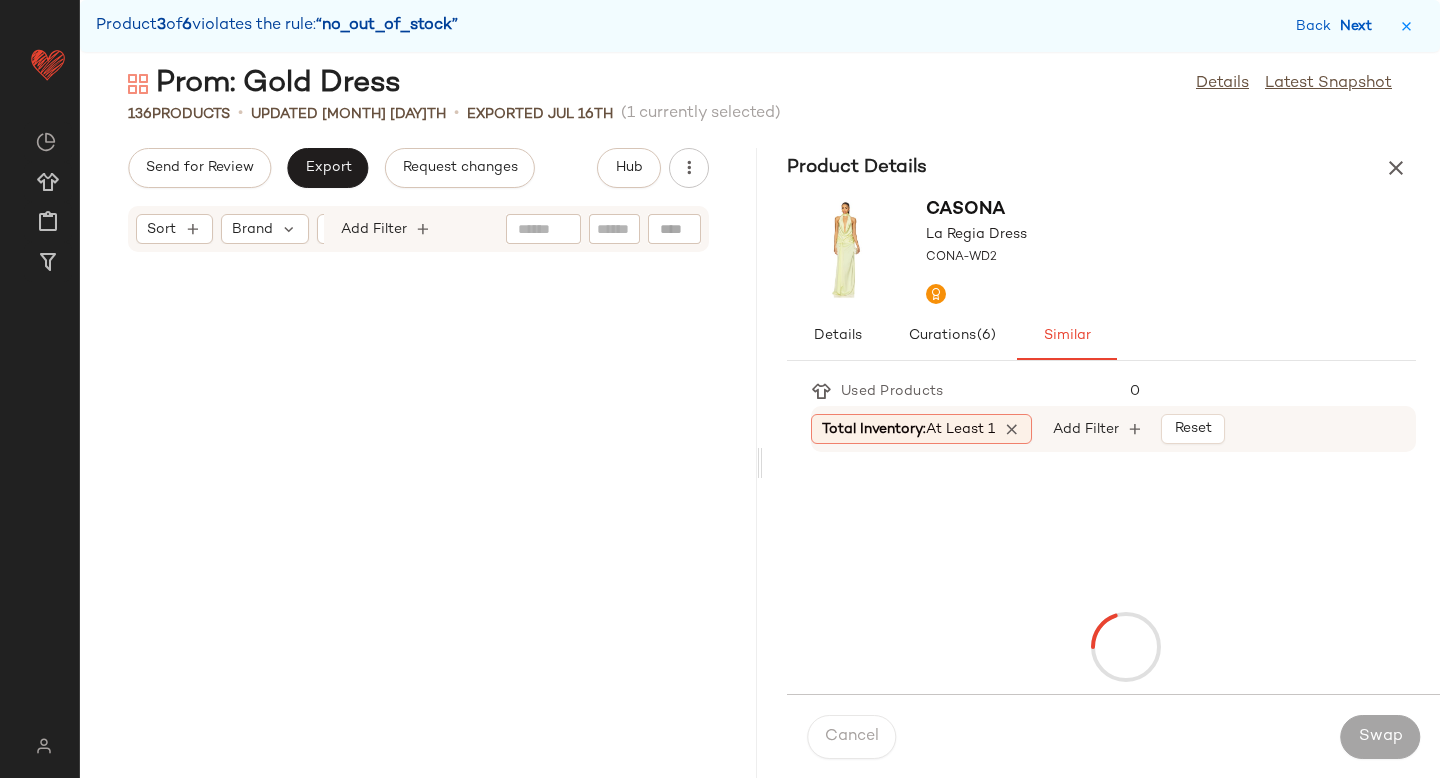 scroll, scrollTop: 7320, scrollLeft: 0, axis: vertical 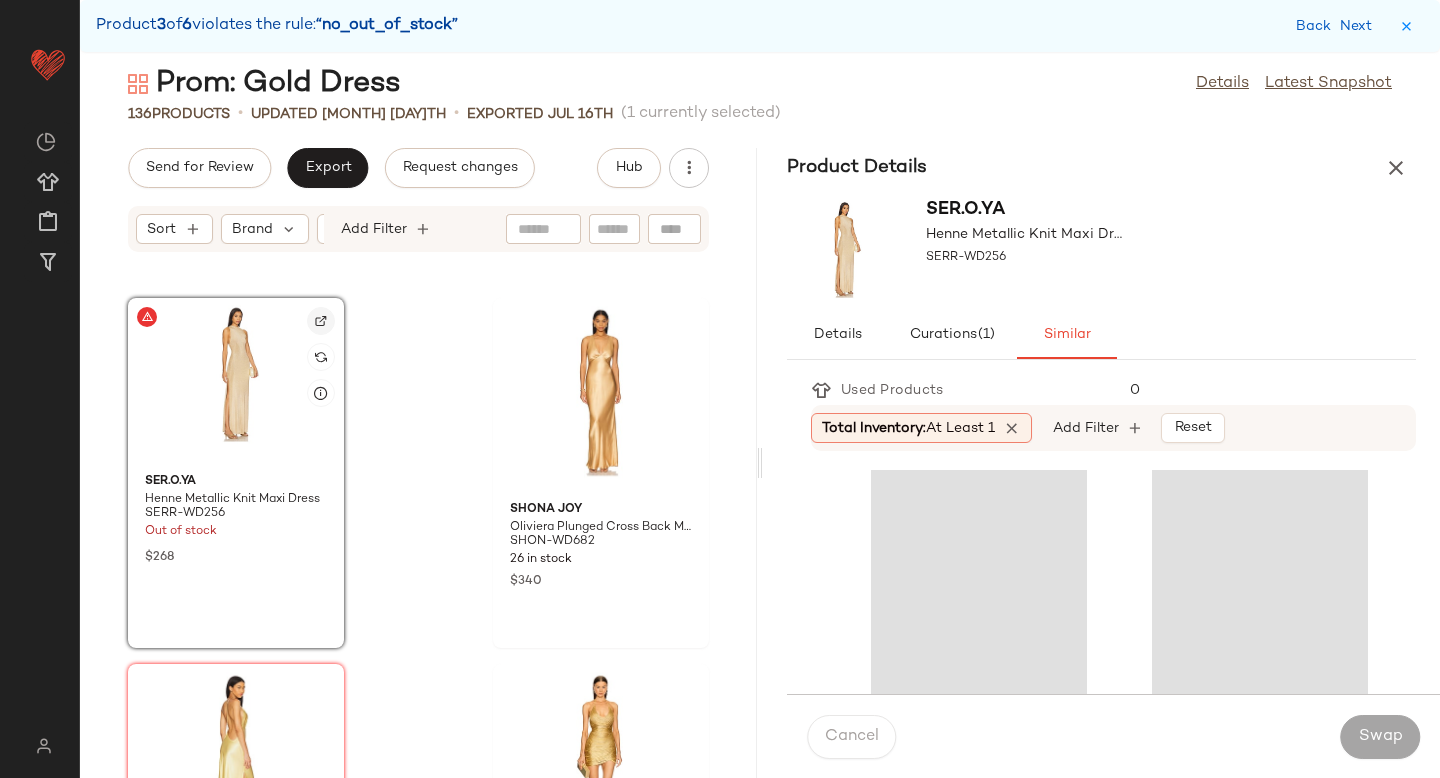 click at bounding box center (321, 321) 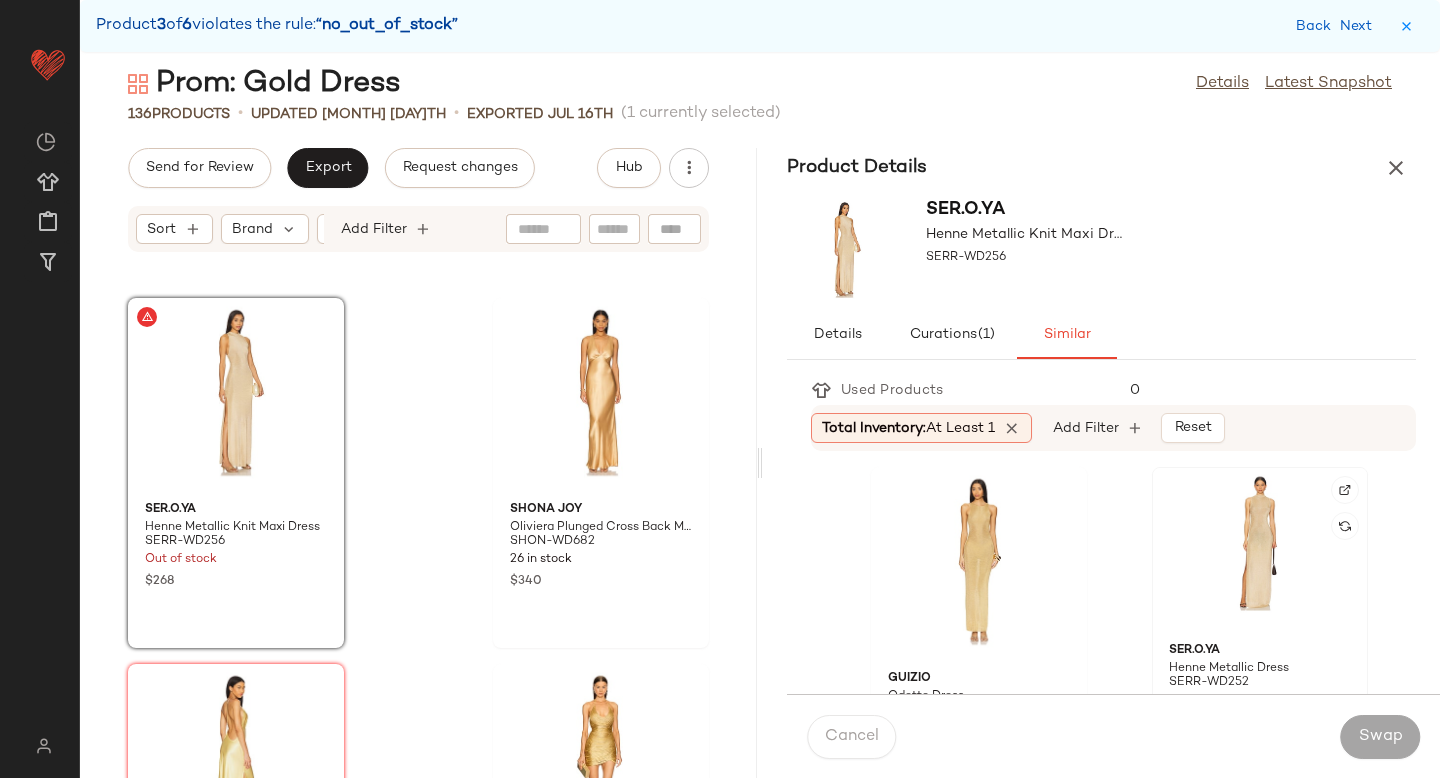 click 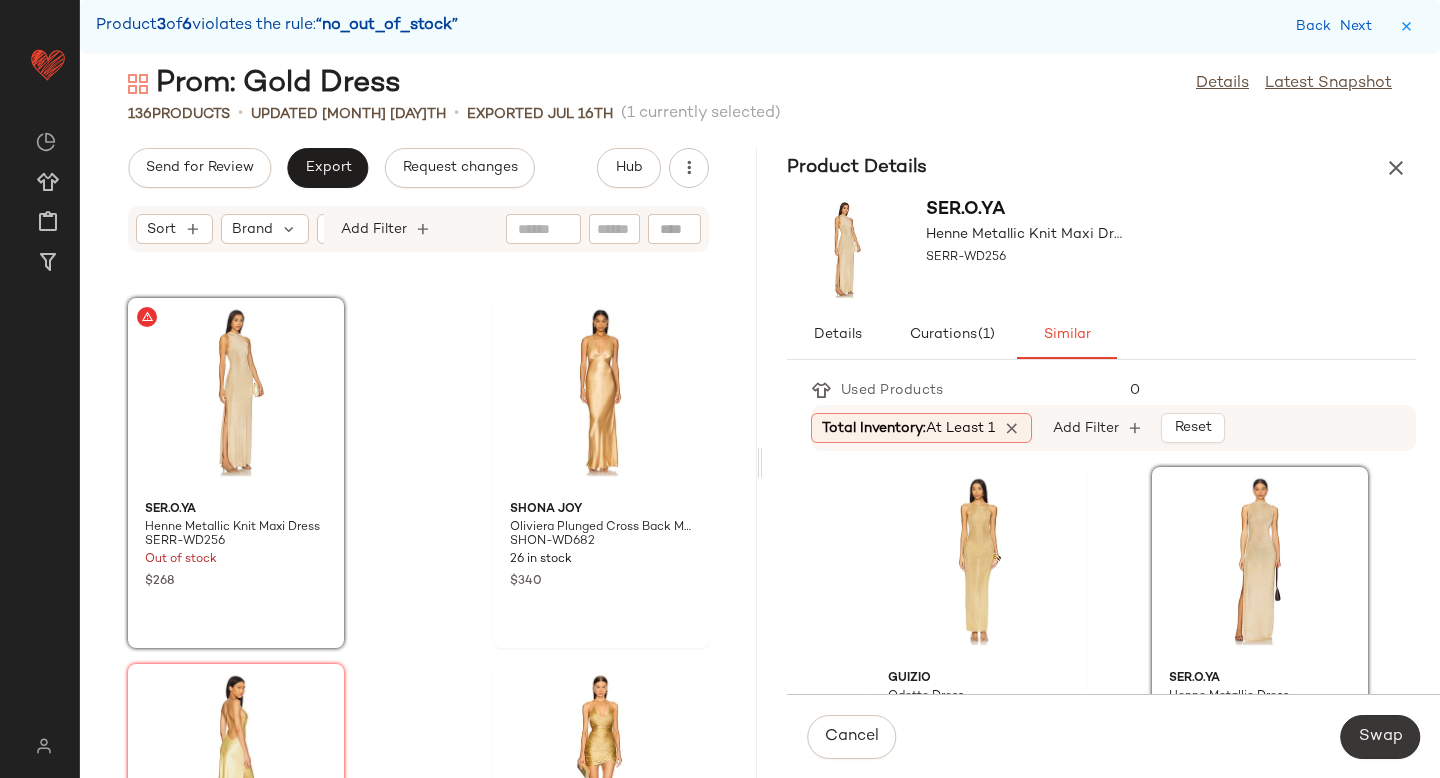 click on "Swap" at bounding box center (1380, 737) 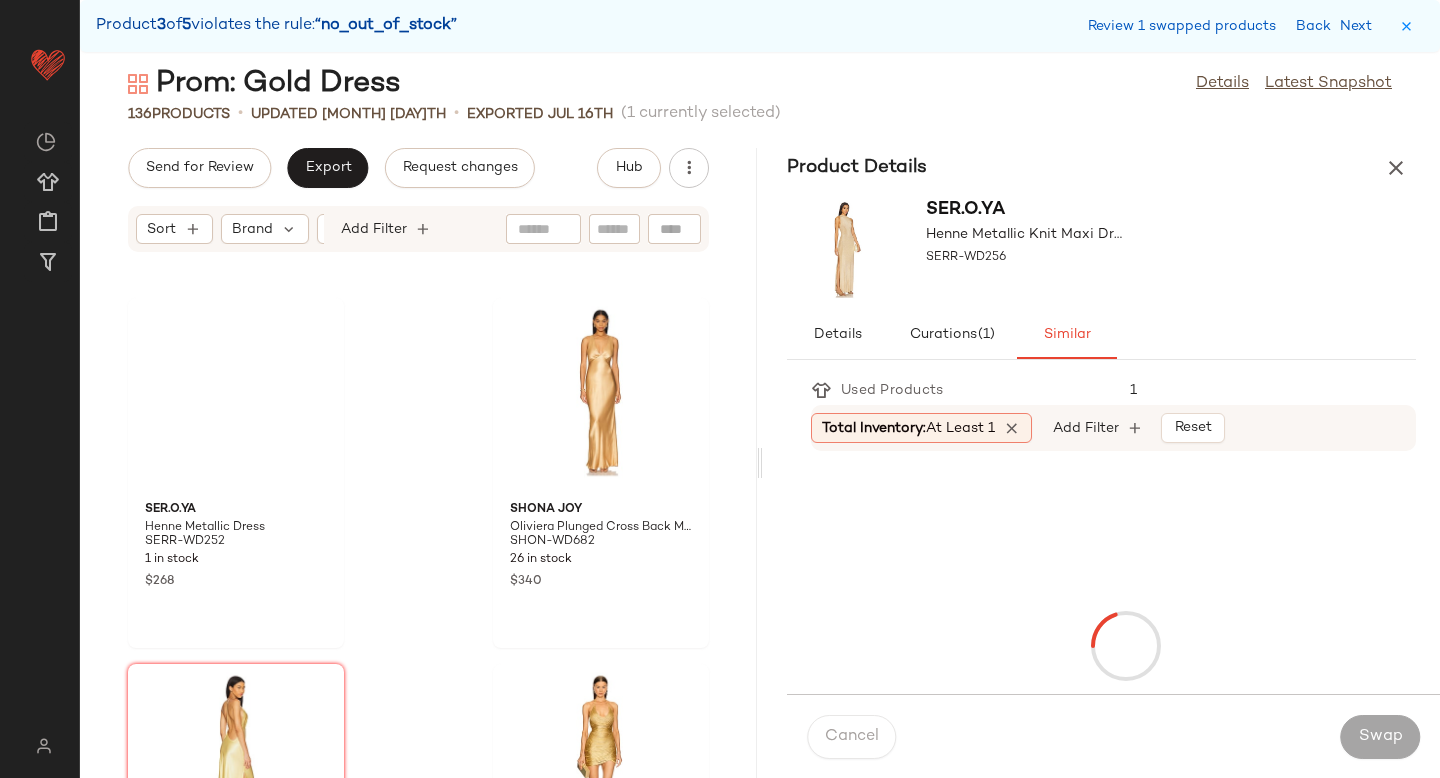 scroll, scrollTop: 10248, scrollLeft: 0, axis: vertical 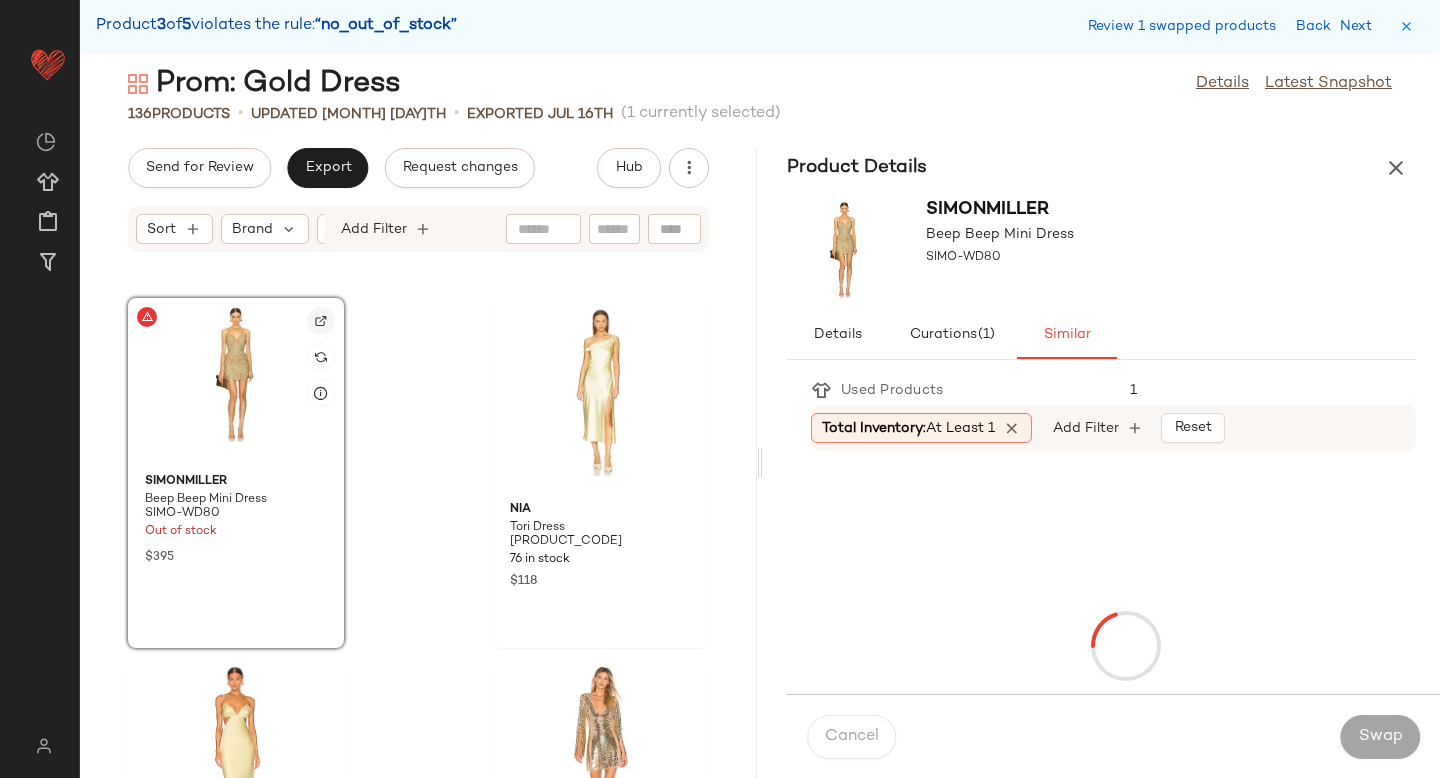 click 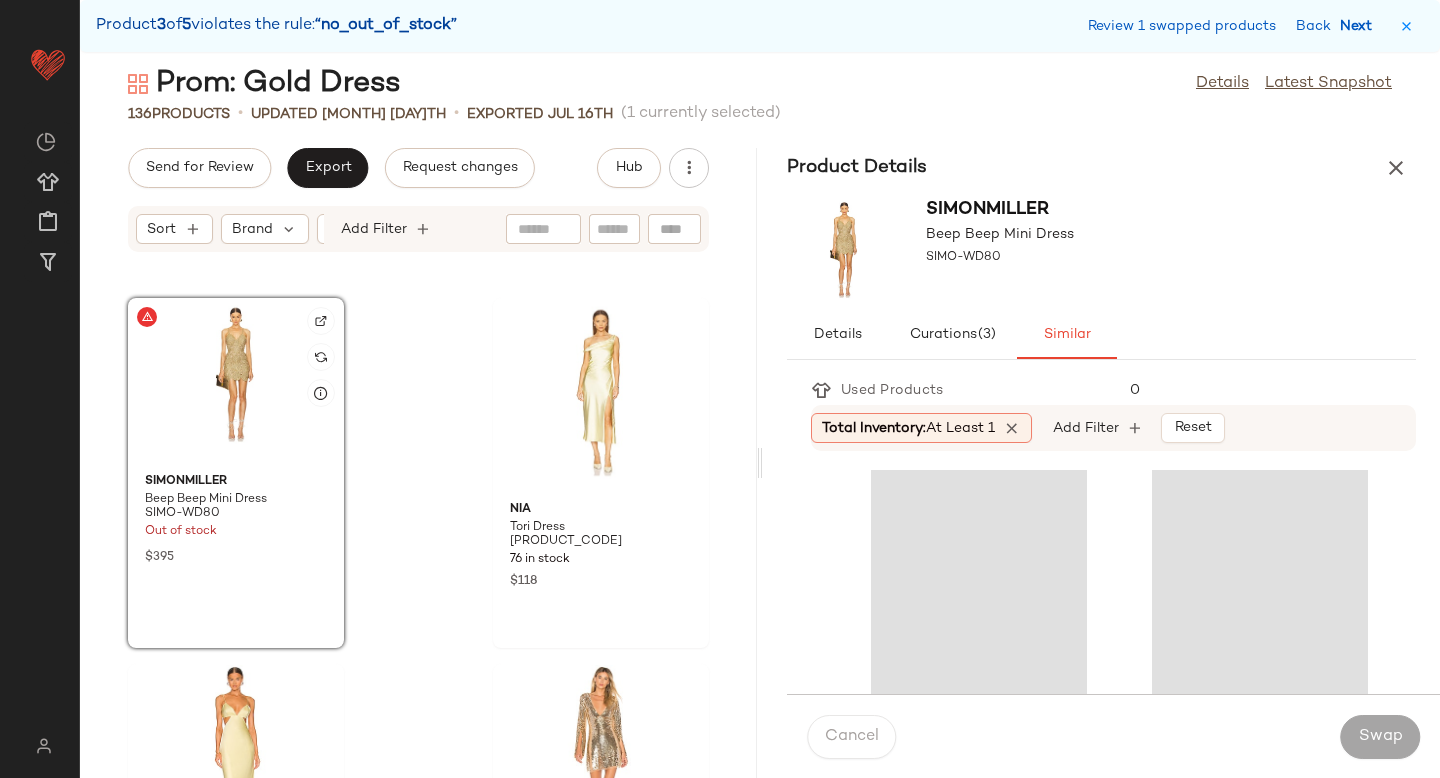 click on "Next" at bounding box center (1360, 26) 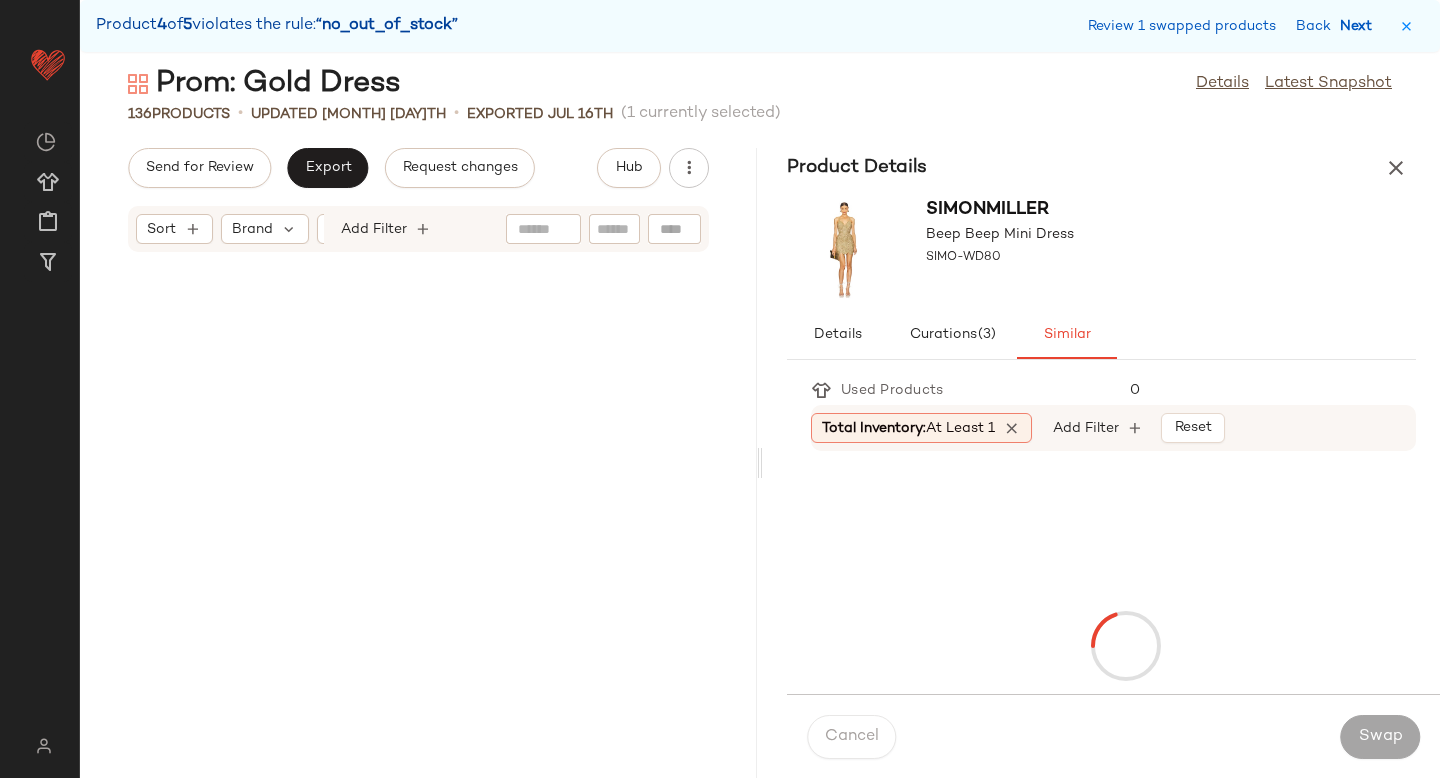 scroll, scrollTop: 16470, scrollLeft: 0, axis: vertical 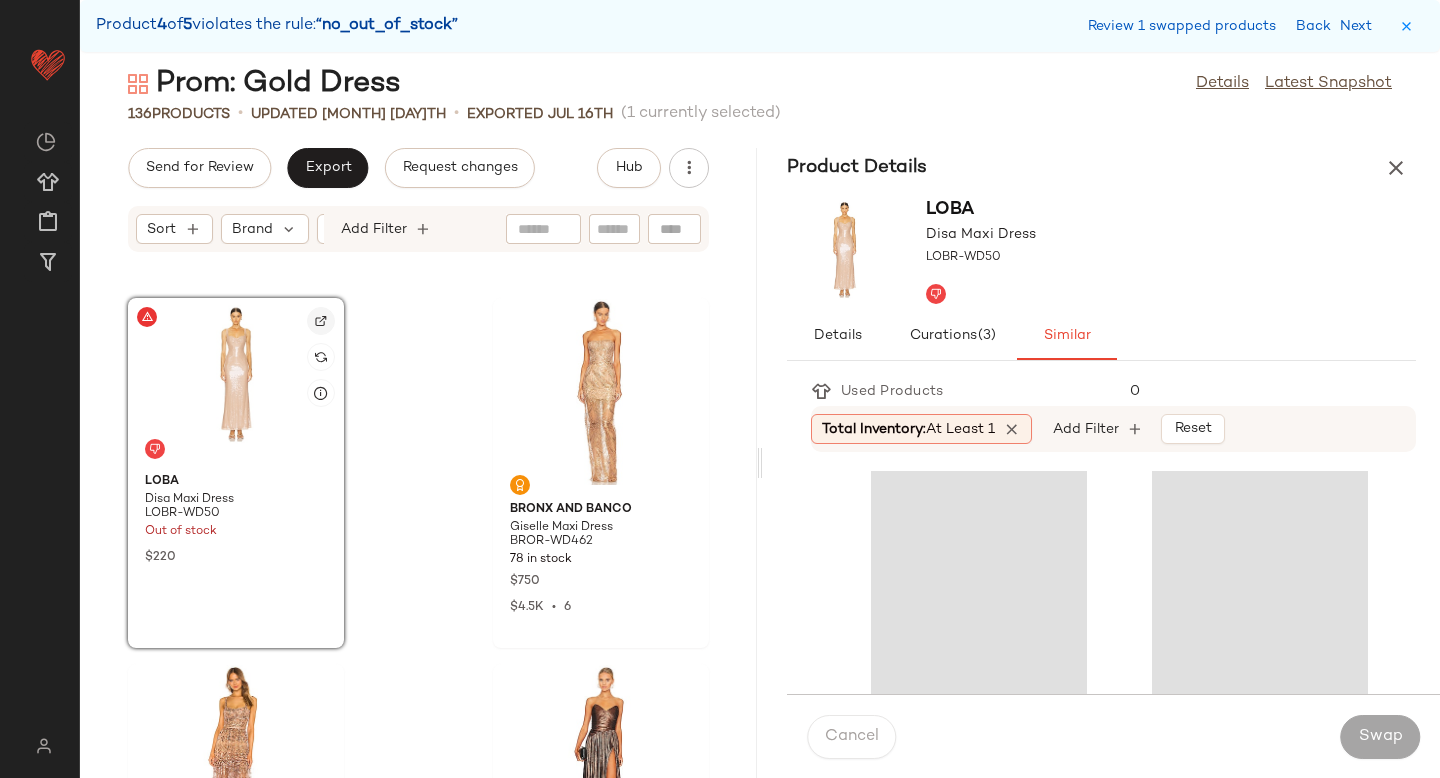 click at bounding box center (321, 321) 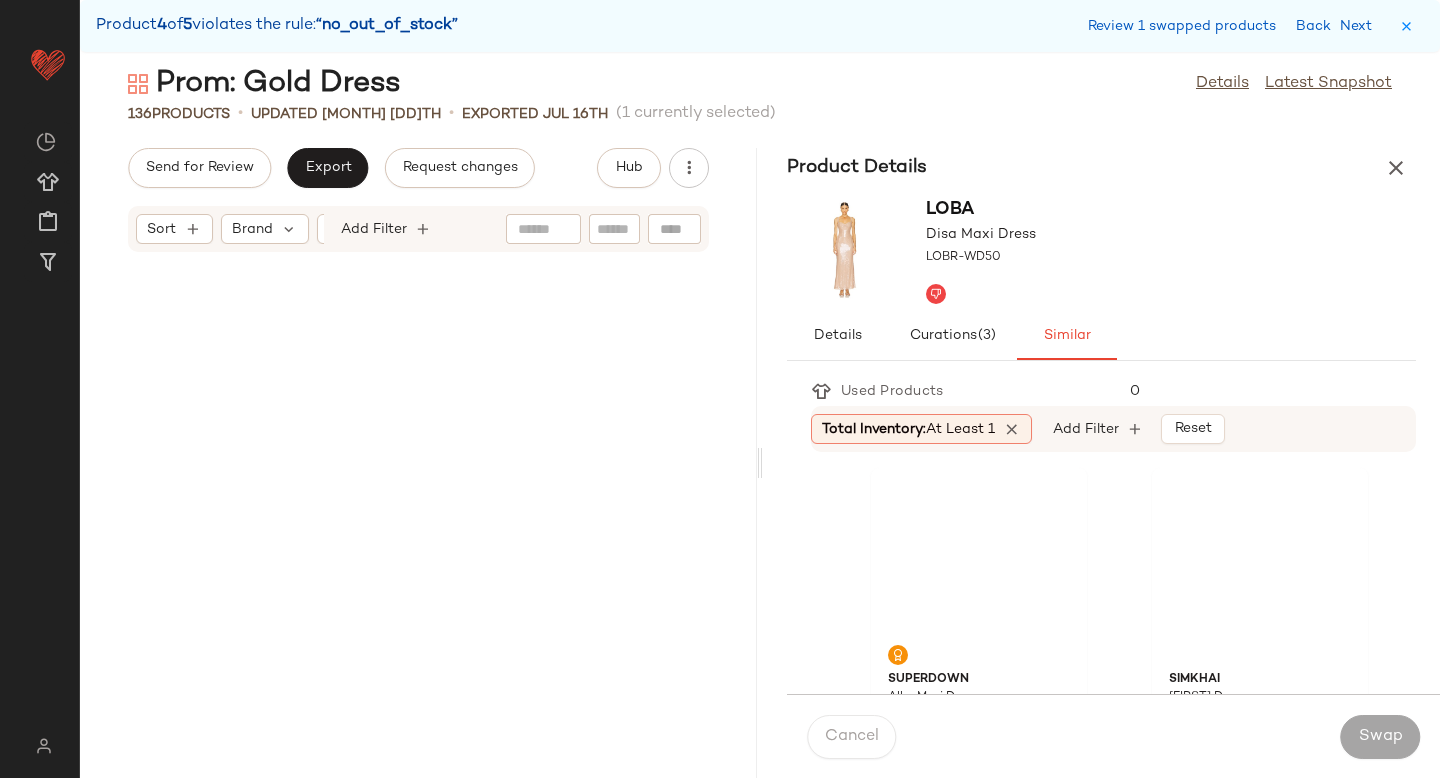 scroll, scrollTop: 0, scrollLeft: 0, axis: both 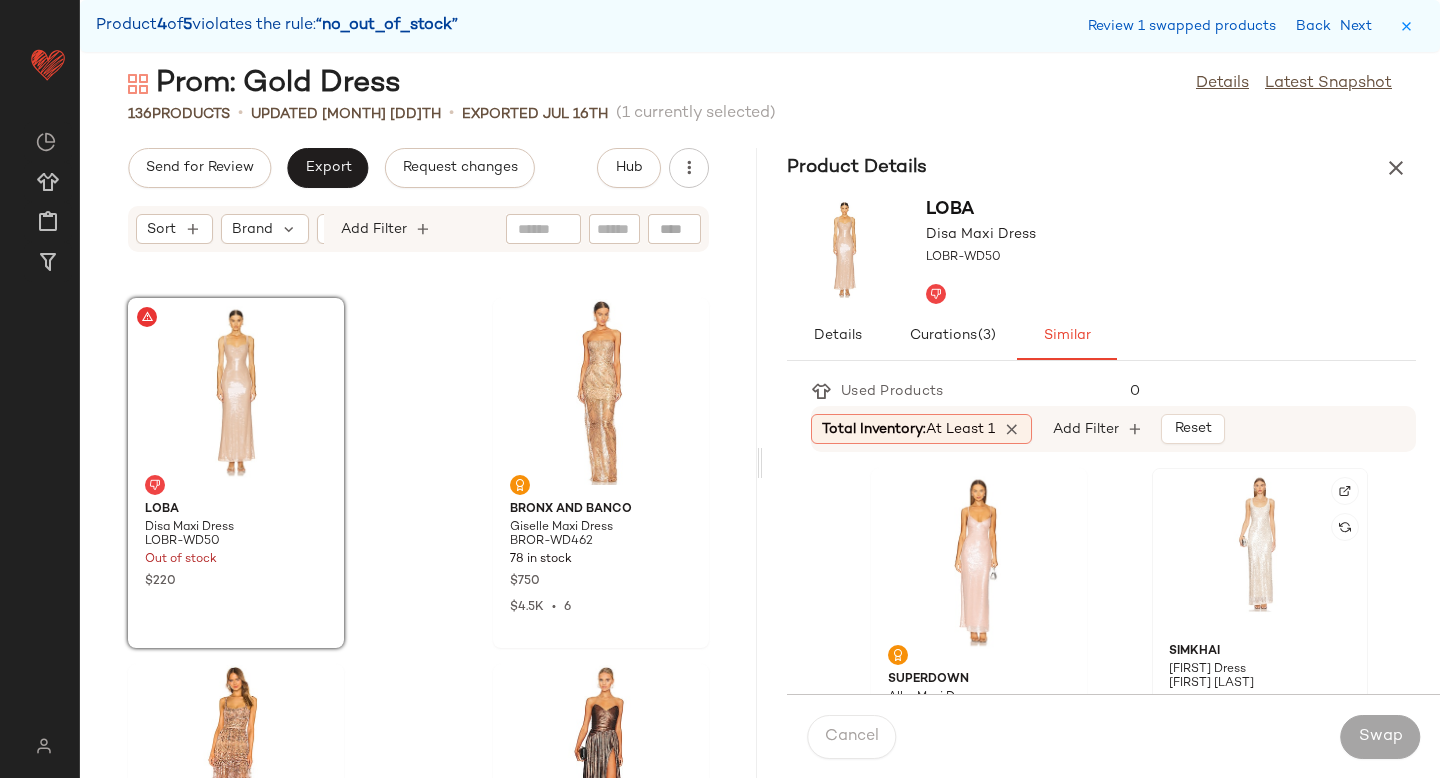 click 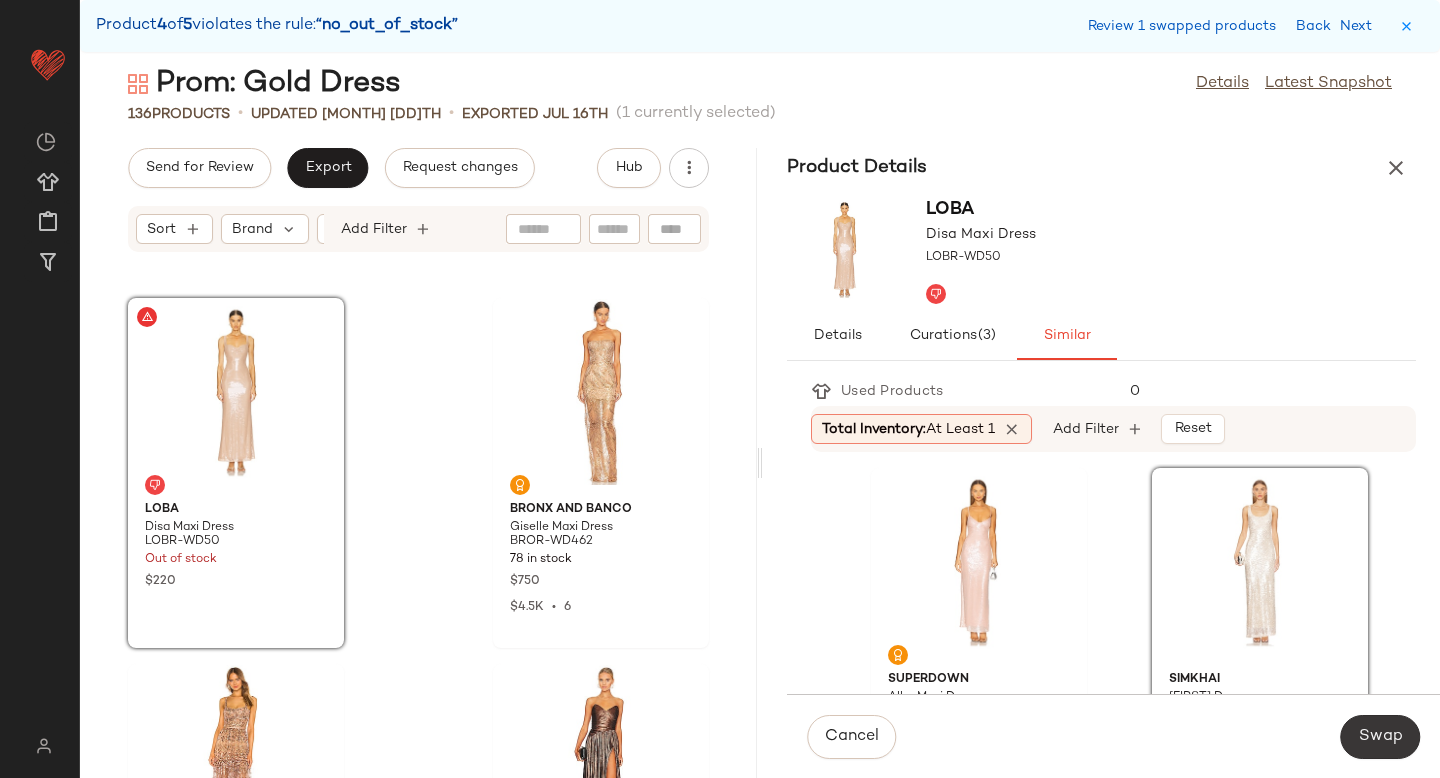 click on "Swap" at bounding box center [1380, 737] 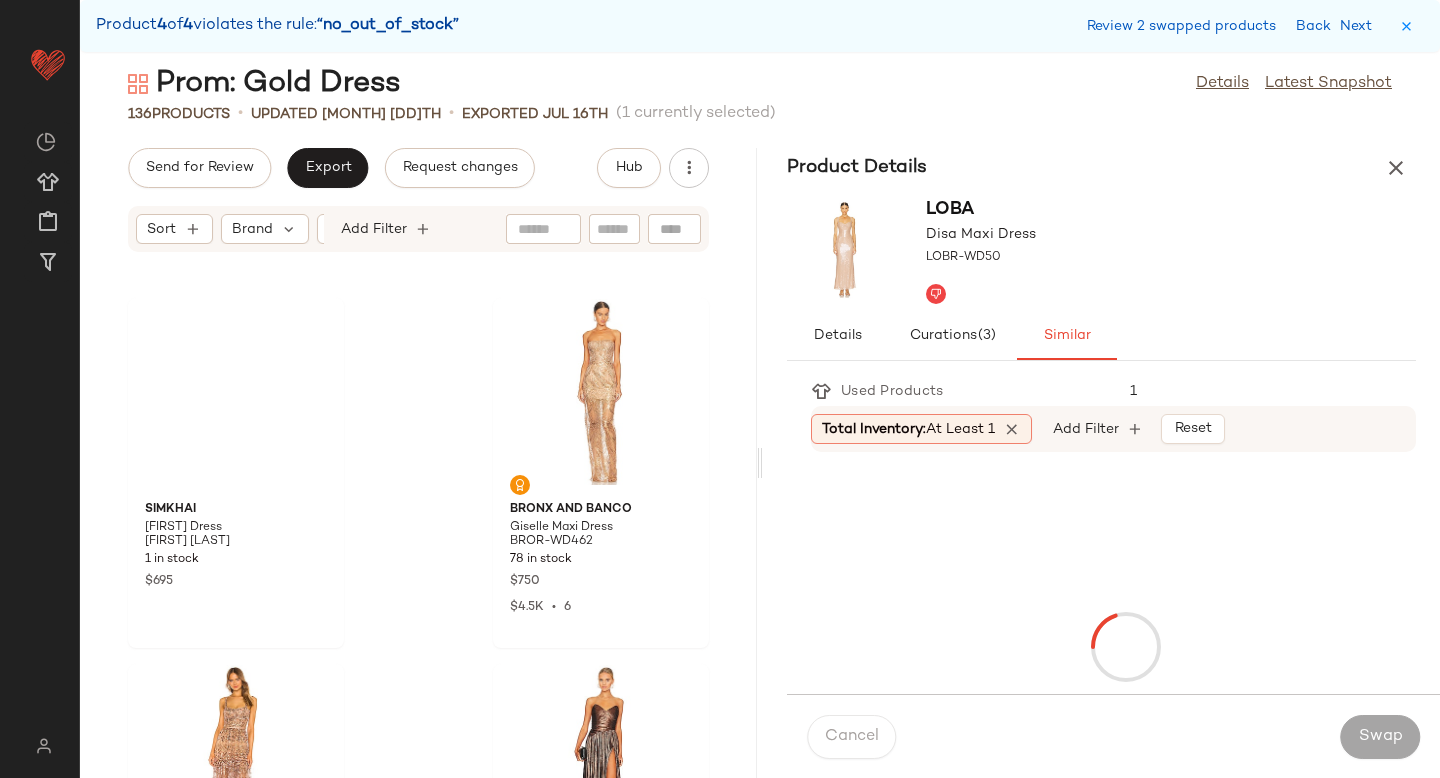 scroll, scrollTop: 19764, scrollLeft: 0, axis: vertical 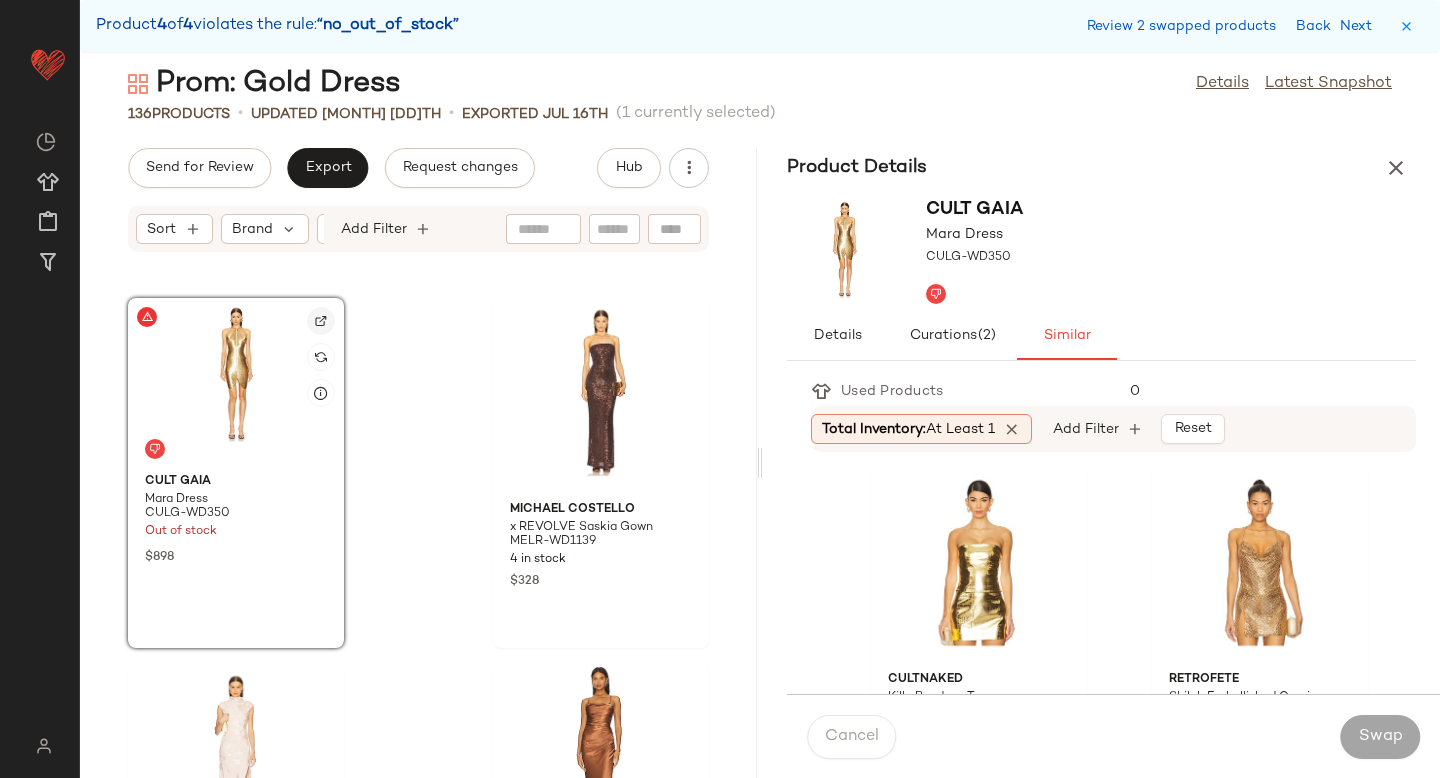 click at bounding box center [321, 321] 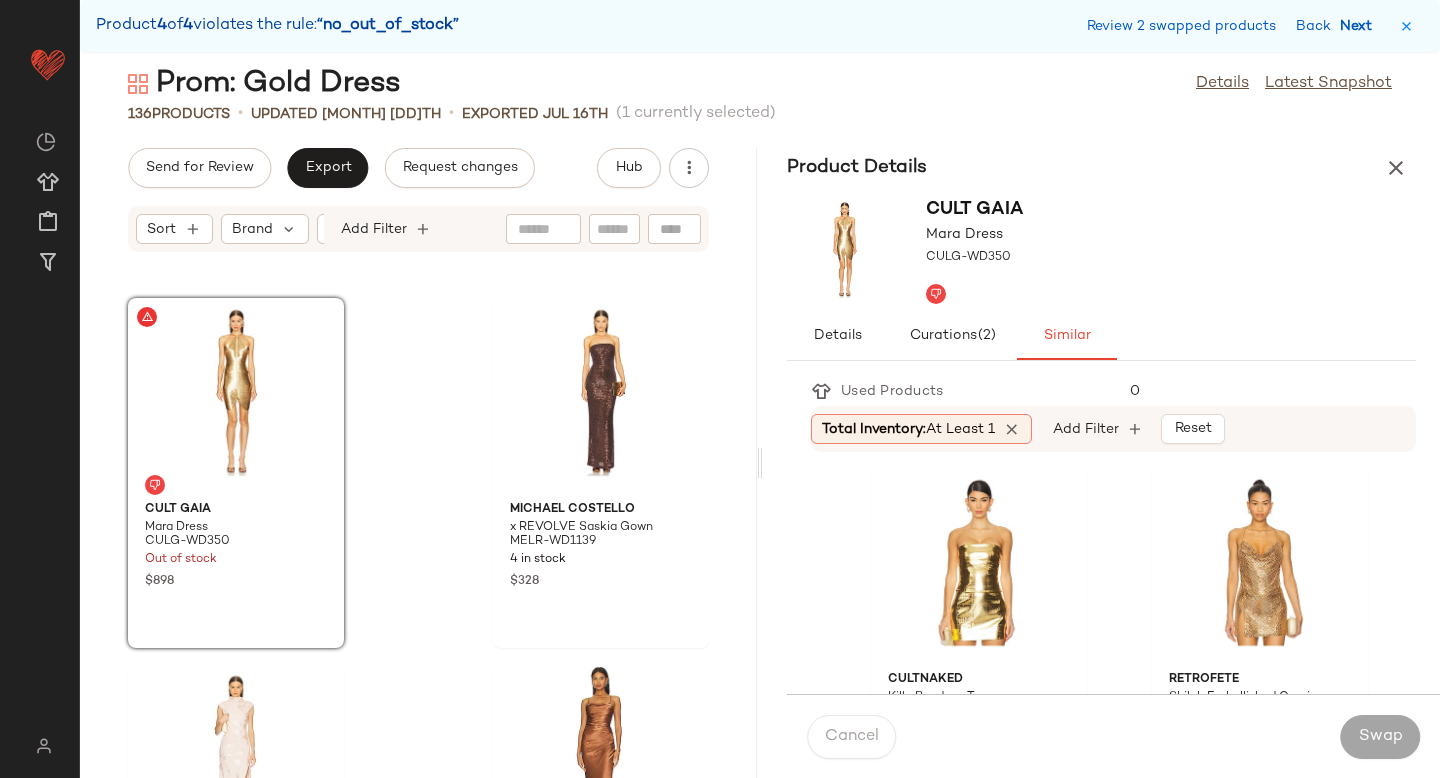 click on "Next" at bounding box center (1360, 26) 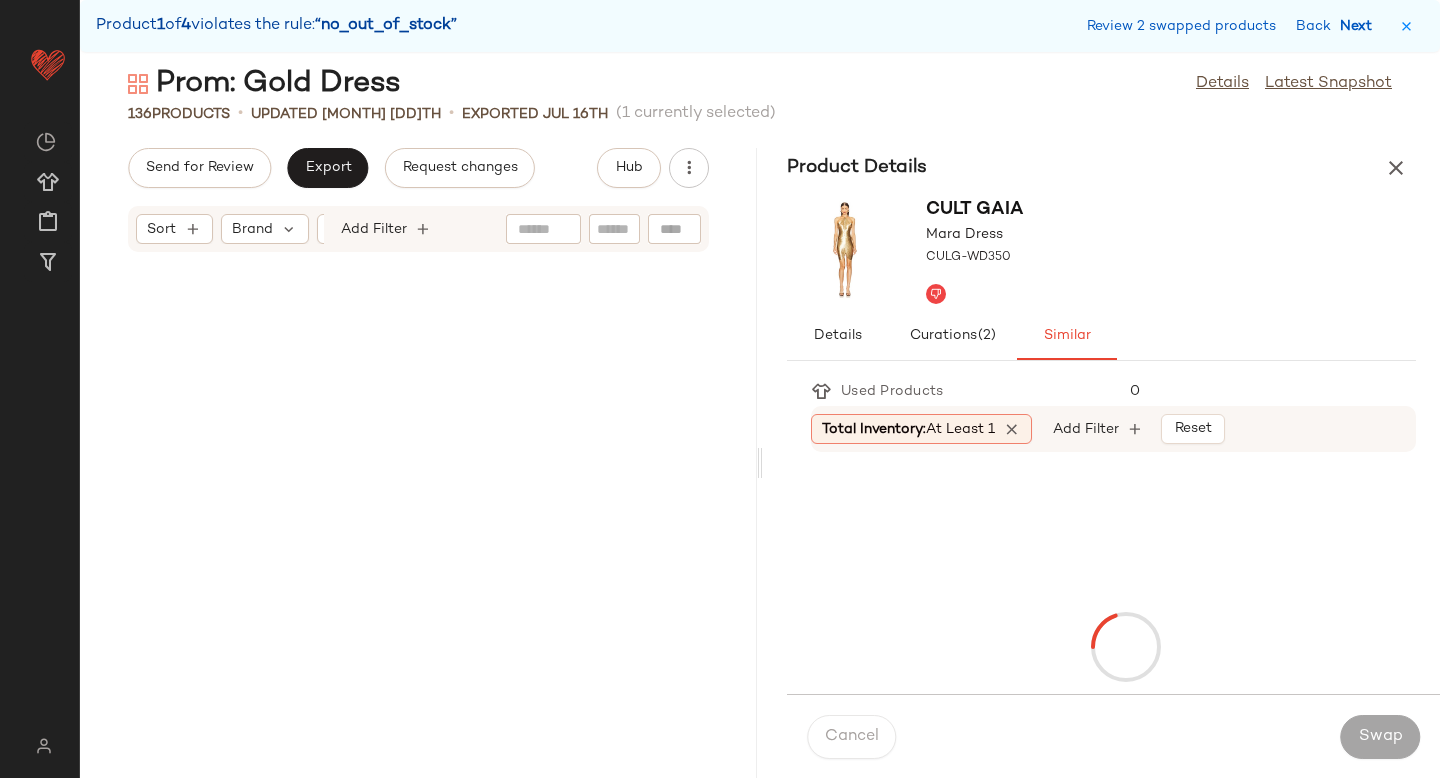 scroll, scrollTop: 3660, scrollLeft: 0, axis: vertical 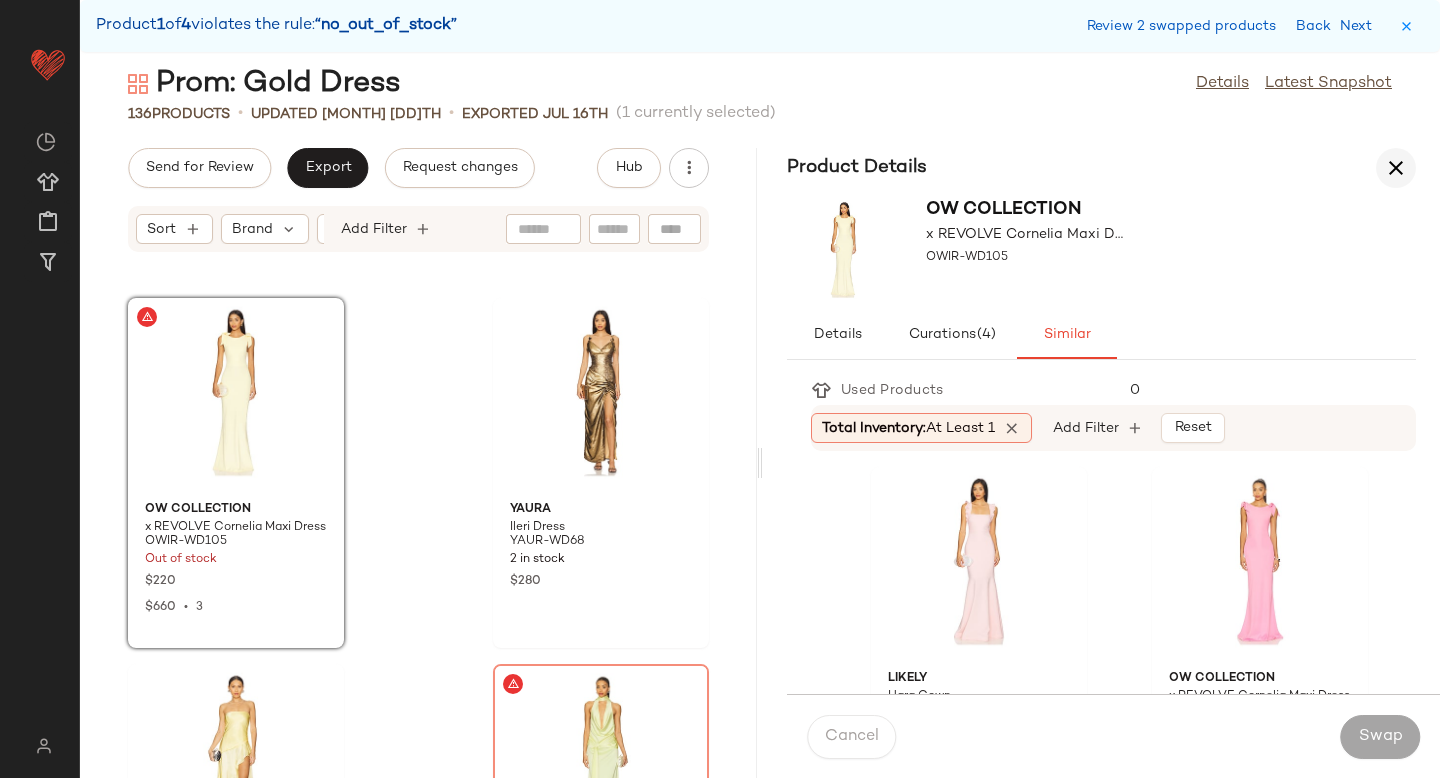click at bounding box center [1396, 168] 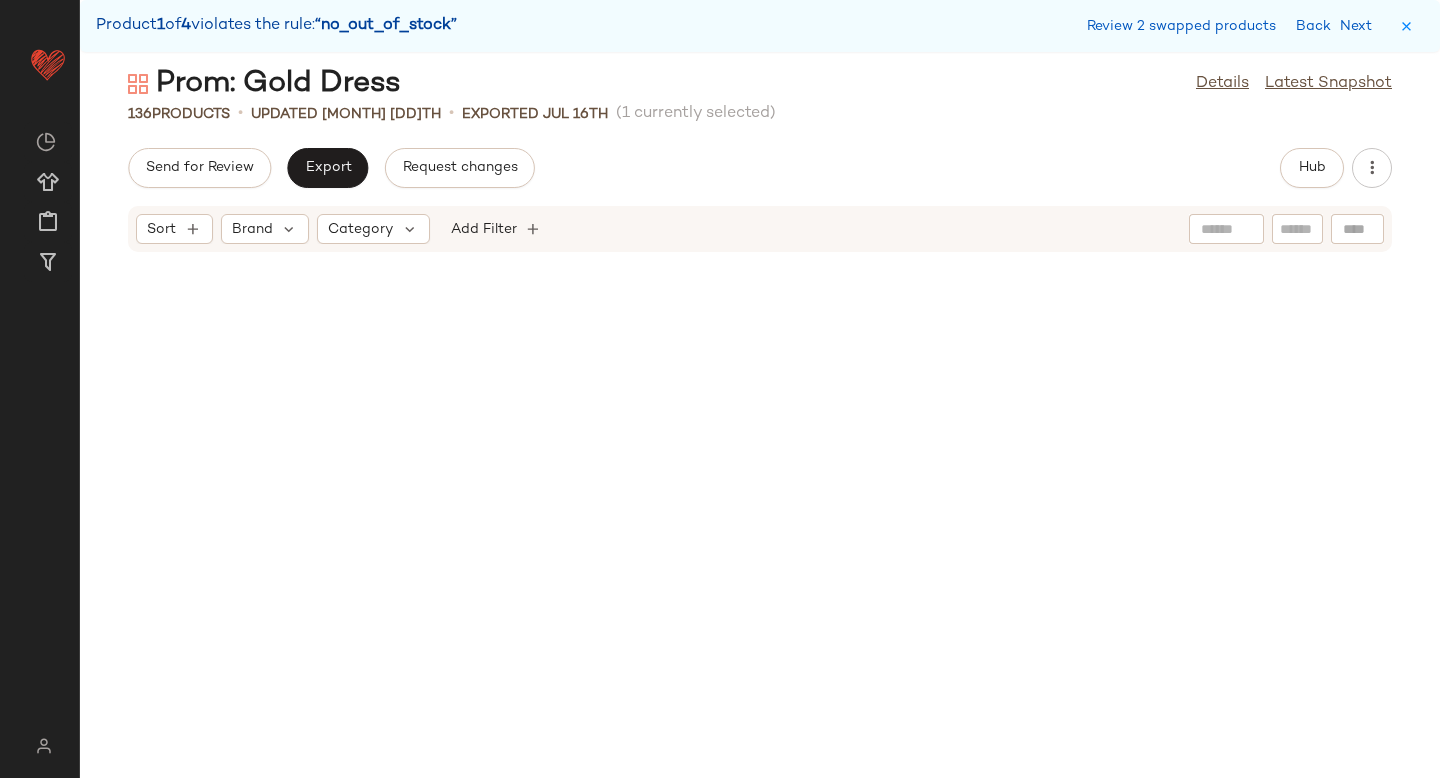 scroll, scrollTop: 3294, scrollLeft: 0, axis: vertical 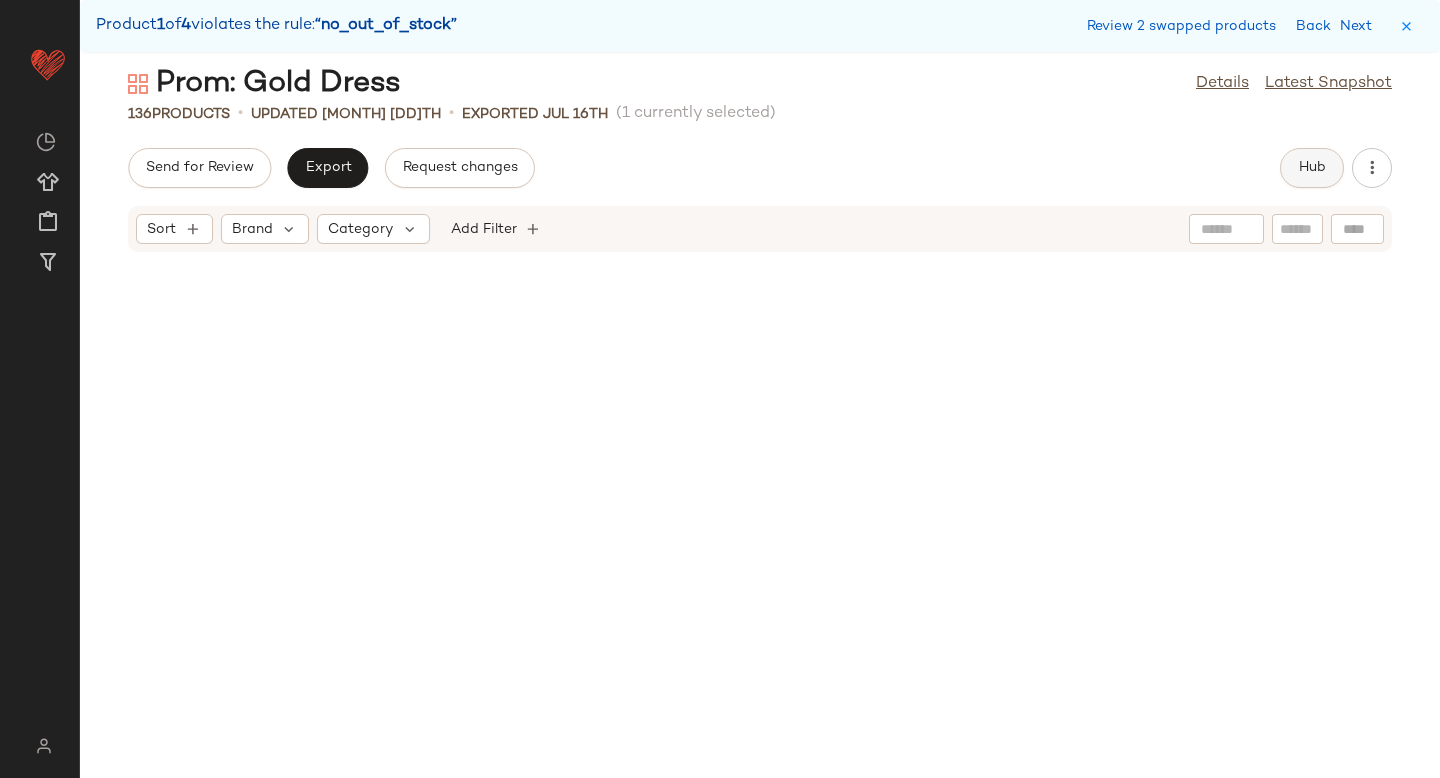 click on "Hub" 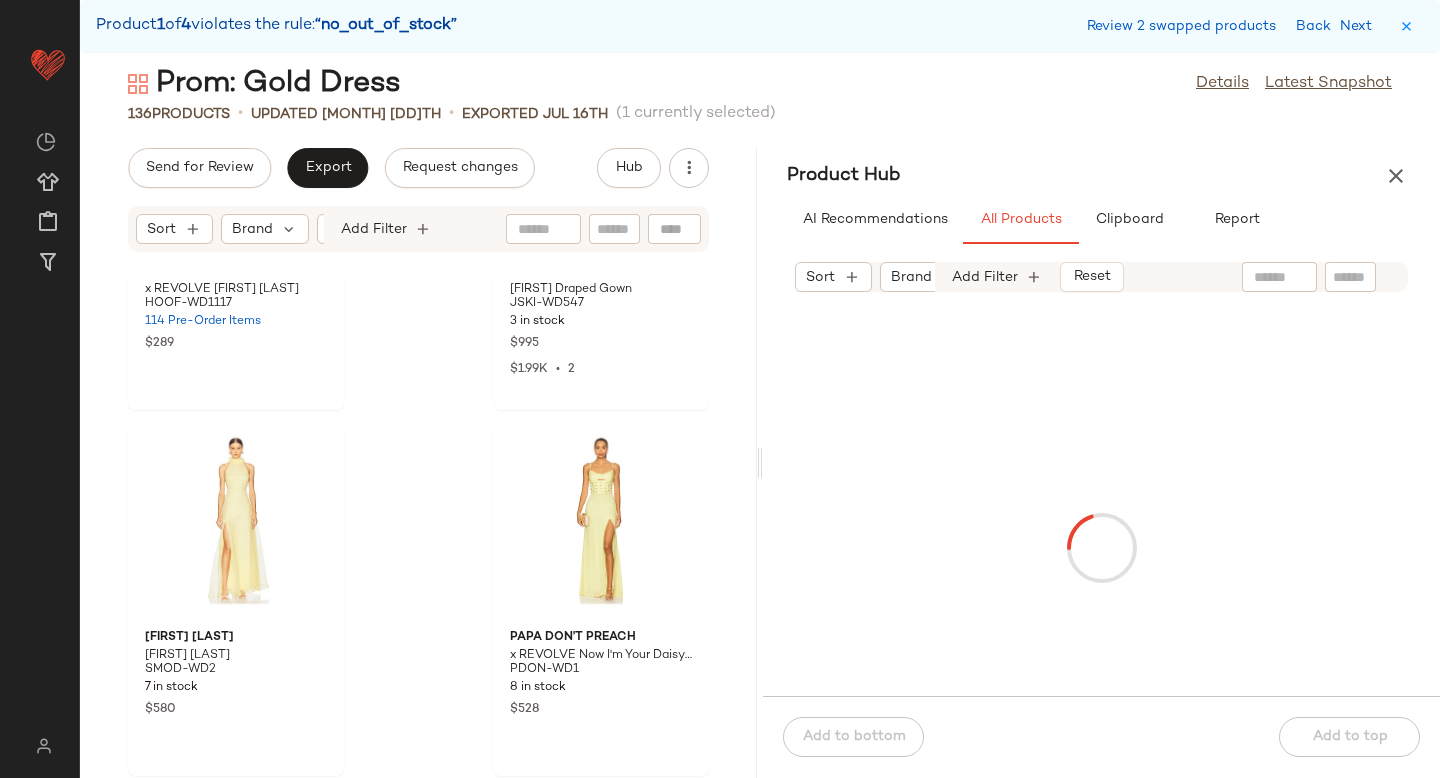 scroll, scrollTop: 0, scrollLeft: 0, axis: both 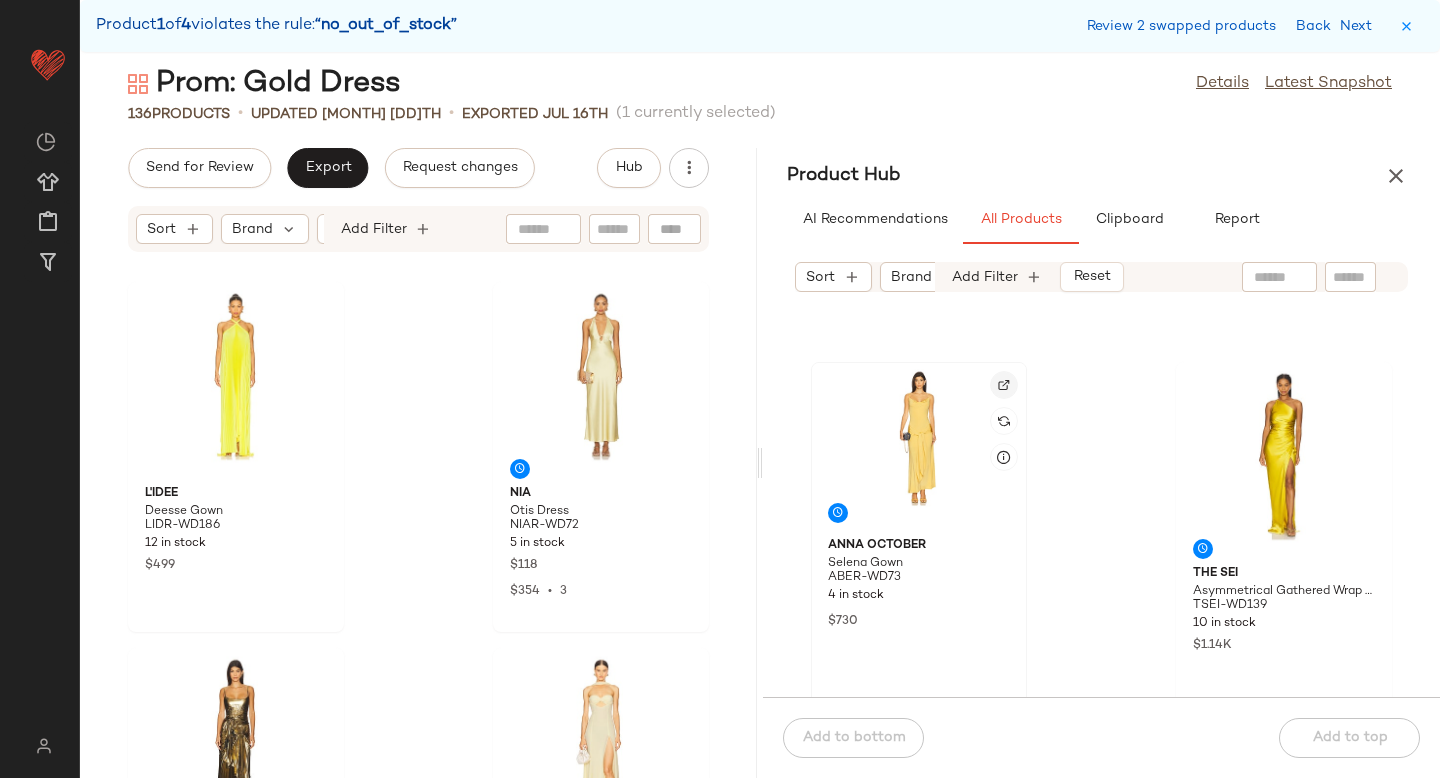 click 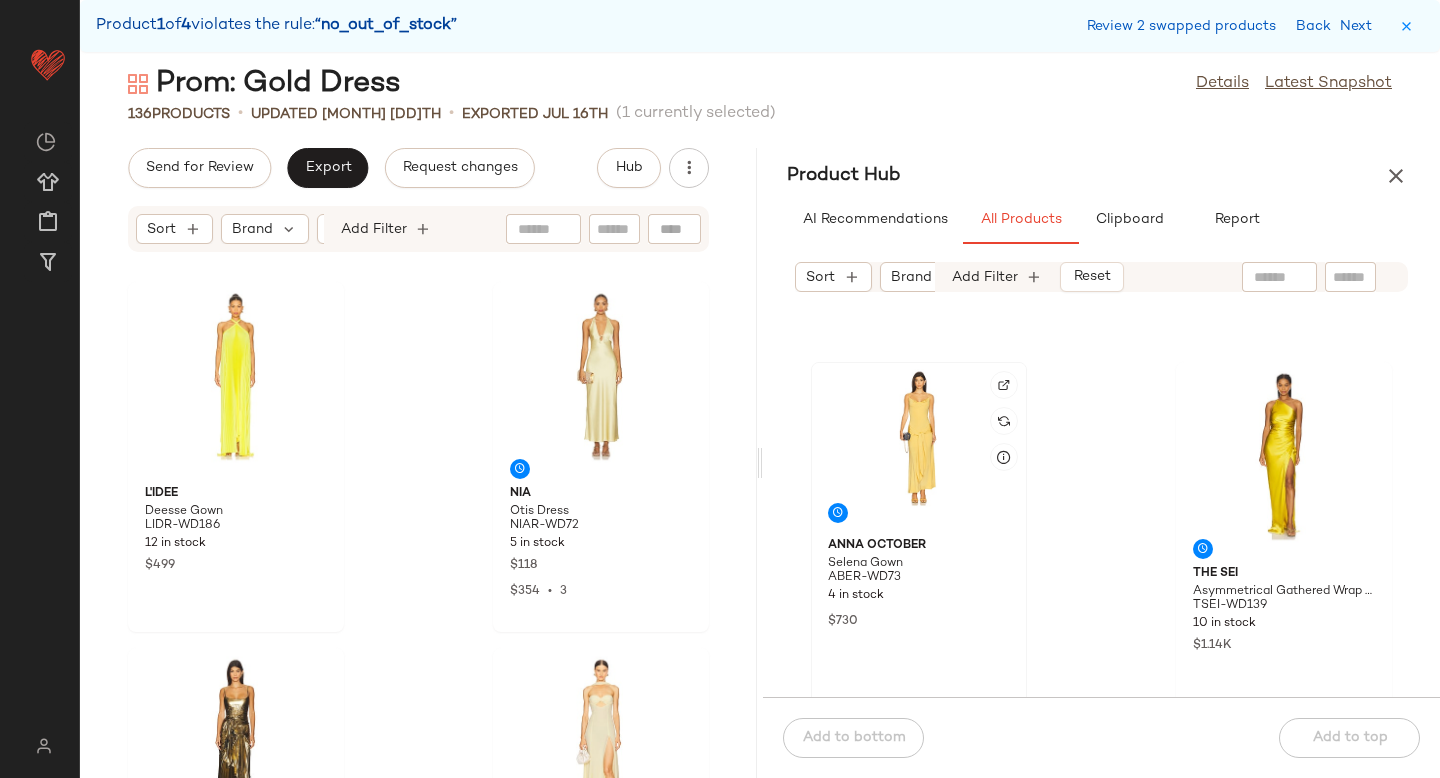 scroll, scrollTop: 347, scrollLeft: 0, axis: vertical 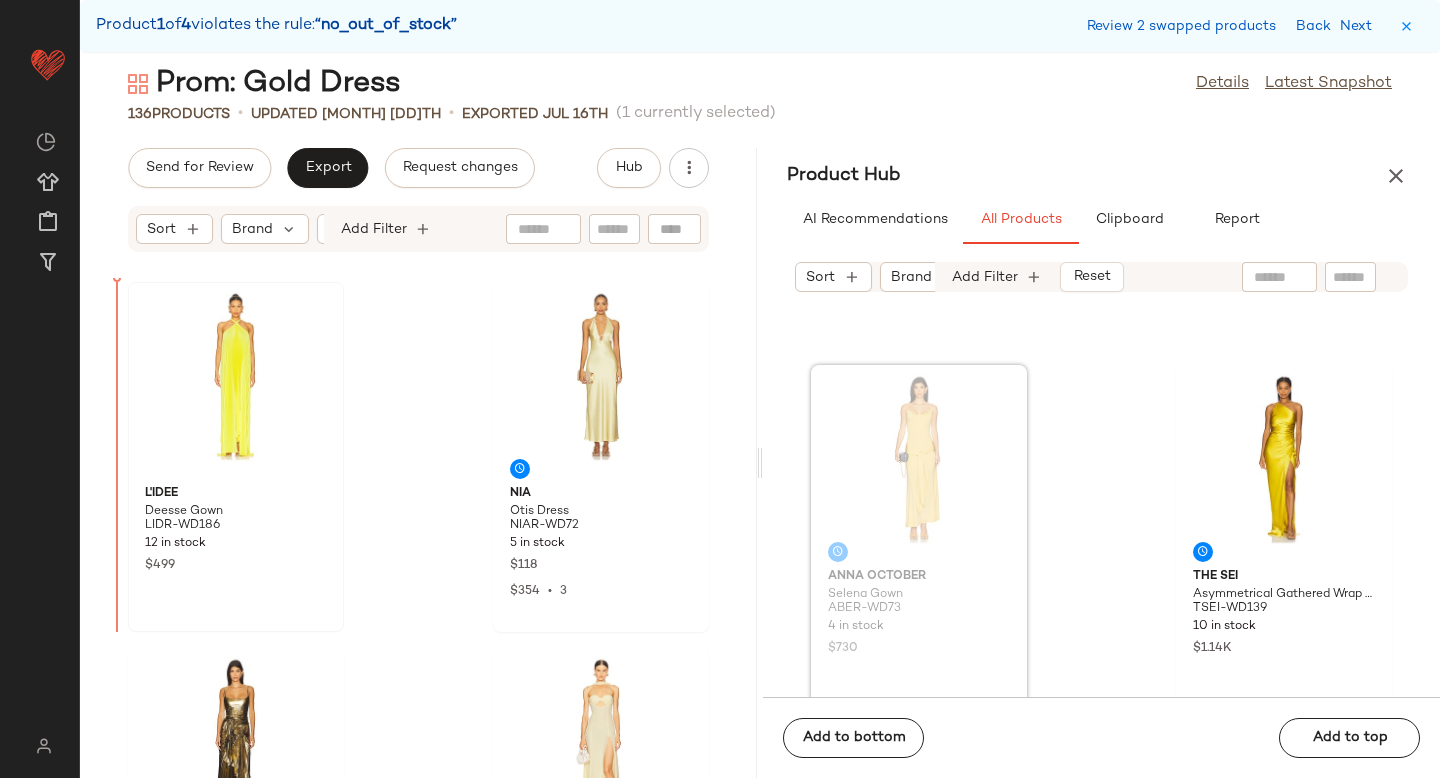 drag, startPoint x: 953, startPoint y: 416, endPoint x: 159, endPoint y: 439, distance: 794.33307 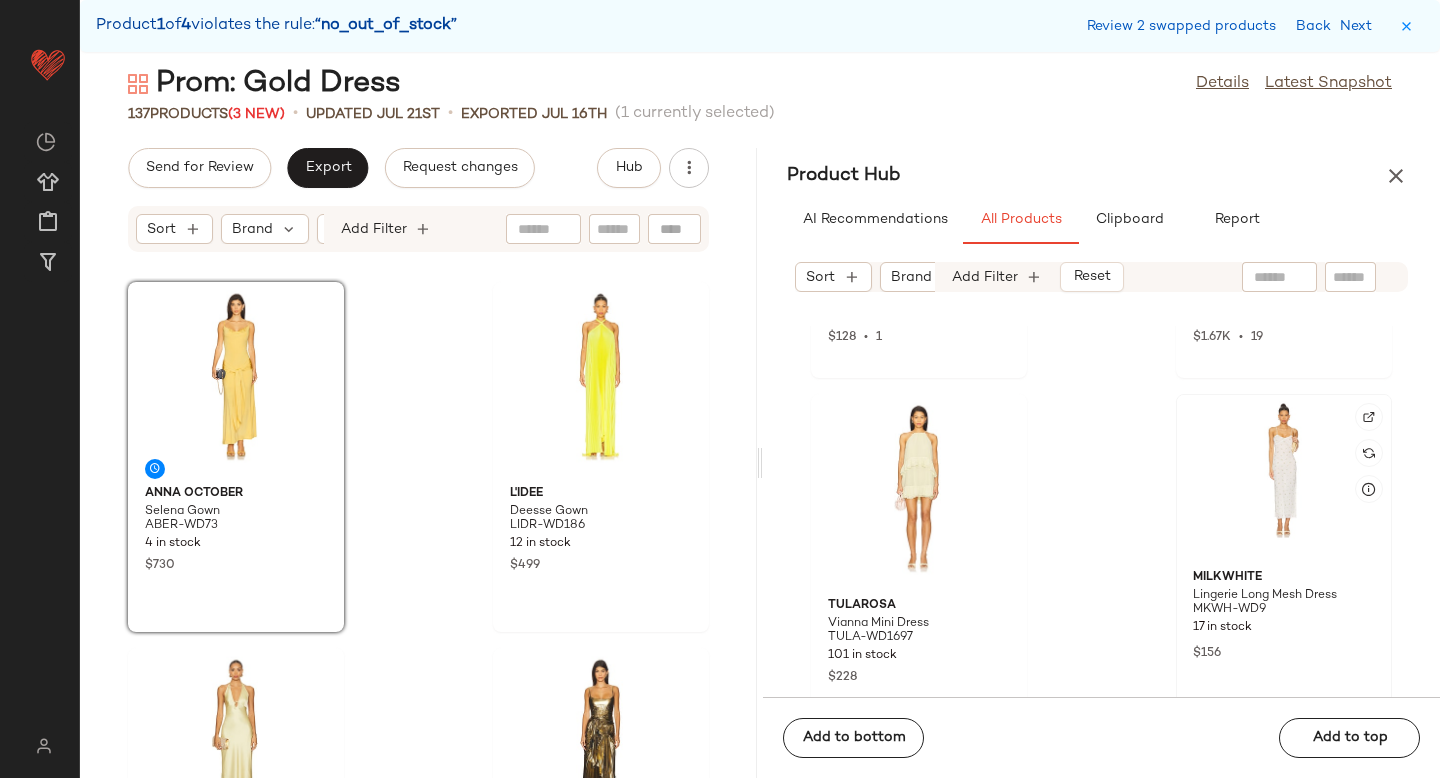 scroll, scrollTop: 7016, scrollLeft: 0, axis: vertical 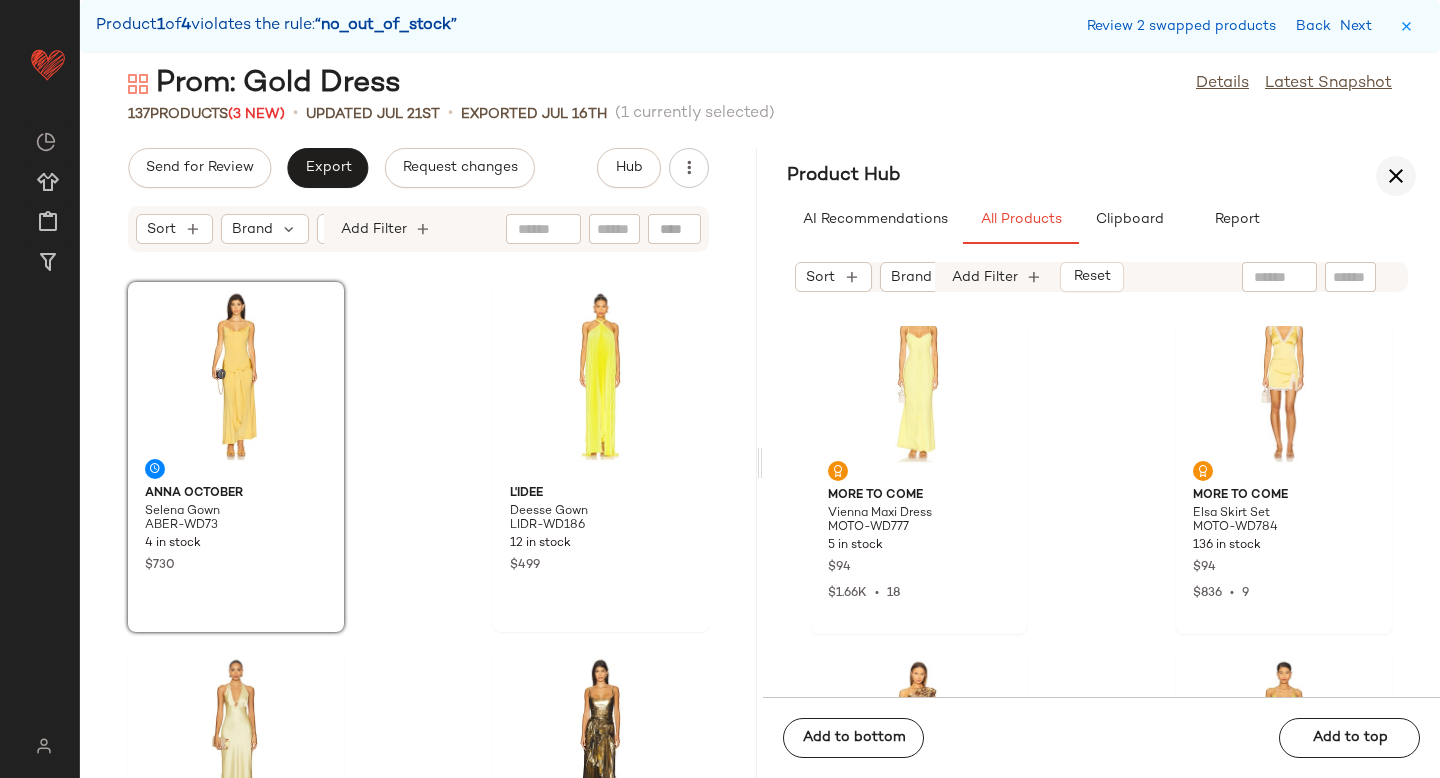 click at bounding box center [1396, 176] 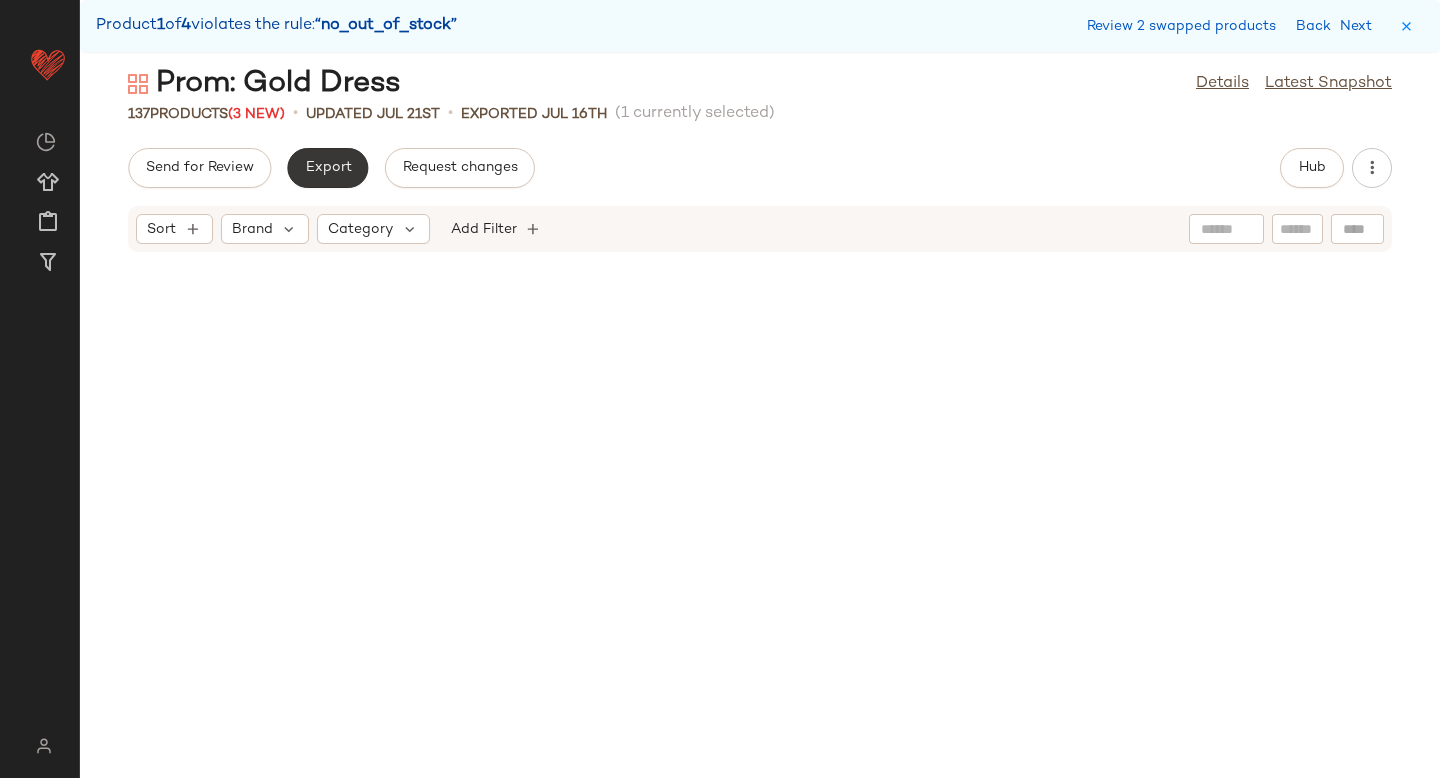 scroll, scrollTop: 1464, scrollLeft: 0, axis: vertical 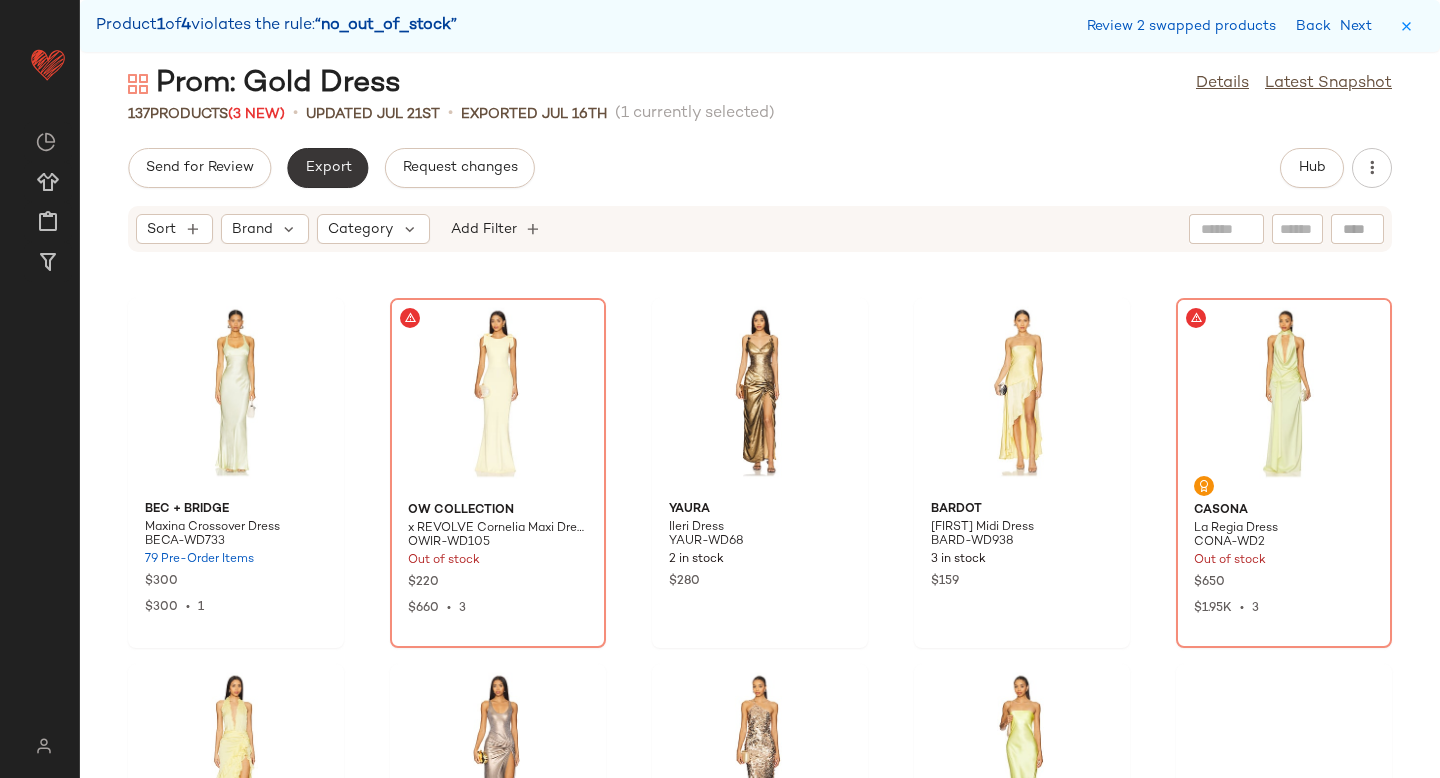 click on "Export" at bounding box center [327, 168] 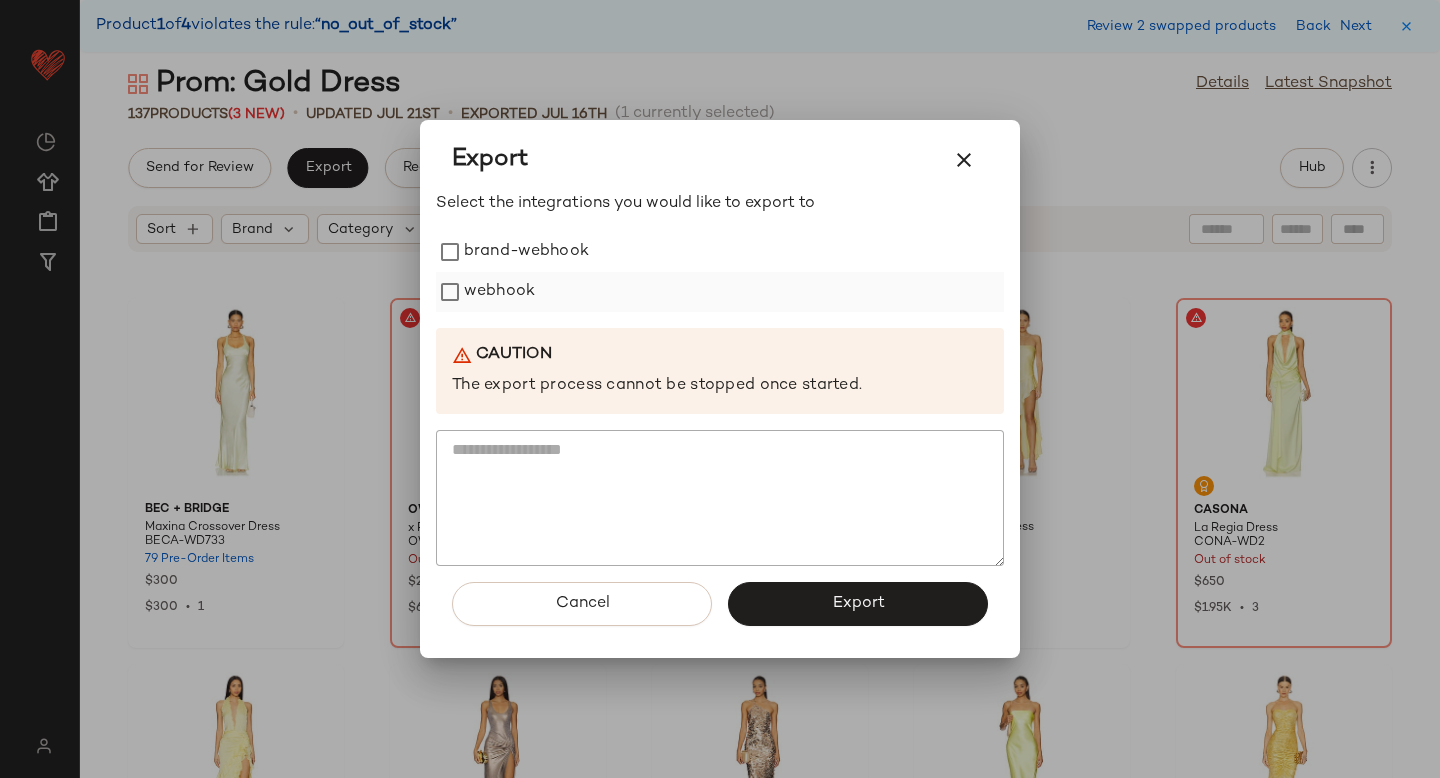 click on "webhook" at bounding box center [499, 292] 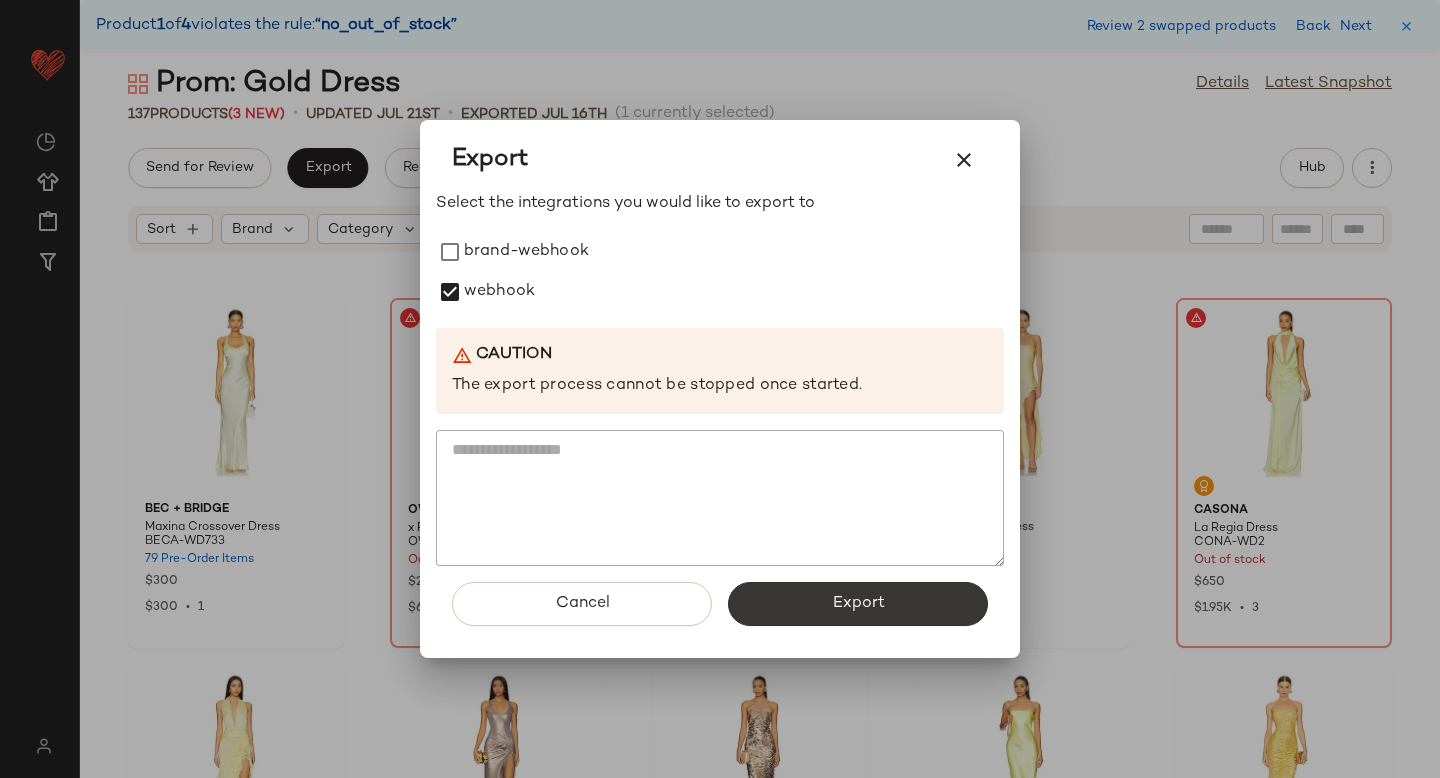 click on "Export" at bounding box center (858, 604) 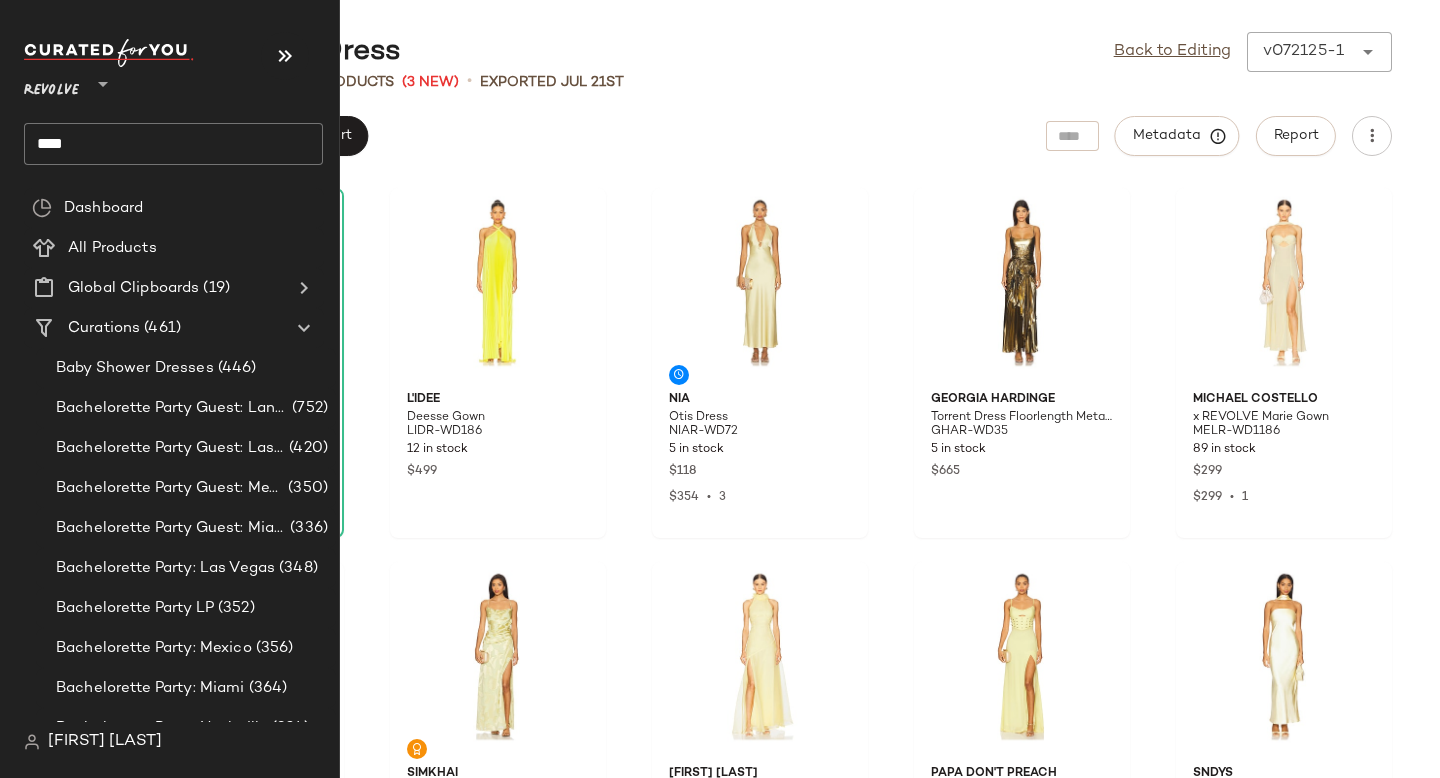 click on "****" 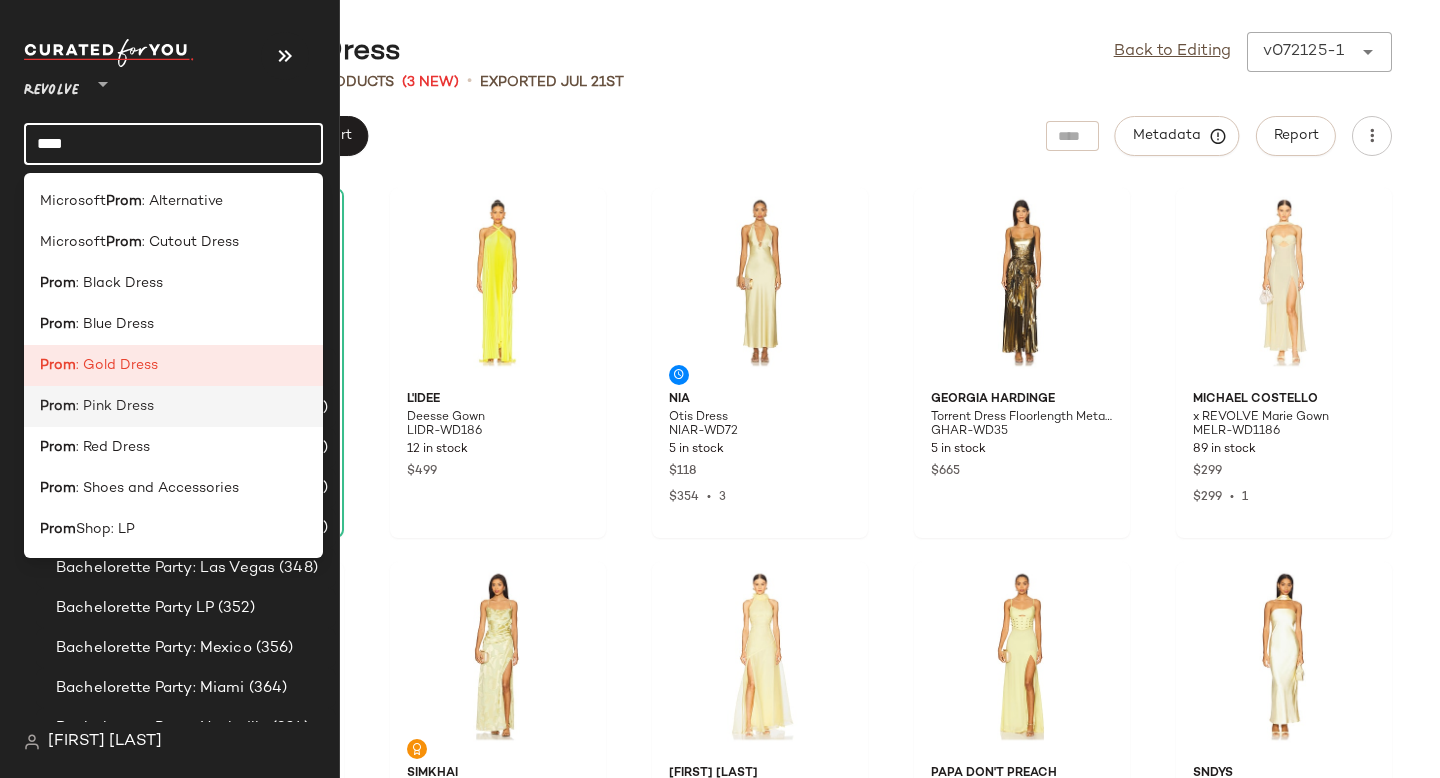 click on ": Pink Dress" at bounding box center (115, 406) 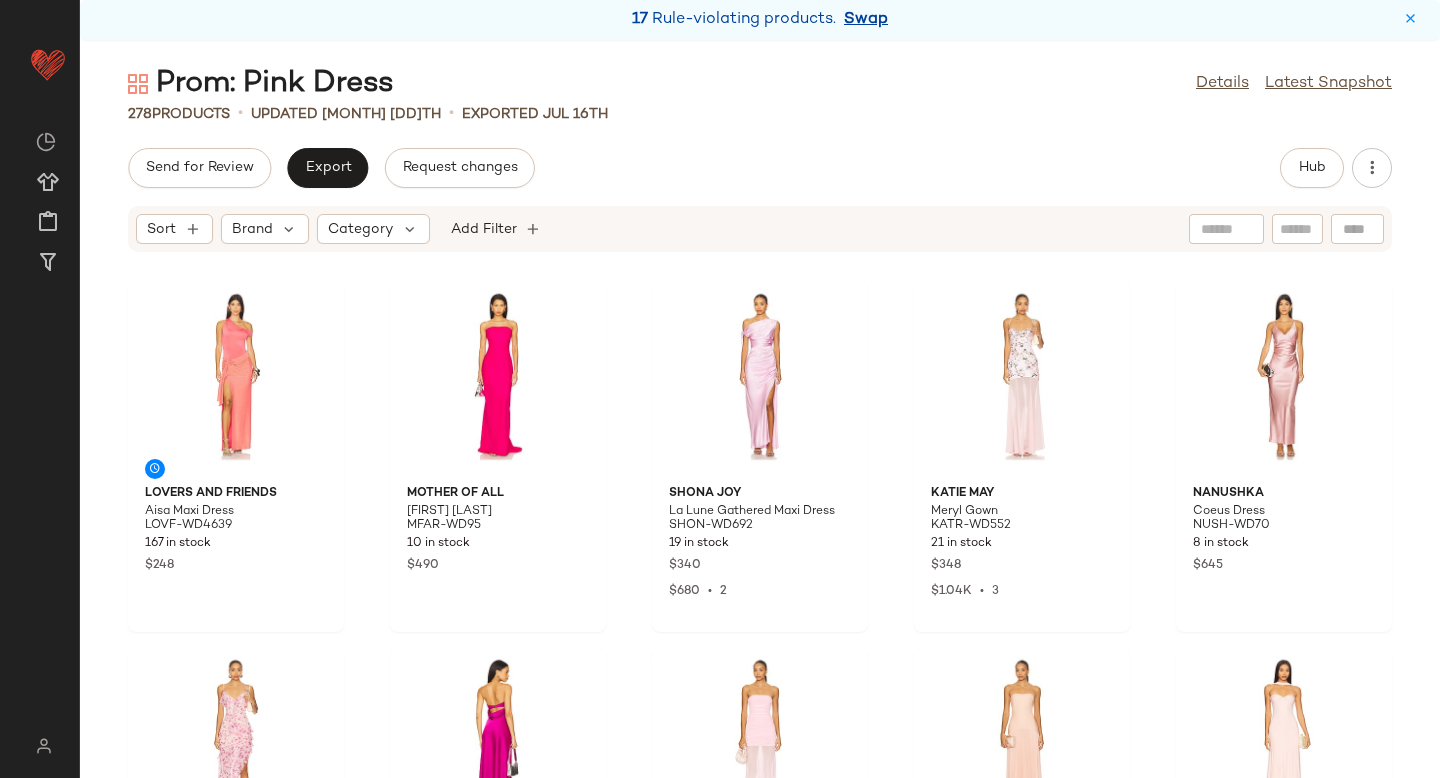 click on "Swap" at bounding box center (866, 20) 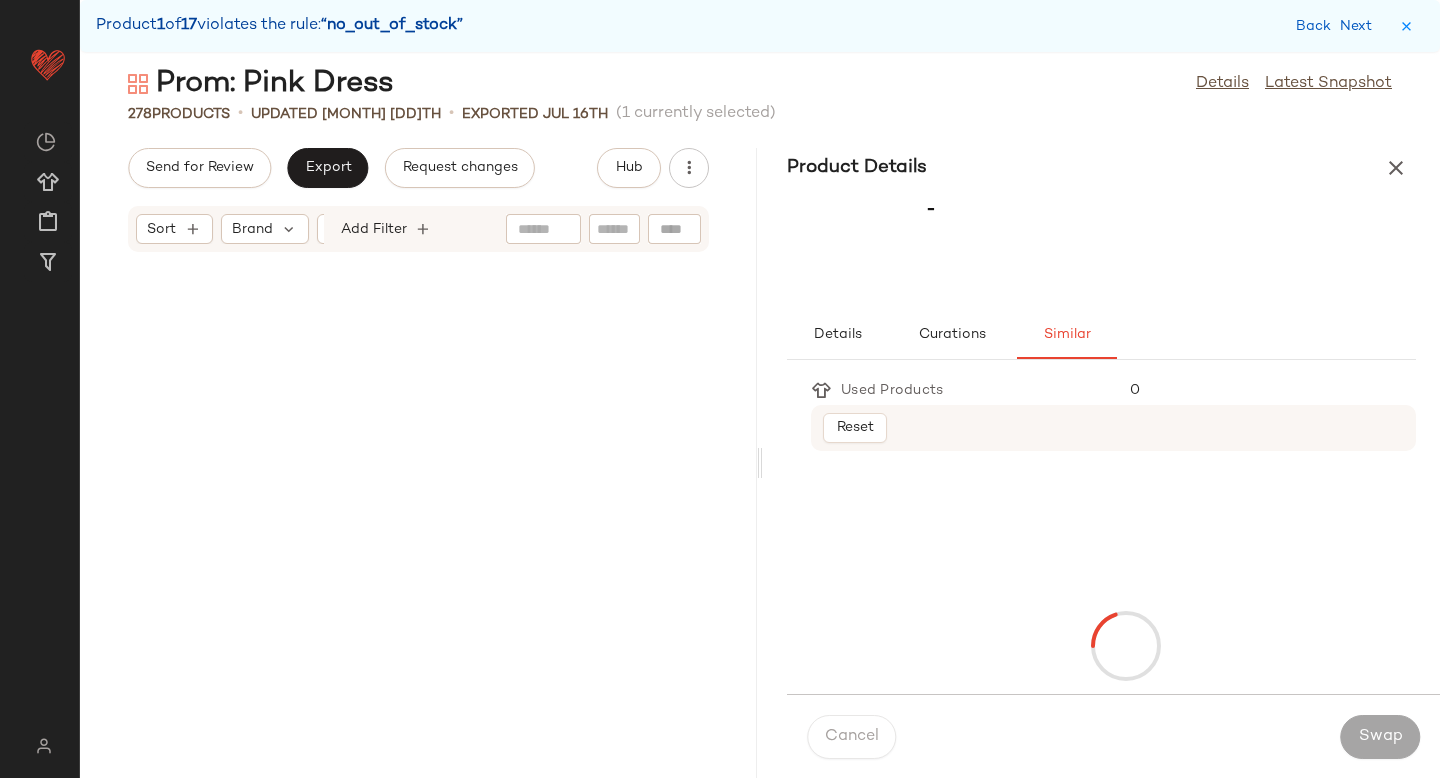scroll, scrollTop: 3294, scrollLeft: 0, axis: vertical 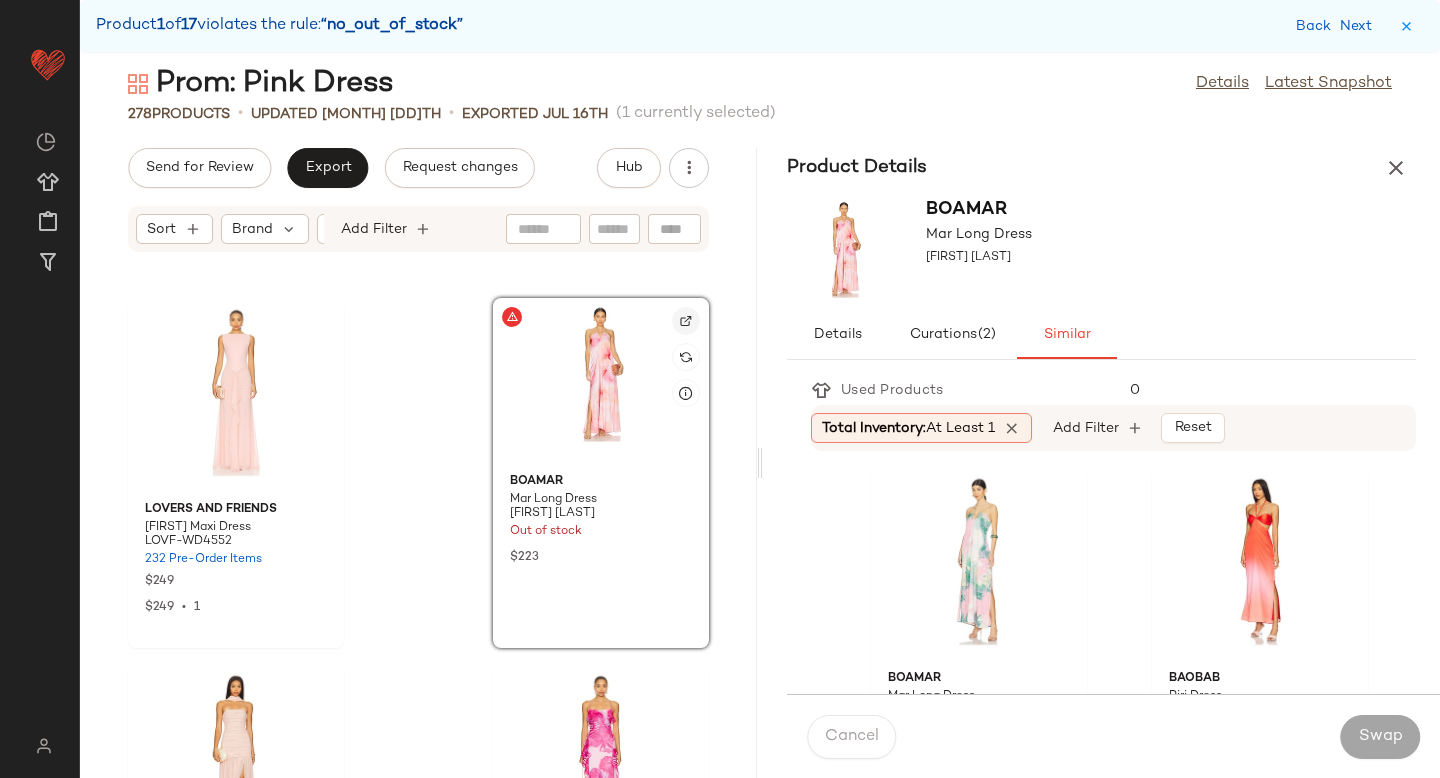 click 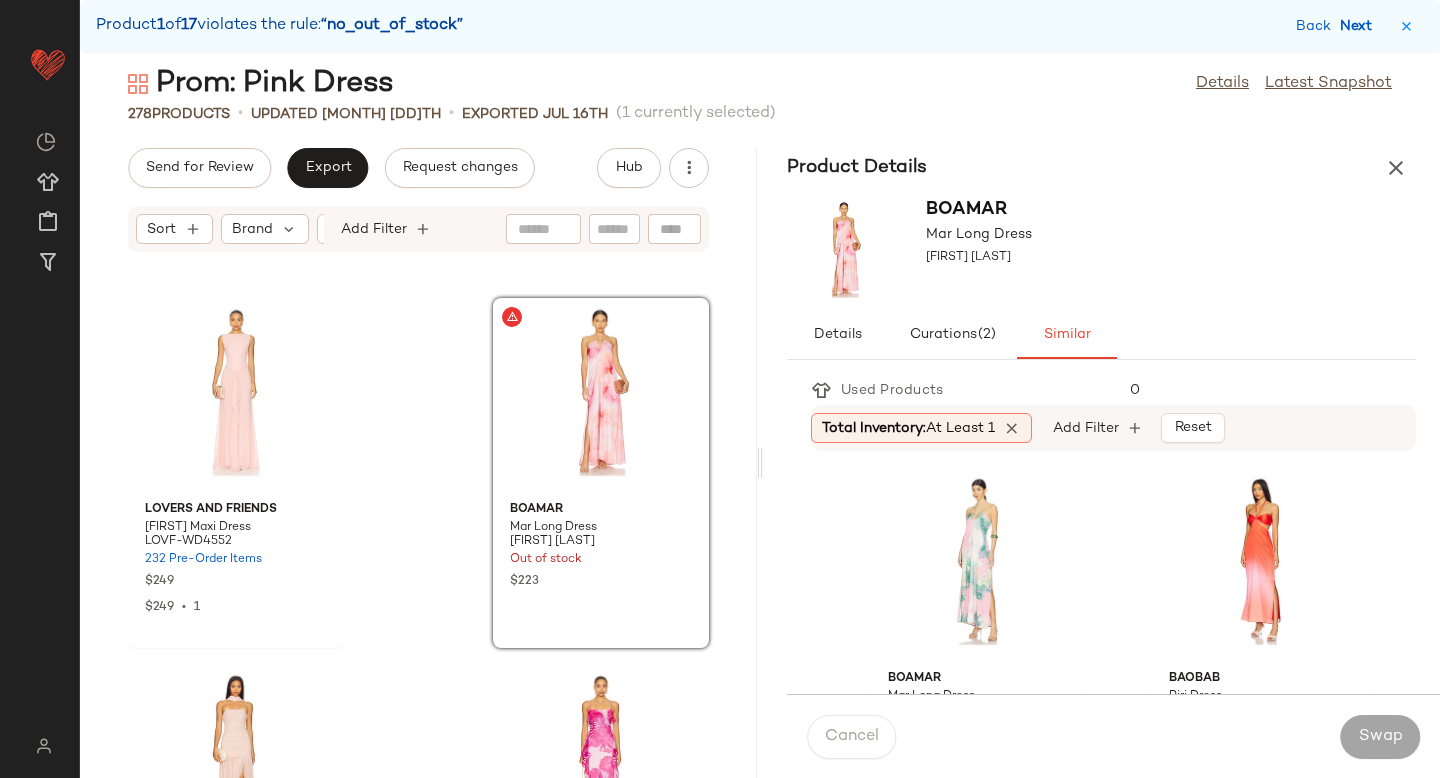 click on "Next" at bounding box center [1360, 26] 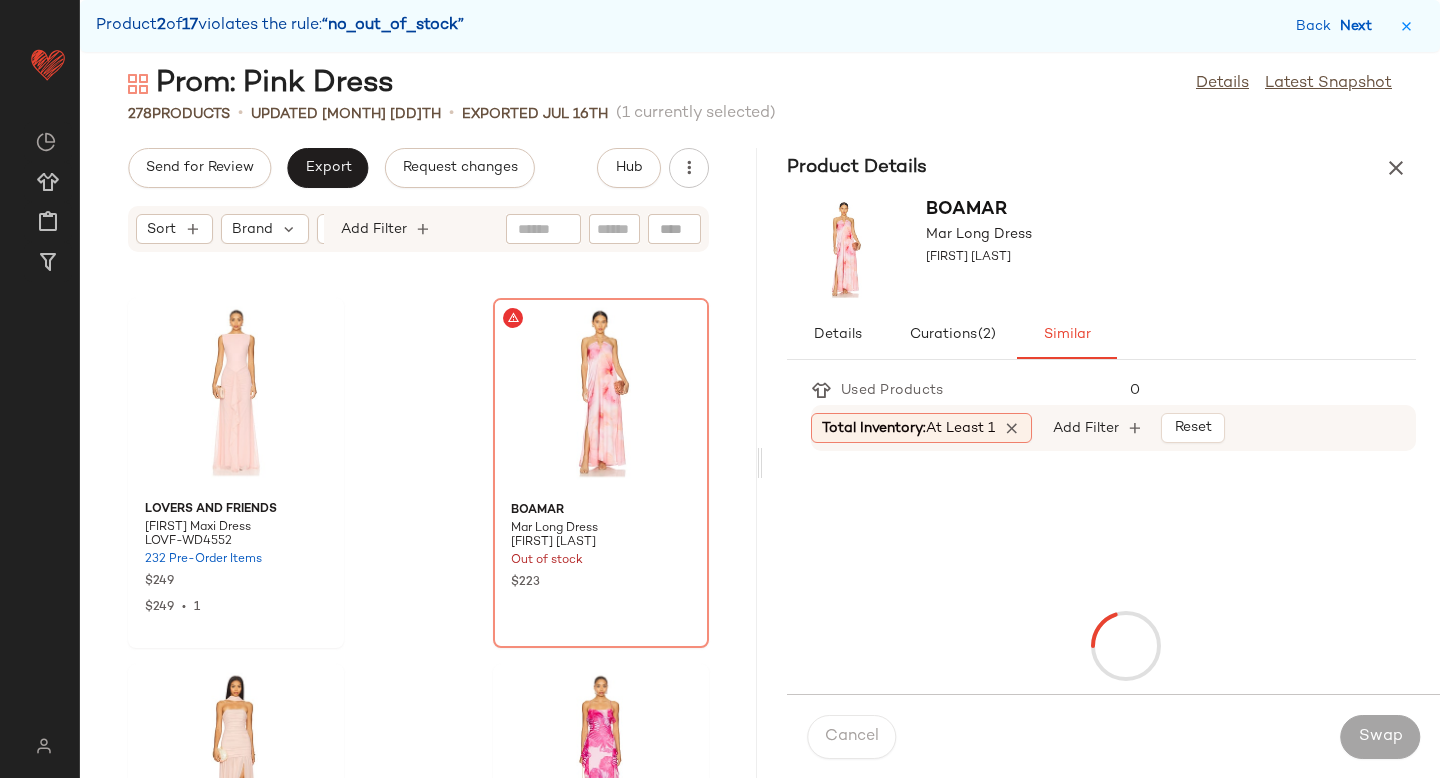 scroll, scrollTop: 4758, scrollLeft: 0, axis: vertical 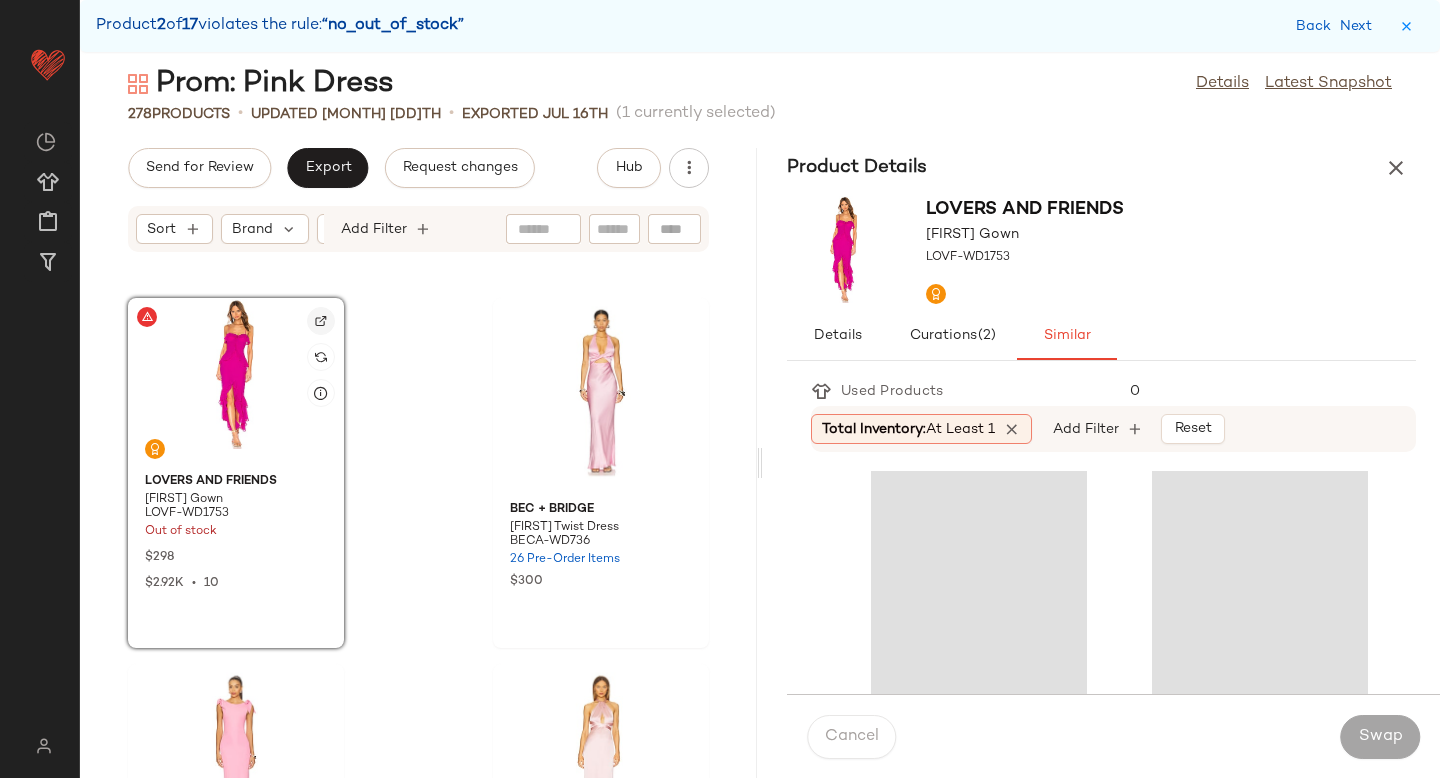 click 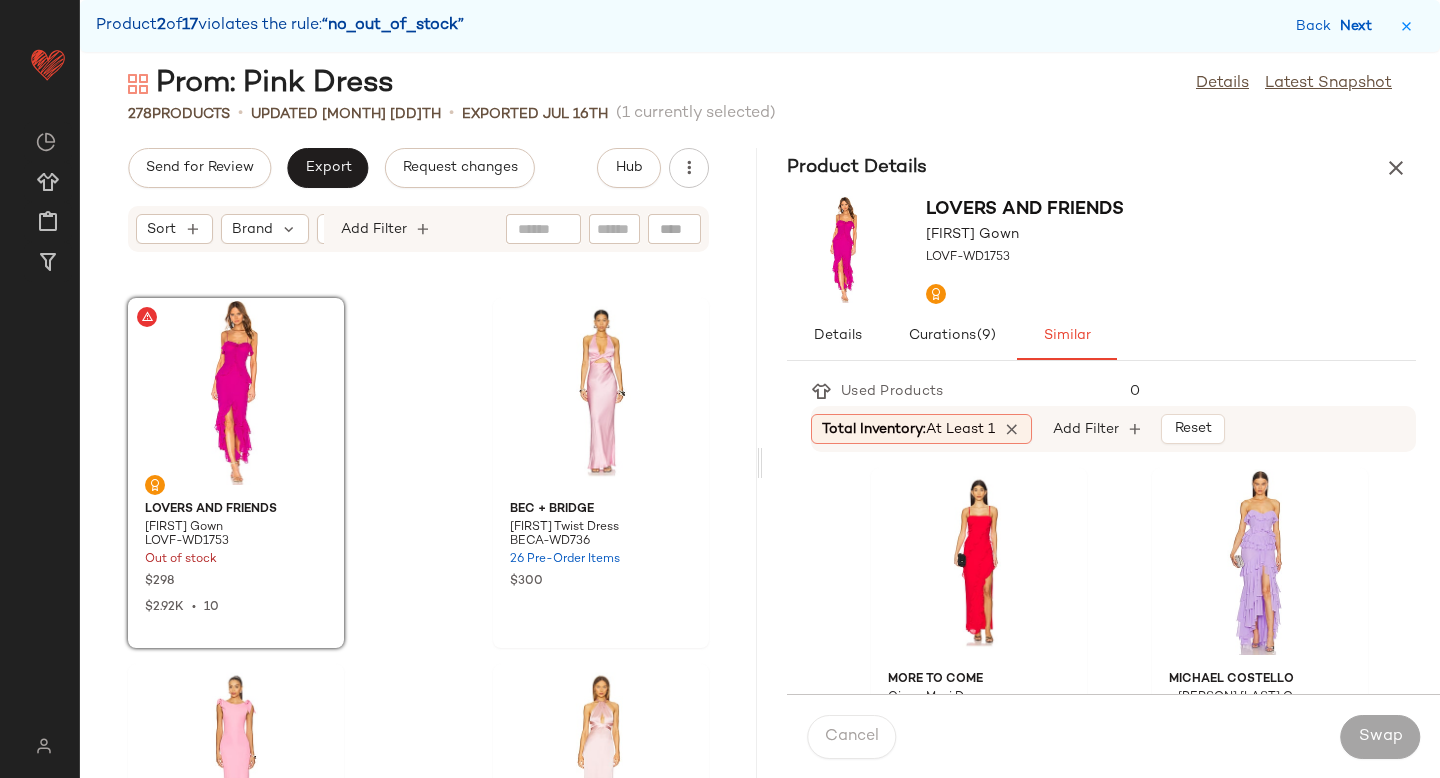 click on "Next" at bounding box center [1360, 26] 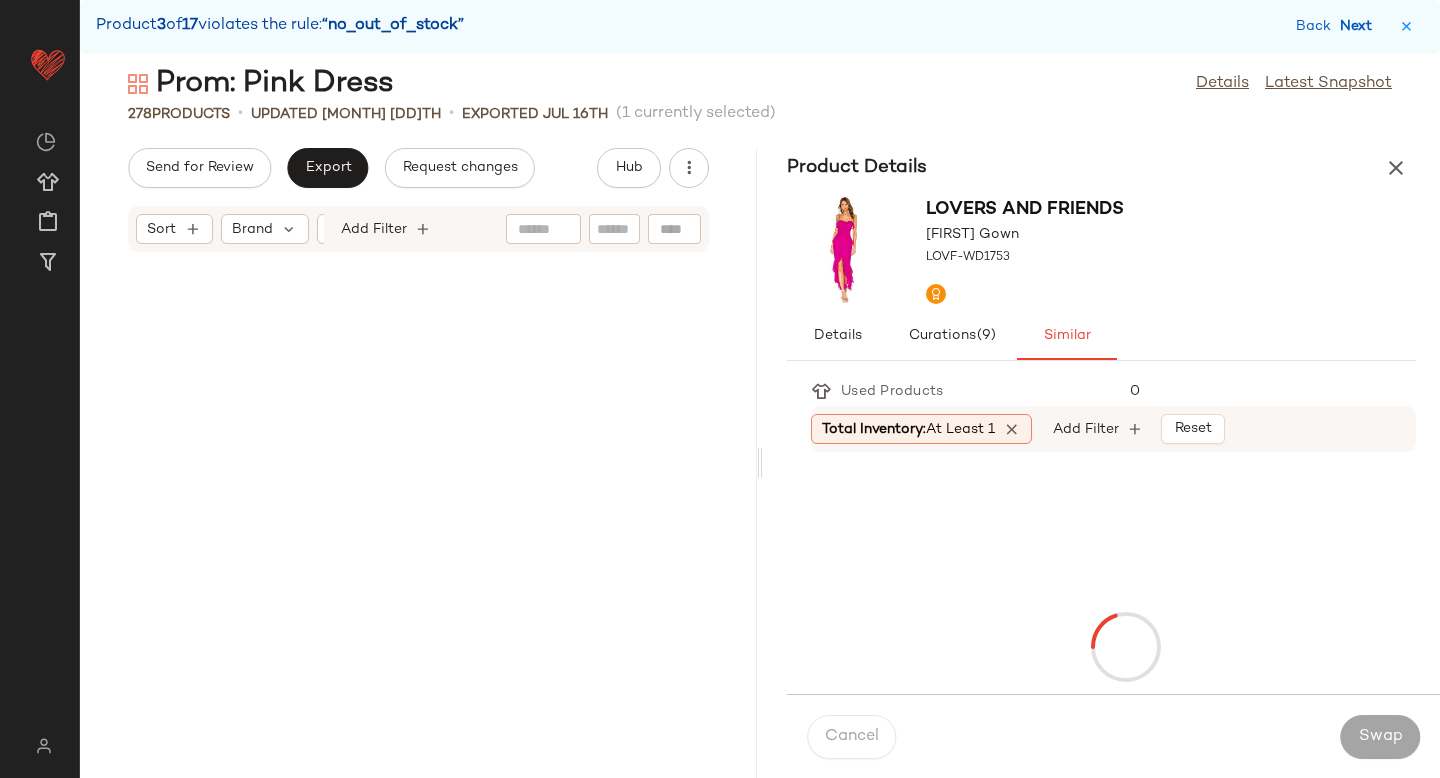 scroll, scrollTop: 13908, scrollLeft: 0, axis: vertical 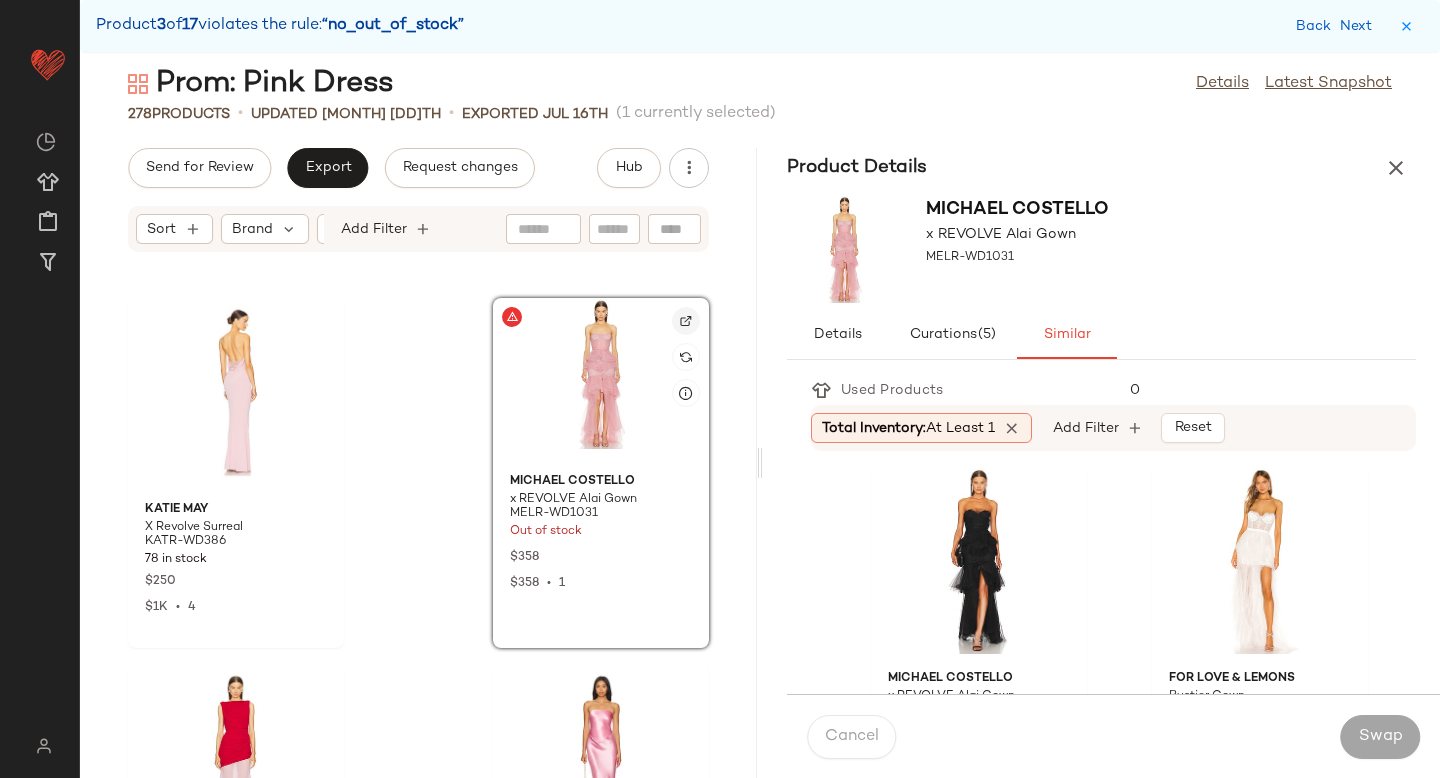 click 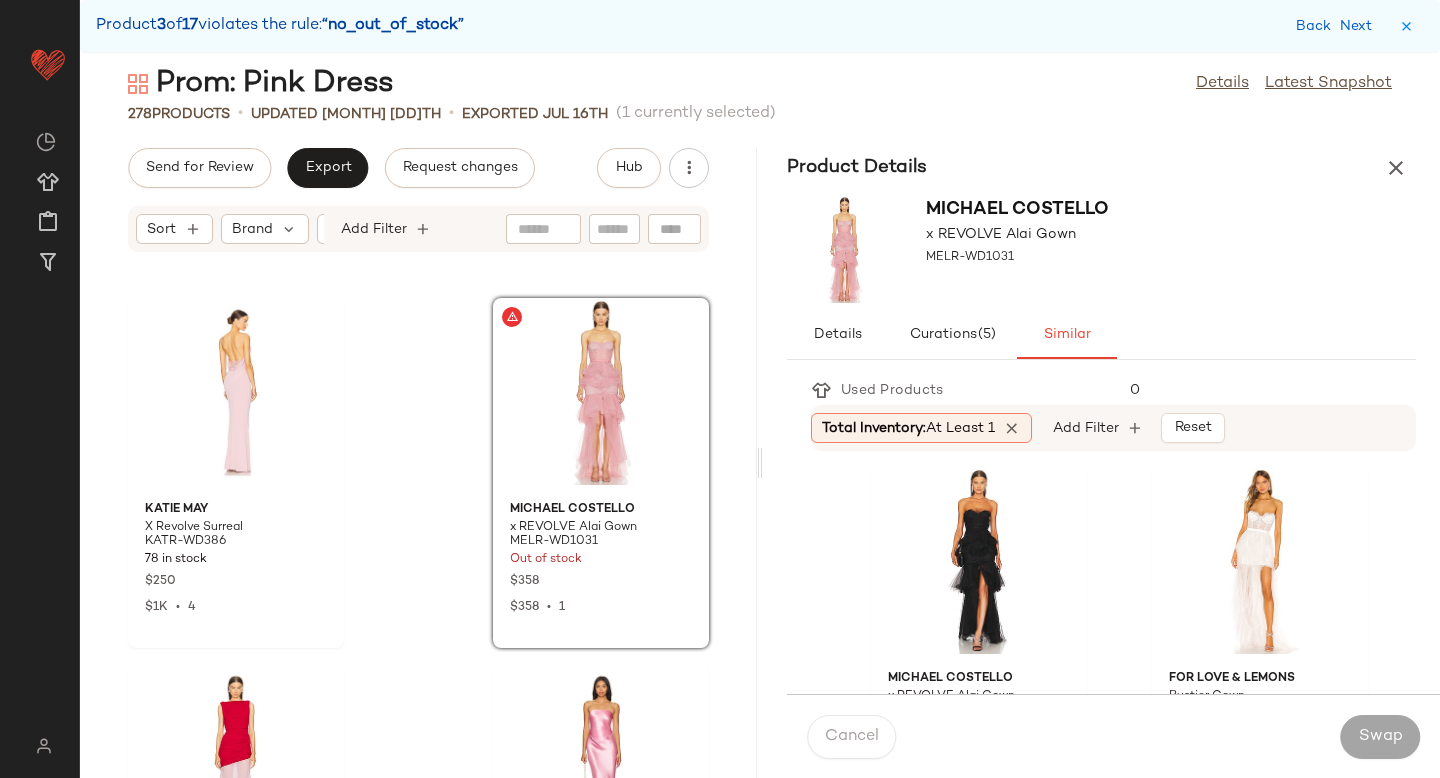 click on "Back Next" at bounding box center (1338, 26) 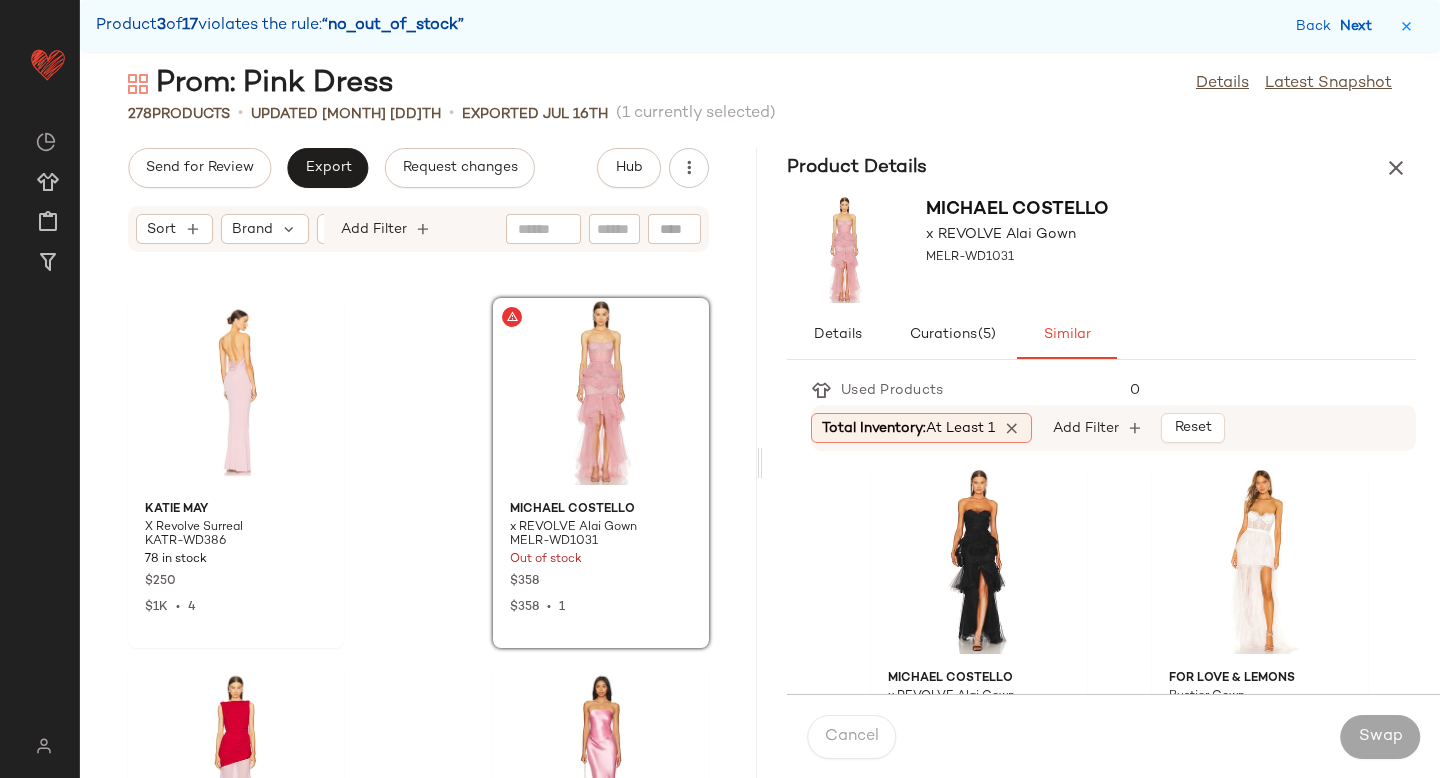 click on "Next" at bounding box center [1360, 26] 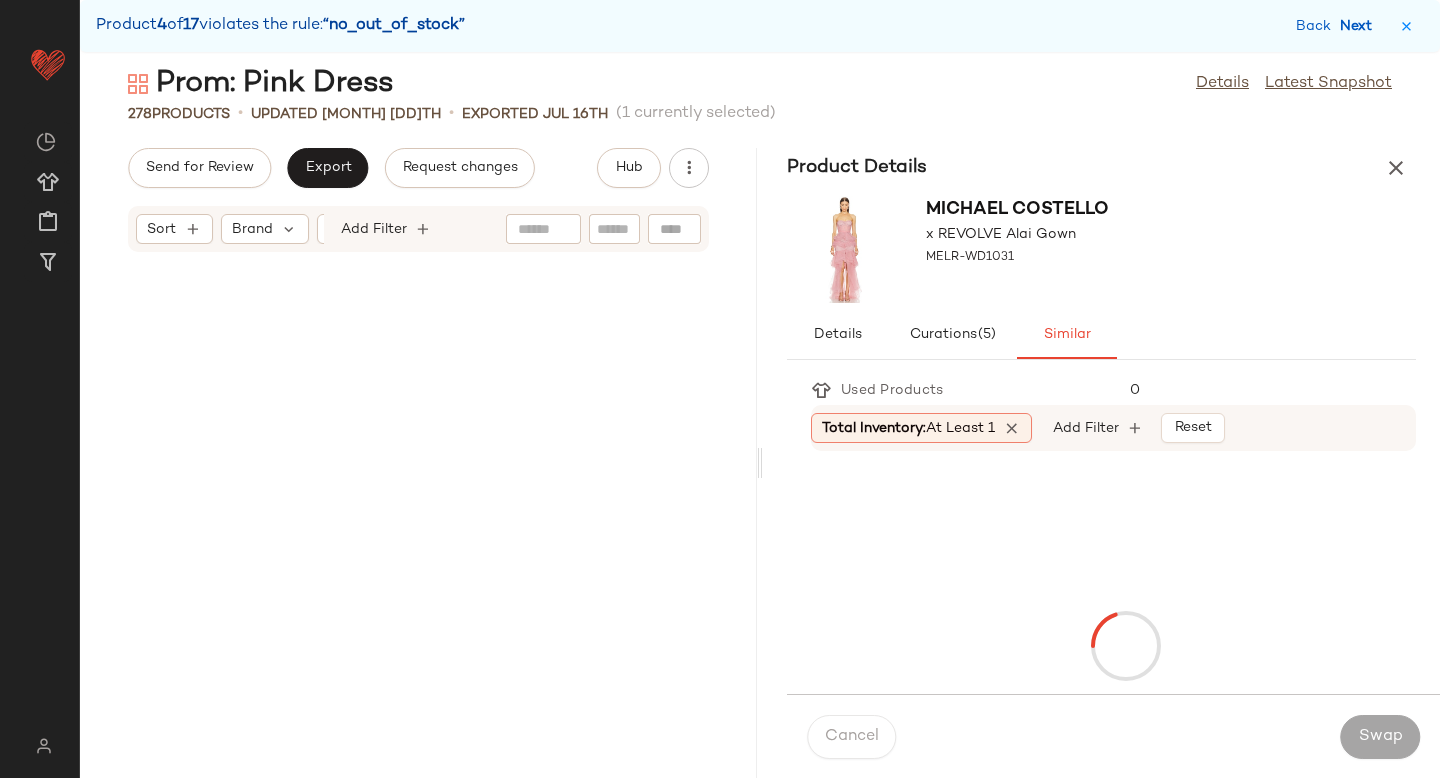 scroll, scrollTop: 15738, scrollLeft: 0, axis: vertical 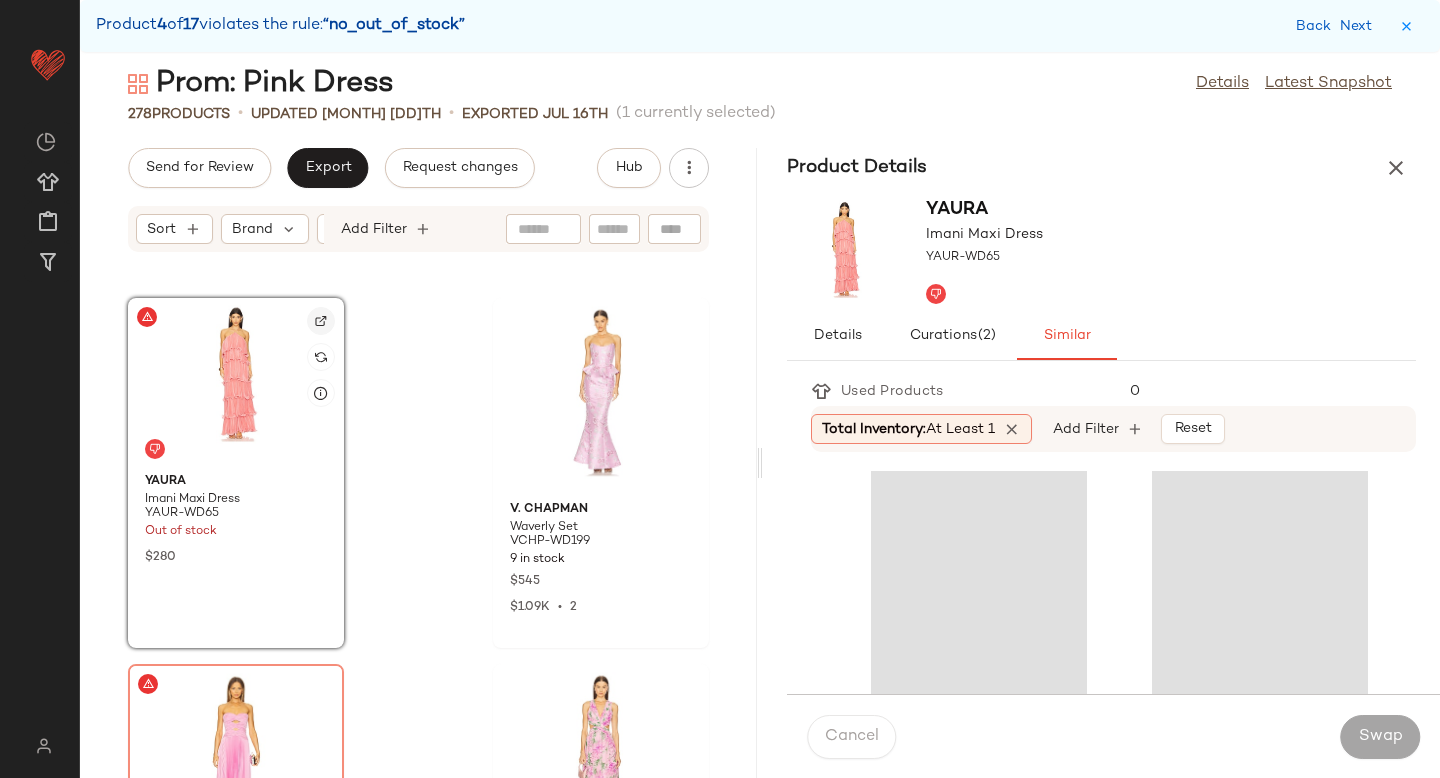 click at bounding box center [321, 321] 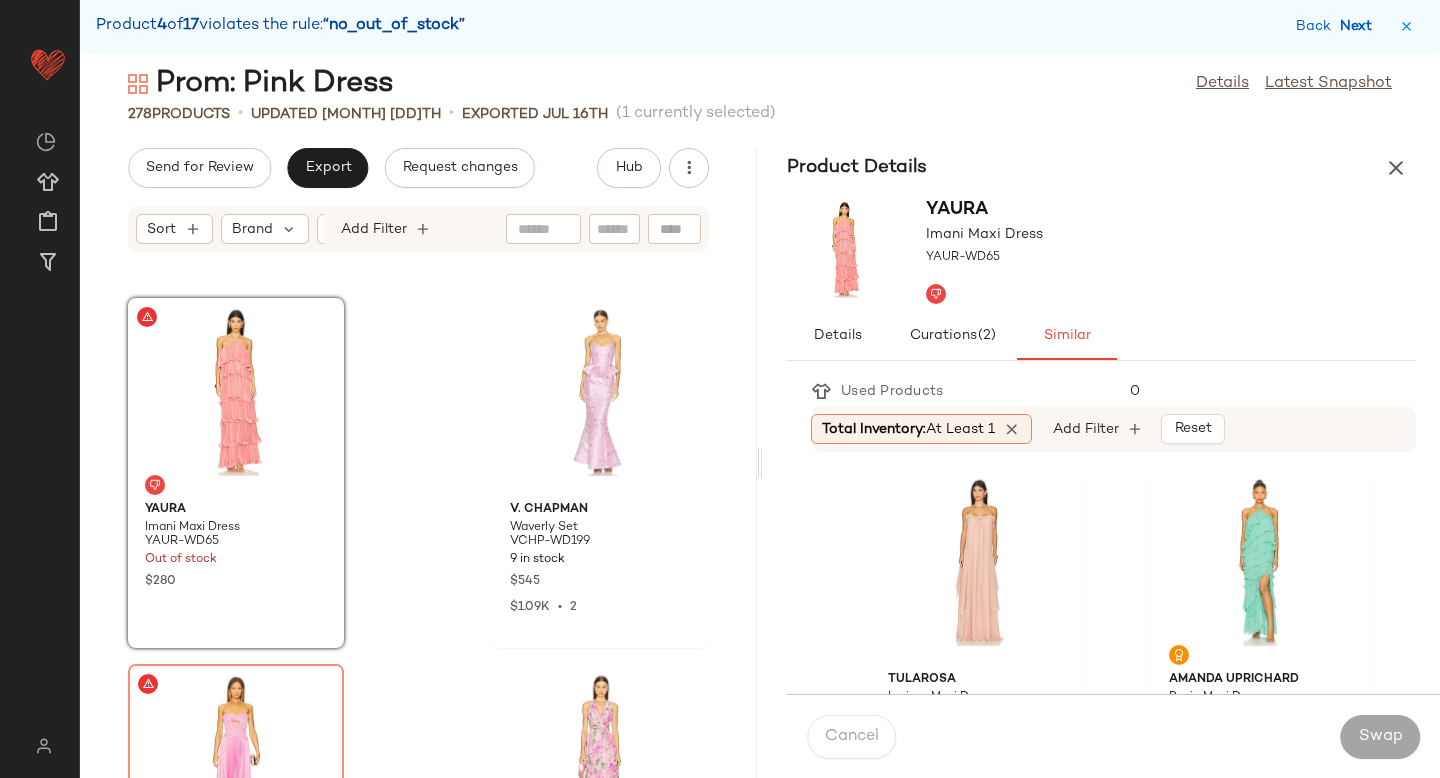 click on "Next" at bounding box center [1360, 26] 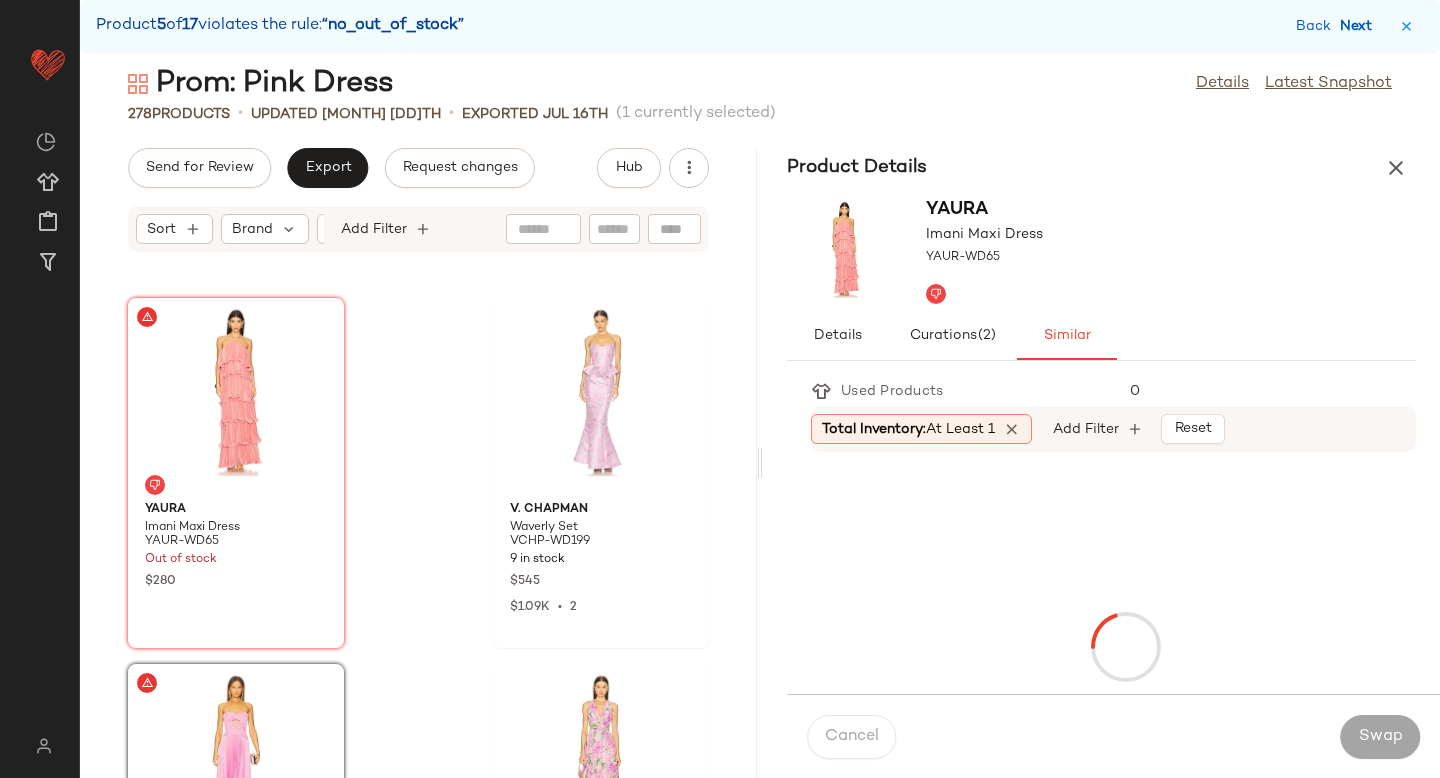 scroll, scrollTop: 16104, scrollLeft: 0, axis: vertical 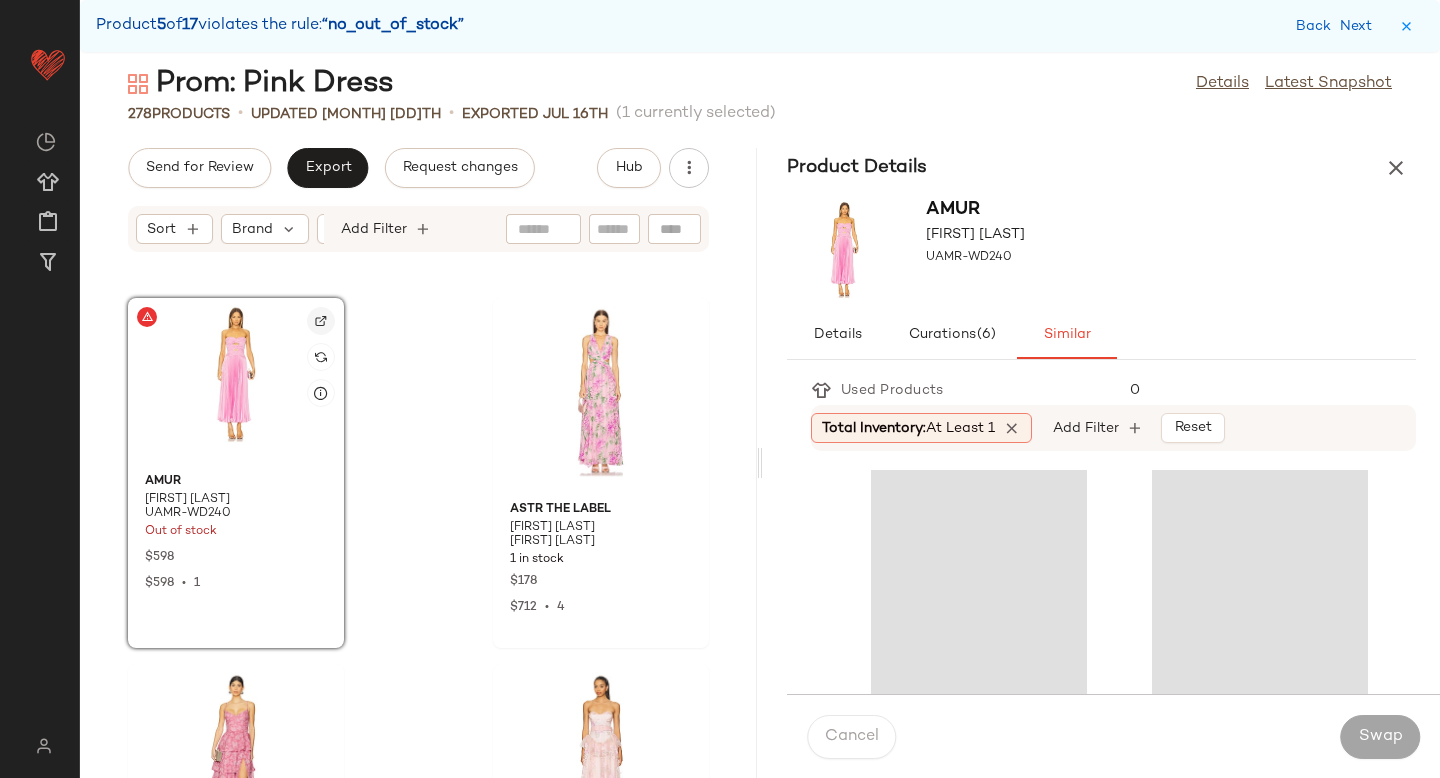 click at bounding box center (321, 321) 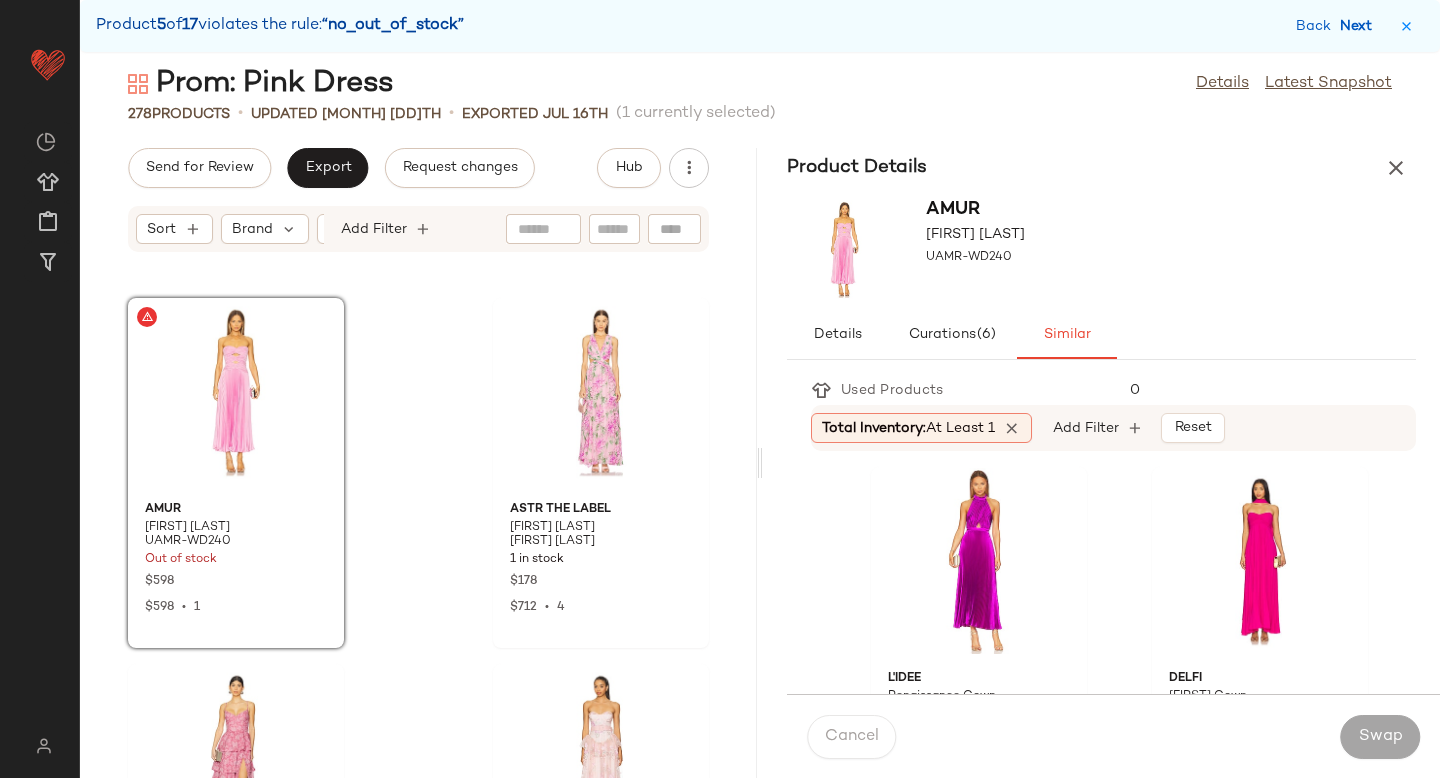 click on "Next" at bounding box center (1360, 26) 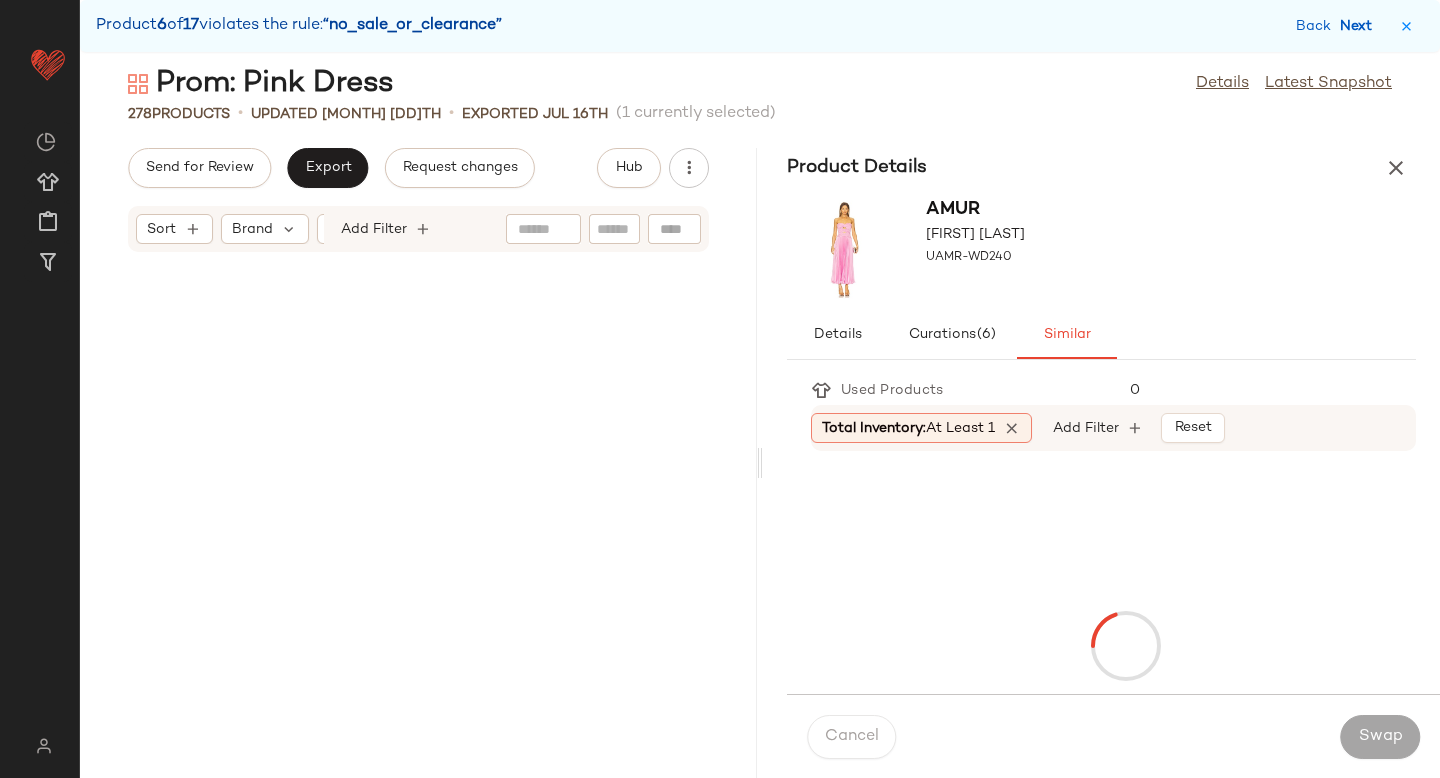 scroll, scrollTop: 17934, scrollLeft: 0, axis: vertical 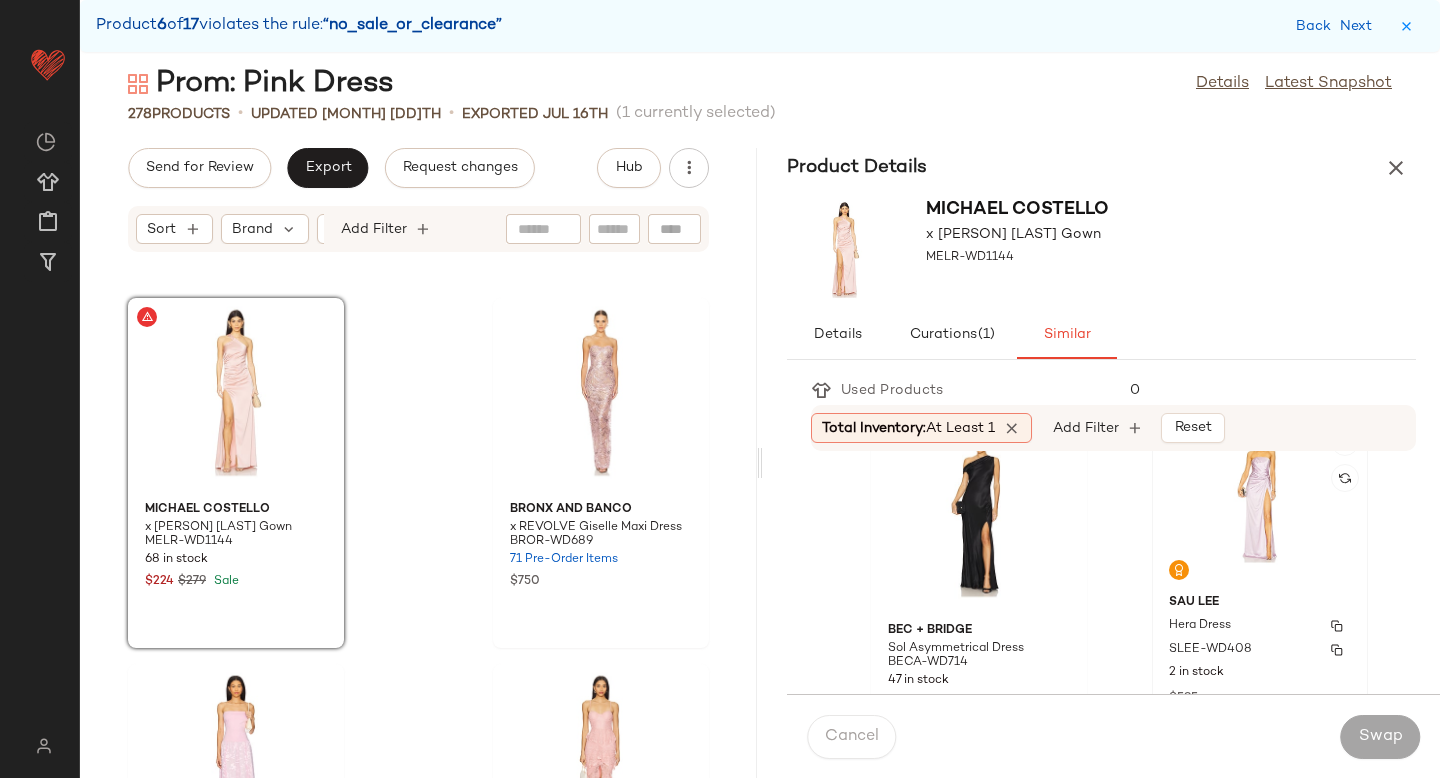 click on "SAU LEE Hera Dress SLEE-WD408 2 in stock $595 $1.78K  •  3" 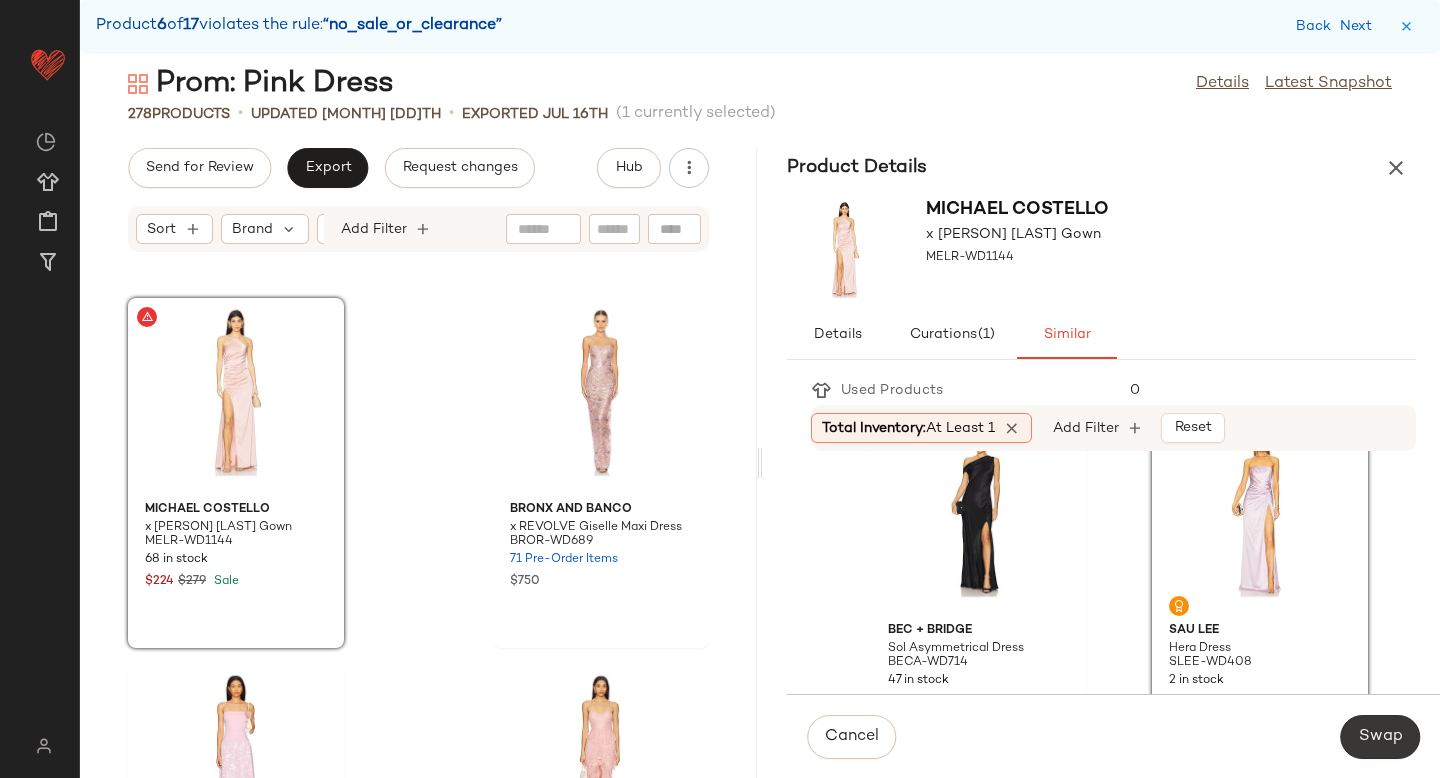 click on "Swap" 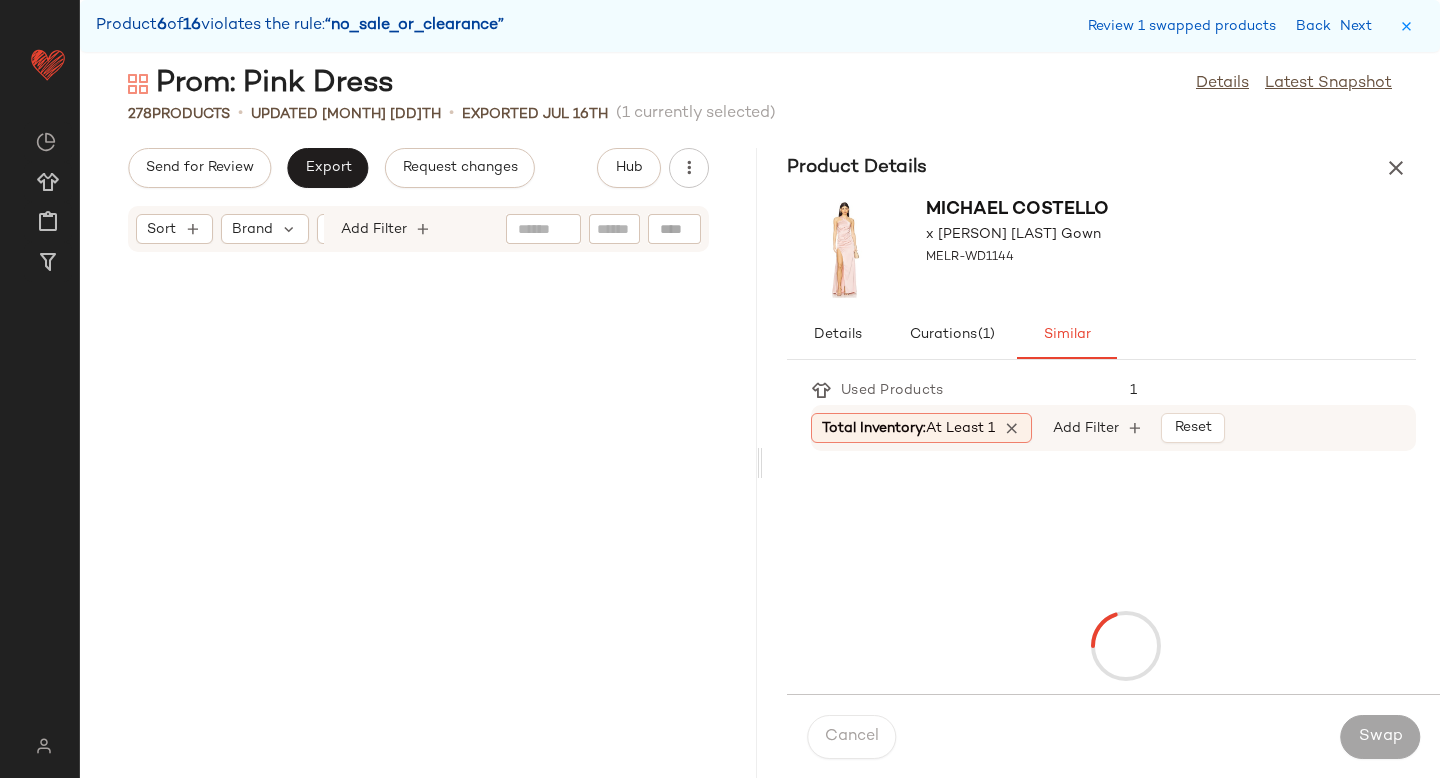 scroll, scrollTop: 21960, scrollLeft: 0, axis: vertical 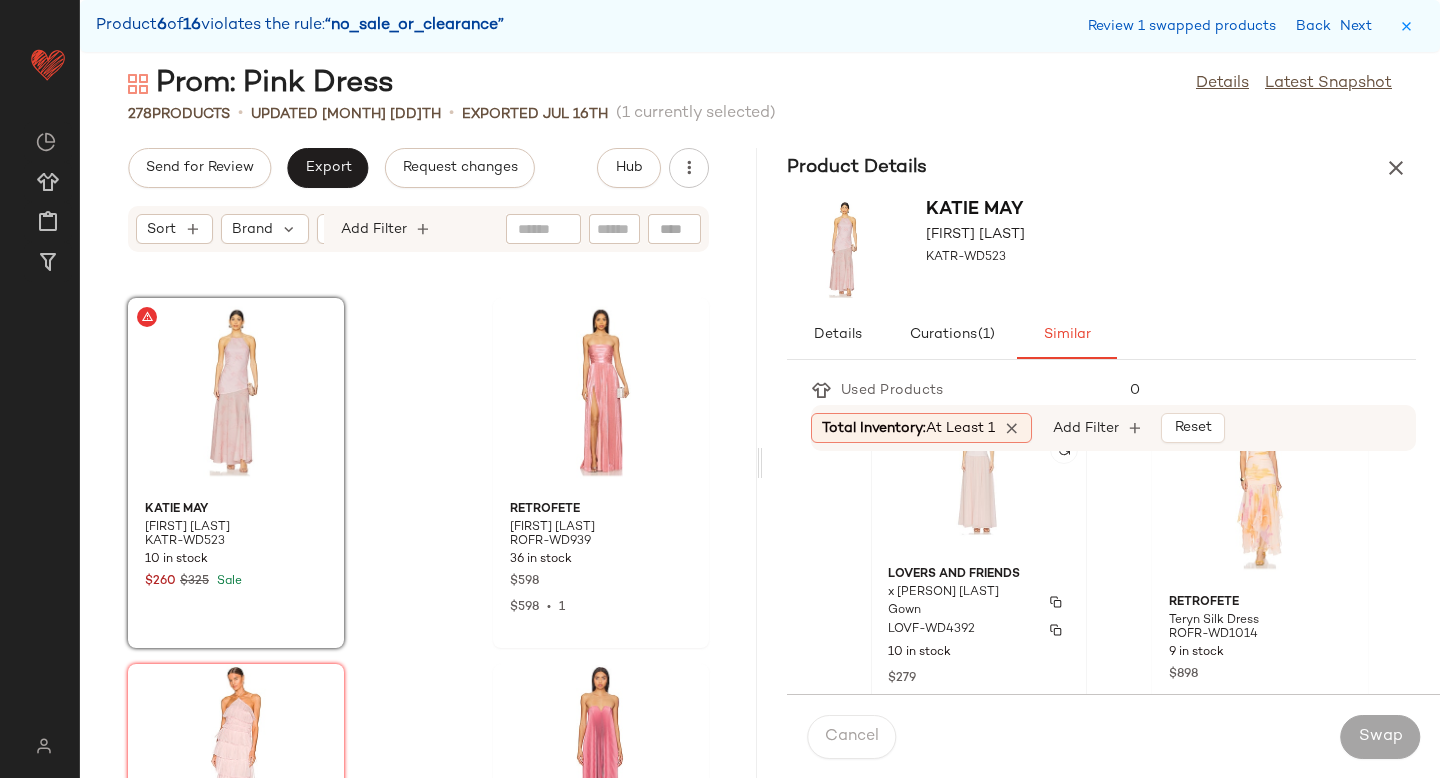 click on "LOVF-WD4392" at bounding box center [979, 630] 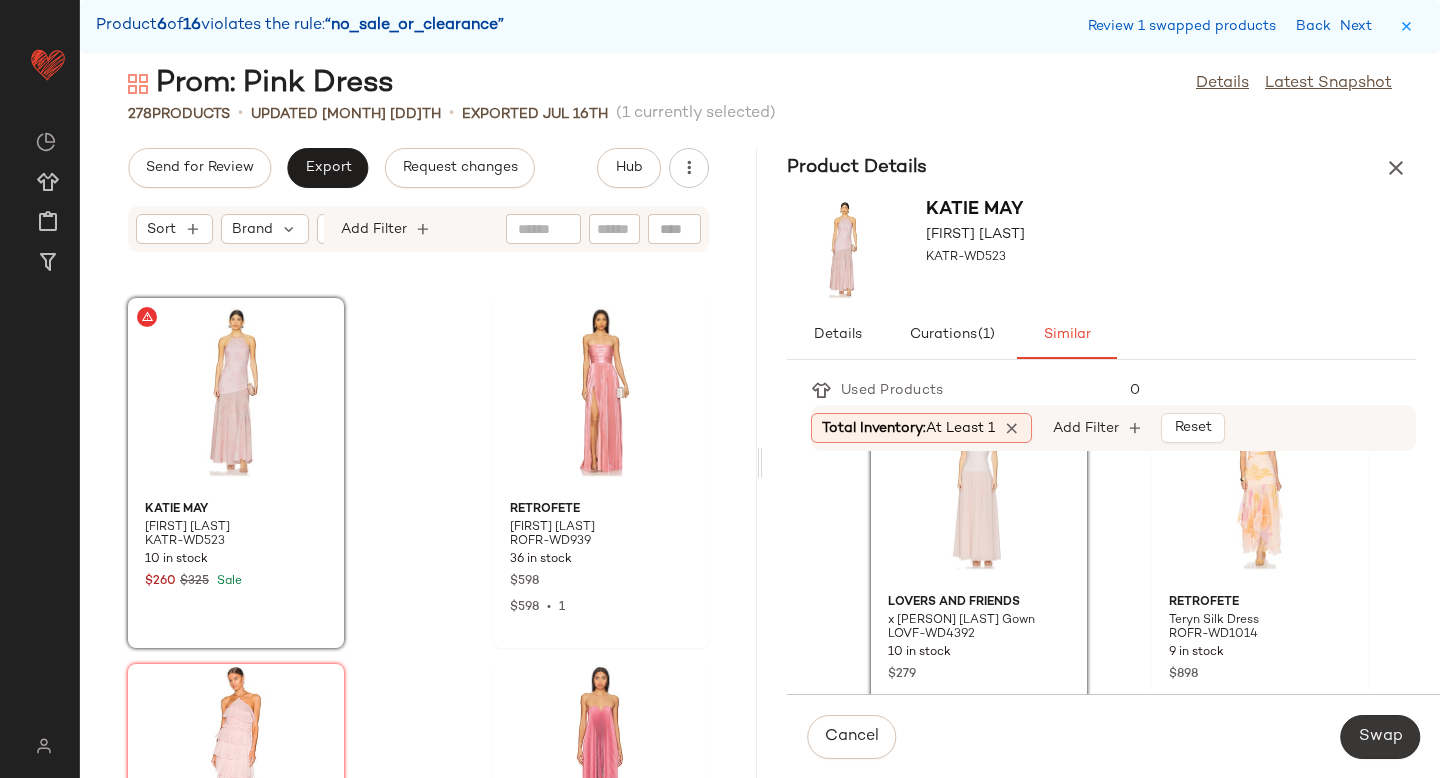 click on "Swap" 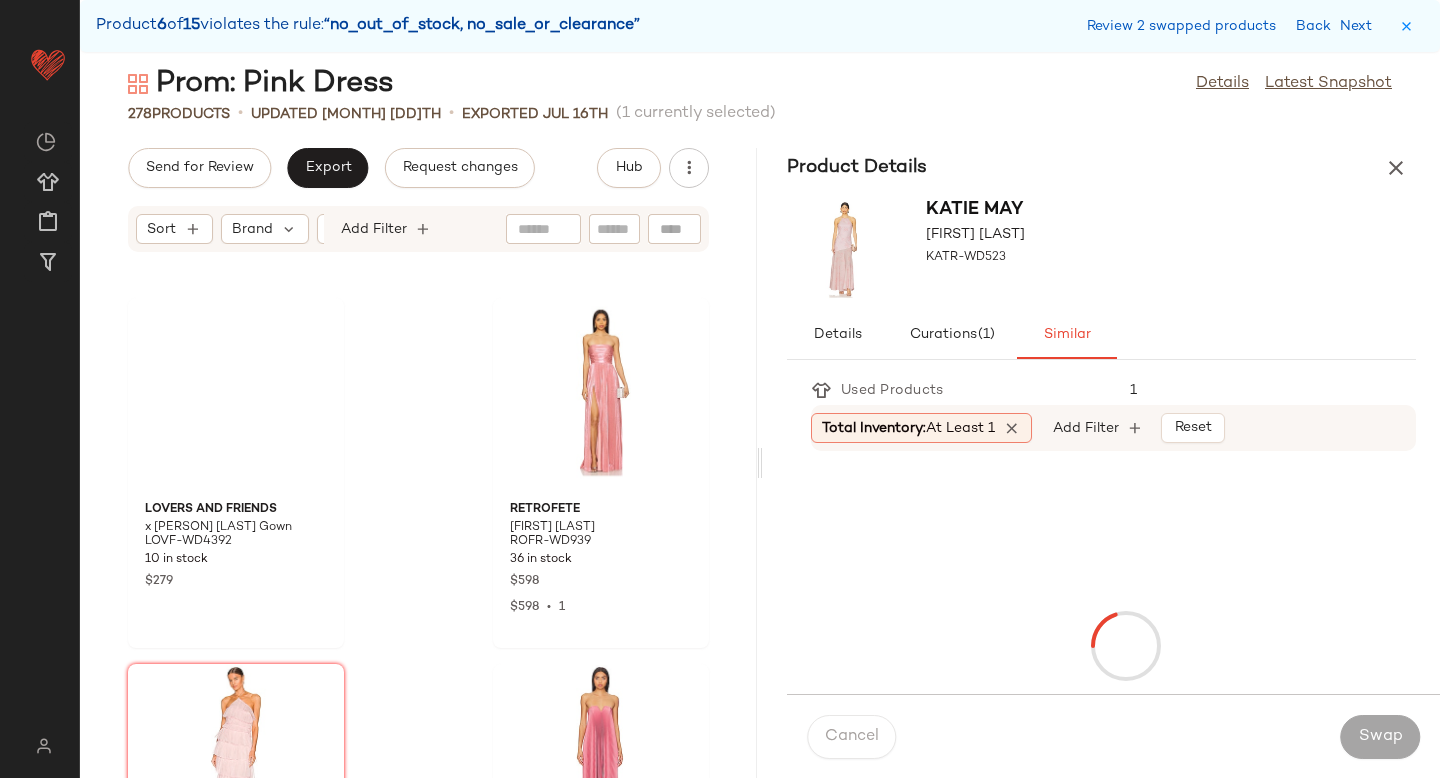 scroll, scrollTop: 25986, scrollLeft: 0, axis: vertical 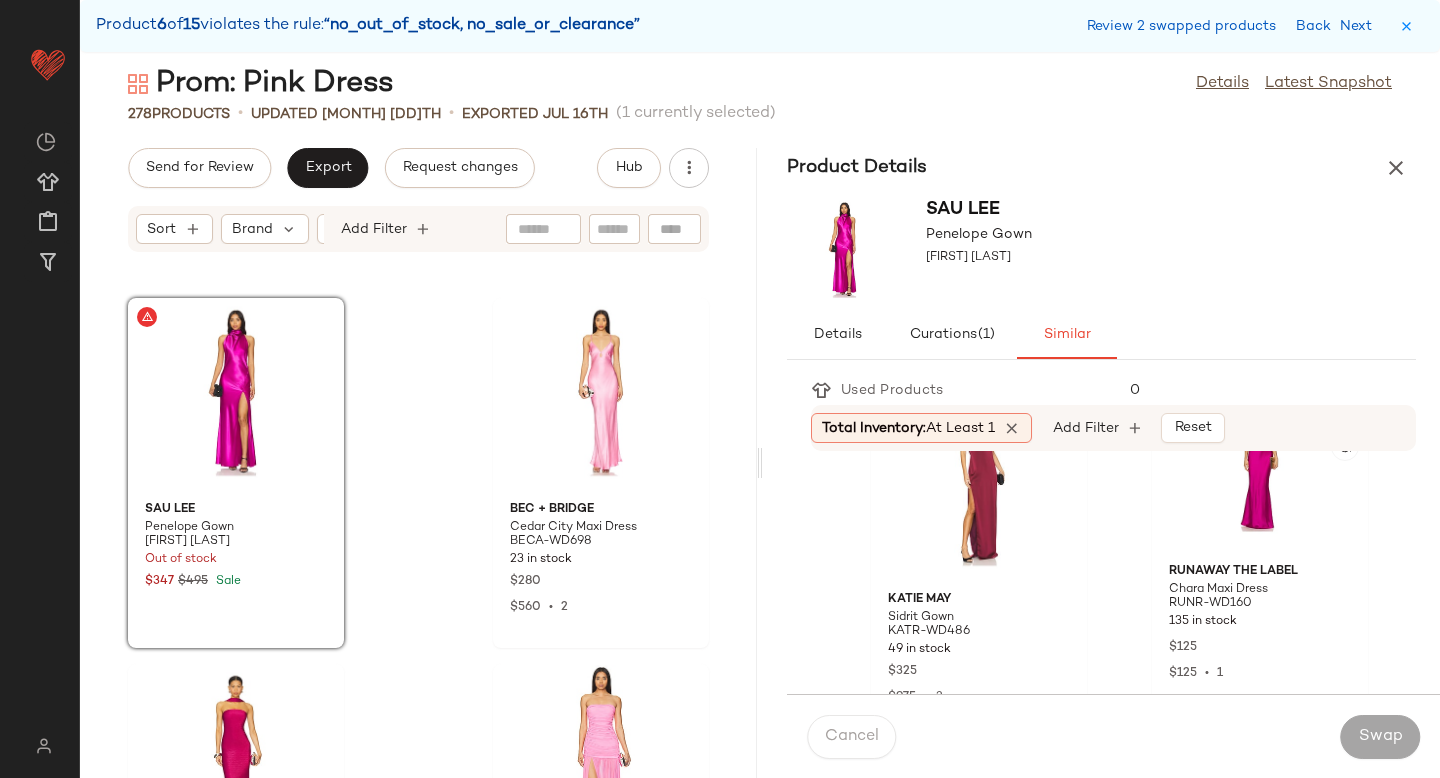 click on "Runaway The Label Chara Maxi Dress RUNR-WD160 135 in stock $125 $125  •  1" 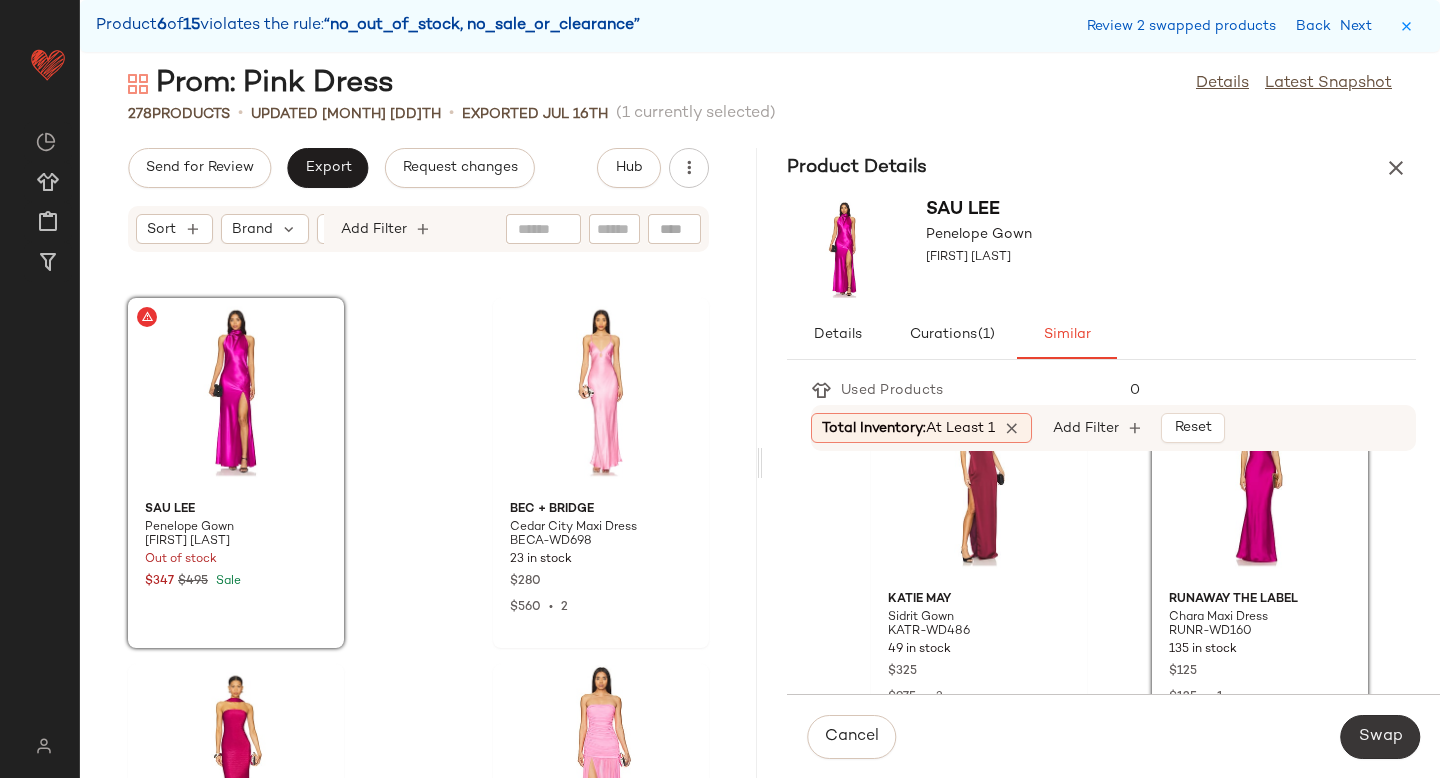 click on "Swap" 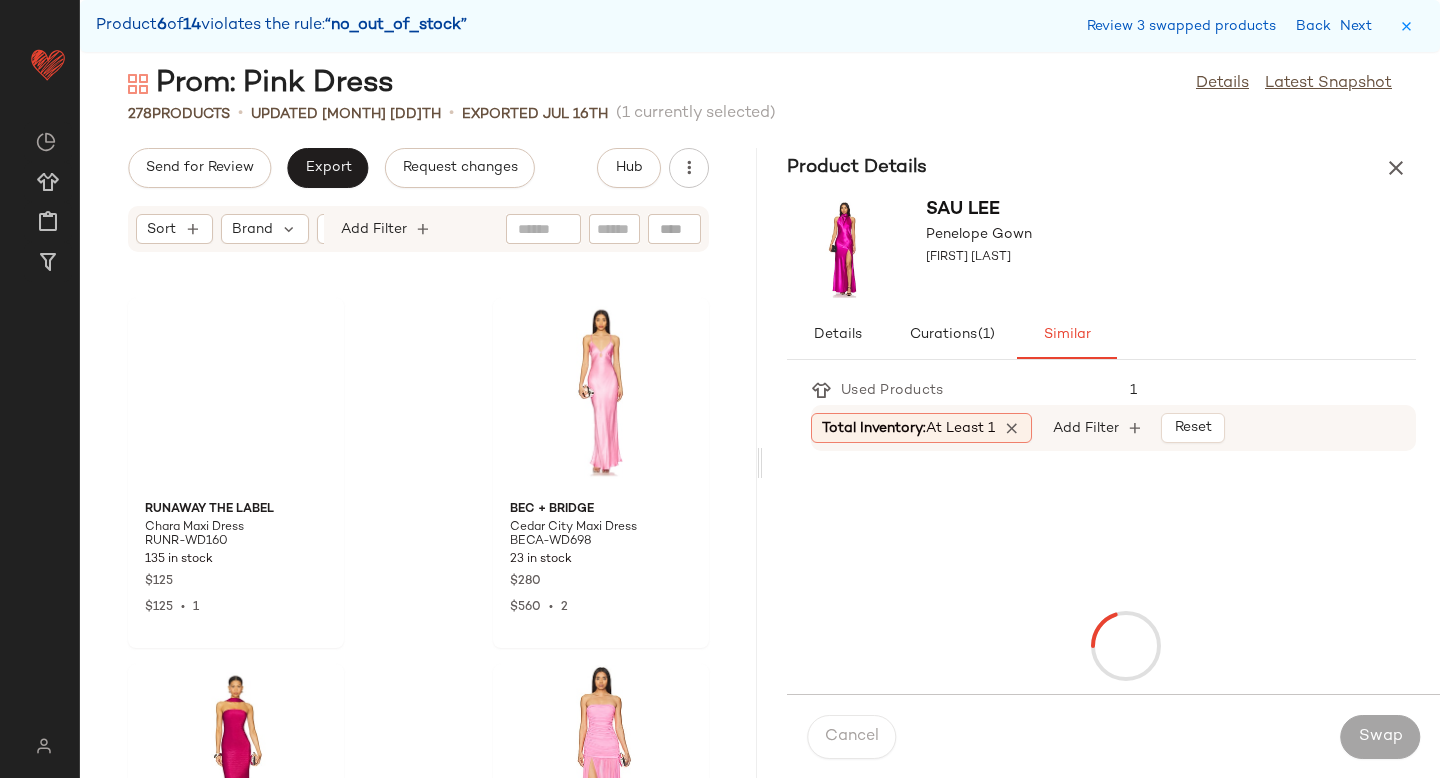 scroll, scrollTop: 31110, scrollLeft: 0, axis: vertical 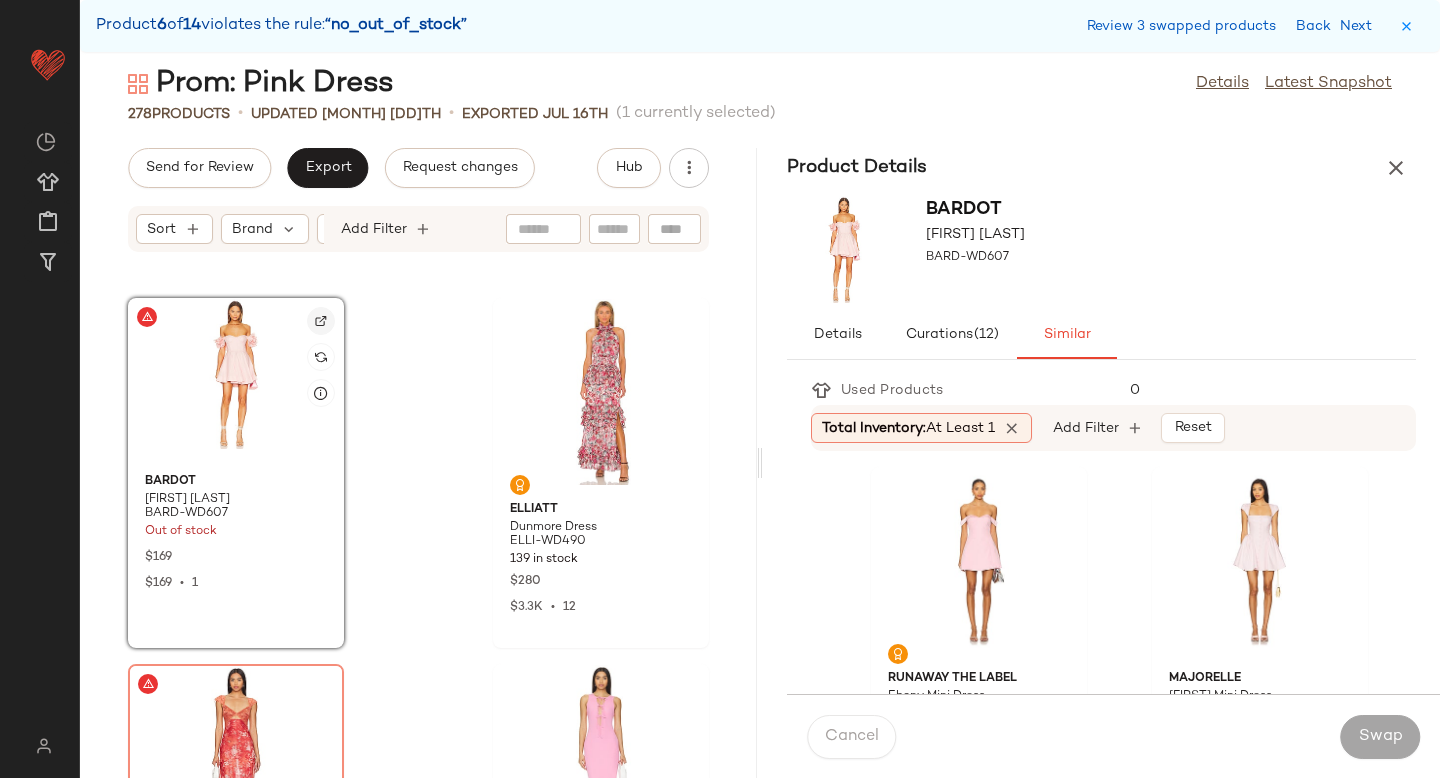 click 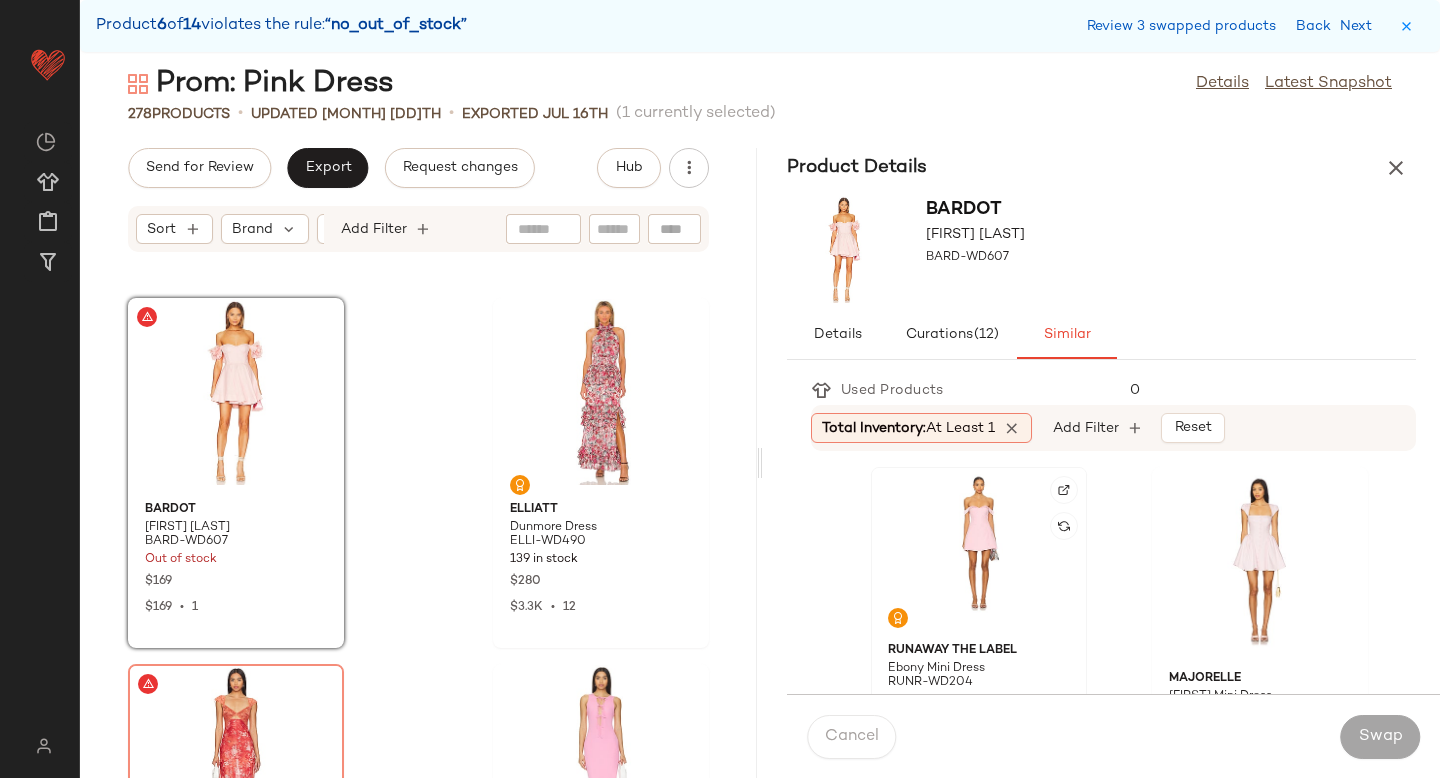 click 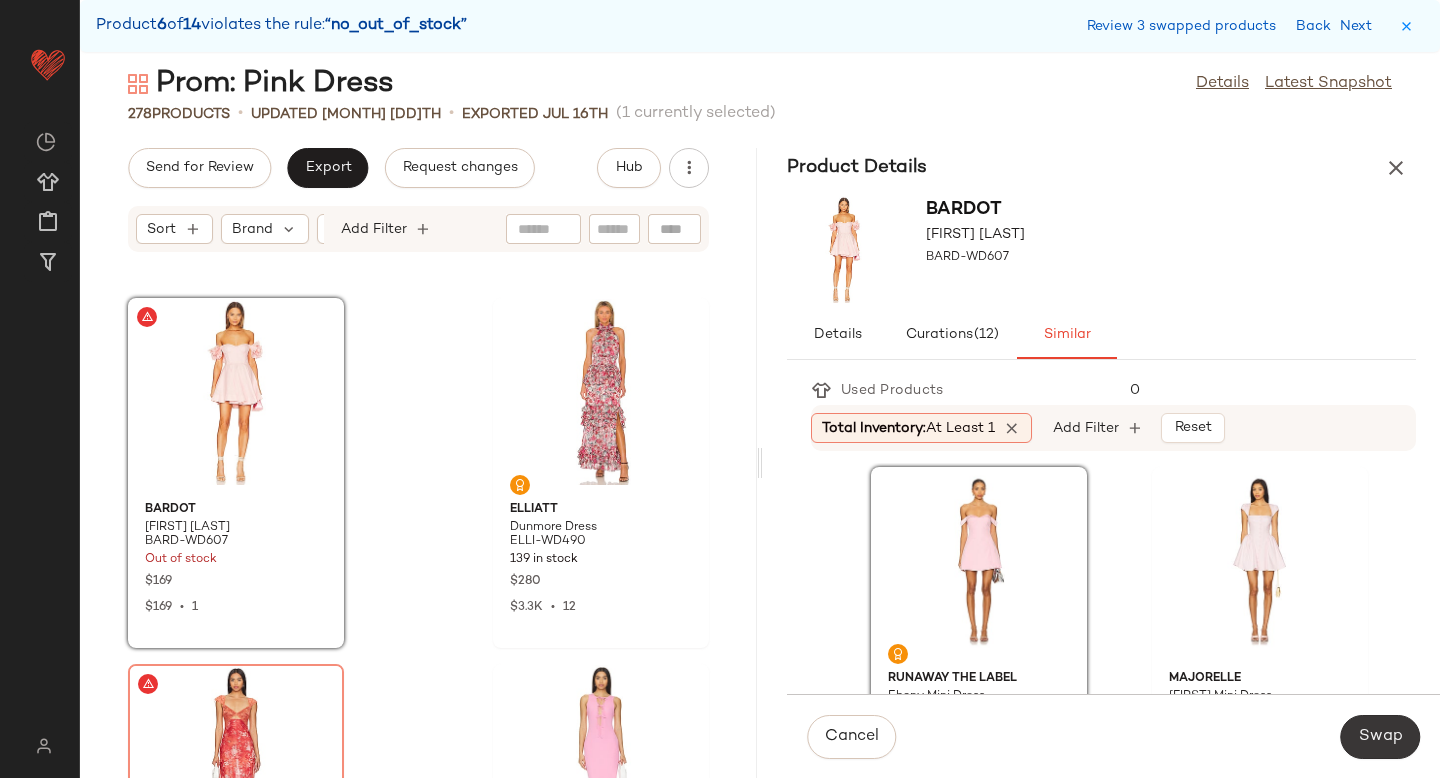click on "Swap" 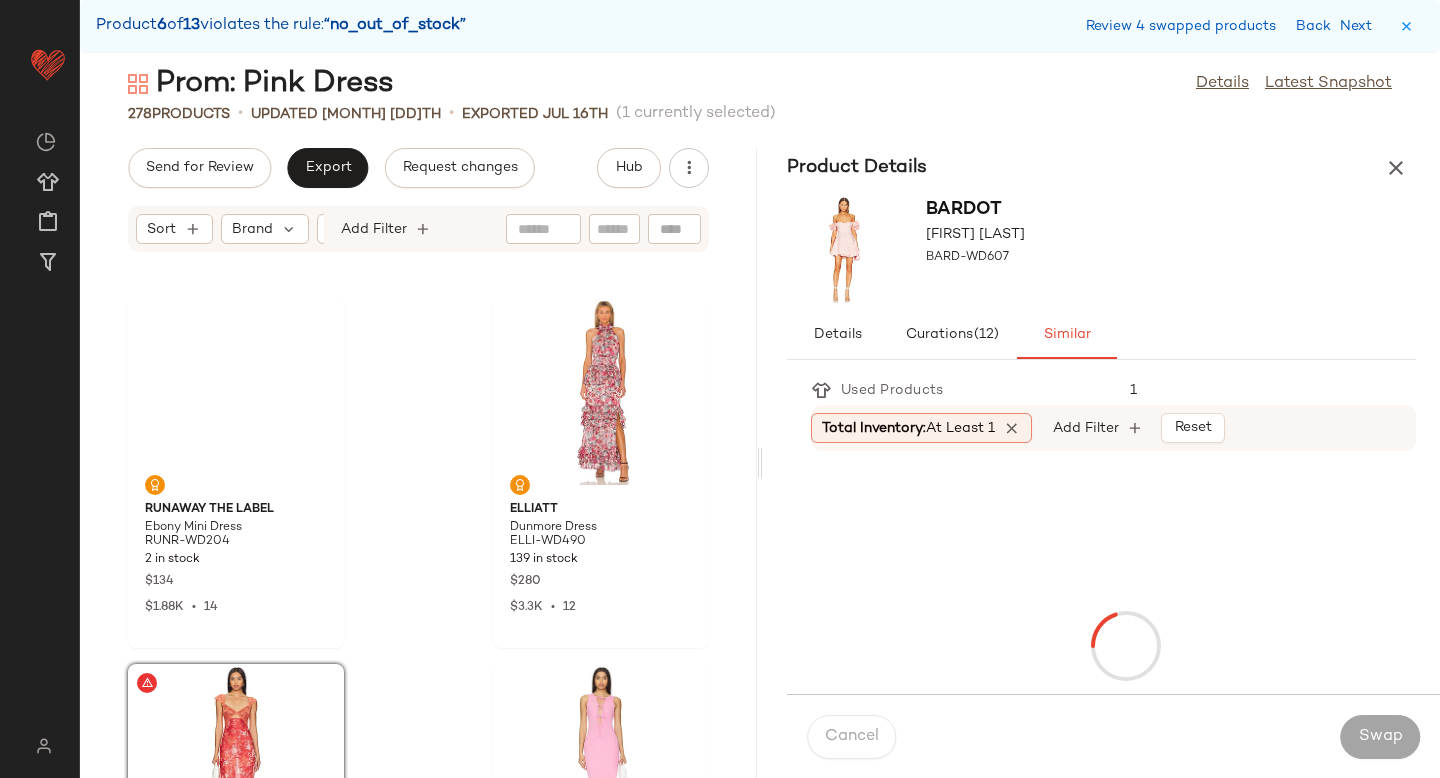 scroll, scrollTop: 31476, scrollLeft: 0, axis: vertical 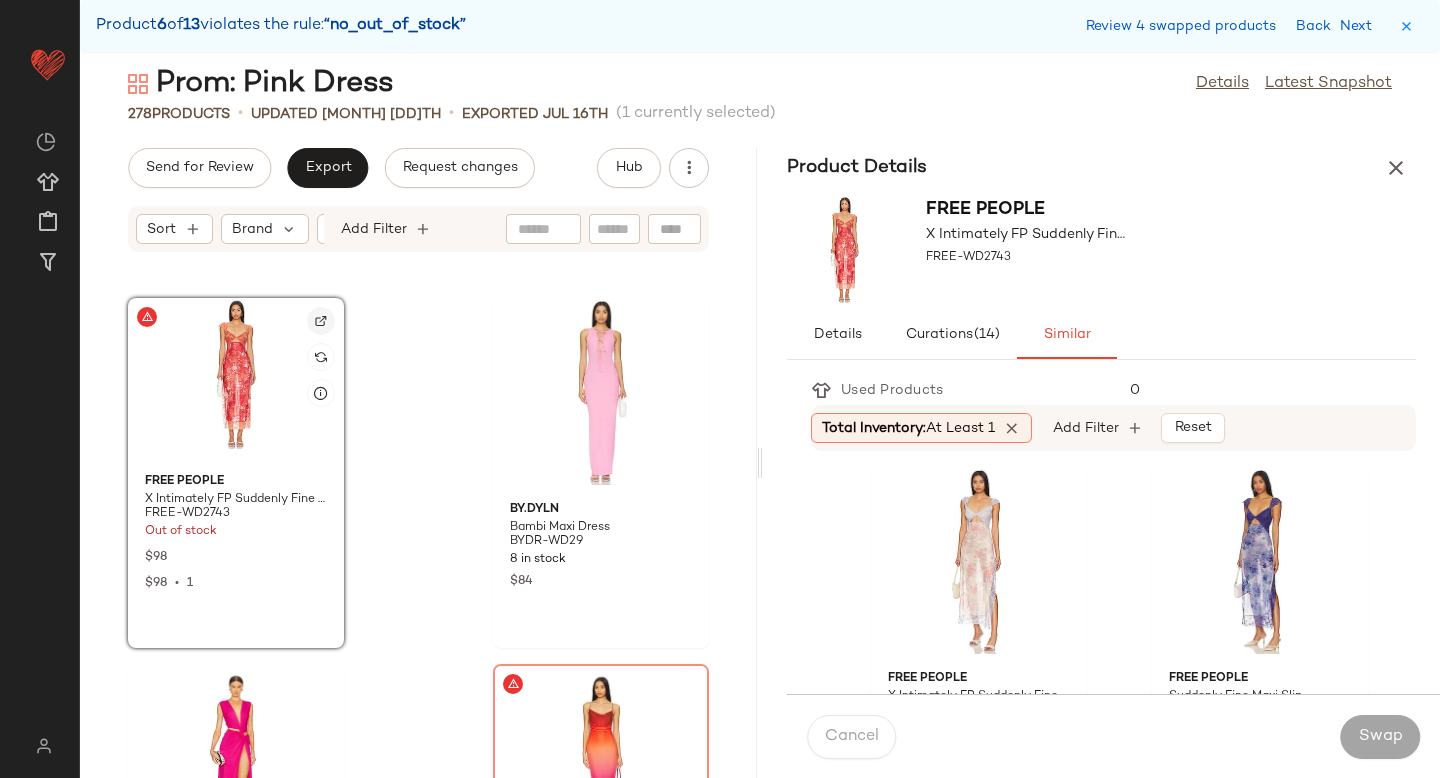 click 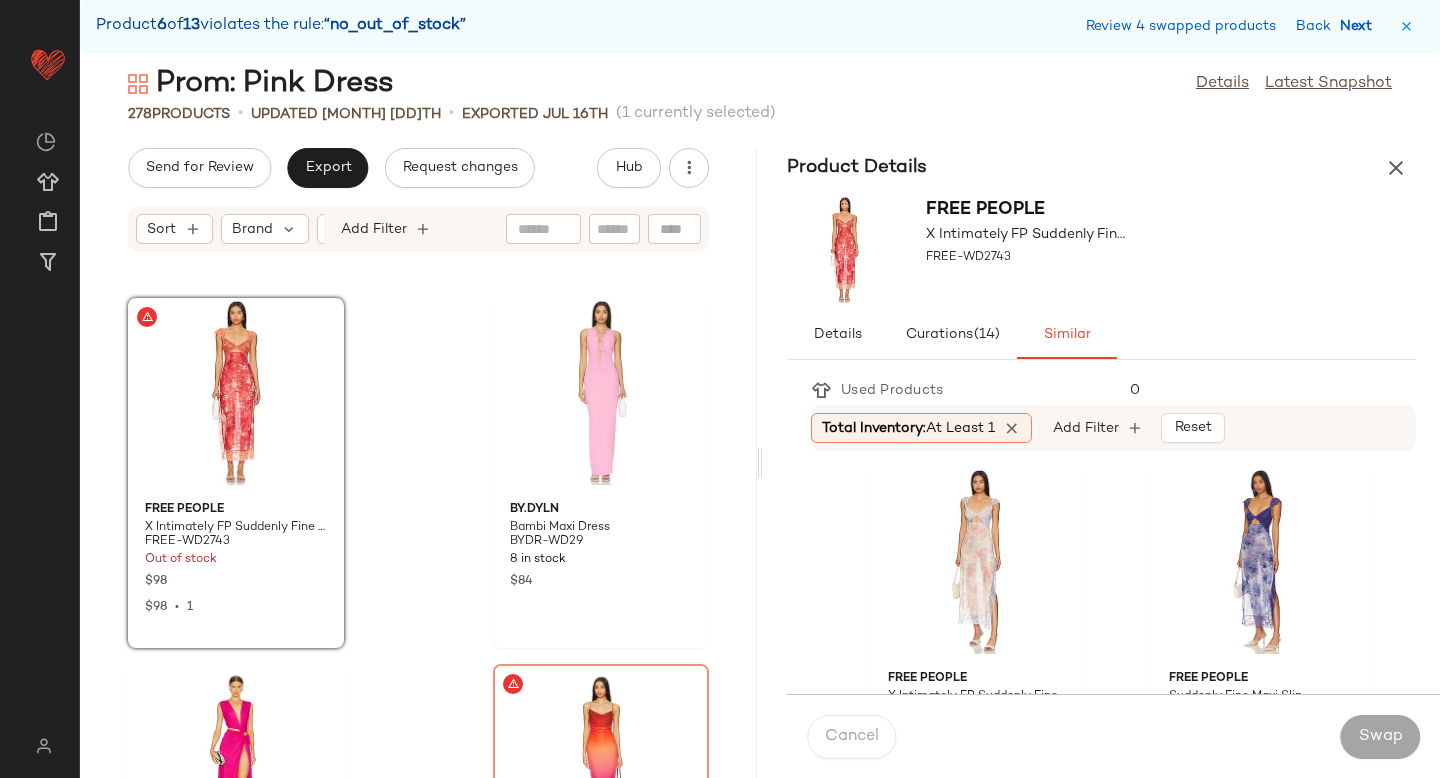click on "Next" at bounding box center (1360, 26) 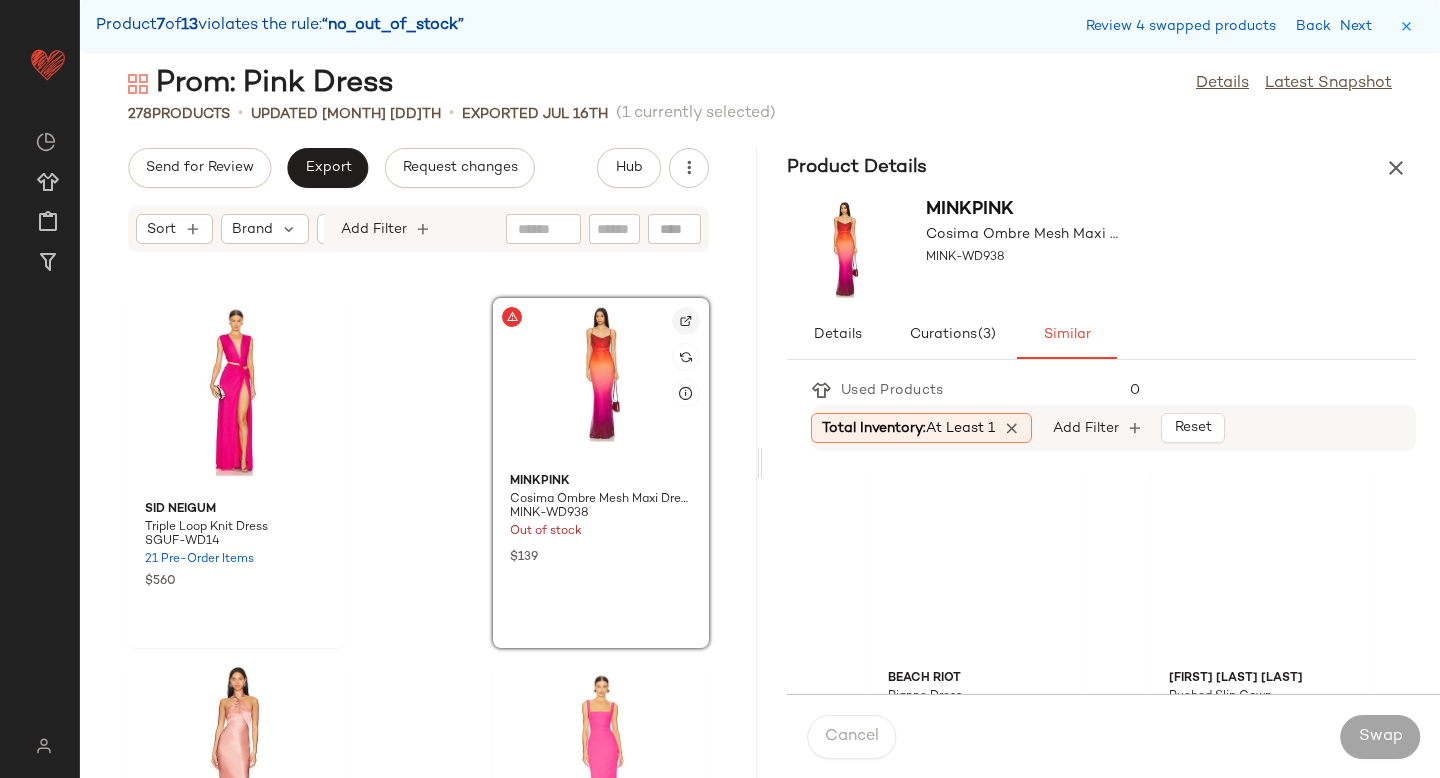 click 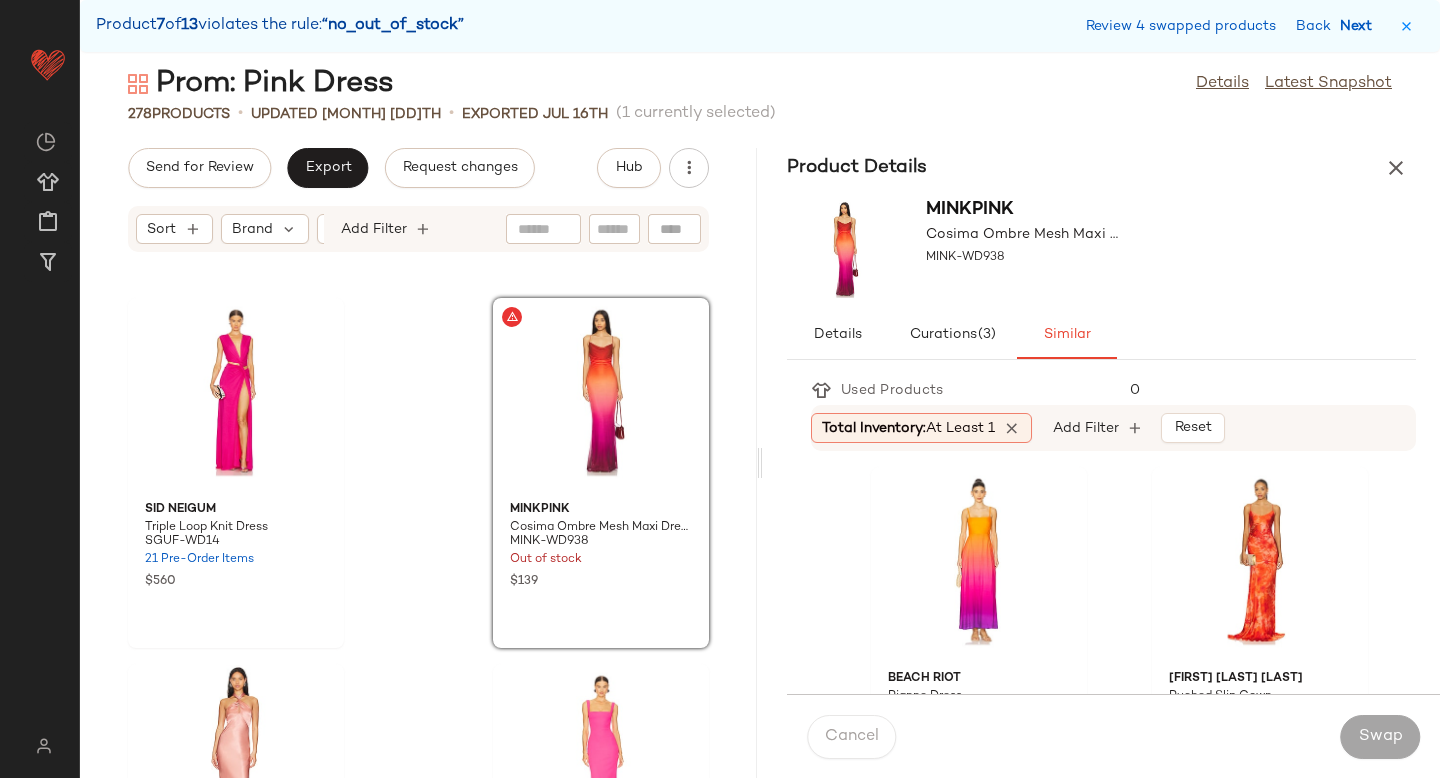 click on "Next" at bounding box center (1360, 26) 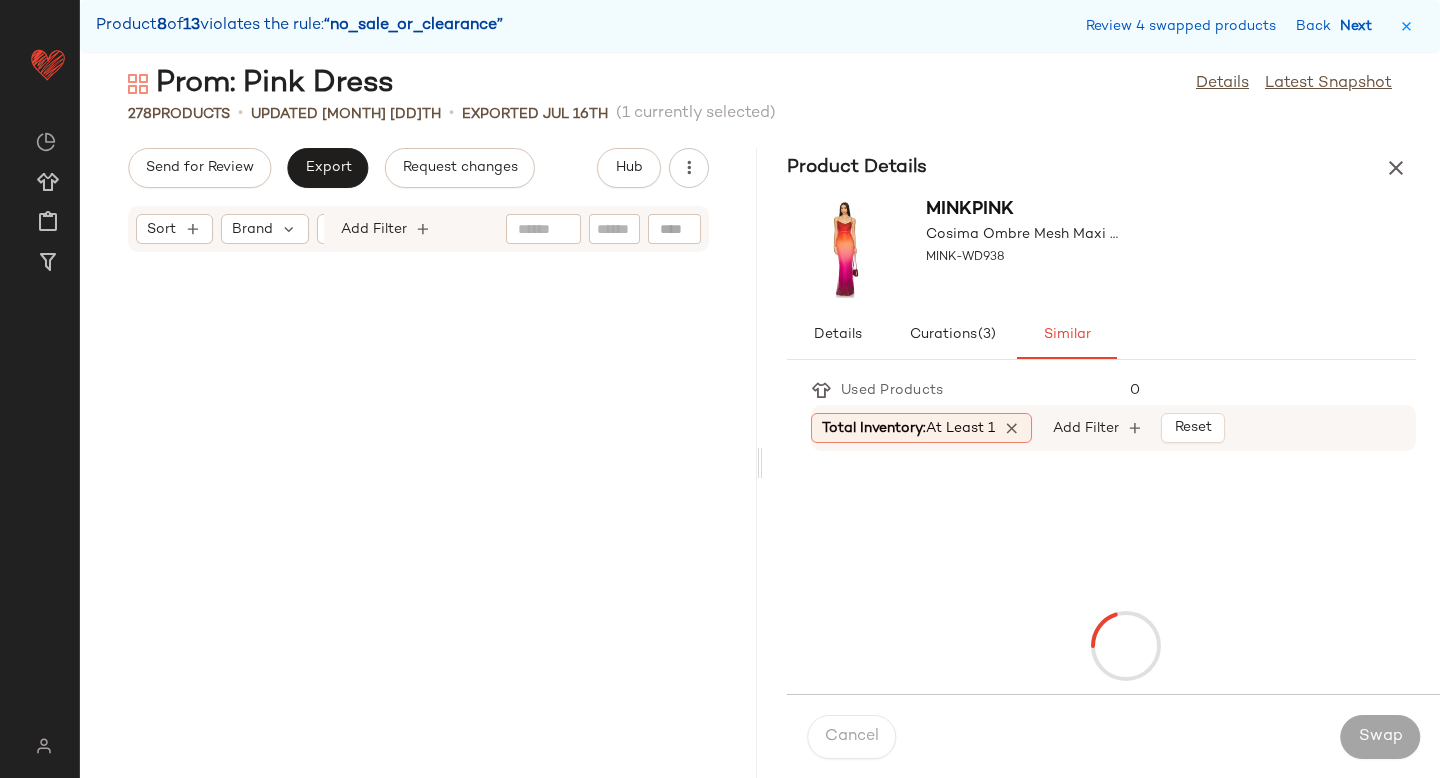 scroll, scrollTop: 34404, scrollLeft: 0, axis: vertical 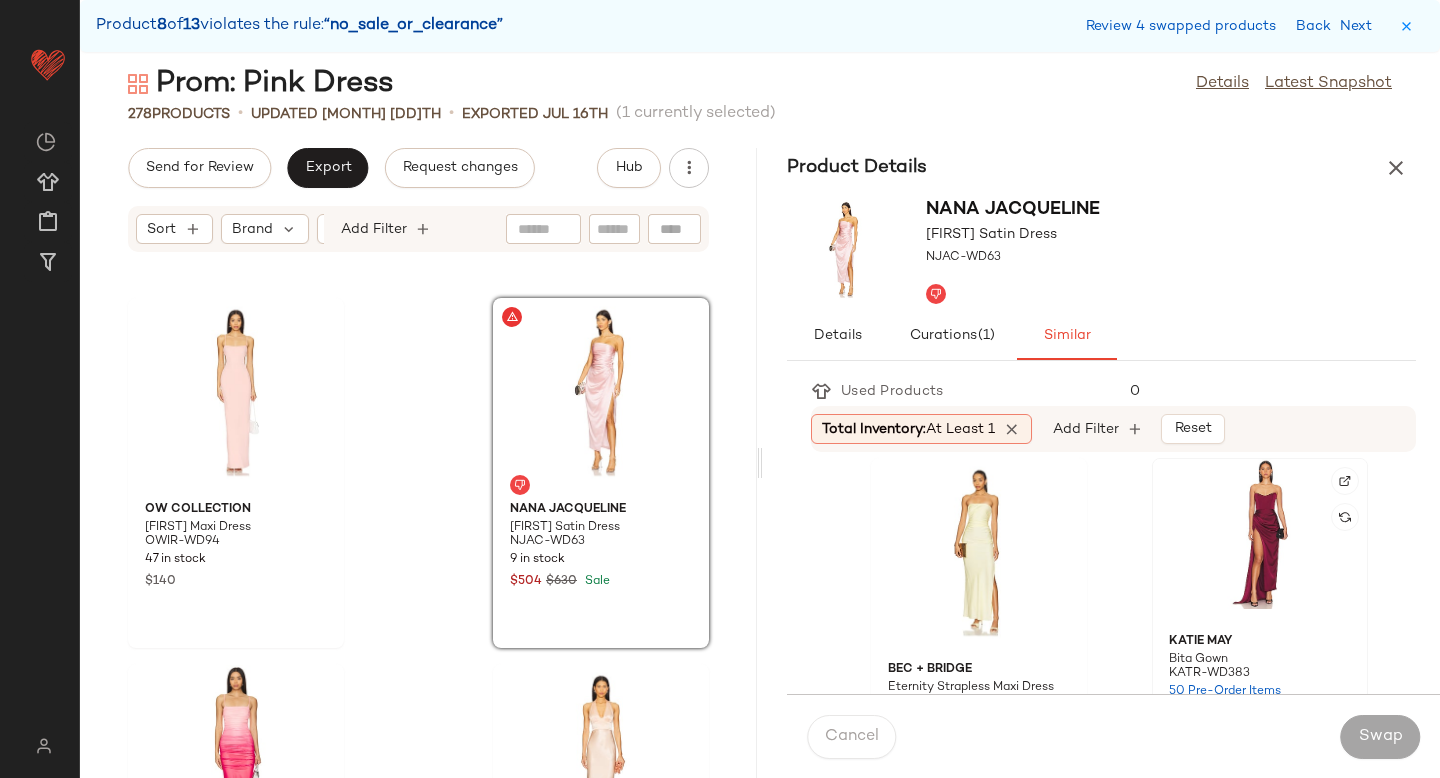 click 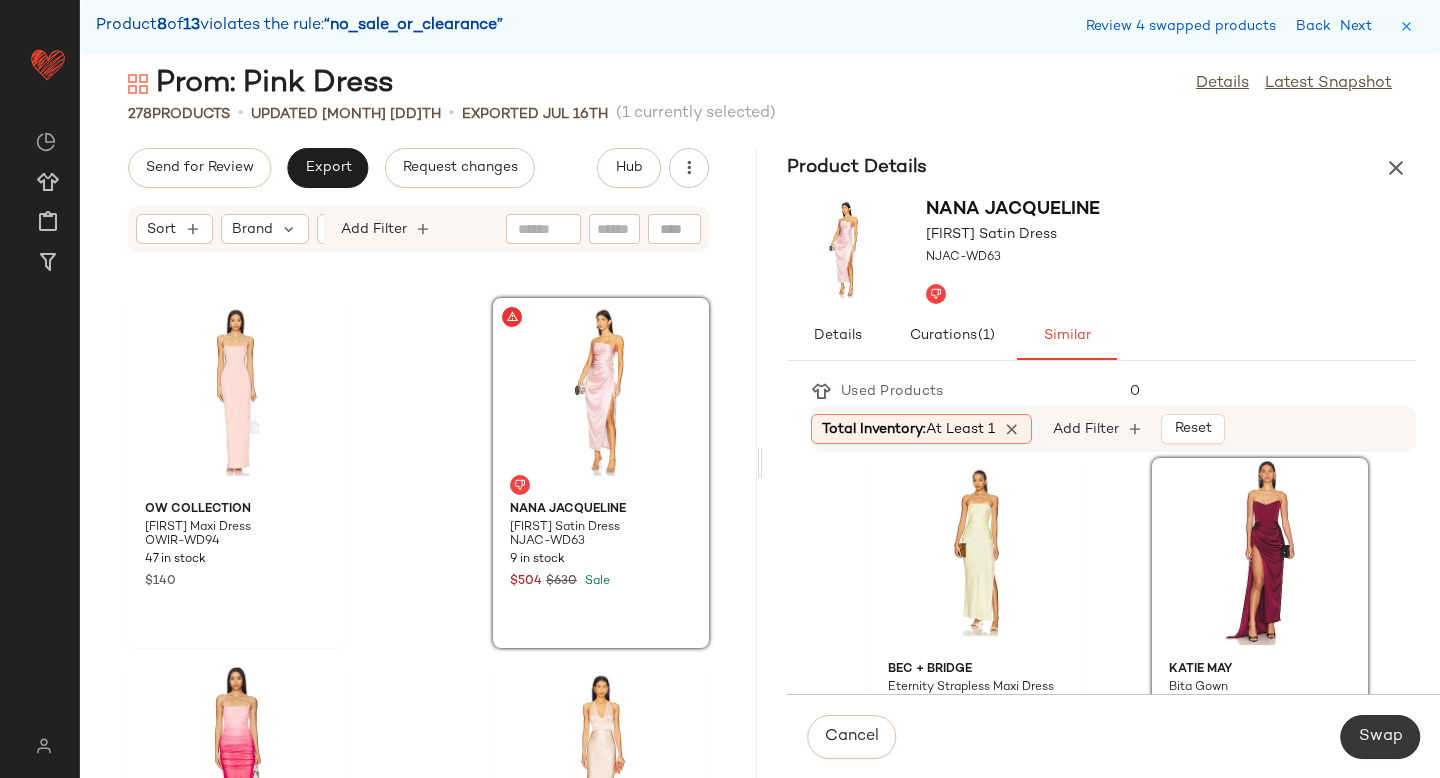 click on "Swap" at bounding box center (1380, 737) 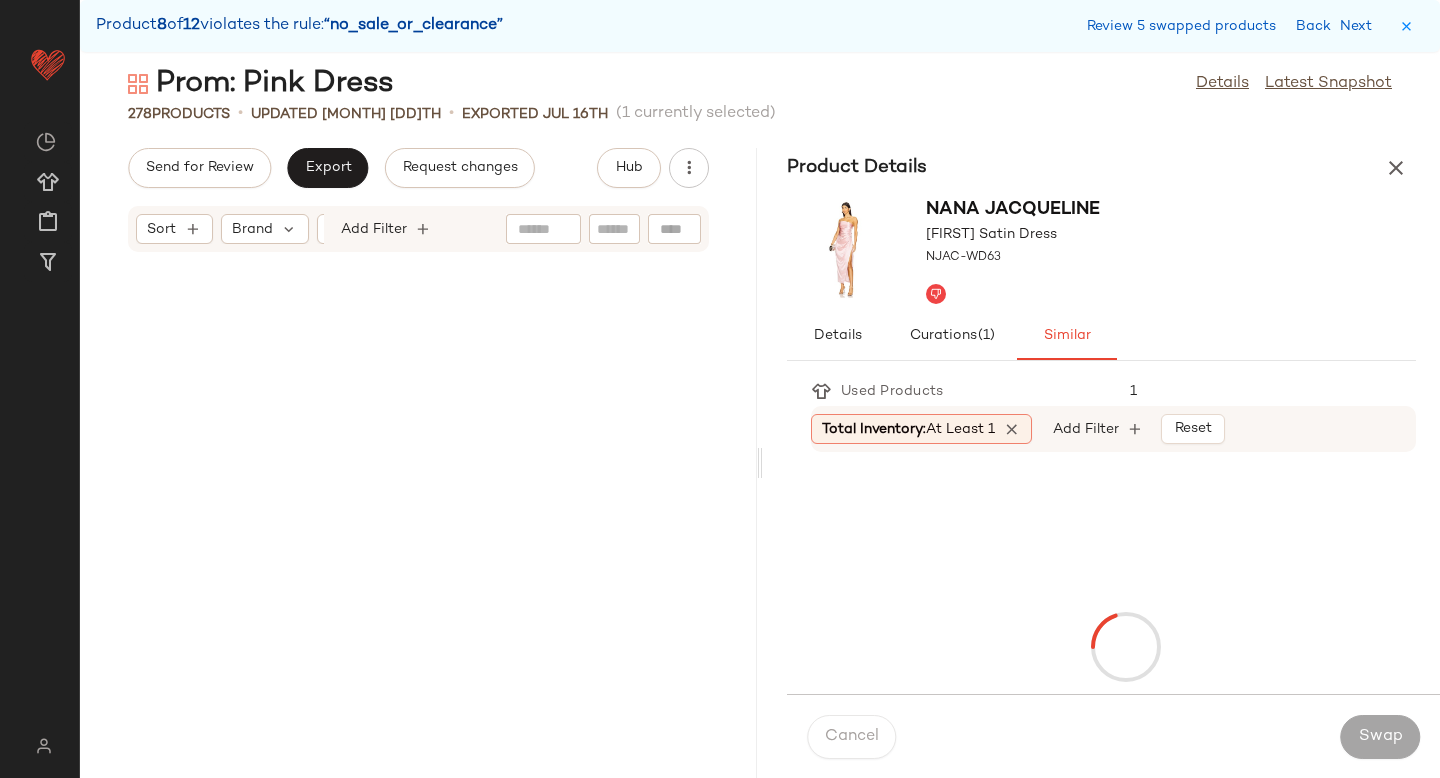 scroll, scrollTop: 40626, scrollLeft: 0, axis: vertical 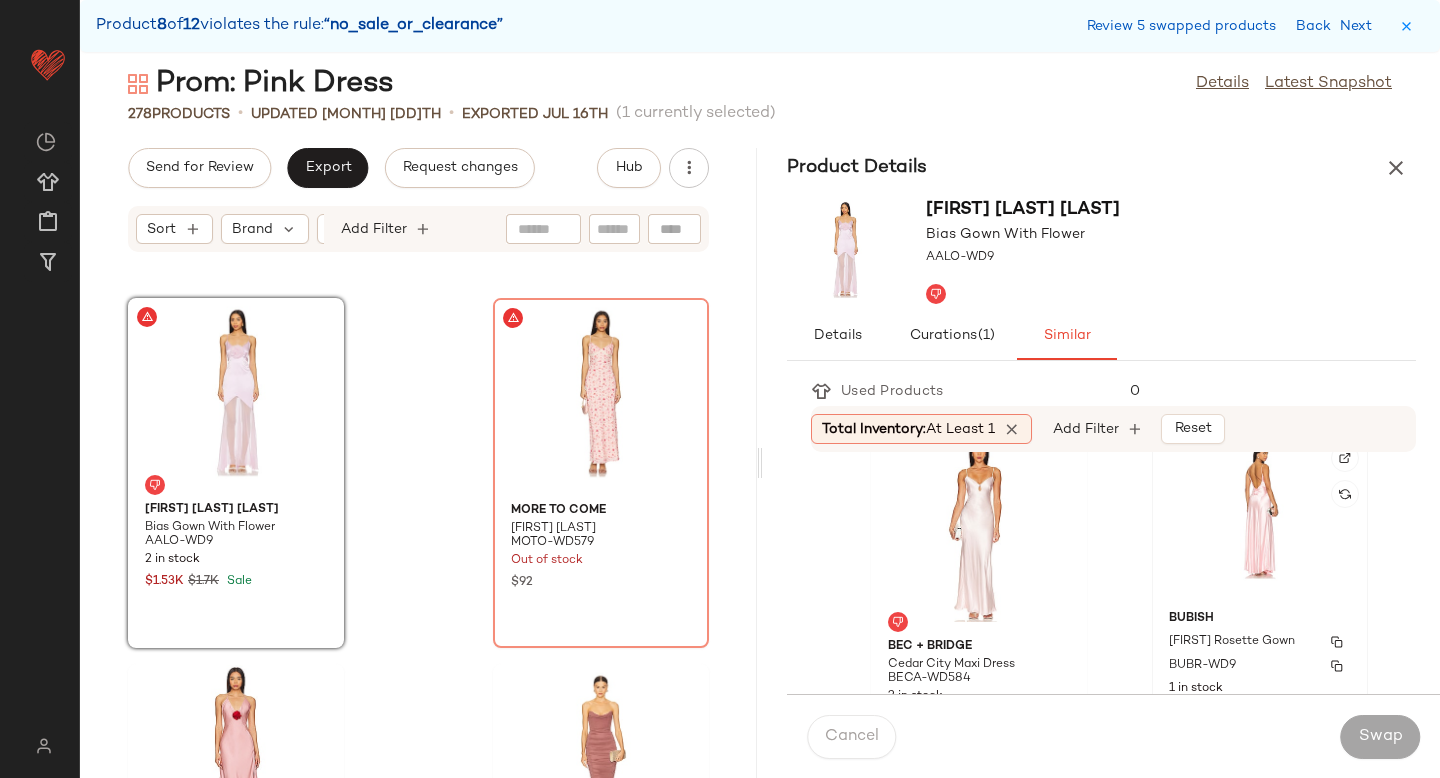 click on "Bubish" at bounding box center (1260, 619) 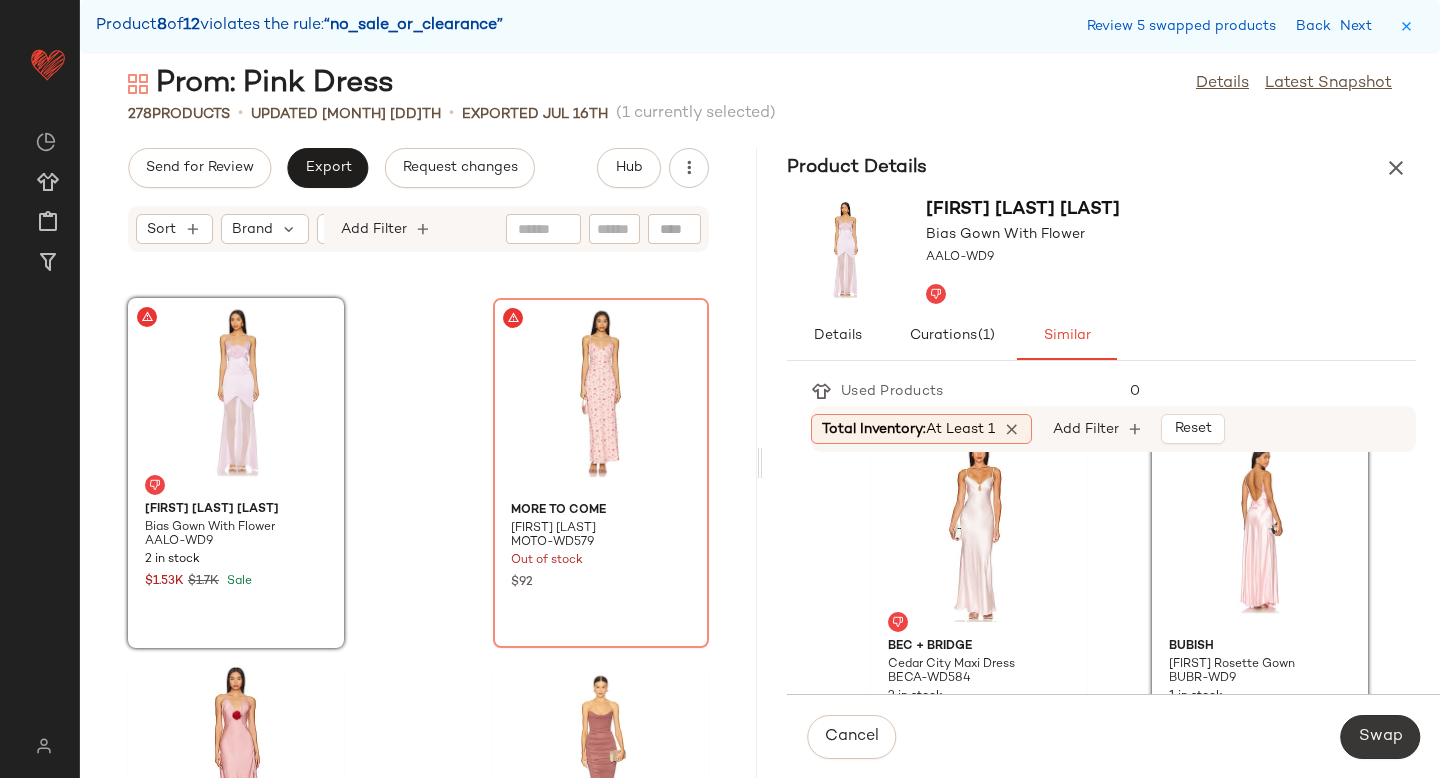 click on "Swap" 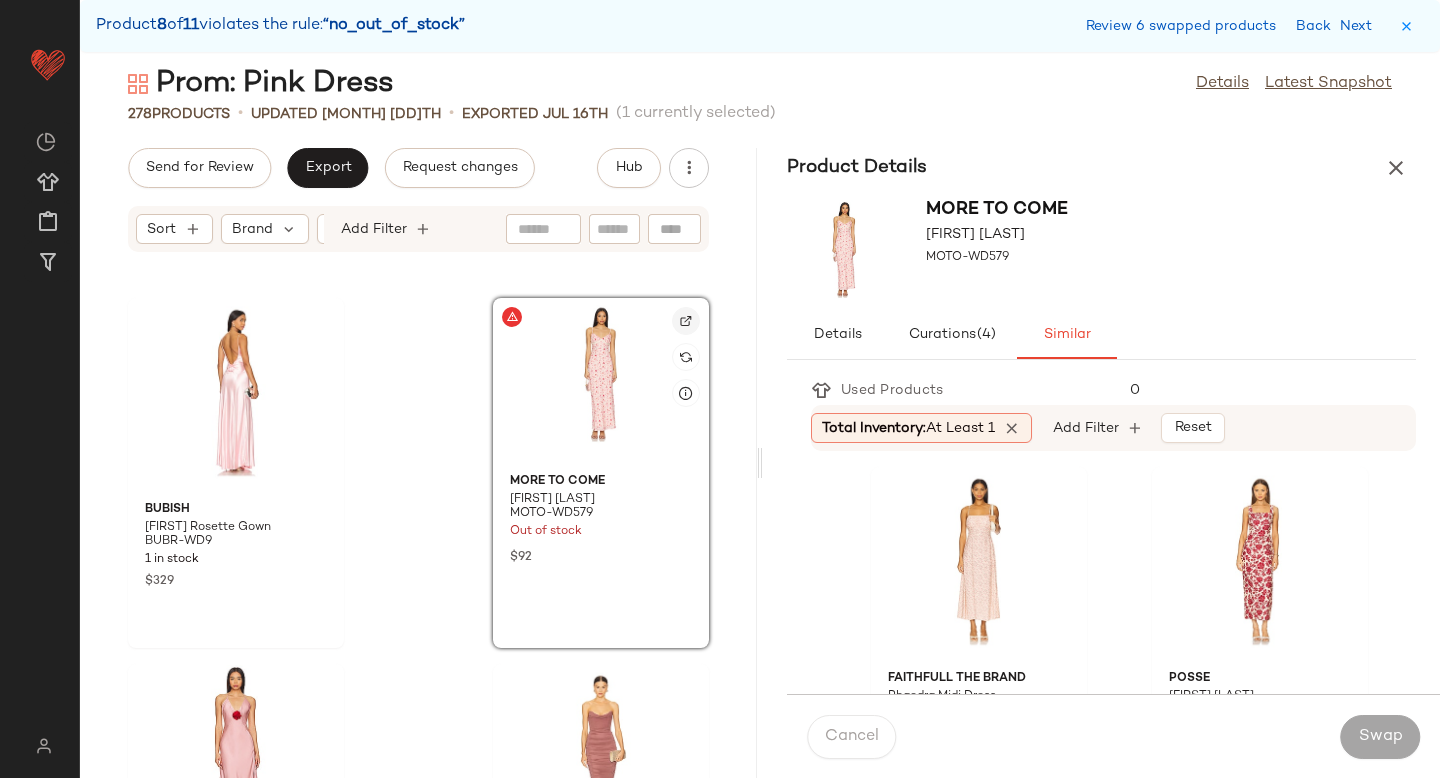click 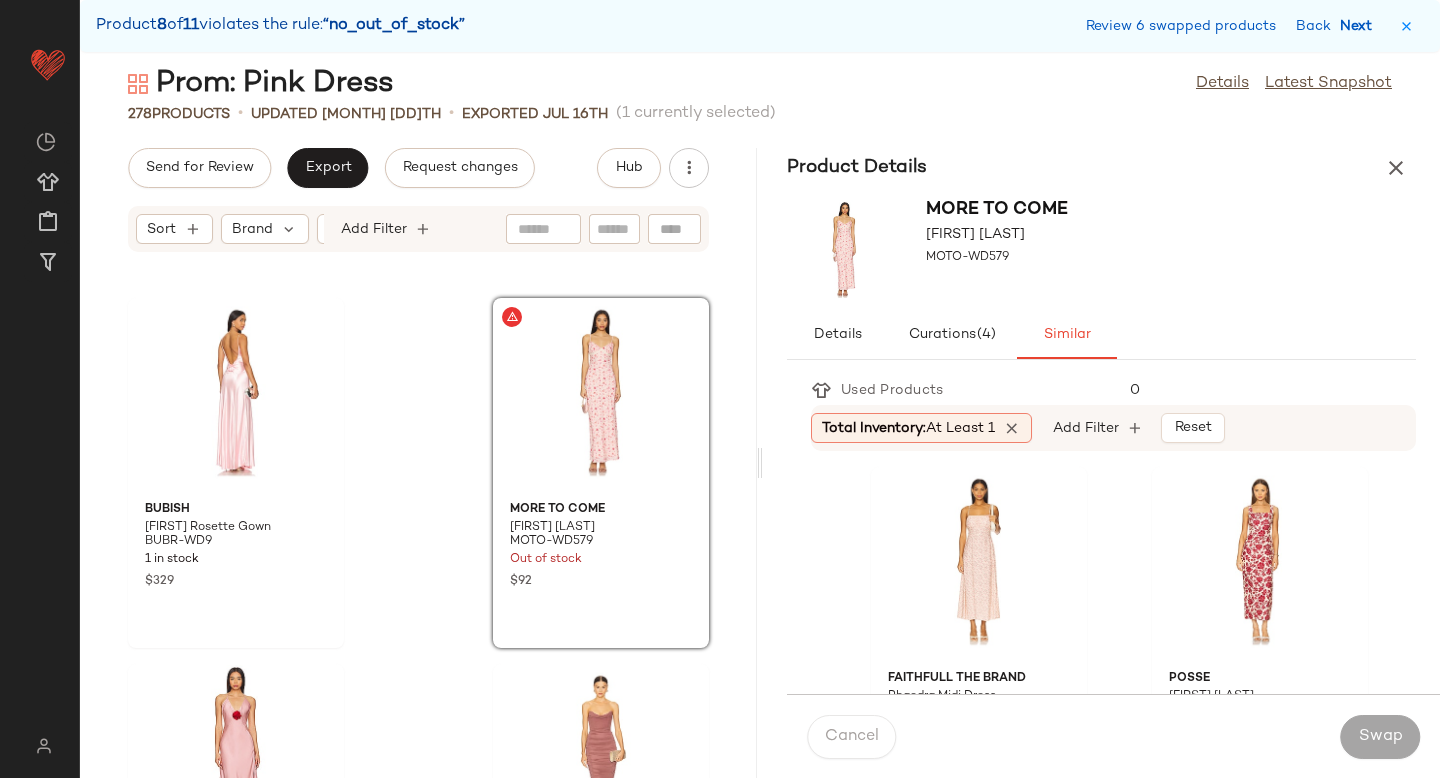 click on "Next" at bounding box center [1360, 26] 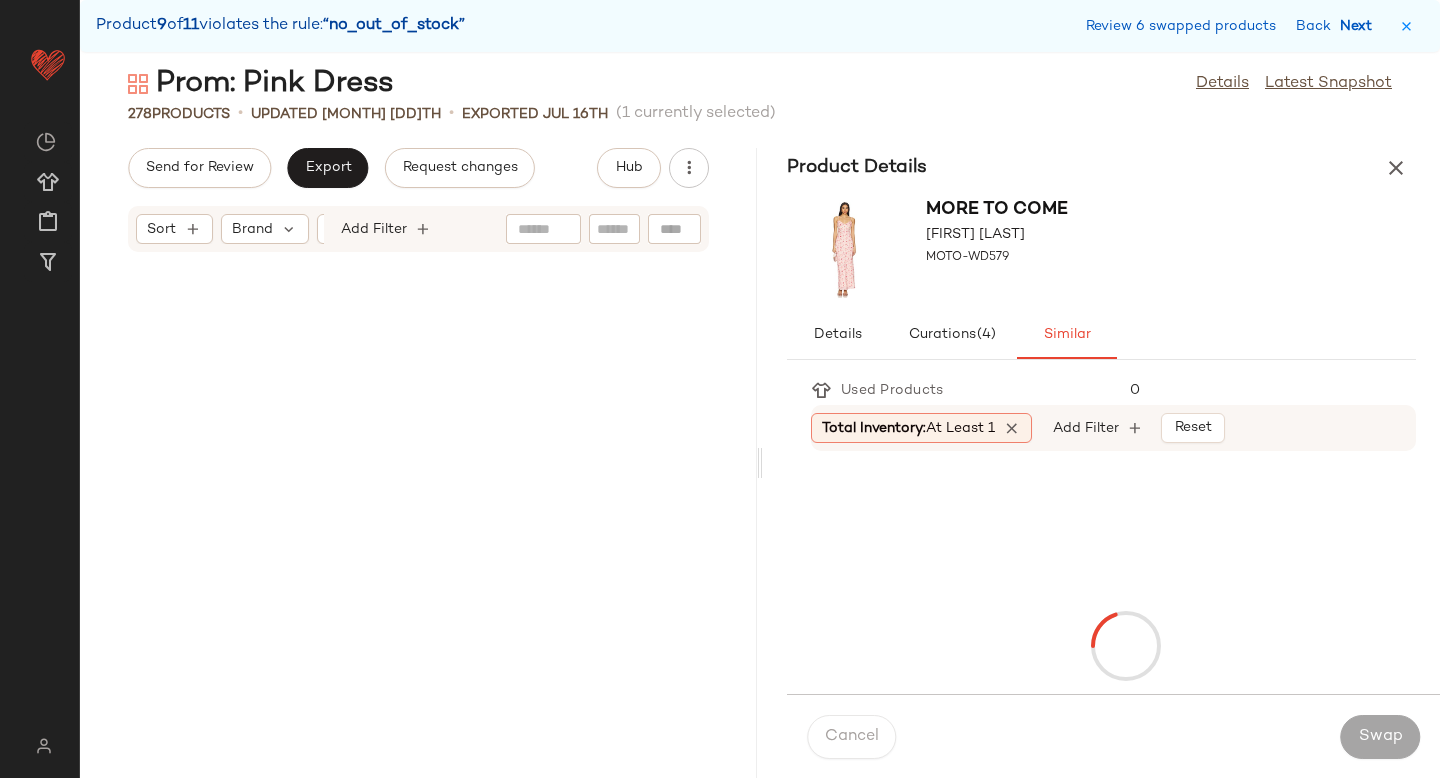 scroll, scrollTop: 41358, scrollLeft: 0, axis: vertical 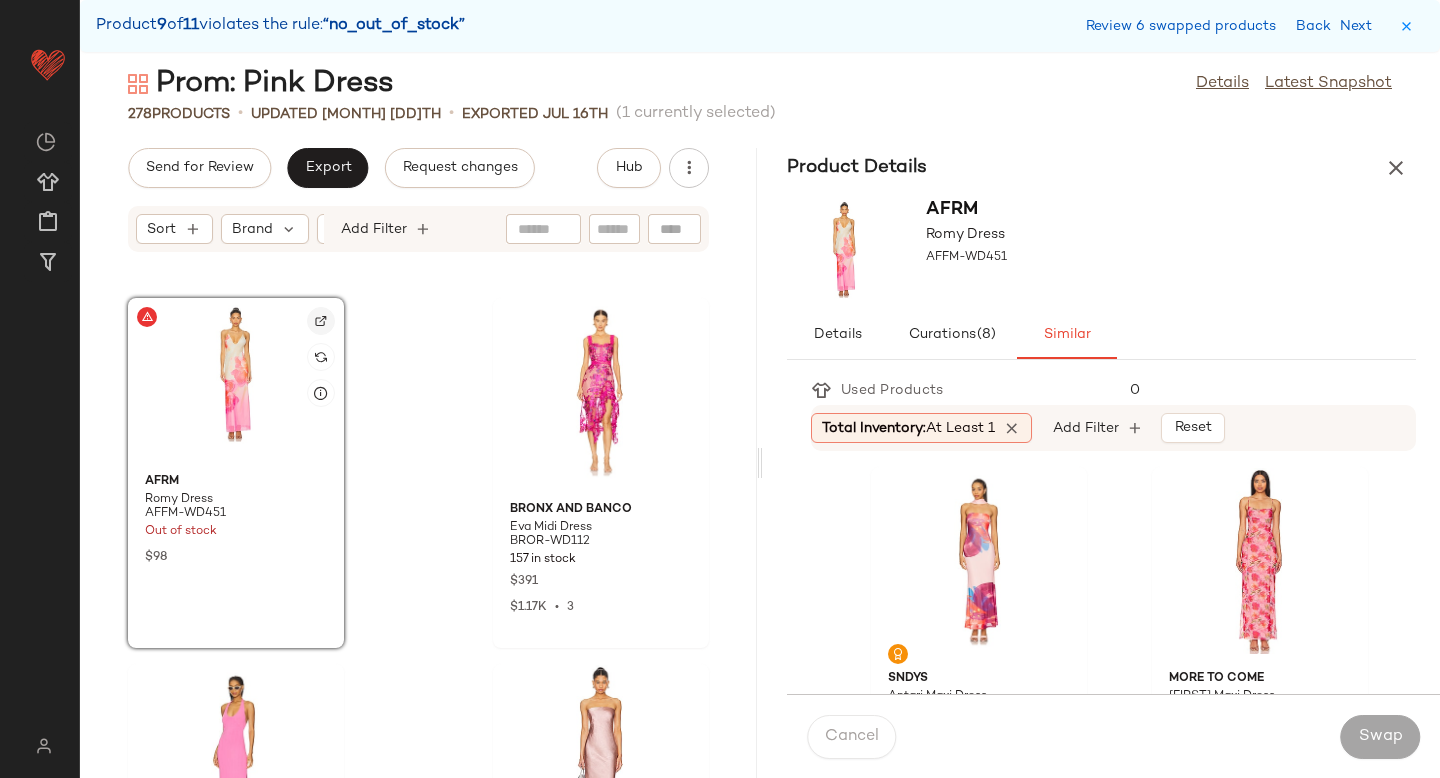 click 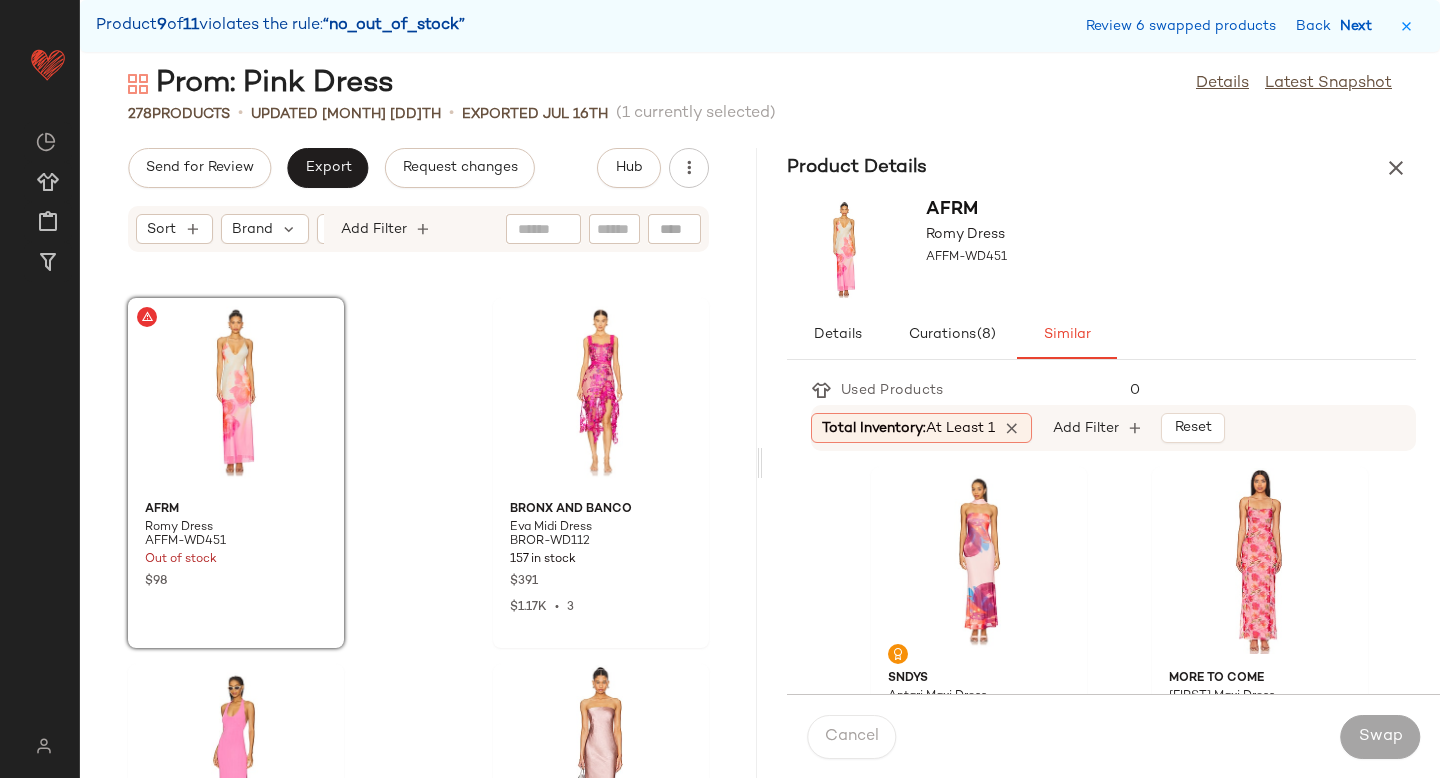 click on "Next" at bounding box center (1360, 26) 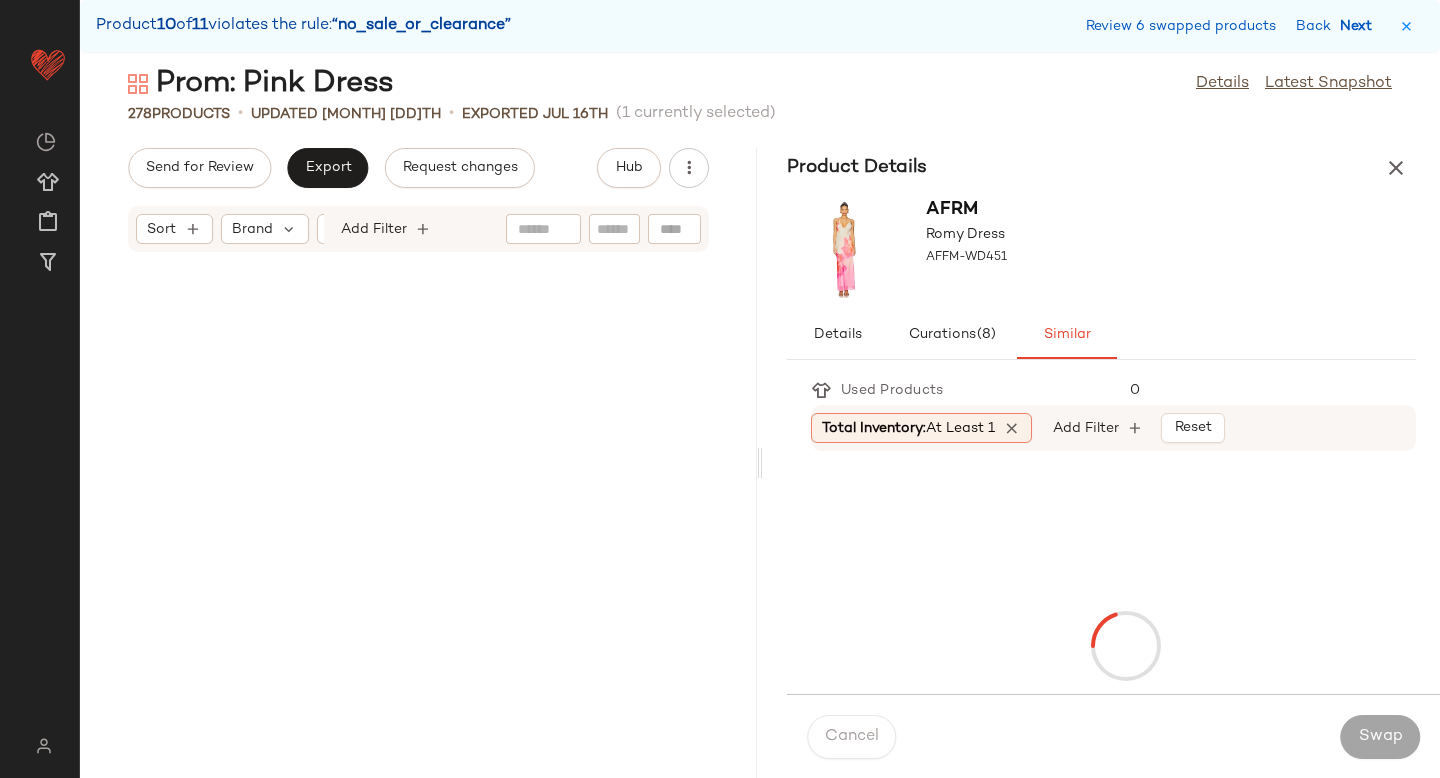 scroll, scrollTop: 49044, scrollLeft: 0, axis: vertical 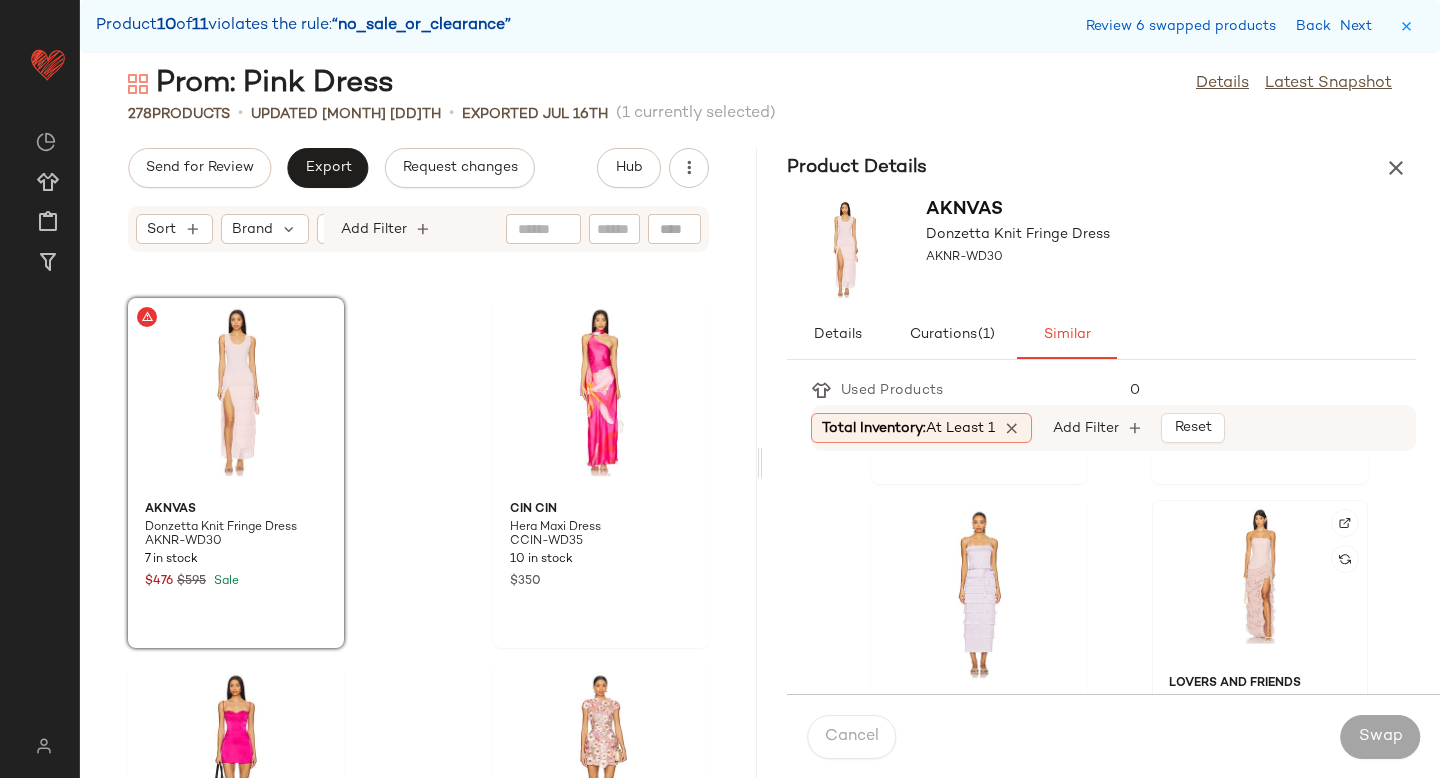 click on "Lovers and Friends Rori Gown LOVF-WD4642 94 in stock $358" 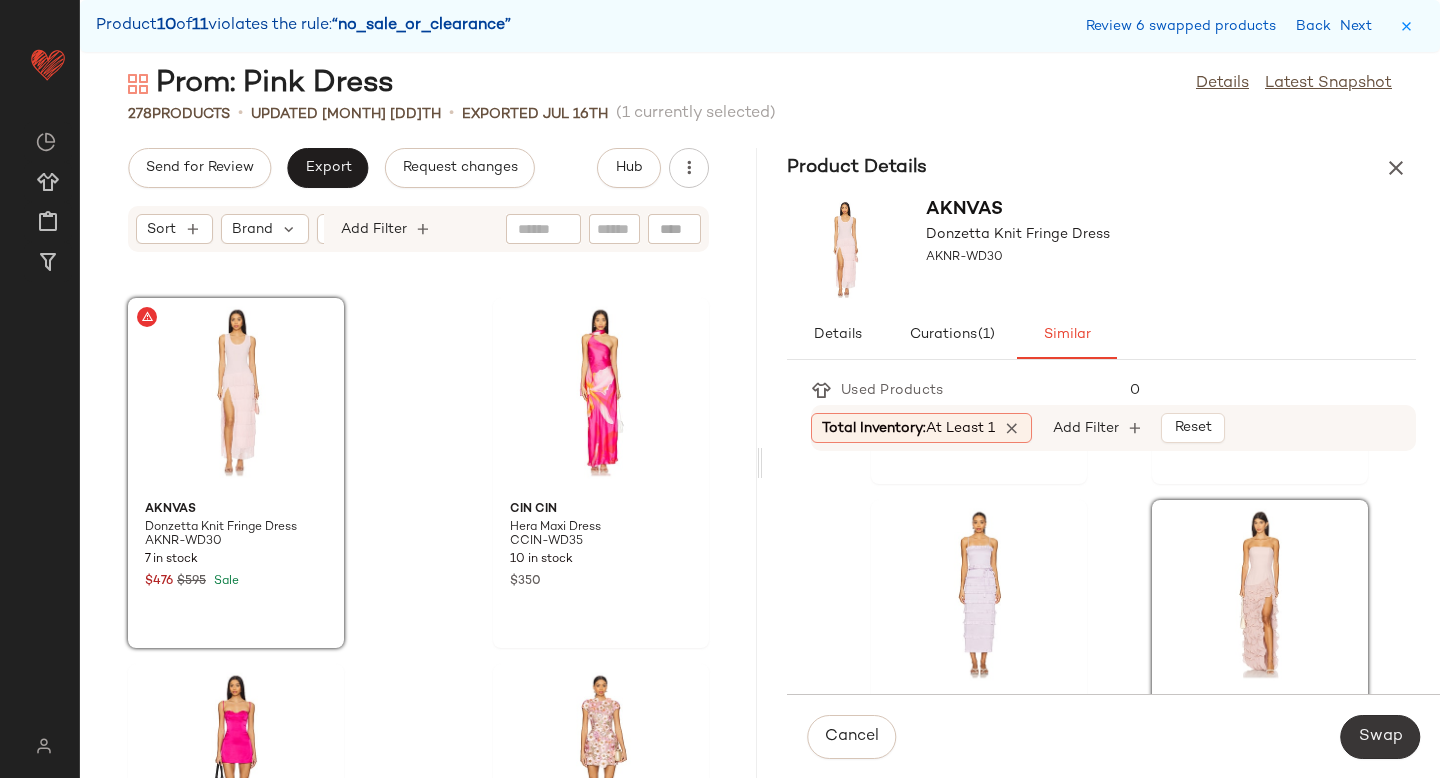 click on "Swap" 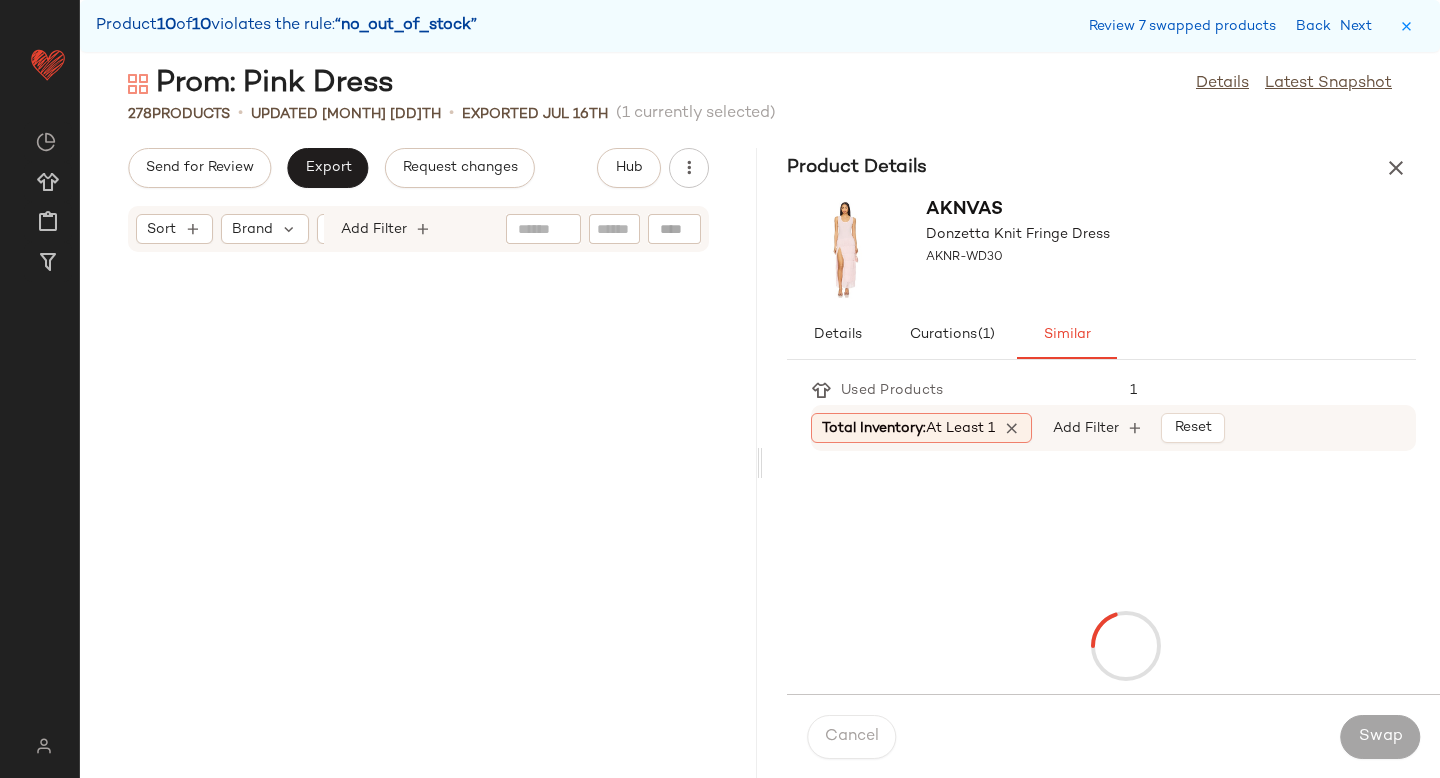 scroll, scrollTop: 50142, scrollLeft: 0, axis: vertical 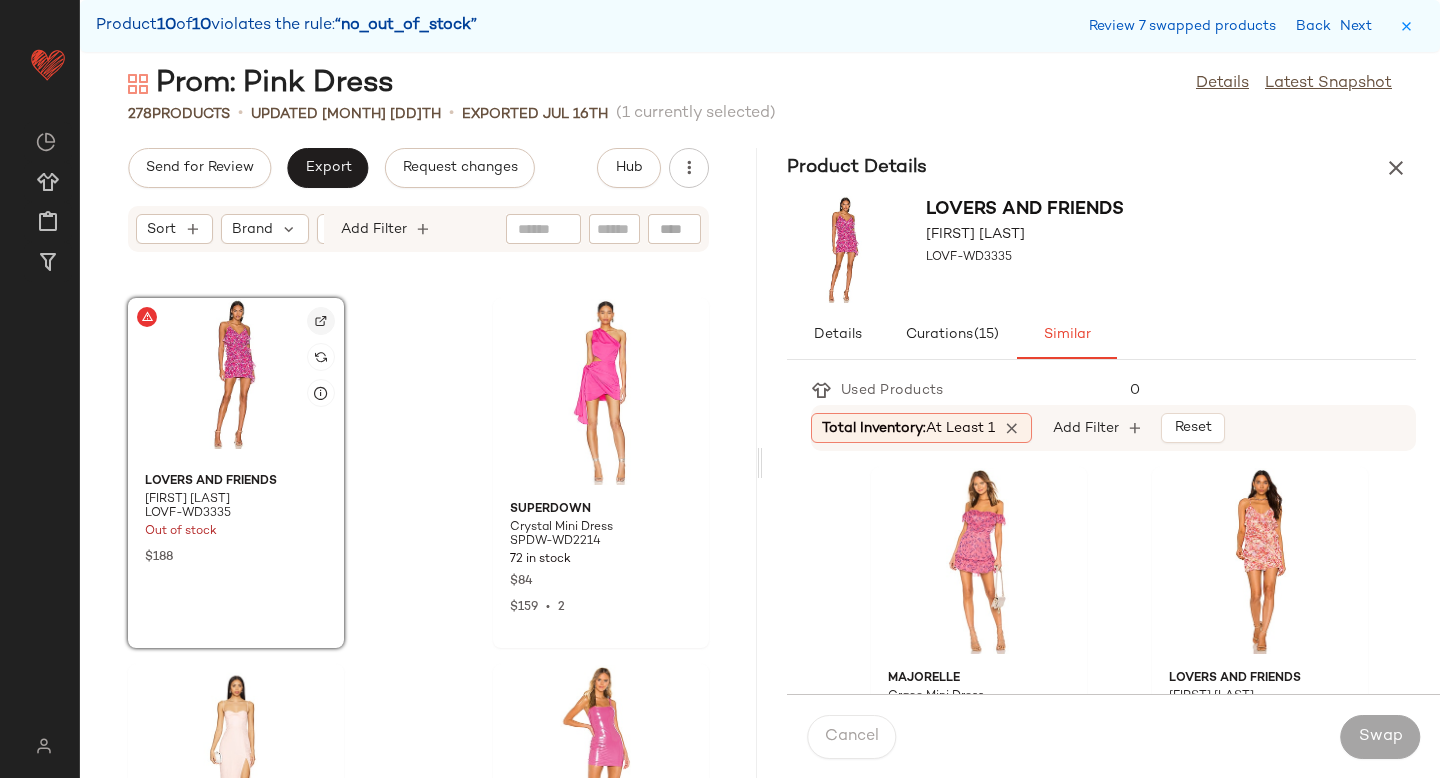 click at bounding box center [321, 321] 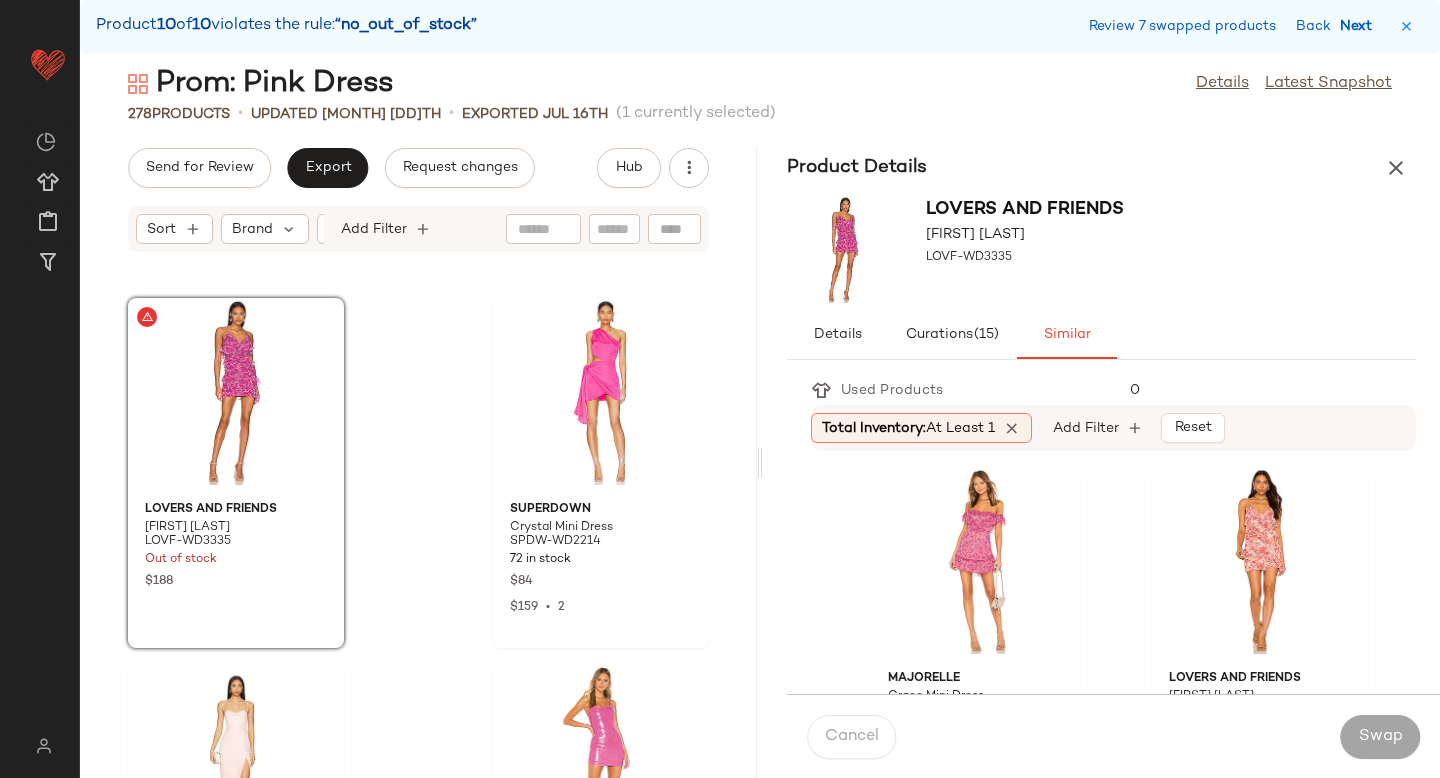 click on "Next" at bounding box center [1360, 26] 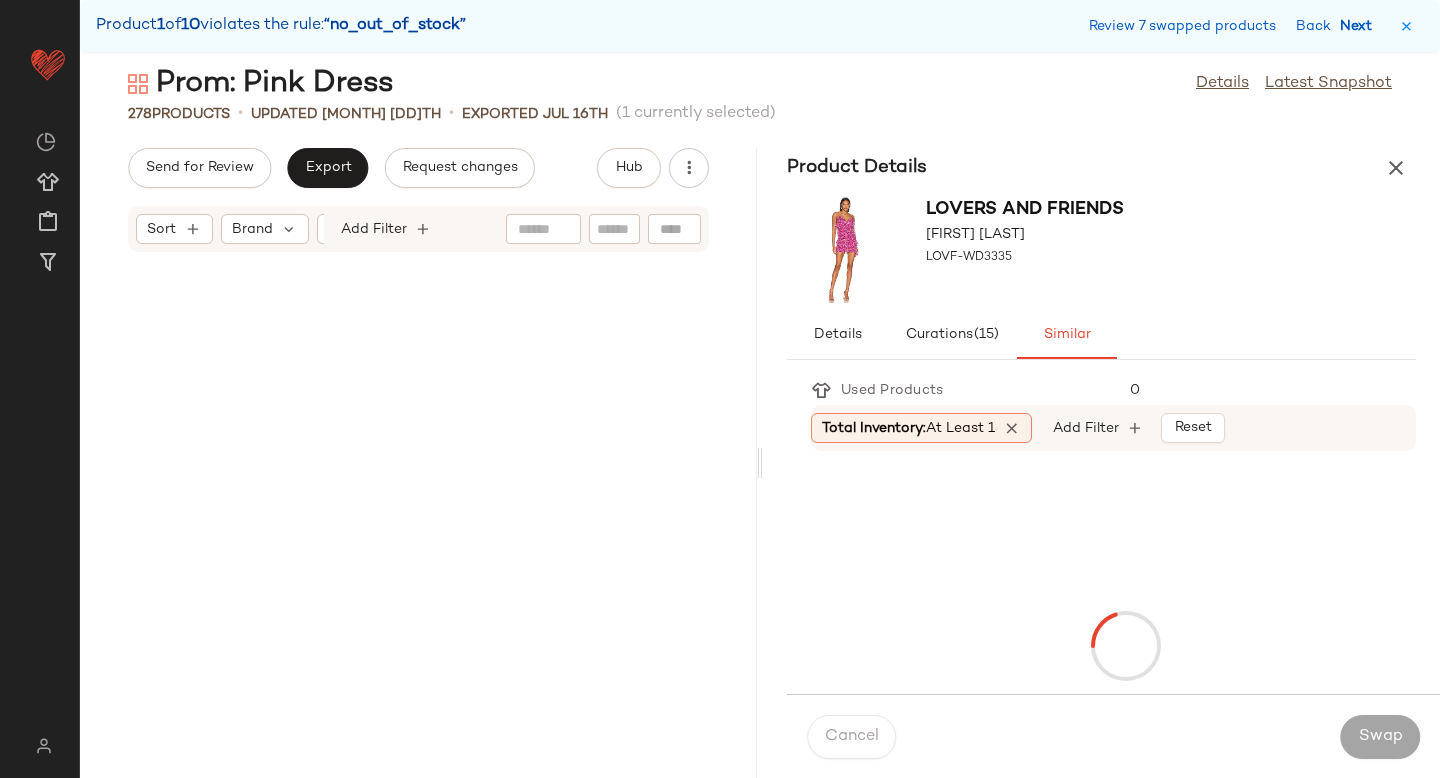scroll, scrollTop: 3294, scrollLeft: 0, axis: vertical 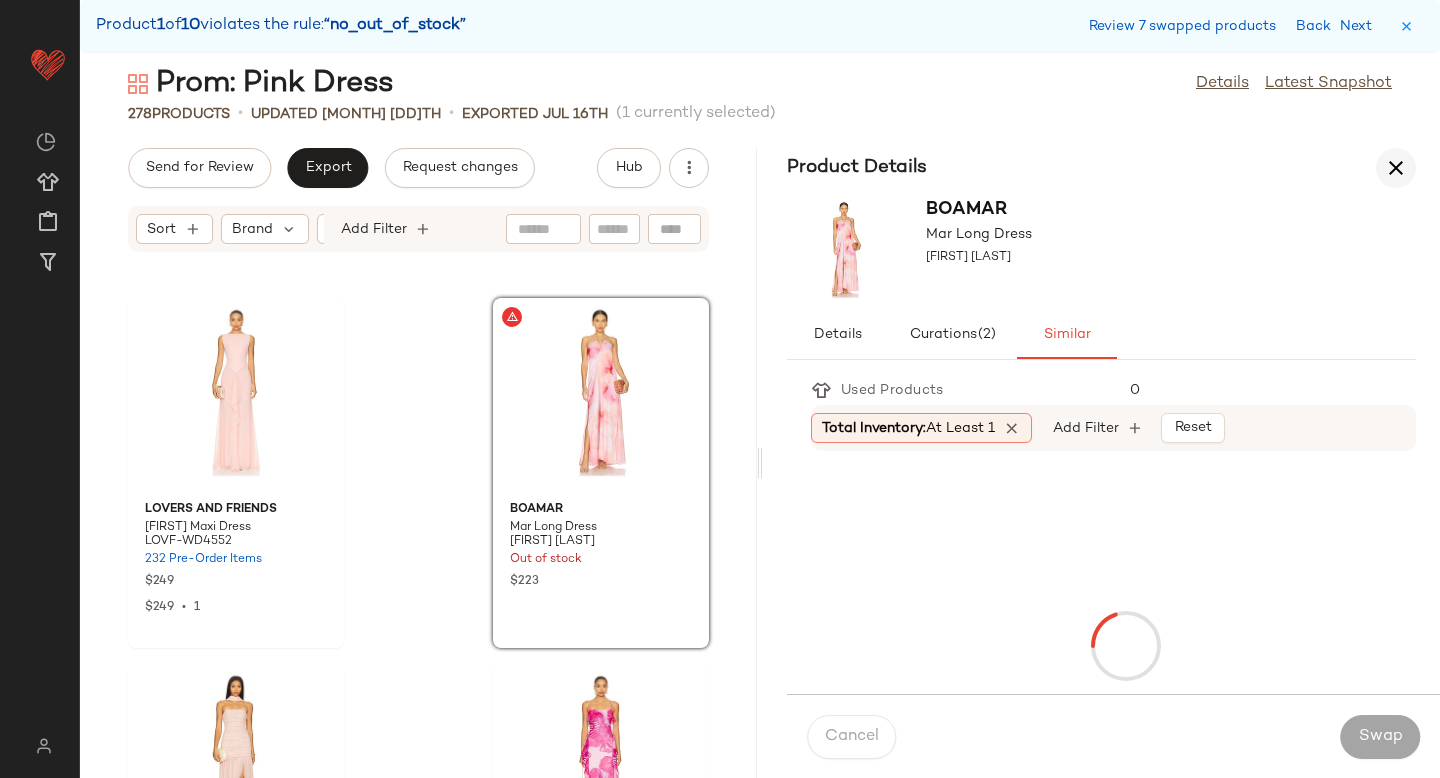 click at bounding box center [1396, 168] 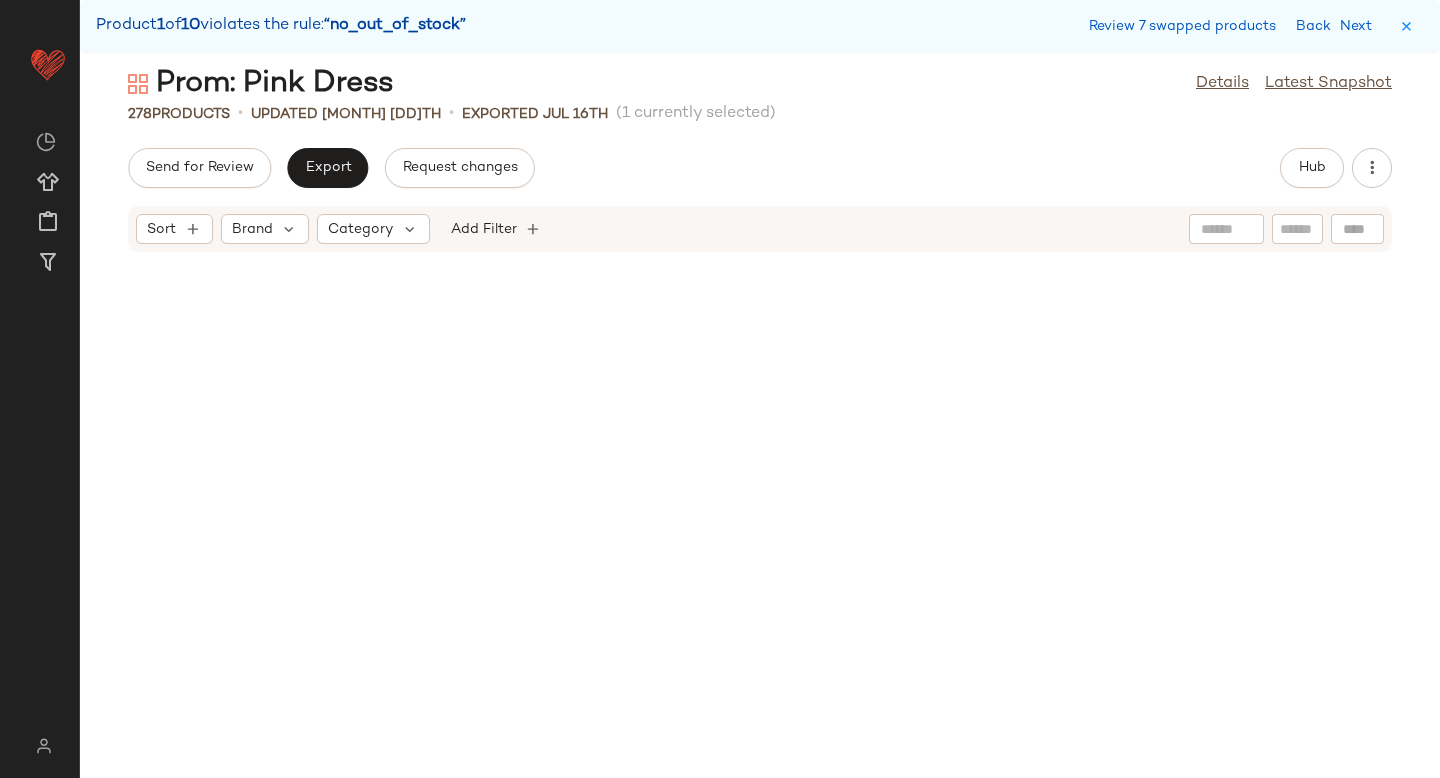 scroll, scrollTop: 1114, scrollLeft: 0, axis: vertical 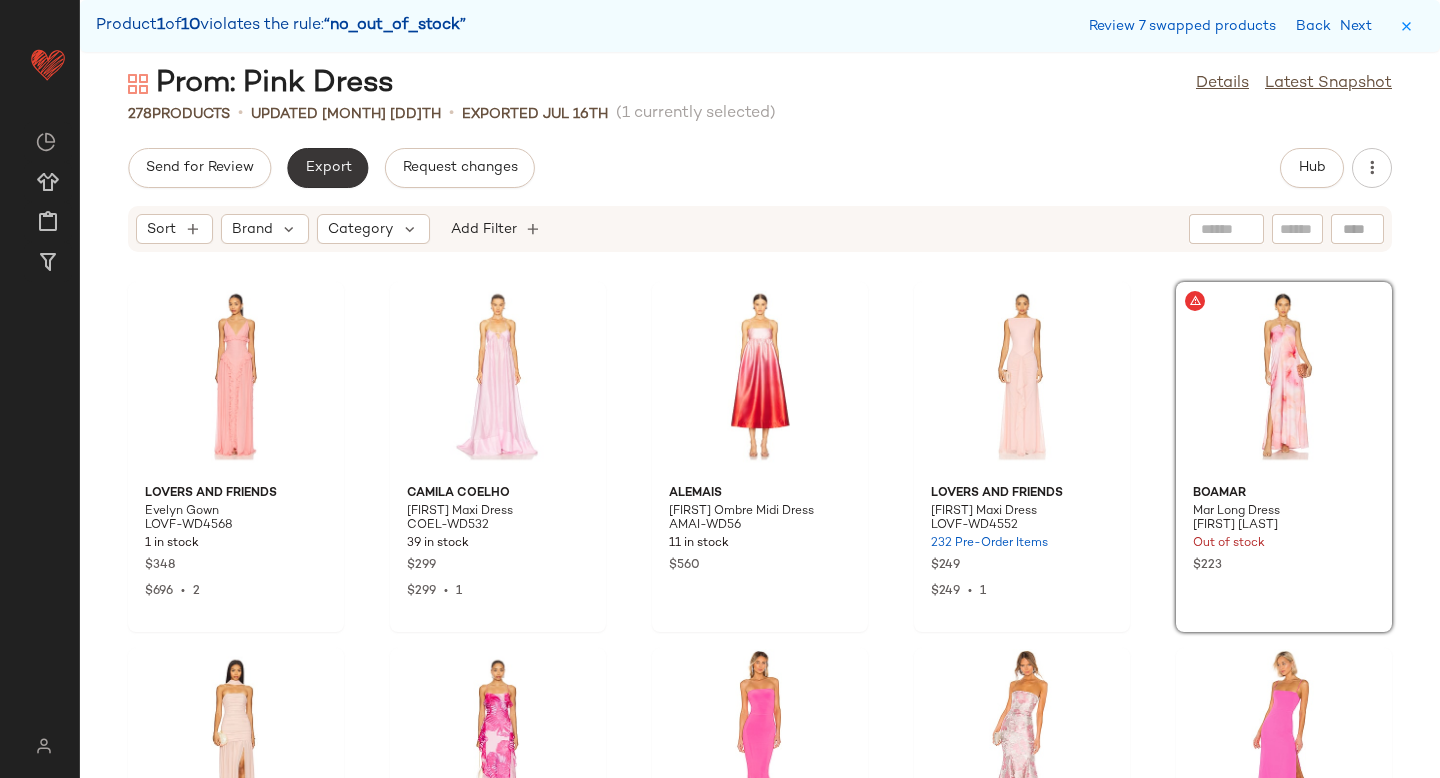 click on "Export" 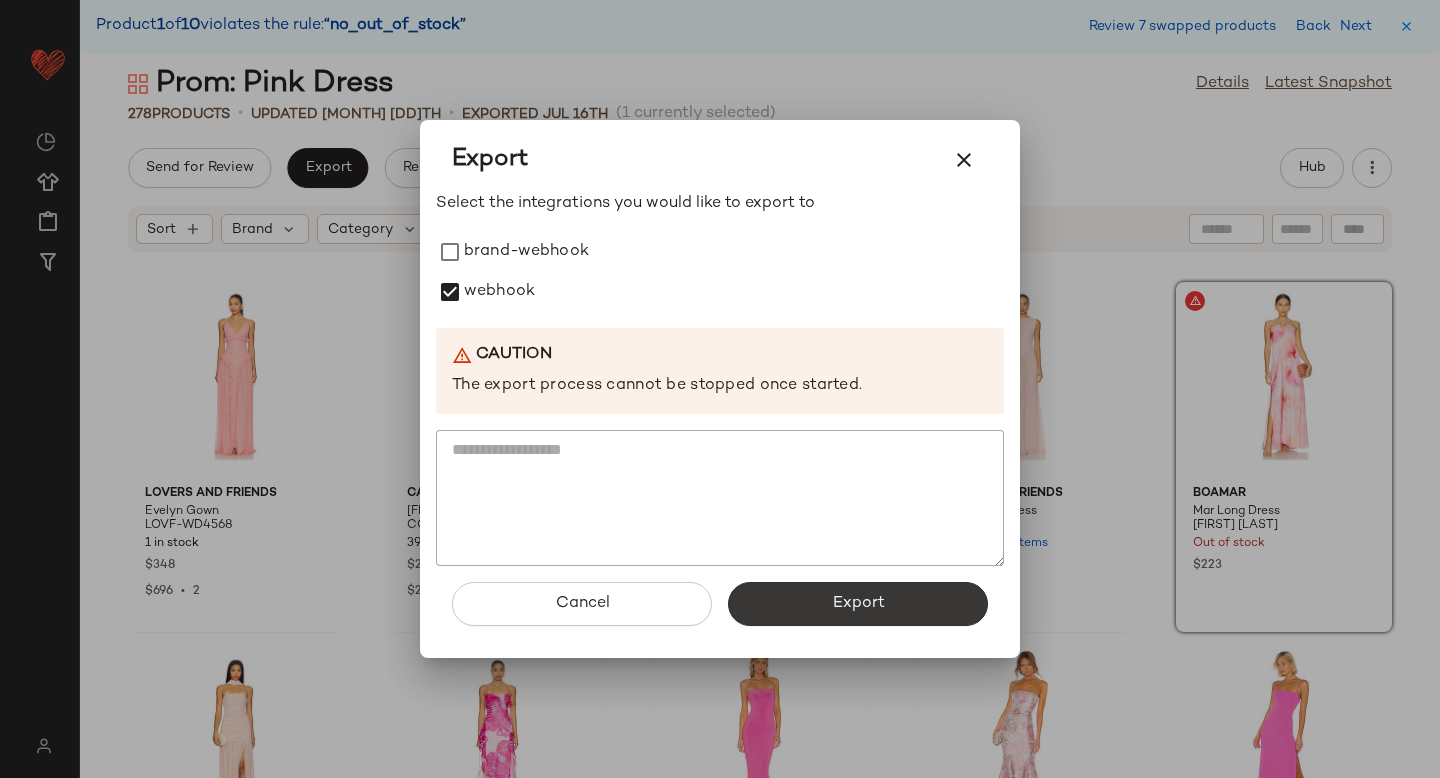 click on "Export" at bounding box center [858, 604] 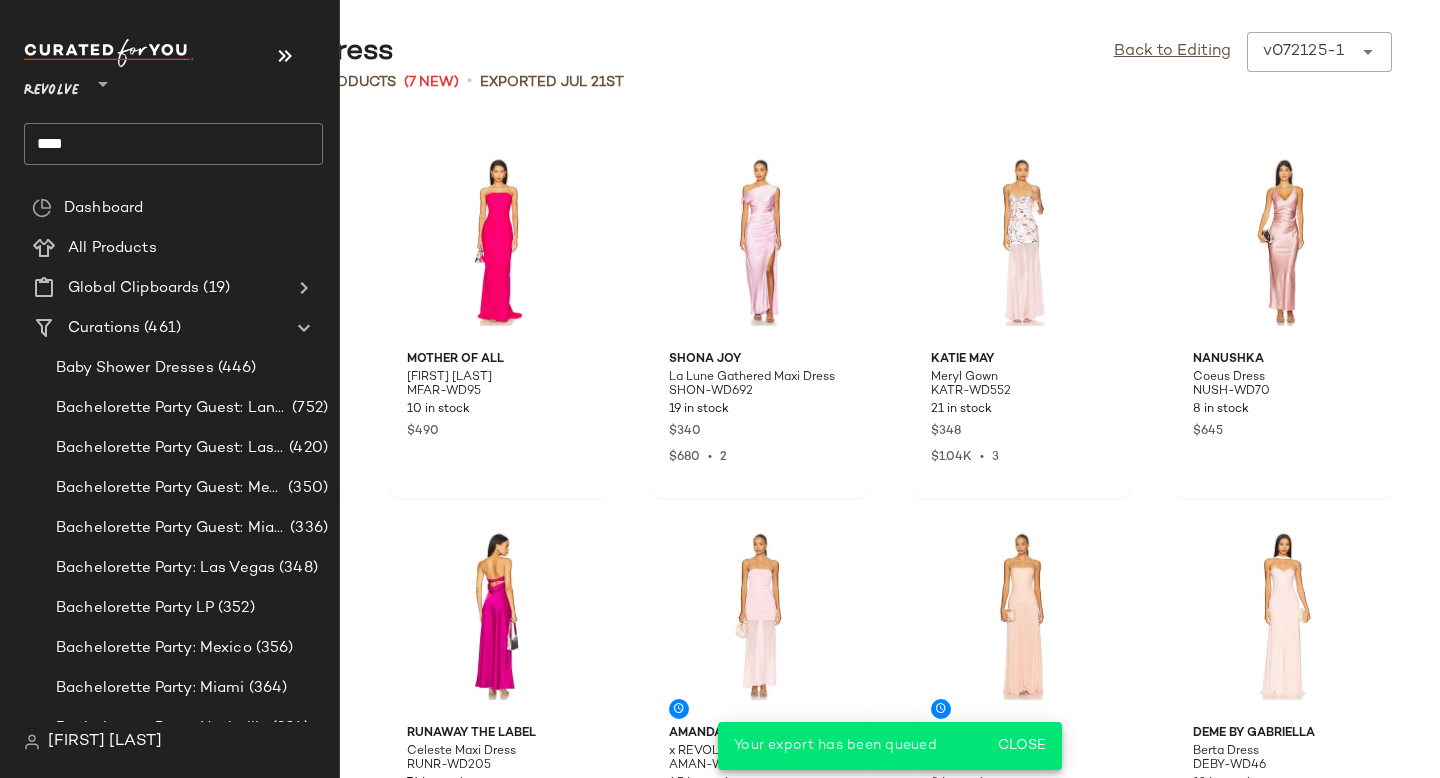 click on "****" 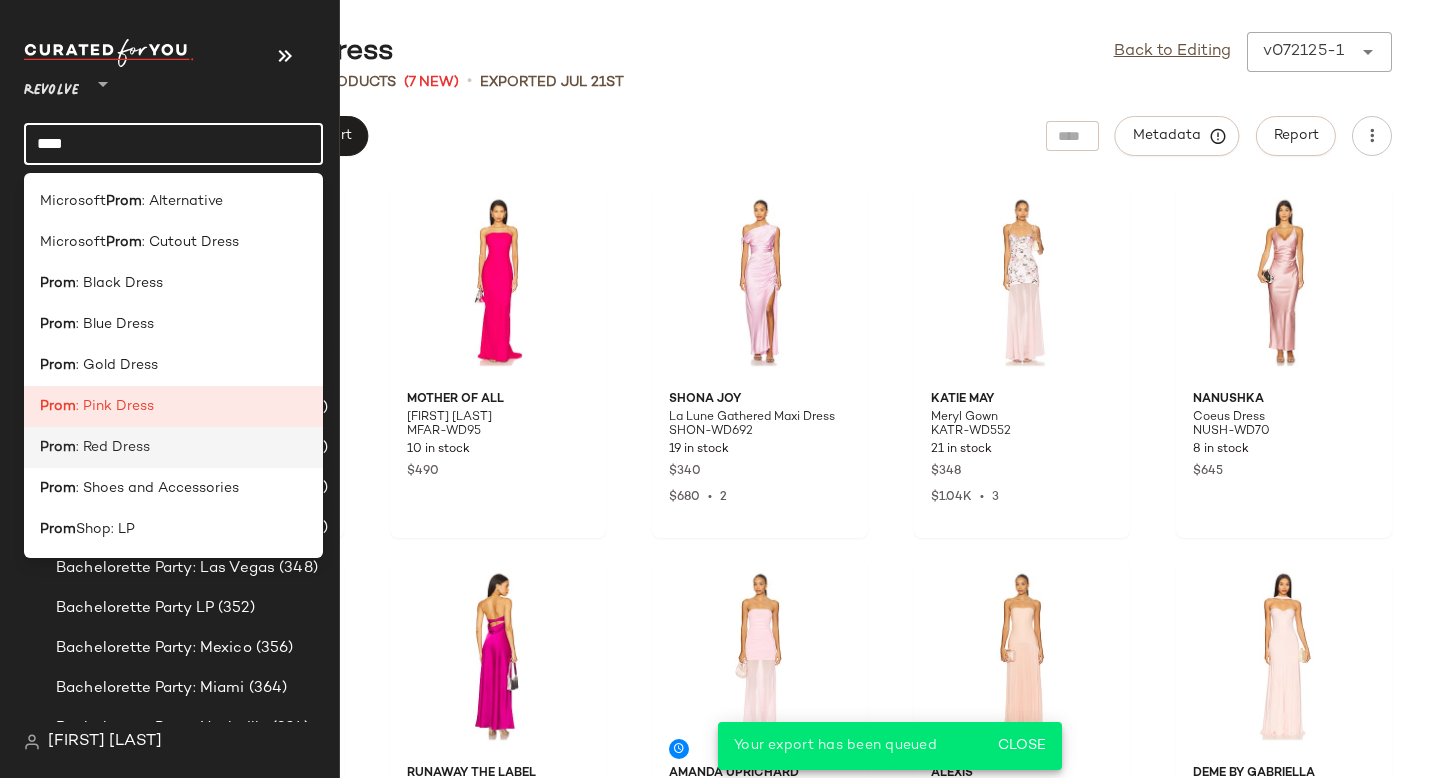 click on "Prom : Red Dress" 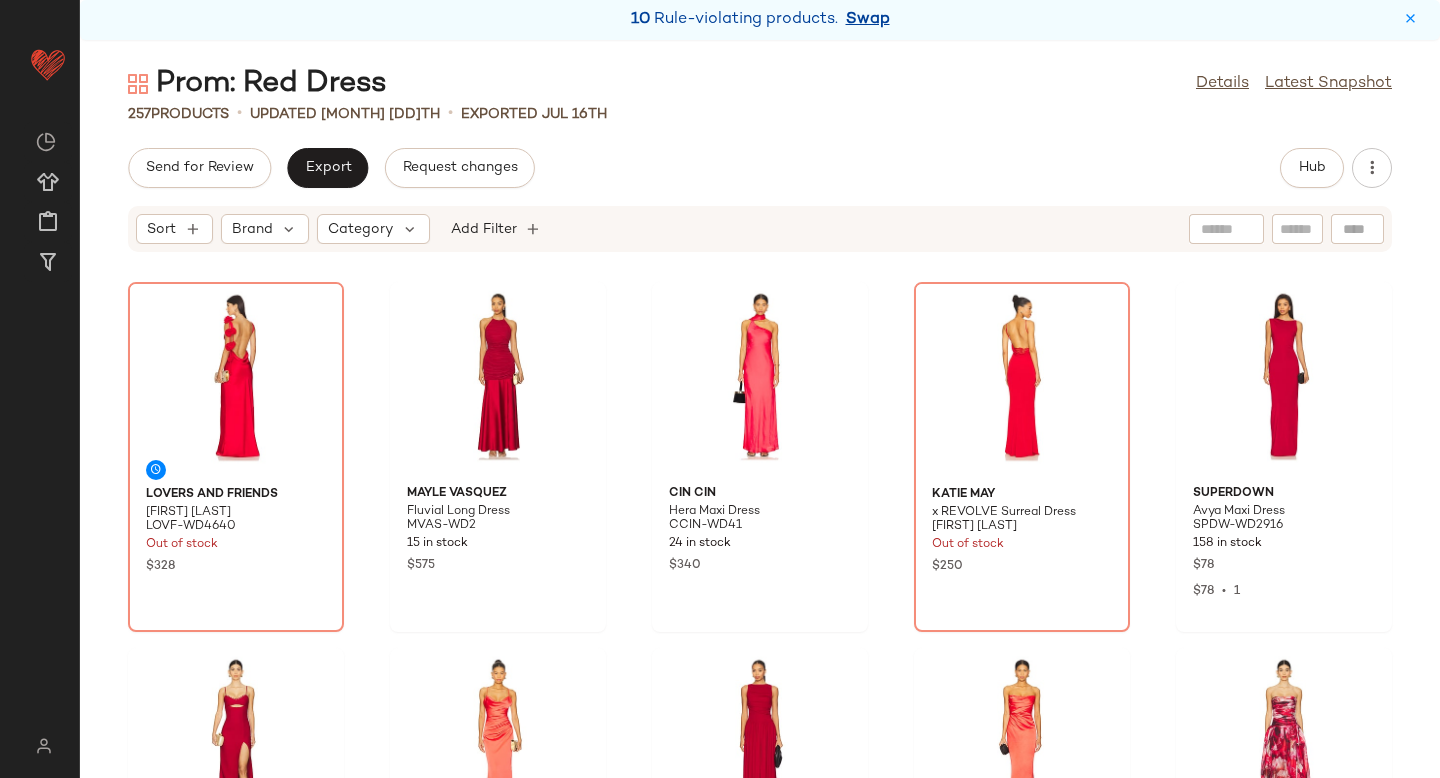 click on "Swap" at bounding box center (868, 20) 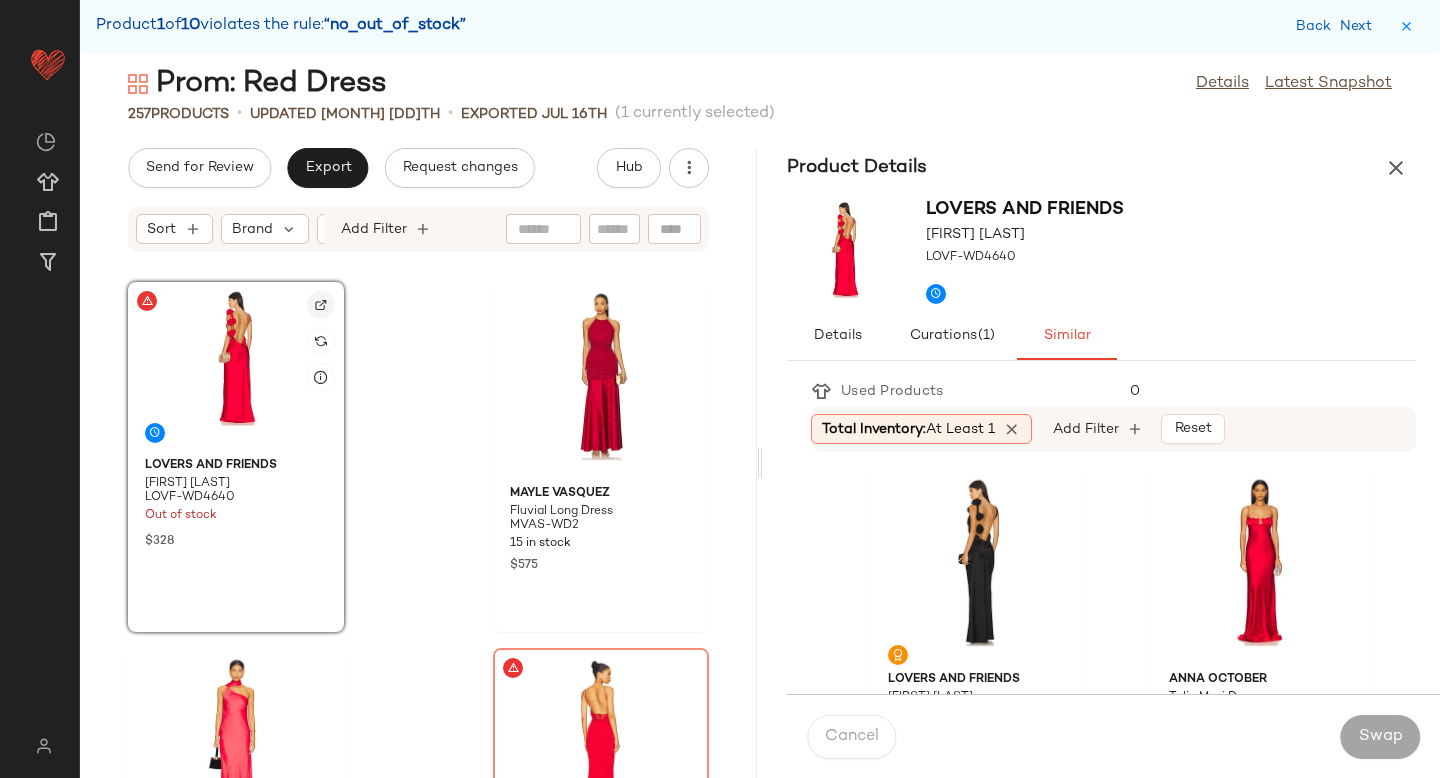 click 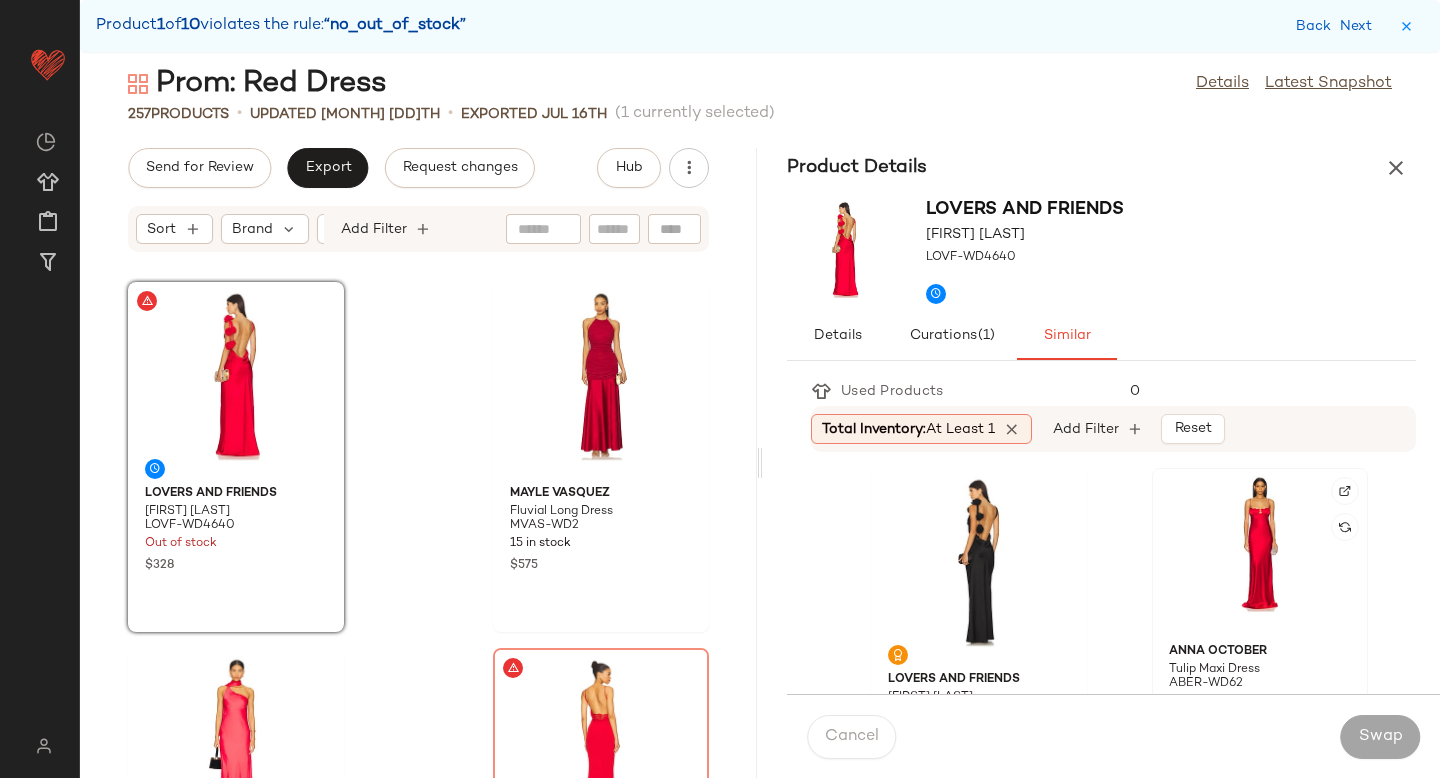 click 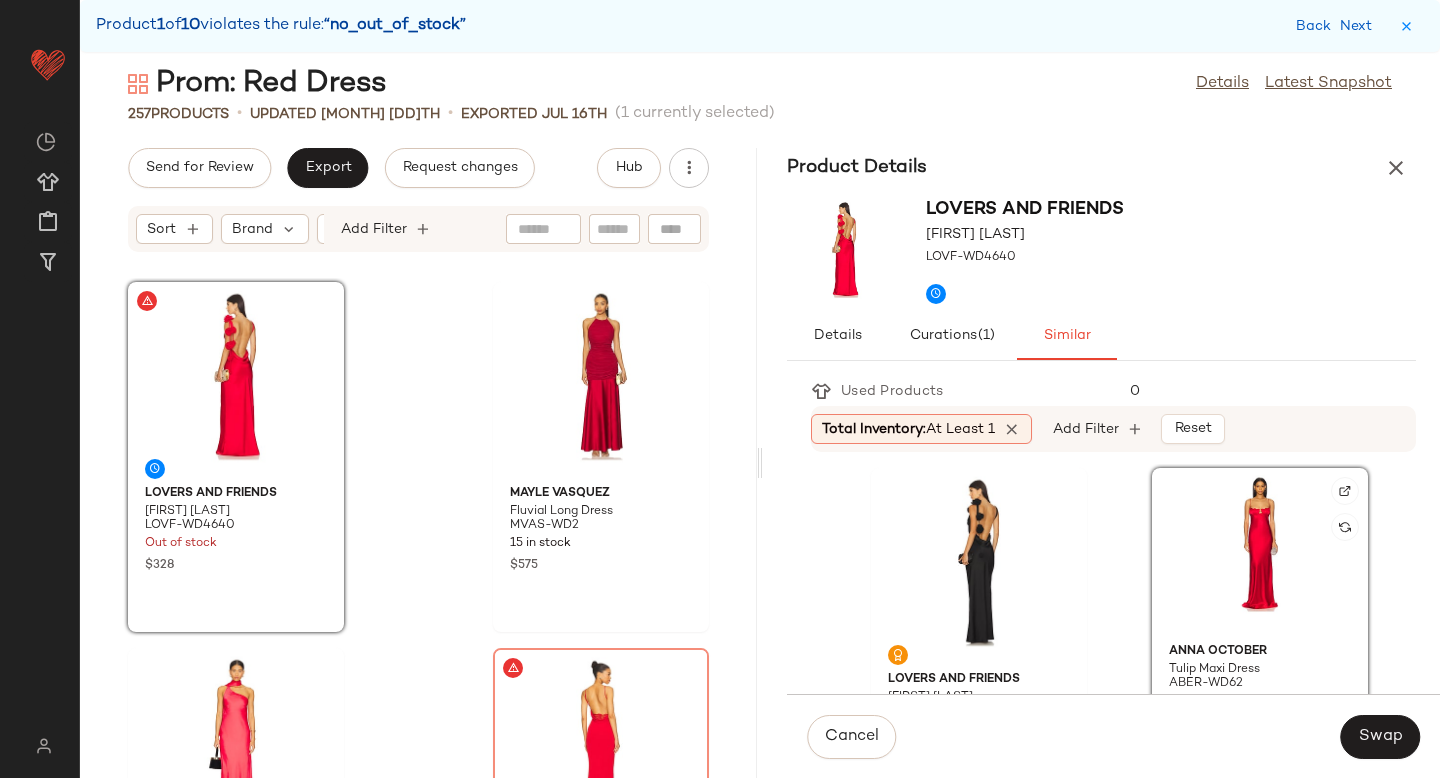 click 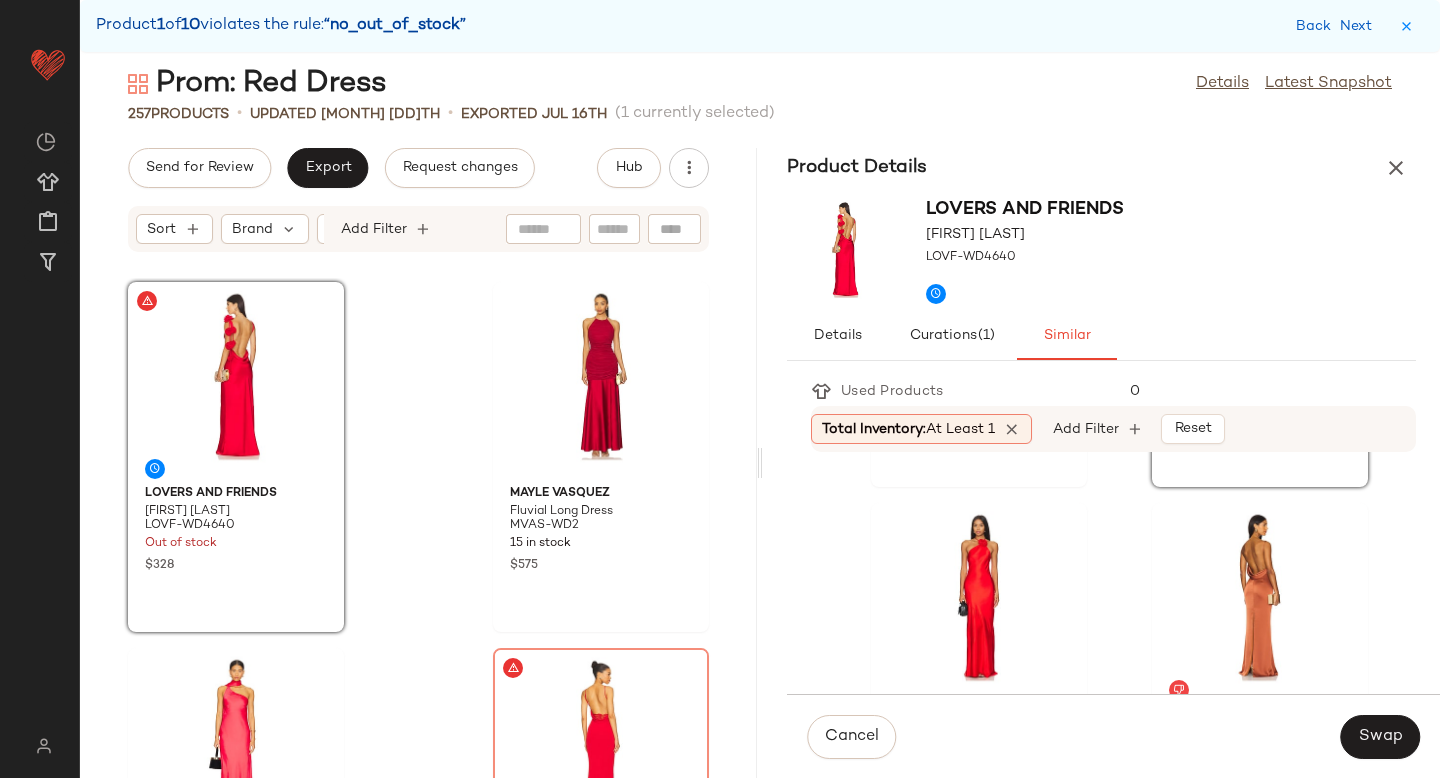 scroll, scrollTop: 389, scrollLeft: 0, axis: vertical 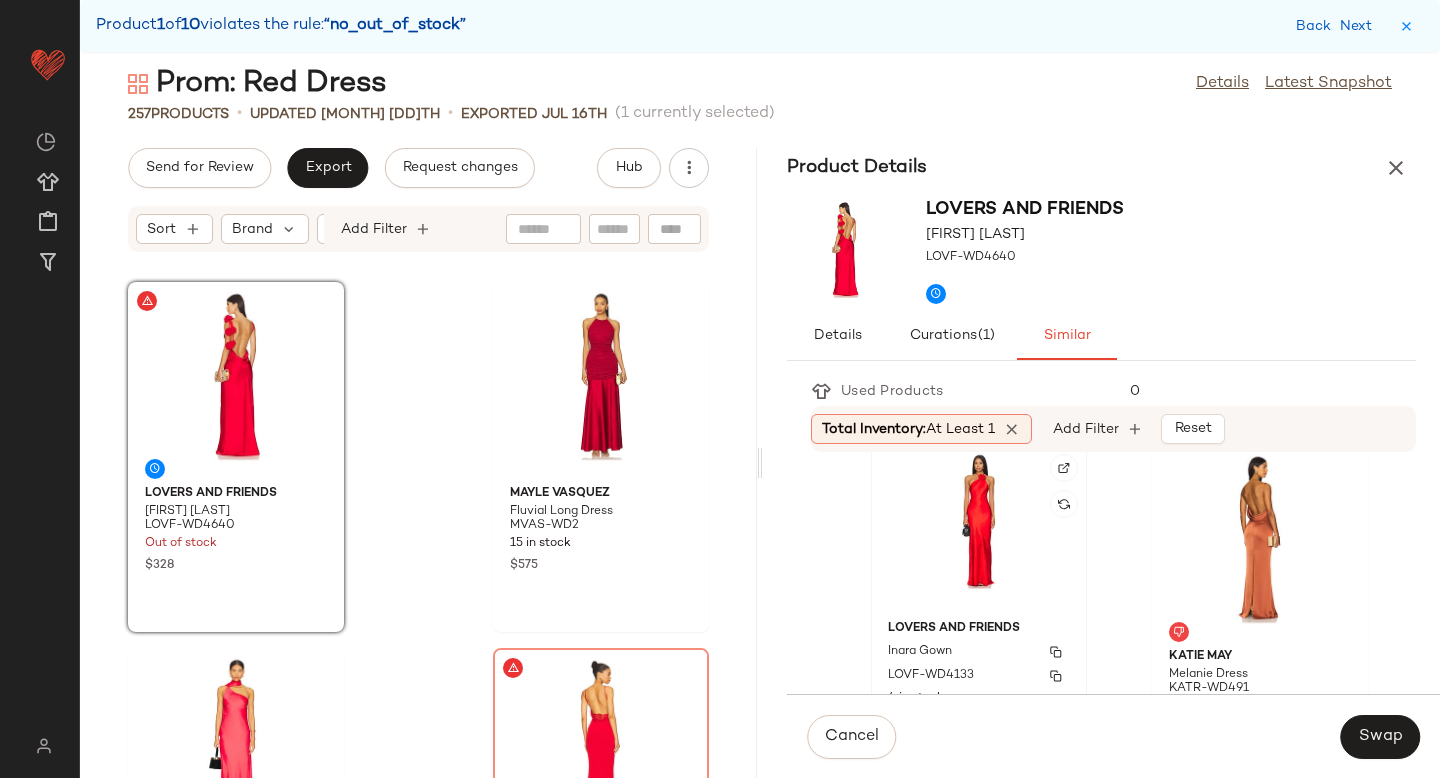 click on "Lovers and Friends Inara Gown LOVF-WD4133 4 in stock $298" 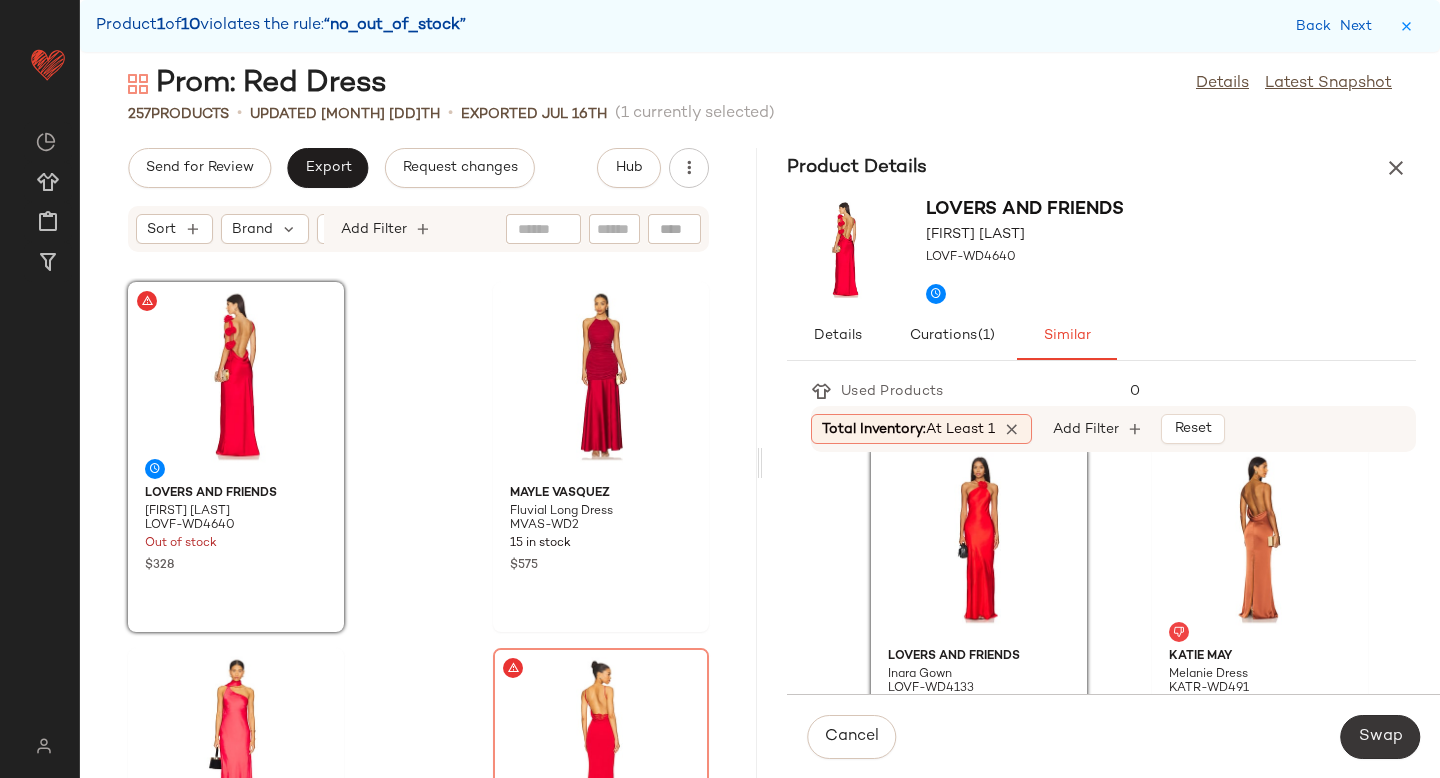 click on "Swap" 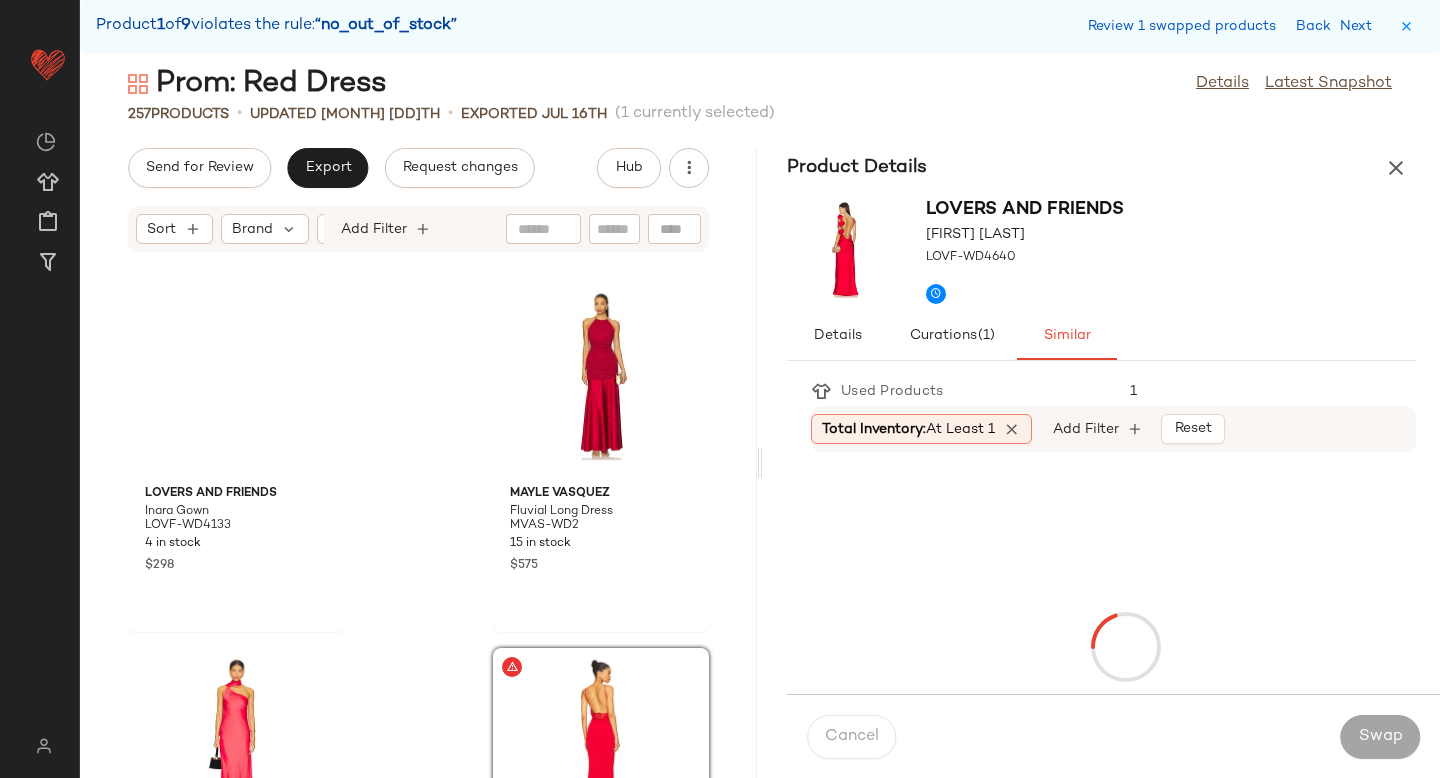 scroll, scrollTop: 382, scrollLeft: 0, axis: vertical 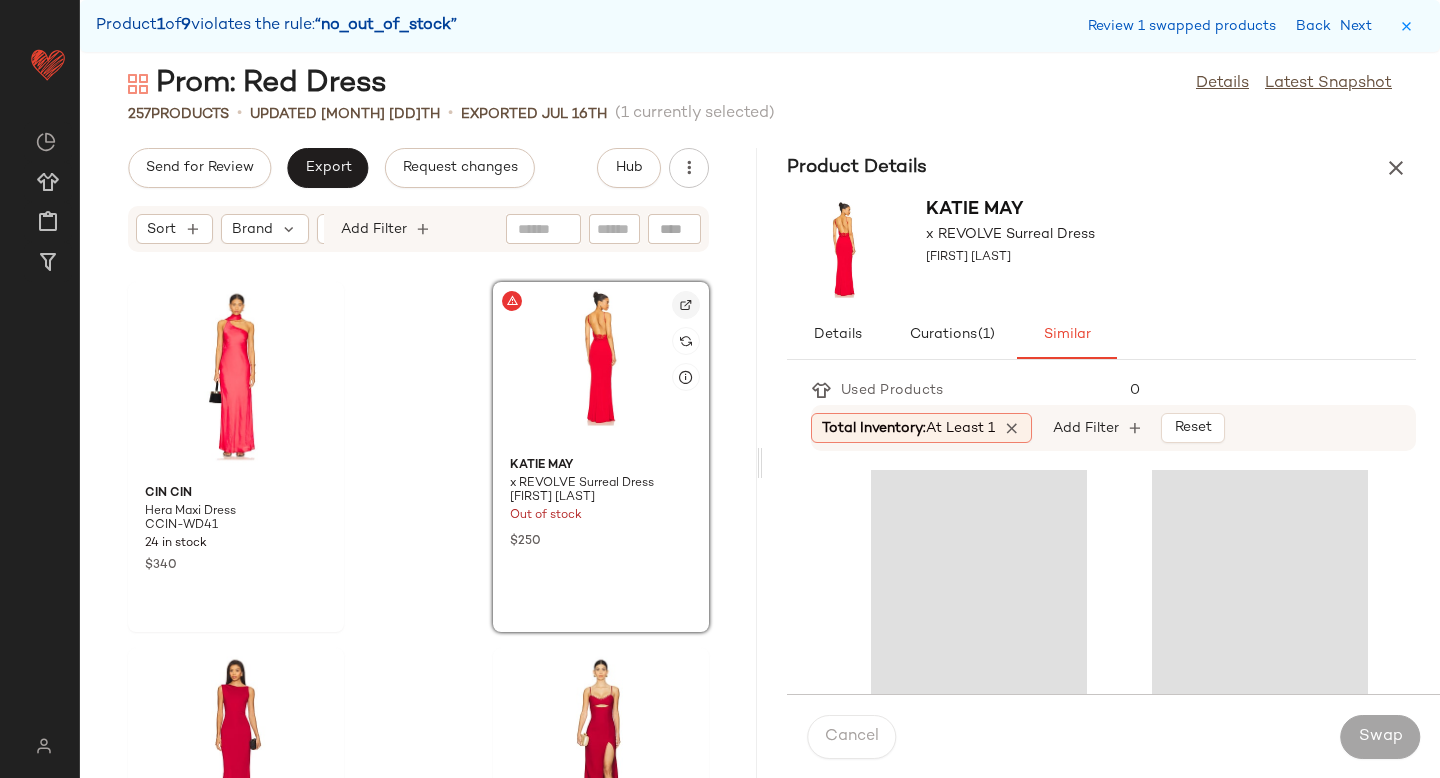 click 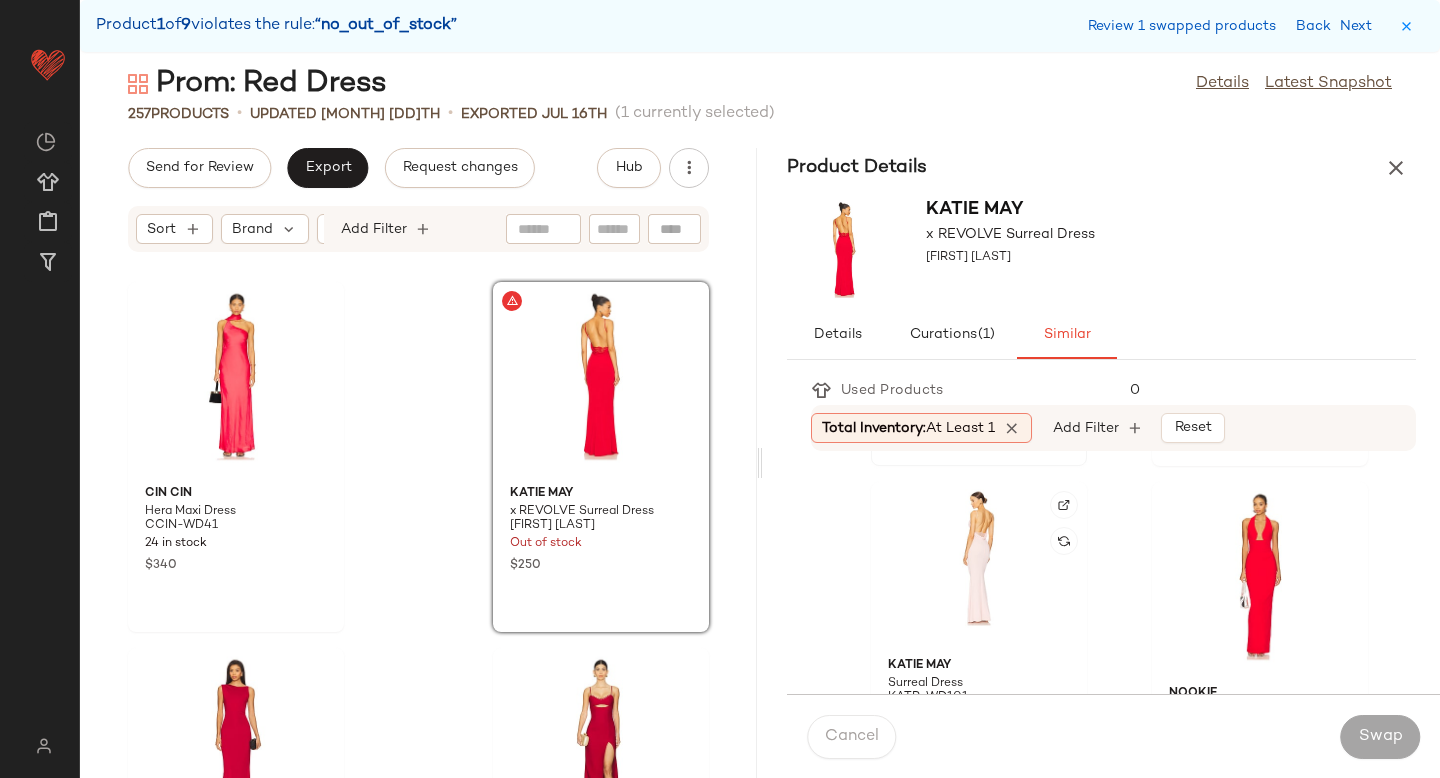 scroll, scrollTop: 382, scrollLeft: 0, axis: vertical 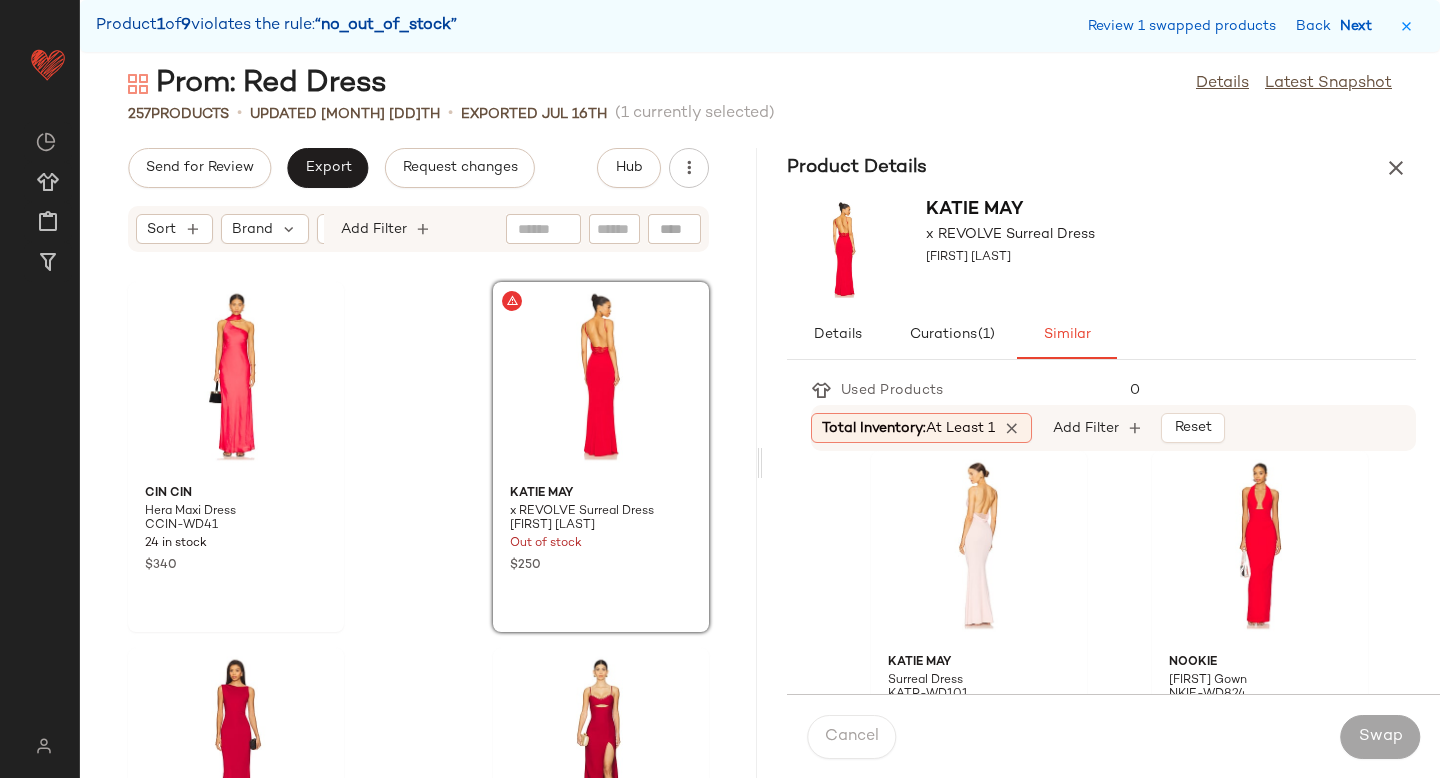 click on "Next" at bounding box center [1360, 26] 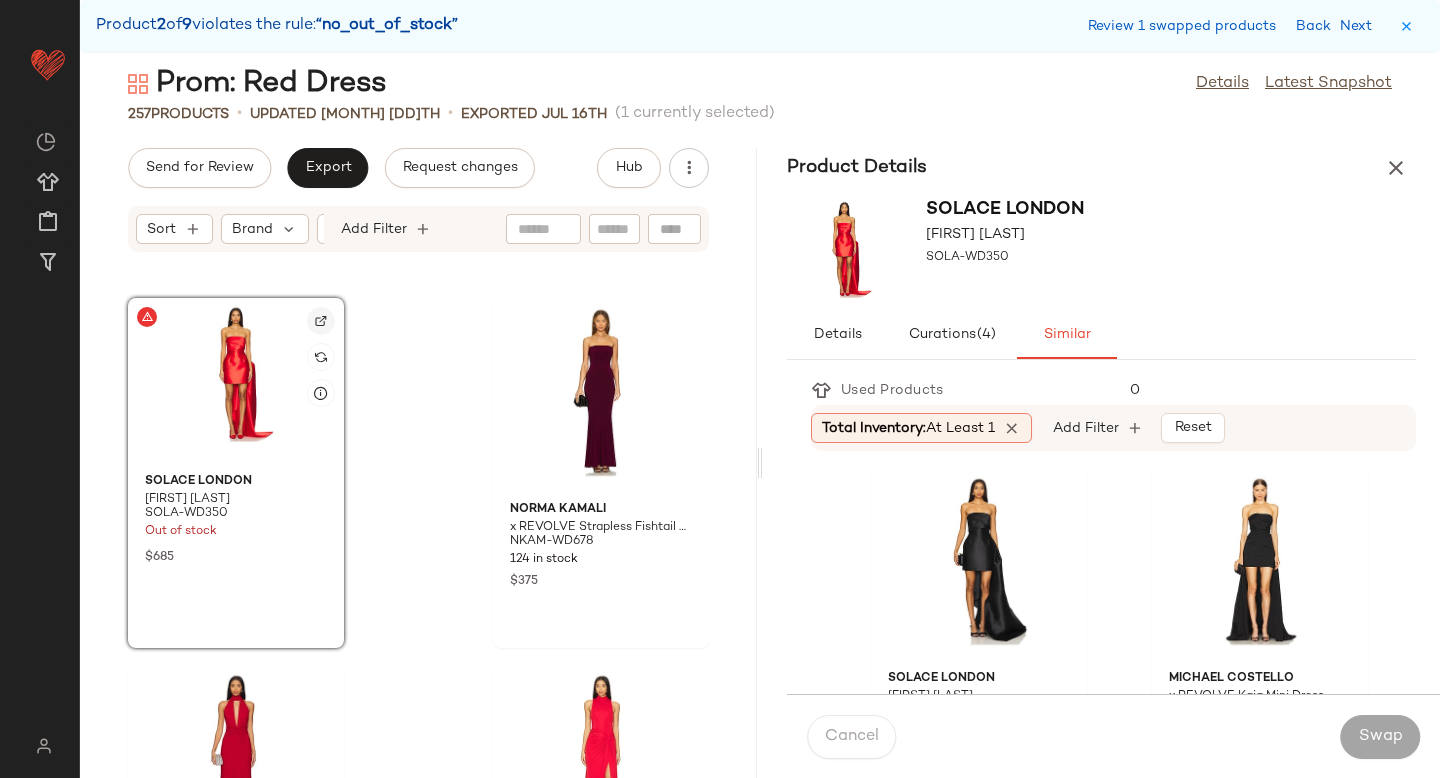 click 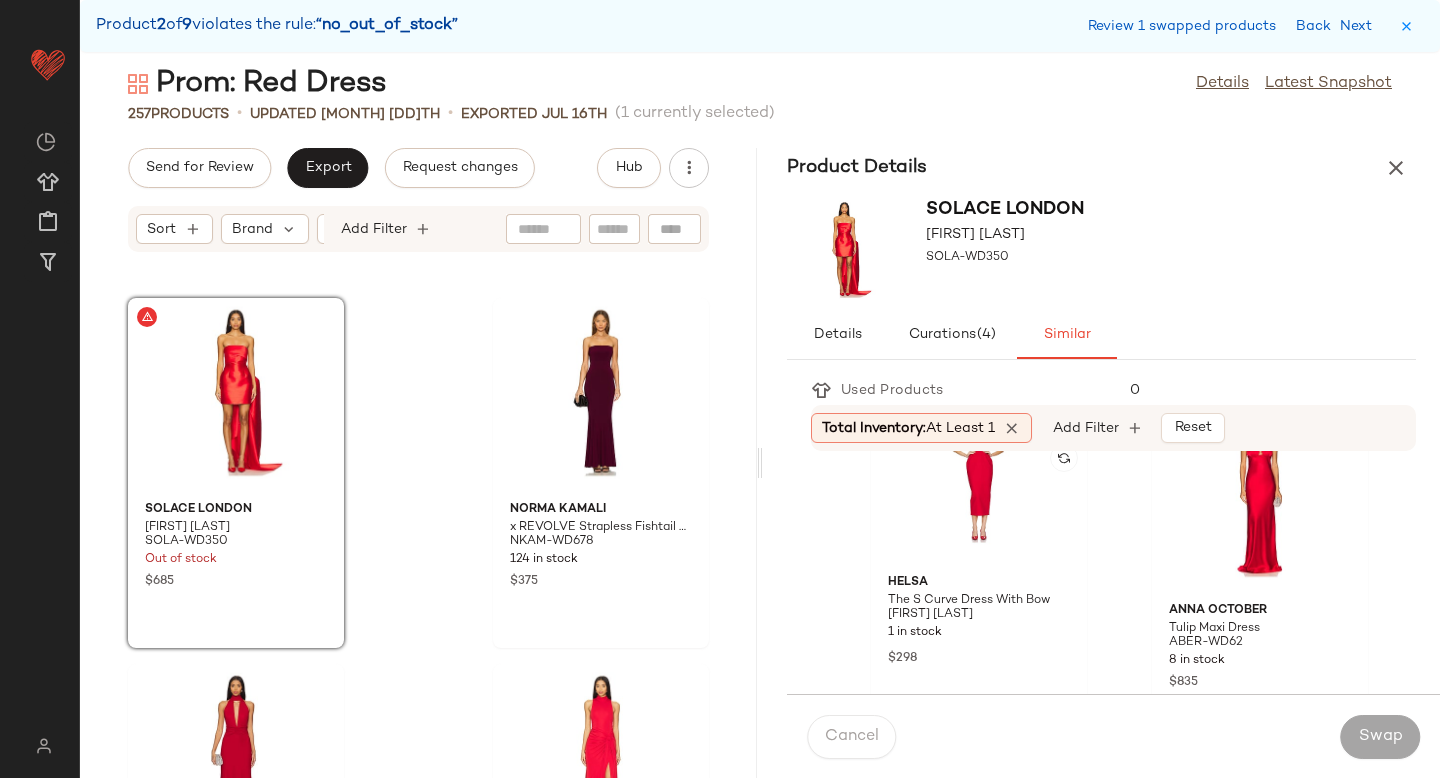 scroll, scrollTop: 2246, scrollLeft: 0, axis: vertical 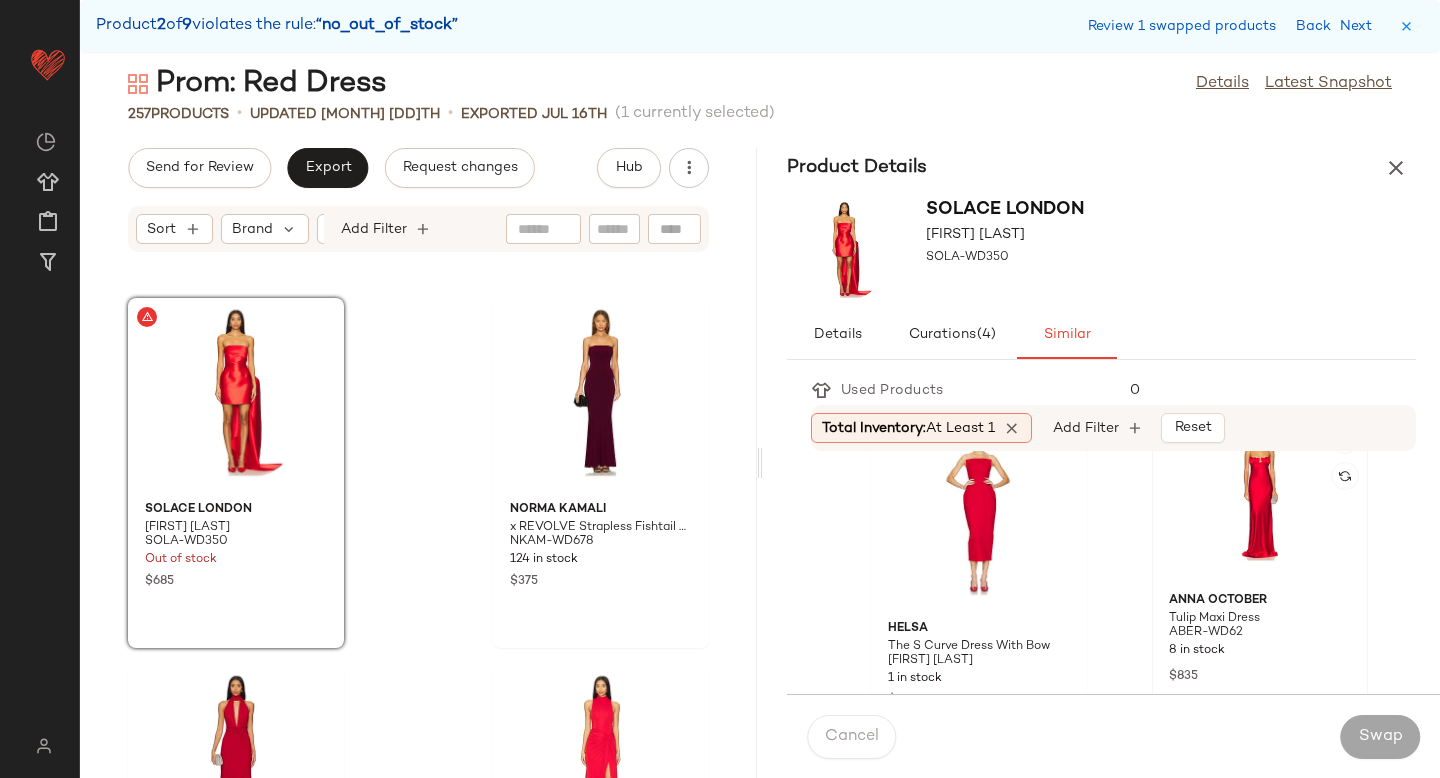 click 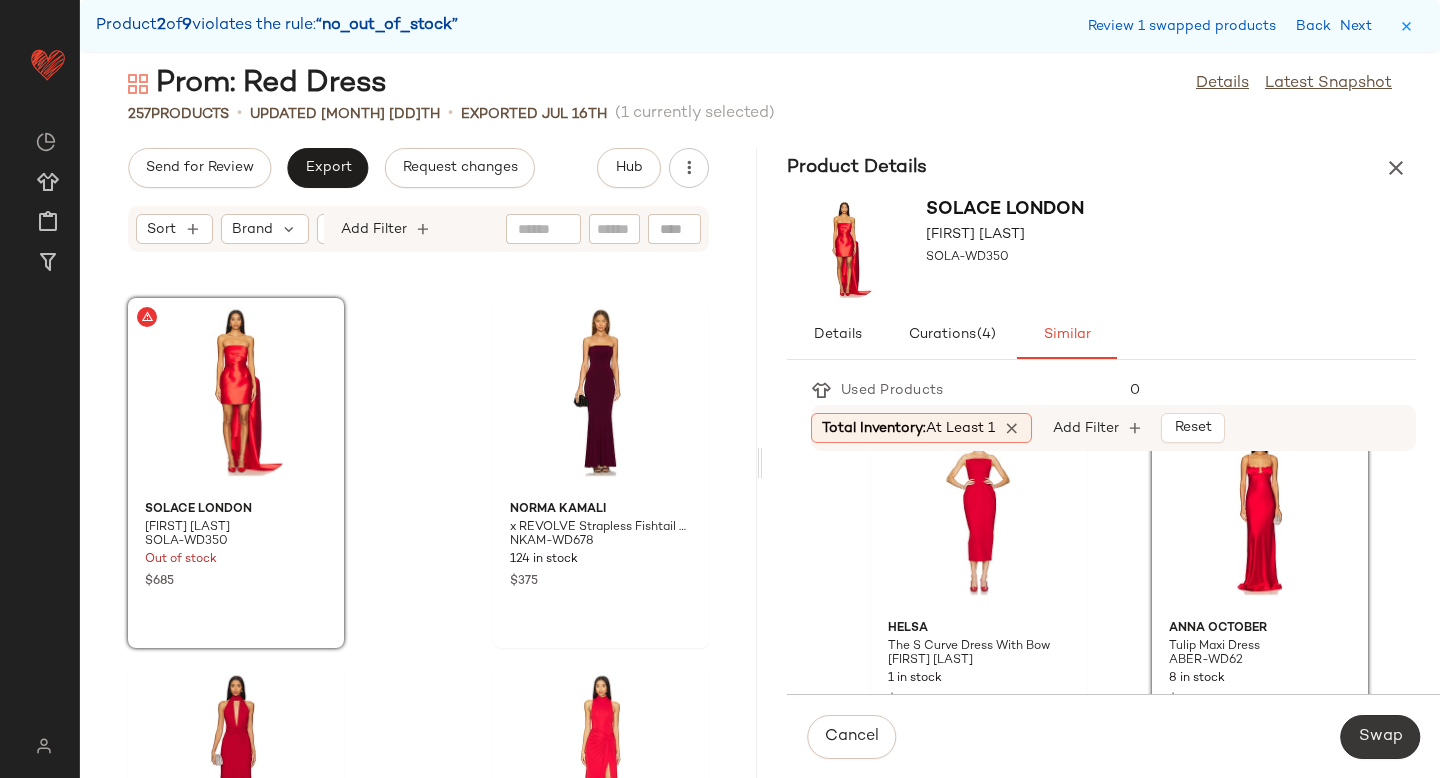 click on "Swap" at bounding box center (1380, 737) 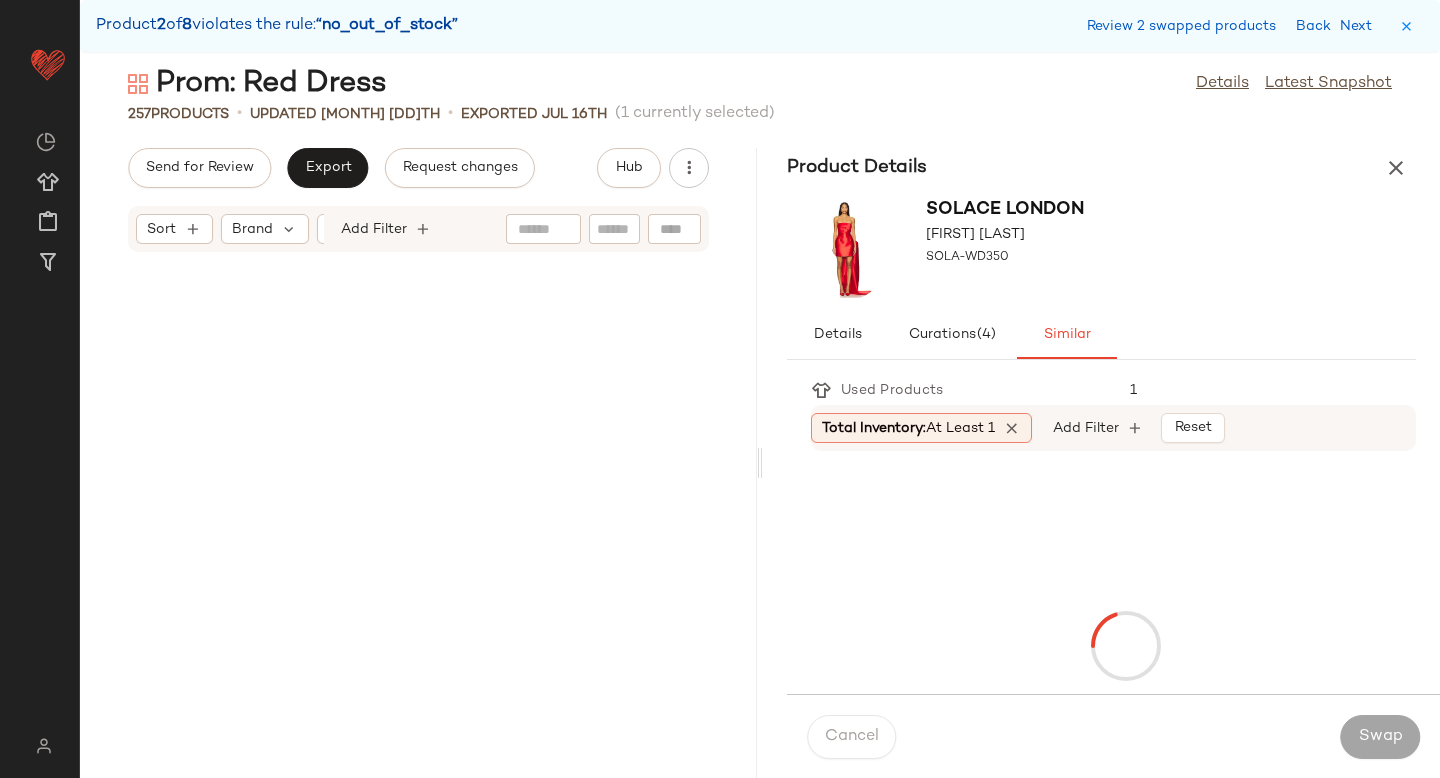 scroll, scrollTop: 21594, scrollLeft: 0, axis: vertical 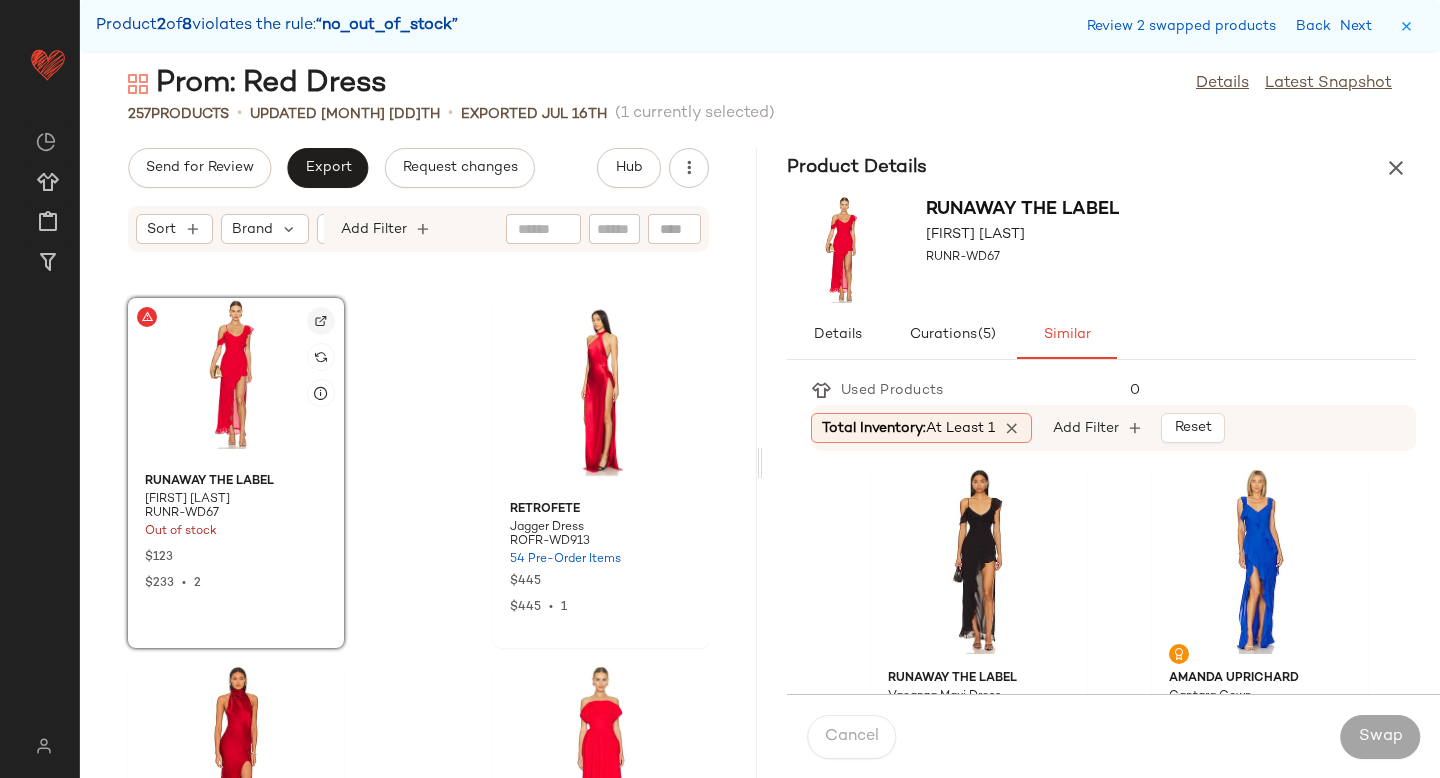 click 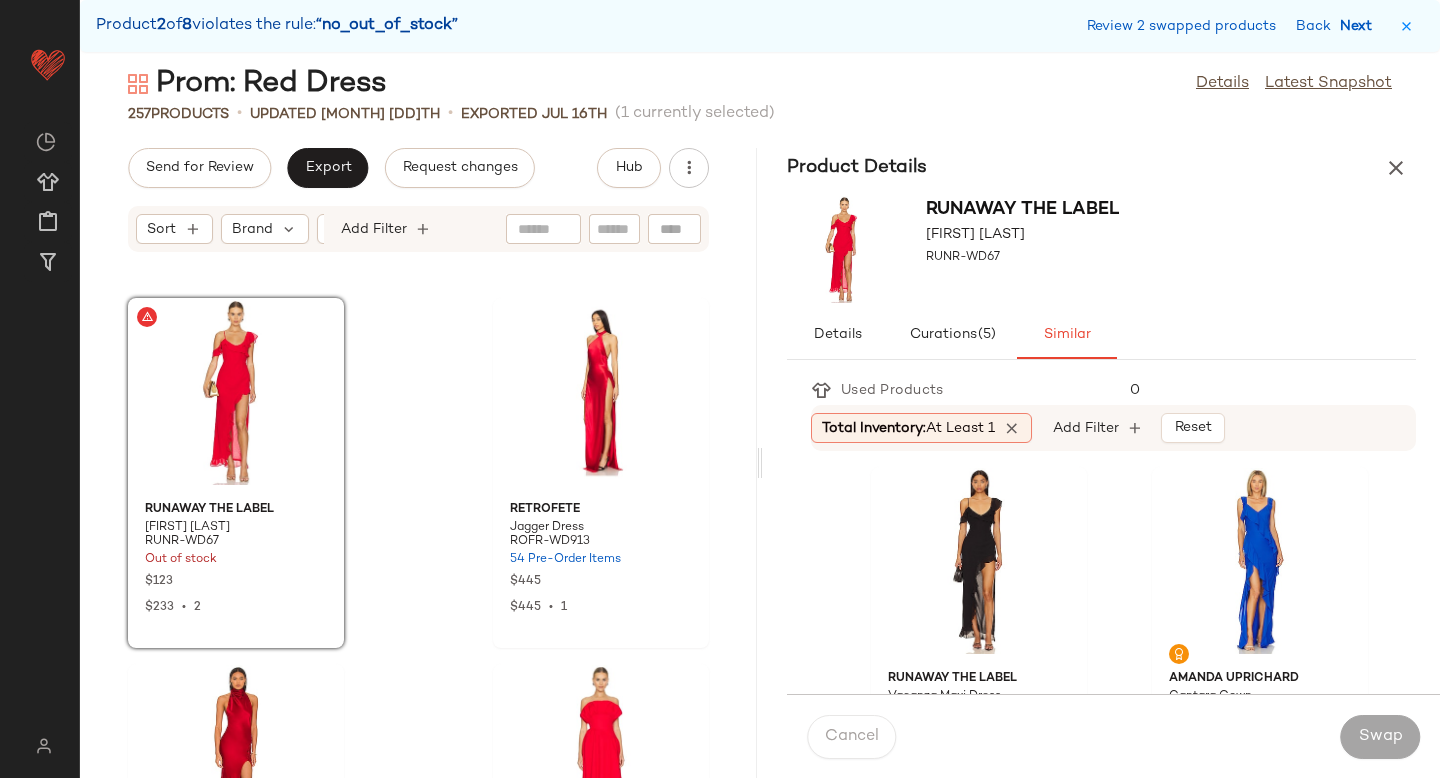 click on "Next" at bounding box center (1360, 26) 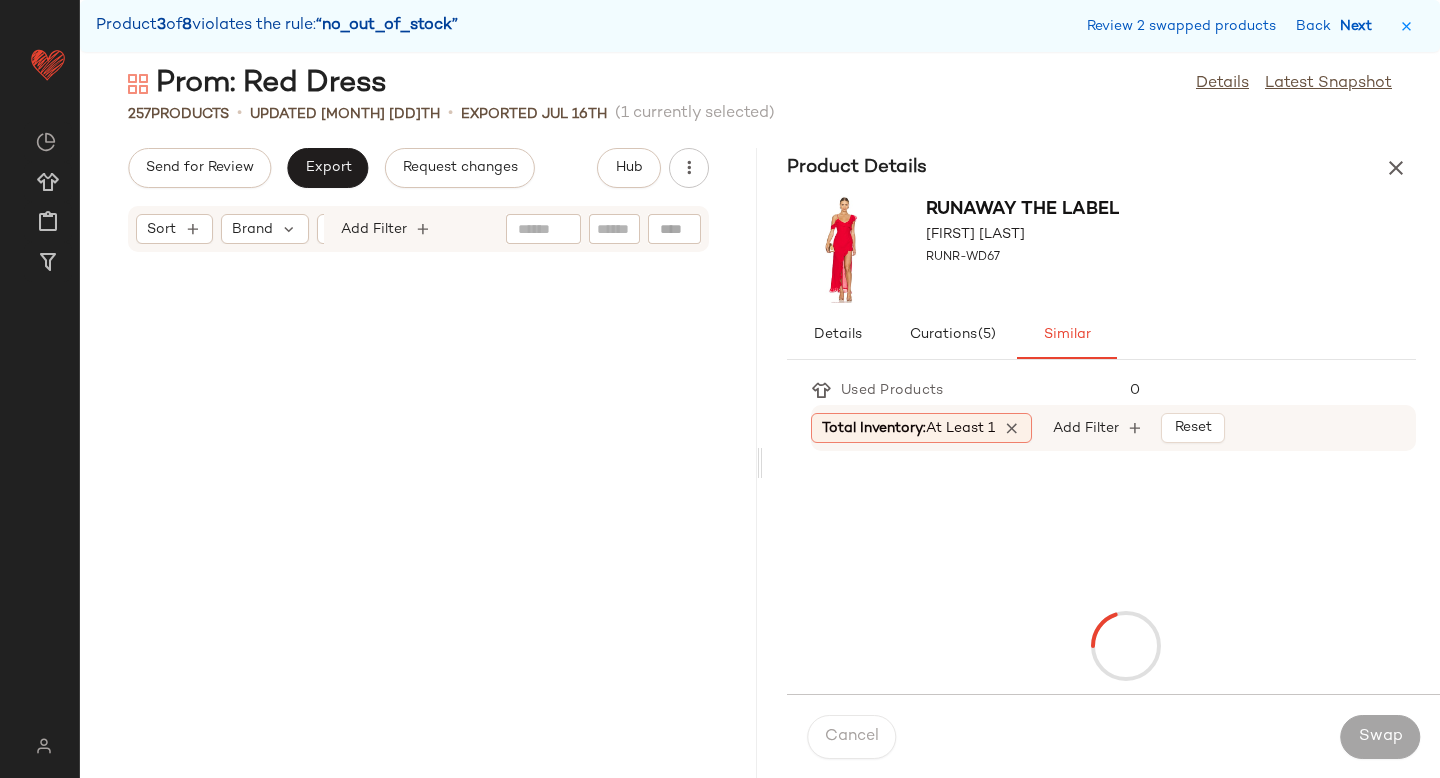 scroll, scrollTop: 24888, scrollLeft: 0, axis: vertical 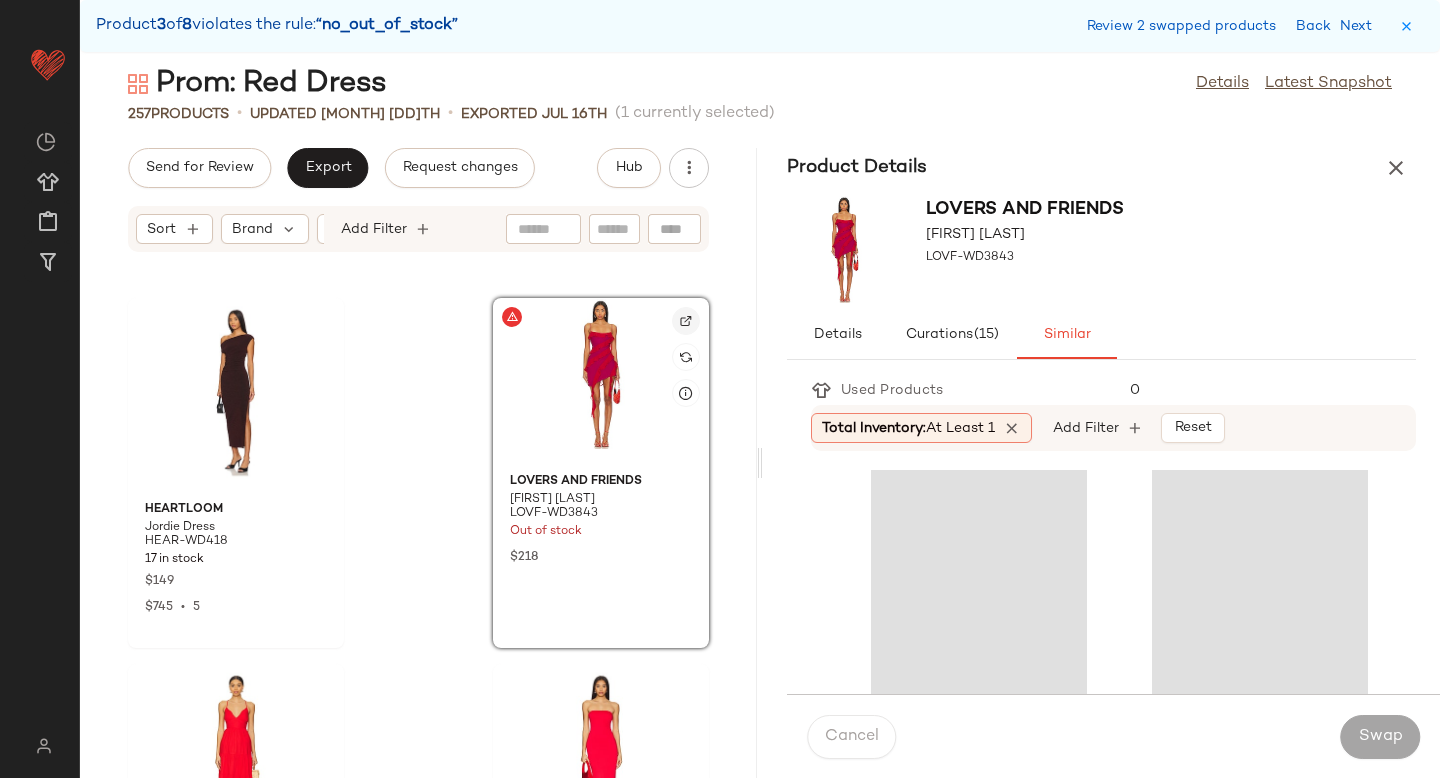 click 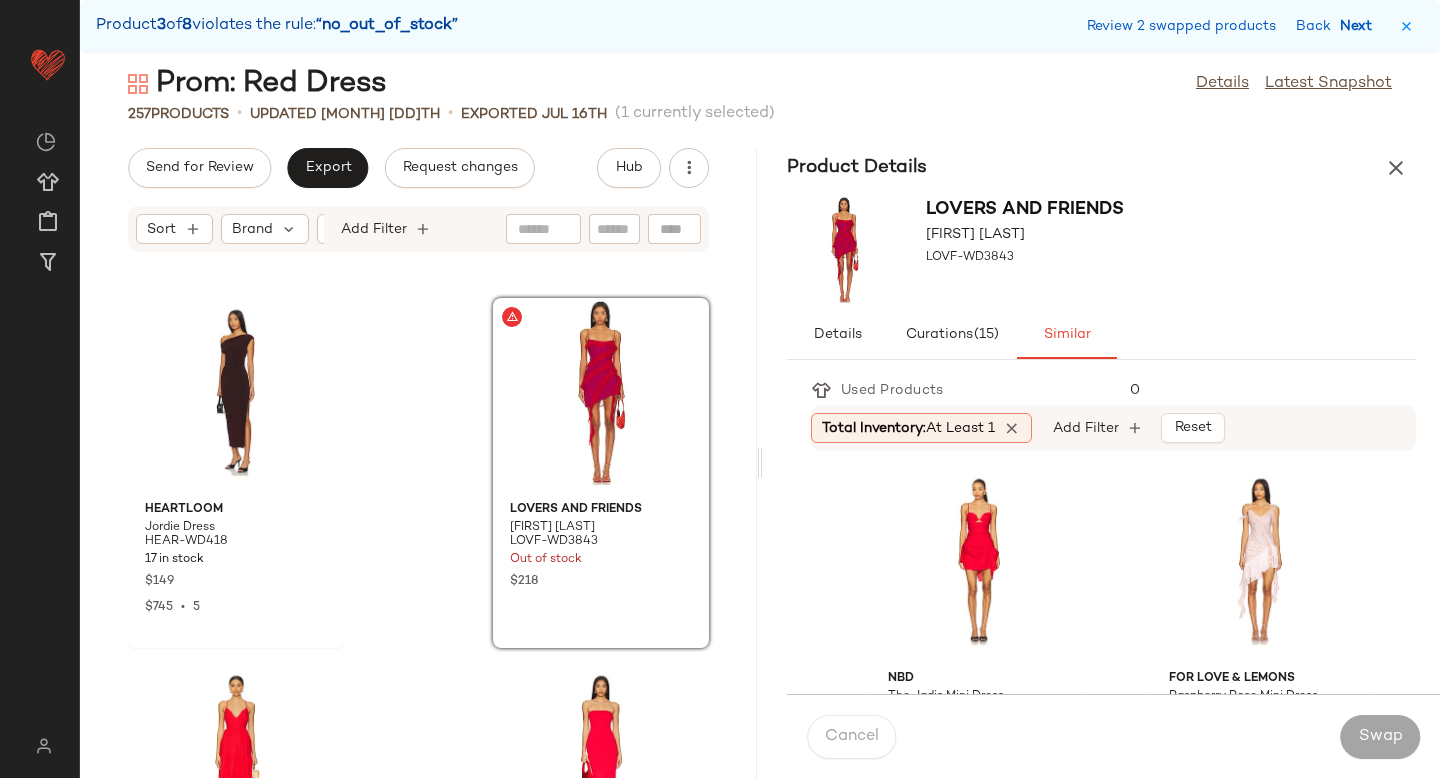 click on "Next" at bounding box center (1360, 26) 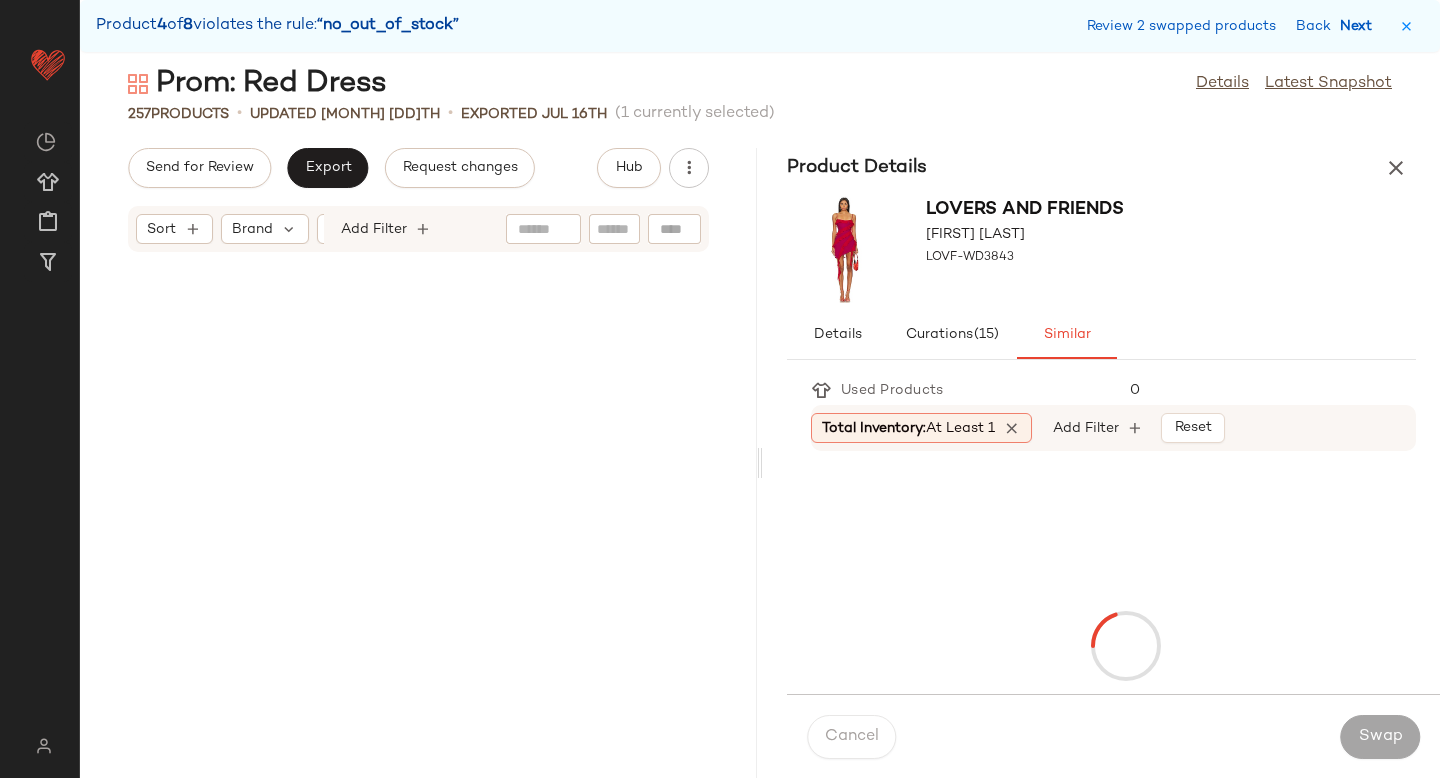 scroll, scrollTop: 28548, scrollLeft: 0, axis: vertical 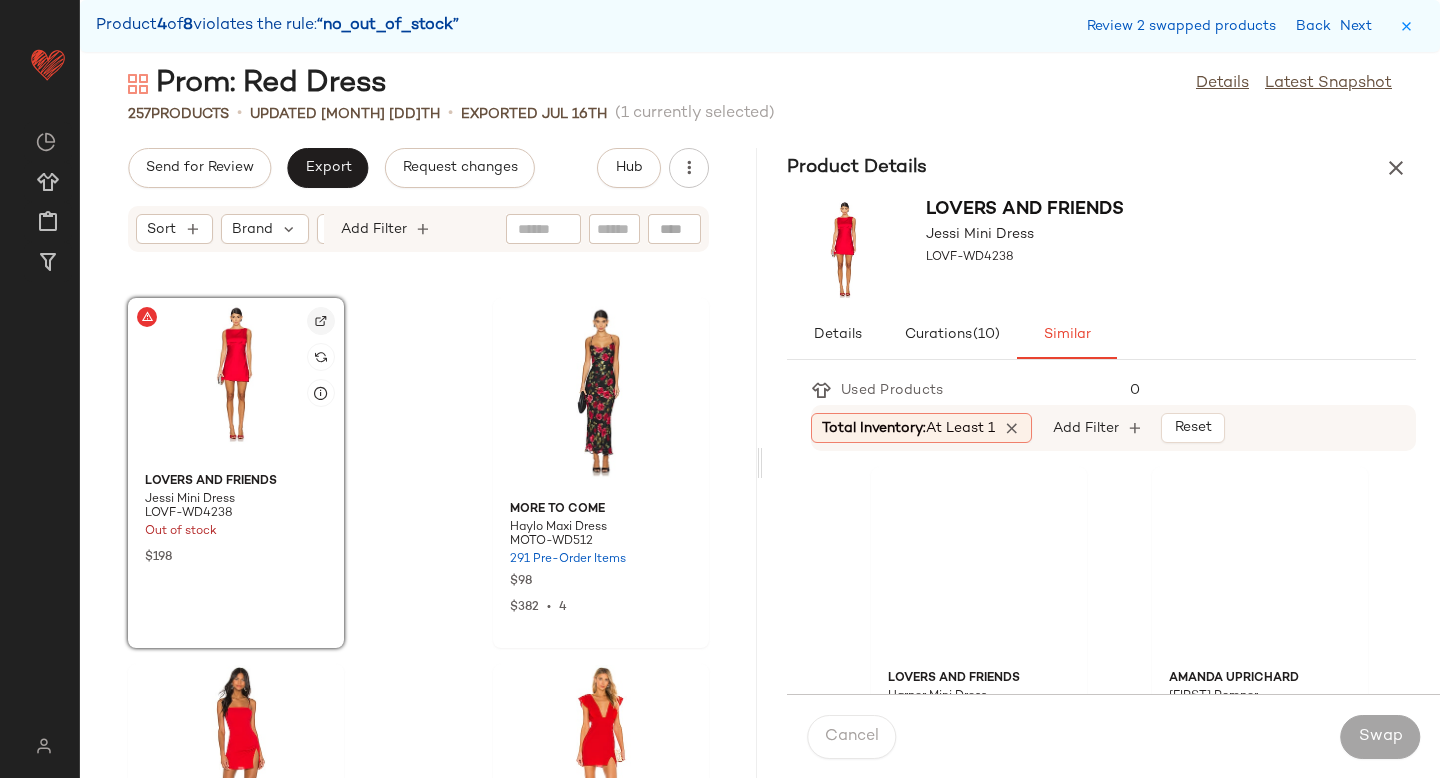 click 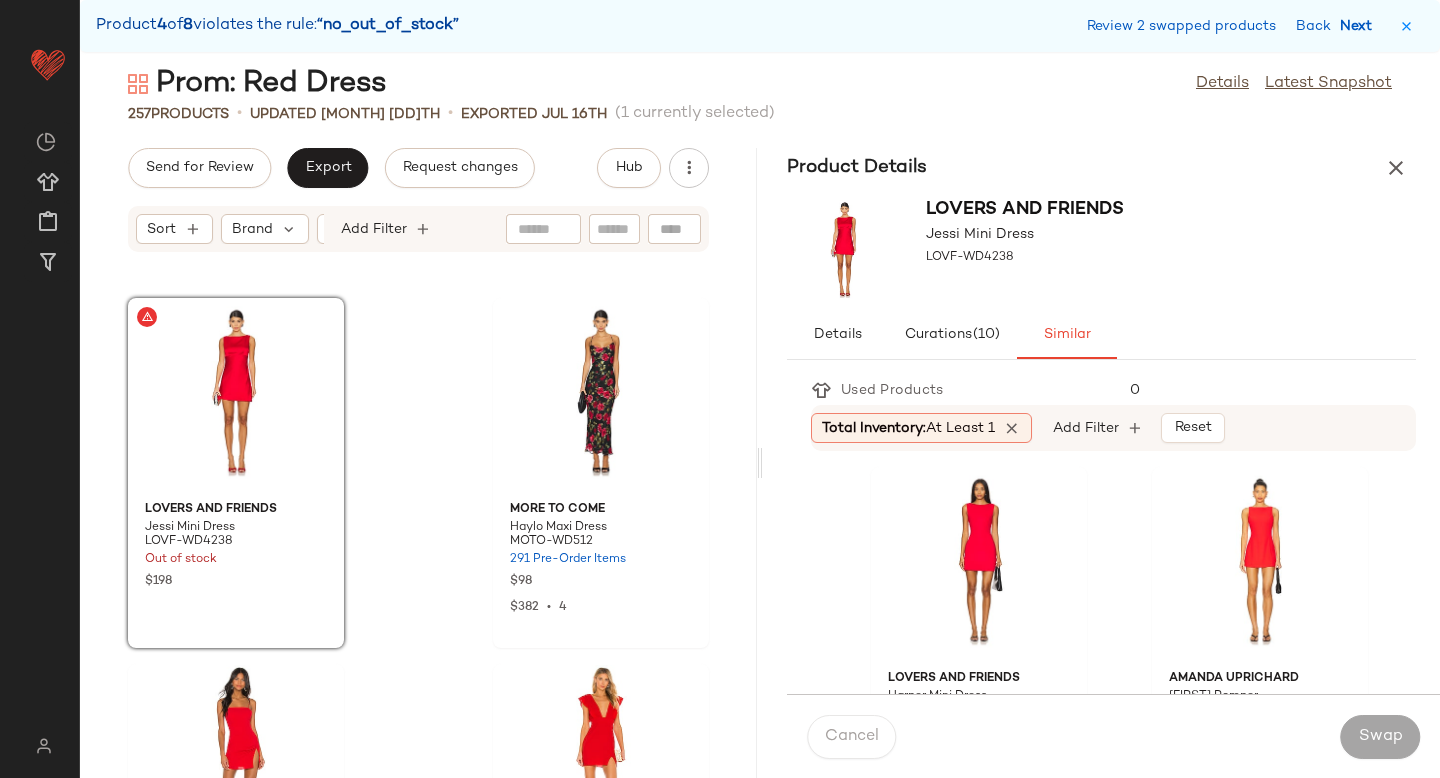 click on "Next" at bounding box center (1360, 26) 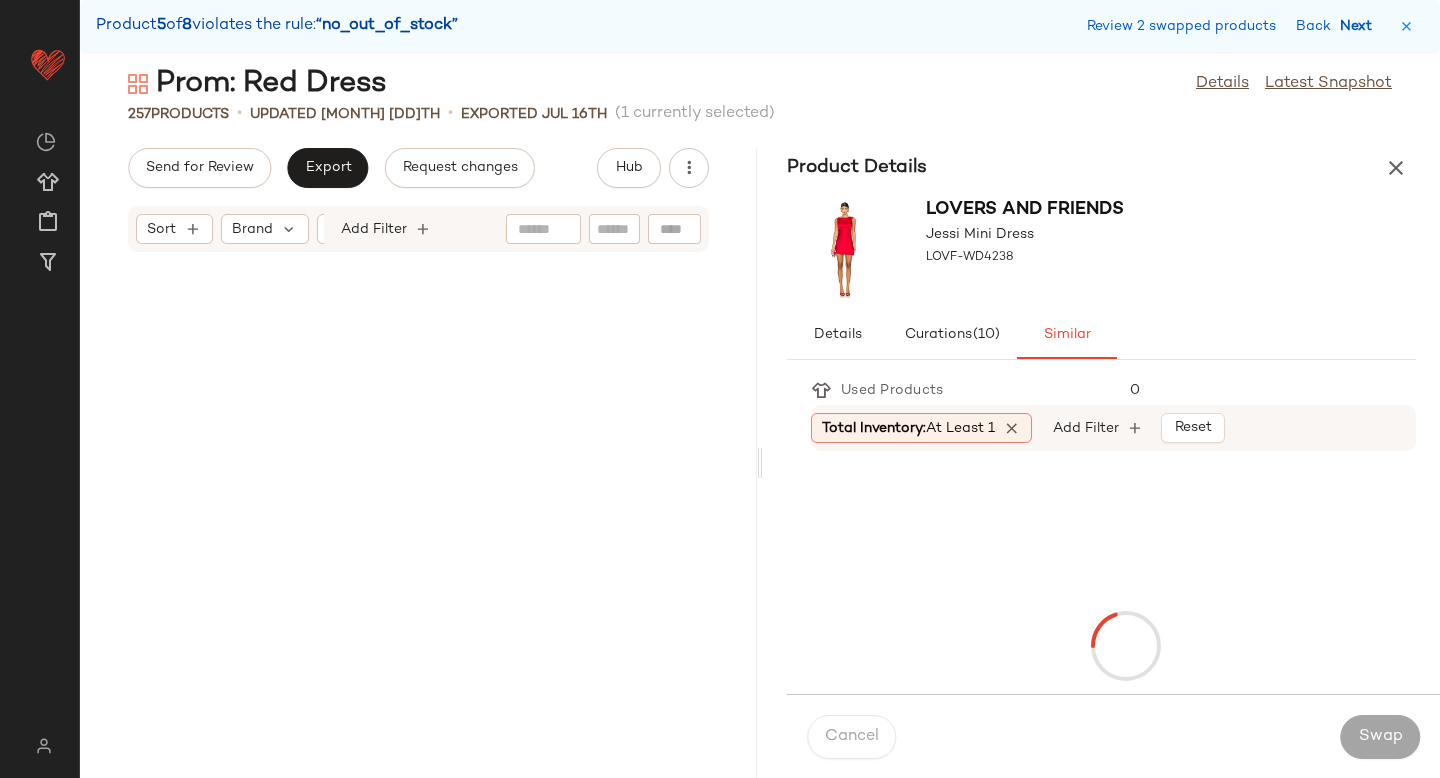 scroll, scrollTop: 32208, scrollLeft: 0, axis: vertical 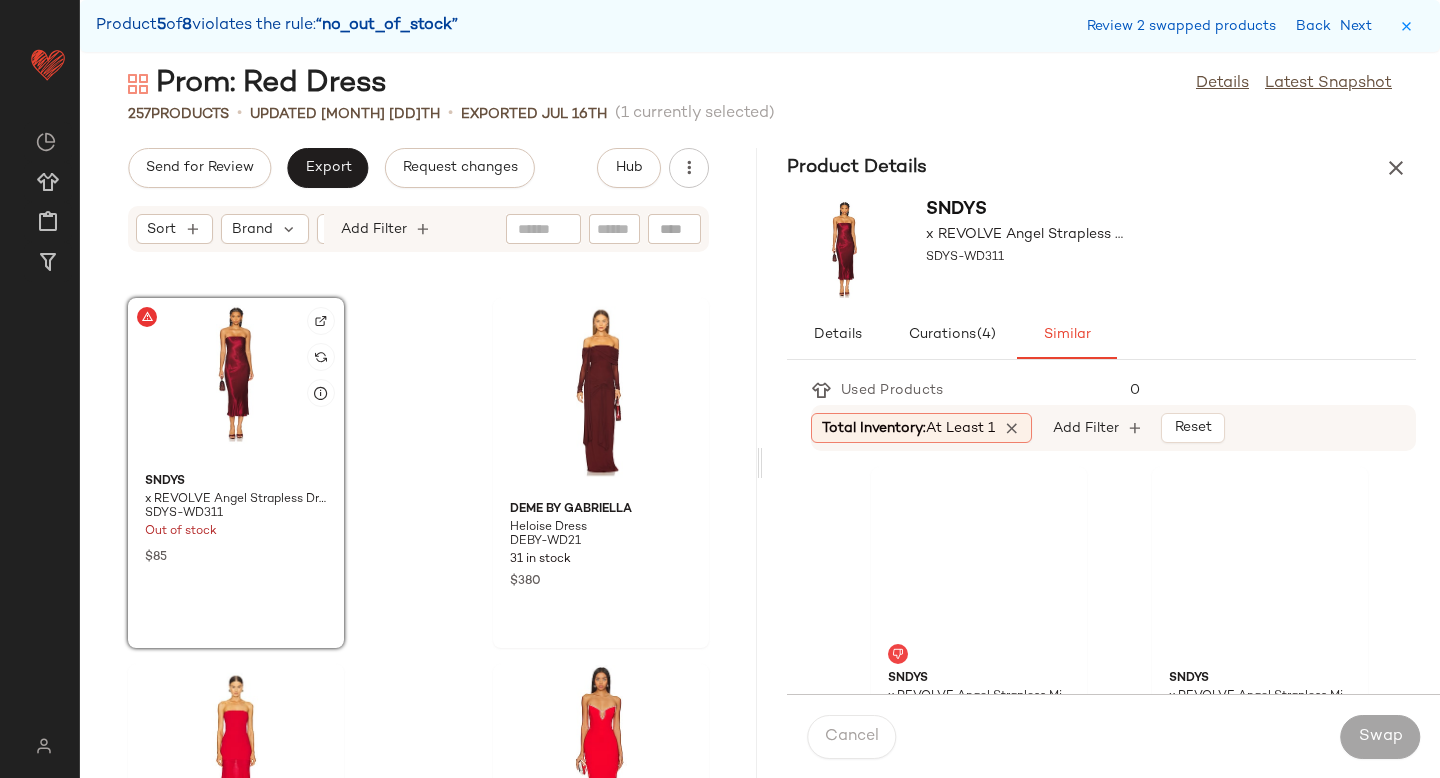 click 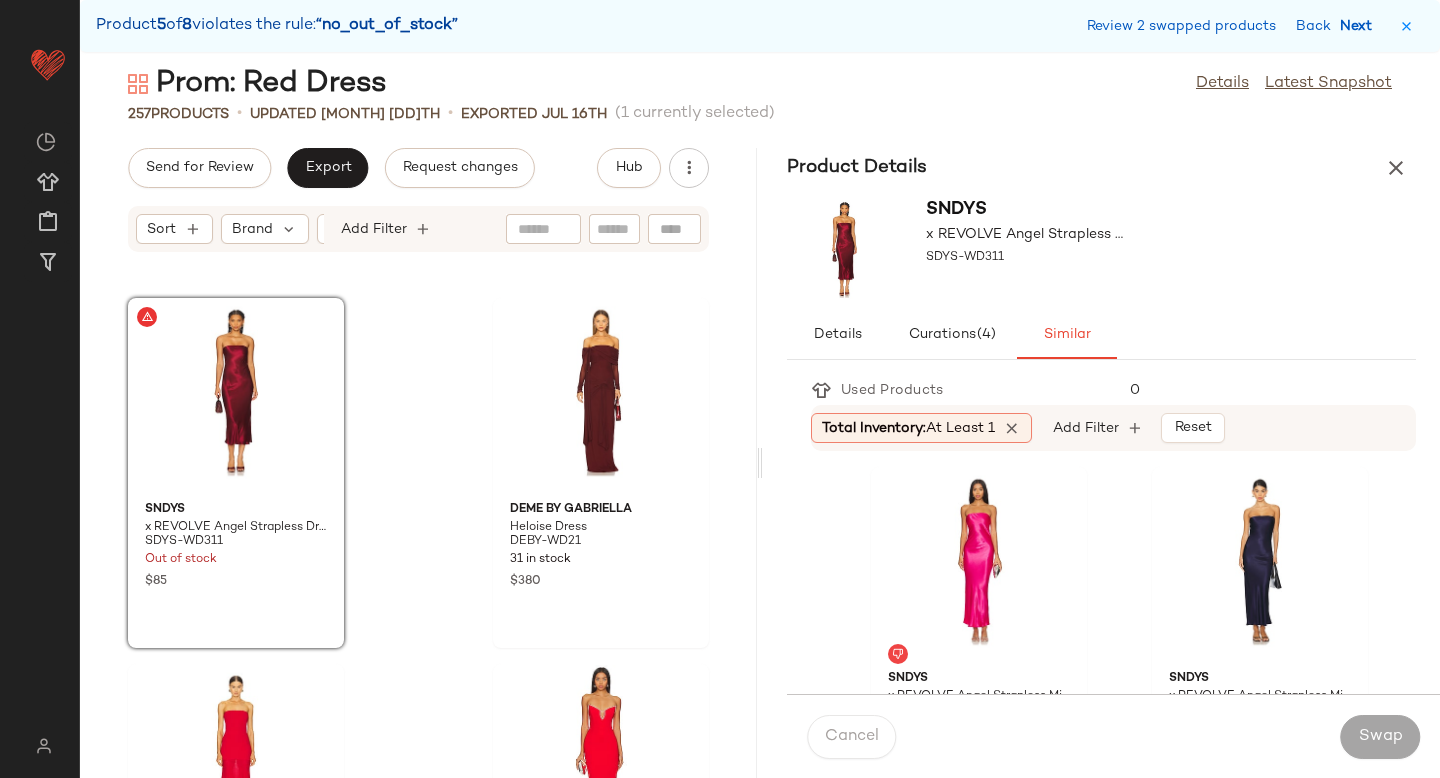 click on "Next" at bounding box center (1360, 26) 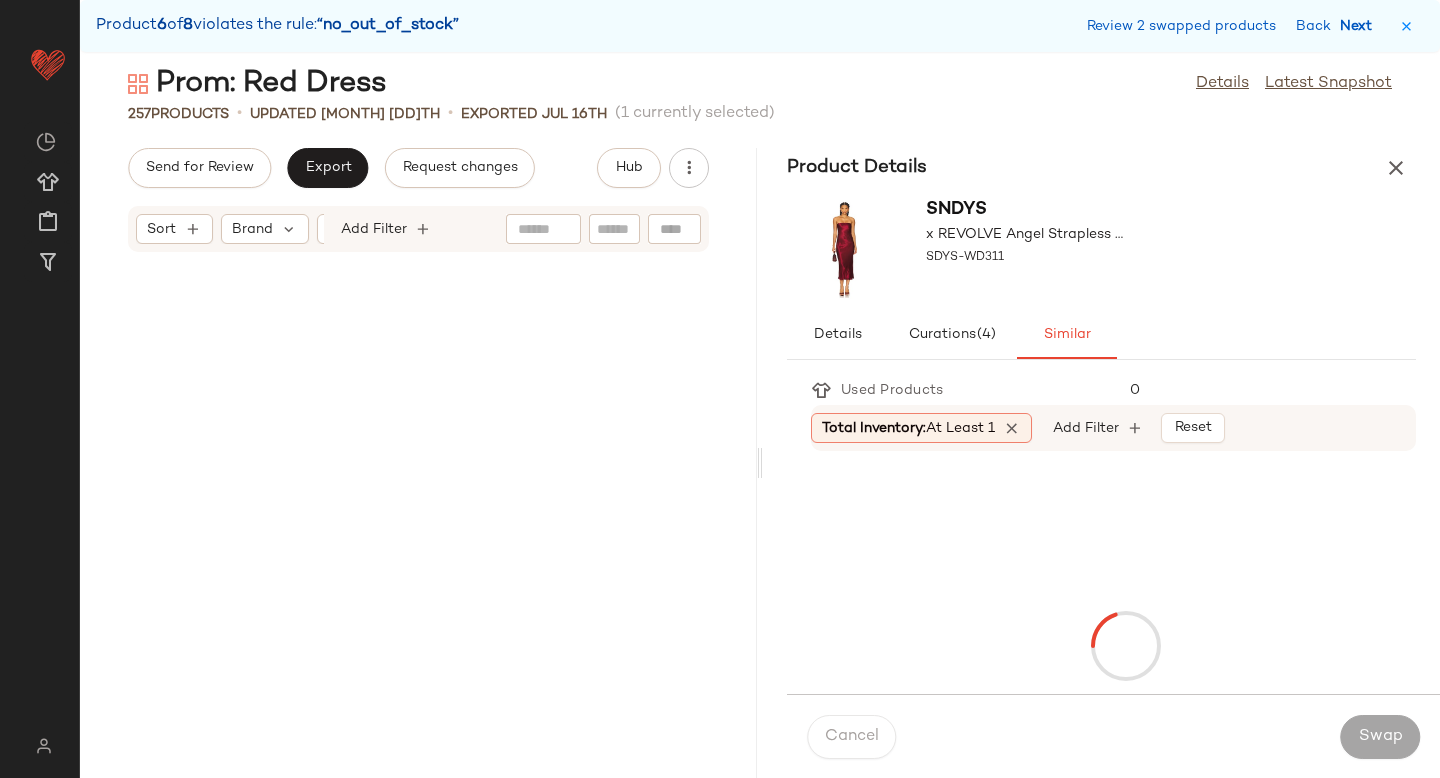 scroll, scrollTop: 39162, scrollLeft: 0, axis: vertical 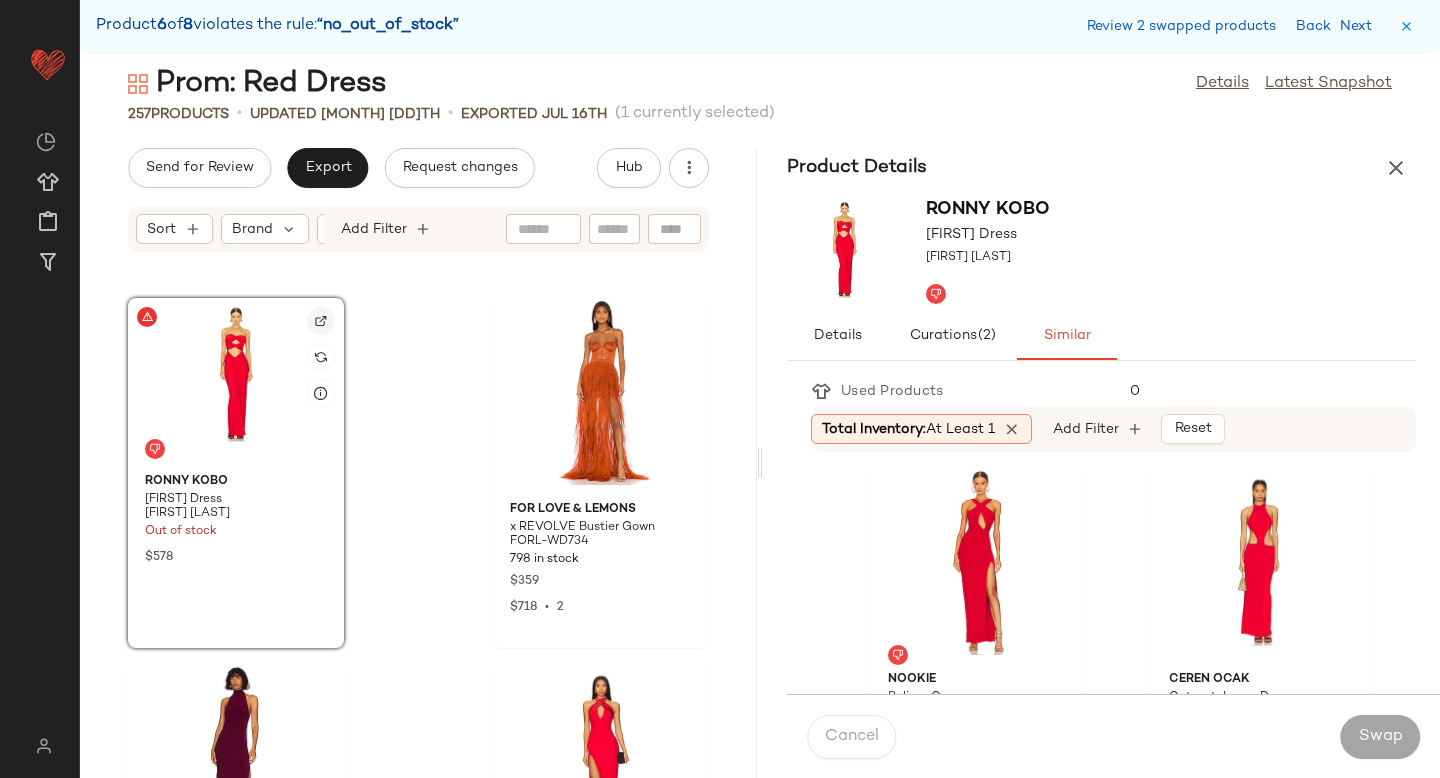 click 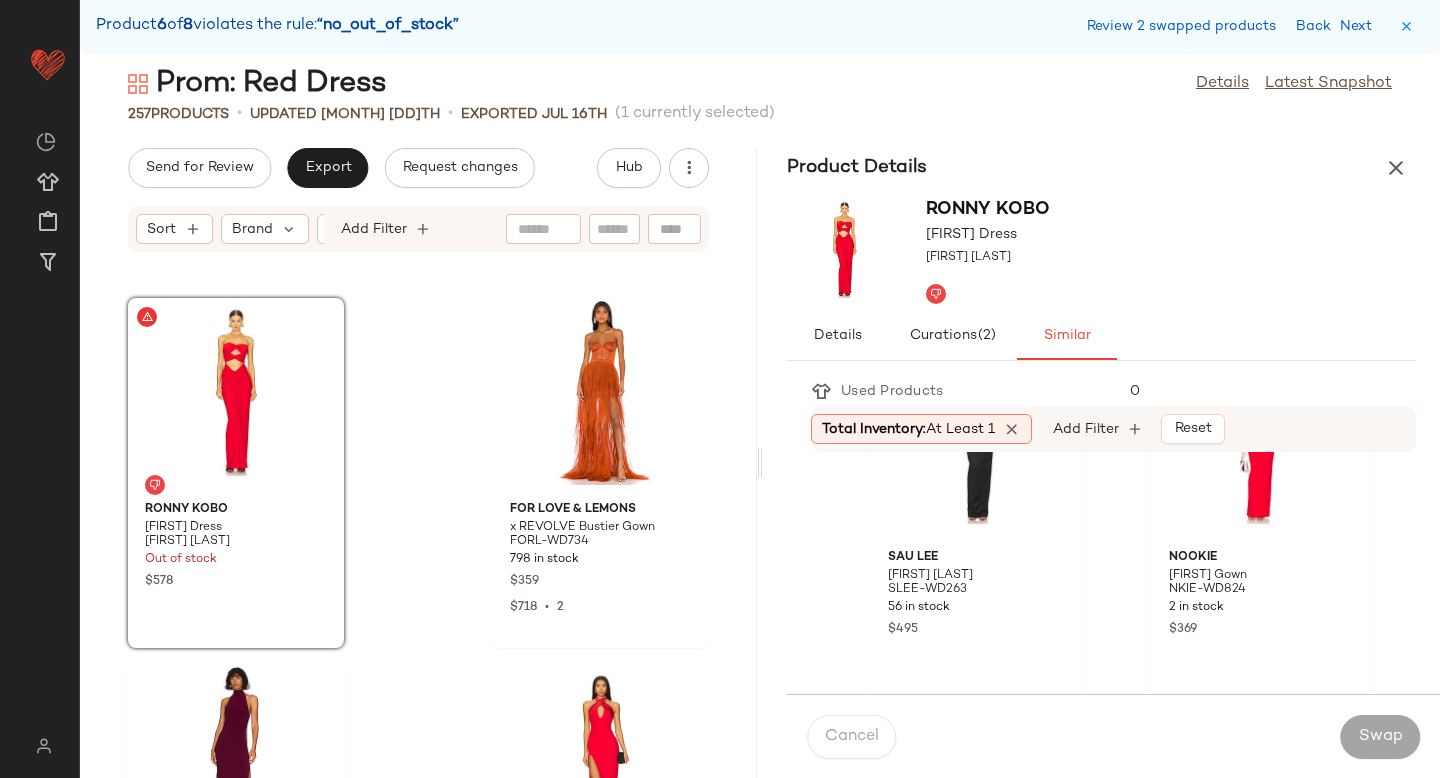 scroll, scrollTop: 500, scrollLeft: 0, axis: vertical 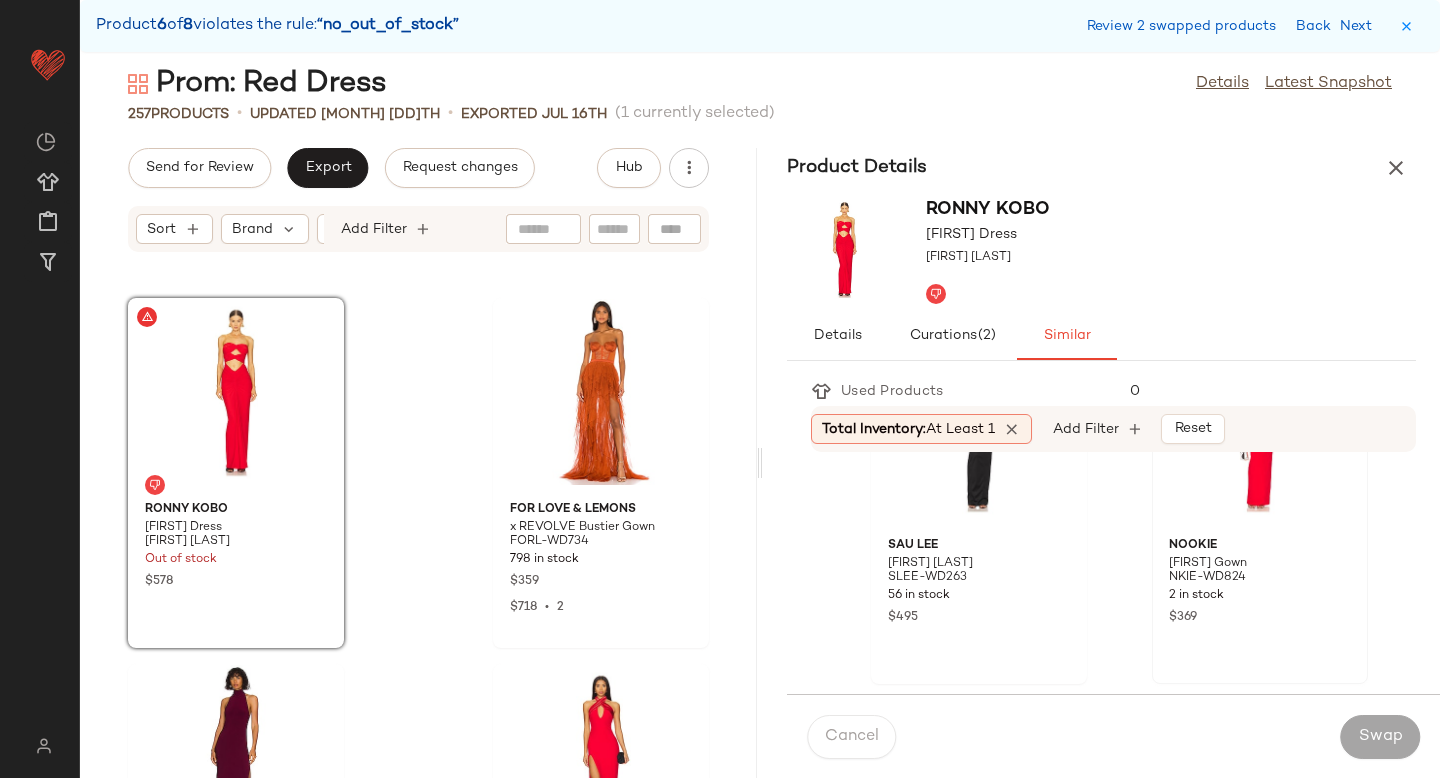 click on "2 in stock" 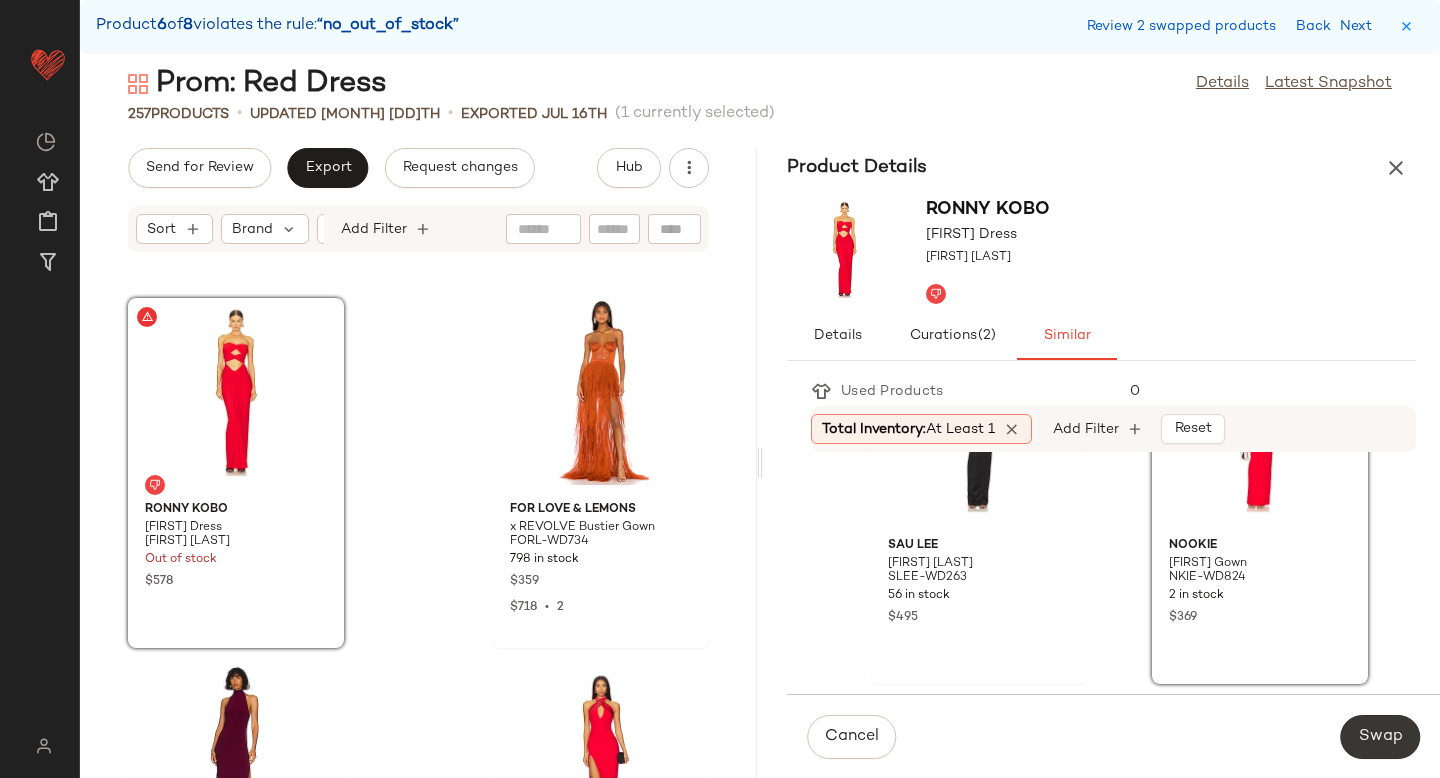 click on "Swap" at bounding box center [1380, 737] 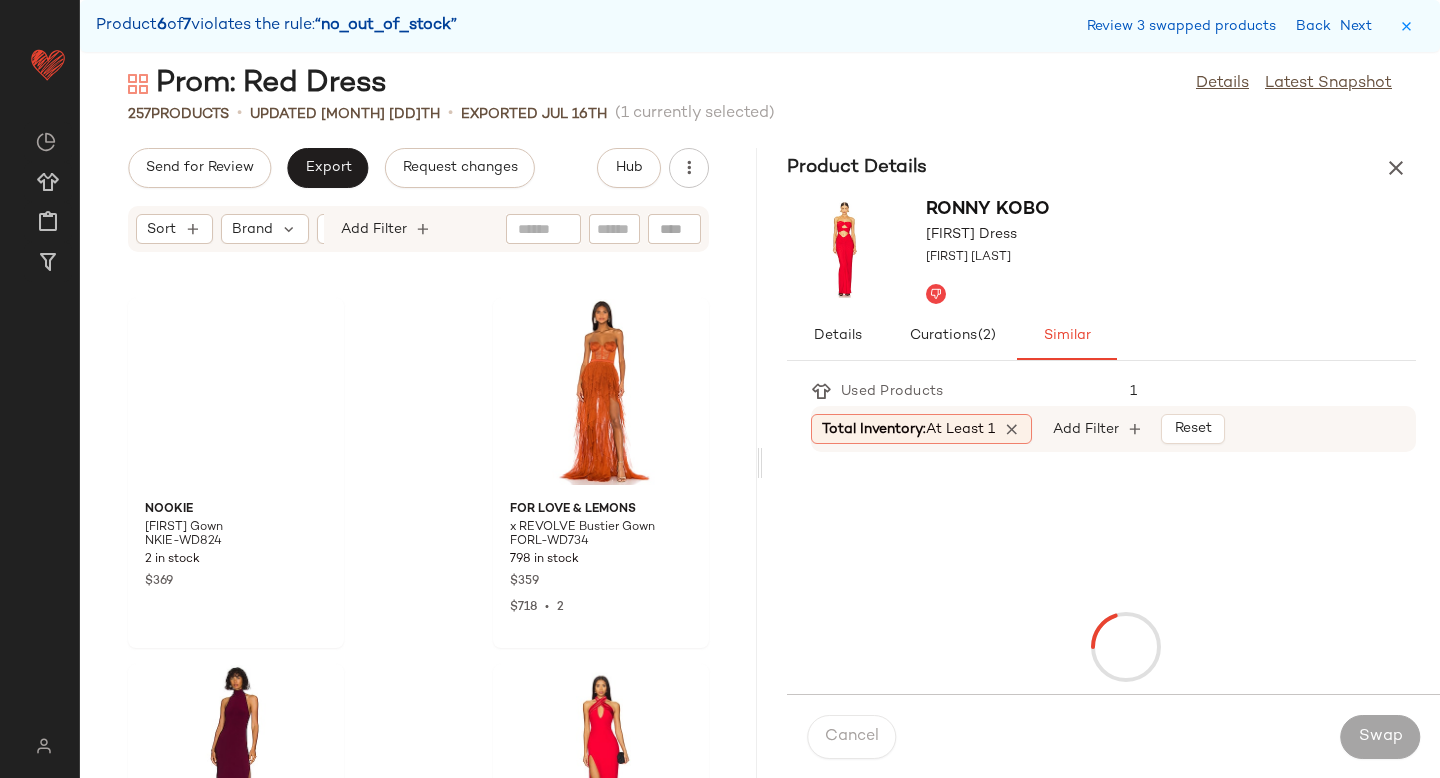 scroll, scrollTop: 40992, scrollLeft: 0, axis: vertical 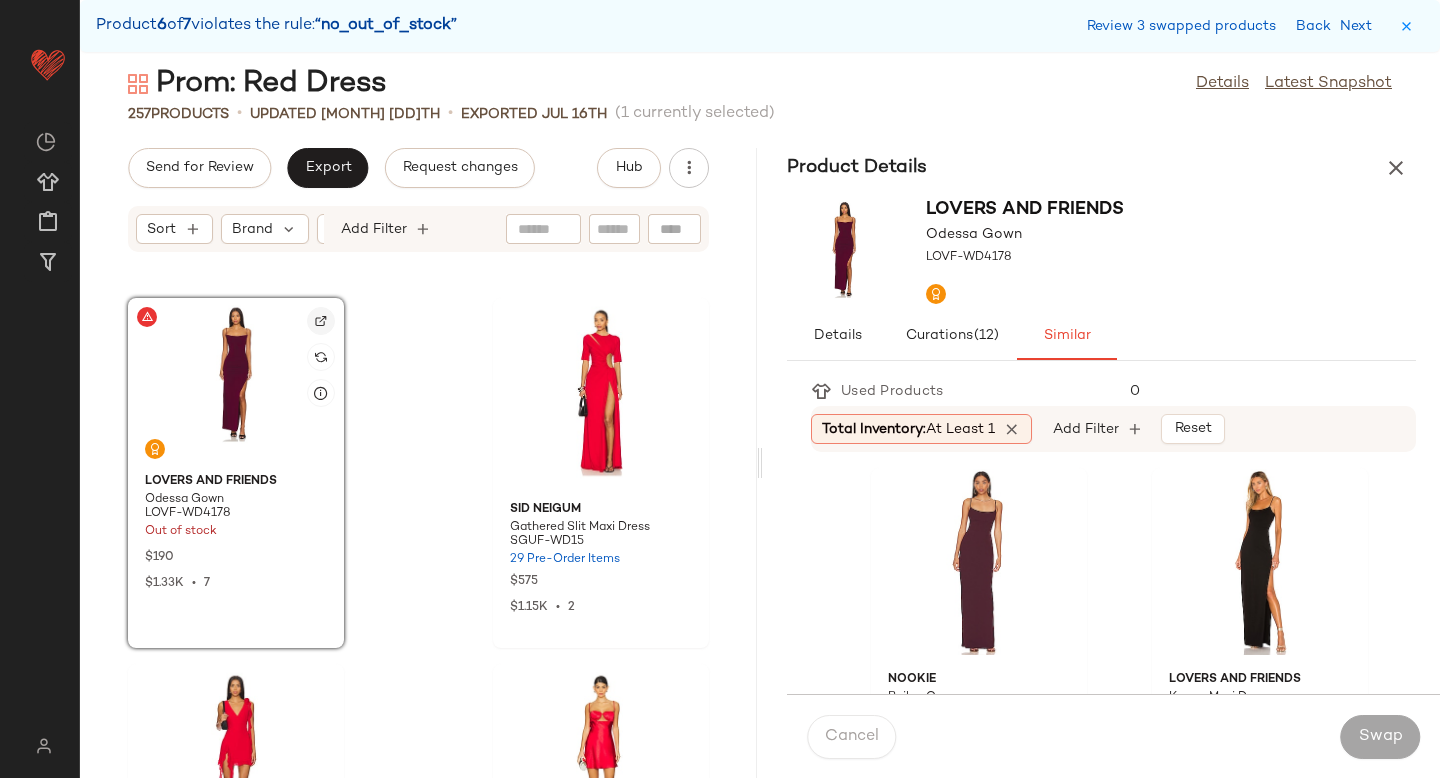 click 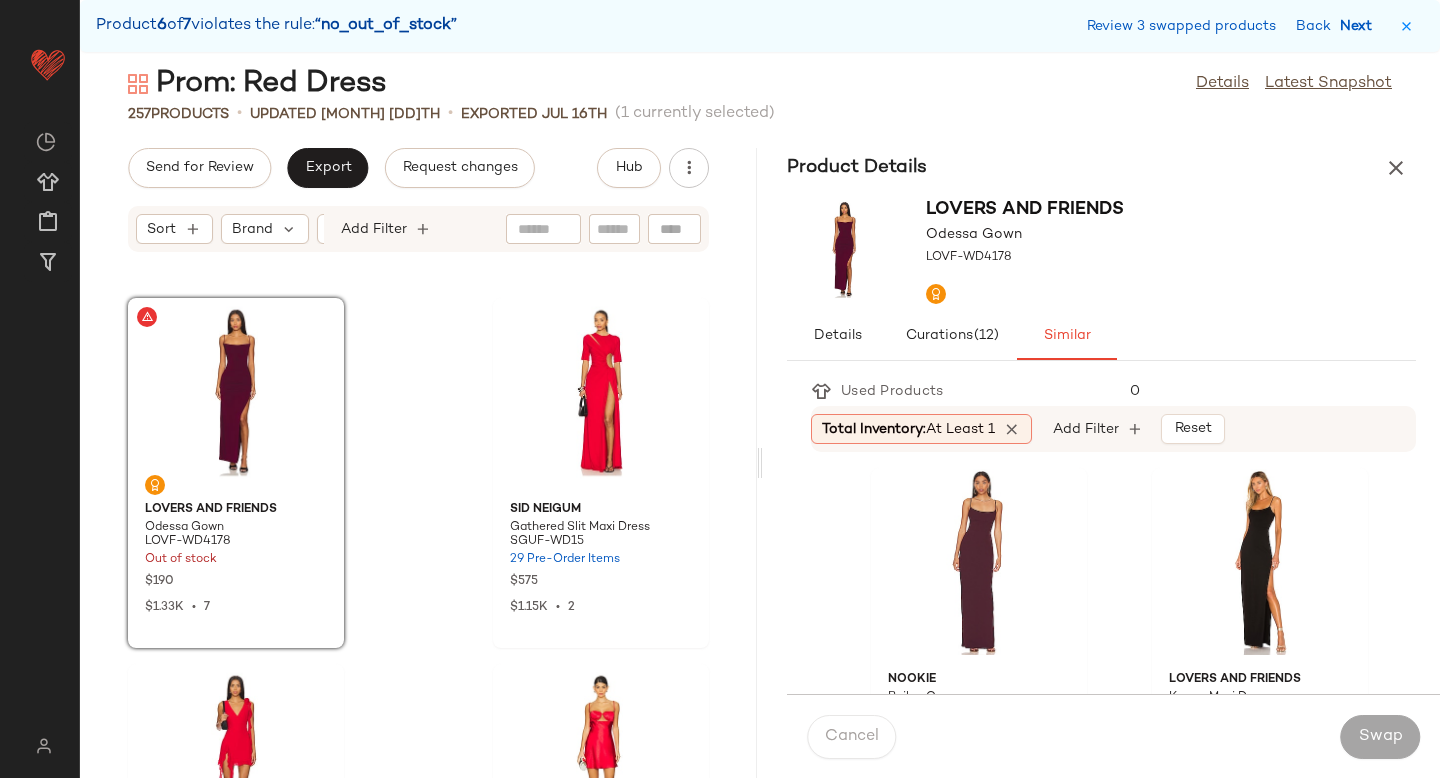 click on "Next" at bounding box center [1360, 26] 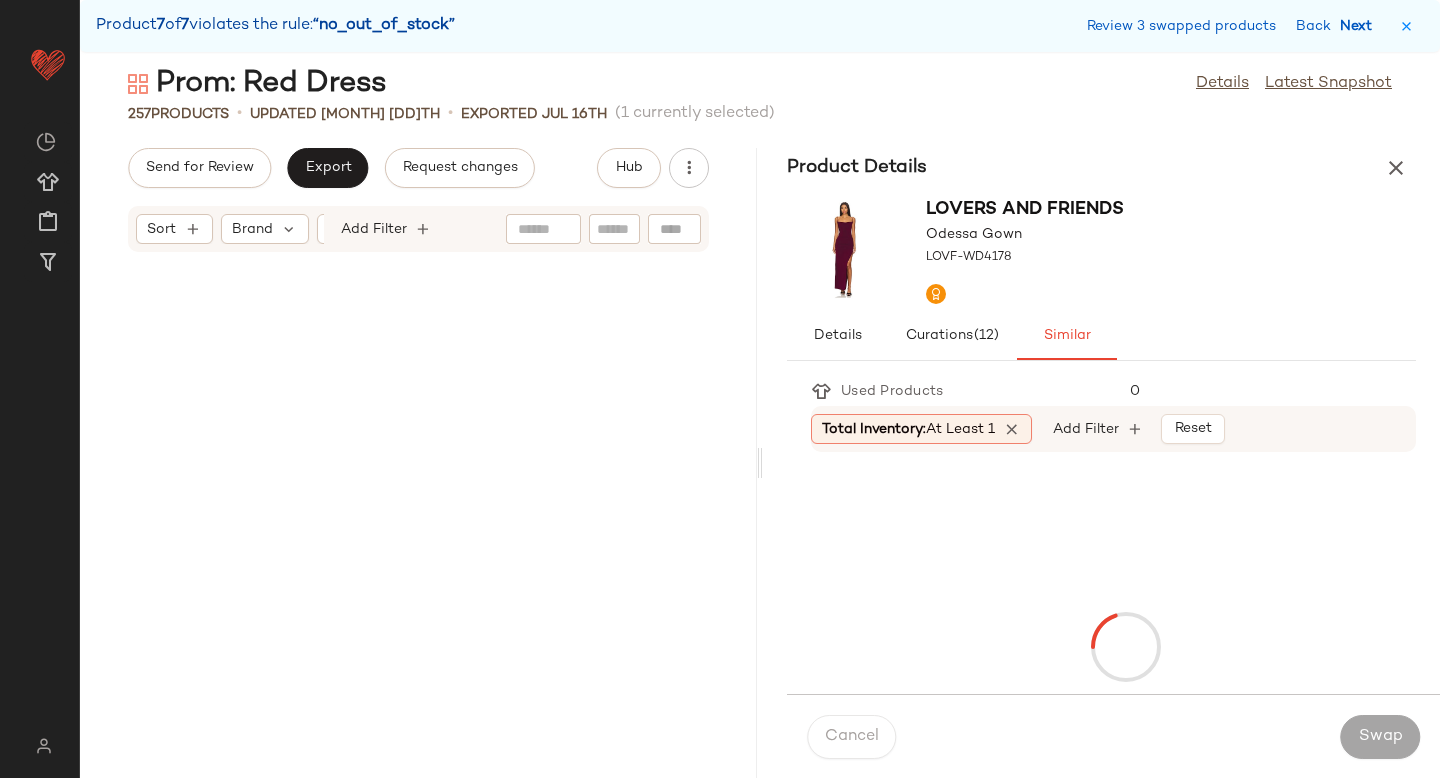 scroll, scrollTop: 43188, scrollLeft: 0, axis: vertical 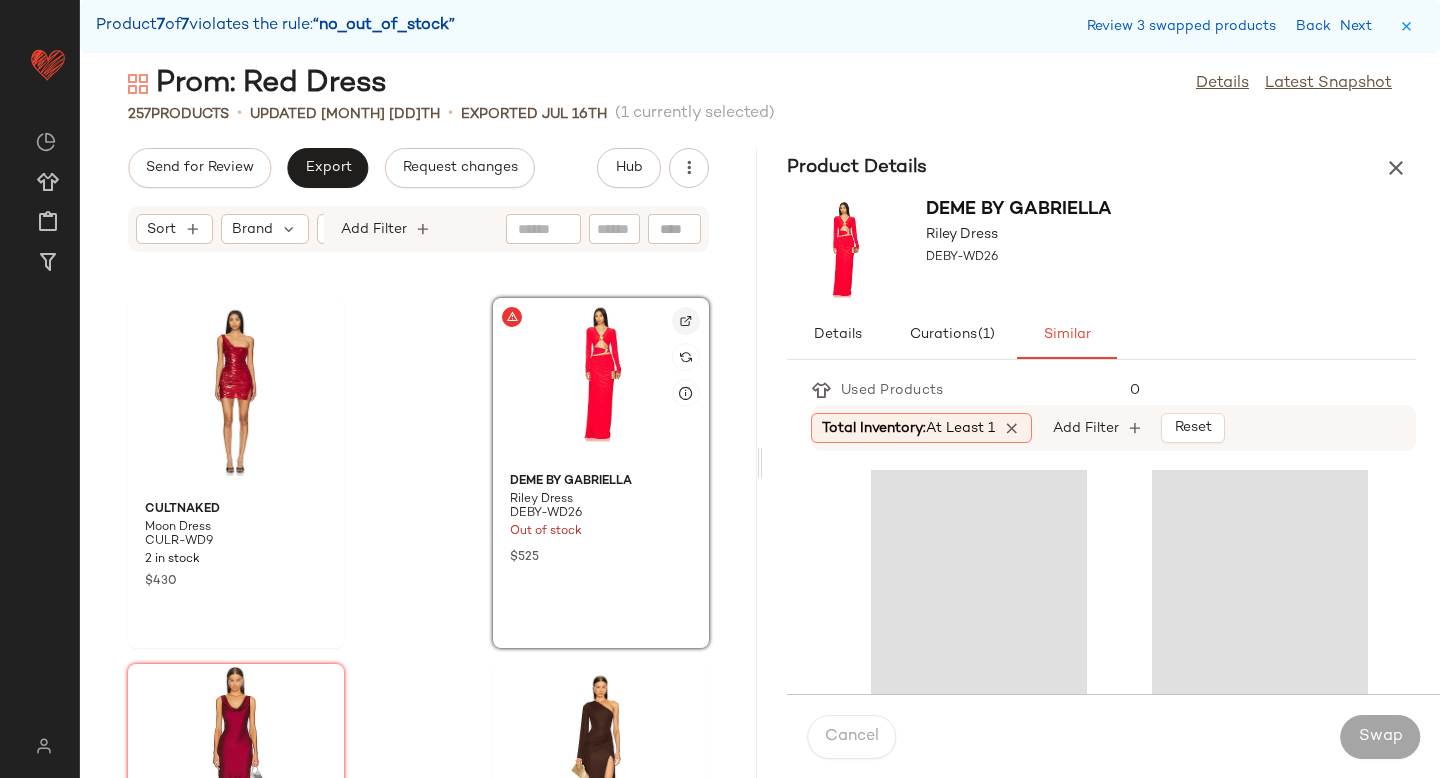 click at bounding box center (686, 321) 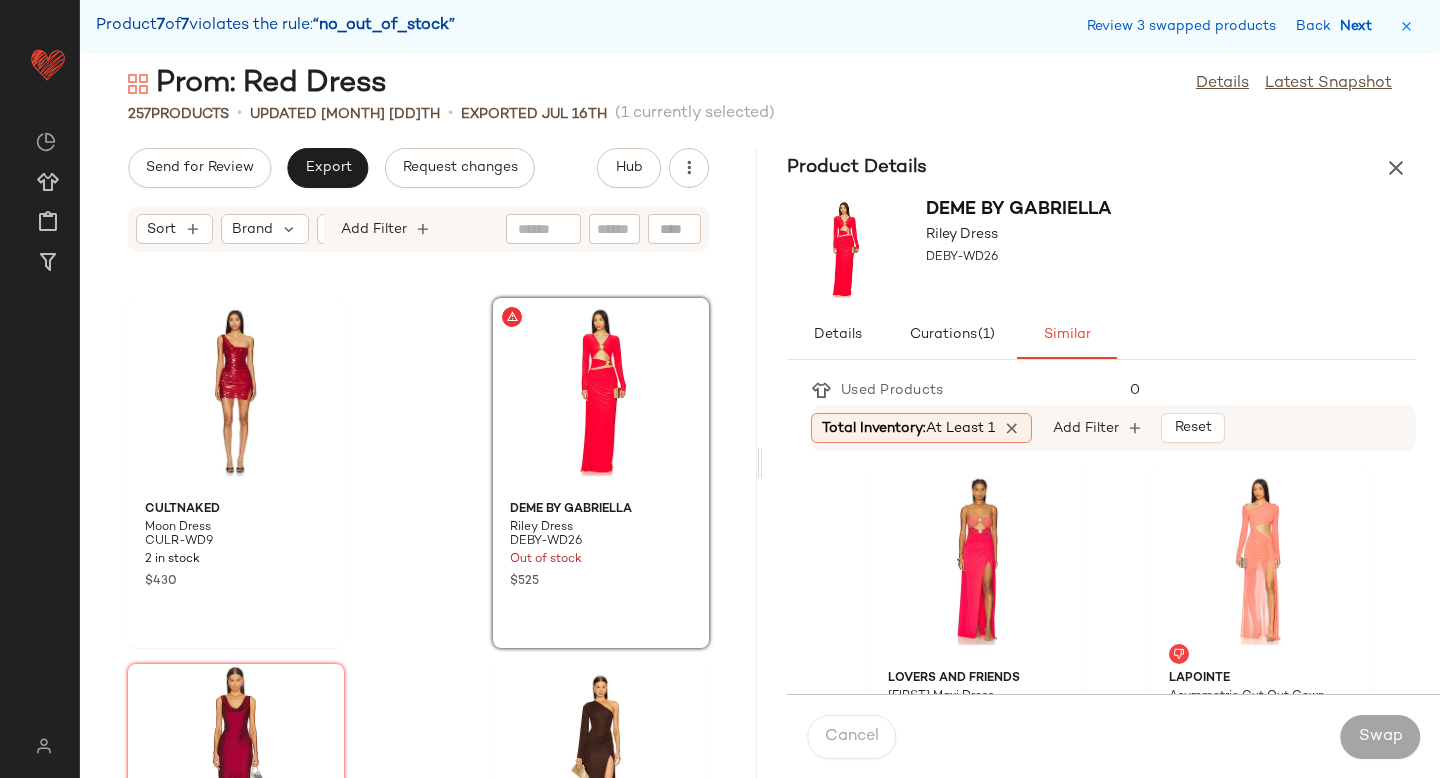 click on "Next" at bounding box center (1360, 26) 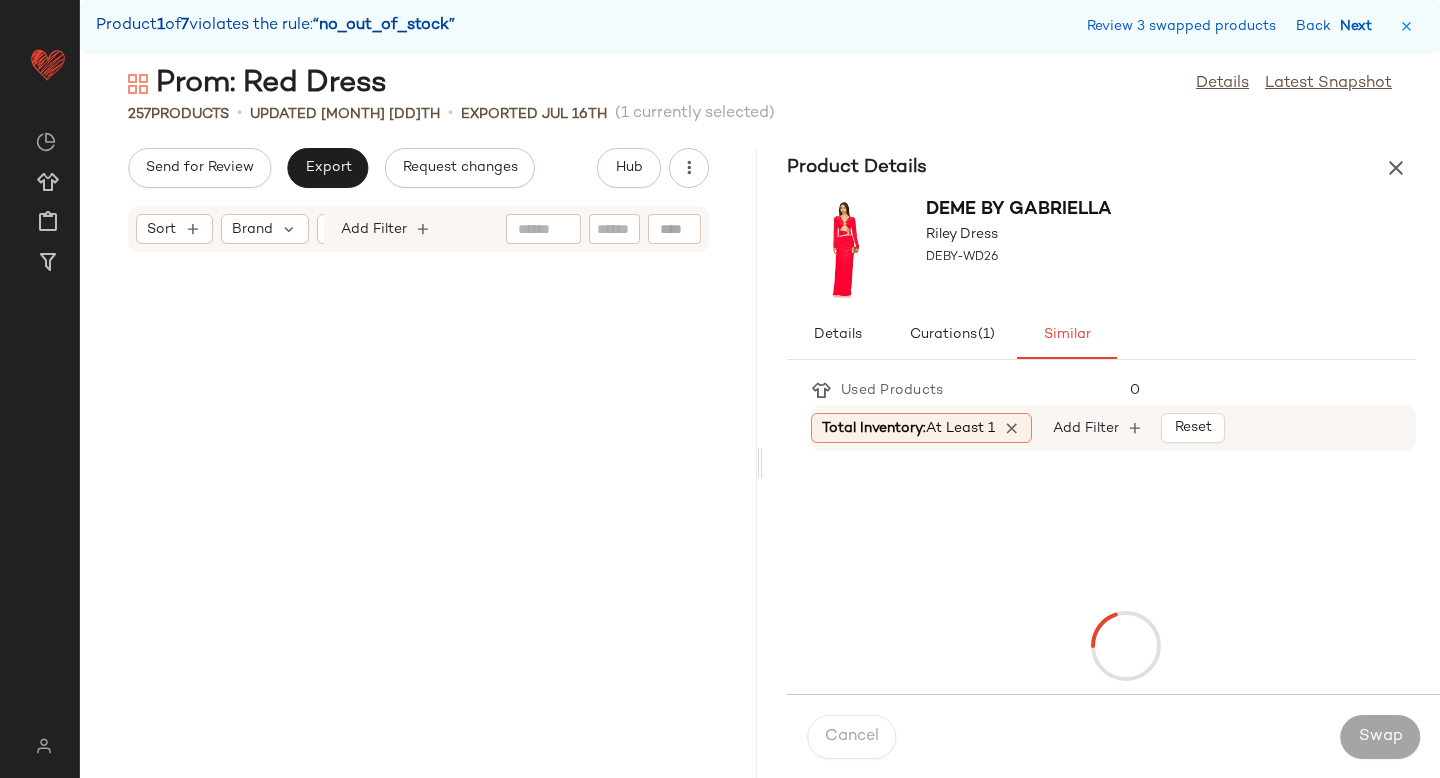 scroll, scrollTop: 366, scrollLeft: 0, axis: vertical 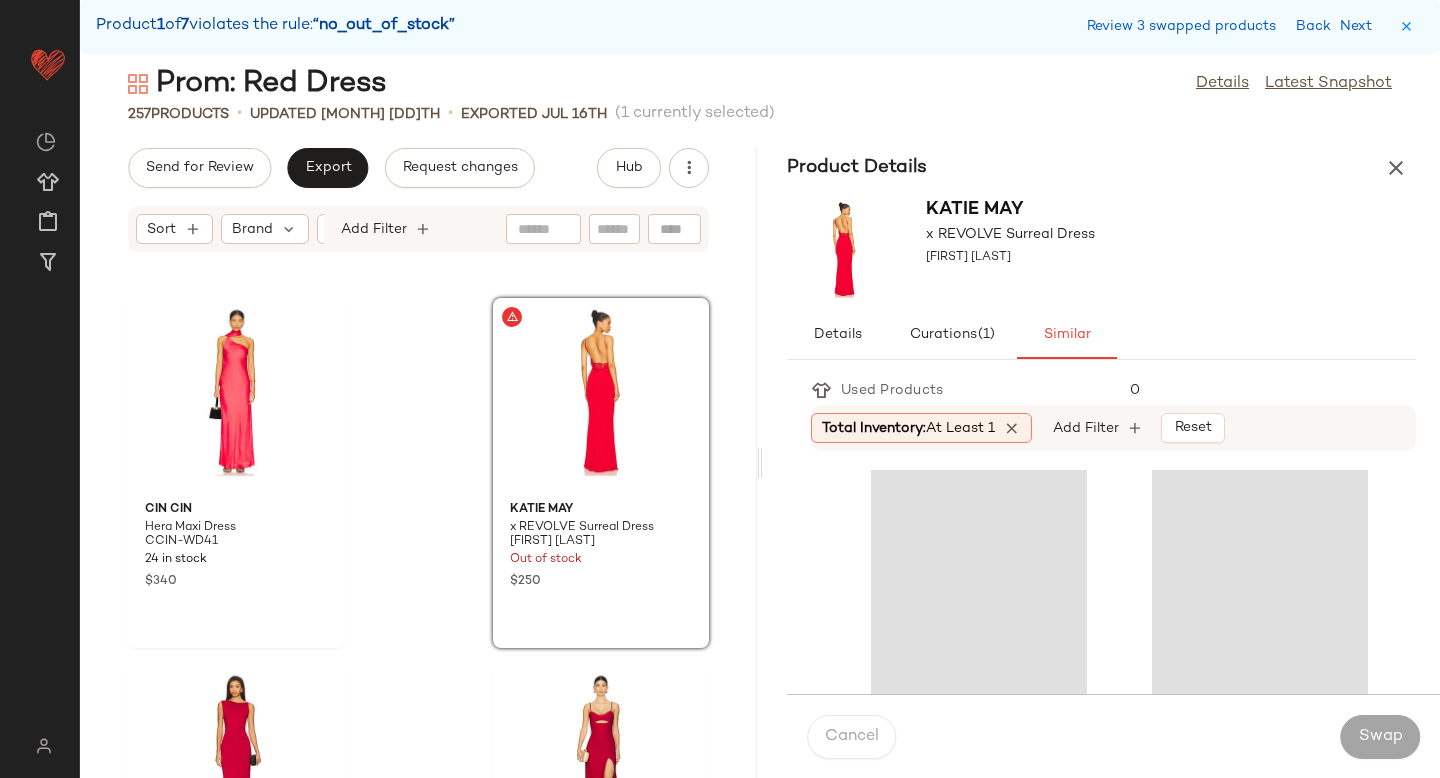 click on "Product  1  of  7  violates the rule:  “no_out_of_stock” Review 3 swapped products Back Next" at bounding box center (760, 26) 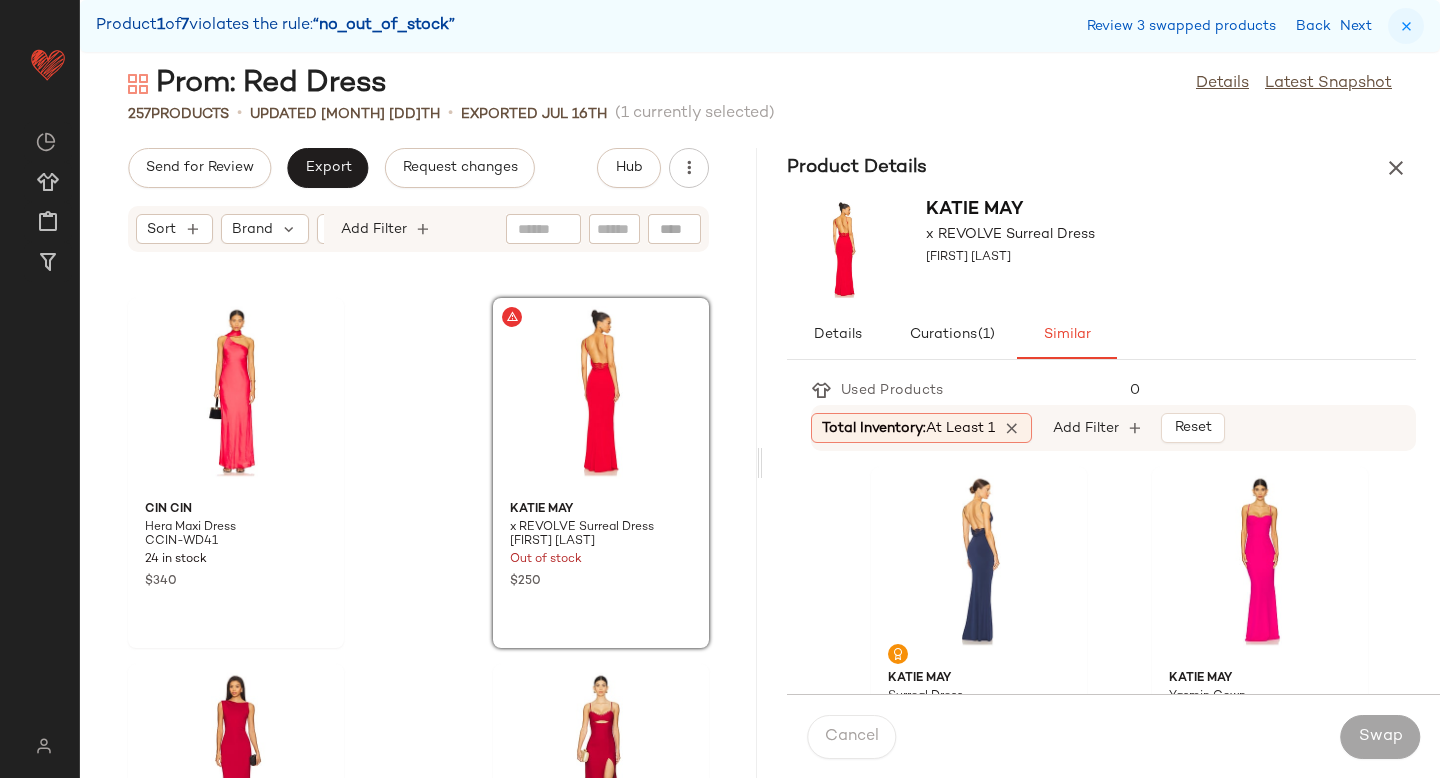 click at bounding box center (1406, 26) 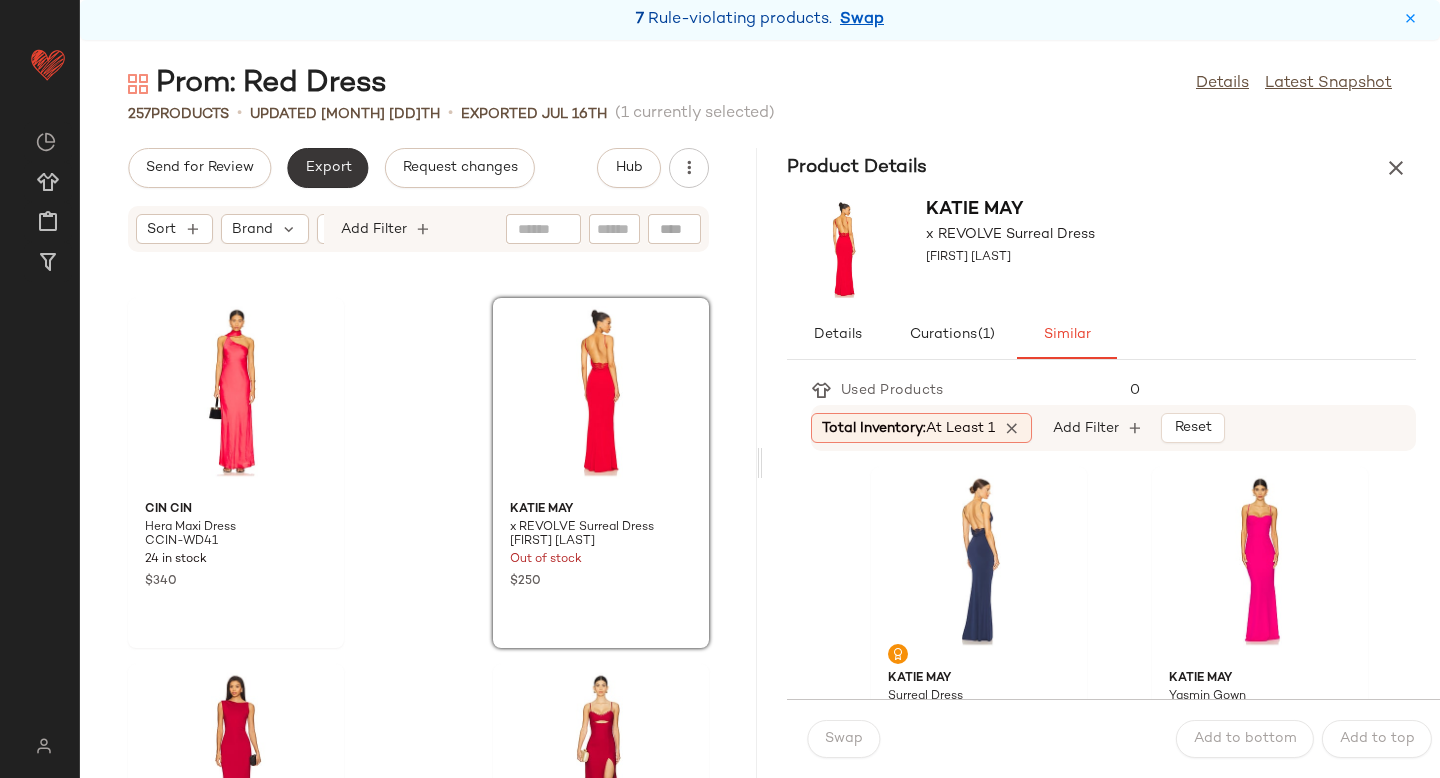 click on "Export" at bounding box center (327, 168) 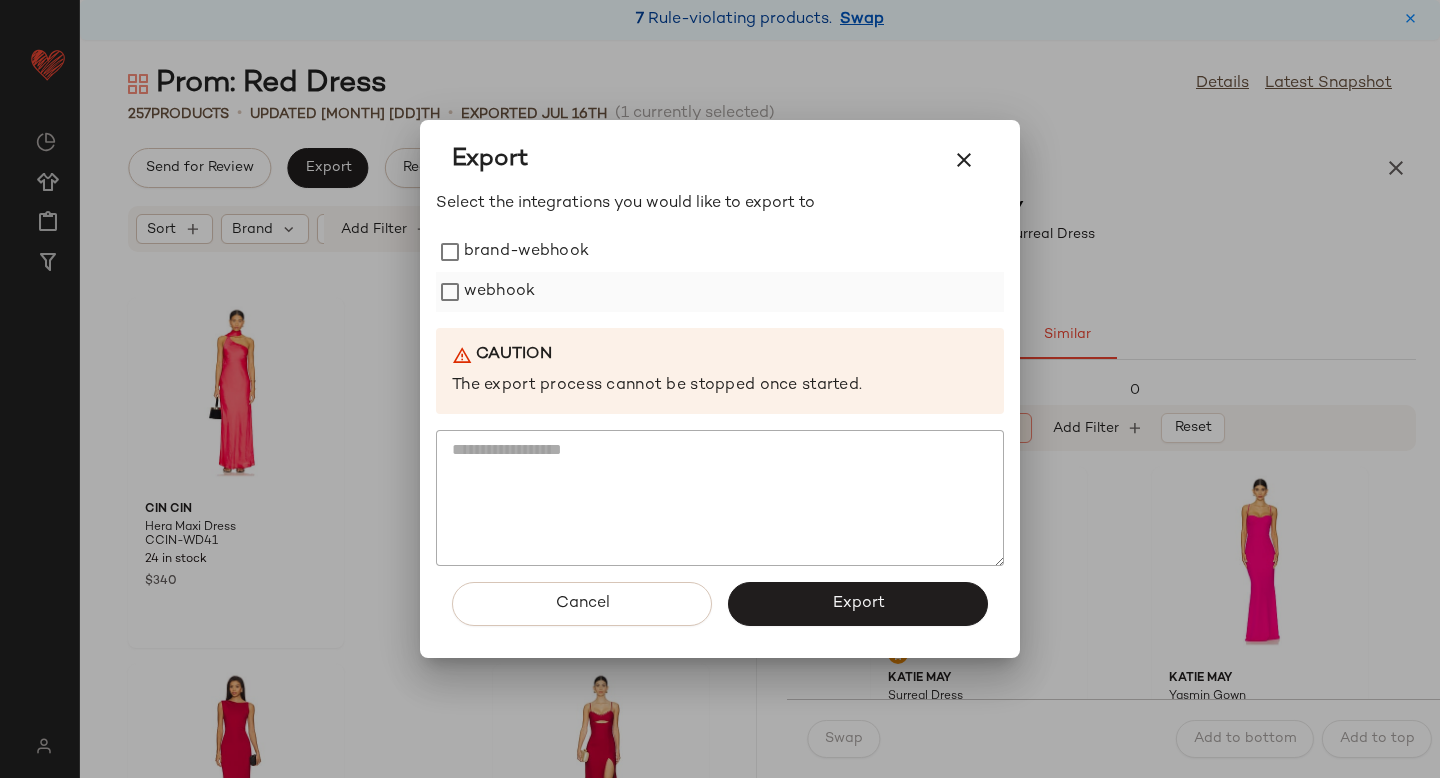 click on "webhook" at bounding box center (499, 292) 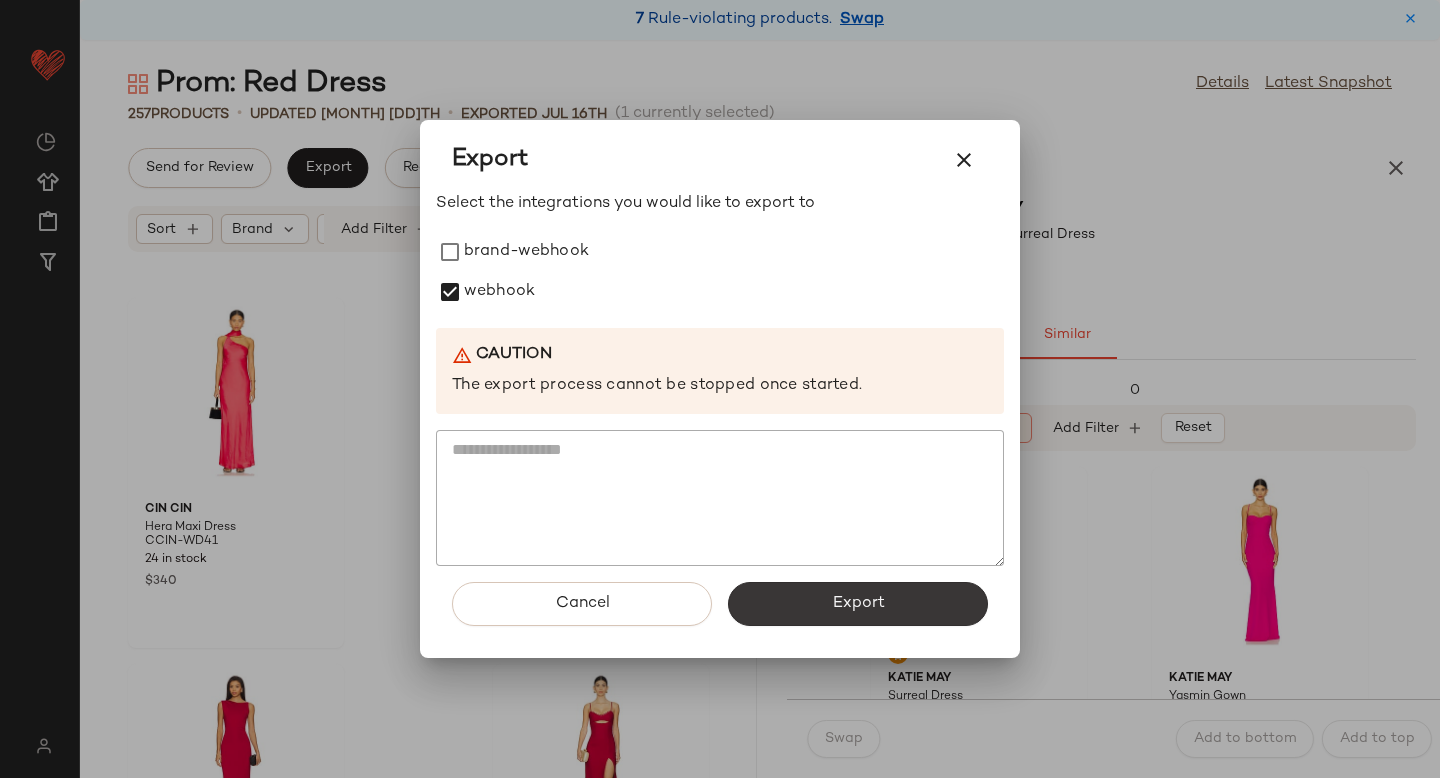click on "Export" at bounding box center [858, 604] 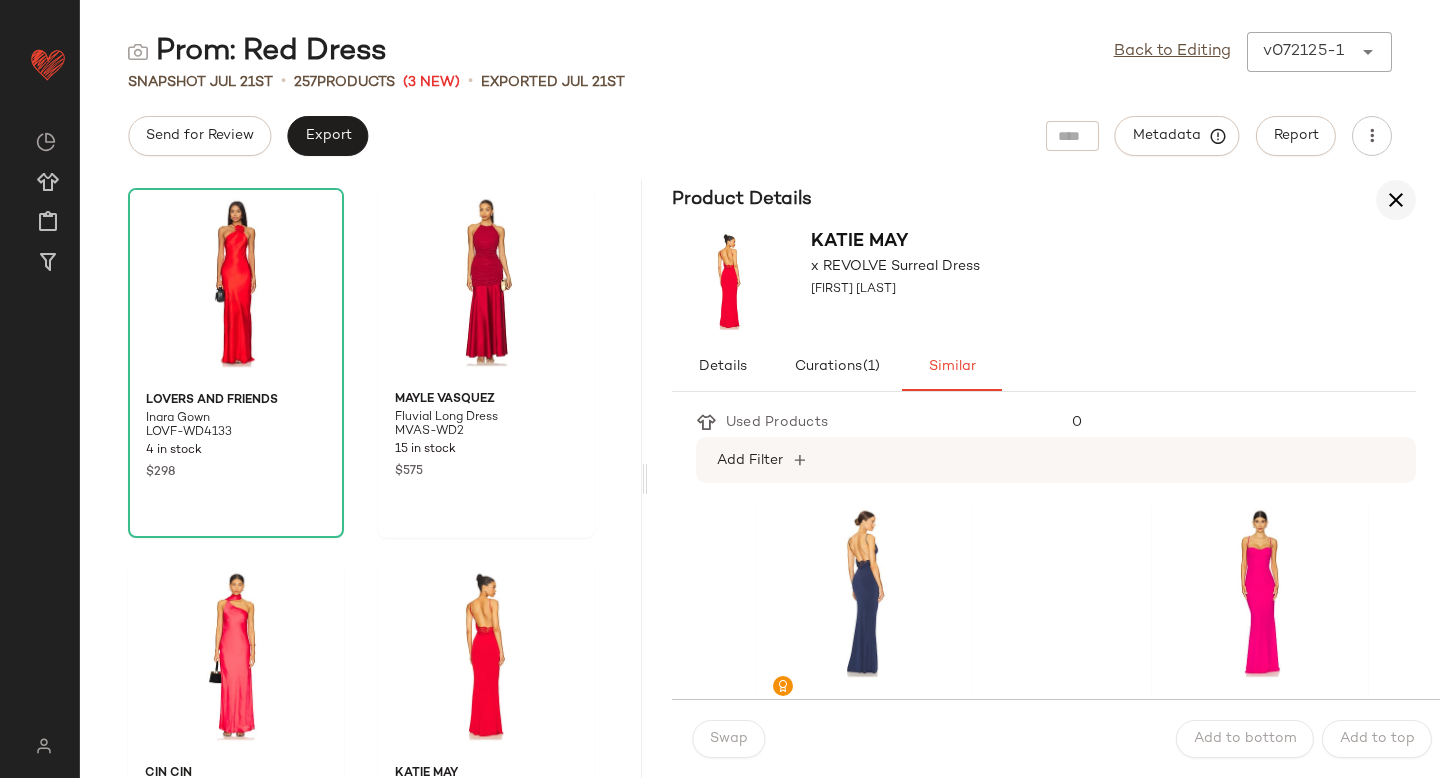 click at bounding box center (1396, 200) 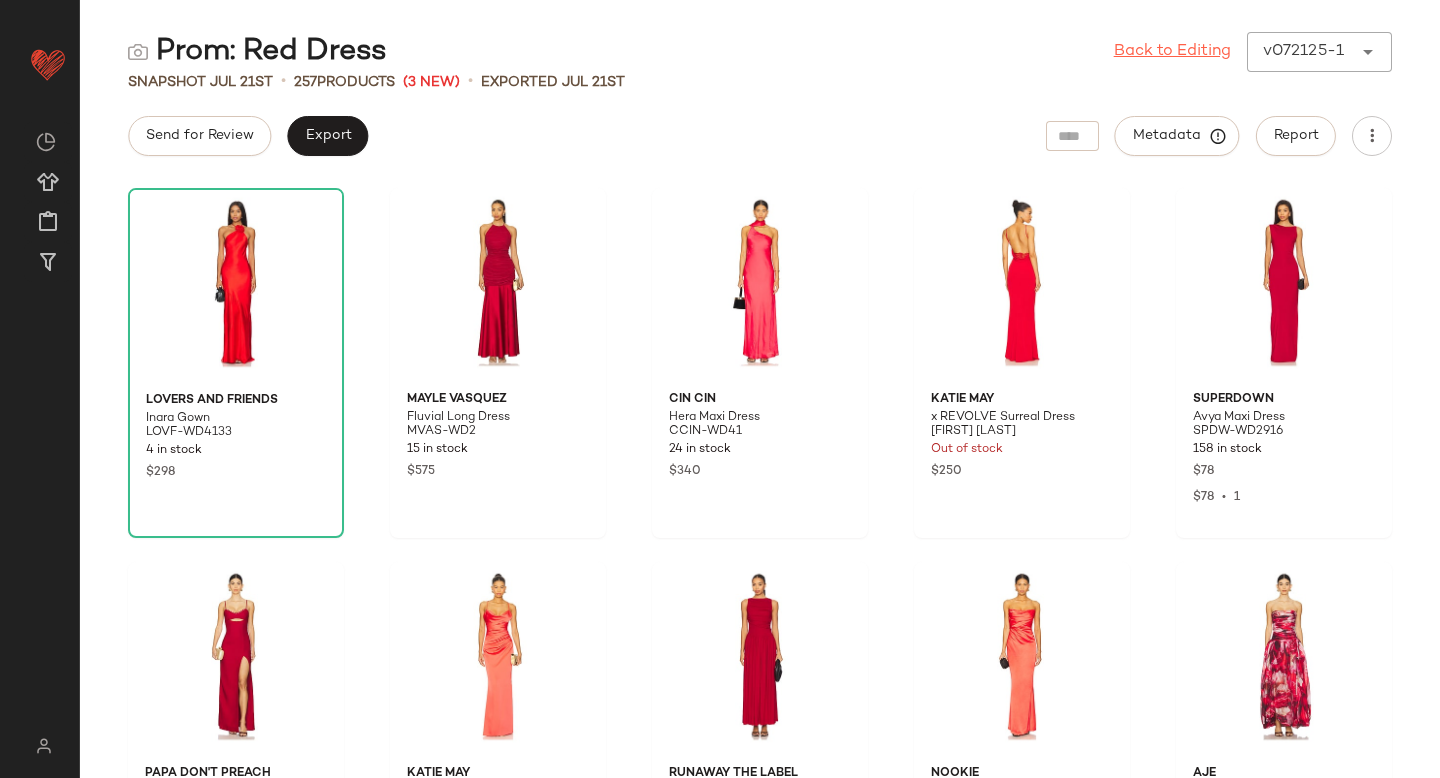 click on "Back to Editing" at bounding box center (1172, 52) 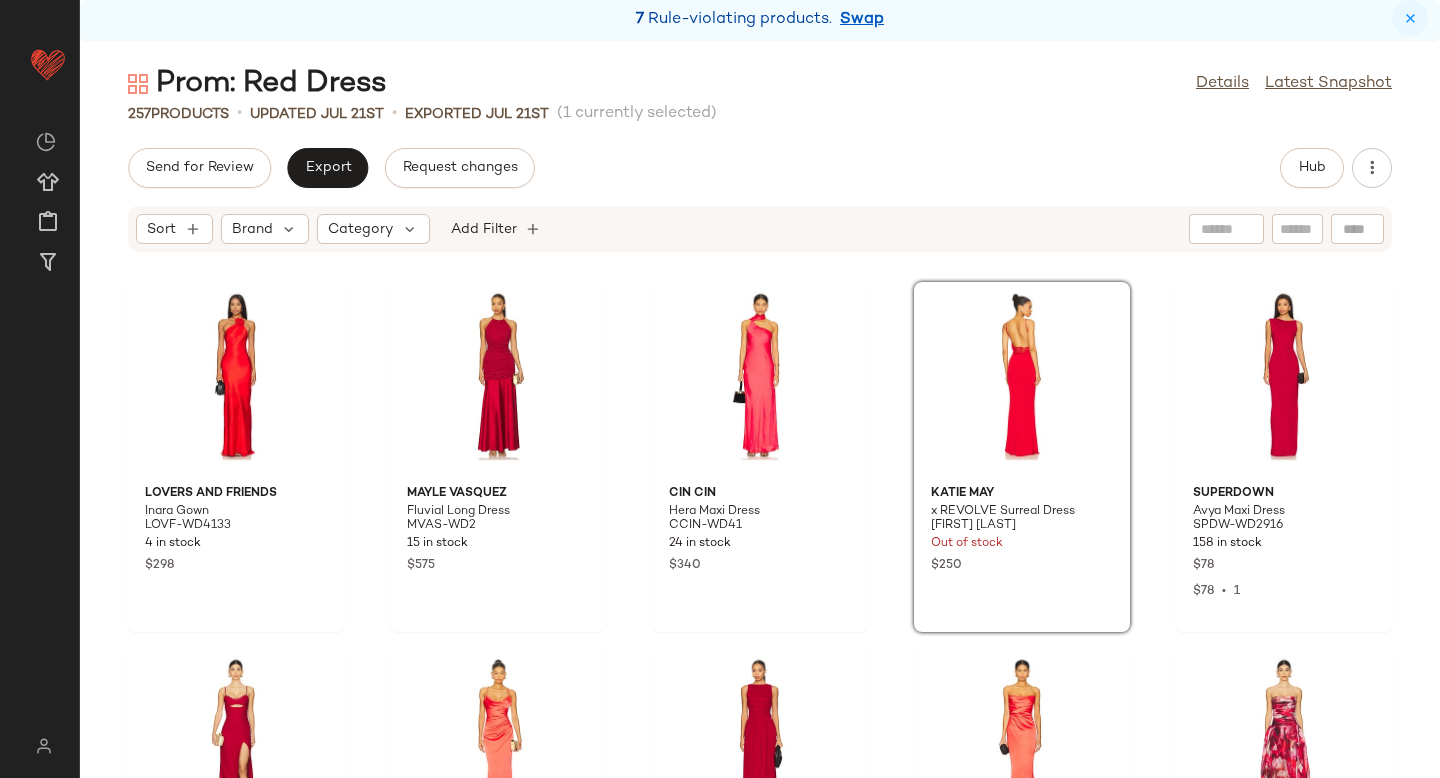 click at bounding box center [1410, 18] 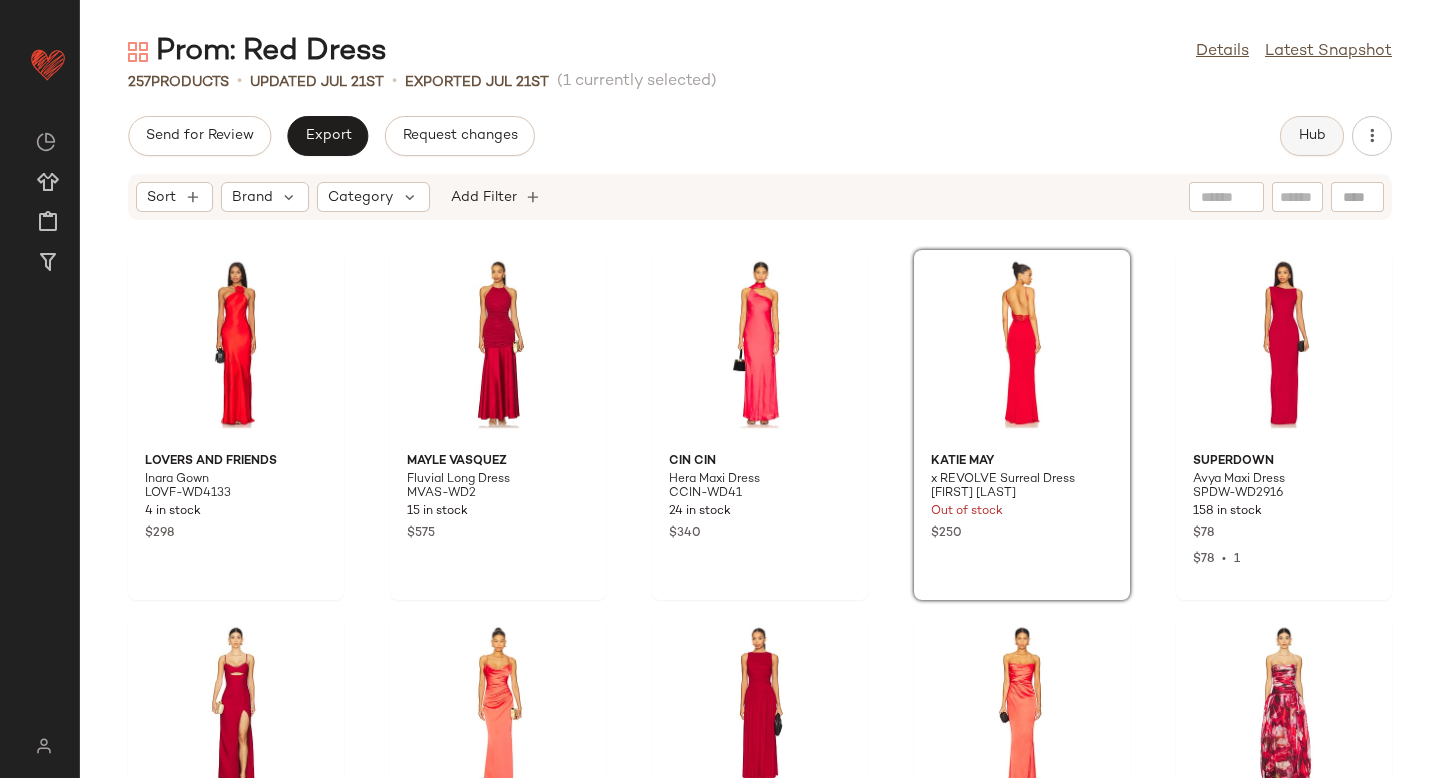 click on "Hub" at bounding box center [1312, 136] 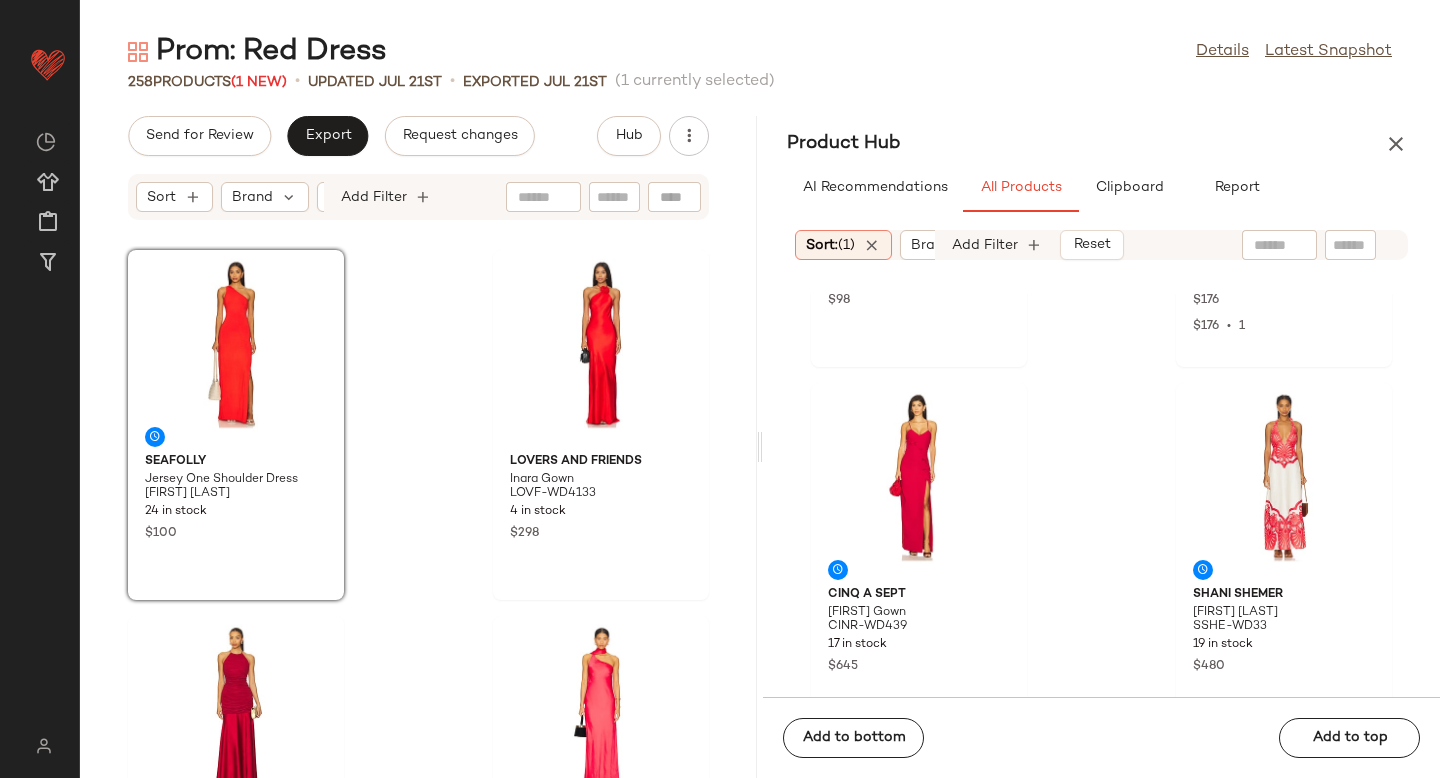 scroll, scrollTop: 312, scrollLeft: 0, axis: vertical 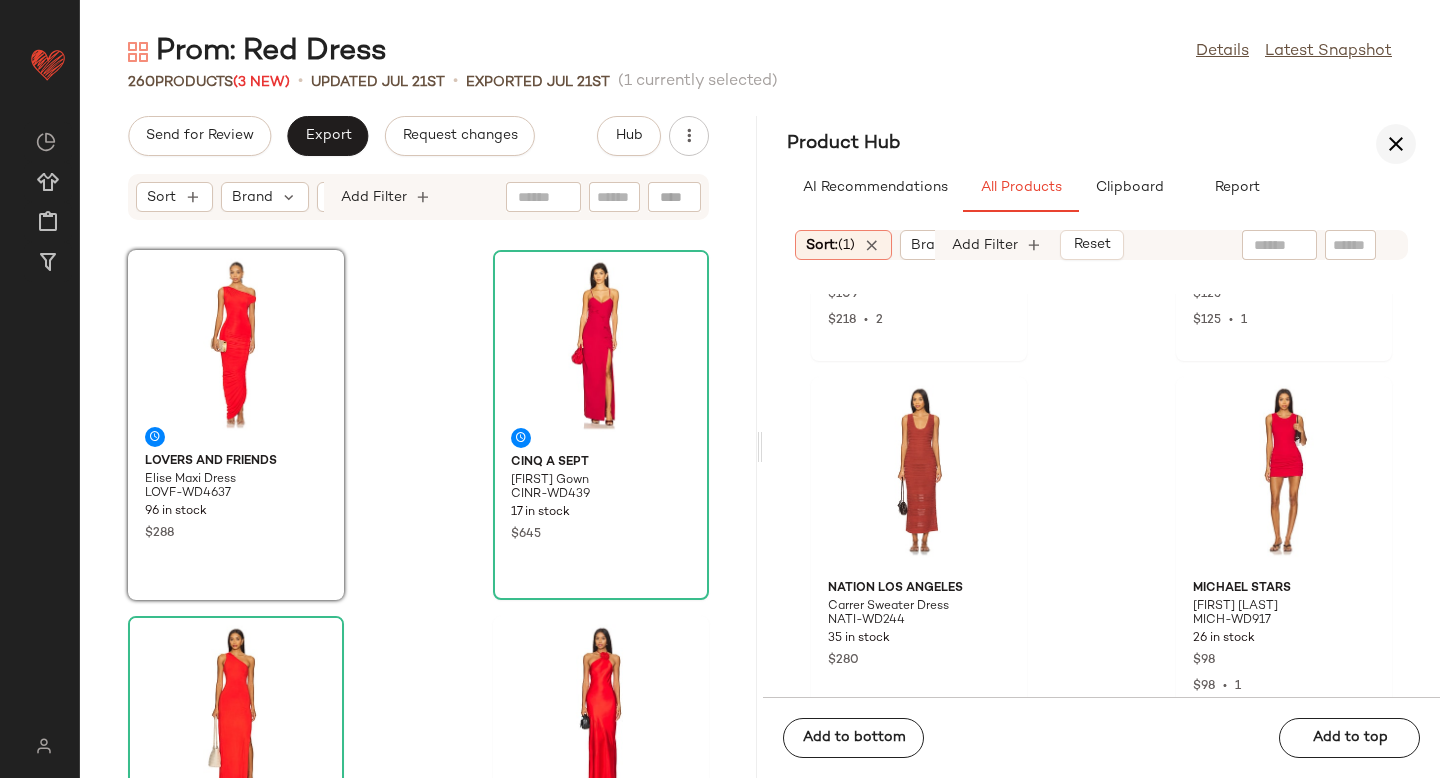 click at bounding box center [1396, 144] 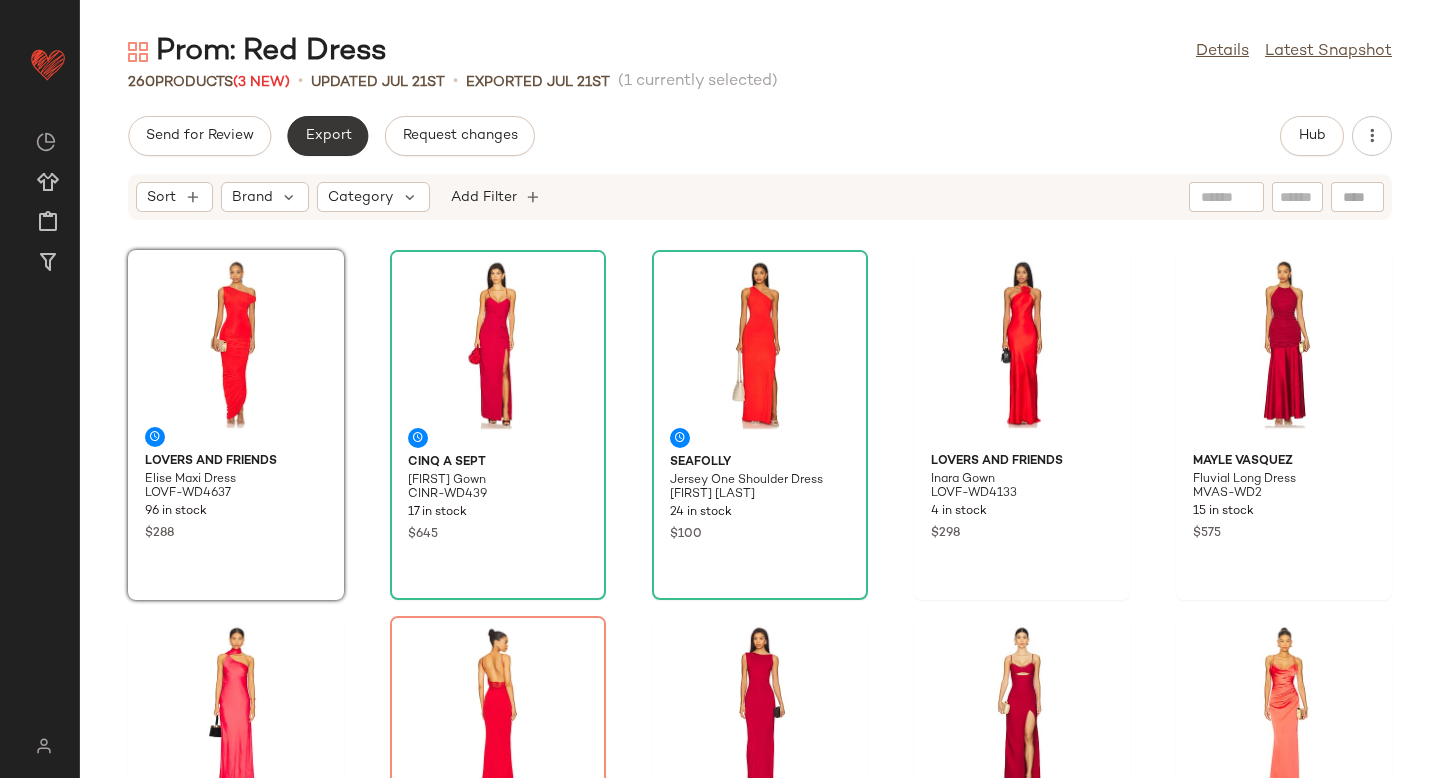 click on "Export" 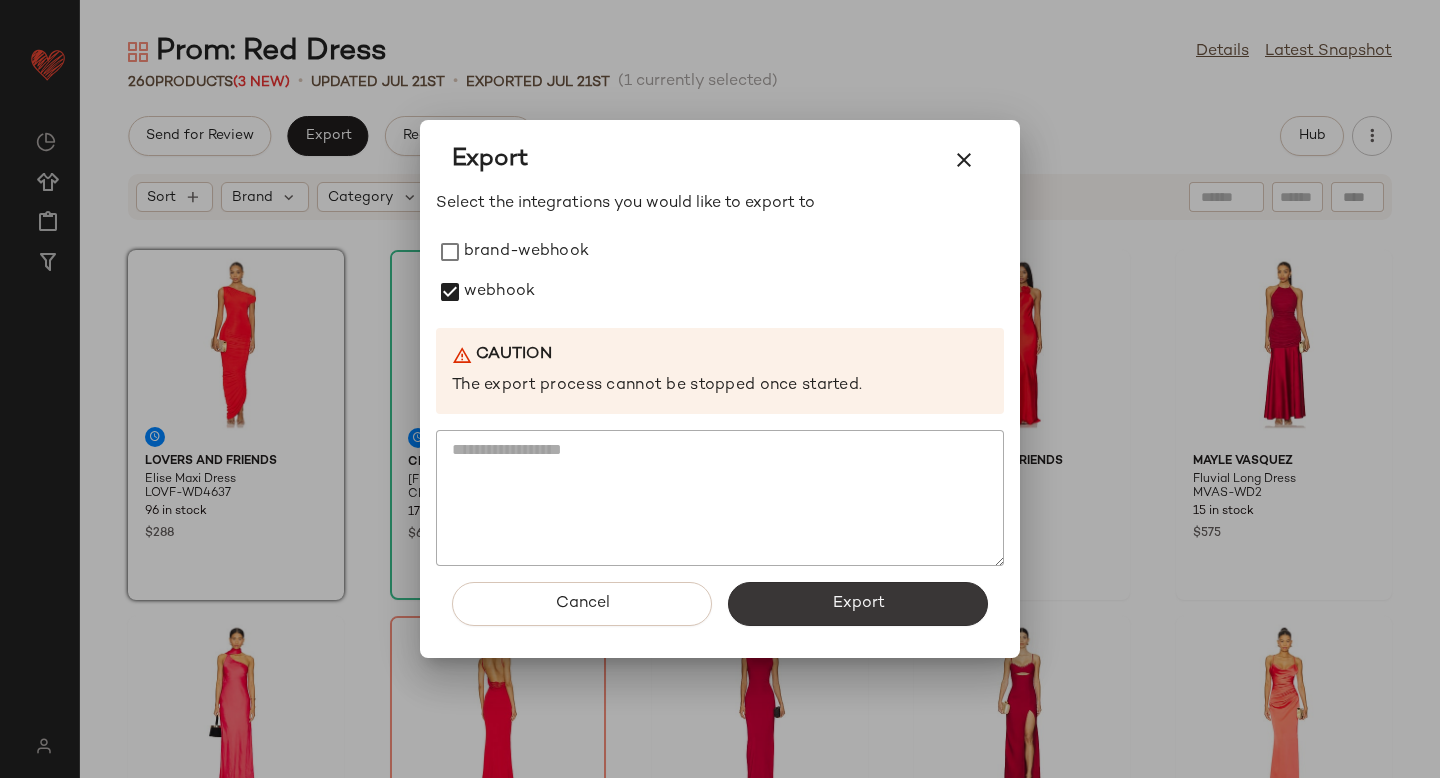 click on "Export" at bounding box center [858, 604] 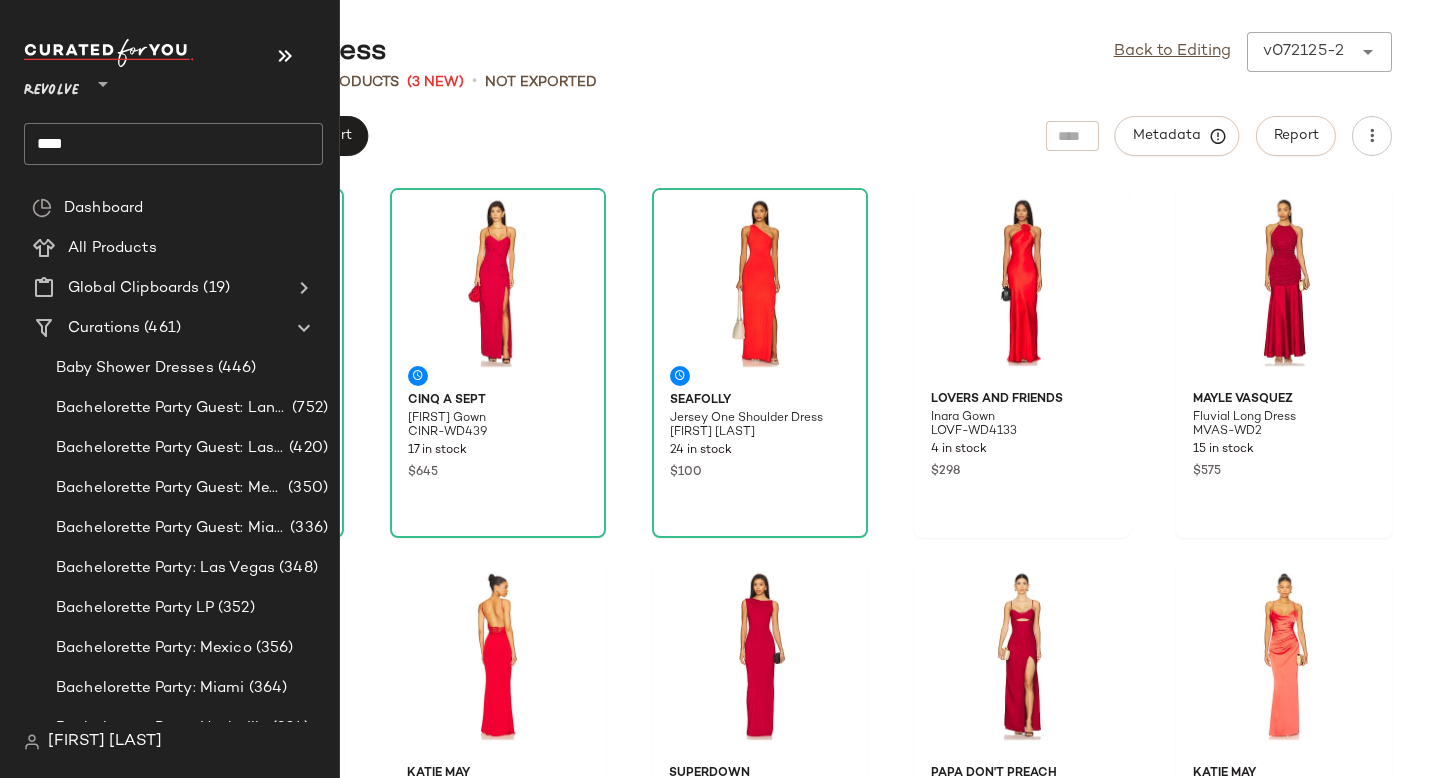click on "****" 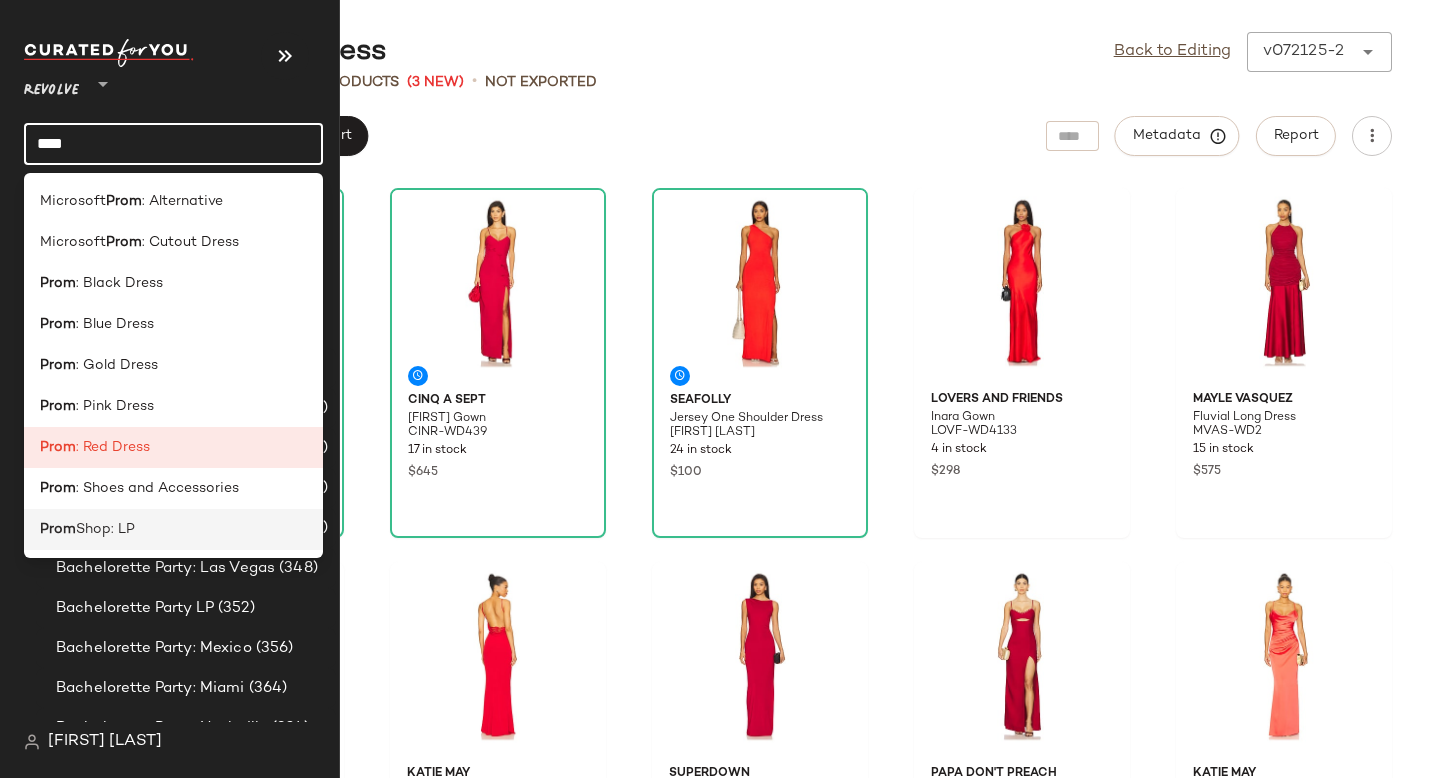 click on "Shop: LP" at bounding box center (105, 529) 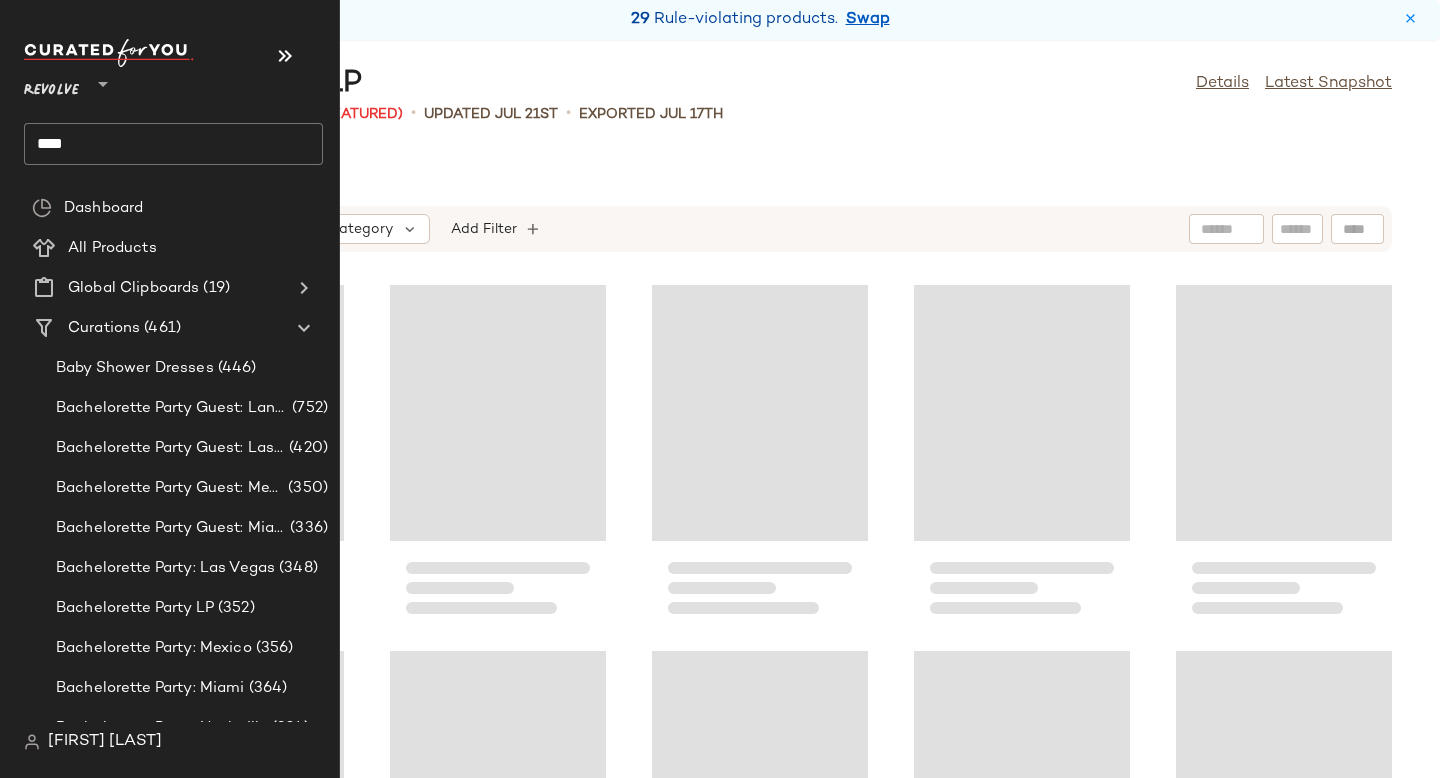 click on "****" 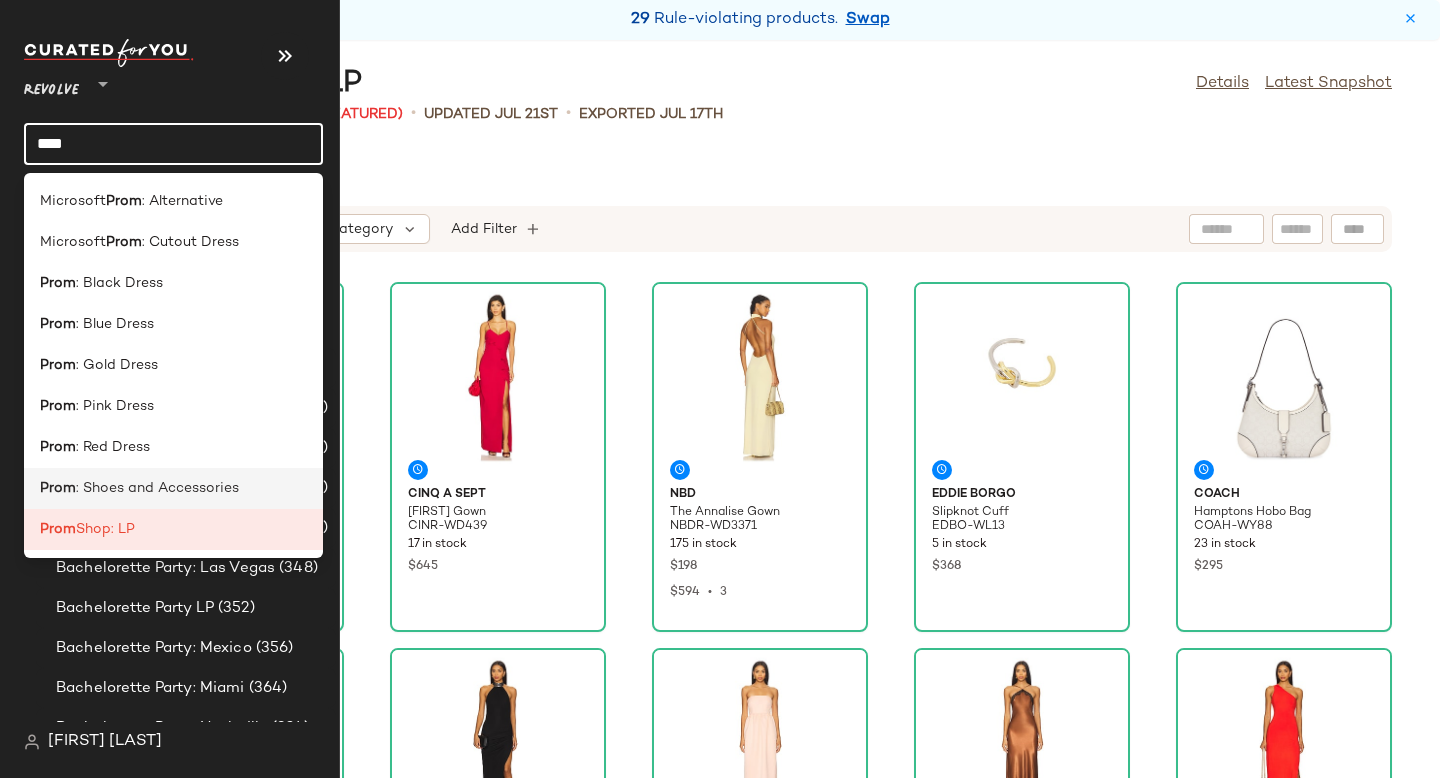 click on ": Shoes and Accessories" at bounding box center (157, 488) 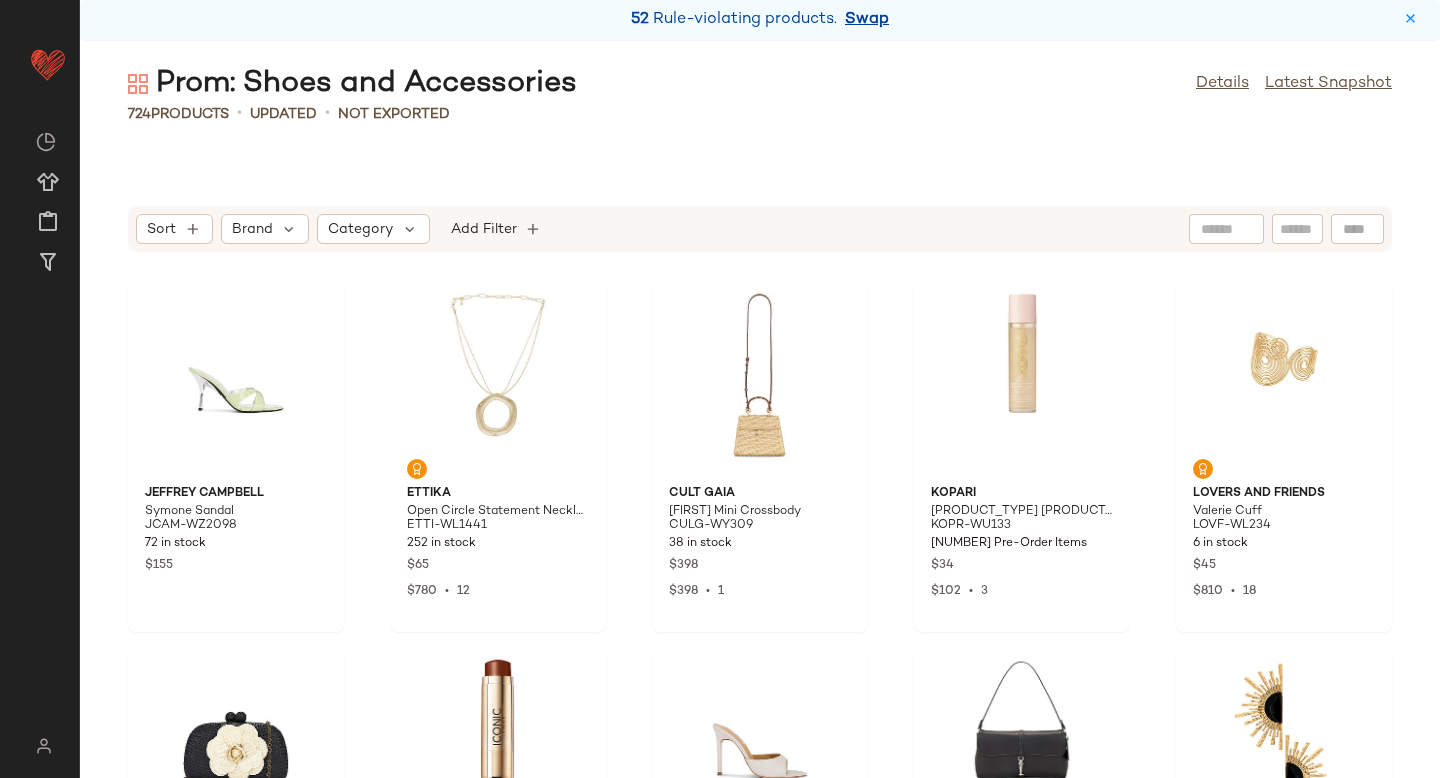 click on "Swap" at bounding box center [867, 20] 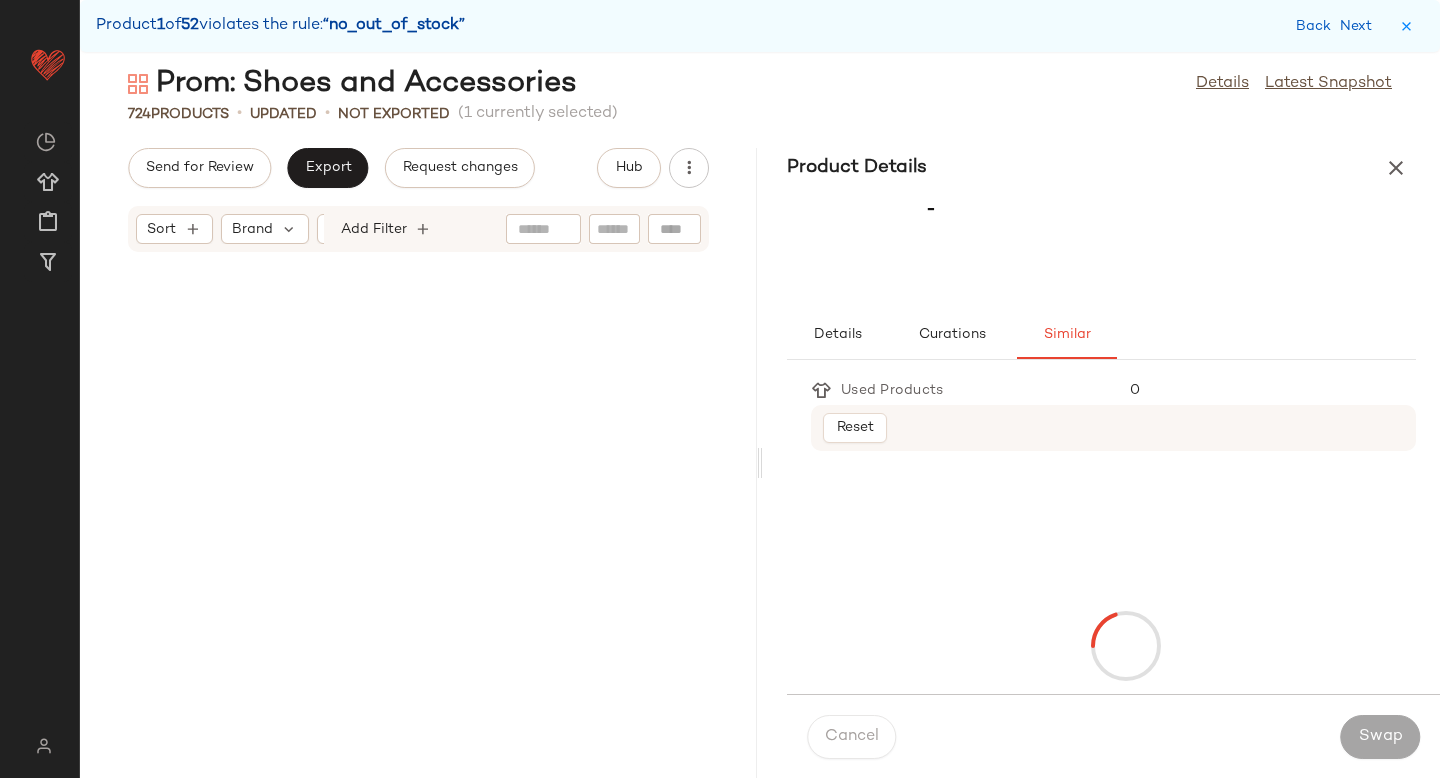 scroll, scrollTop: 6588, scrollLeft: 0, axis: vertical 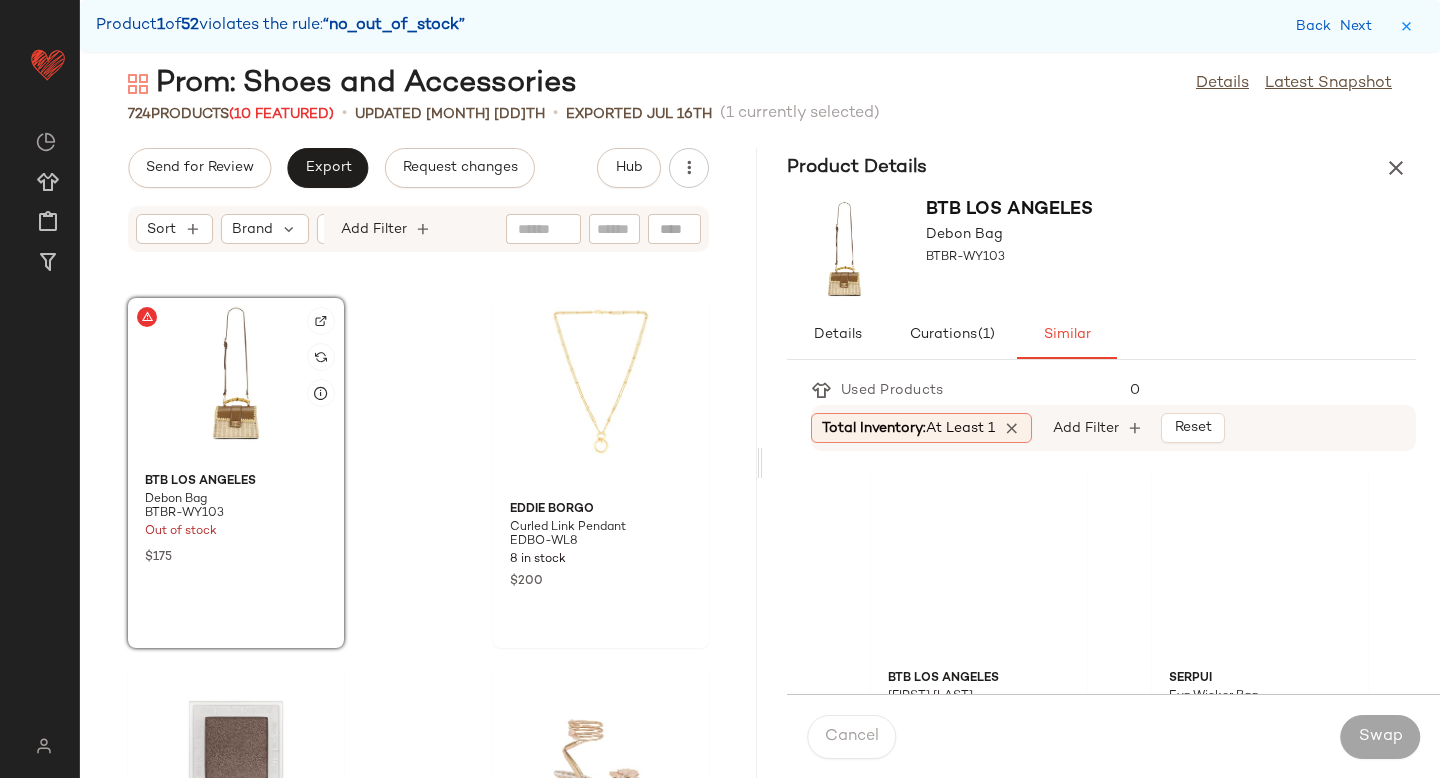click 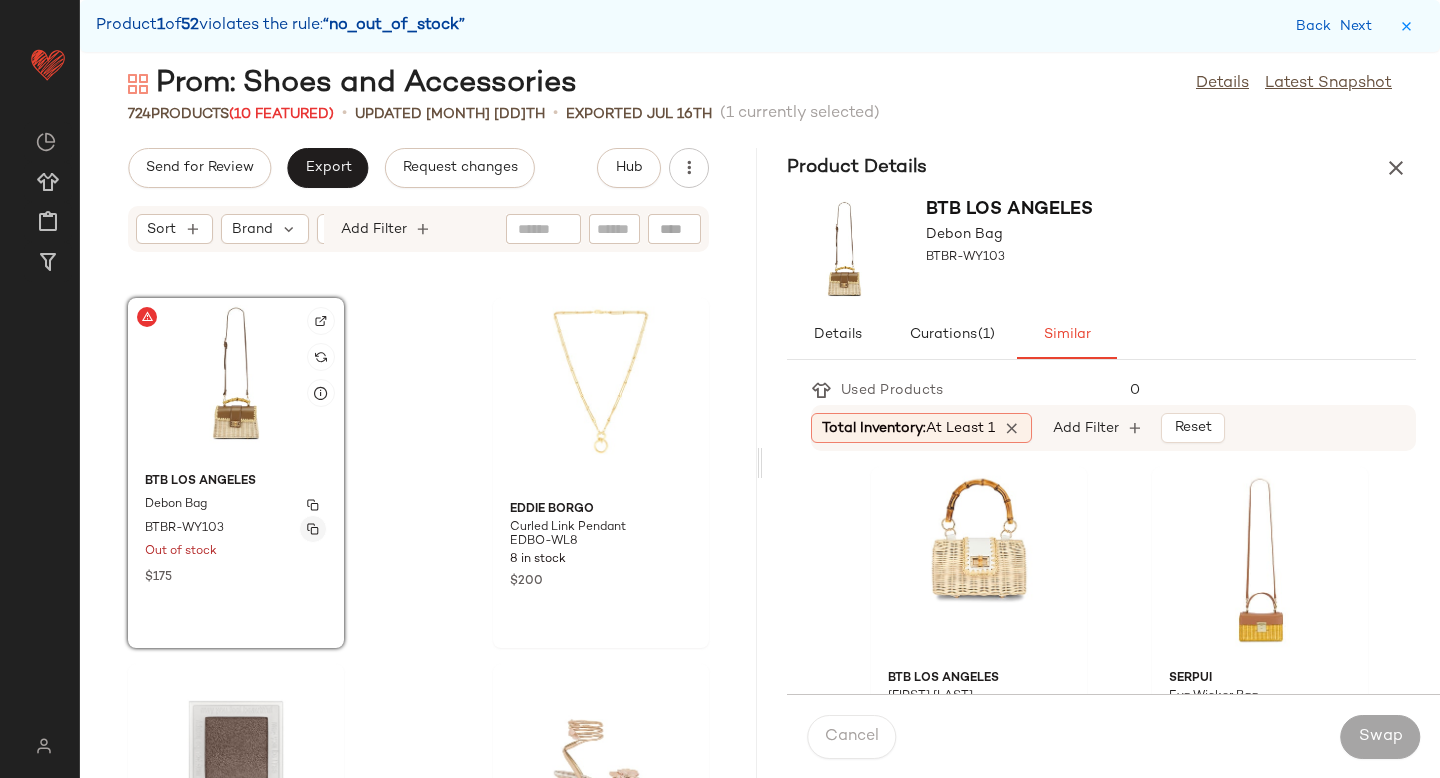 click 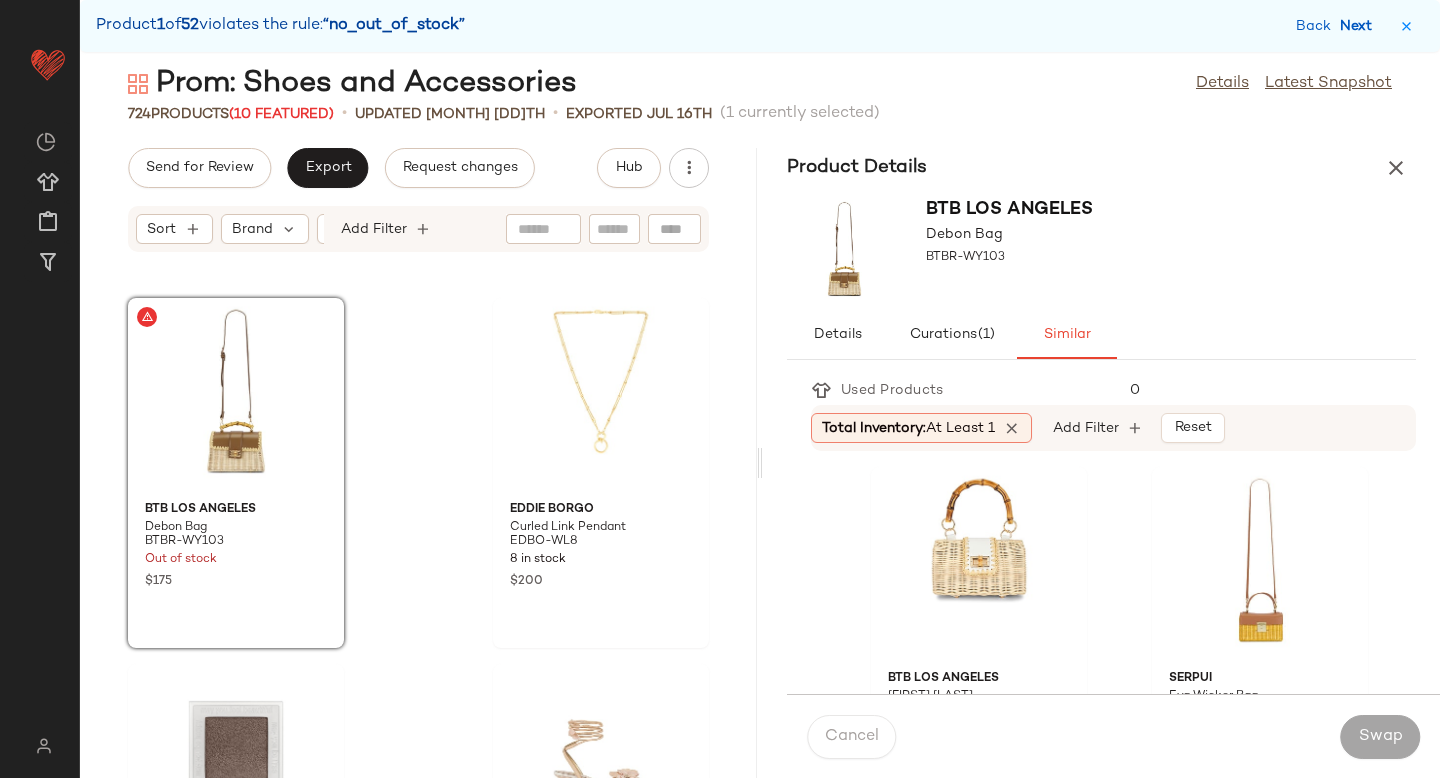 click on "Next" at bounding box center [1360, 26] 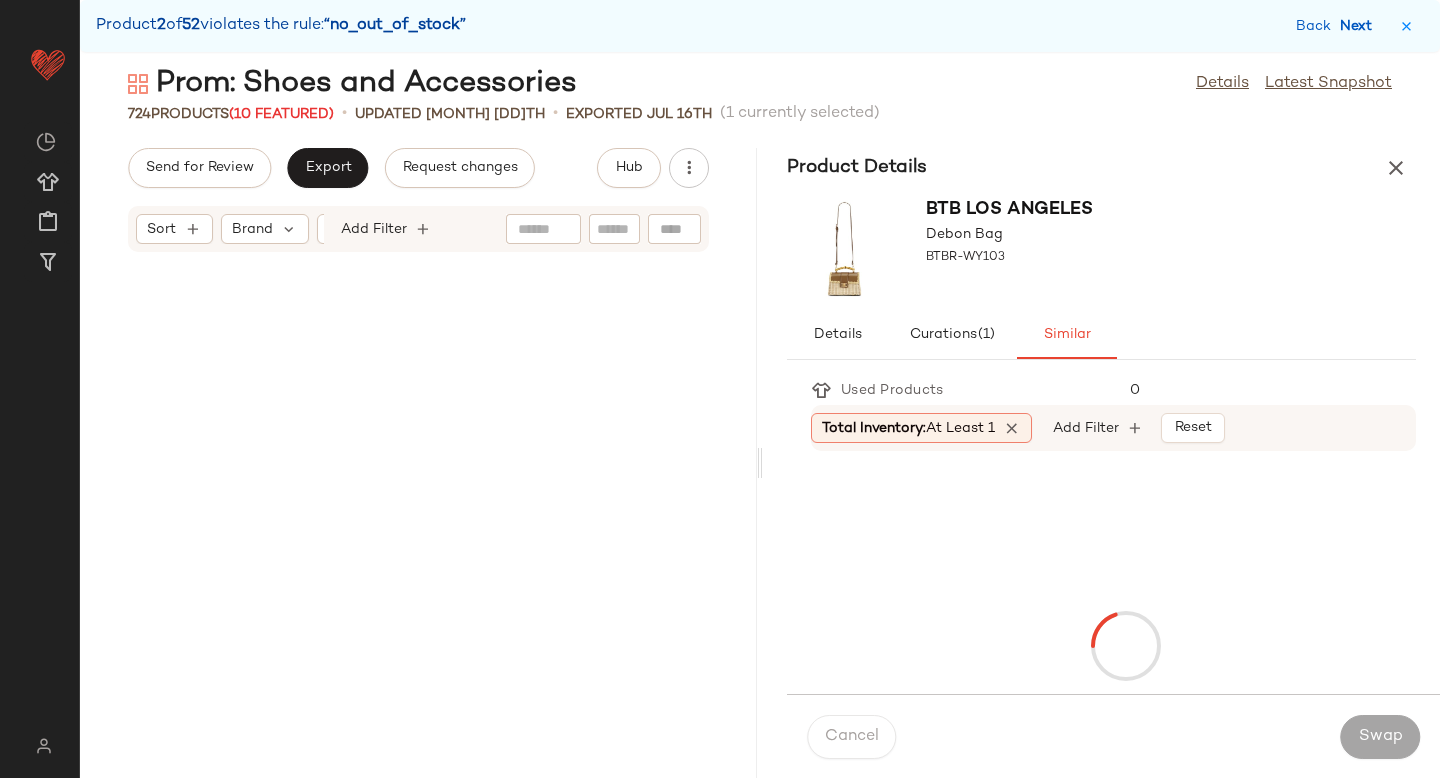 scroll, scrollTop: 11712, scrollLeft: 0, axis: vertical 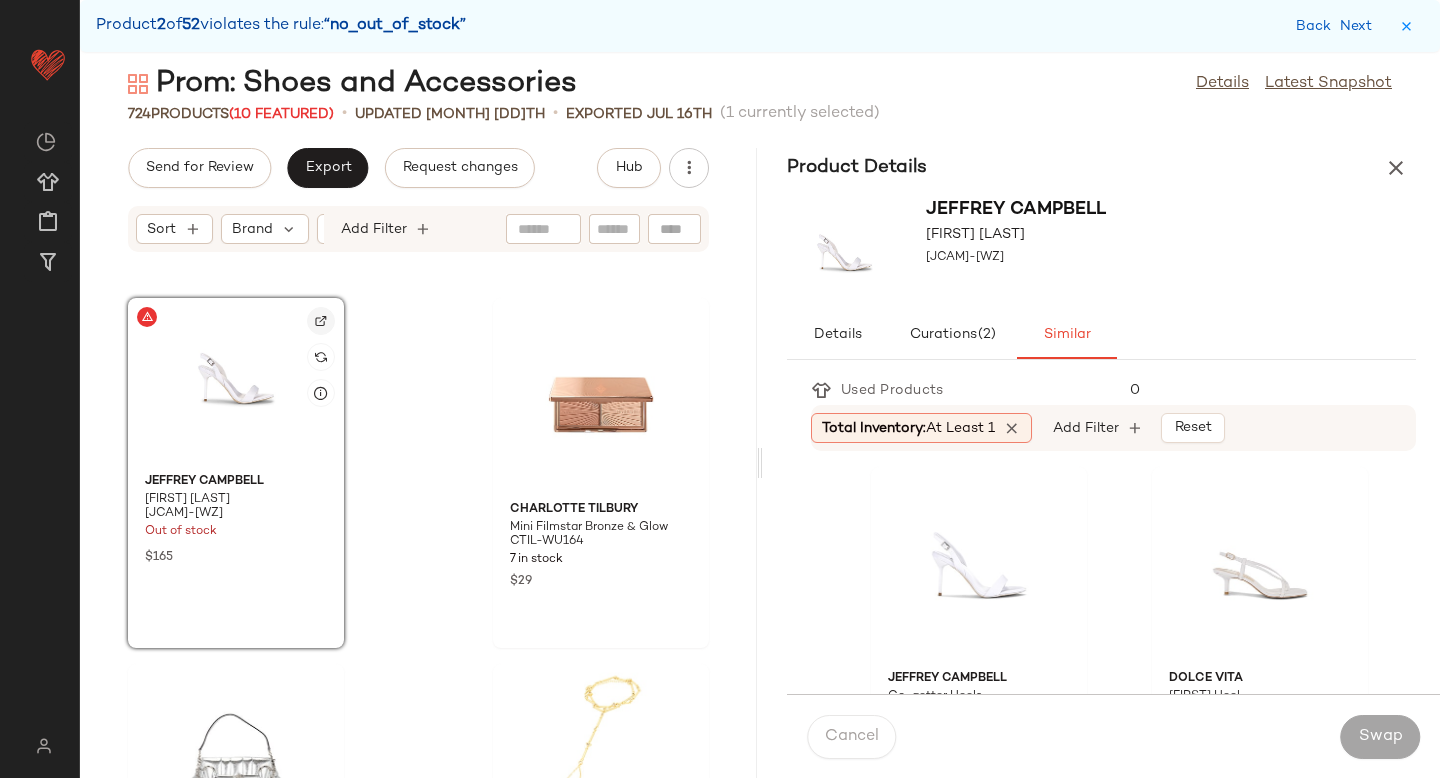 click 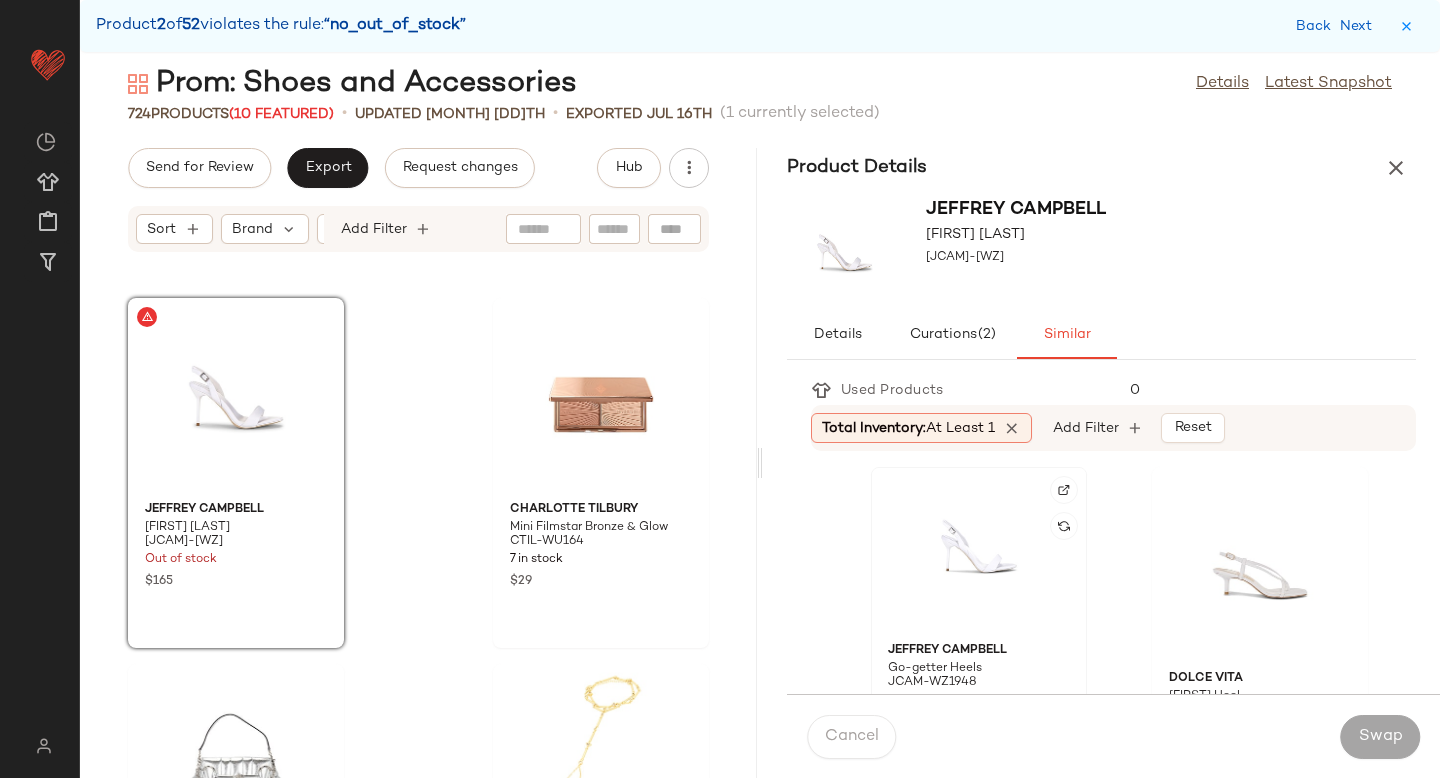 click 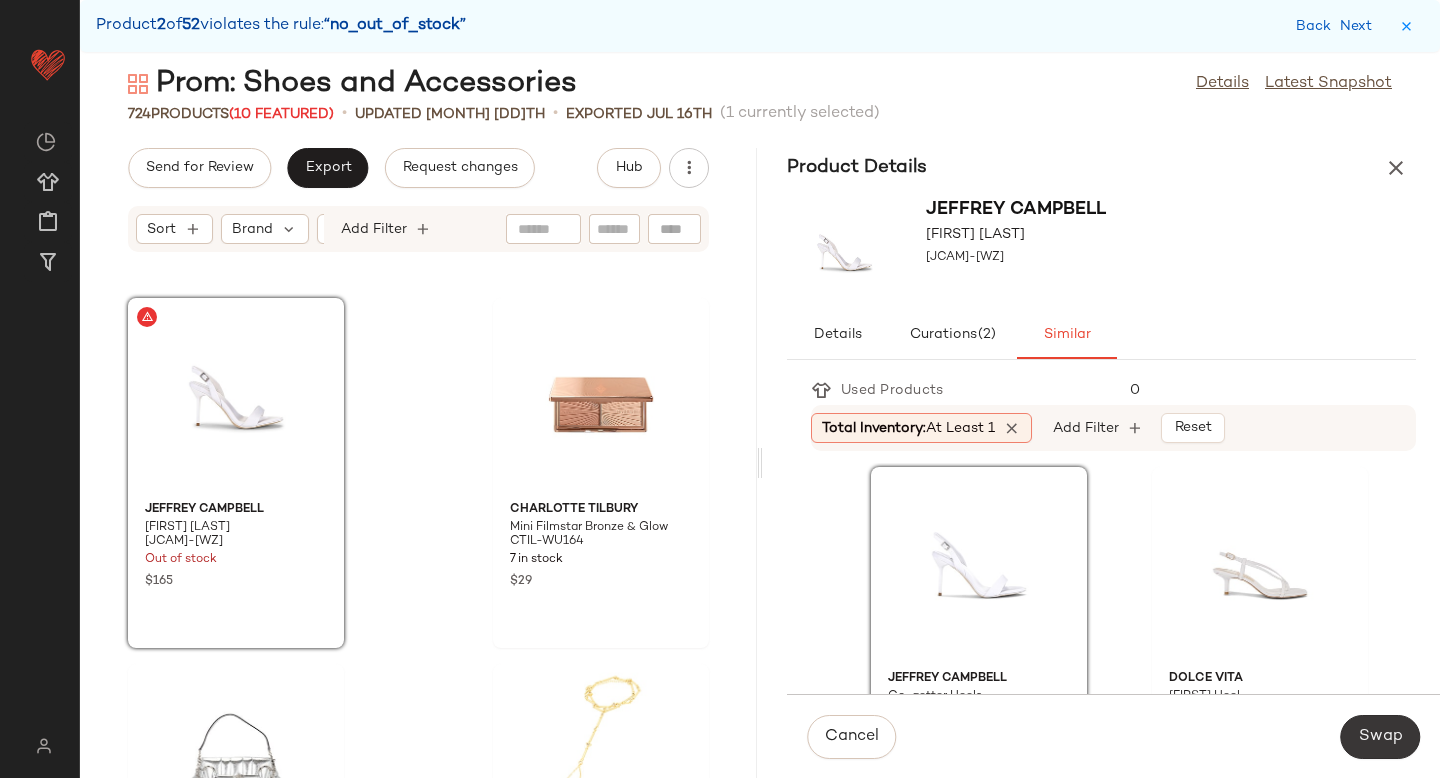 click on "Swap" 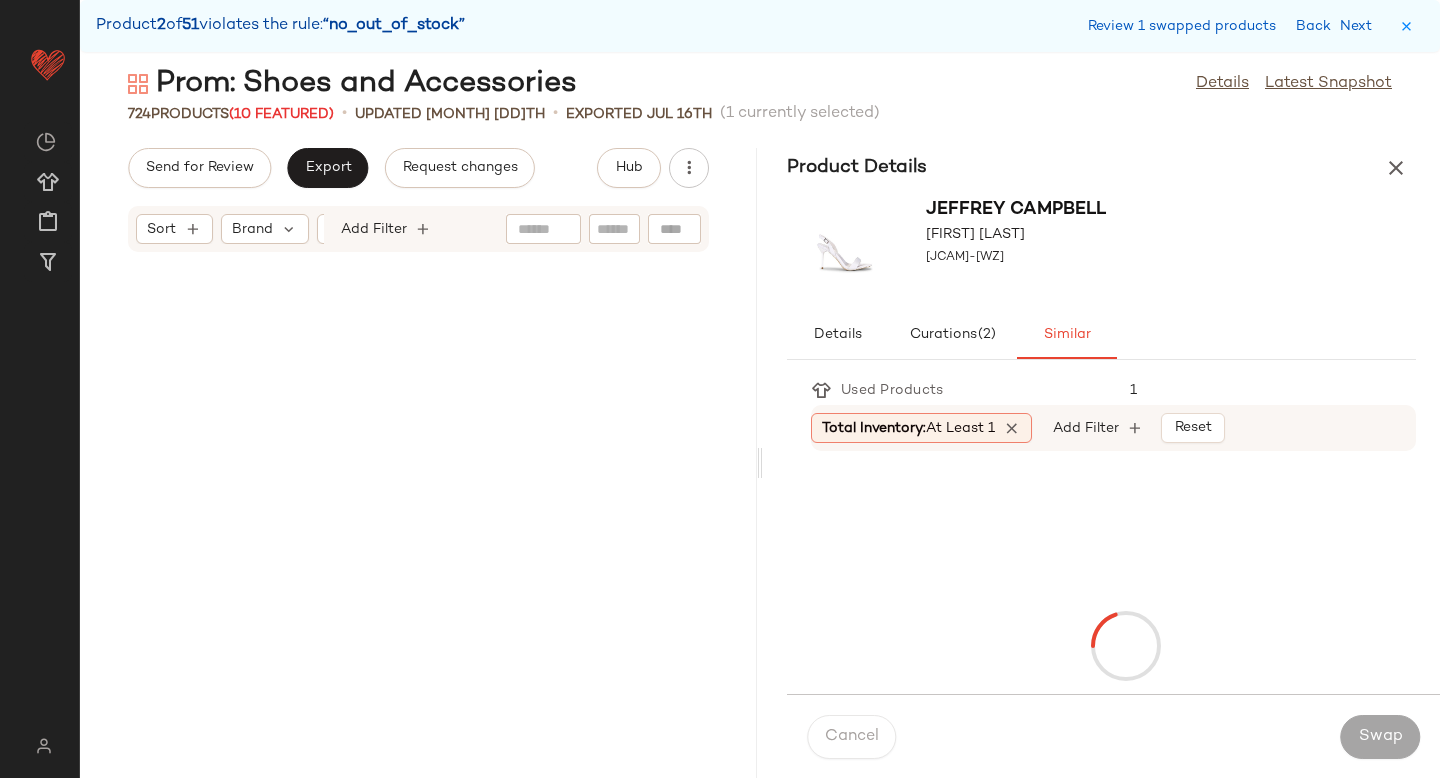 scroll, scrollTop: 13176, scrollLeft: 0, axis: vertical 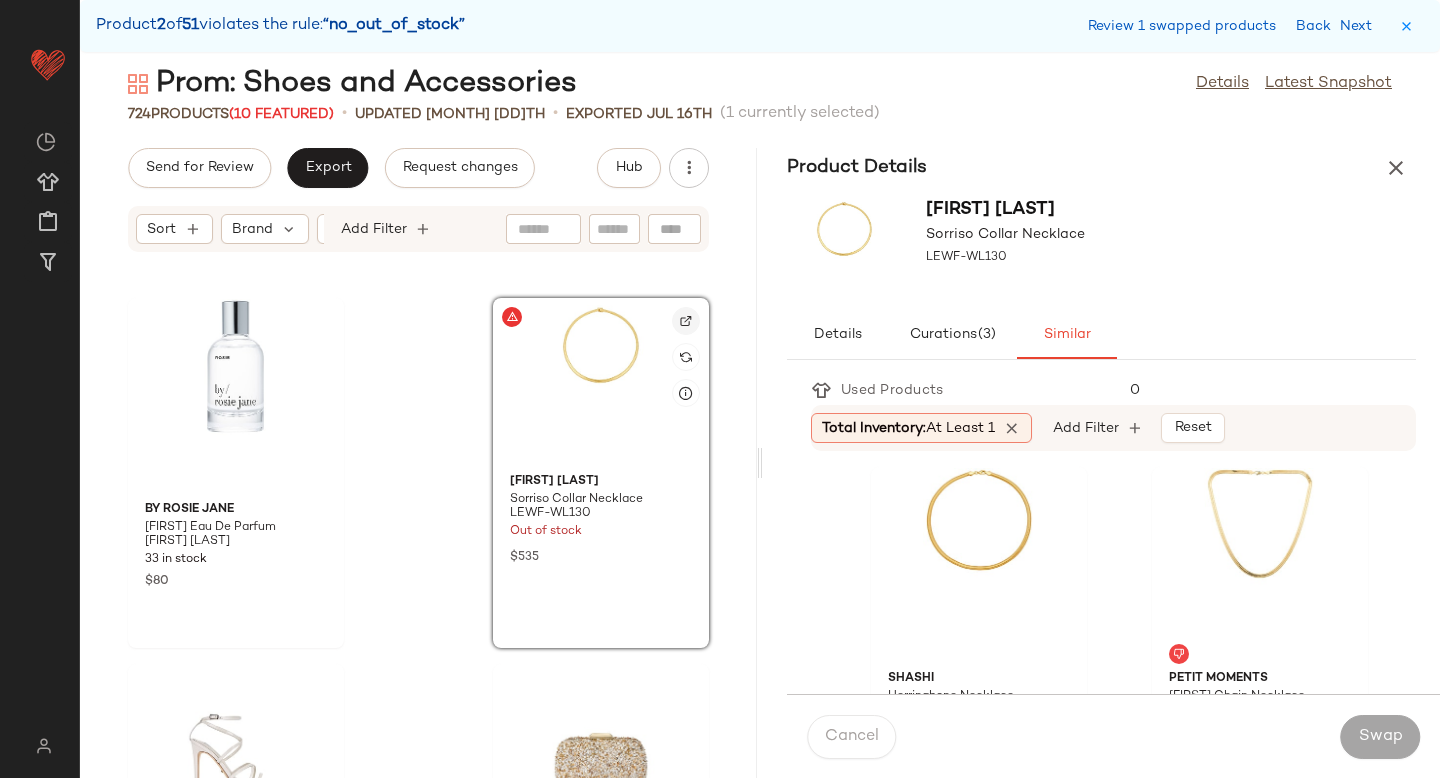 click 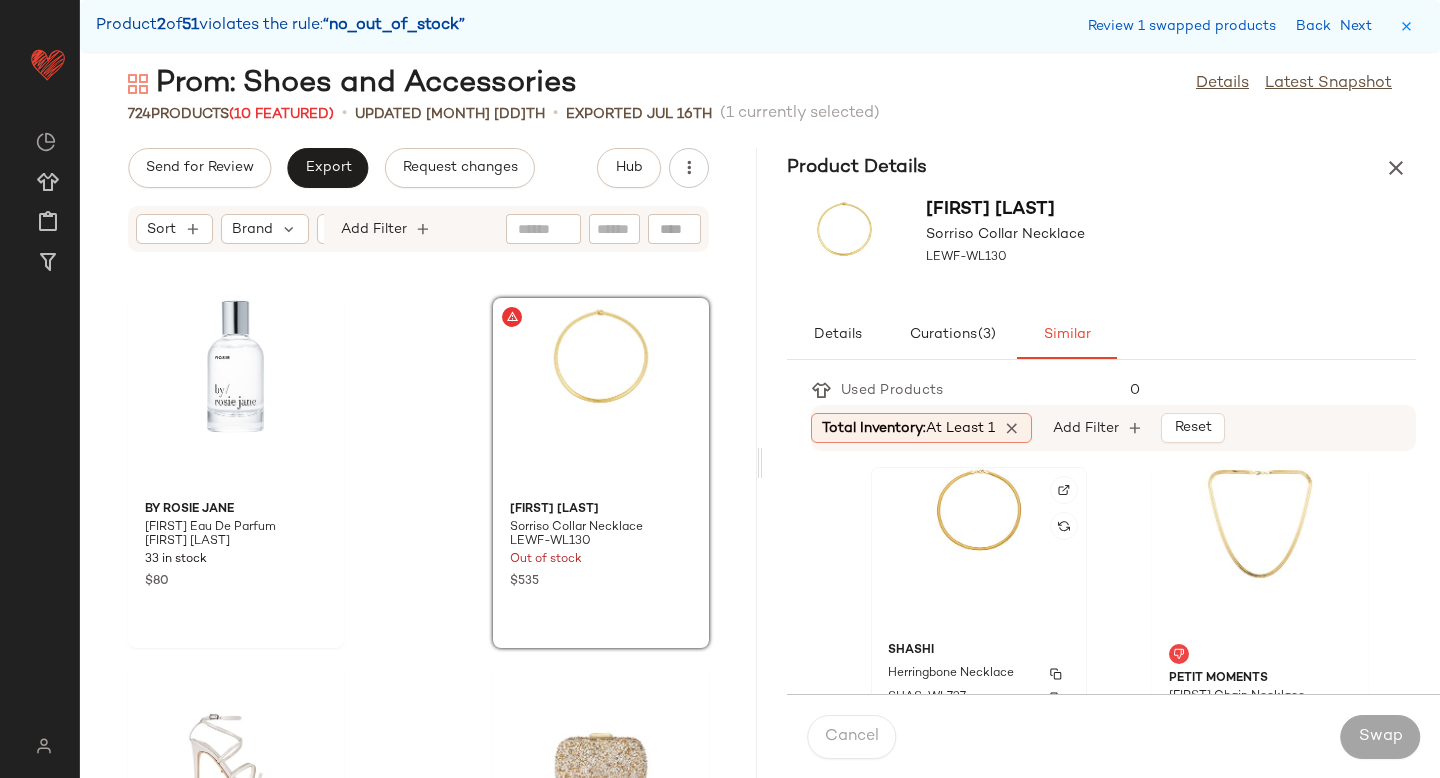 click on "SHASHI Herringbone Necklace SHAS-WL727 23 in stock $78" 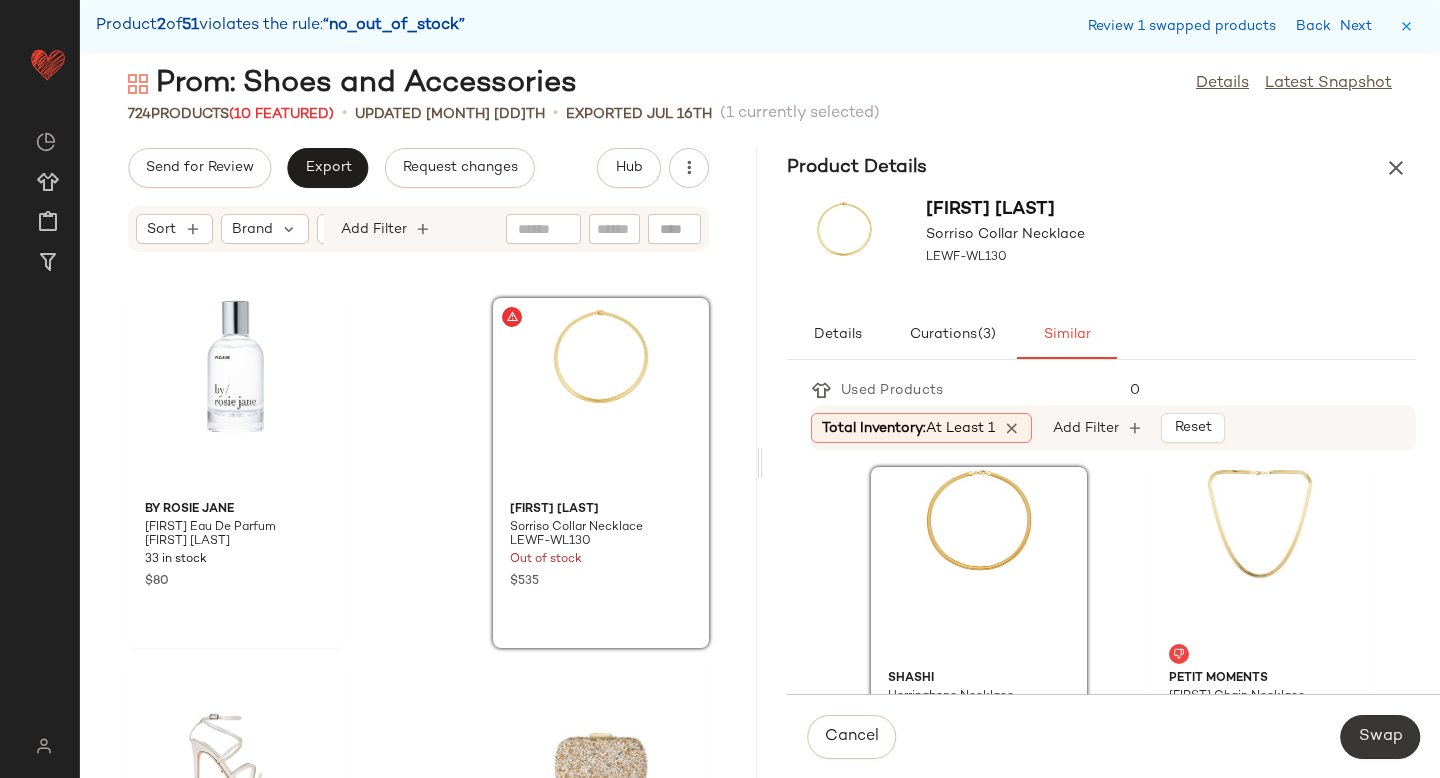 click on "Swap" 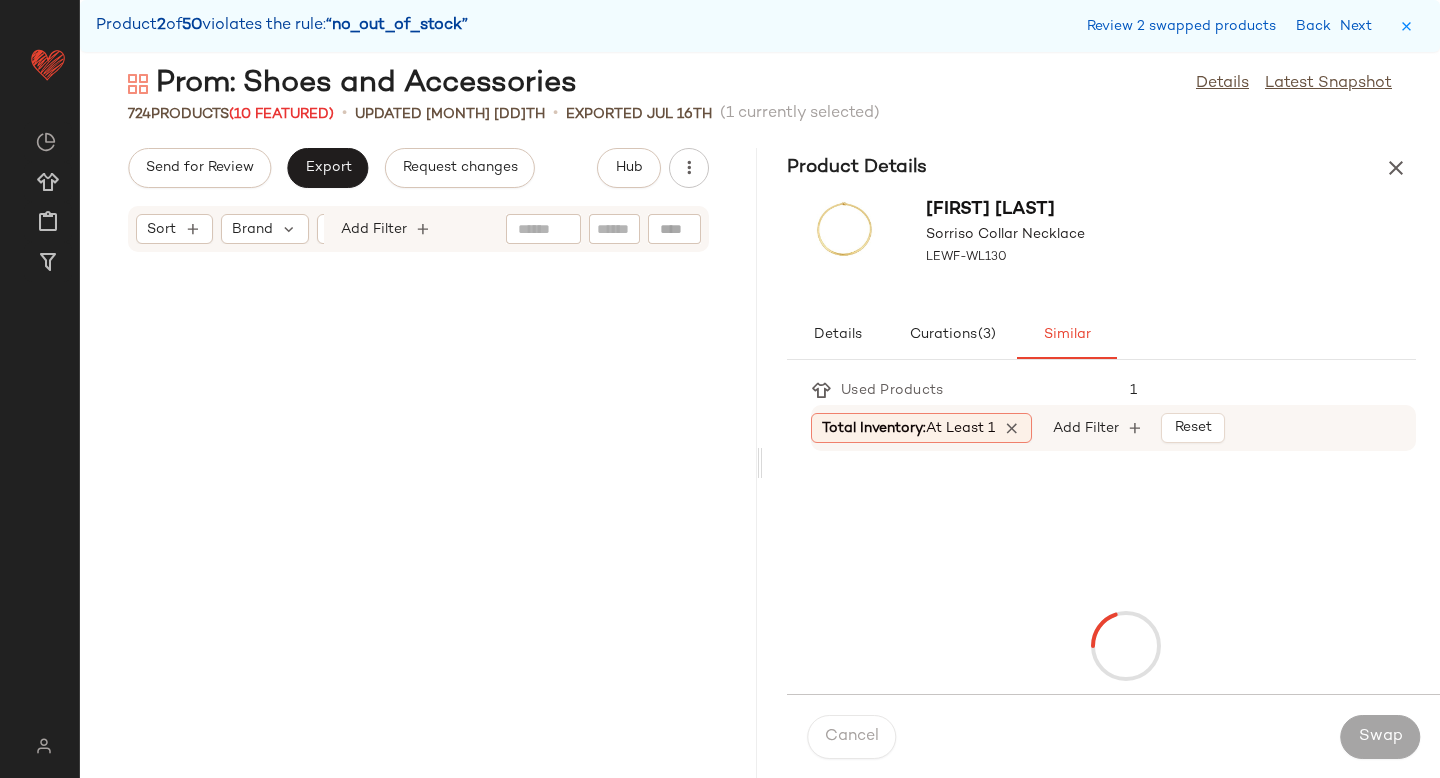 scroll, scrollTop: 14640, scrollLeft: 0, axis: vertical 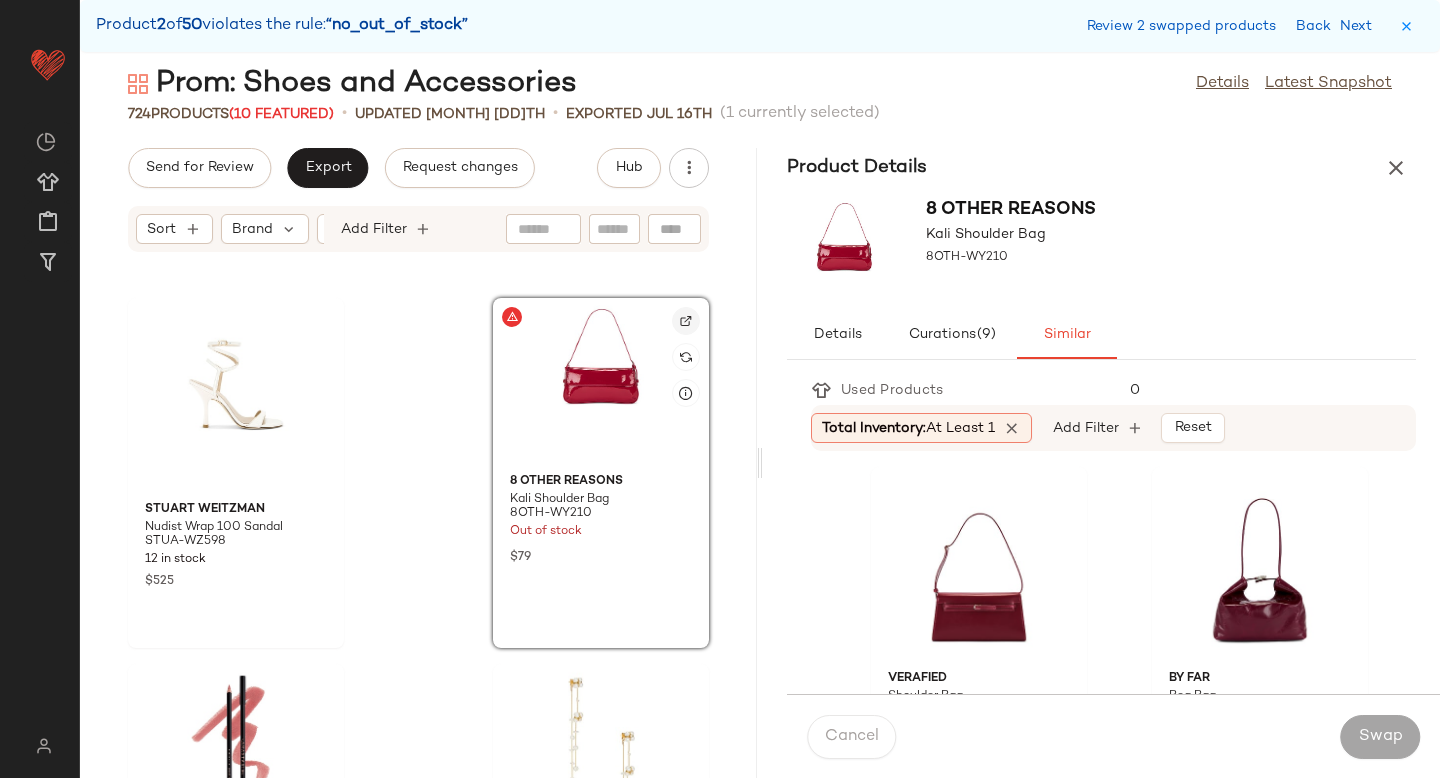 click at bounding box center (686, 321) 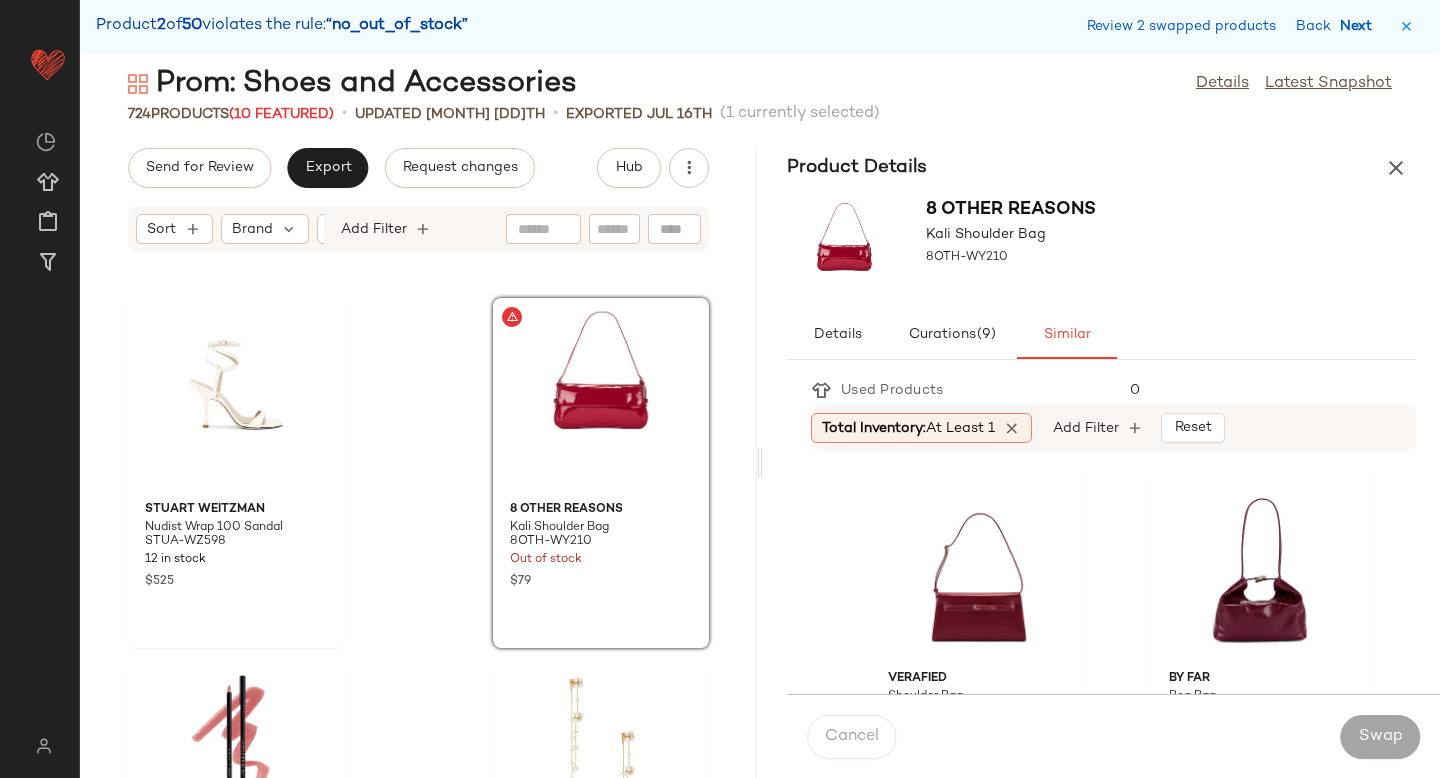 click on "Next" at bounding box center (1360, 26) 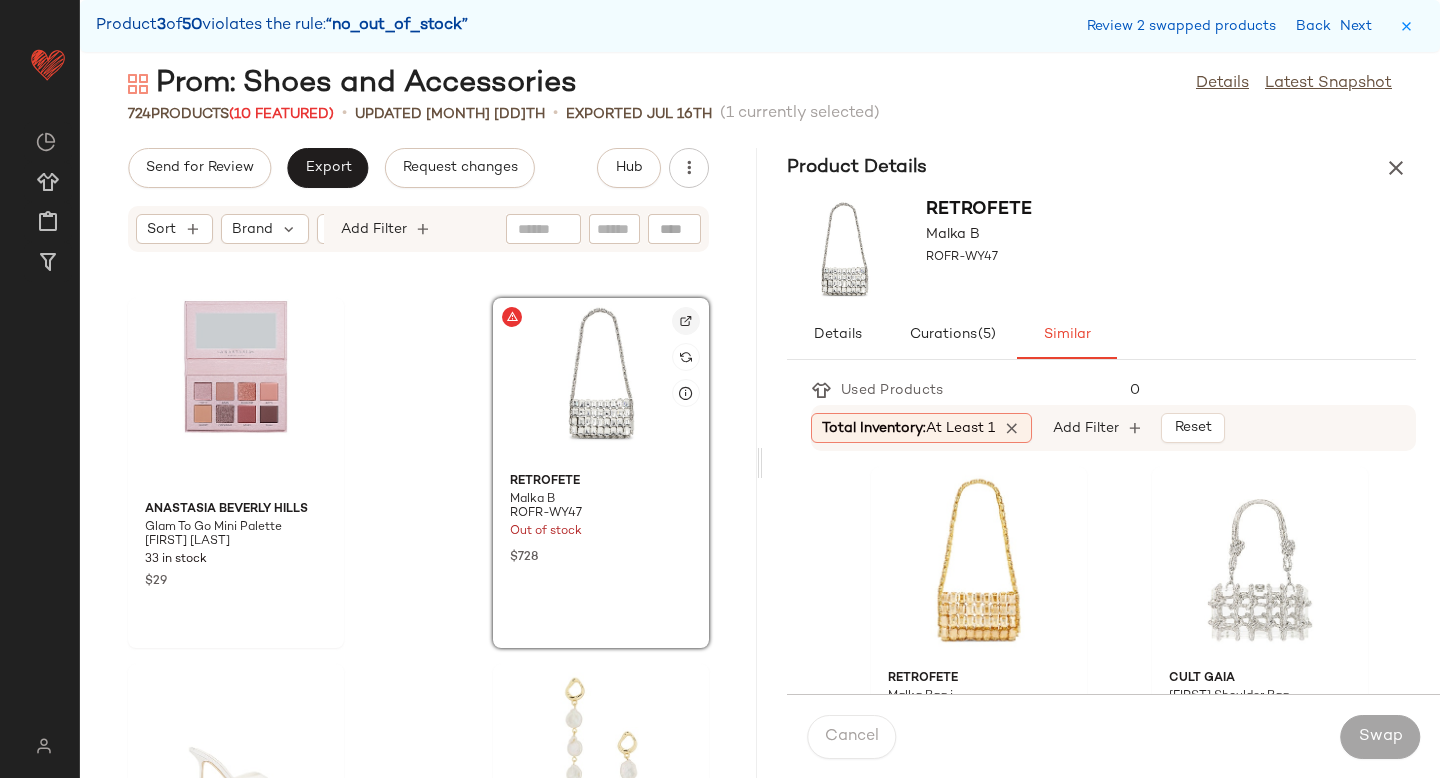click at bounding box center [686, 321] 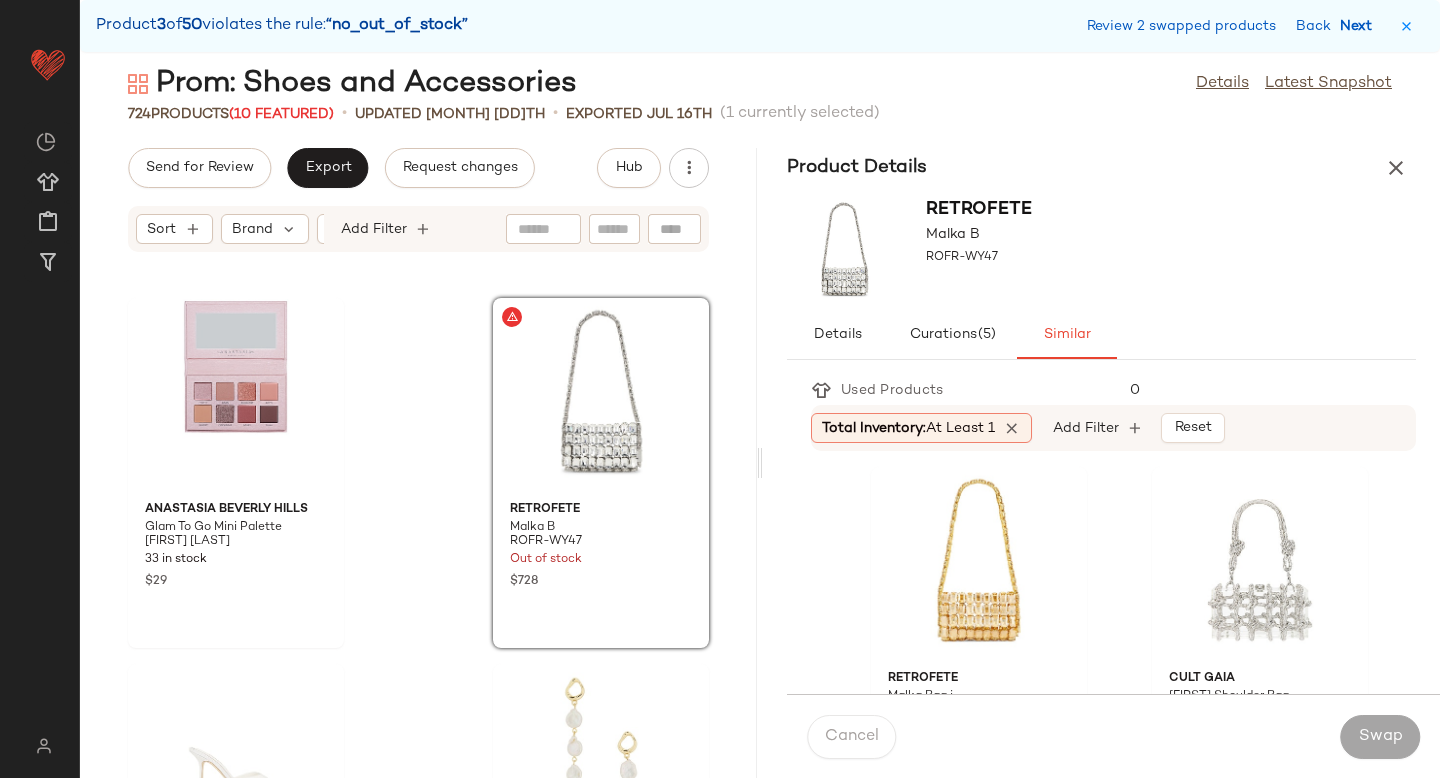 click on "Next" at bounding box center [1360, 26] 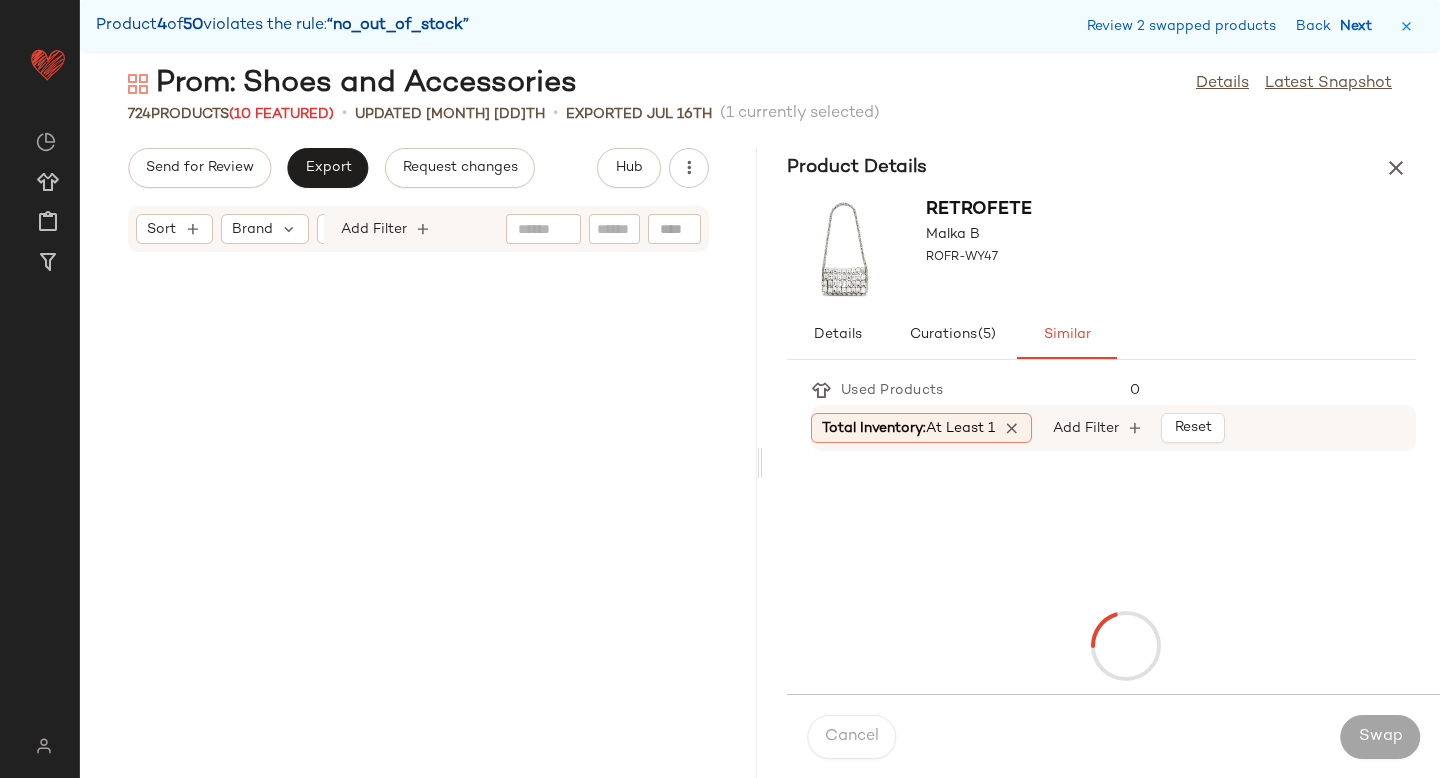 scroll, scrollTop: 20130, scrollLeft: 0, axis: vertical 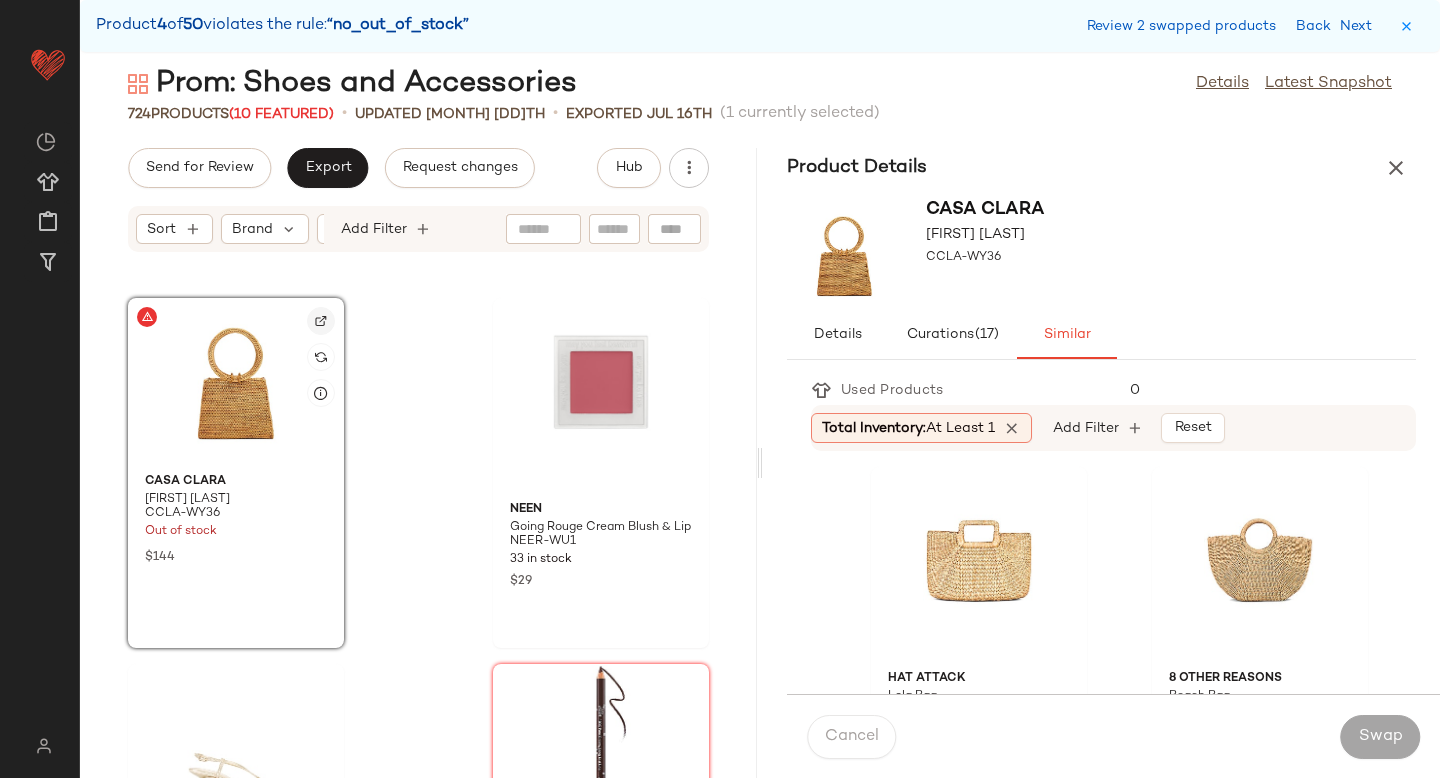 click 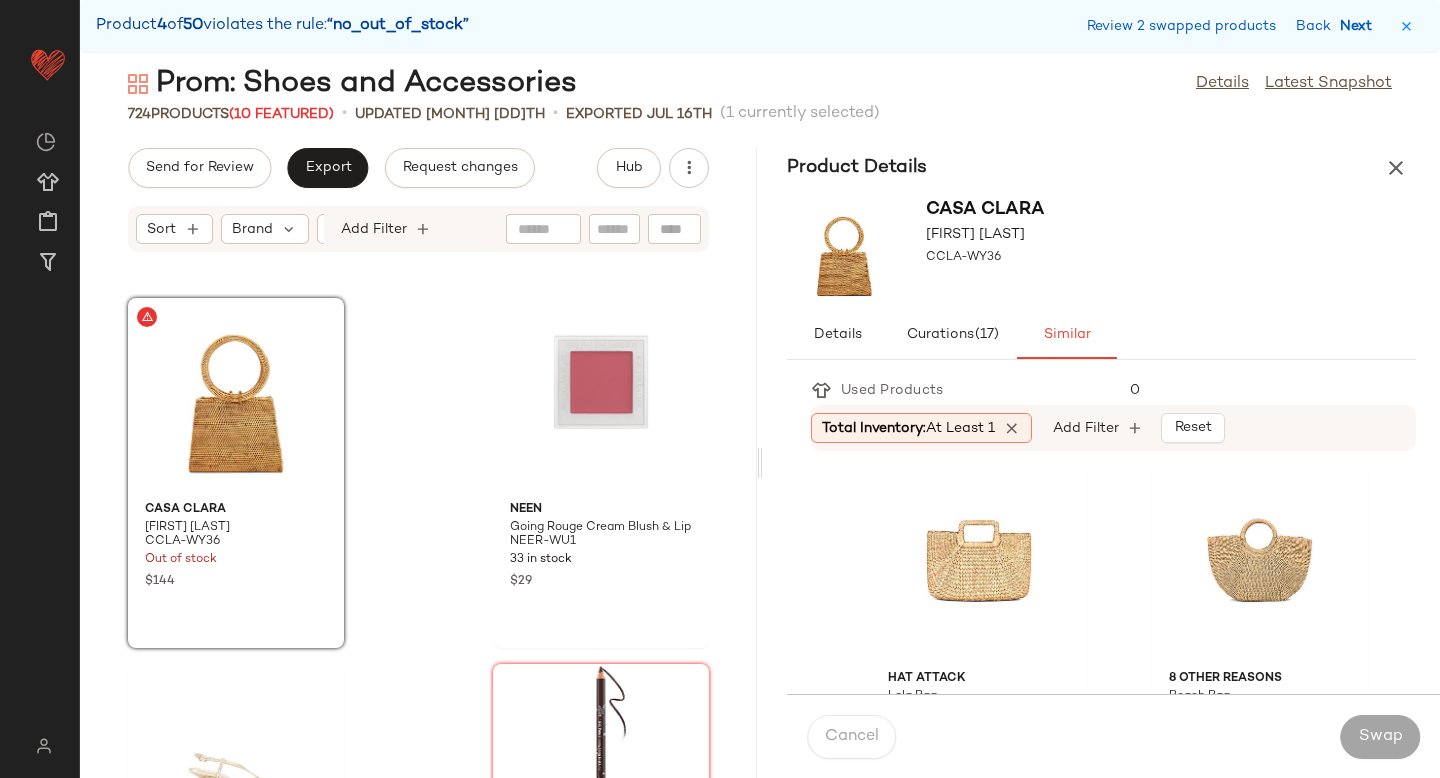 click on "Next" at bounding box center [1360, 26] 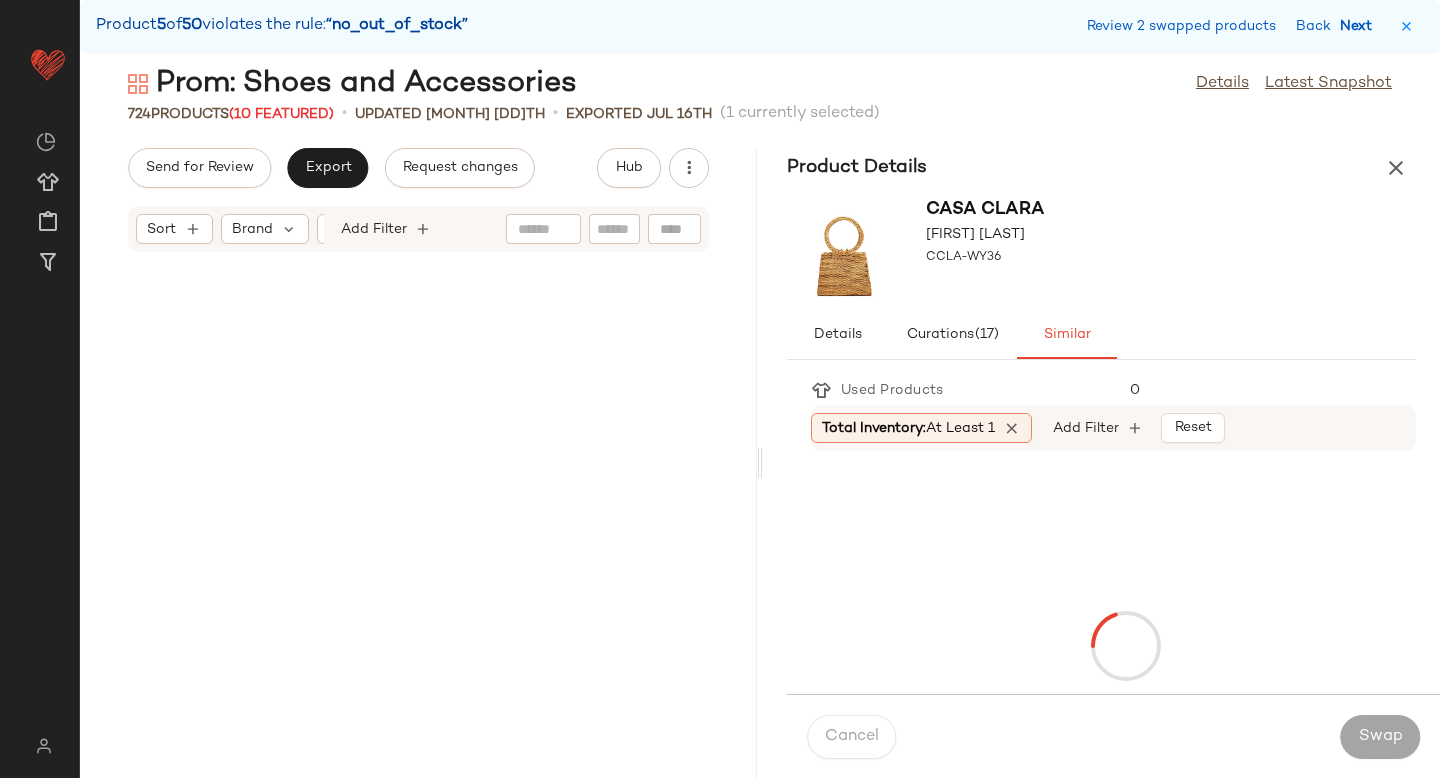 scroll, scrollTop: 20862, scrollLeft: 0, axis: vertical 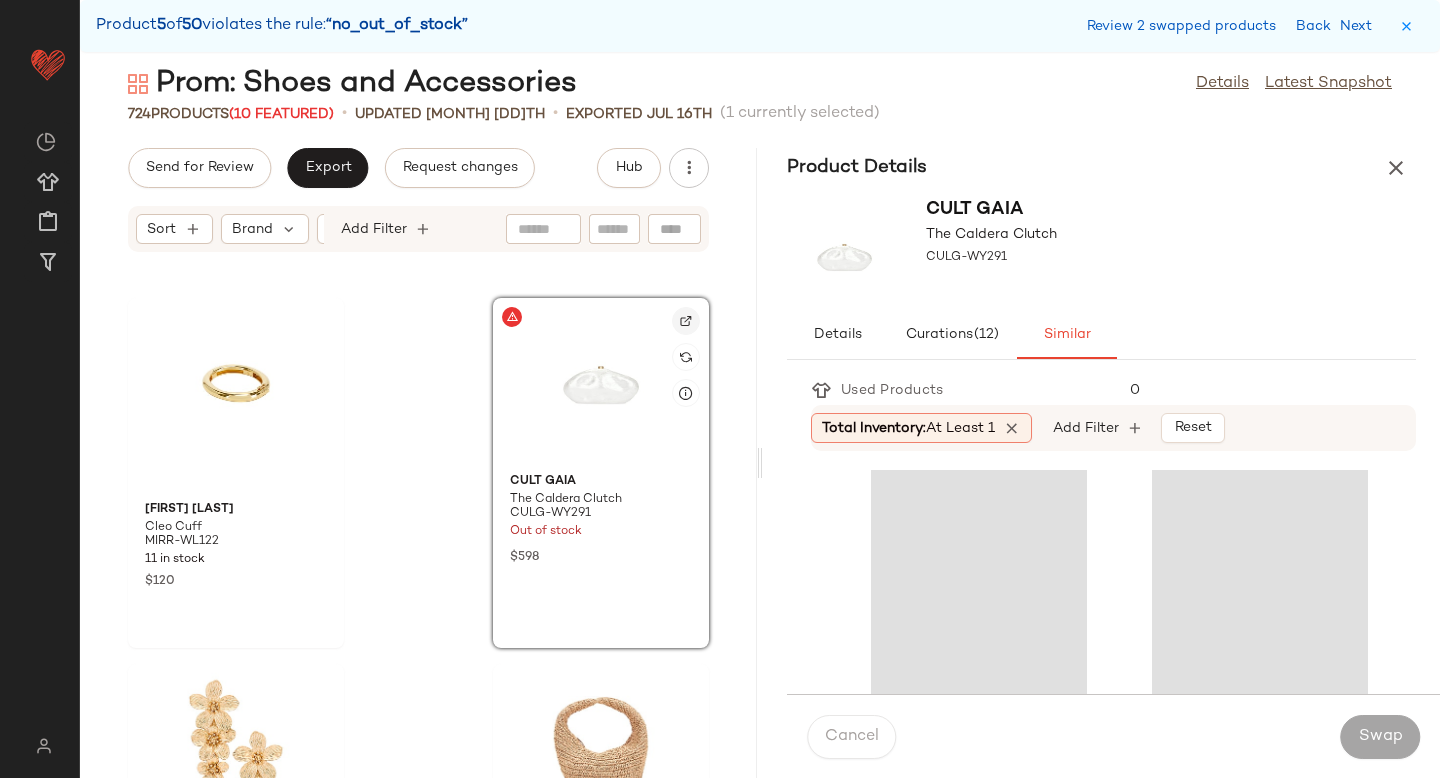 click 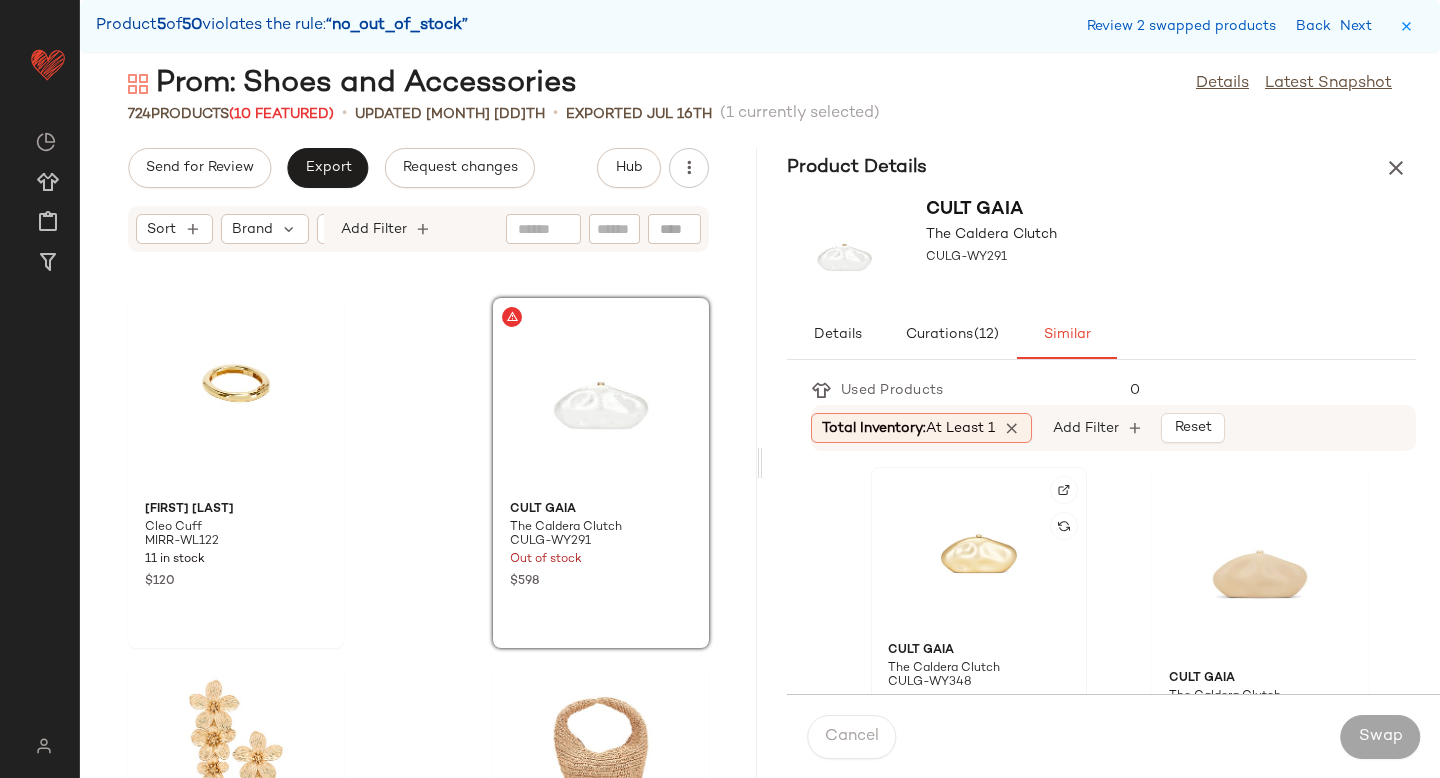 click 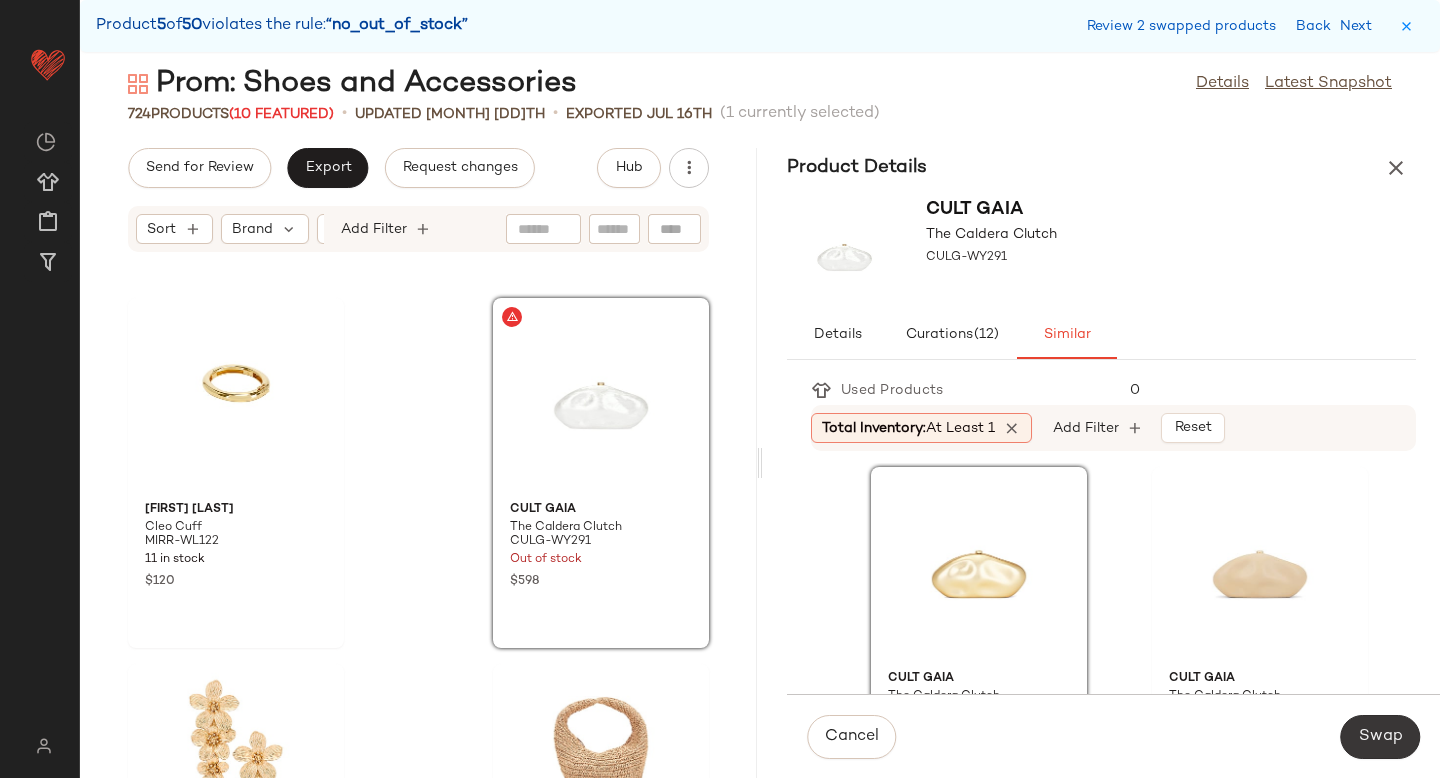 click on "Swap" 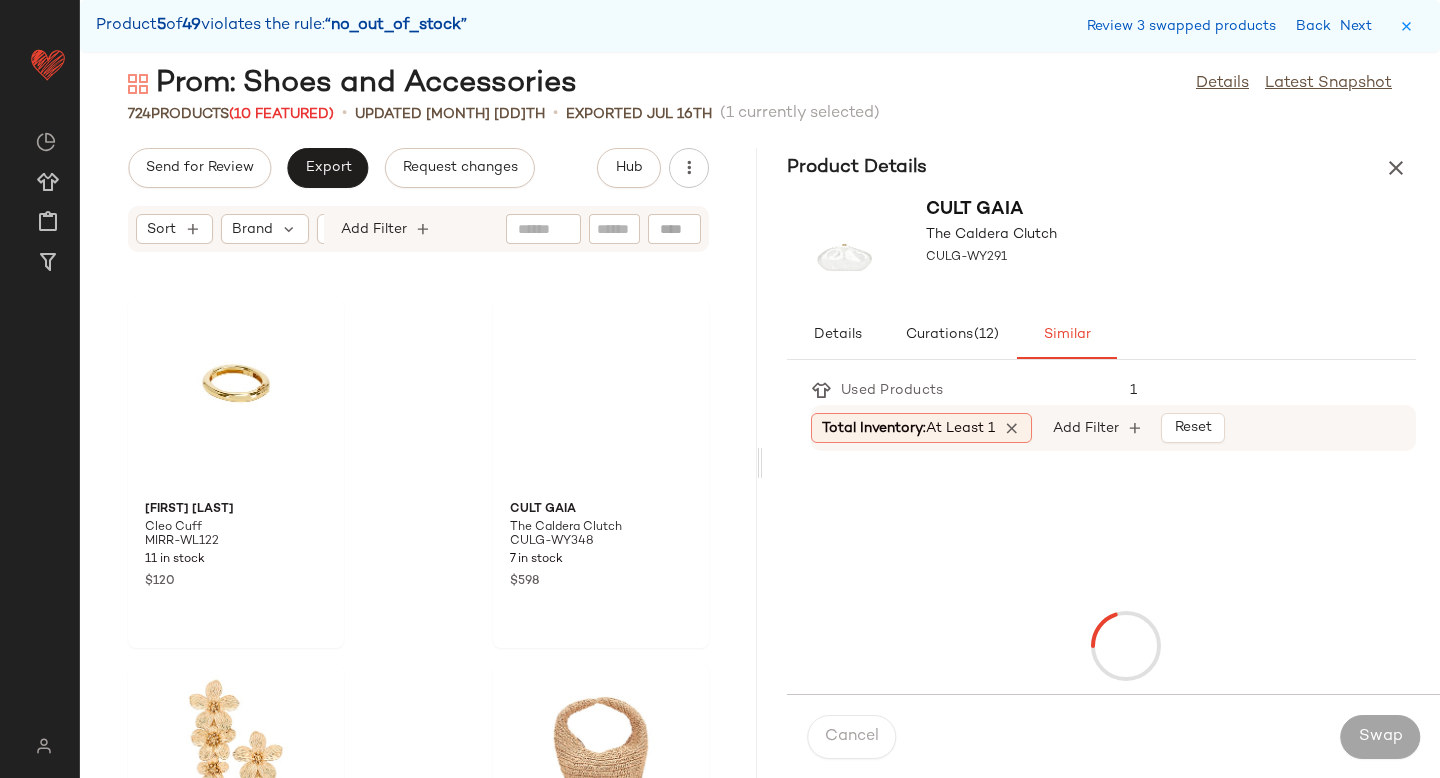 scroll, scrollTop: 21960, scrollLeft: 0, axis: vertical 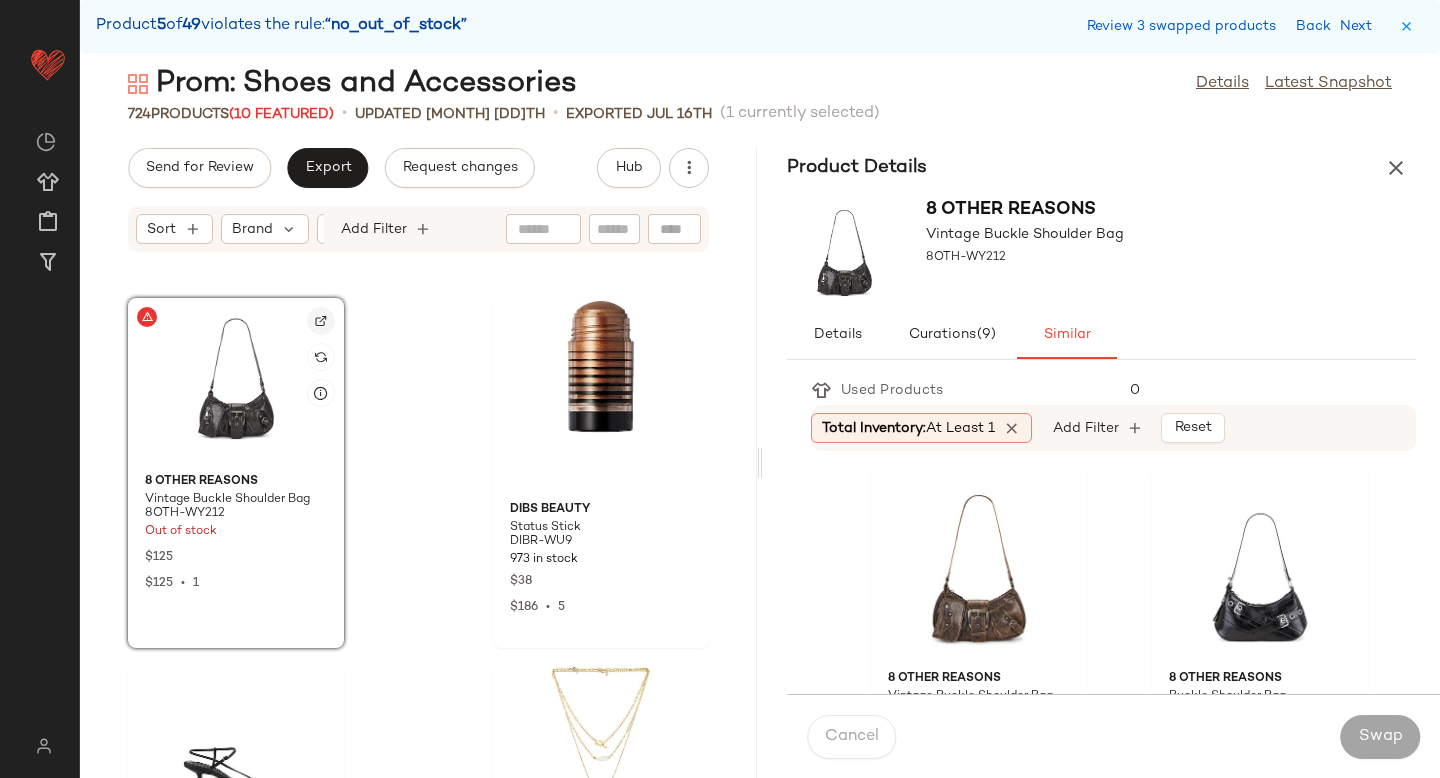 click at bounding box center (321, 321) 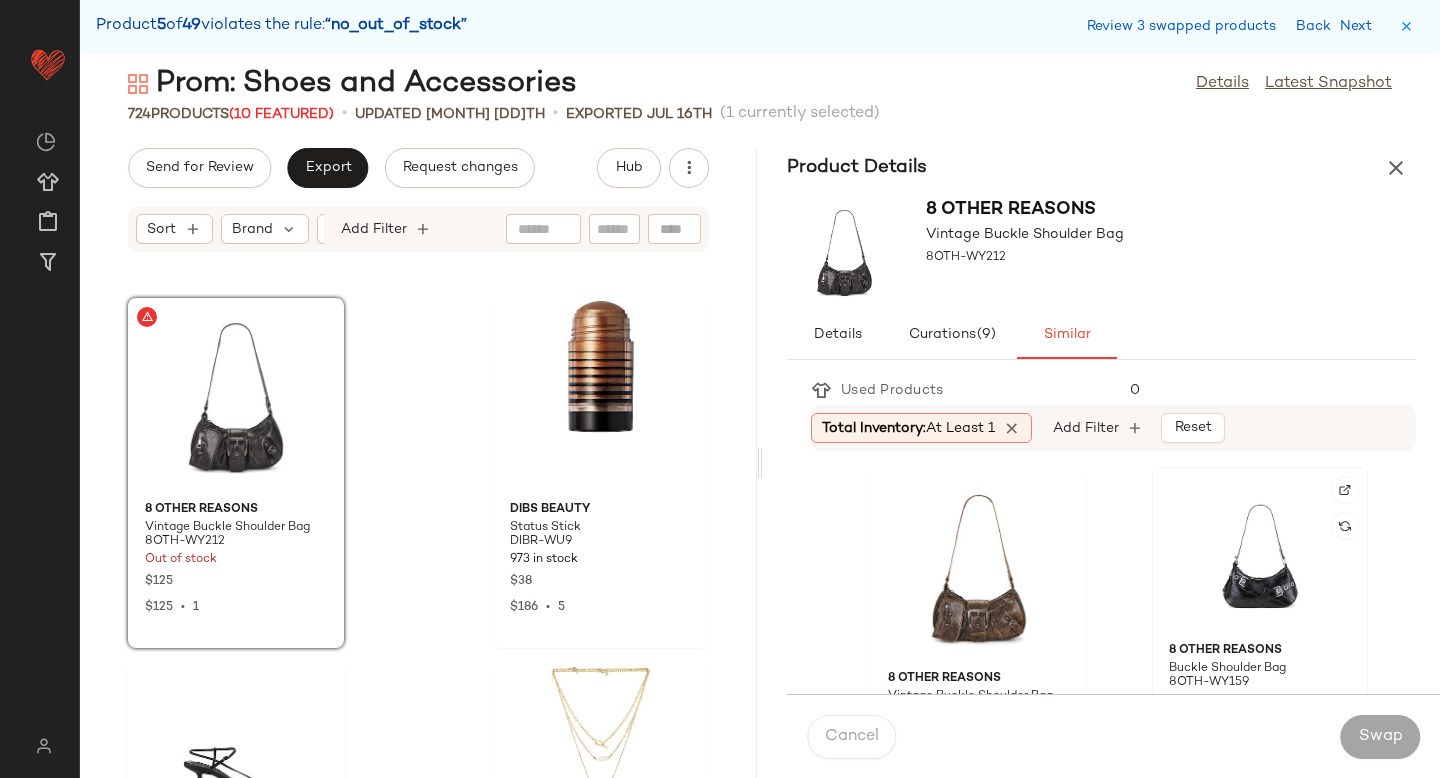 click 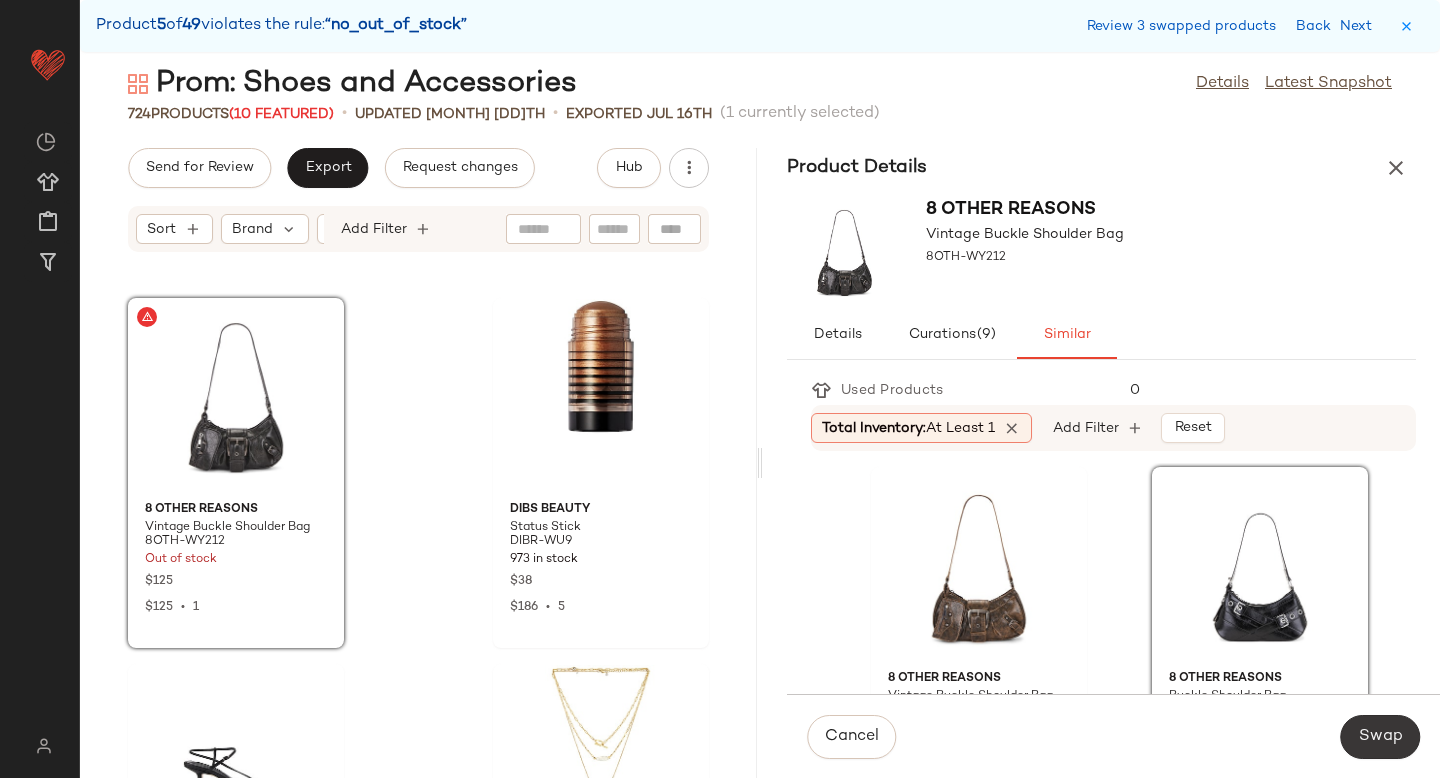 click on "Swap" 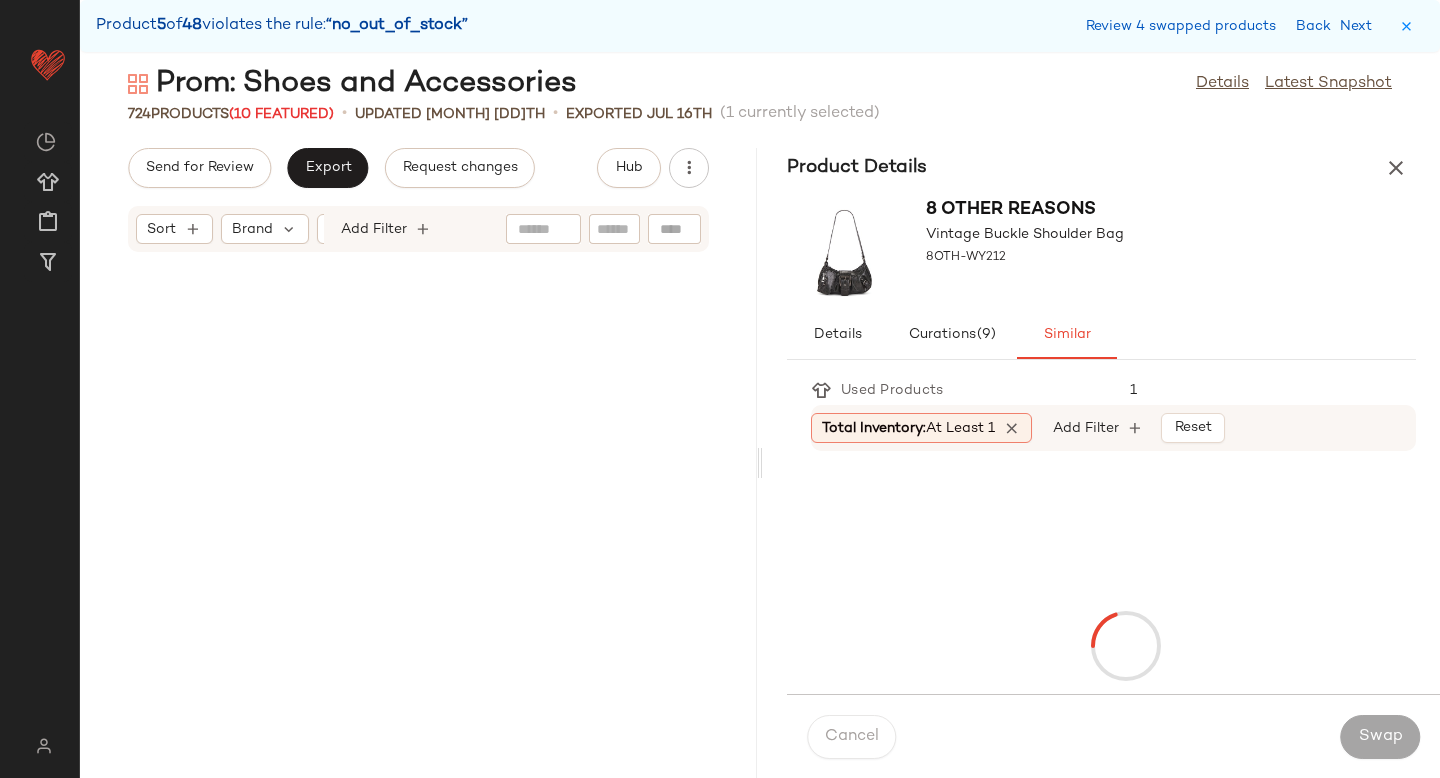 scroll, scrollTop: 25254, scrollLeft: 0, axis: vertical 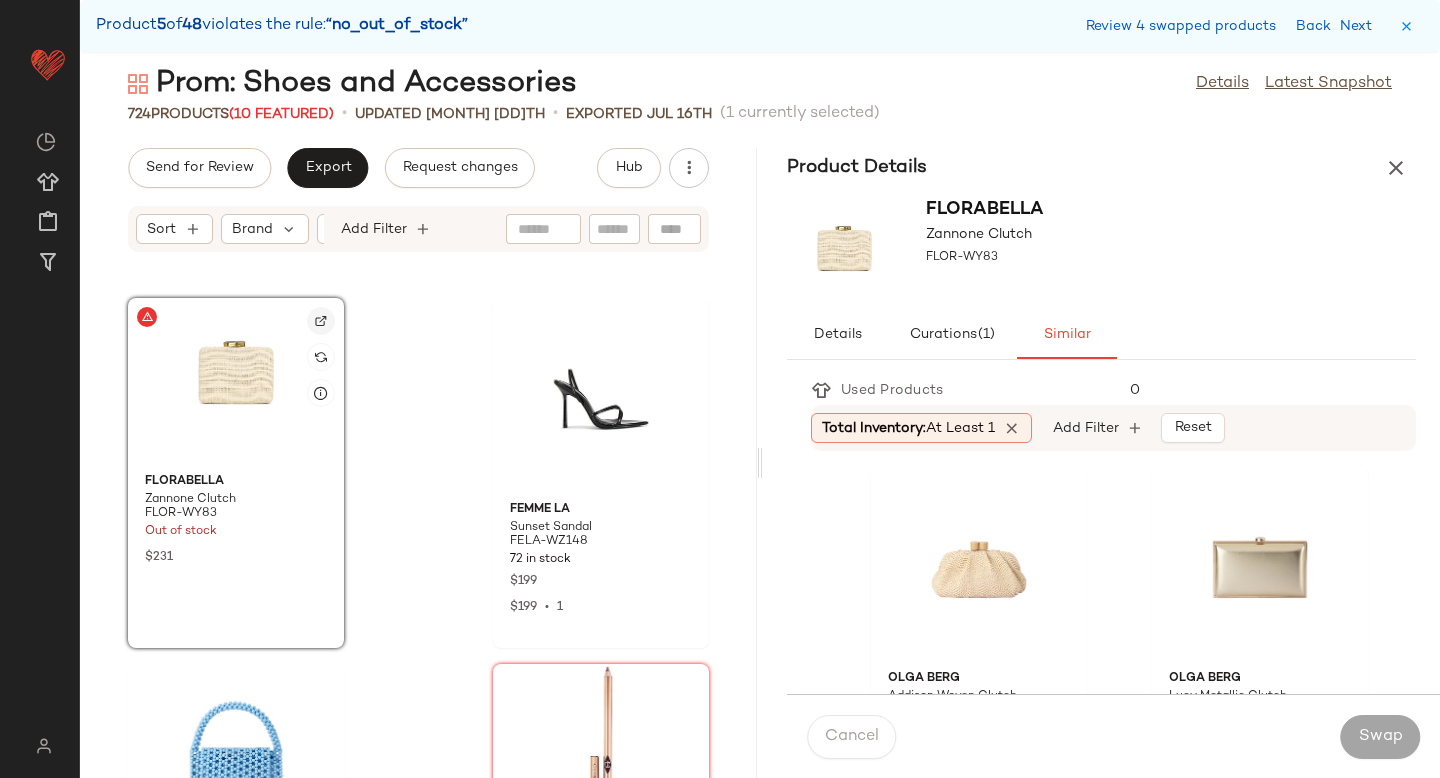 click 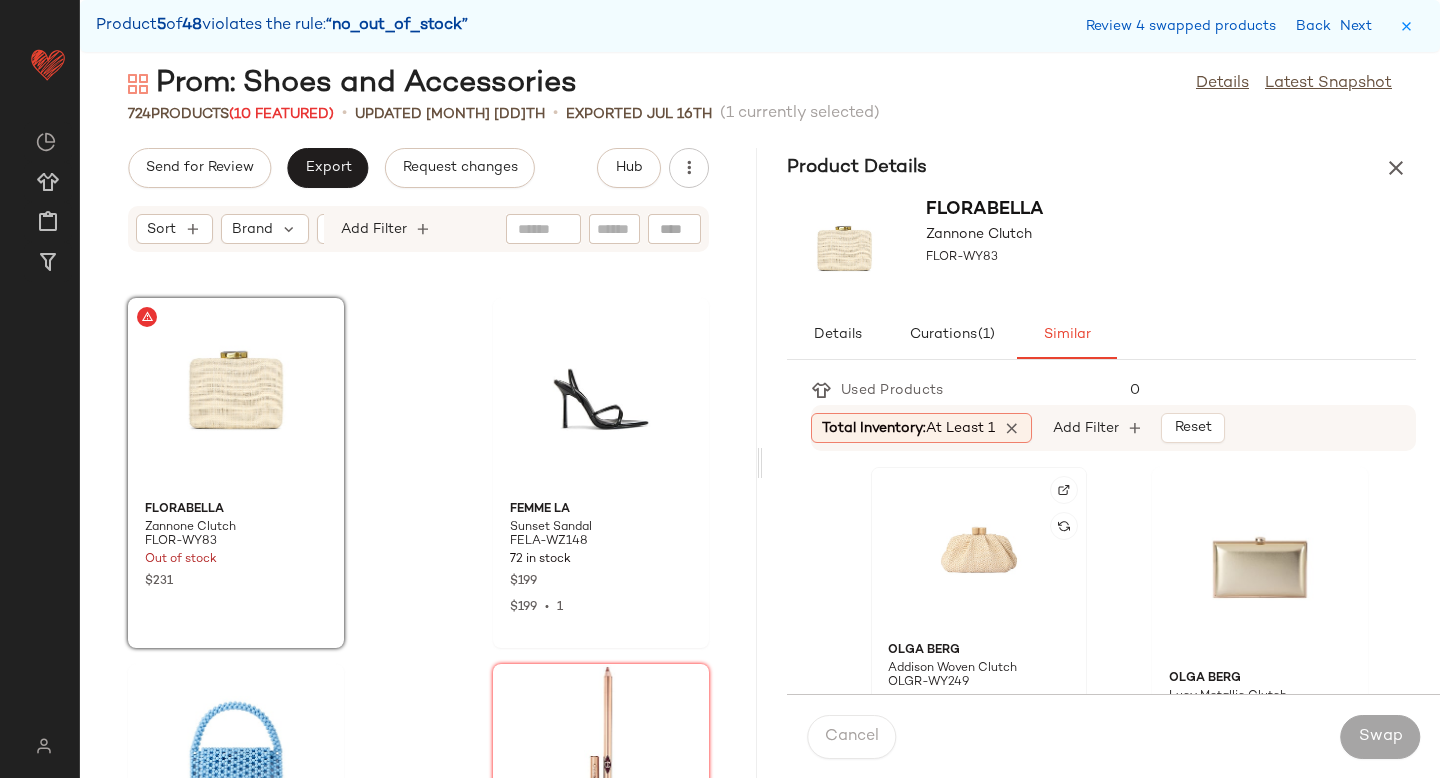 click 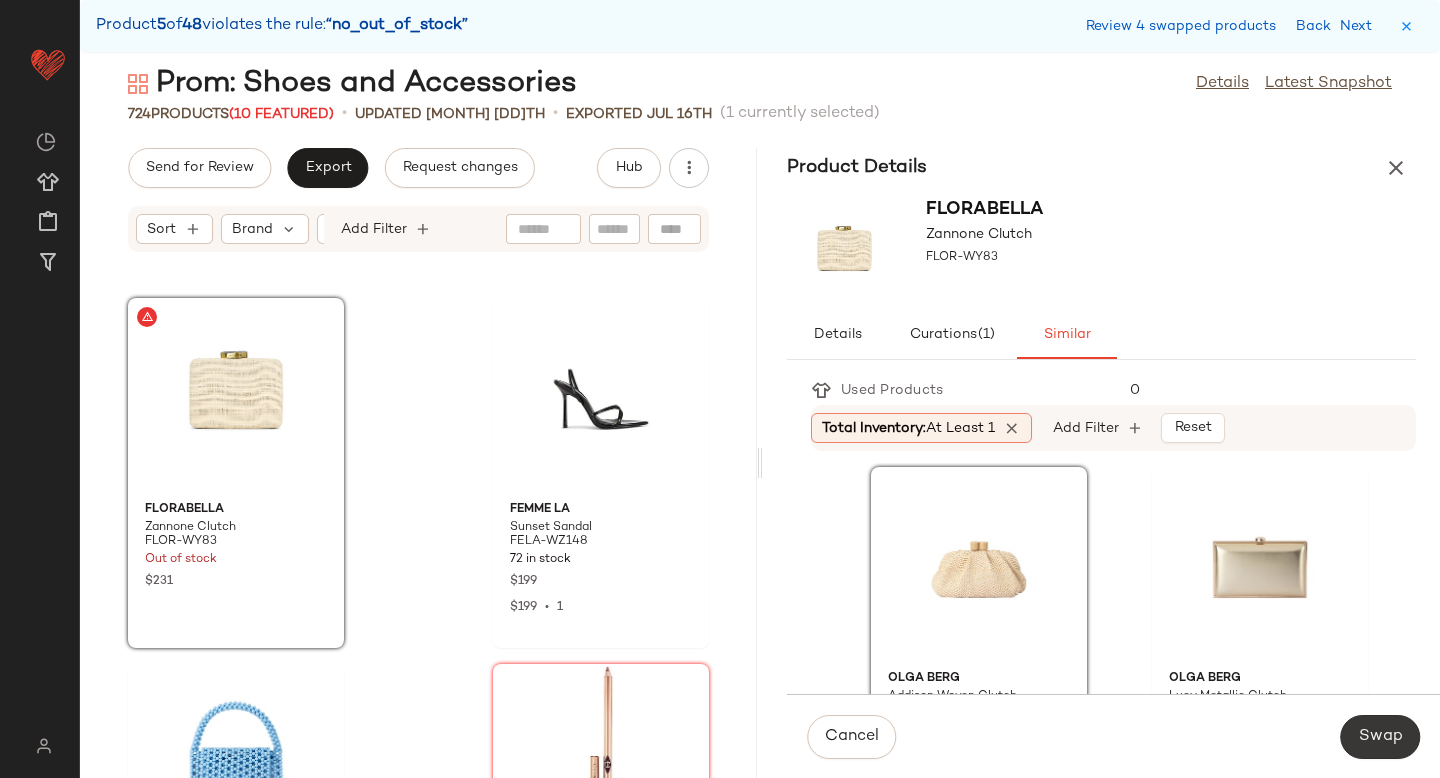 click on "Swap" 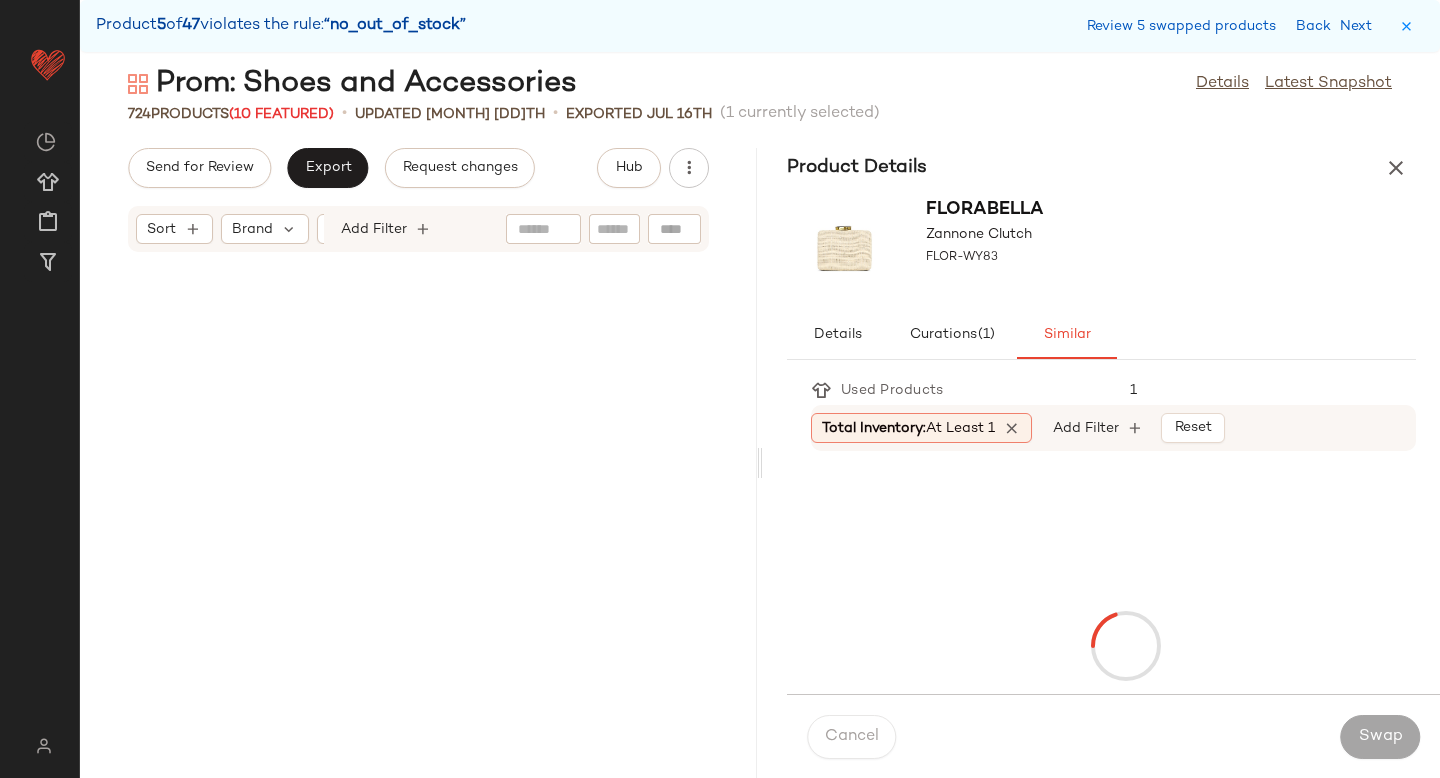 scroll, scrollTop: 28914, scrollLeft: 0, axis: vertical 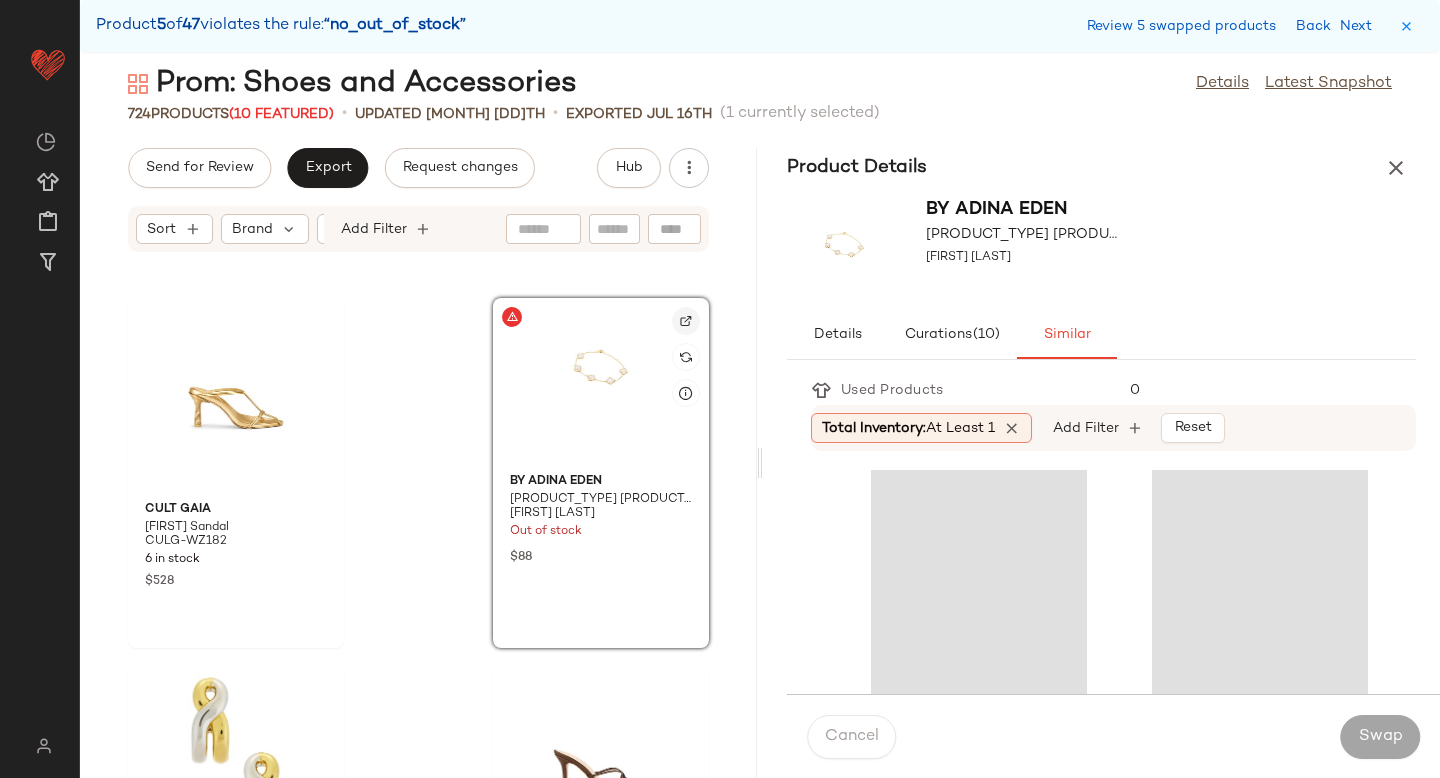 click 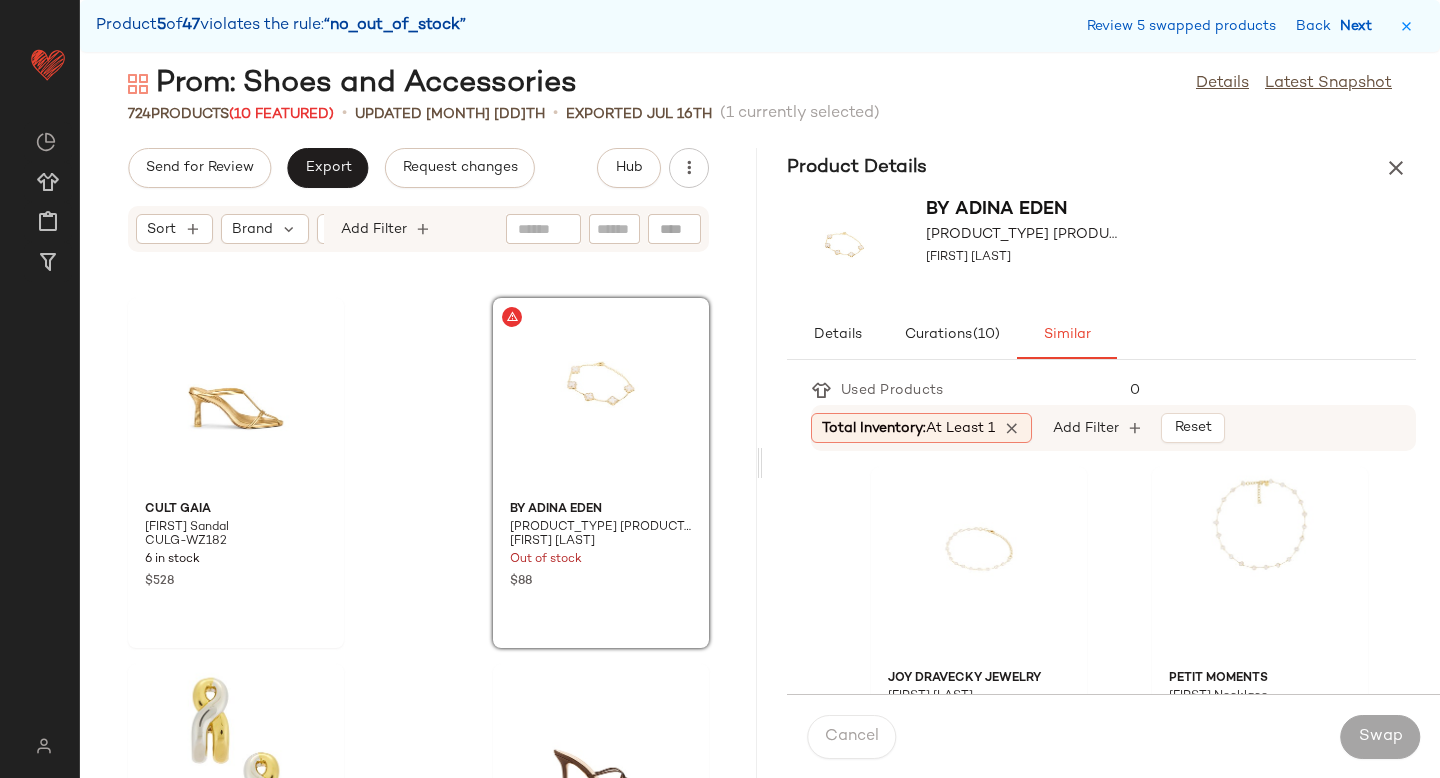 click on "Next" at bounding box center (1360, 26) 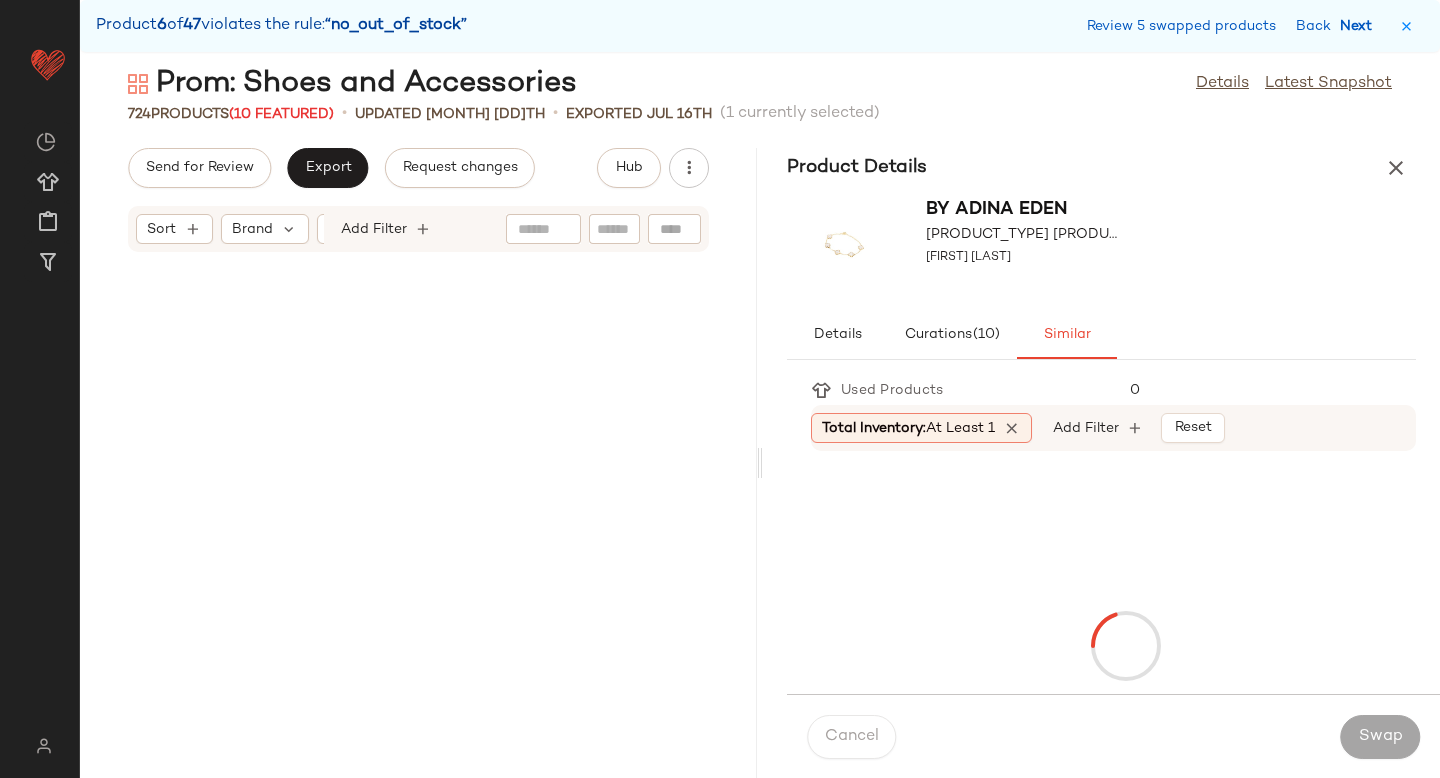 scroll, scrollTop: 43188, scrollLeft: 0, axis: vertical 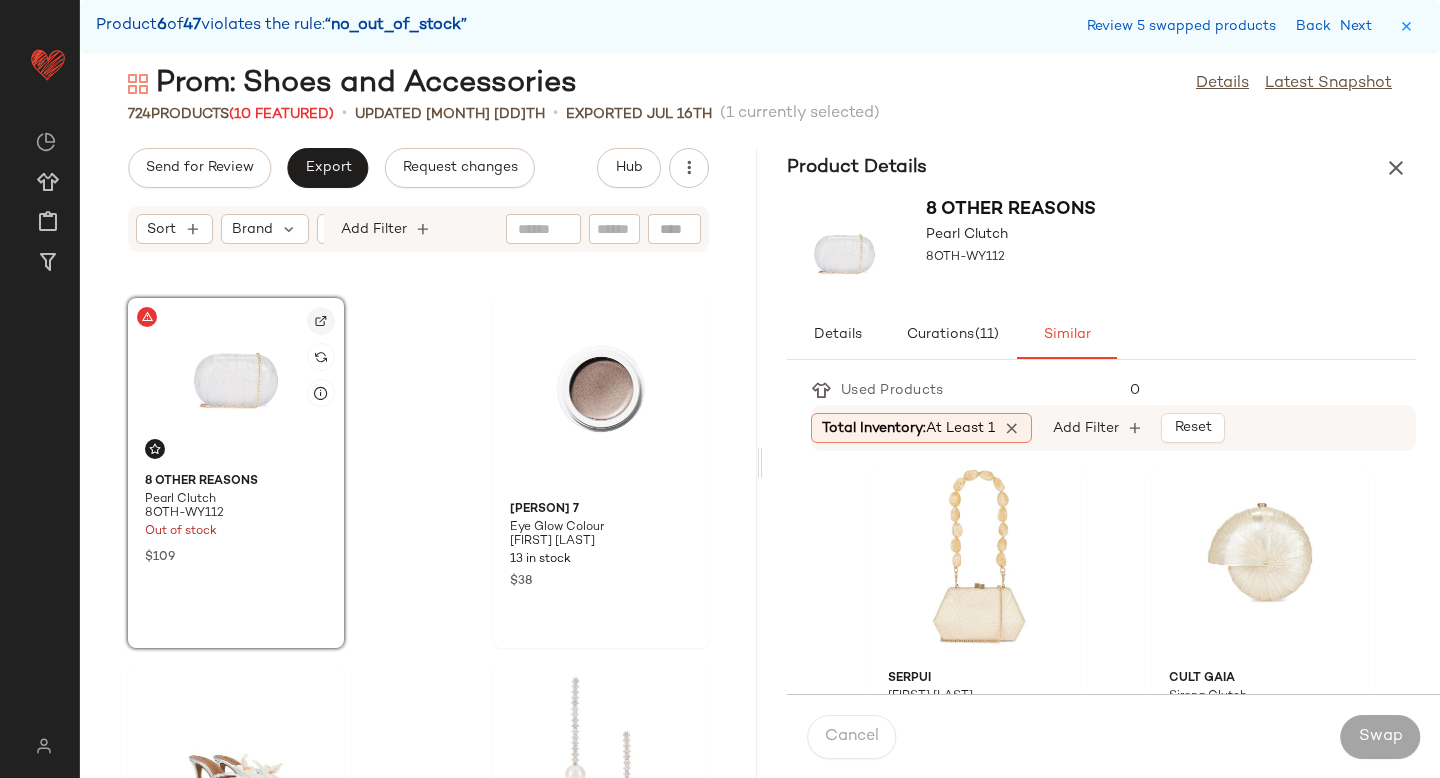 click 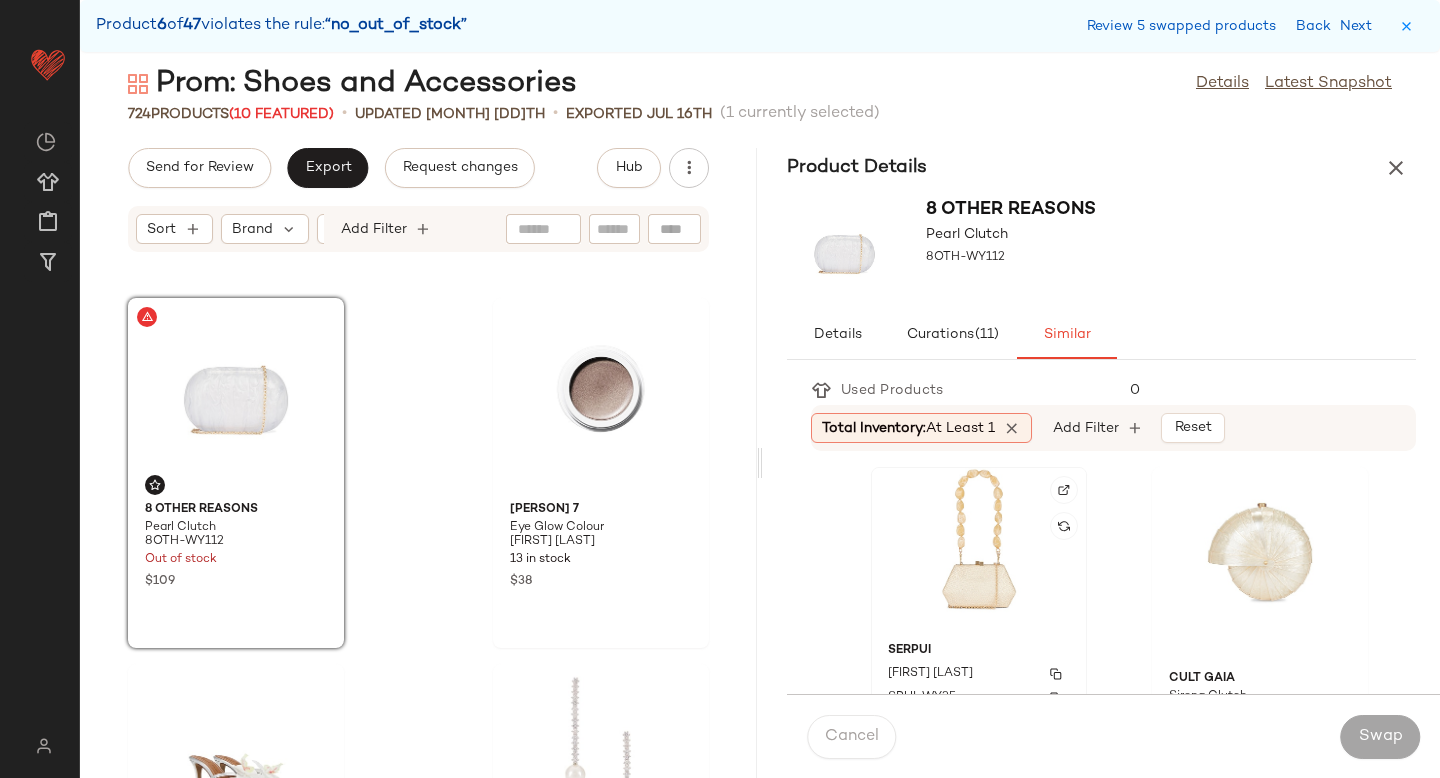 click on "Serpui" at bounding box center (979, 651) 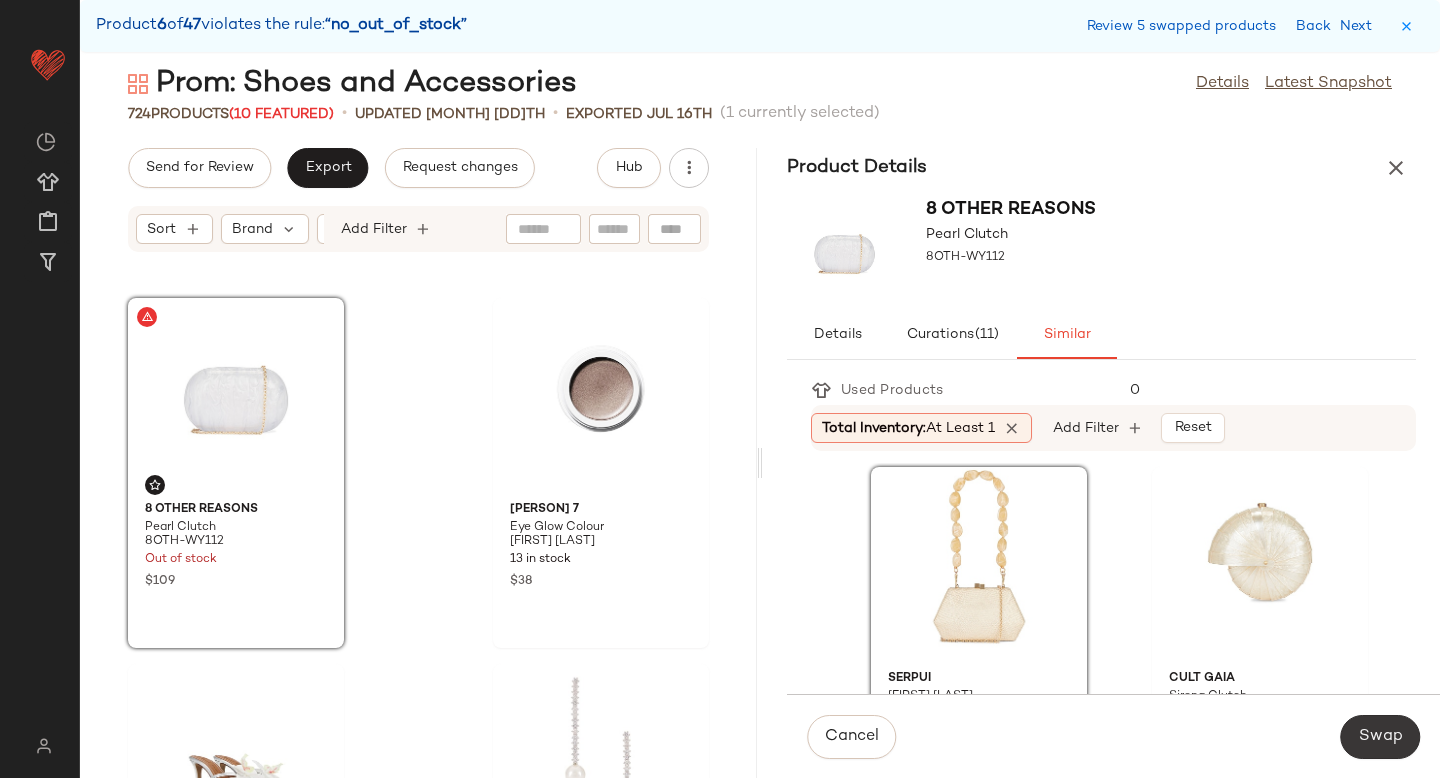 click on "Swap" at bounding box center [1380, 737] 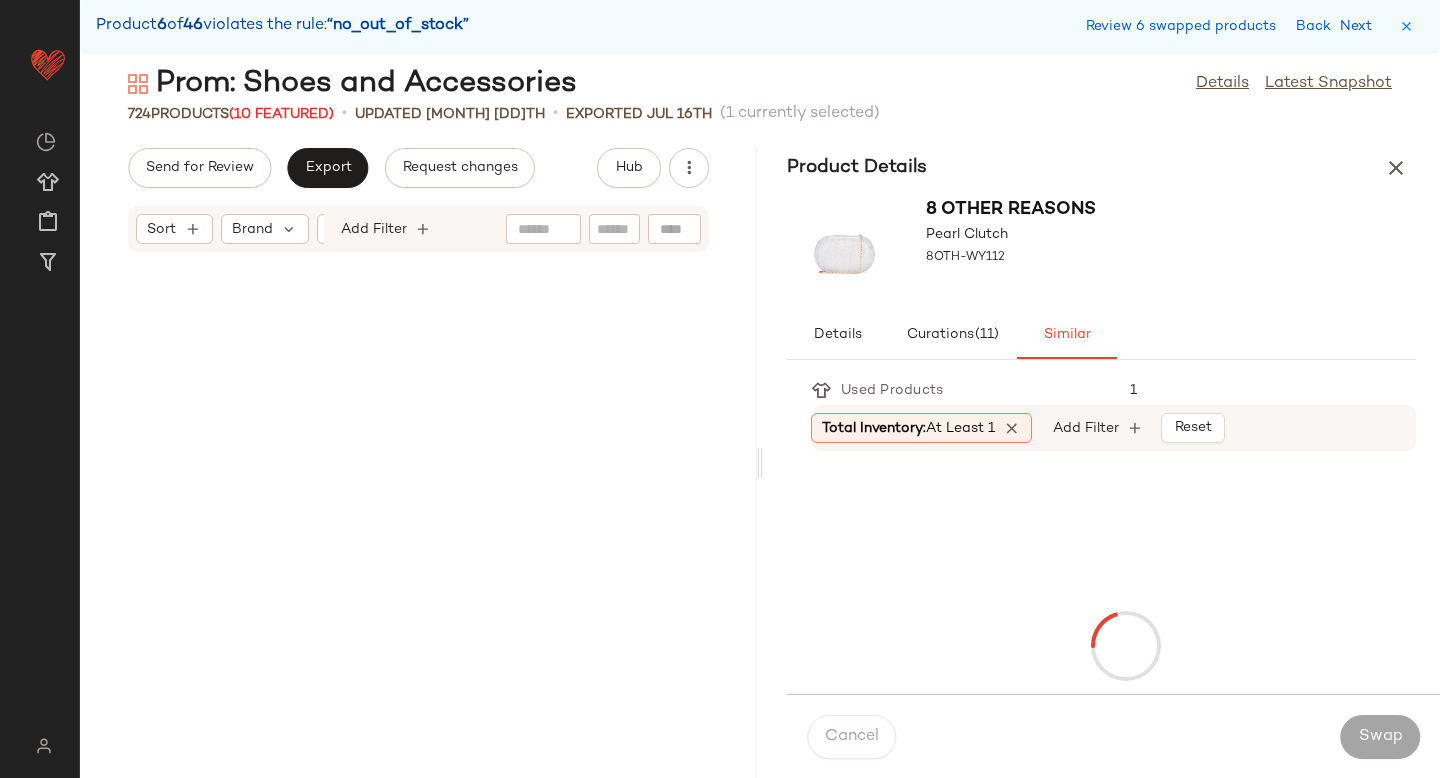 scroll, scrollTop: 45384, scrollLeft: 0, axis: vertical 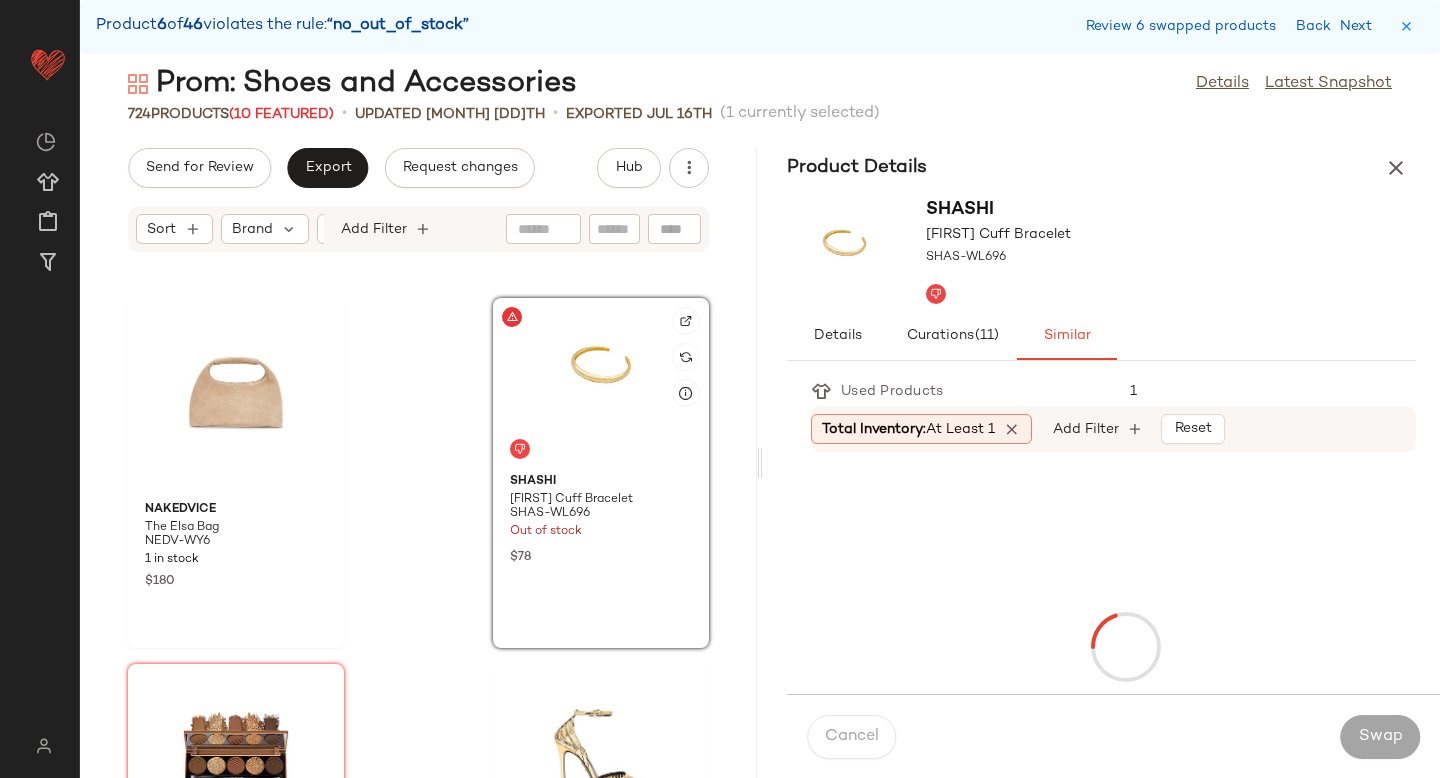 click 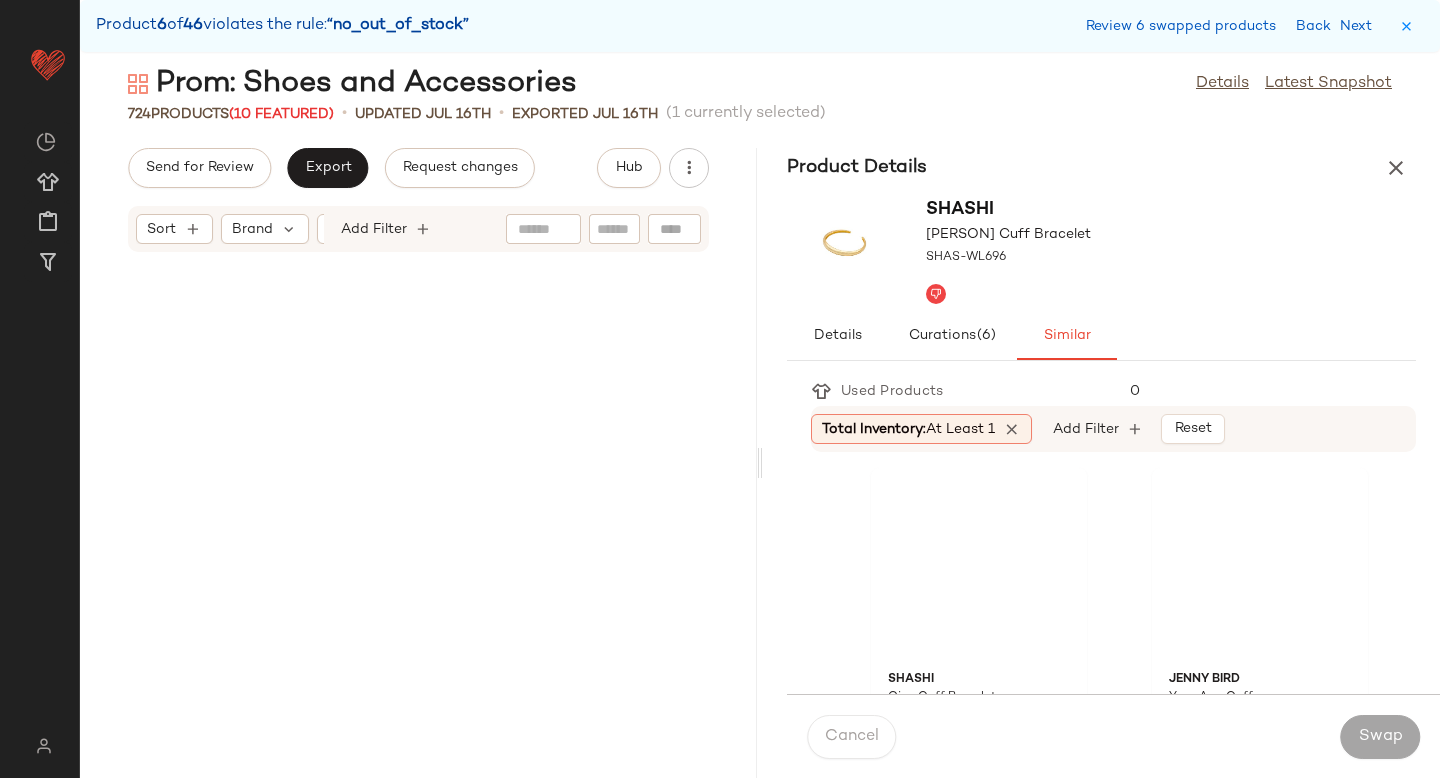 scroll, scrollTop: 0, scrollLeft: 0, axis: both 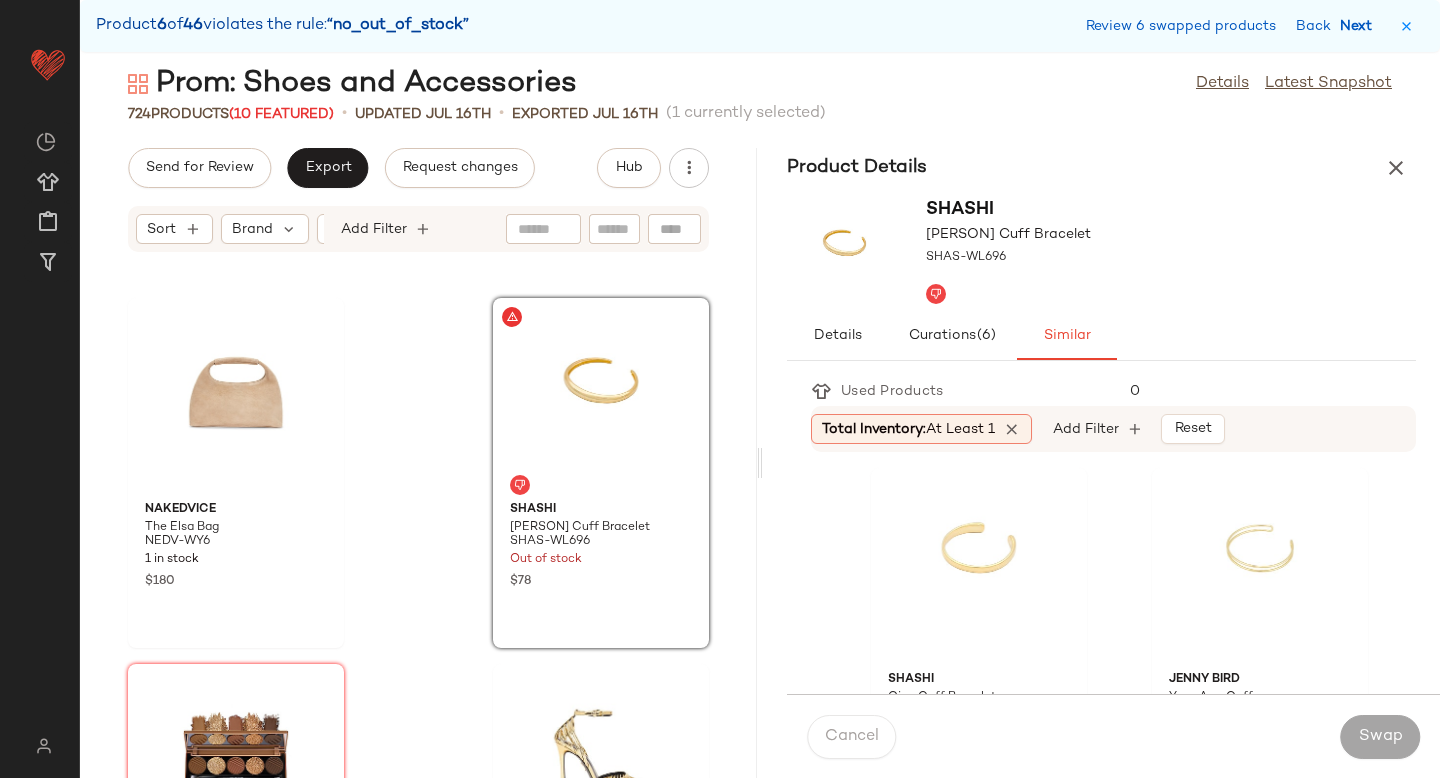 click on "Next" at bounding box center [1360, 26] 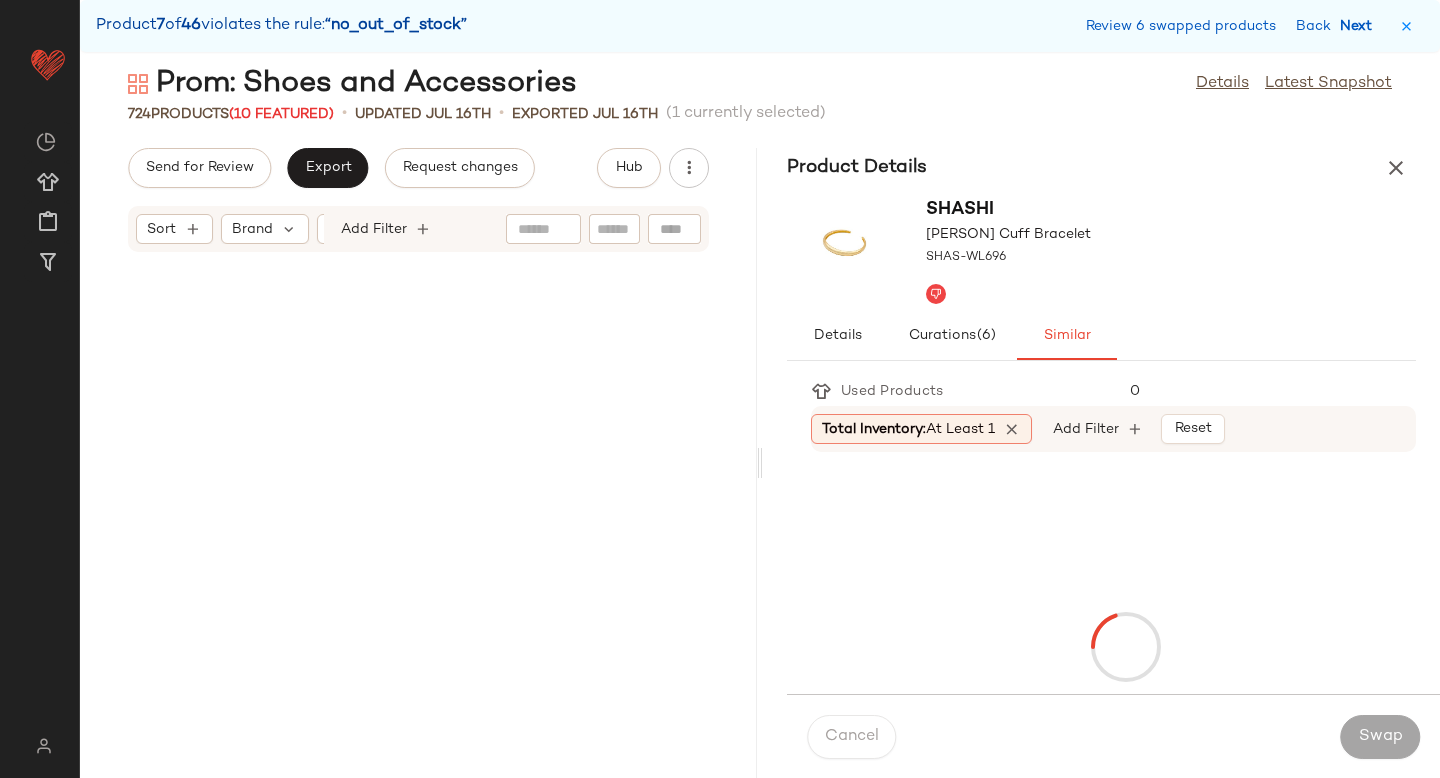 scroll, scrollTop: 46482, scrollLeft: 0, axis: vertical 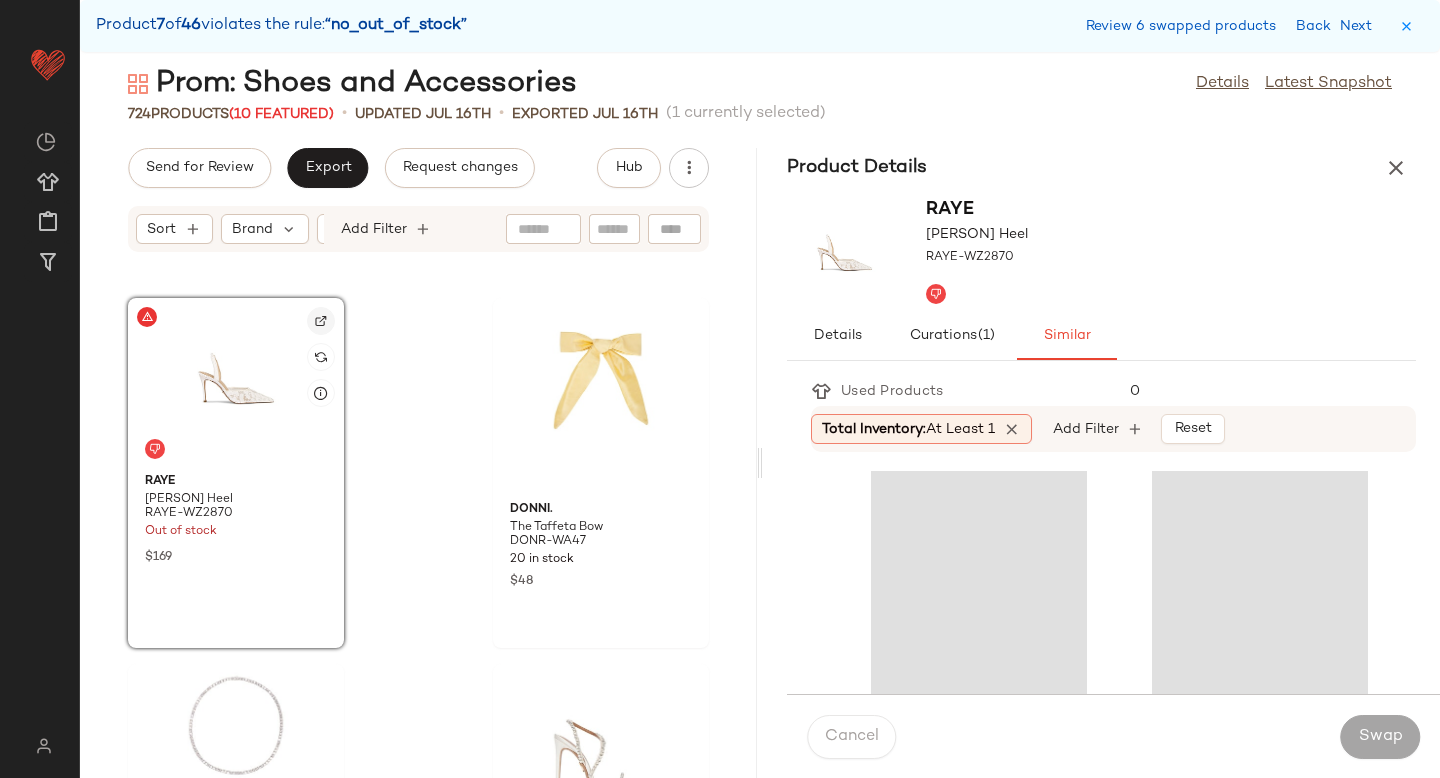 click 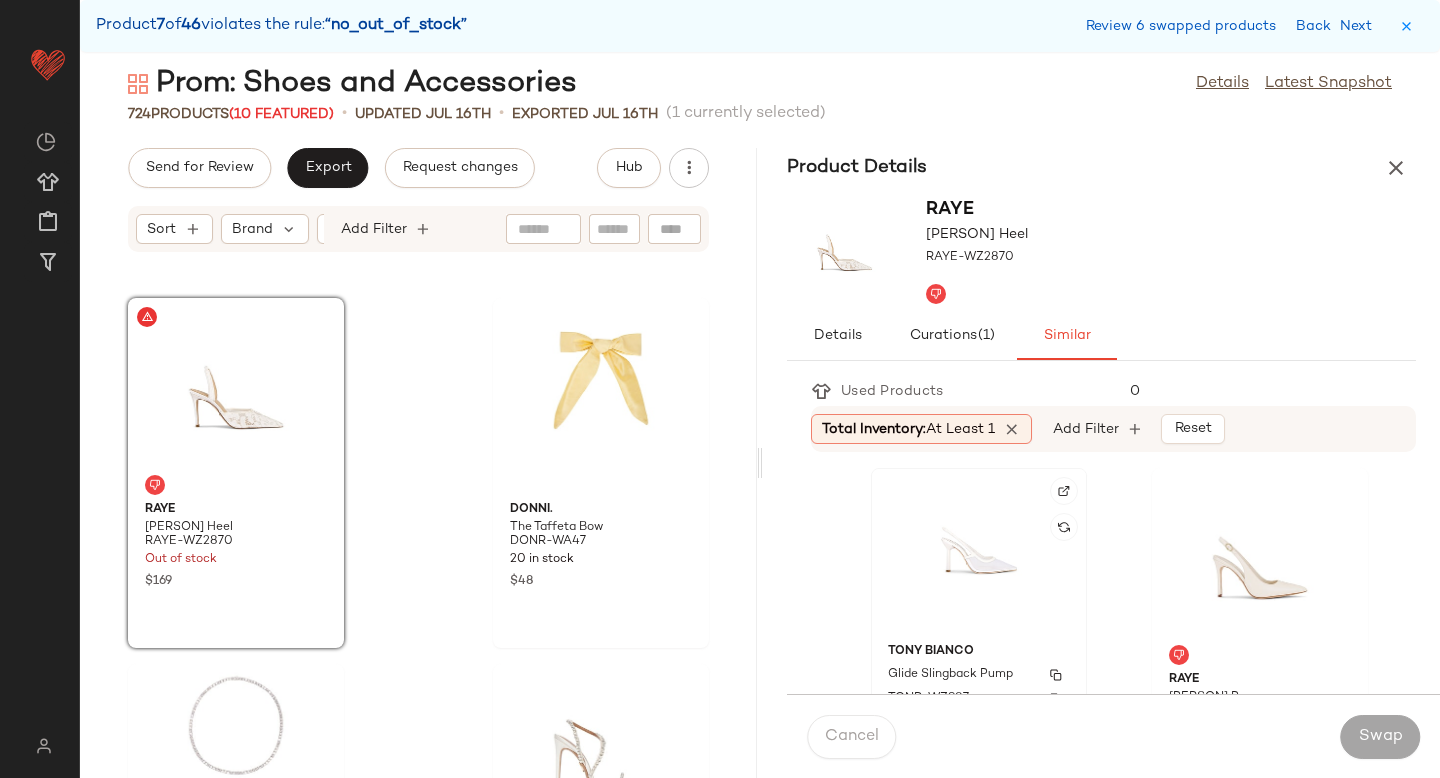click on "[BRAND] [BRAND] [BRAND] [PRODUCT] [PRODUCT] [PRODUCT] [PRODUCT] [NUMBER] in stock $[PRICE]" 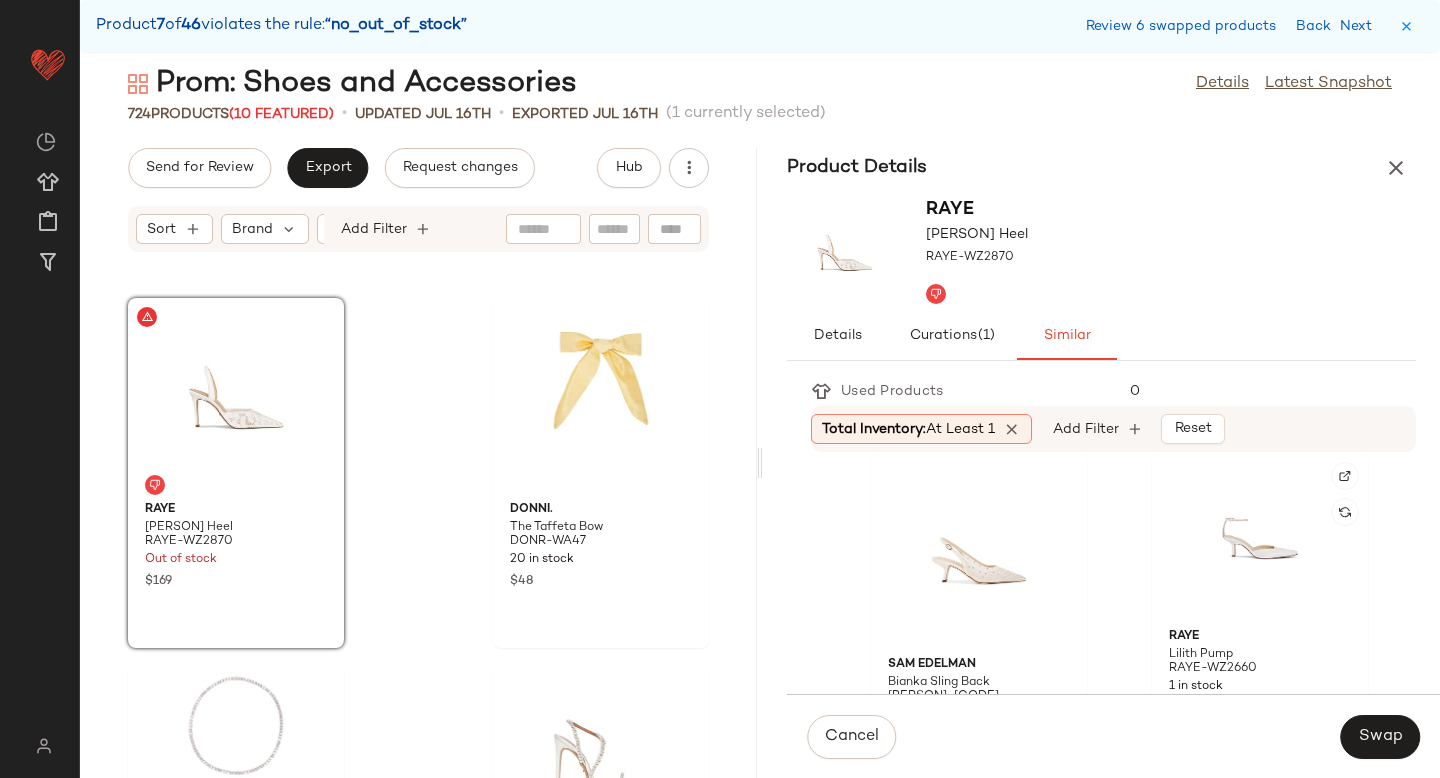 scroll, scrollTop: 1114, scrollLeft: 0, axis: vertical 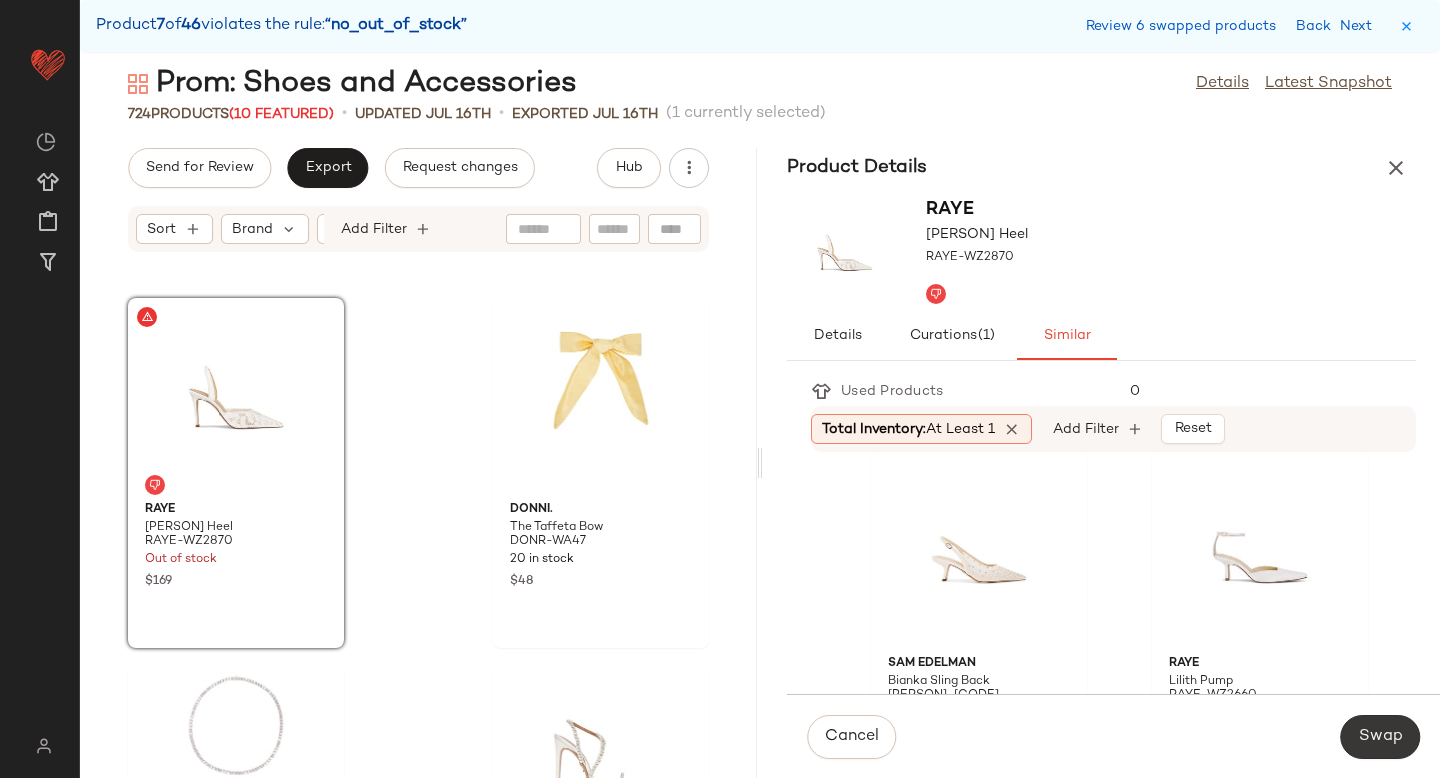 click on "Swap" at bounding box center (1380, 737) 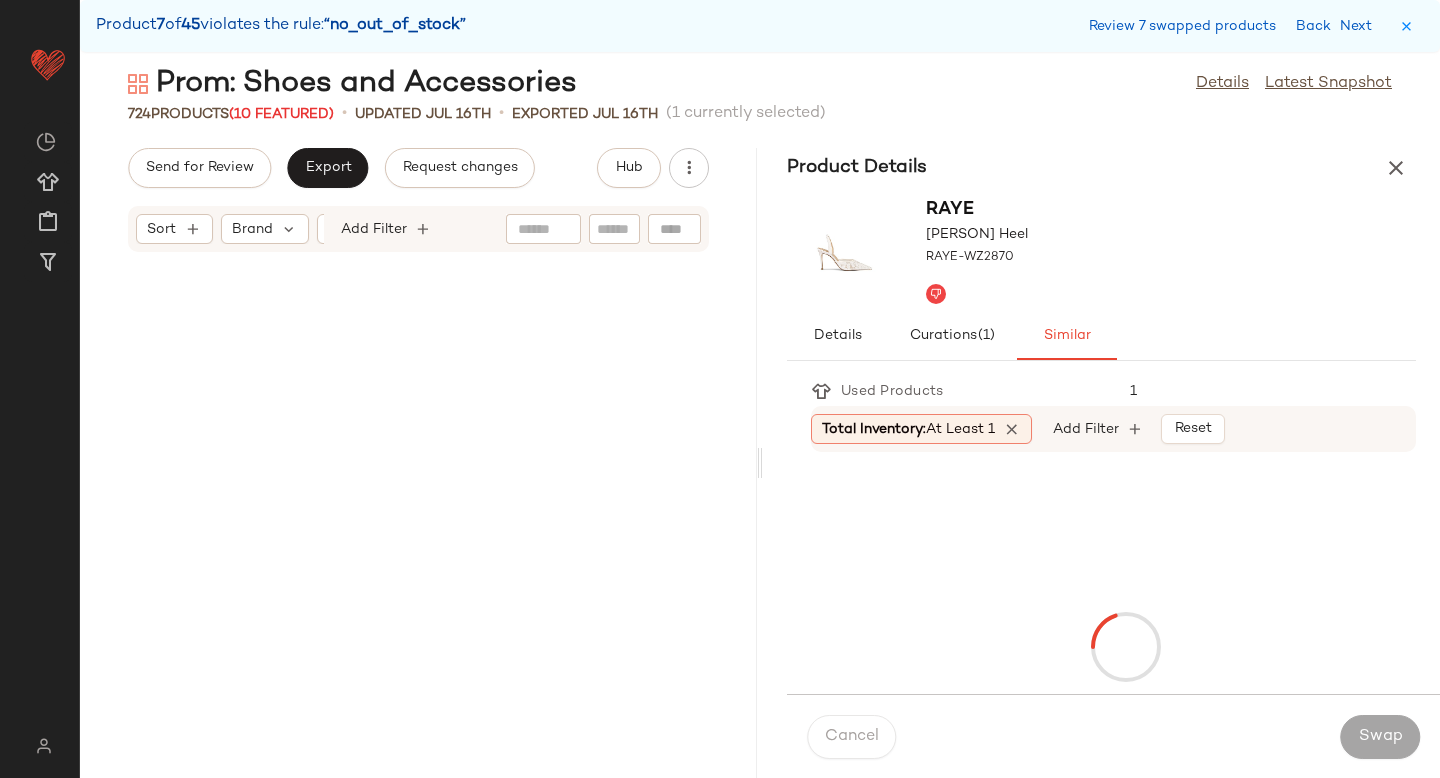 scroll, scrollTop: 47214, scrollLeft: 0, axis: vertical 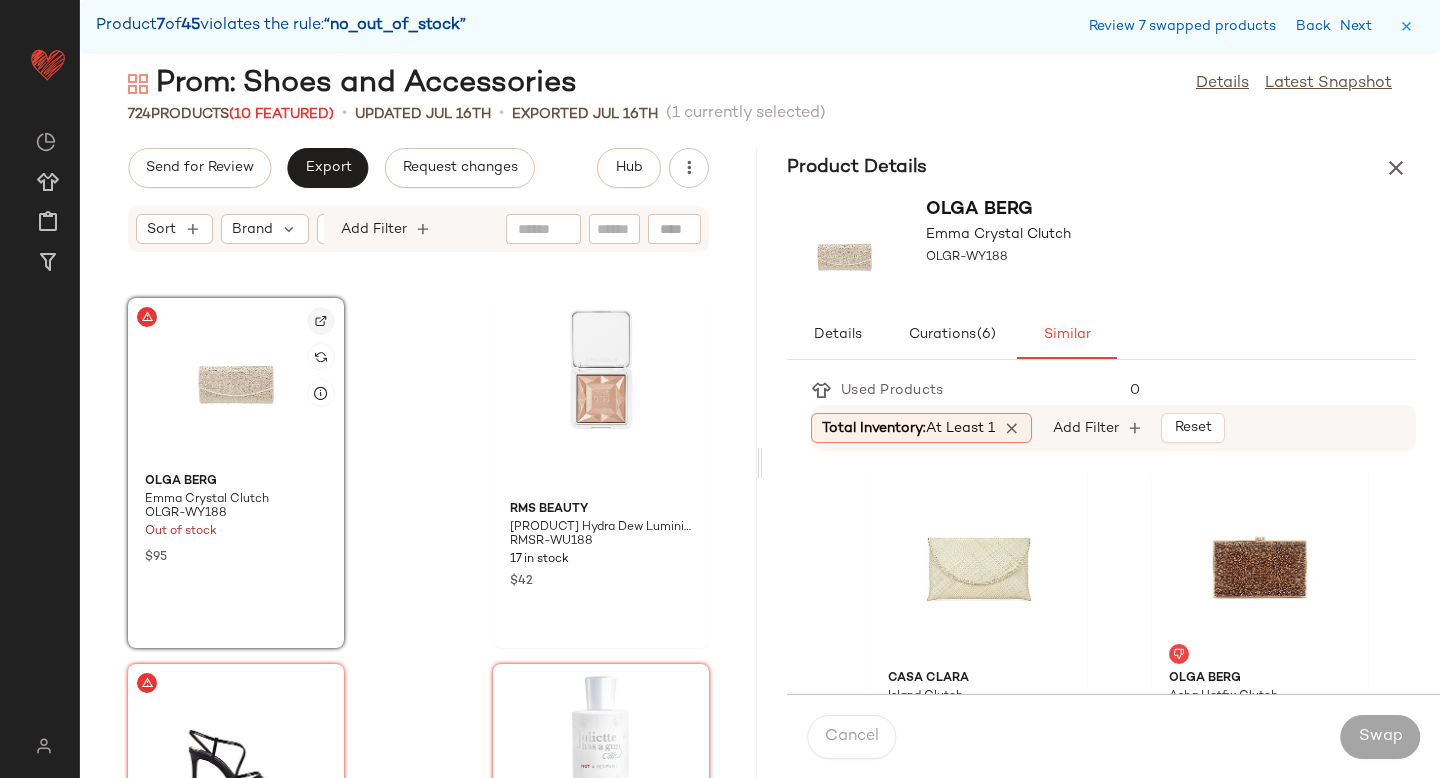click 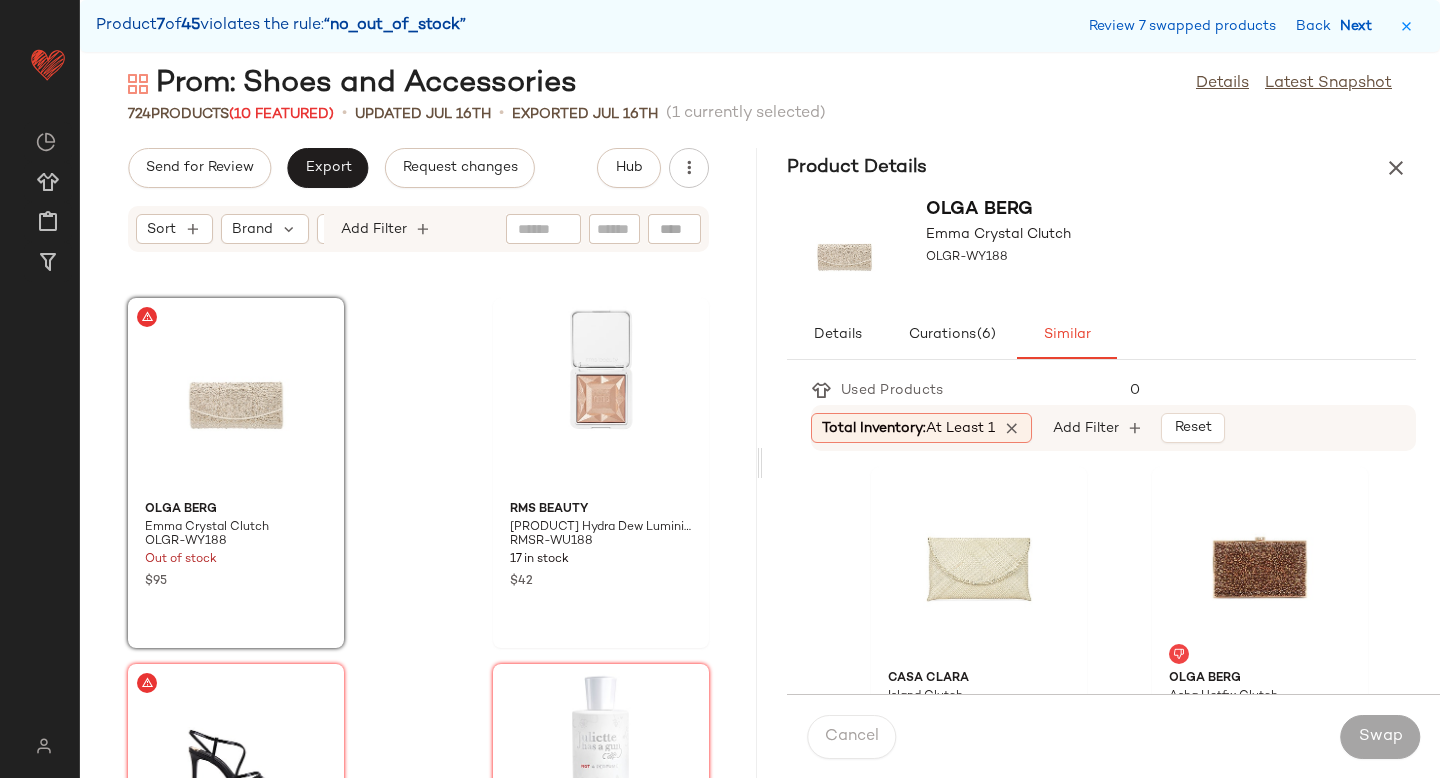 click on "Next" at bounding box center (1360, 26) 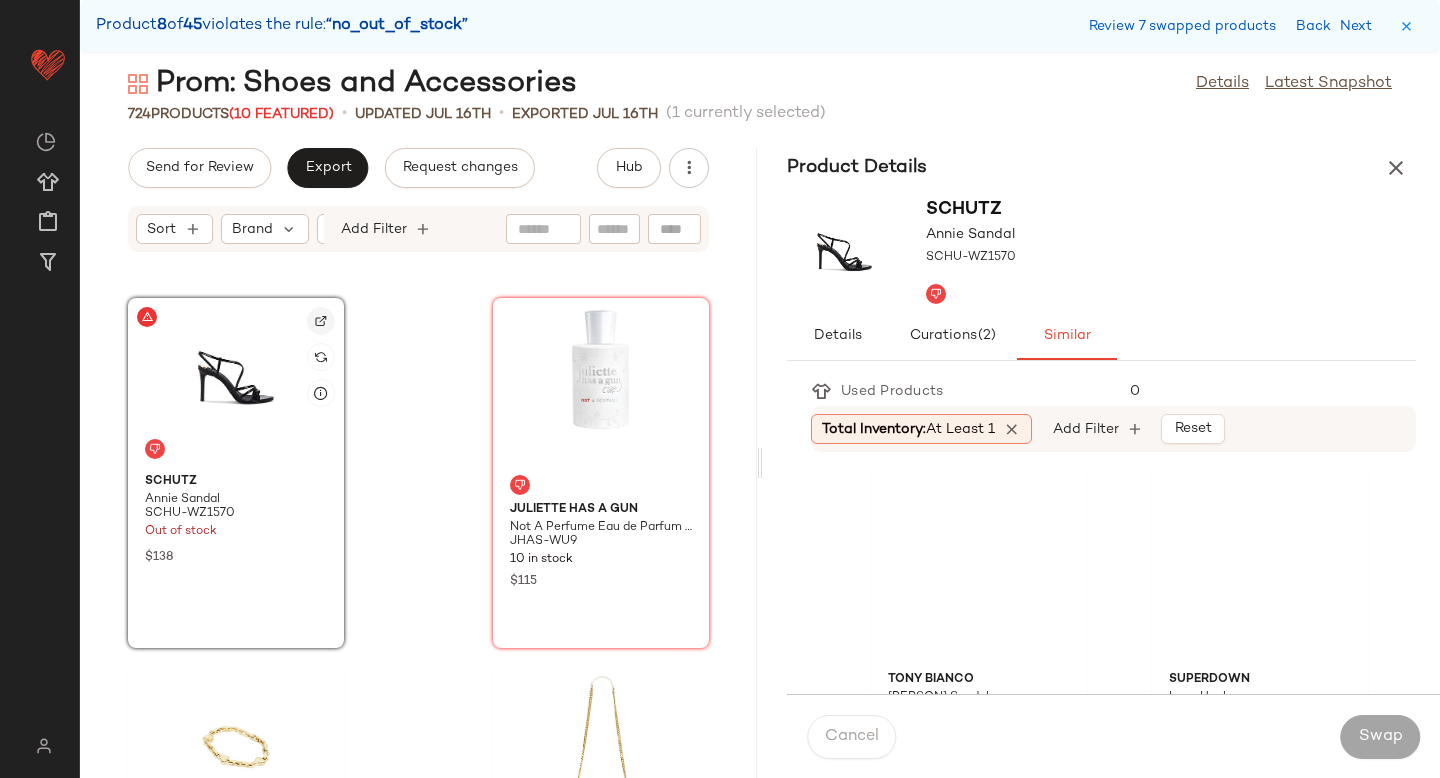 click at bounding box center [321, 321] 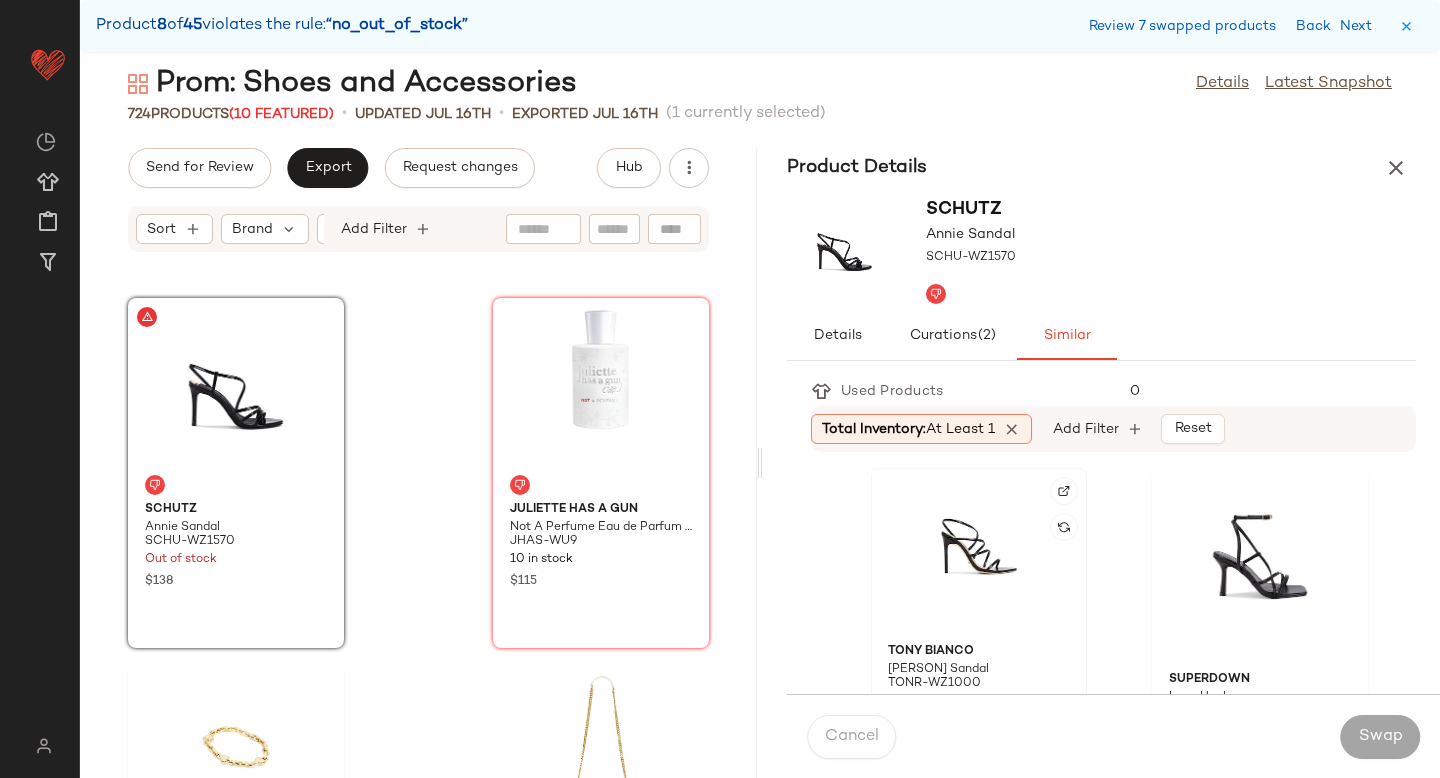 click 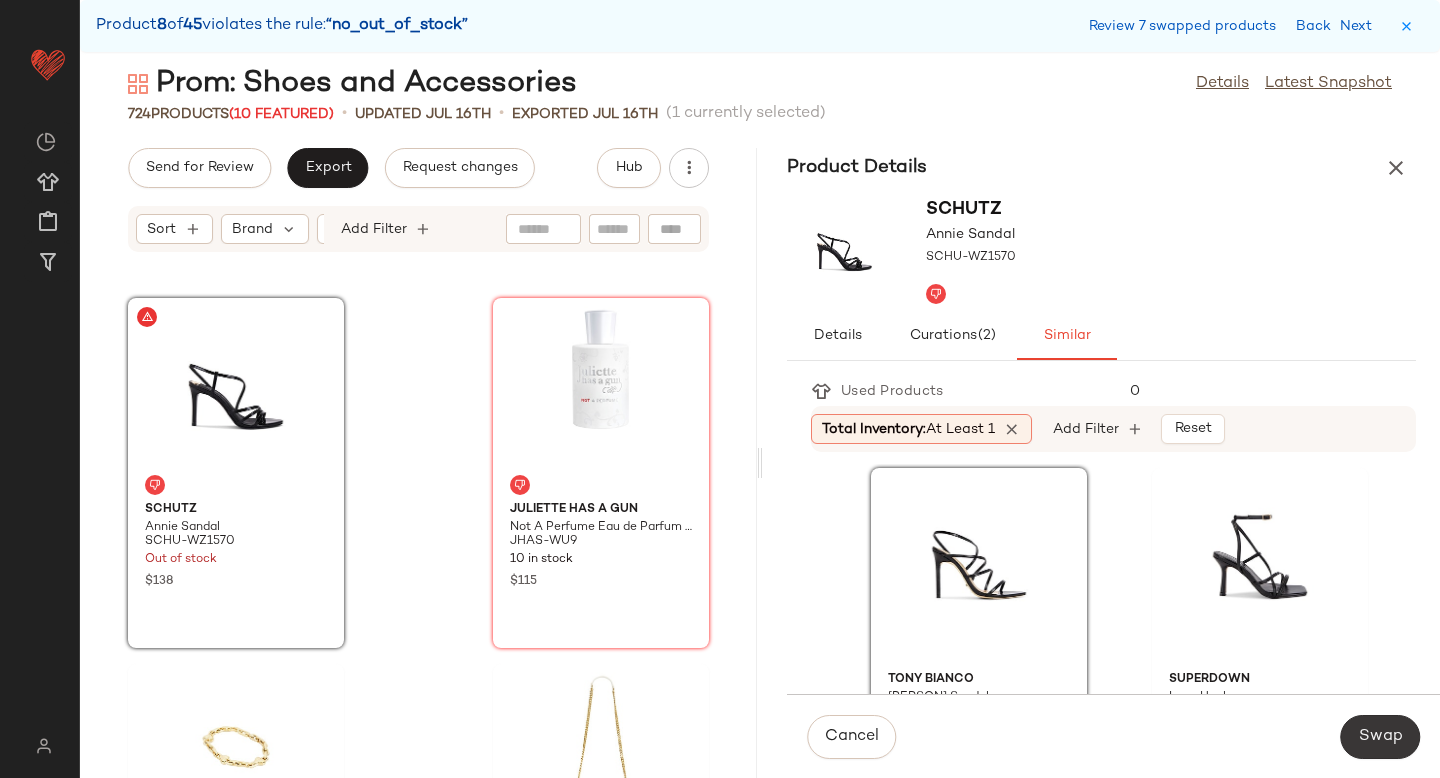 click on "Swap" at bounding box center [1380, 737] 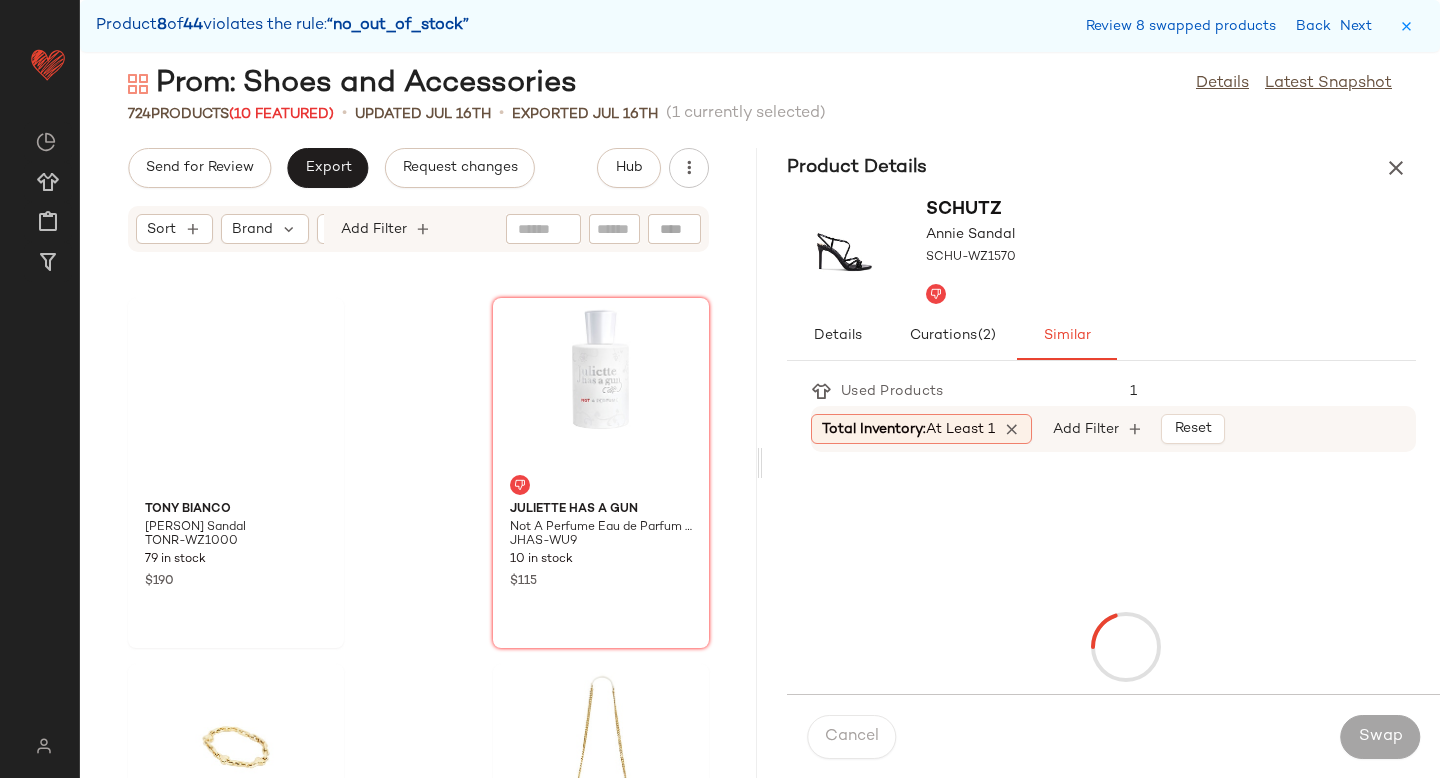 scroll, scrollTop: 48312, scrollLeft: 0, axis: vertical 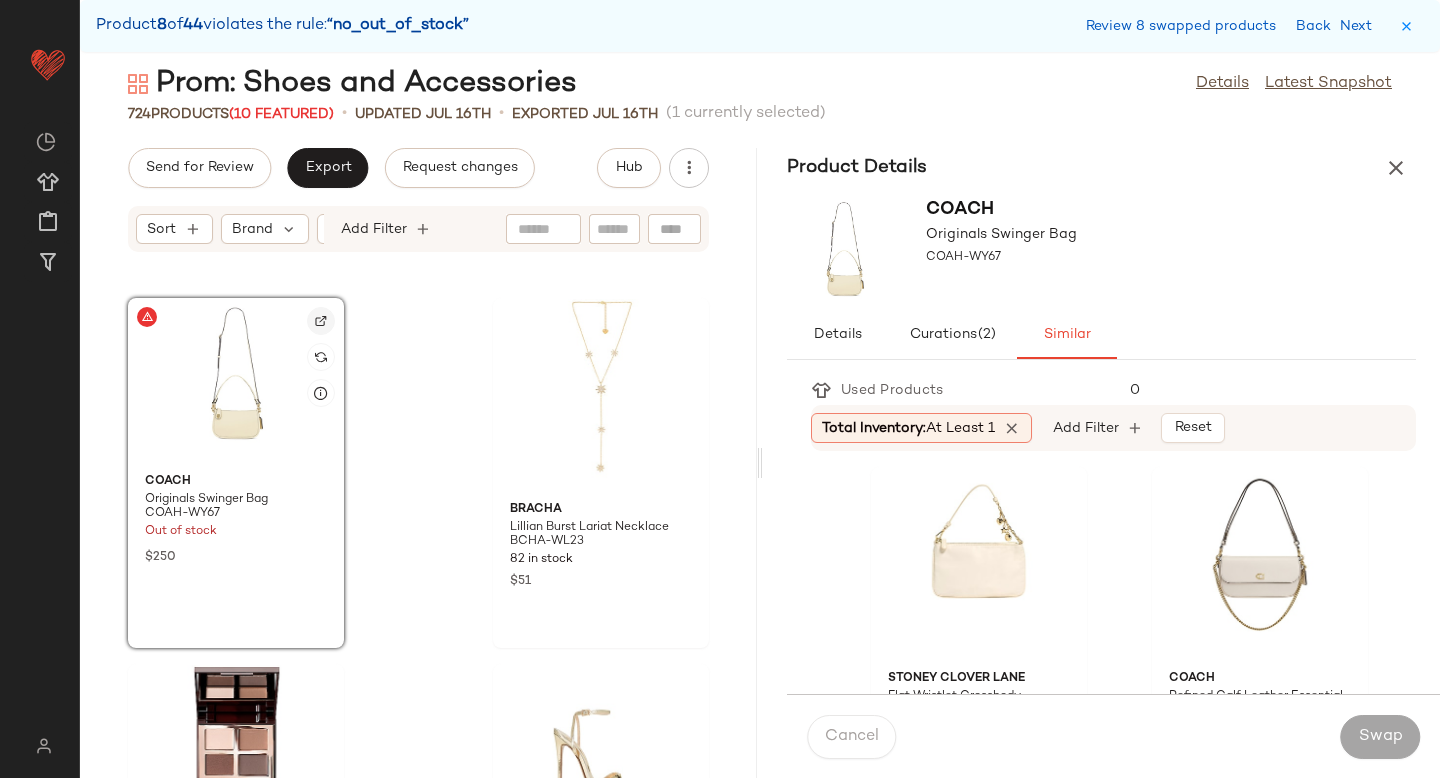 click at bounding box center [321, 321] 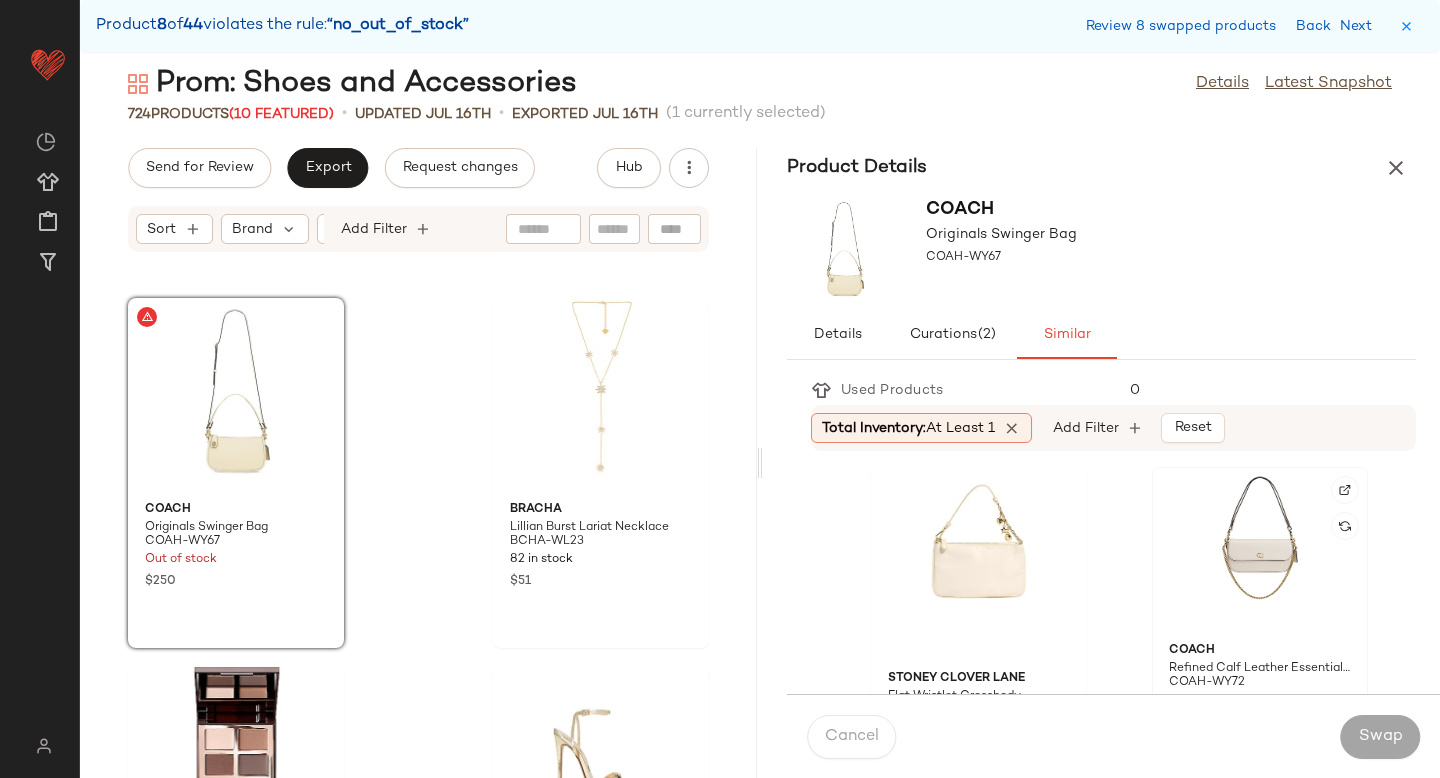 click 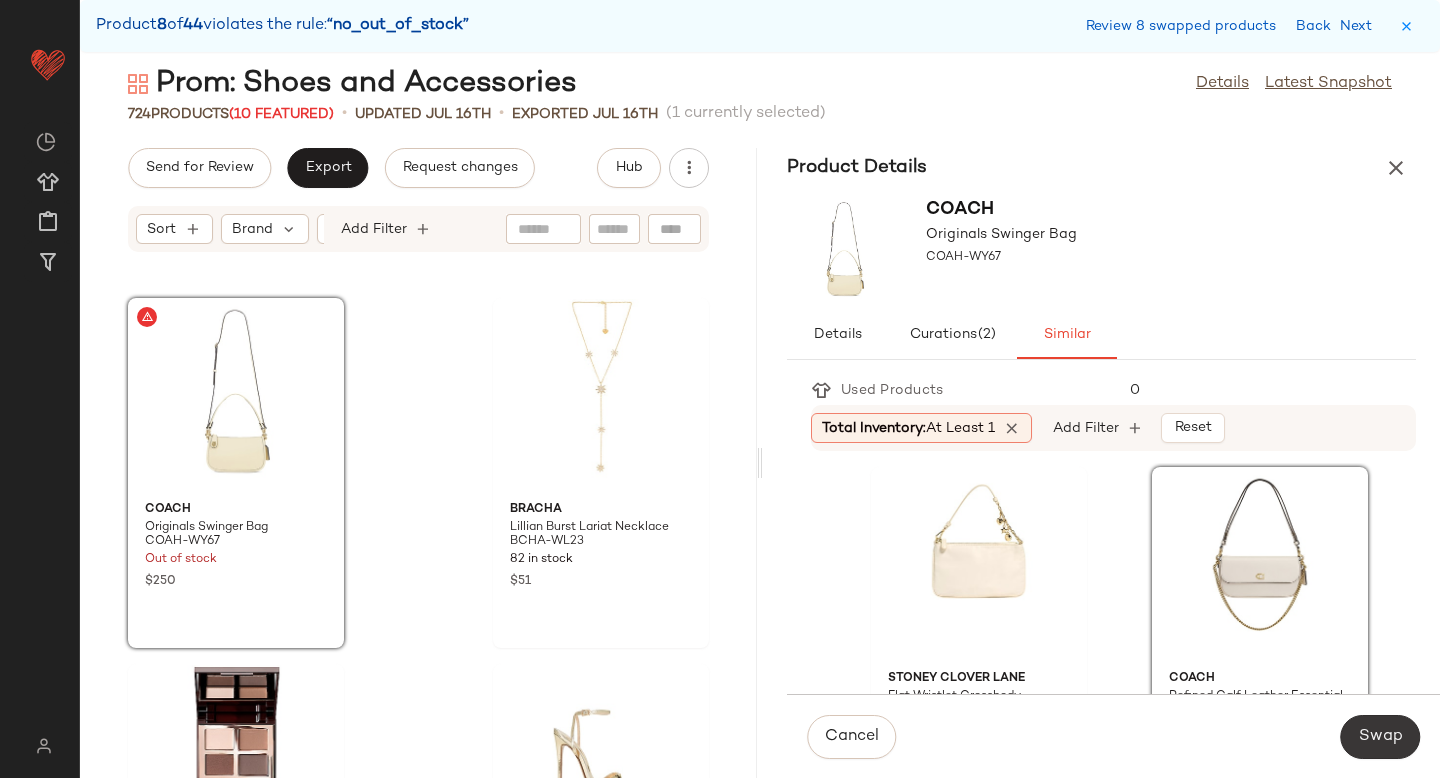 click on "Swap" at bounding box center [1380, 737] 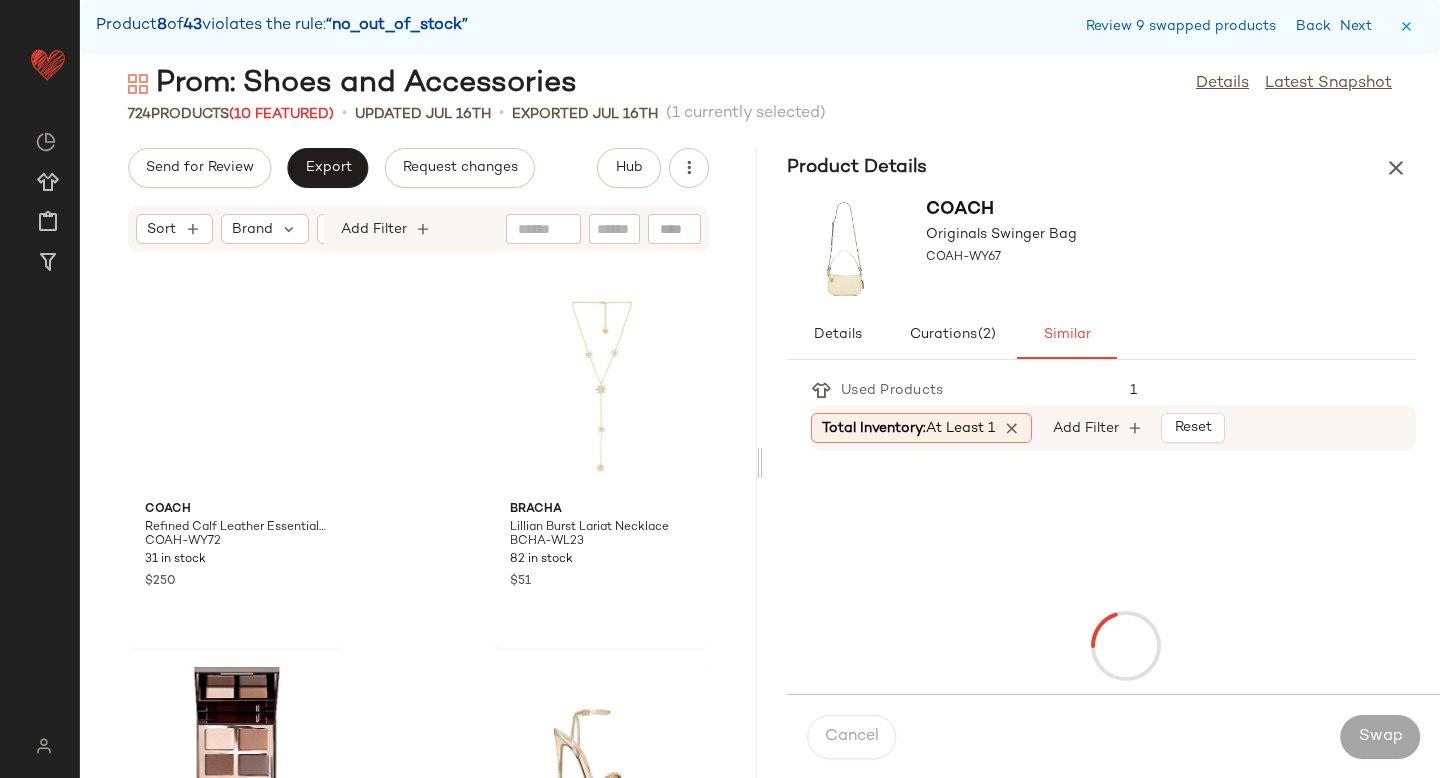 scroll, scrollTop: 53802, scrollLeft: 0, axis: vertical 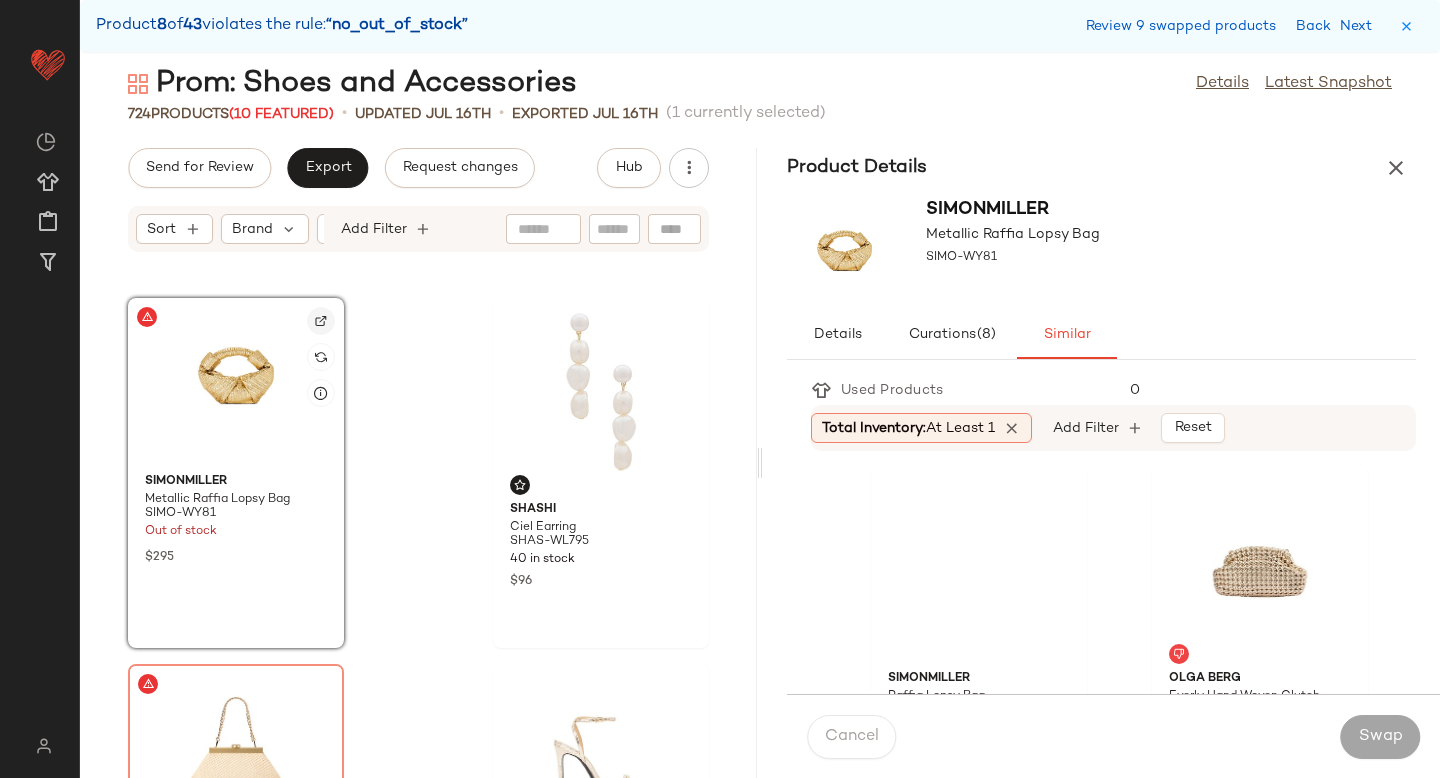 click 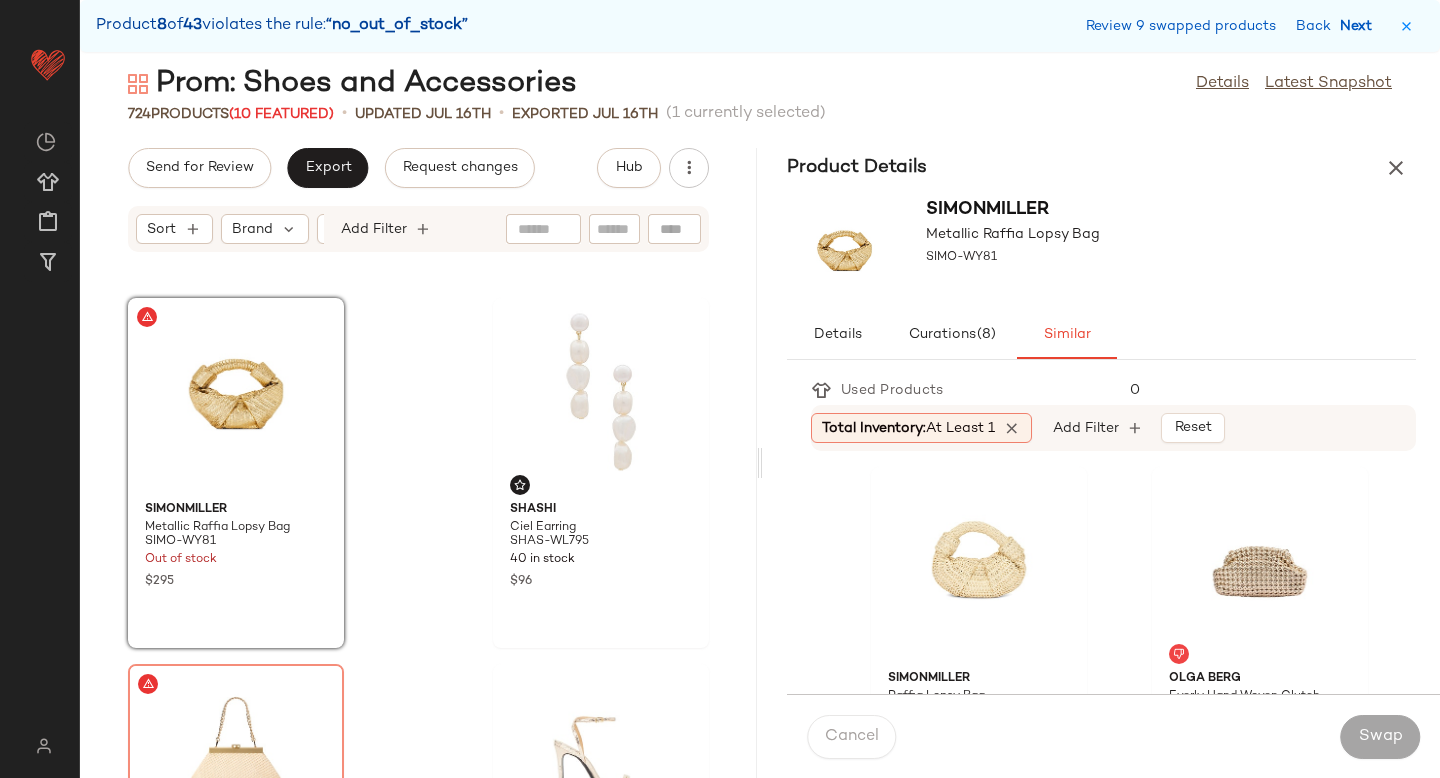 click on "Next" at bounding box center [1360, 26] 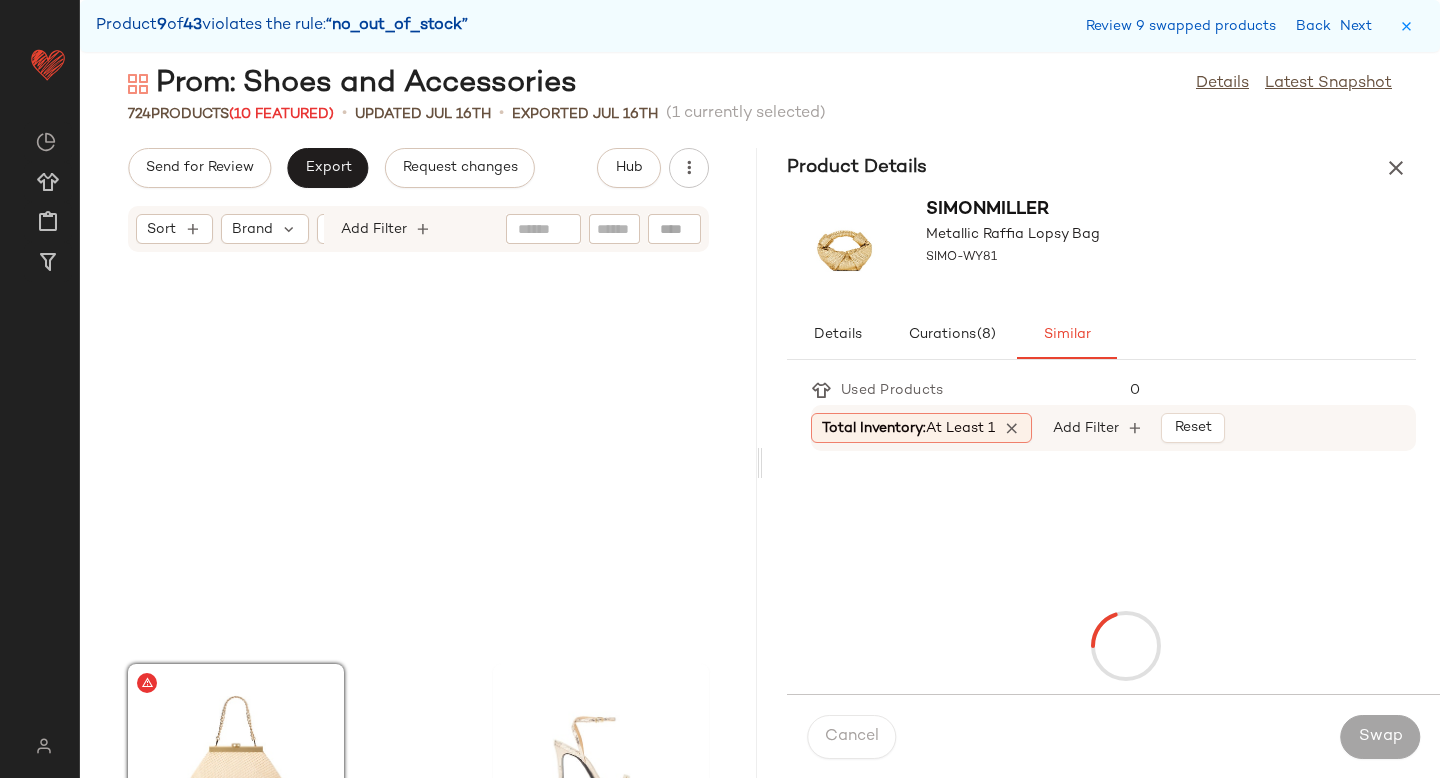 scroll, scrollTop: 54168, scrollLeft: 0, axis: vertical 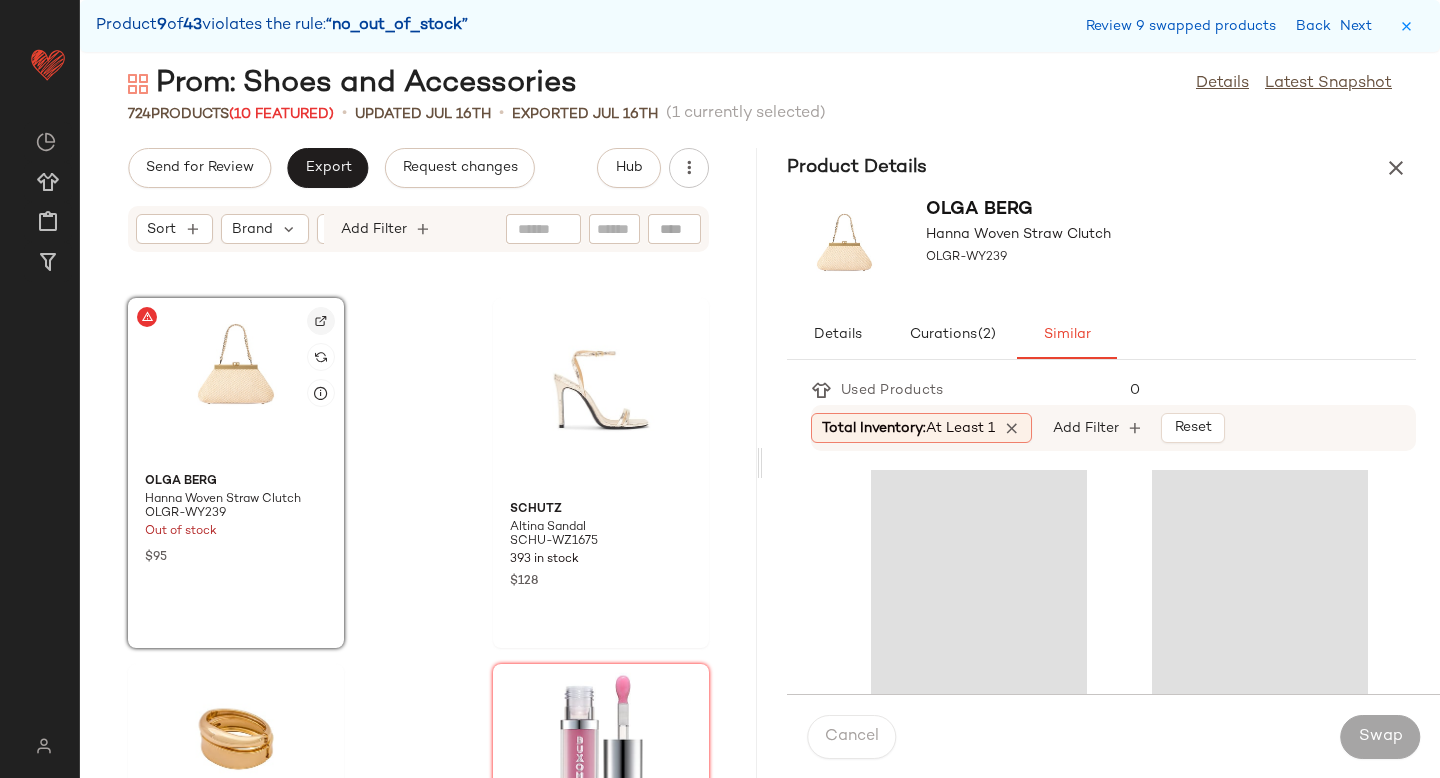 click 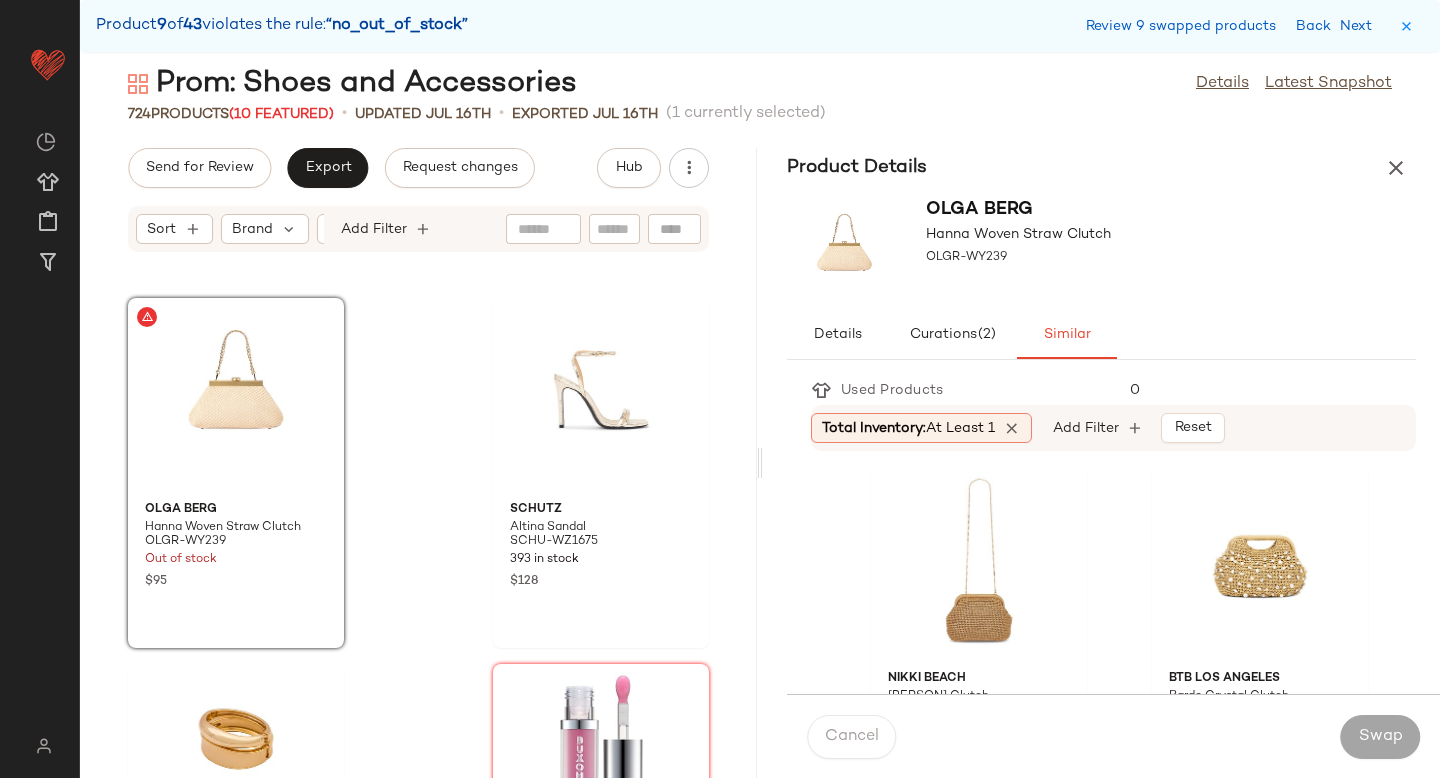 click 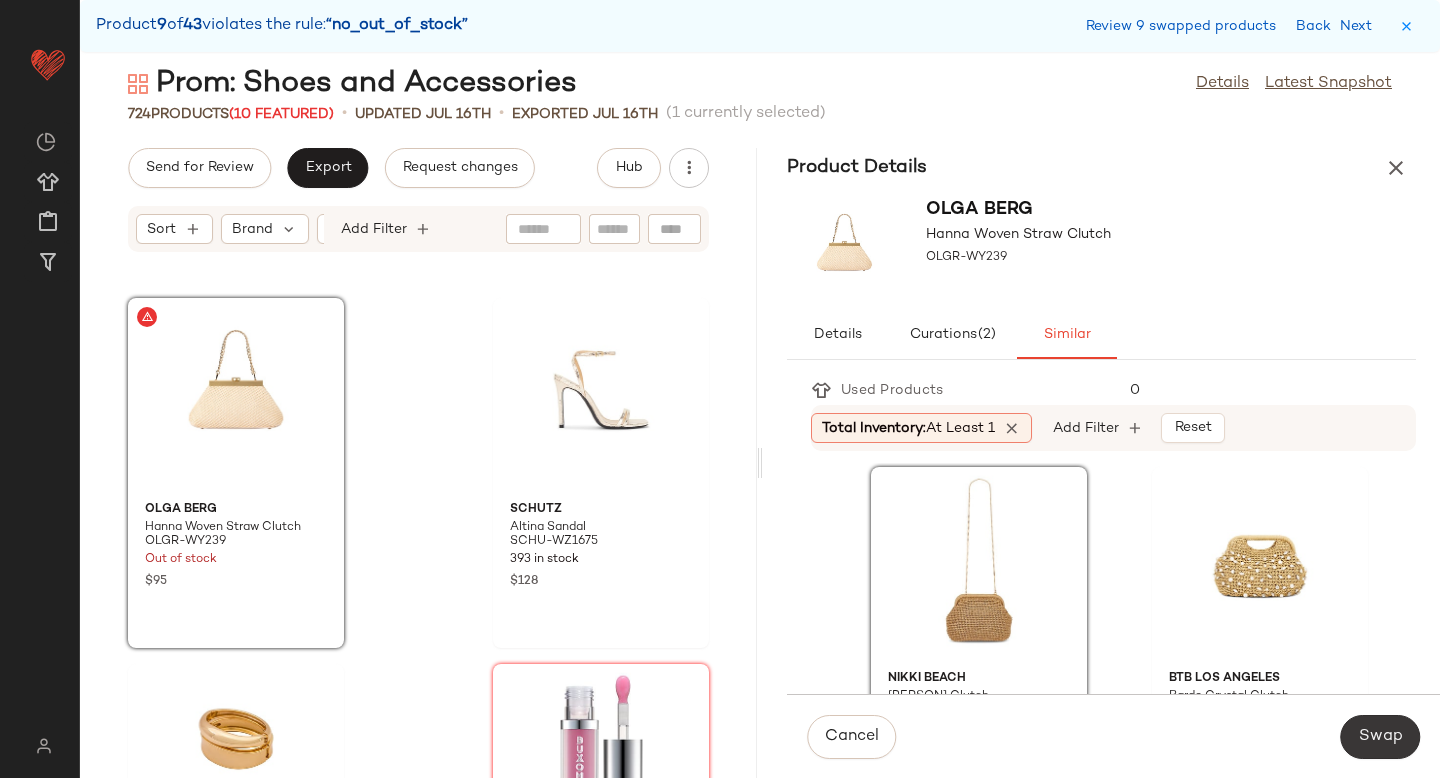 click on "Swap" 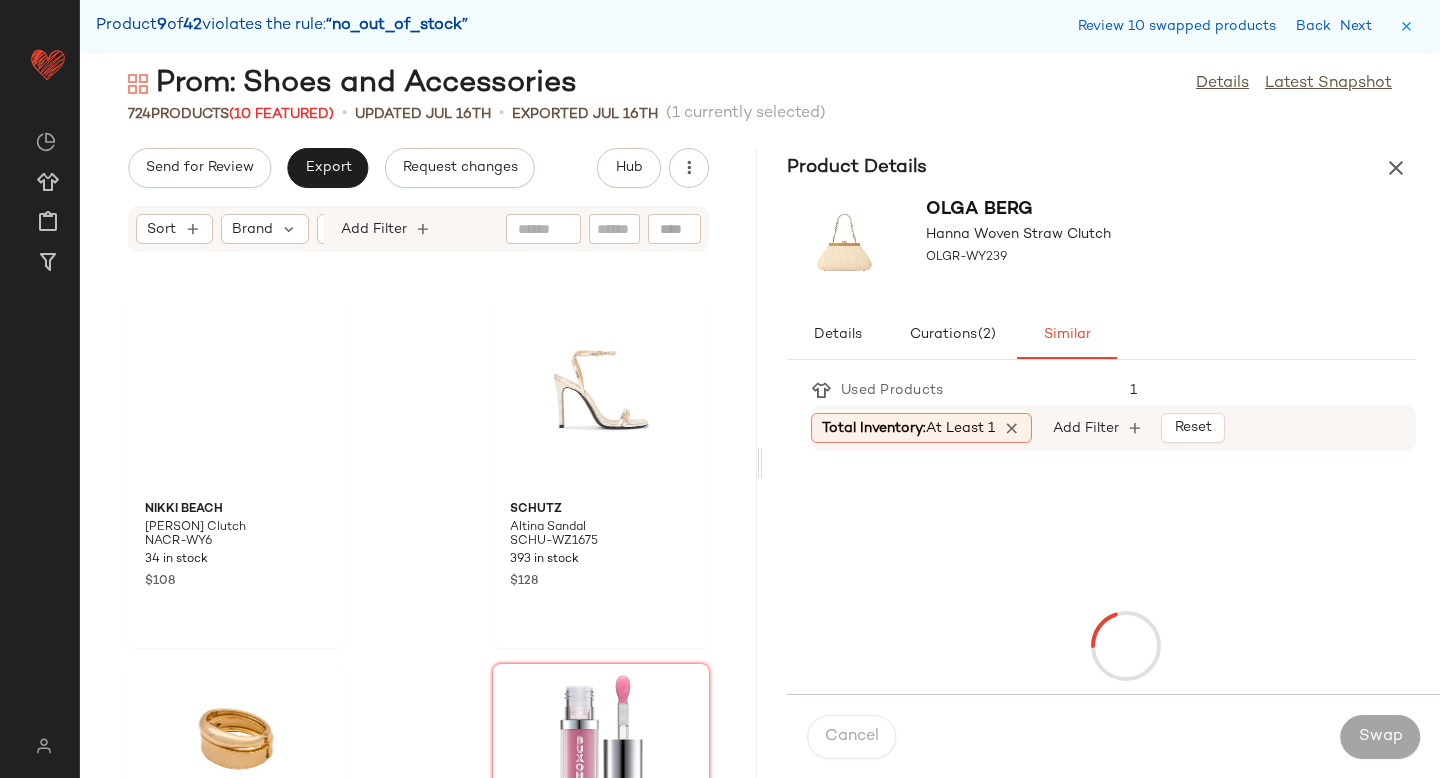 scroll, scrollTop: 55632, scrollLeft: 0, axis: vertical 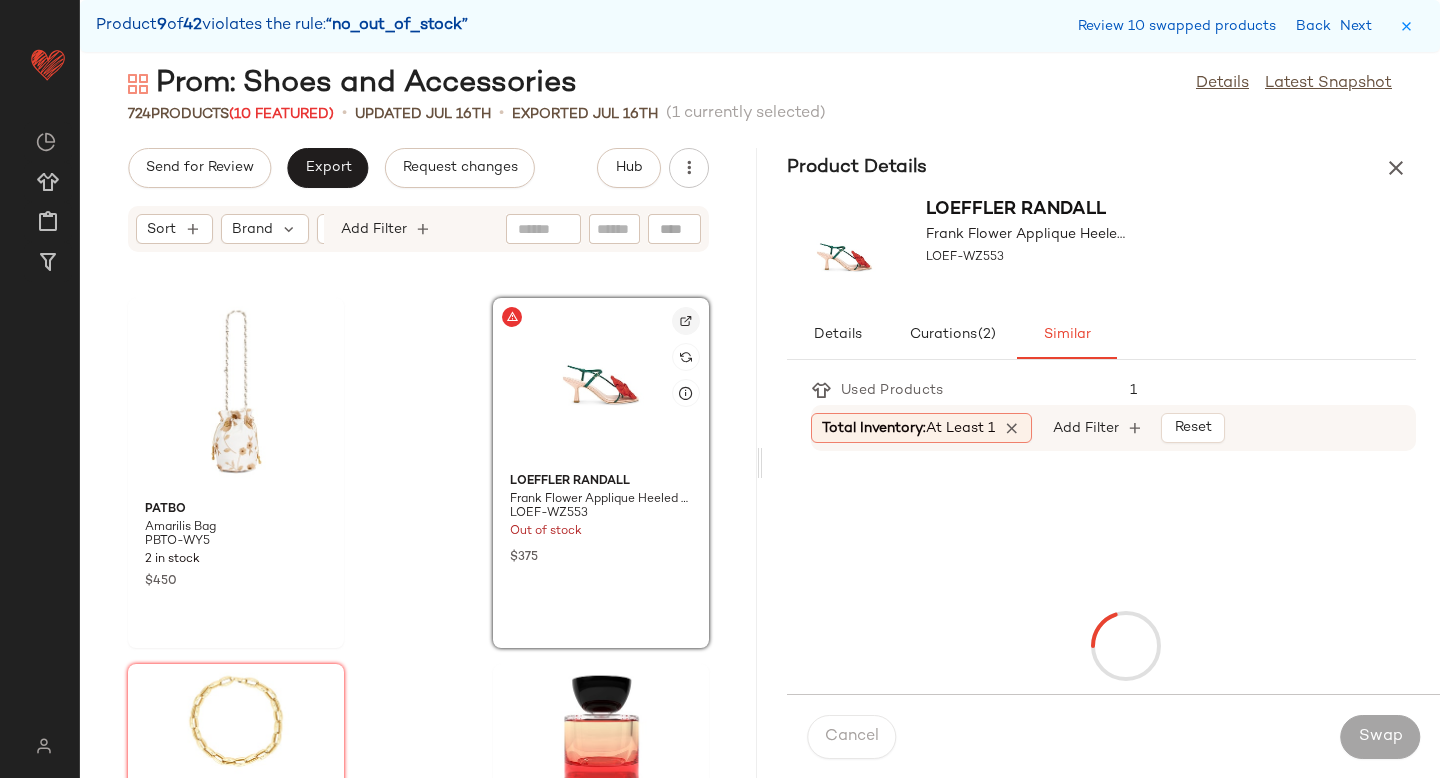 click 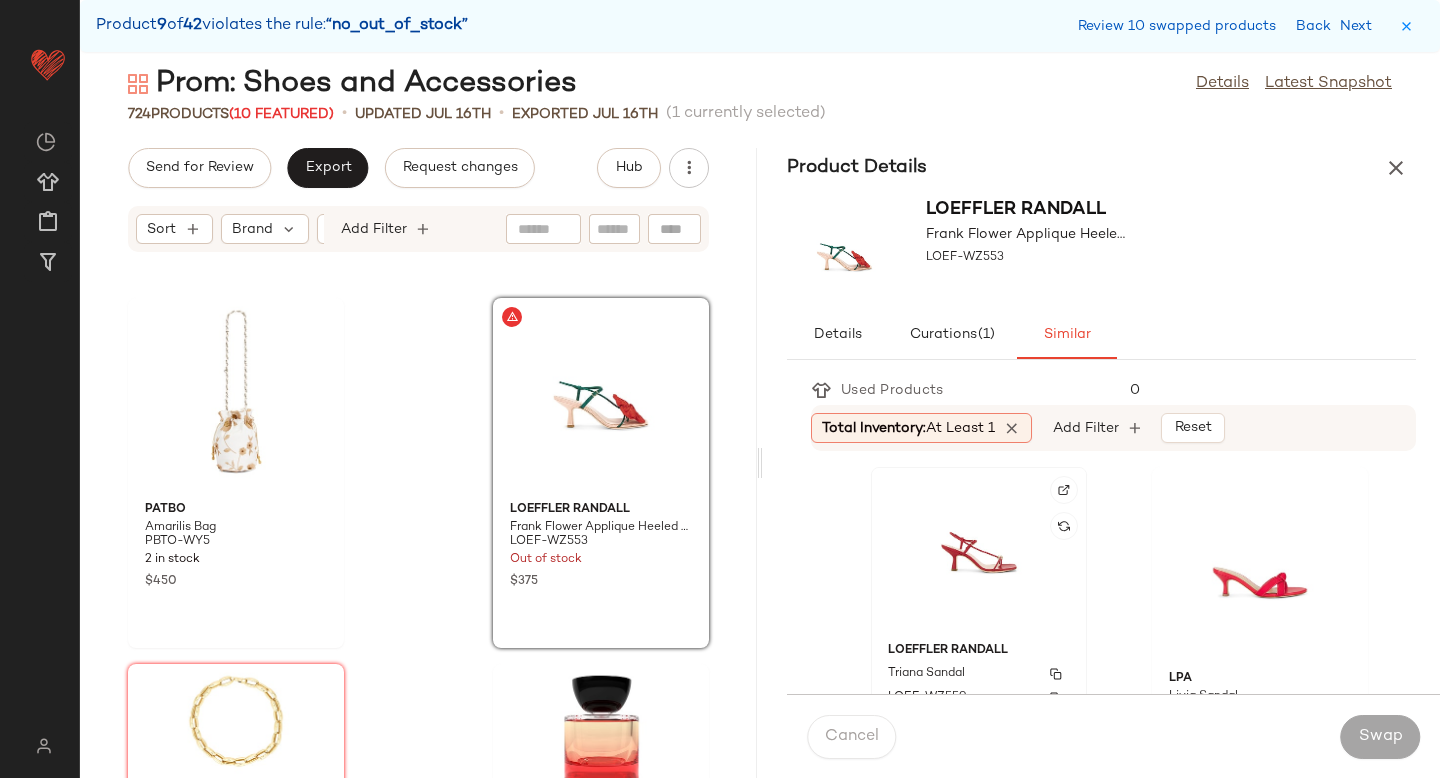 click on "Loeffler Randall" at bounding box center (979, 651) 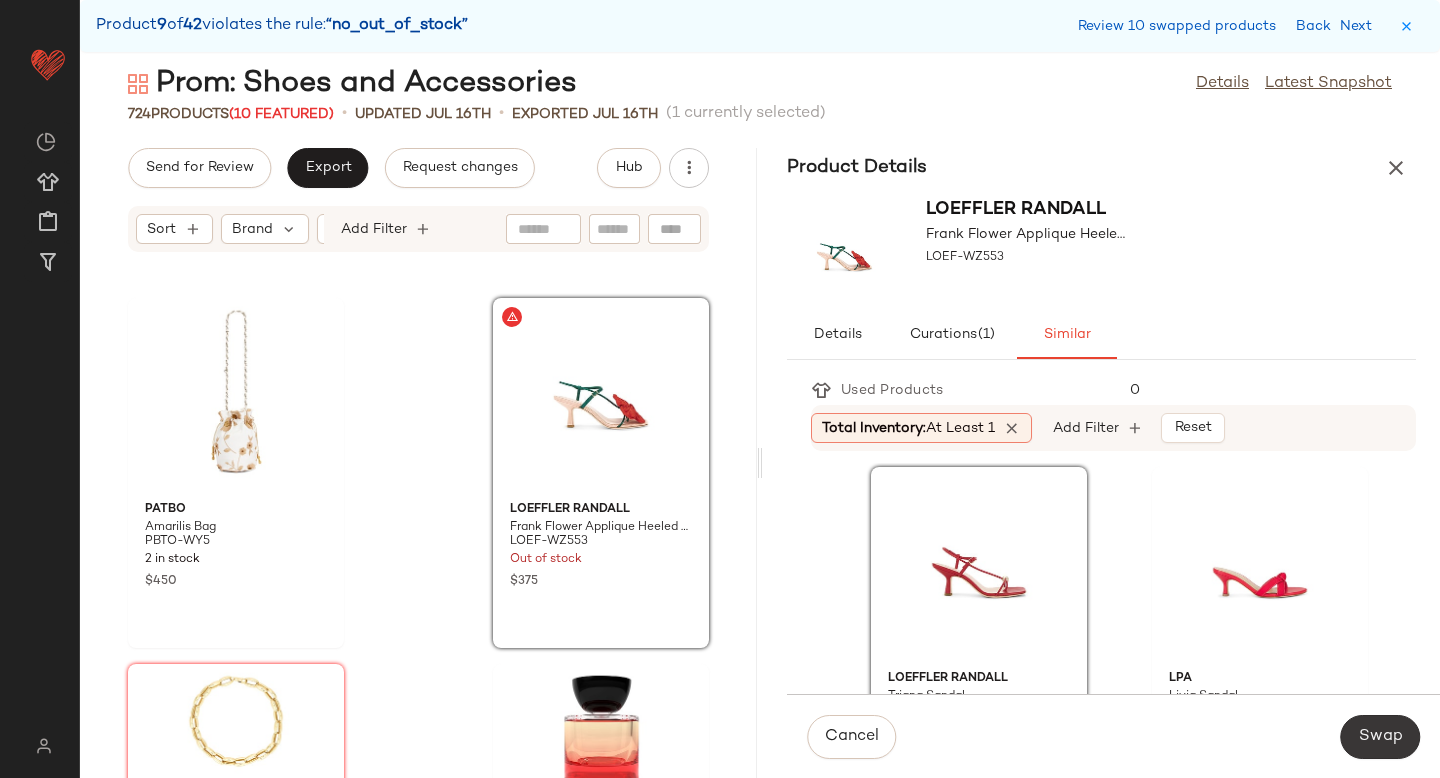 click on "Swap" 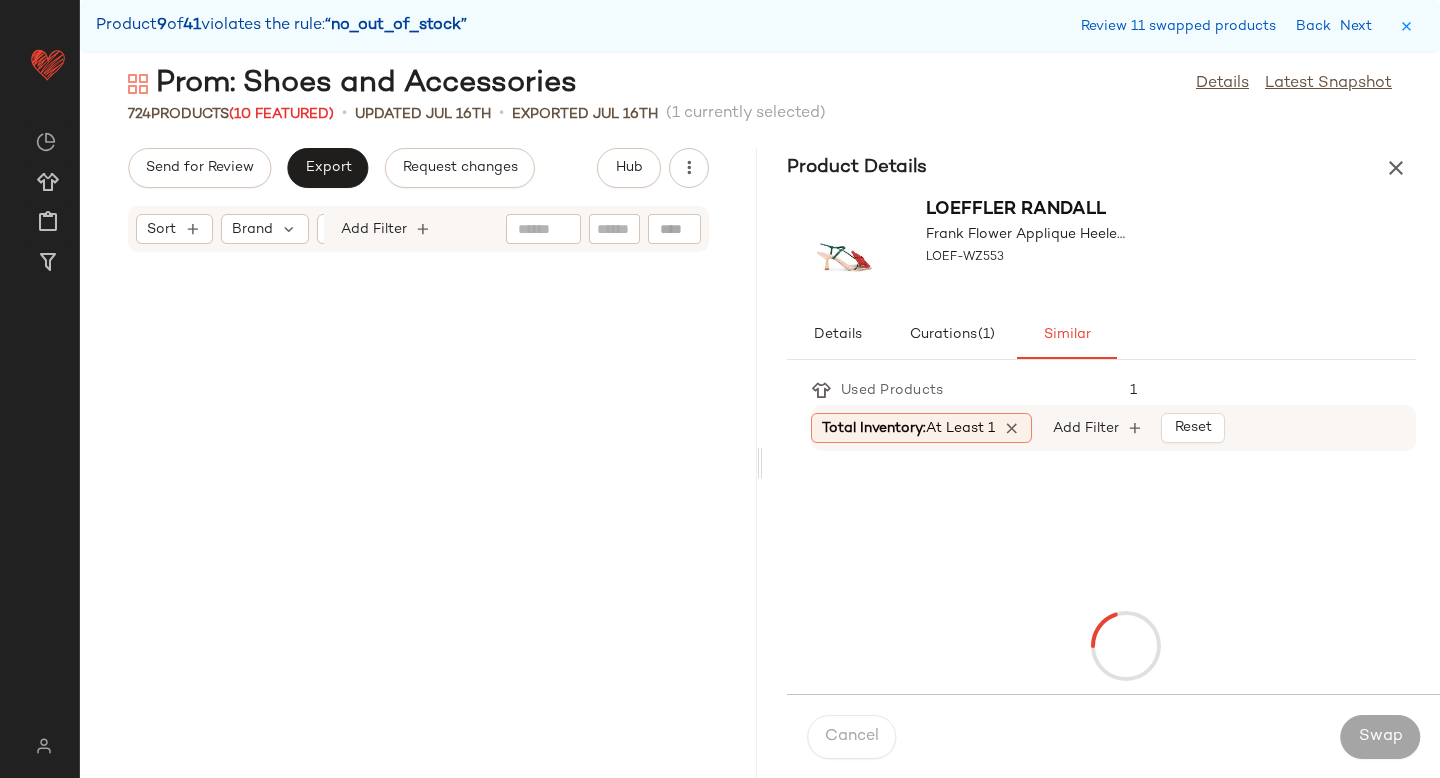 scroll, scrollTop: 58926, scrollLeft: 0, axis: vertical 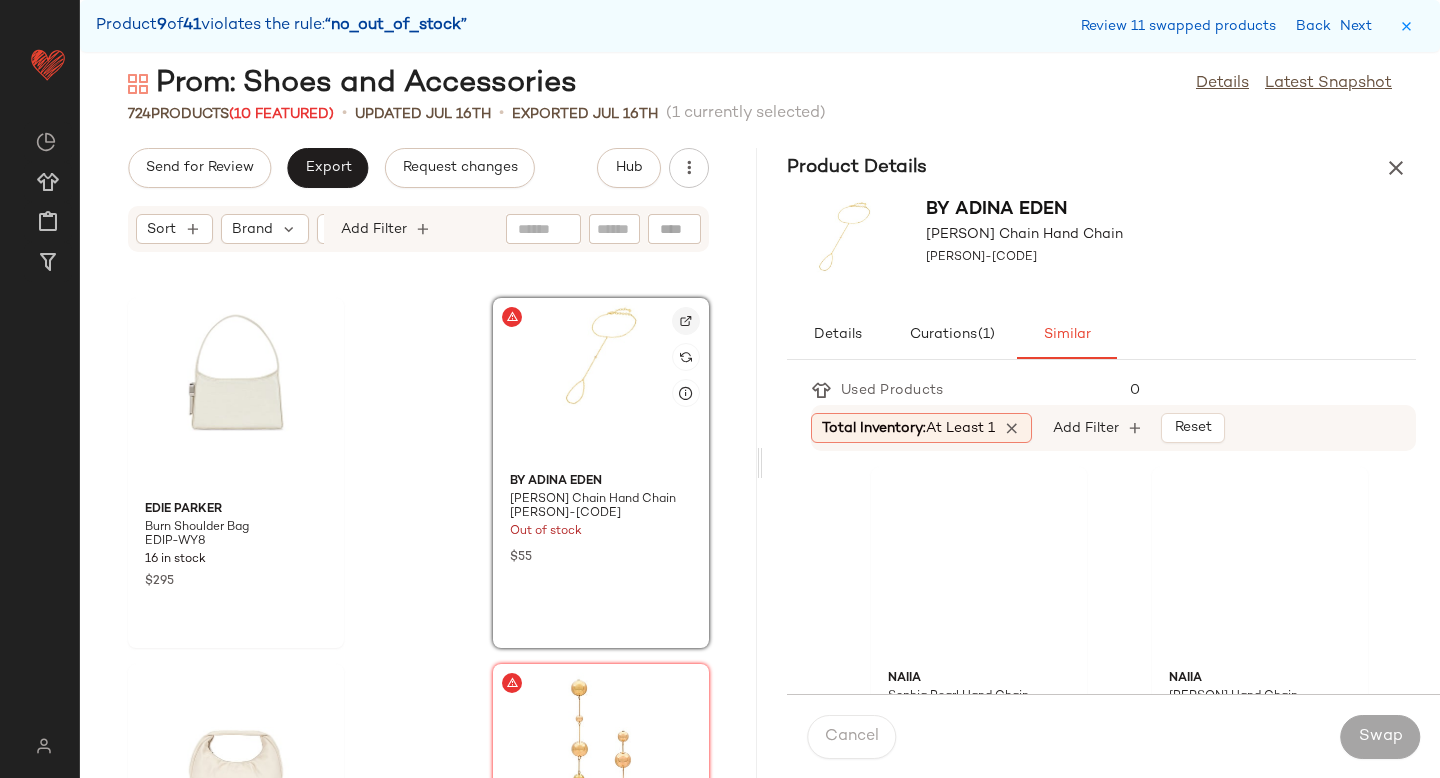 click 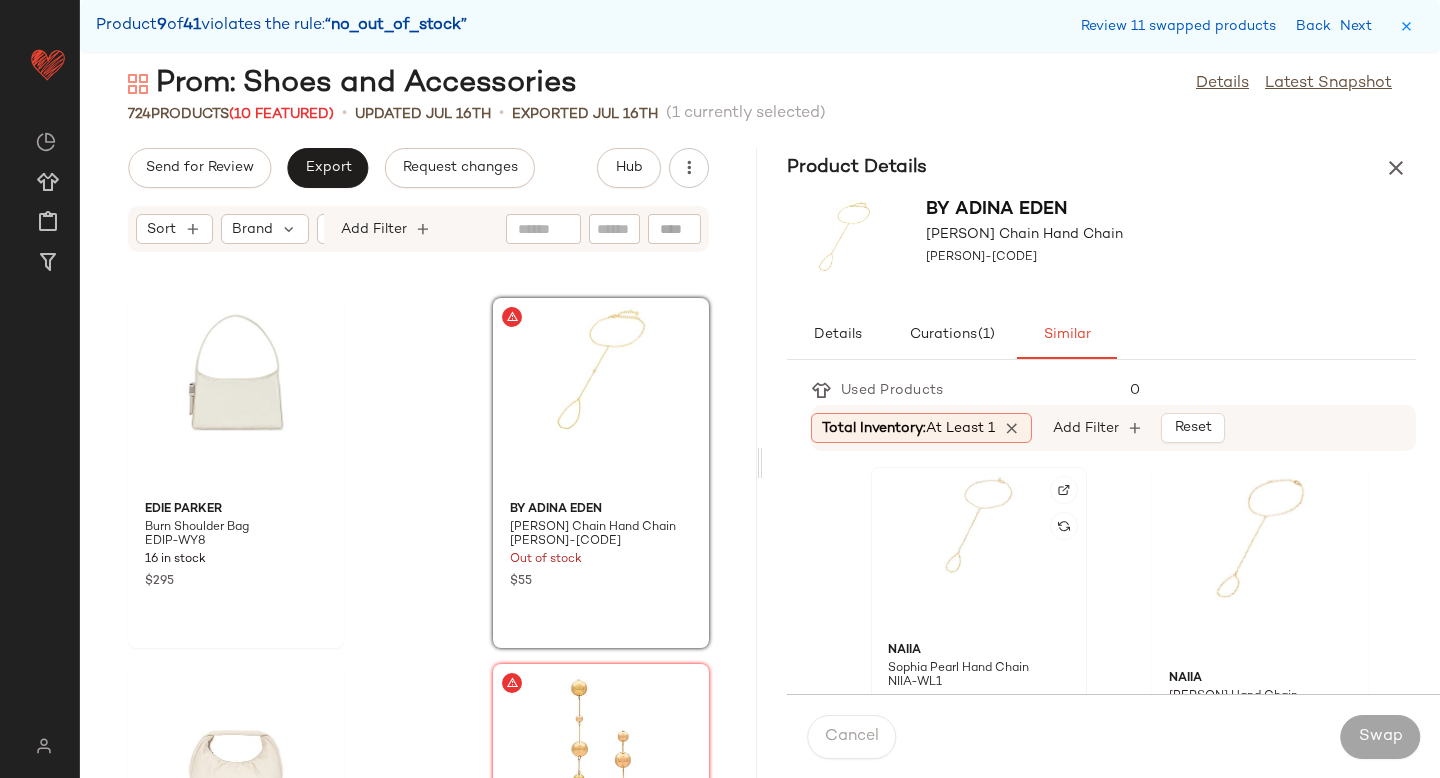 click 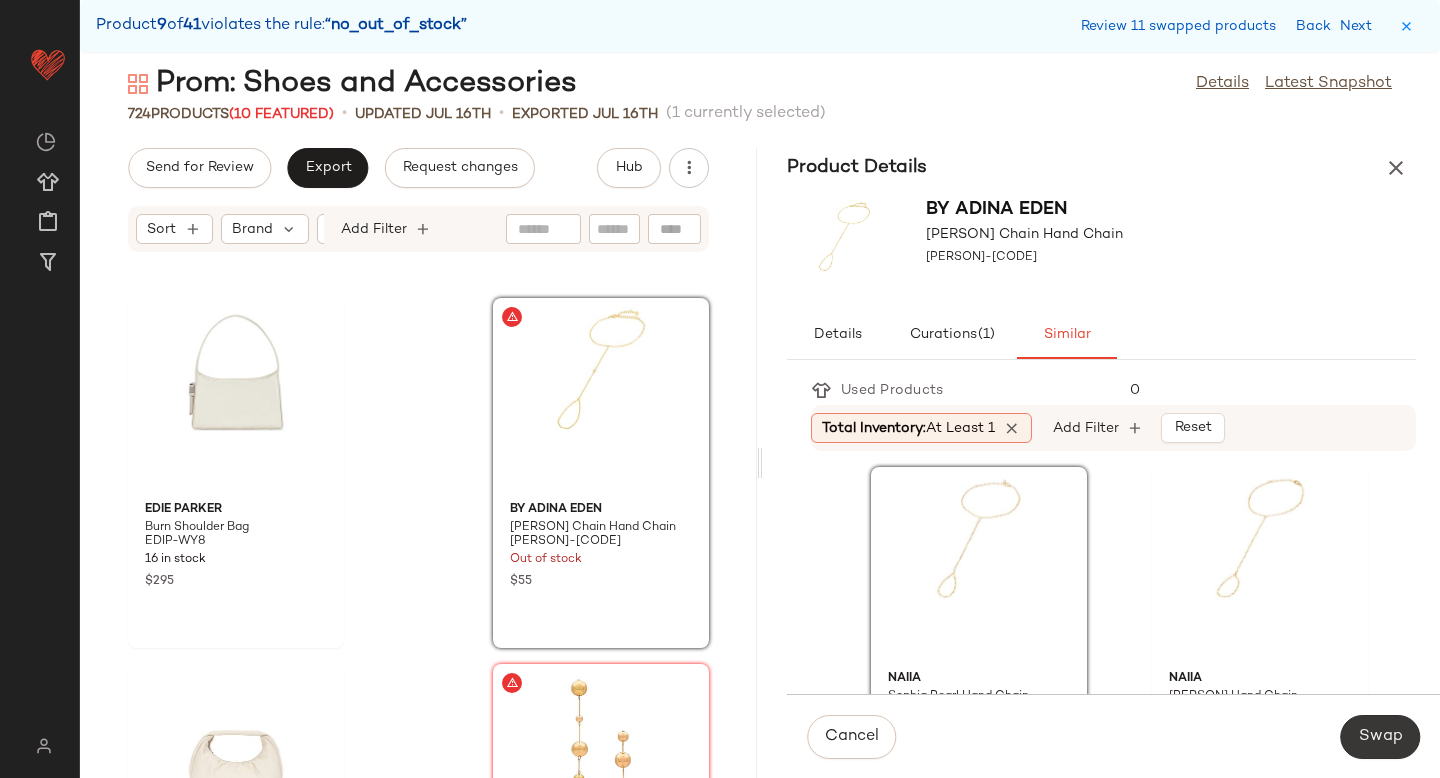 click on "Swap" 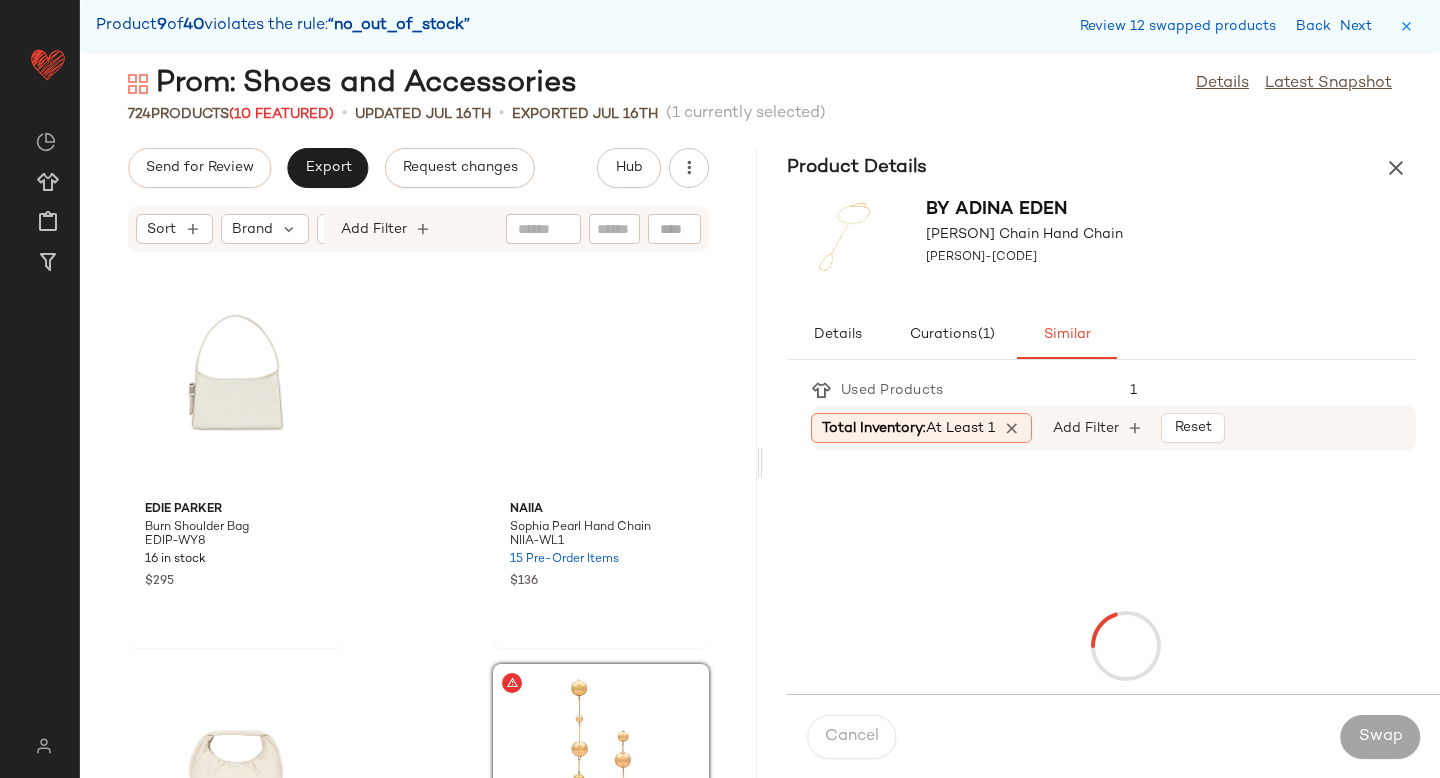 scroll, scrollTop: 59292, scrollLeft: 0, axis: vertical 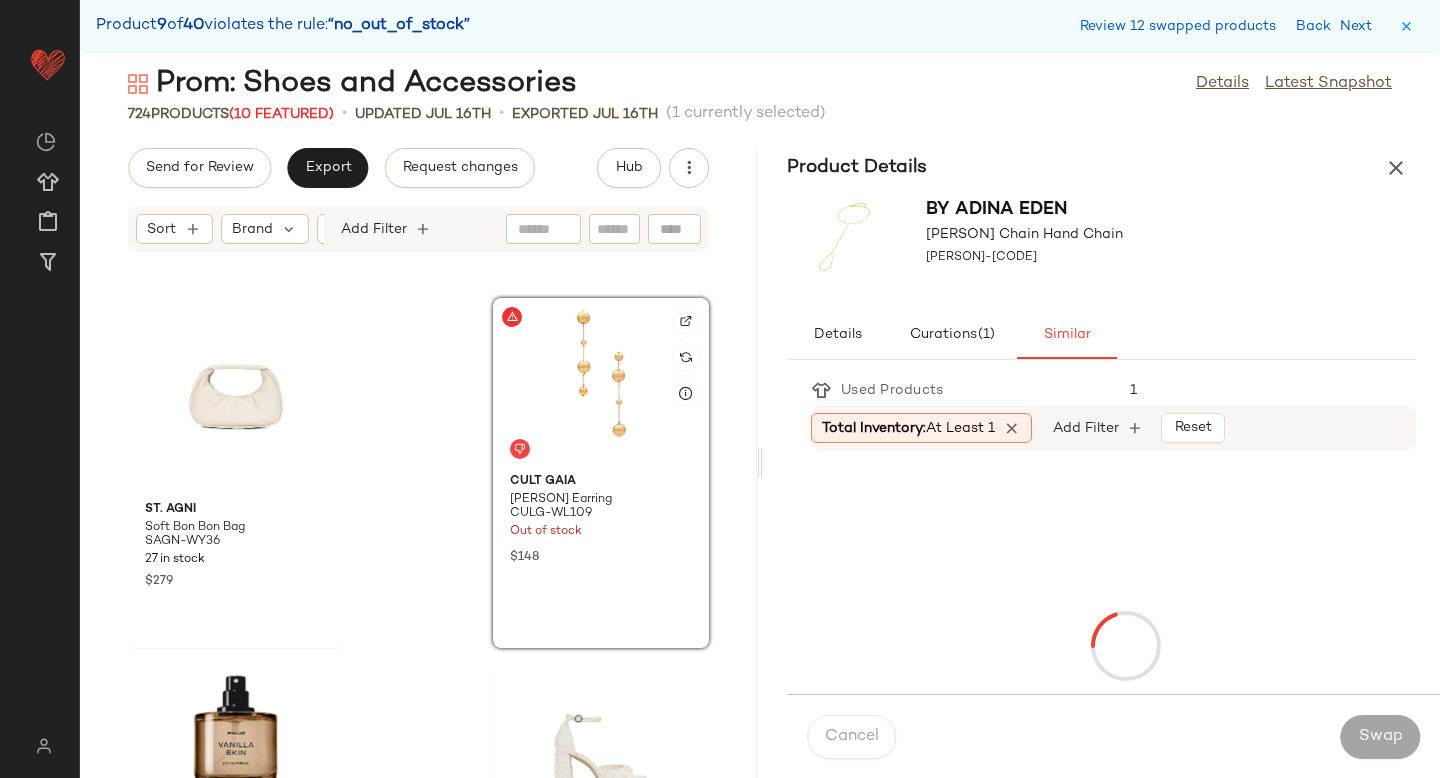 click 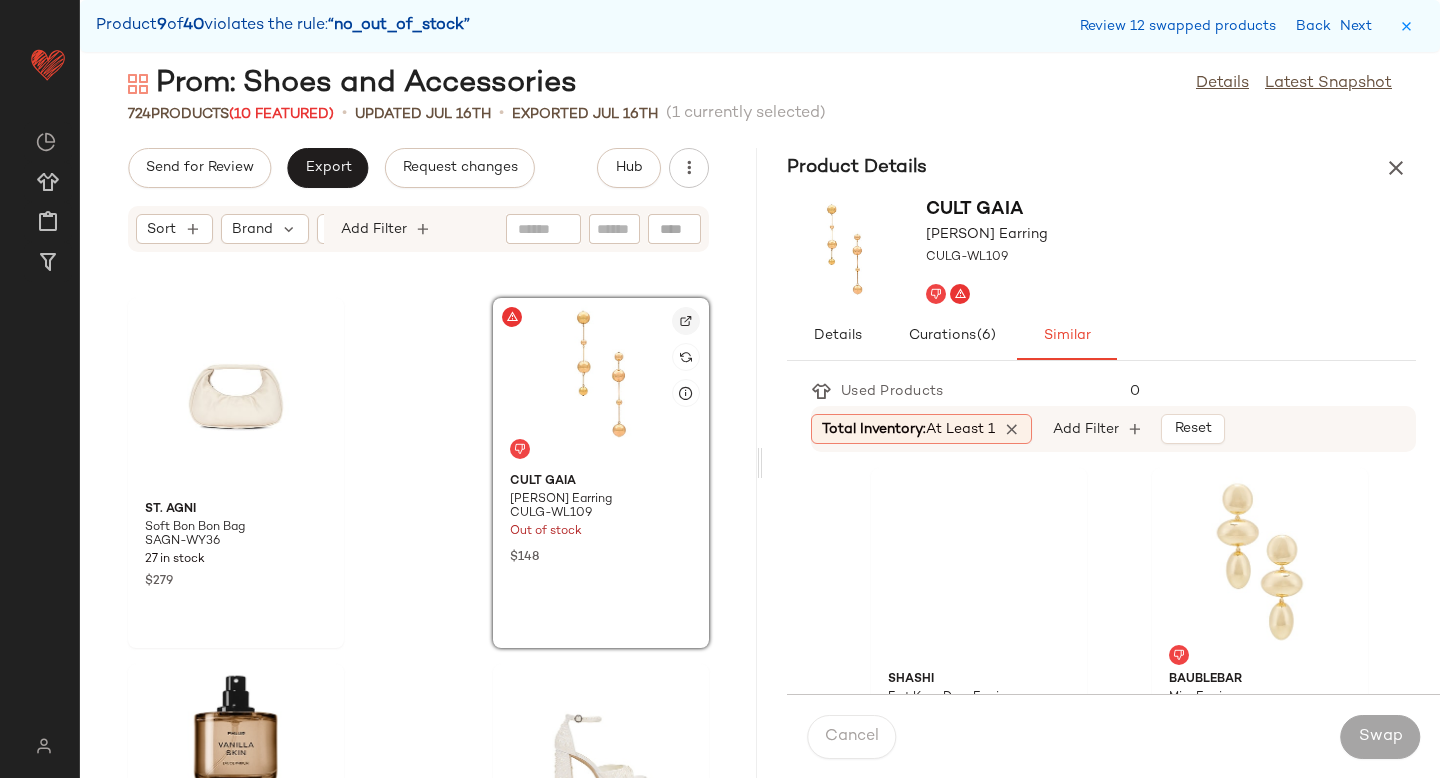 click 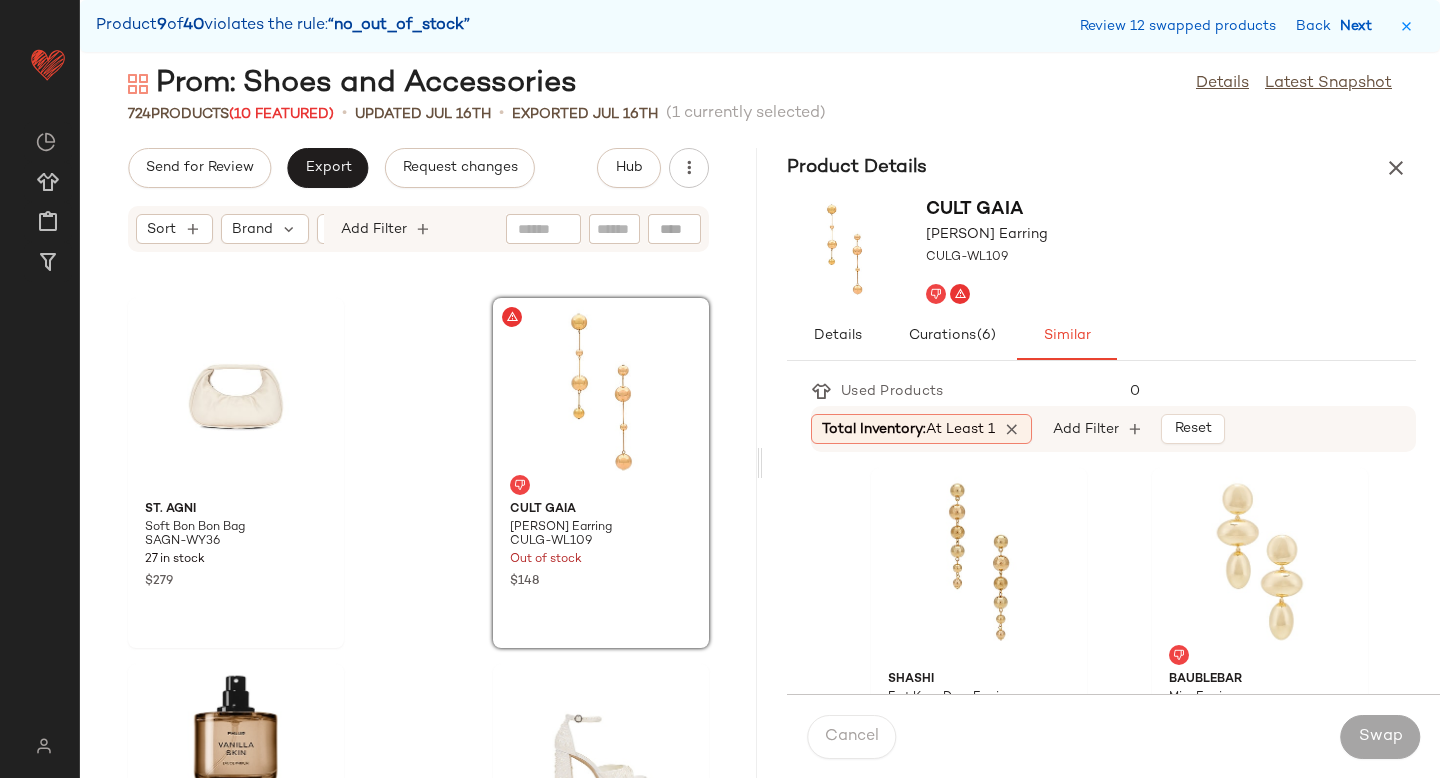 click on "Next" at bounding box center (1360, 26) 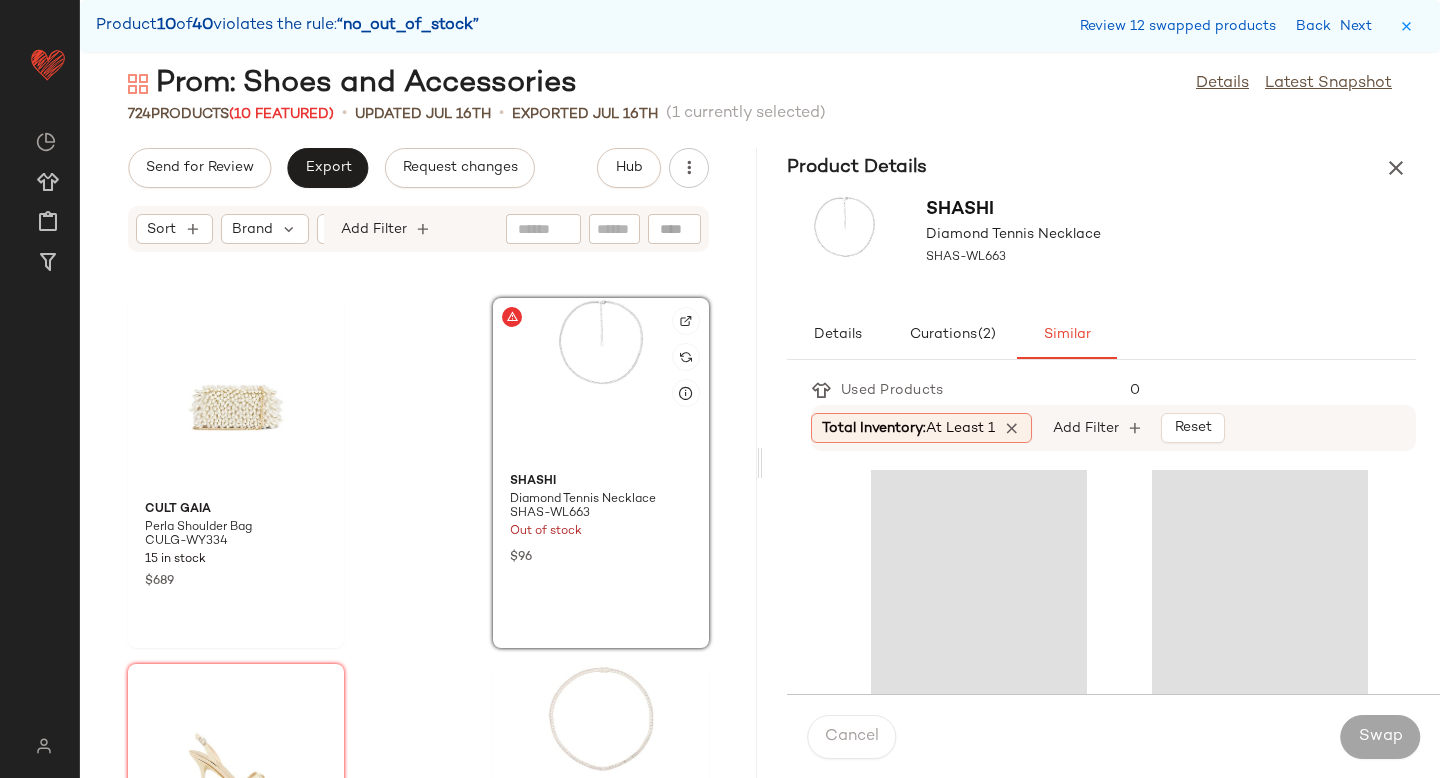 click 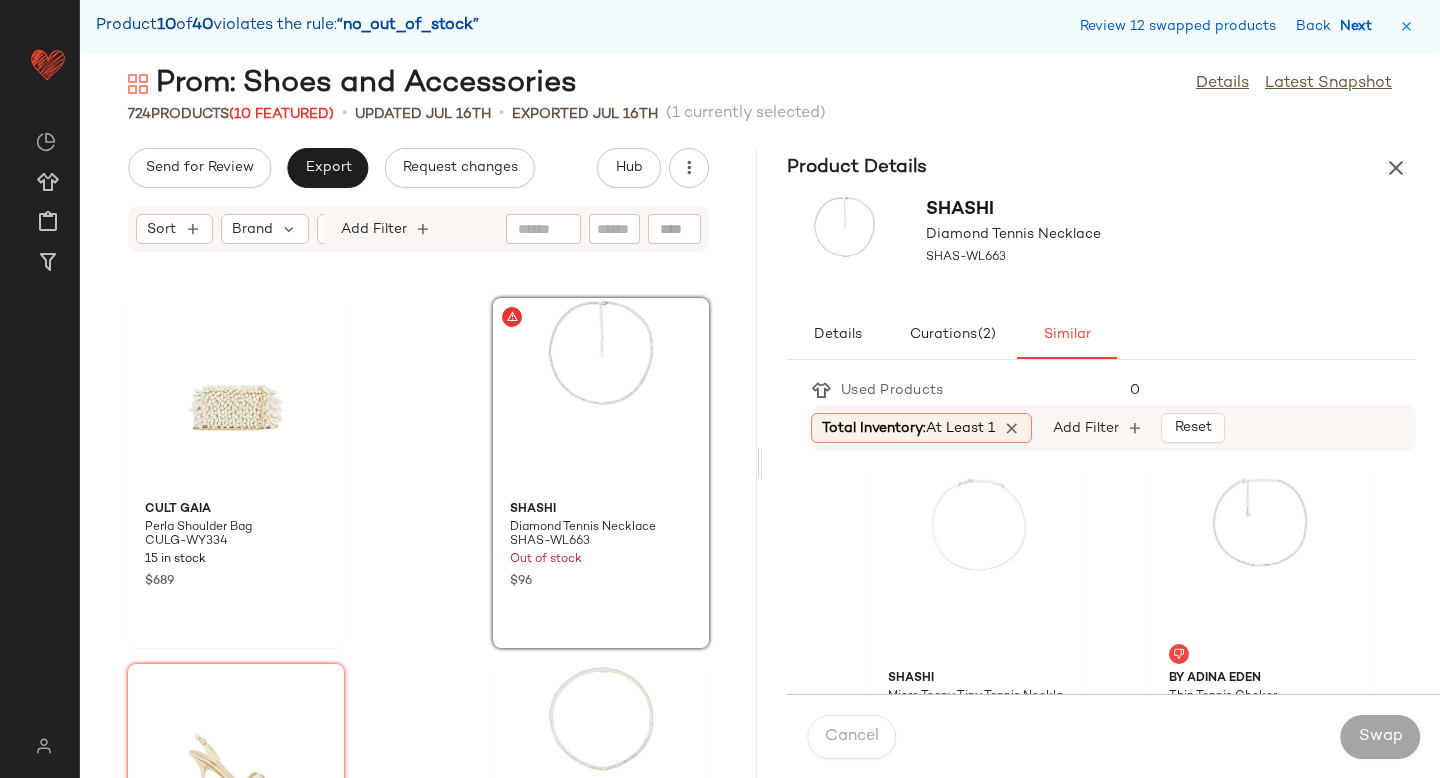 click on "Next" at bounding box center (1360, 26) 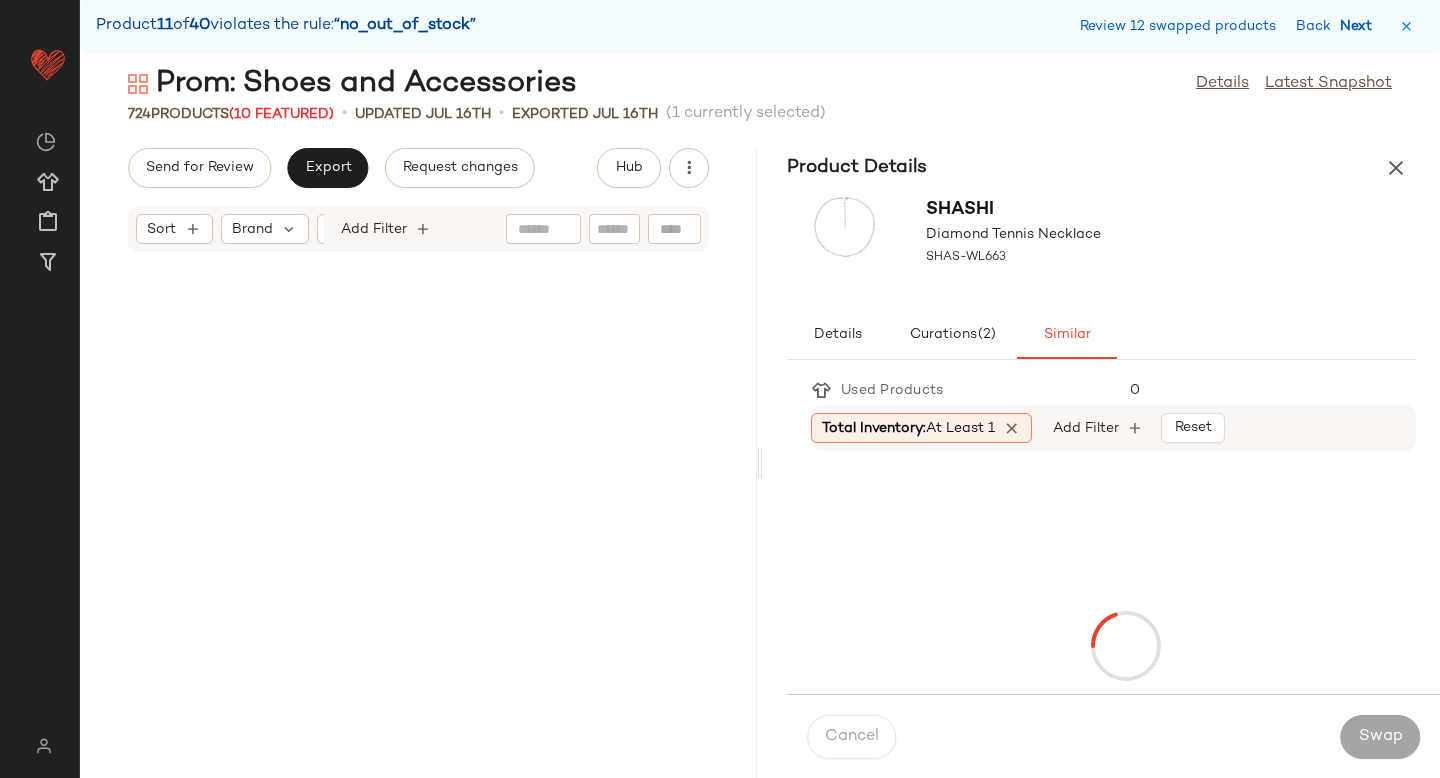 scroll, scrollTop: 62220, scrollLeft: 0, axis: vertical 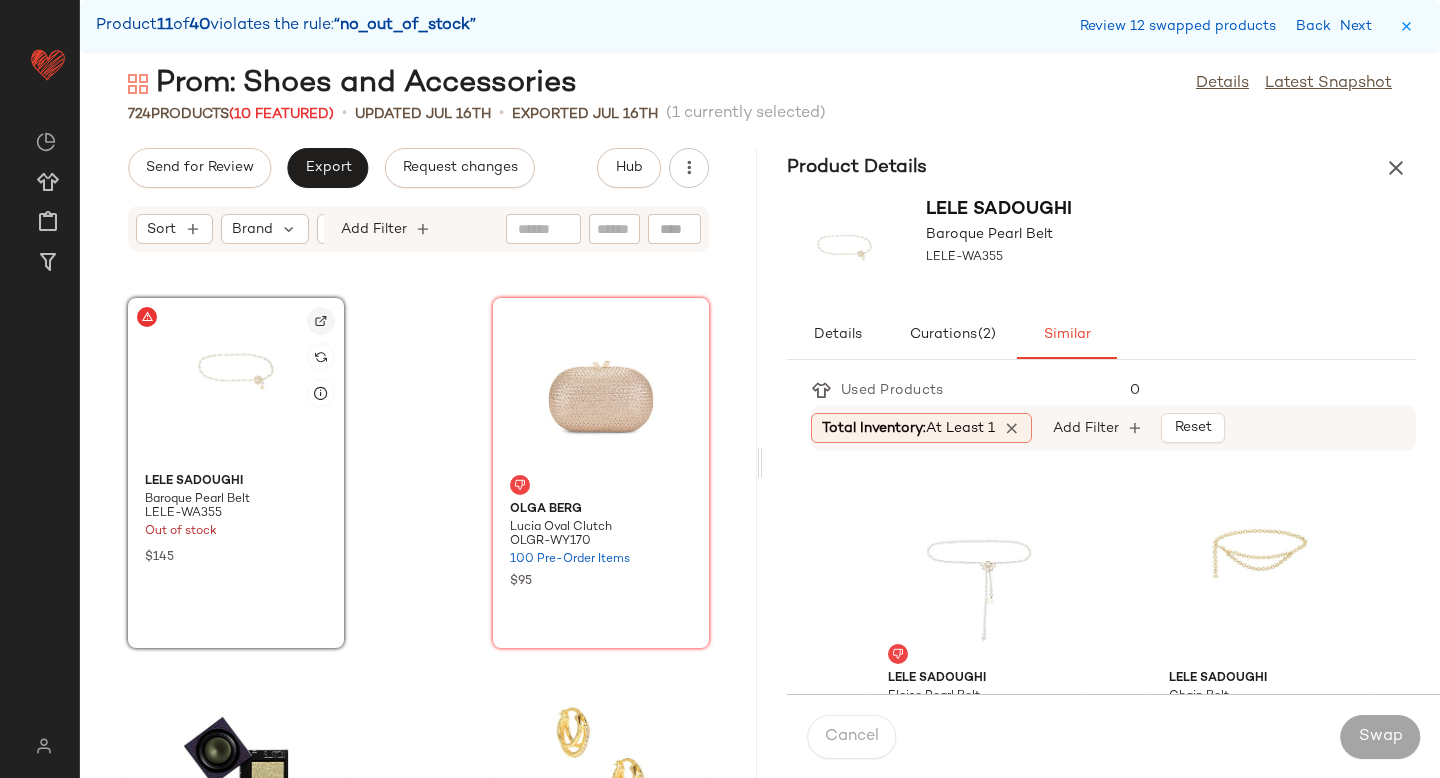 click 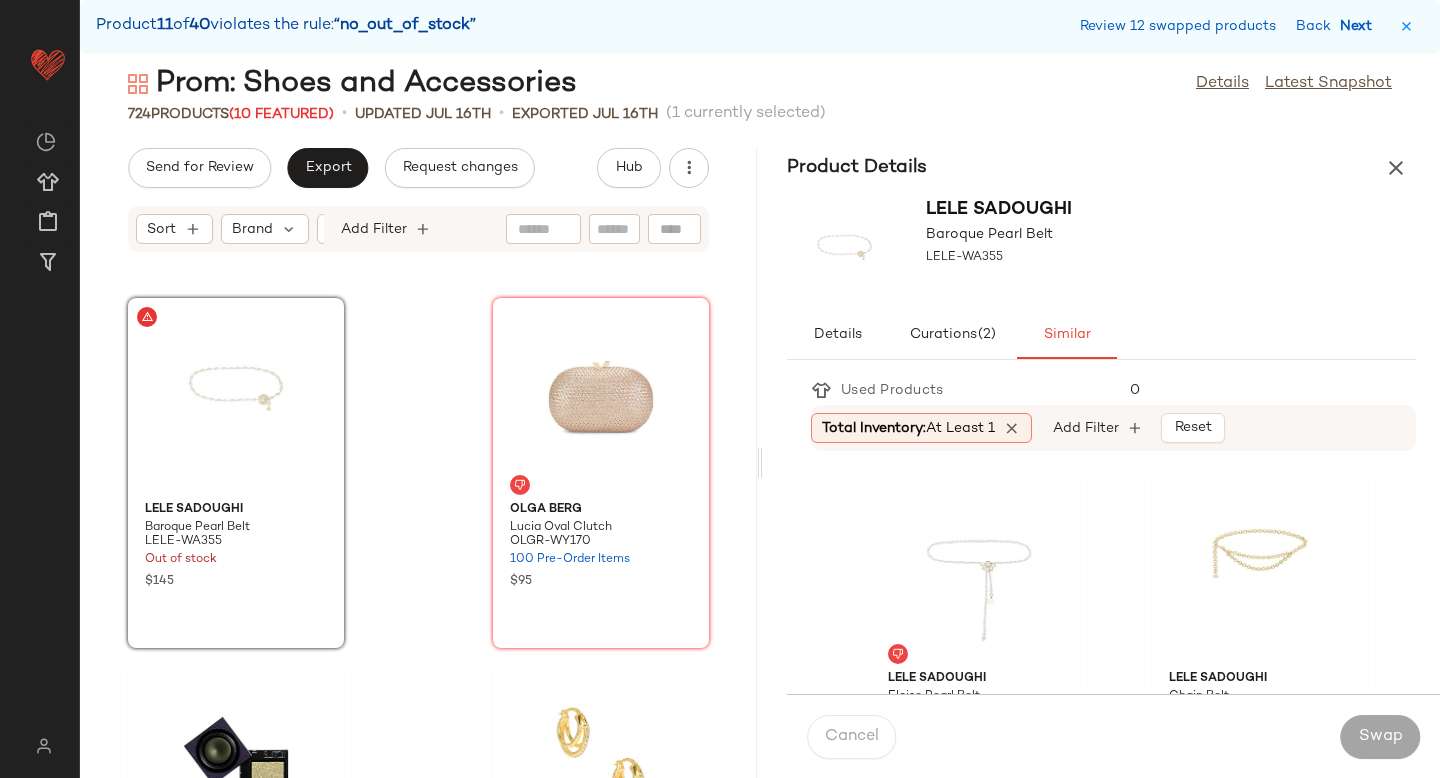 click on "Next" at bounding box center [1360, 26] 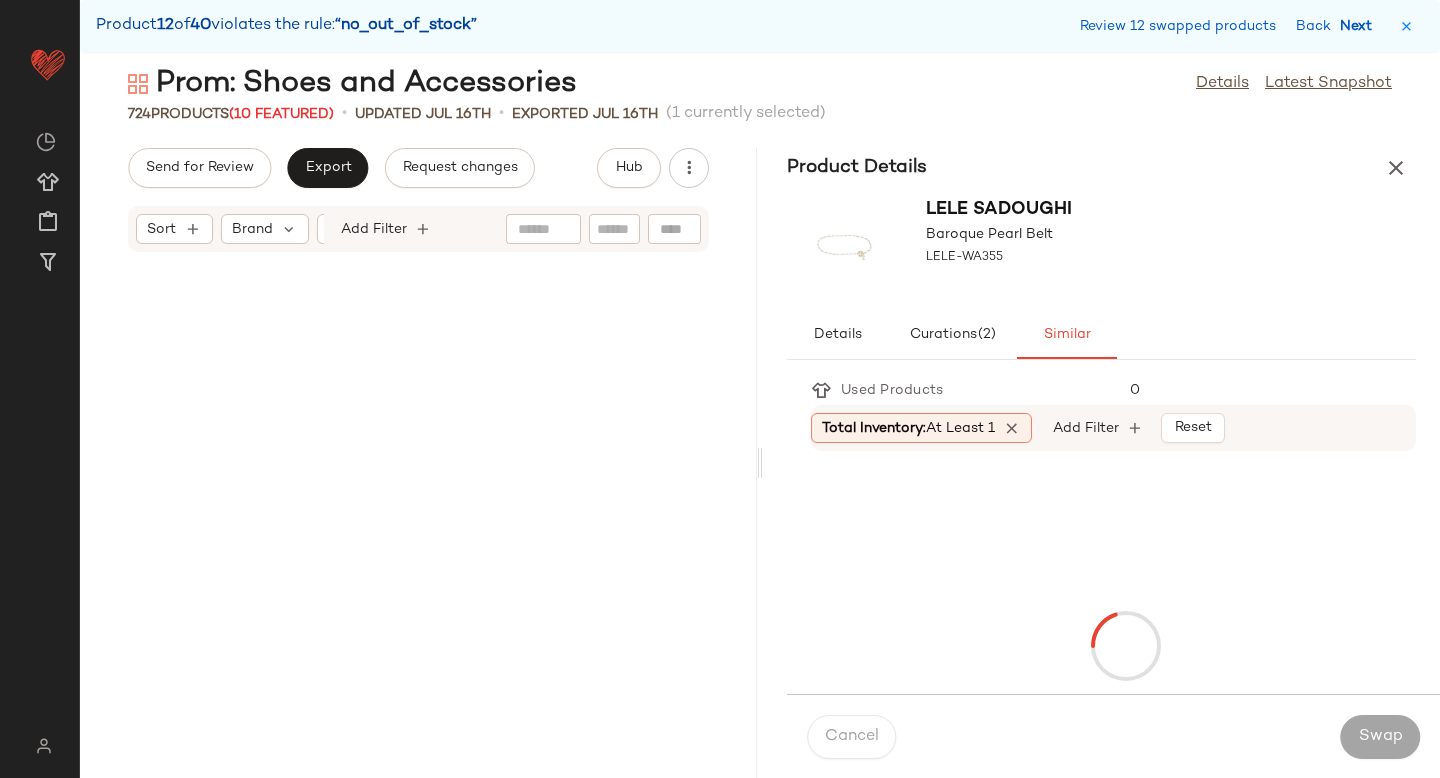 scroll, scrollTop: 64416, scrollLeft: 0, axis: vertical 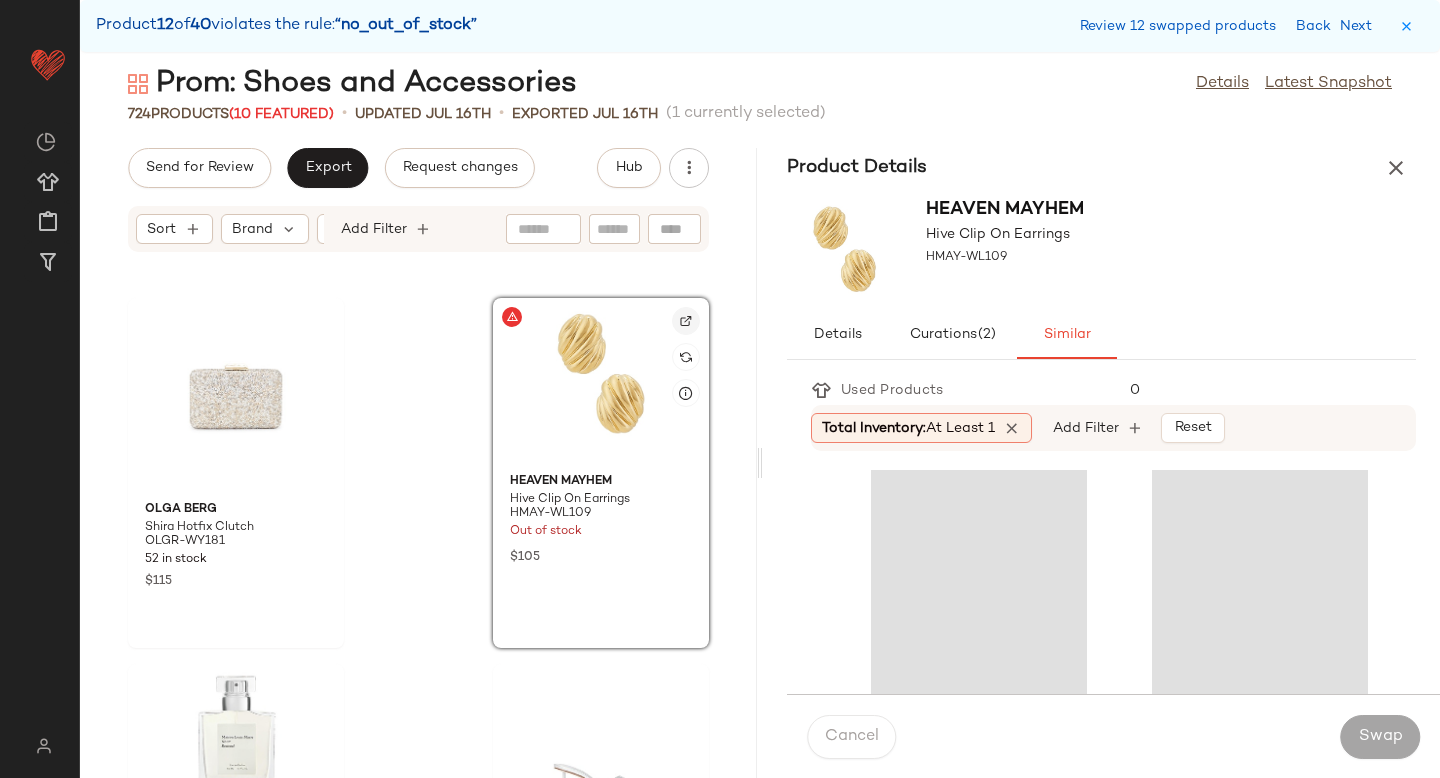 click at bounding box center (686, 321) 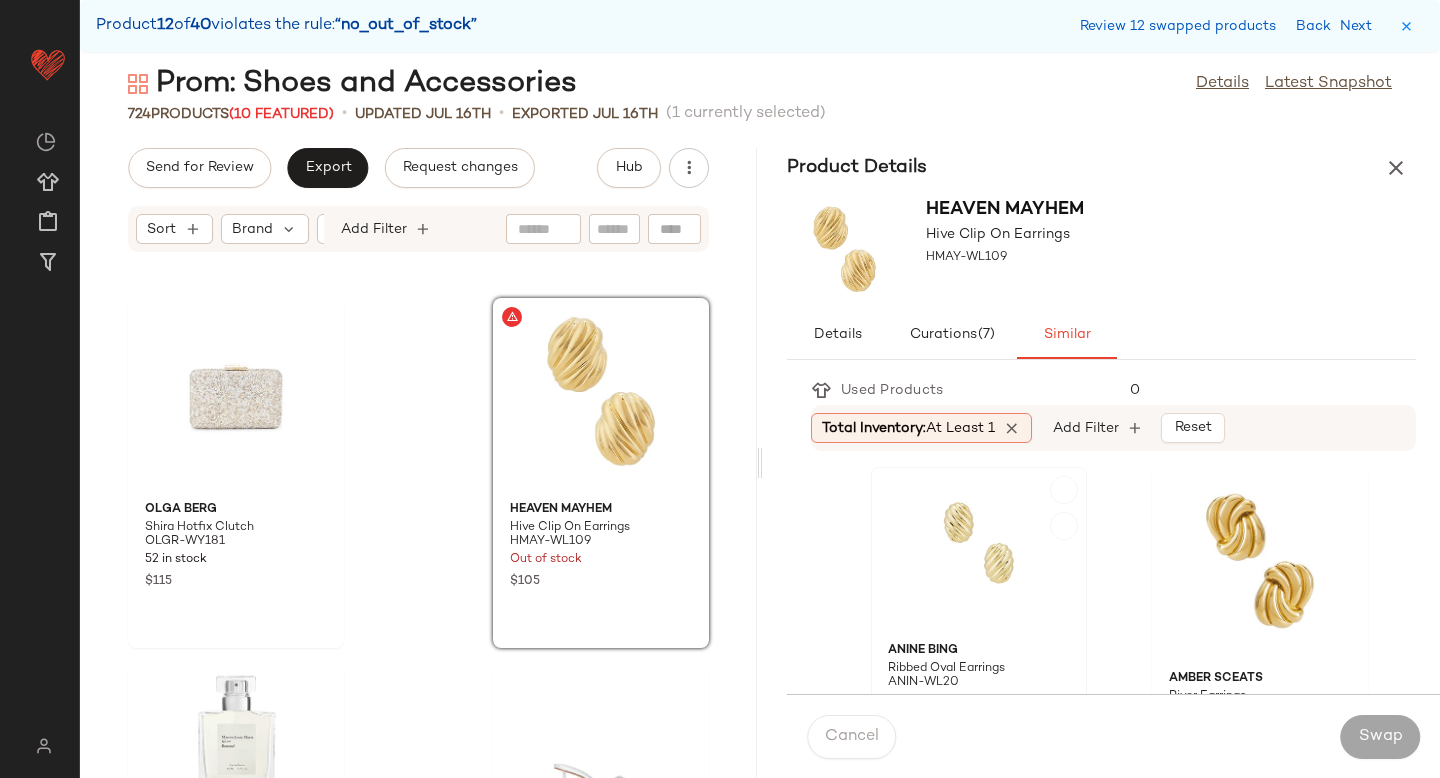 click 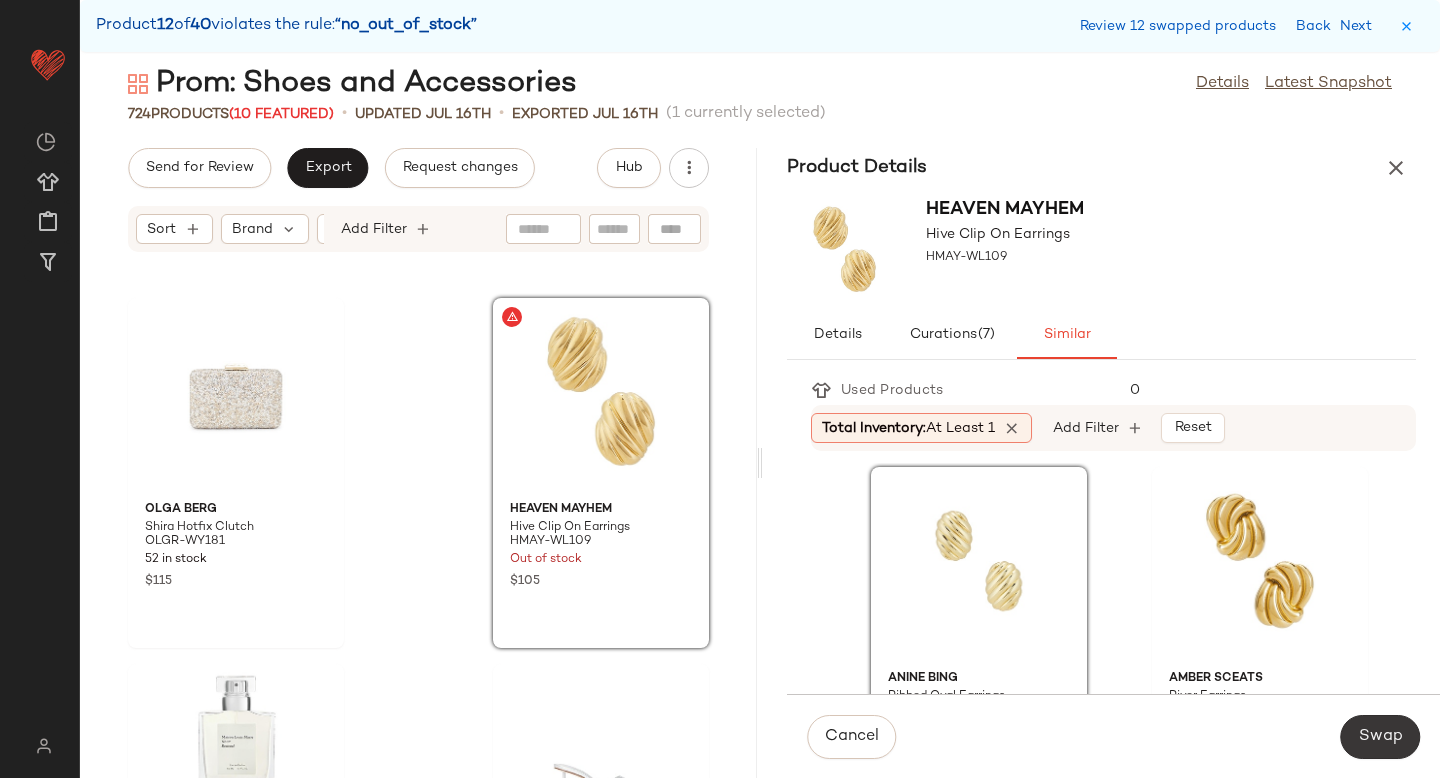 click on "Swap" 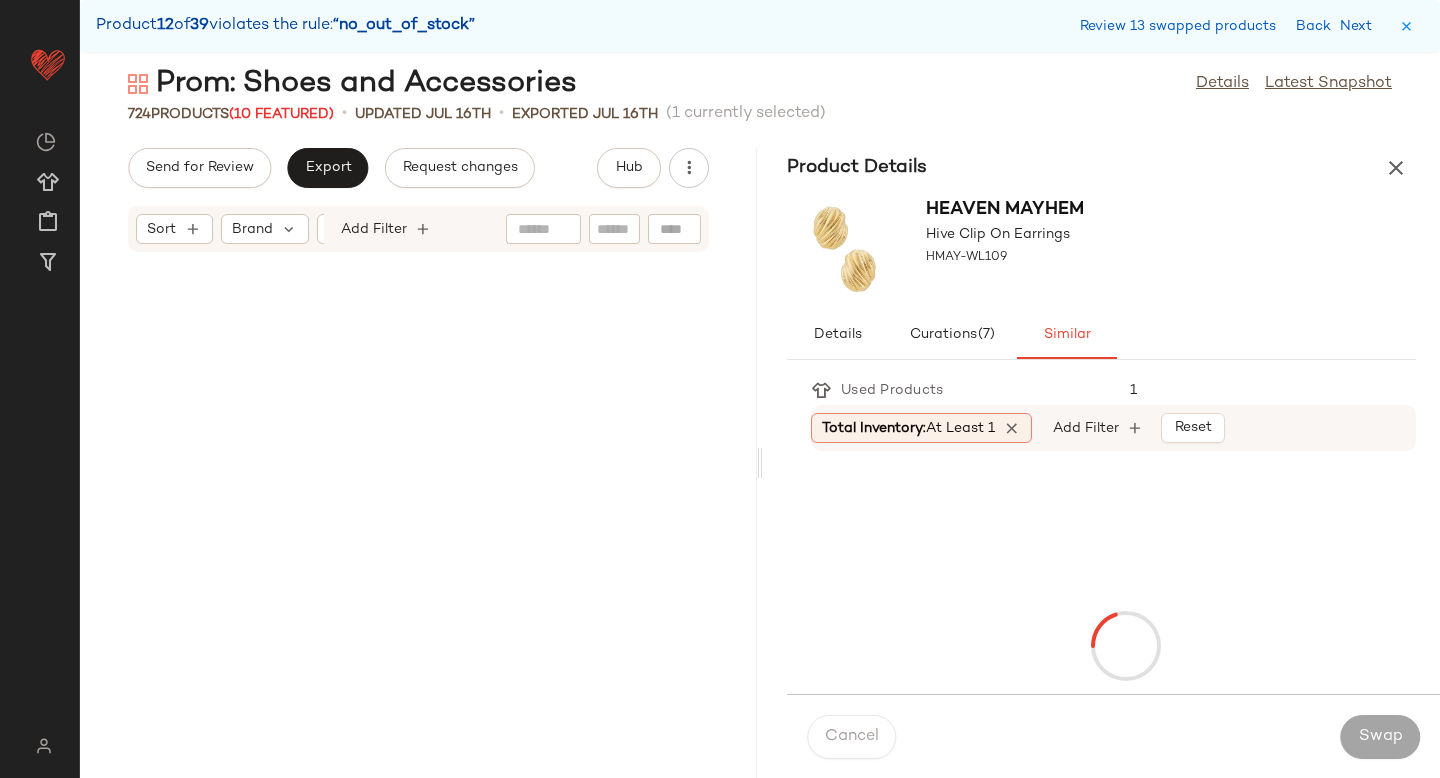scroll, scrollTop: 65880, scrollLeft: 0, axis: vertical 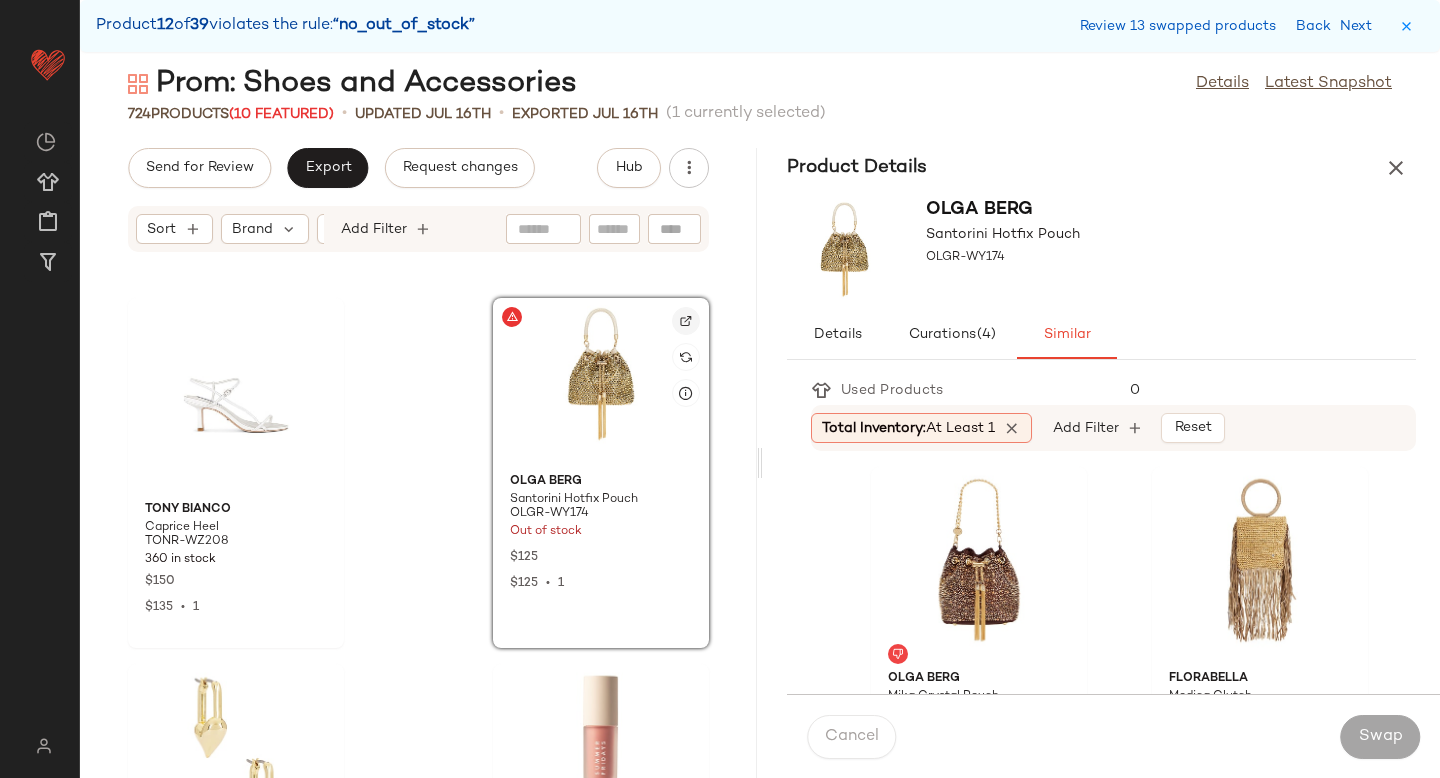 click at bounding box center (686, 321) 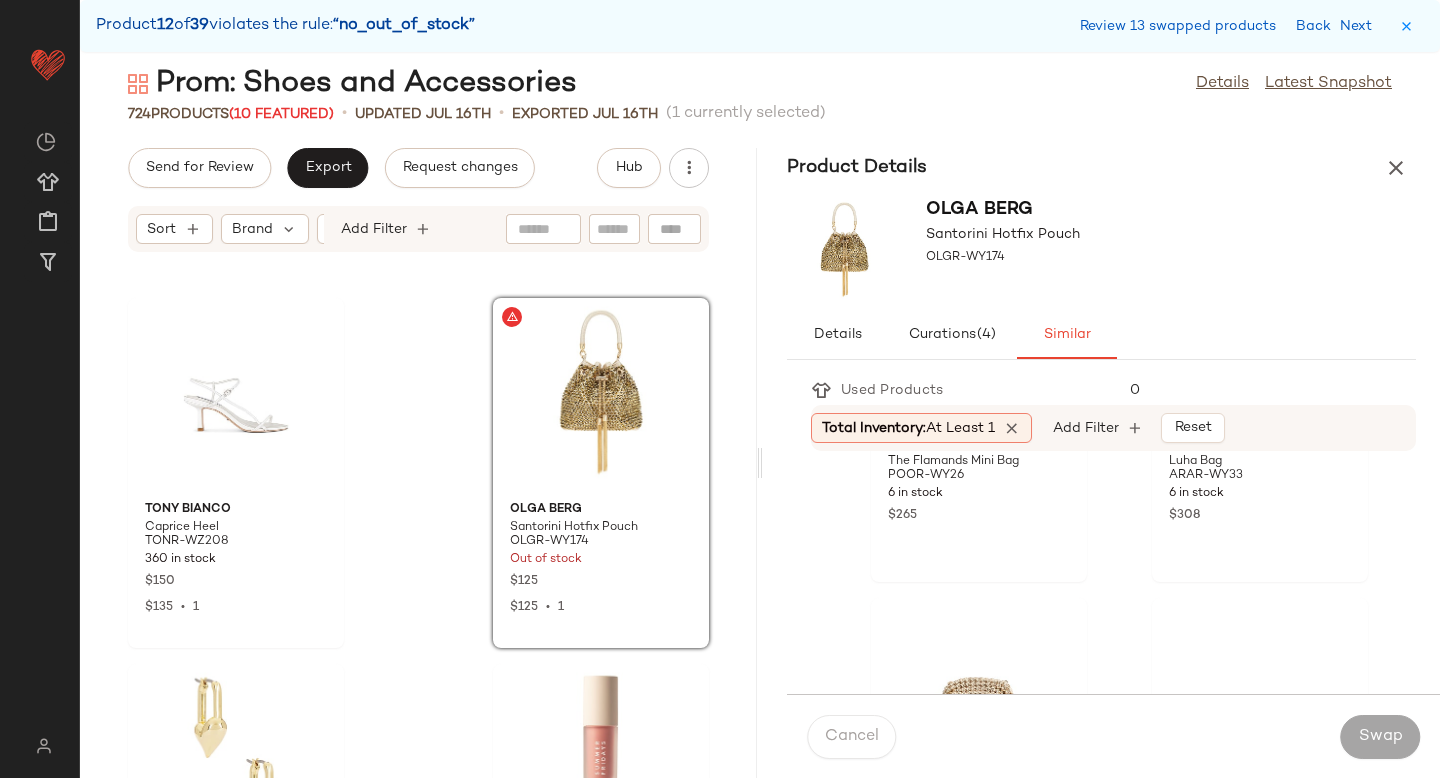 scroll, scrollTop: 1021, scrollLeft: 0, axis: vertical 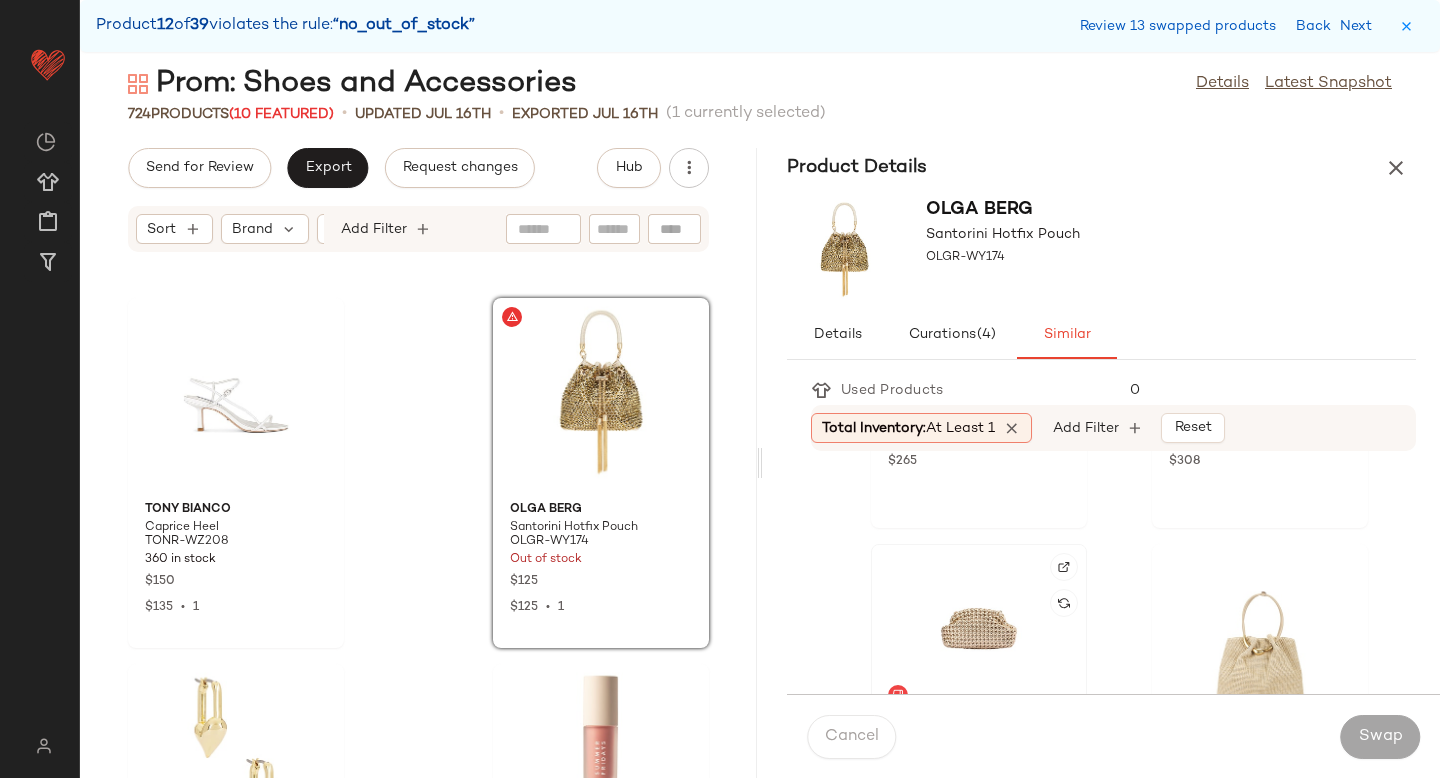 click 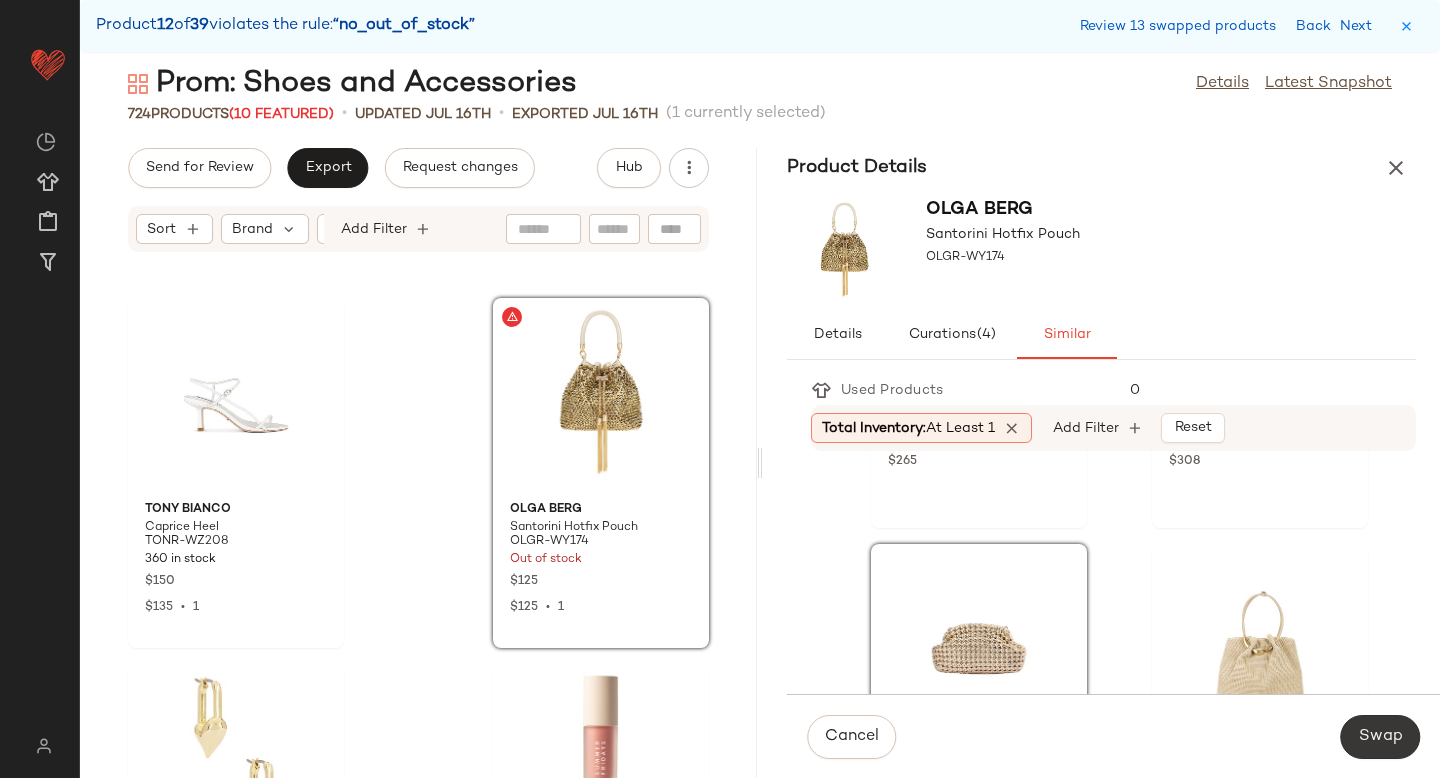 click on "Swap" at bounding box center (1380, 737) 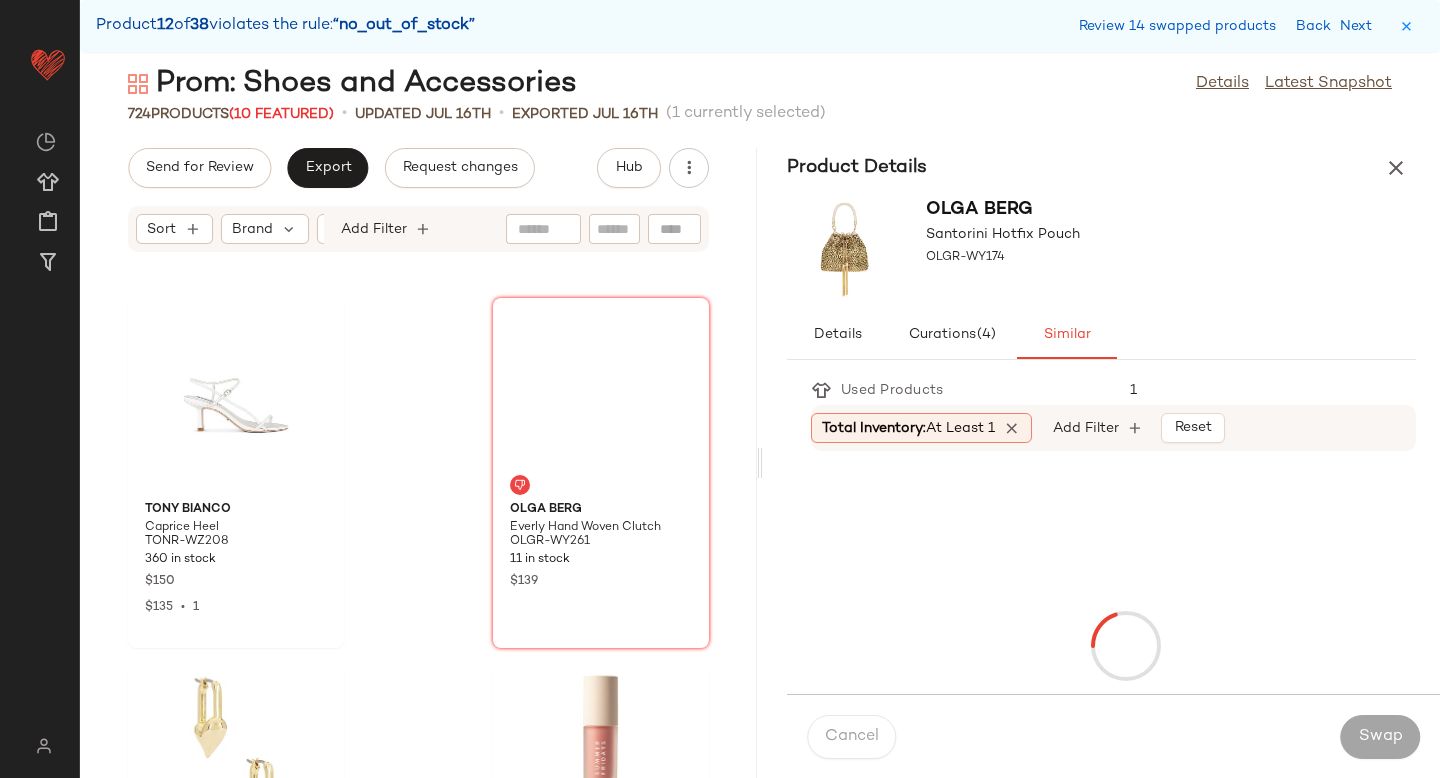 scroll, scrollTop: 68808, scrollLeft: 0, axis: vertical 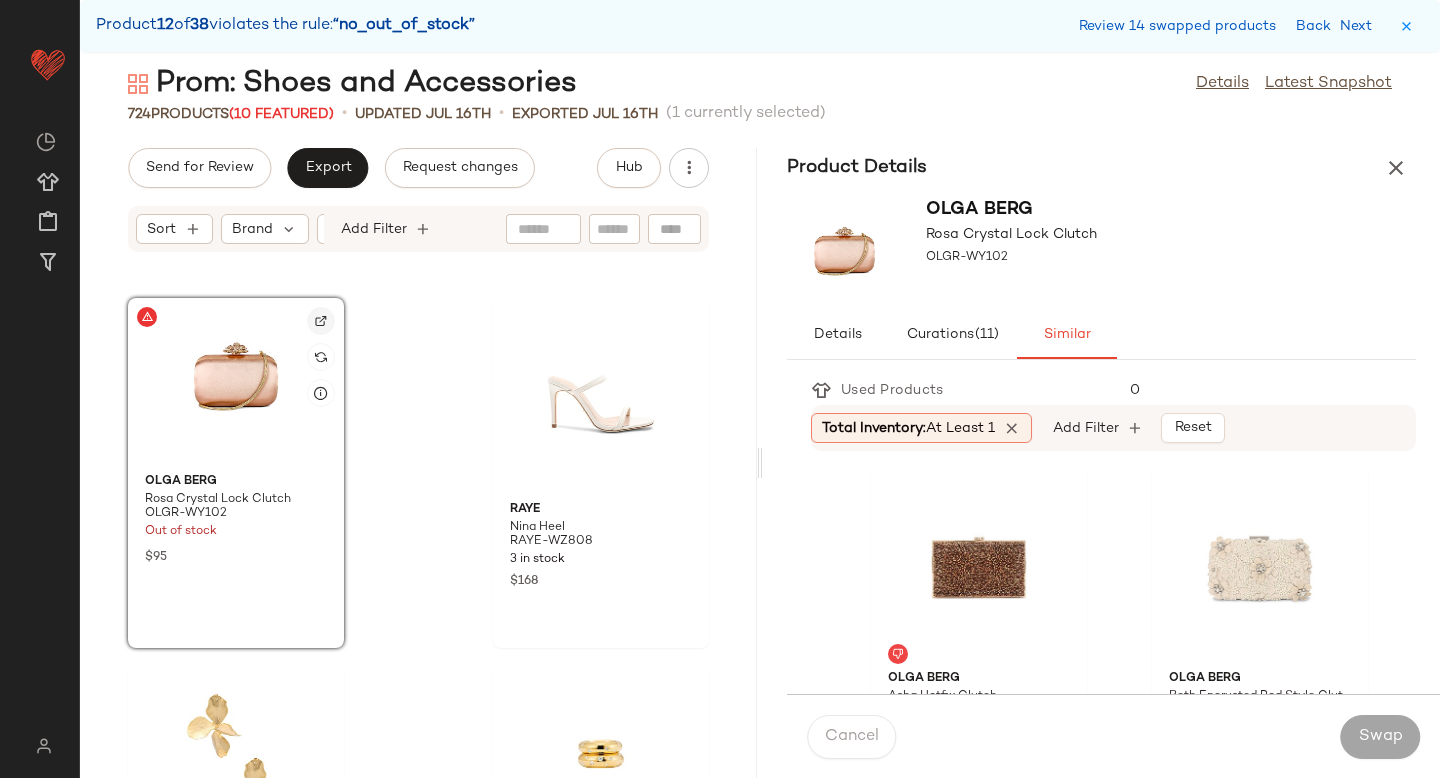click 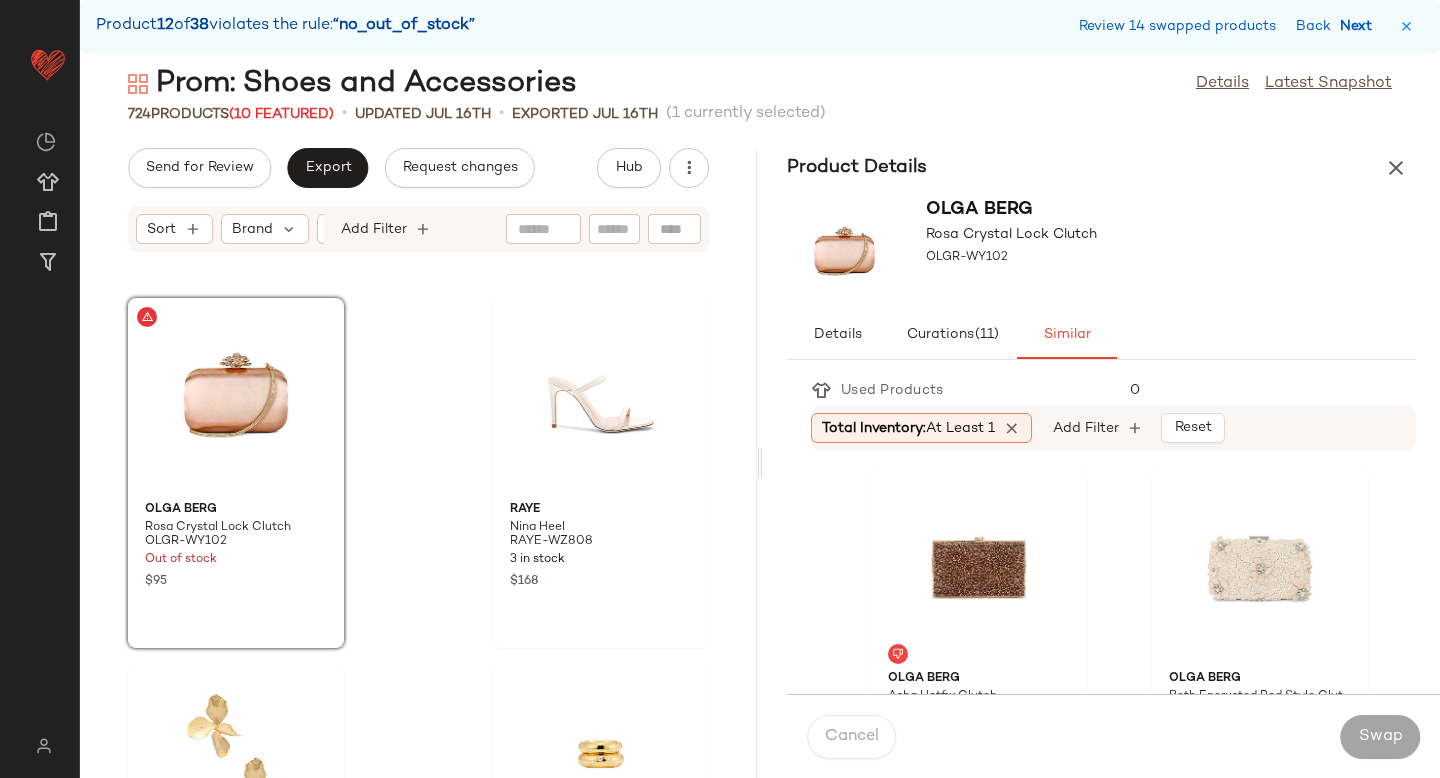 click on "Next" at bounding box center (1360, 26) 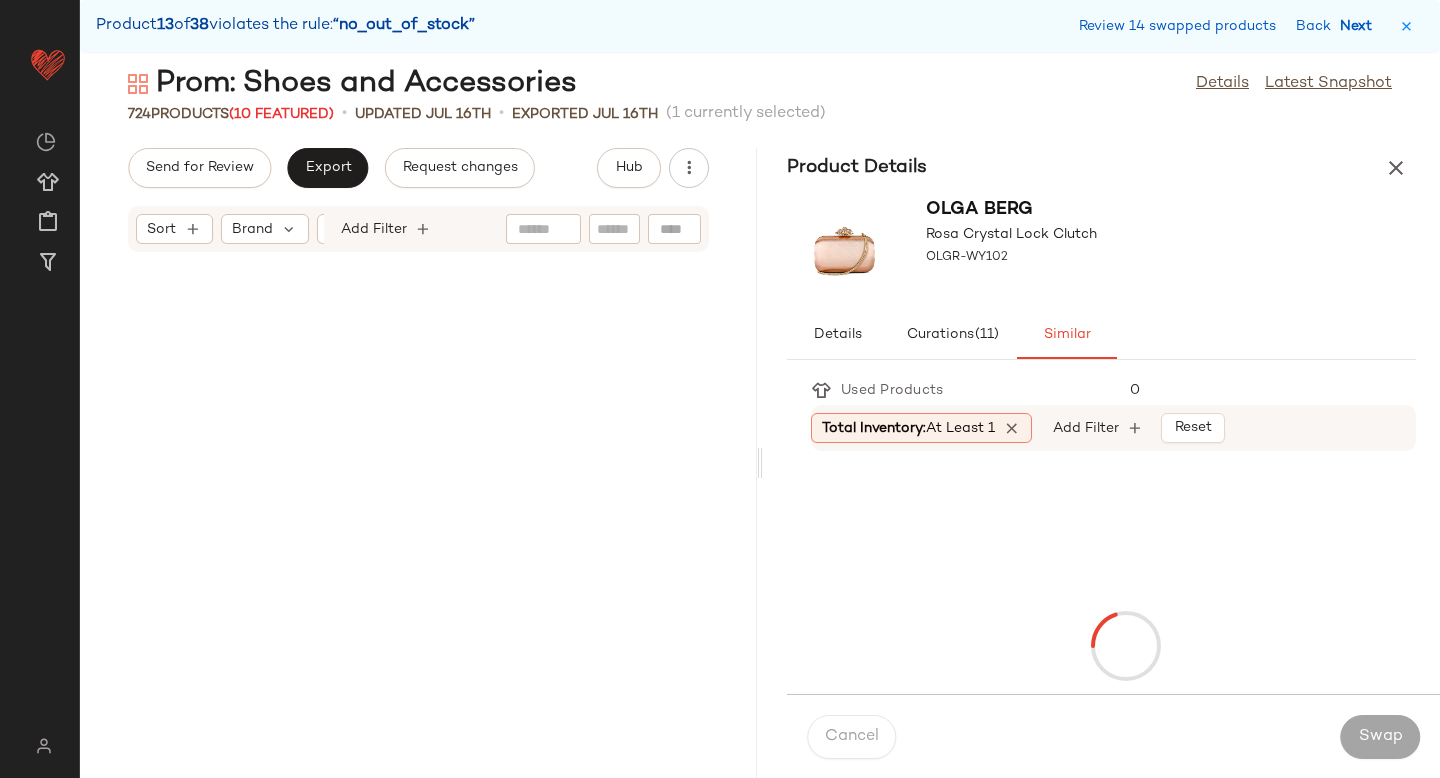 scroll, scrollTop: 70272, scrollLeft: 0, axis: vertical 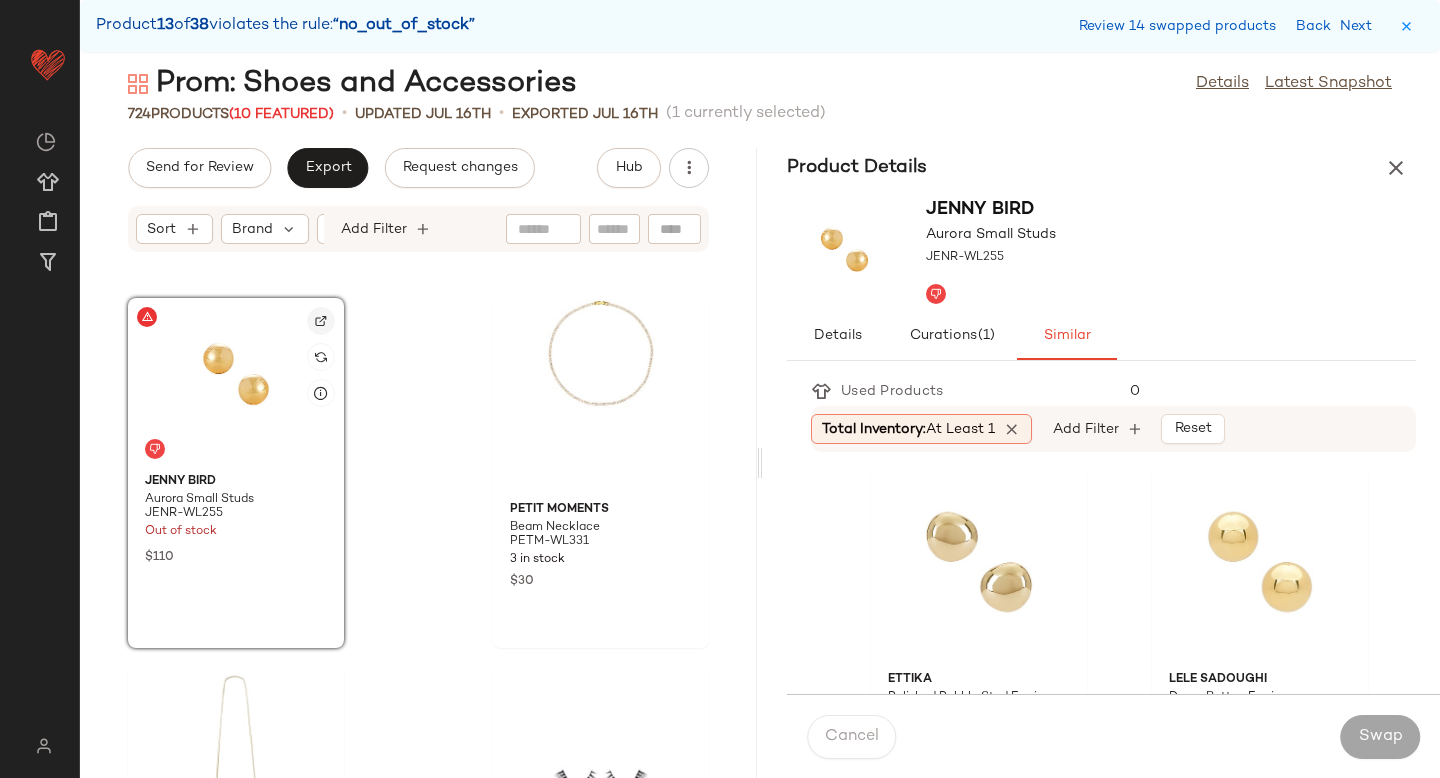 click 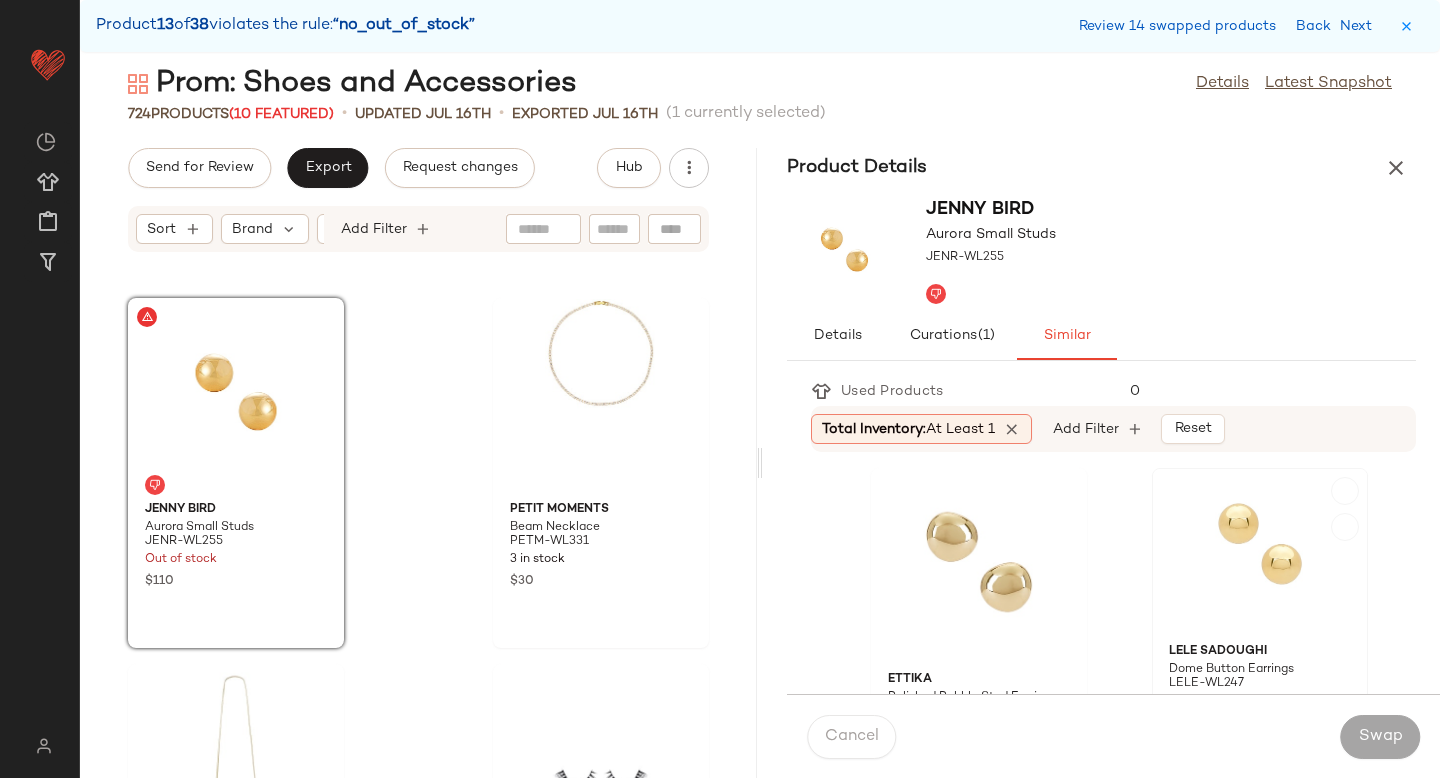 click 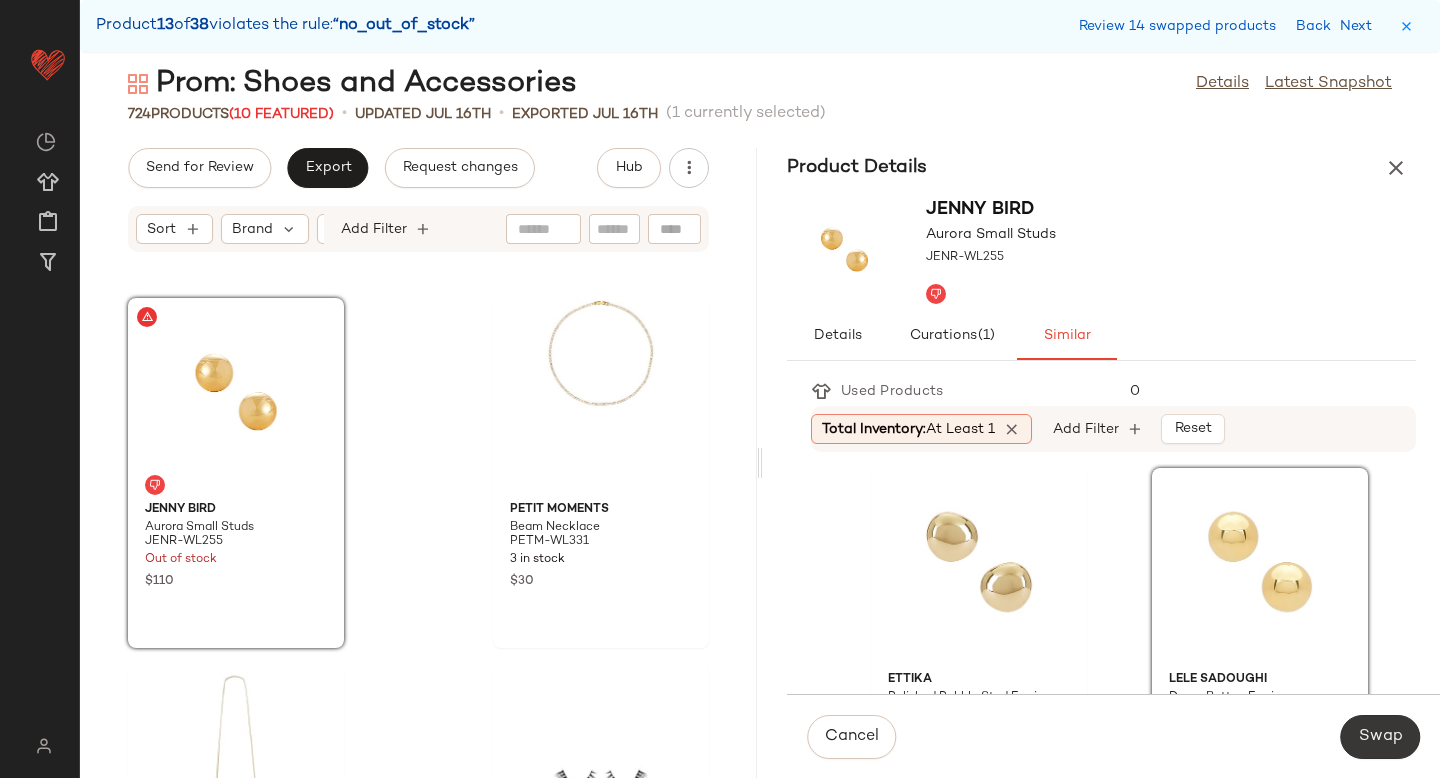 click on "Swap" 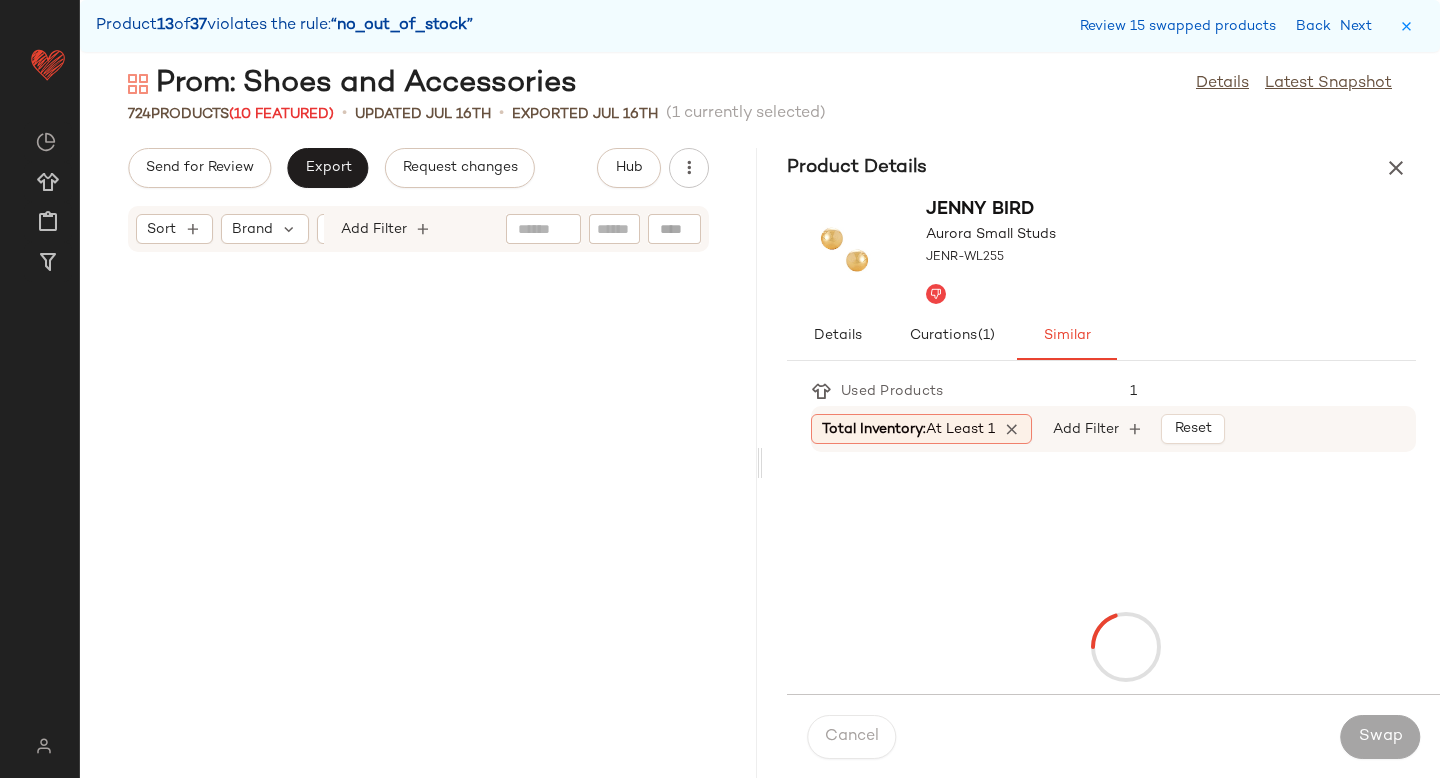scroll, scrollTop: 71004, scrollLeft: 0, axis: vertical 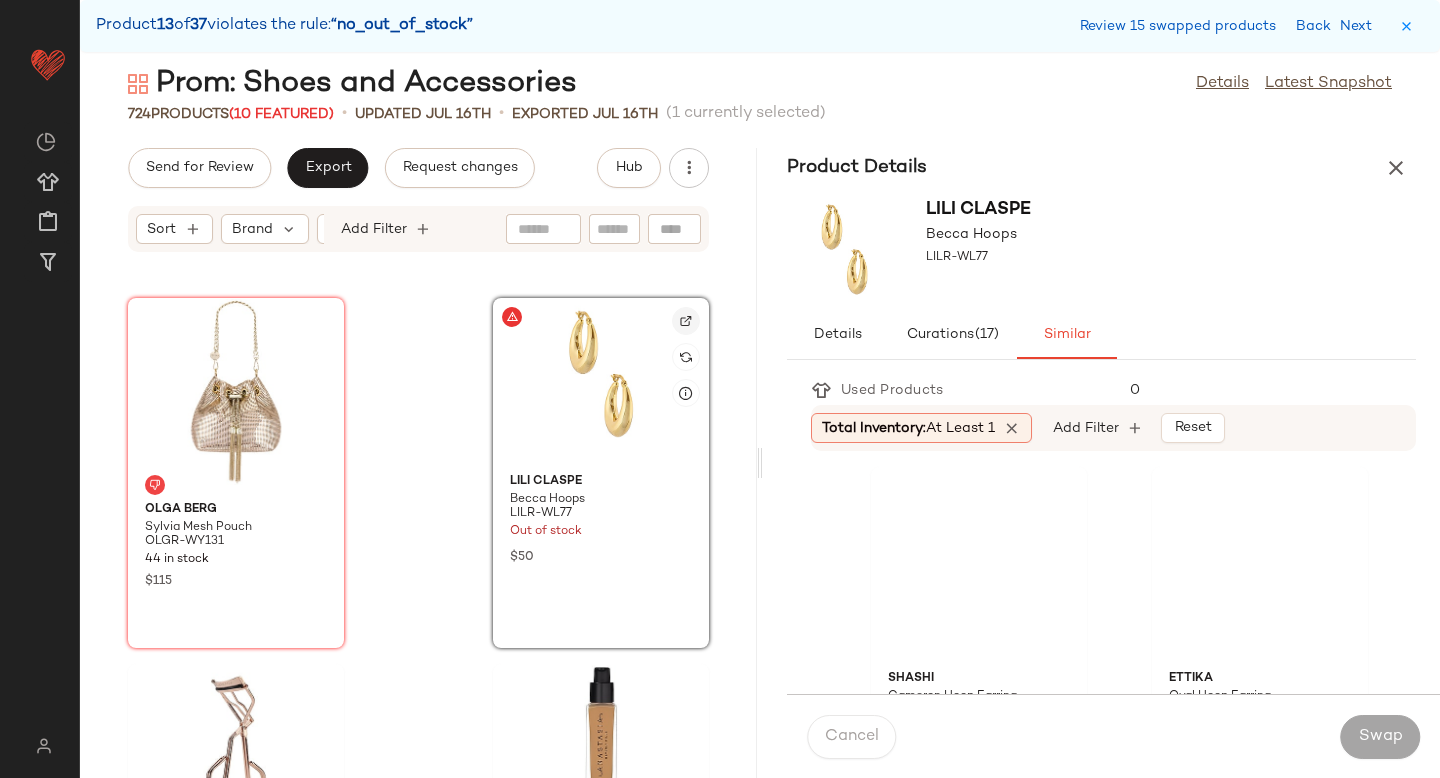 click at bounding box center [686, 321] 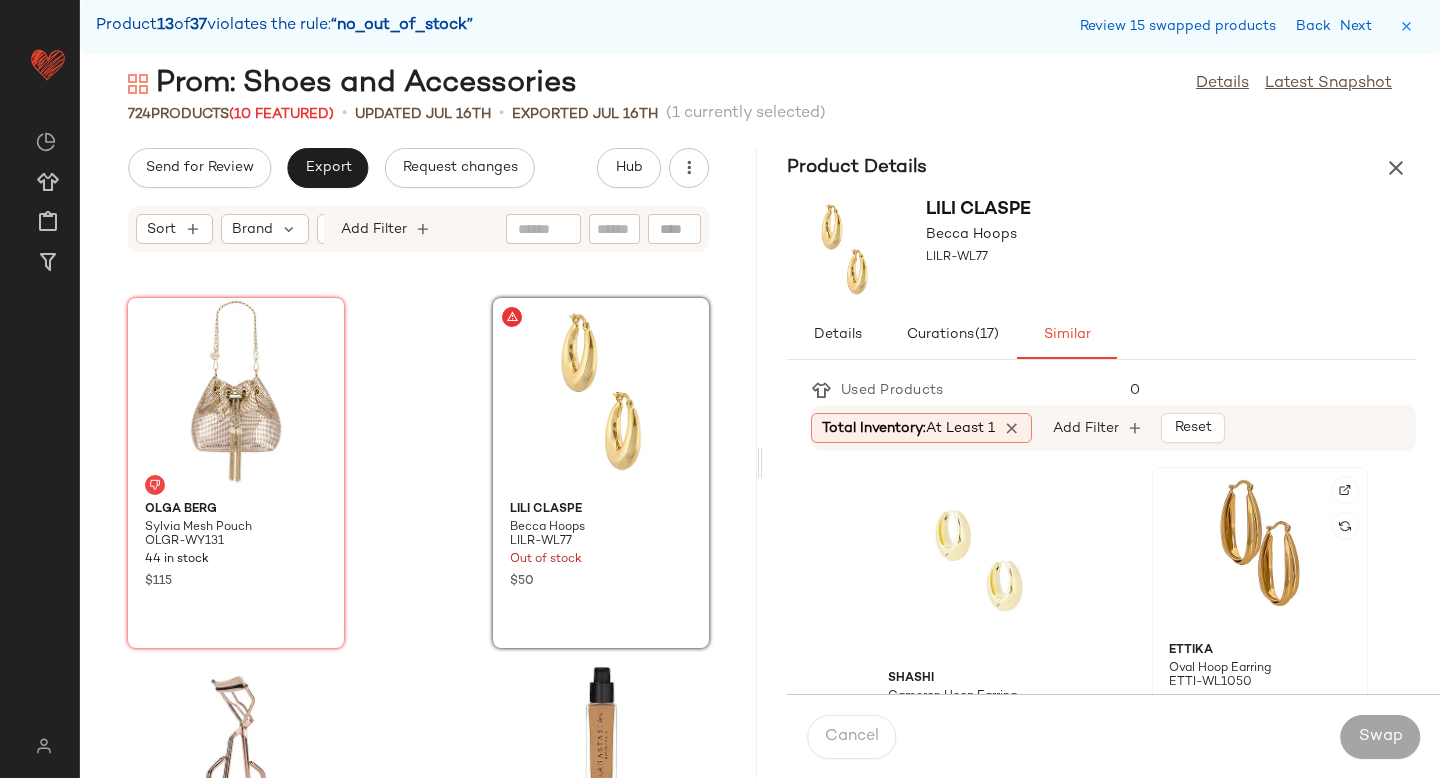 click 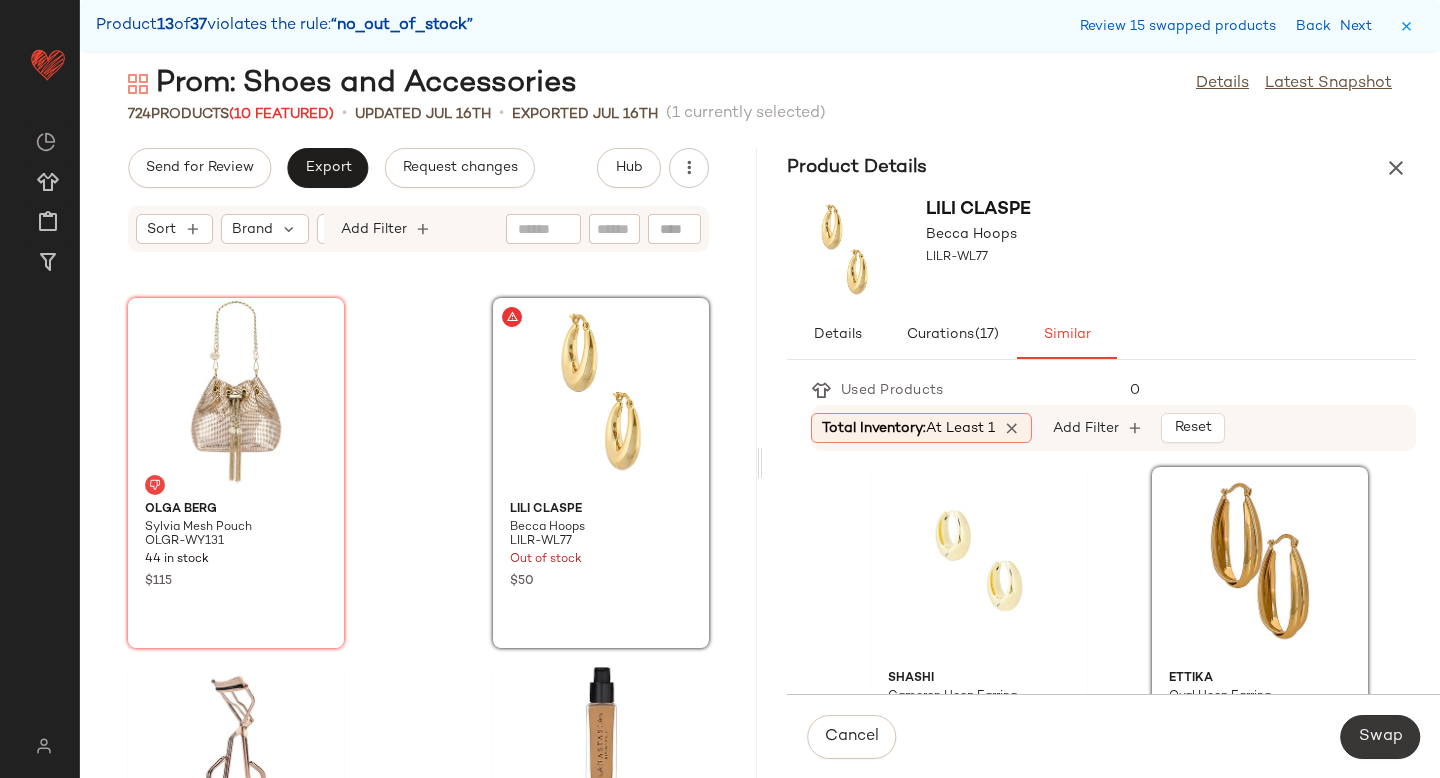 click on "Swap" at bounding box center (1380, 737) 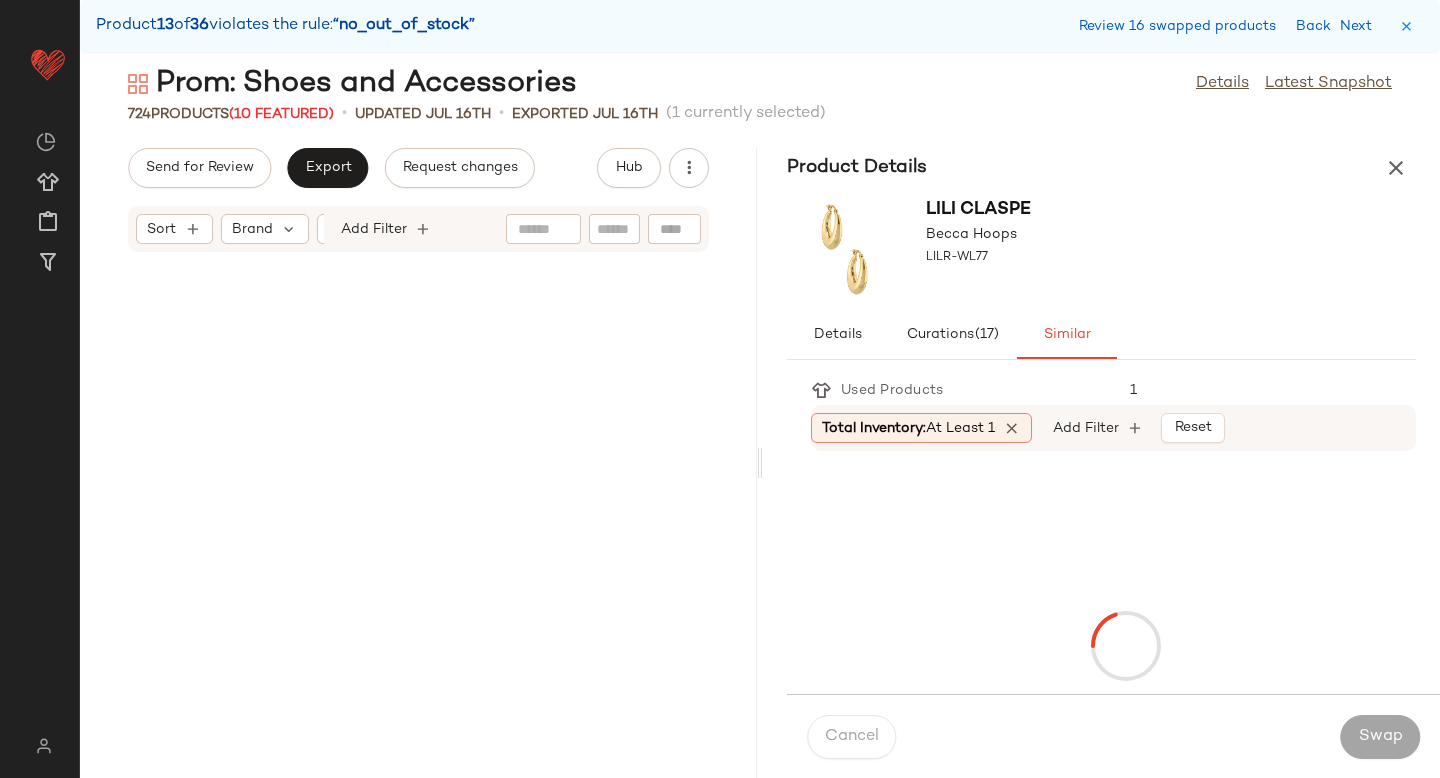 scroll, scrollTop: 72102, scrollLeft: 0, axis: vertical 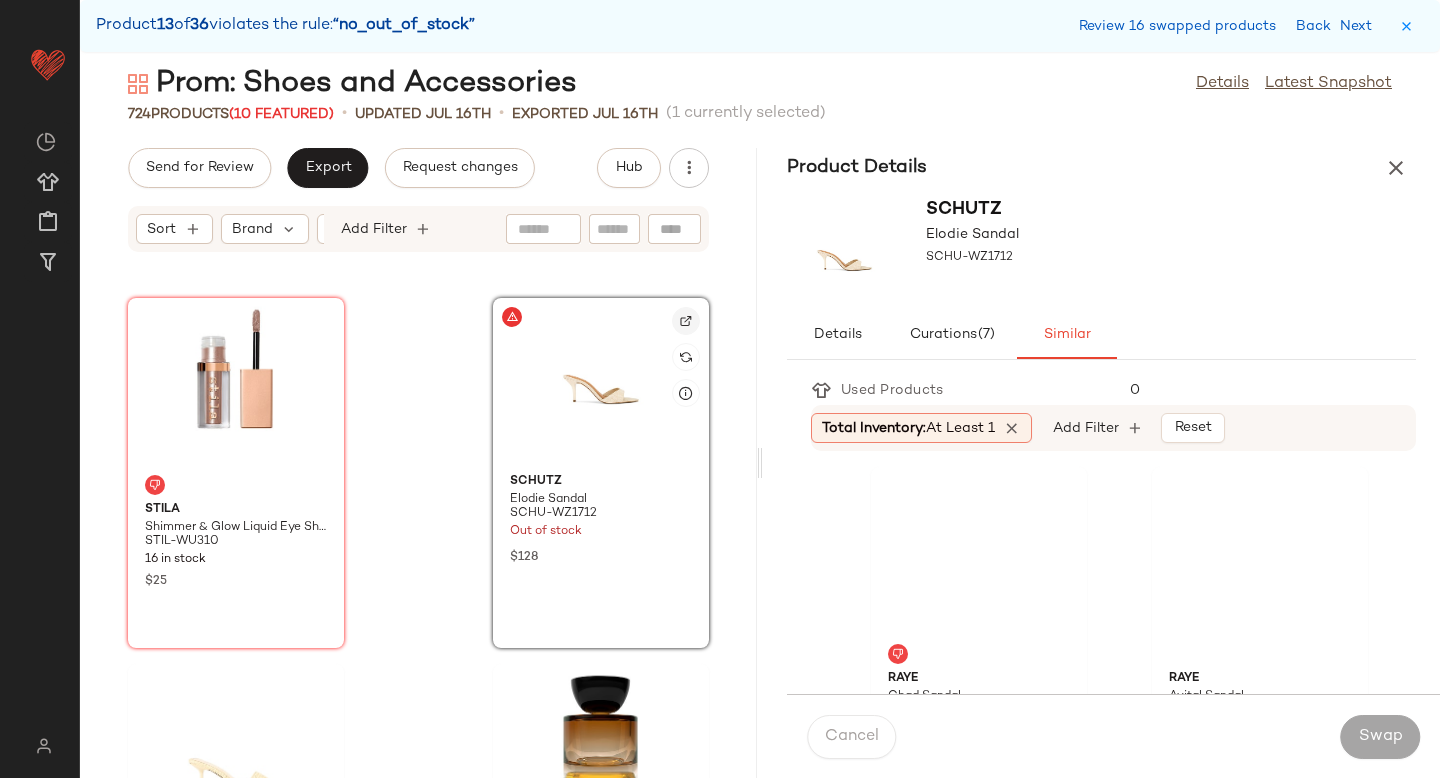 click 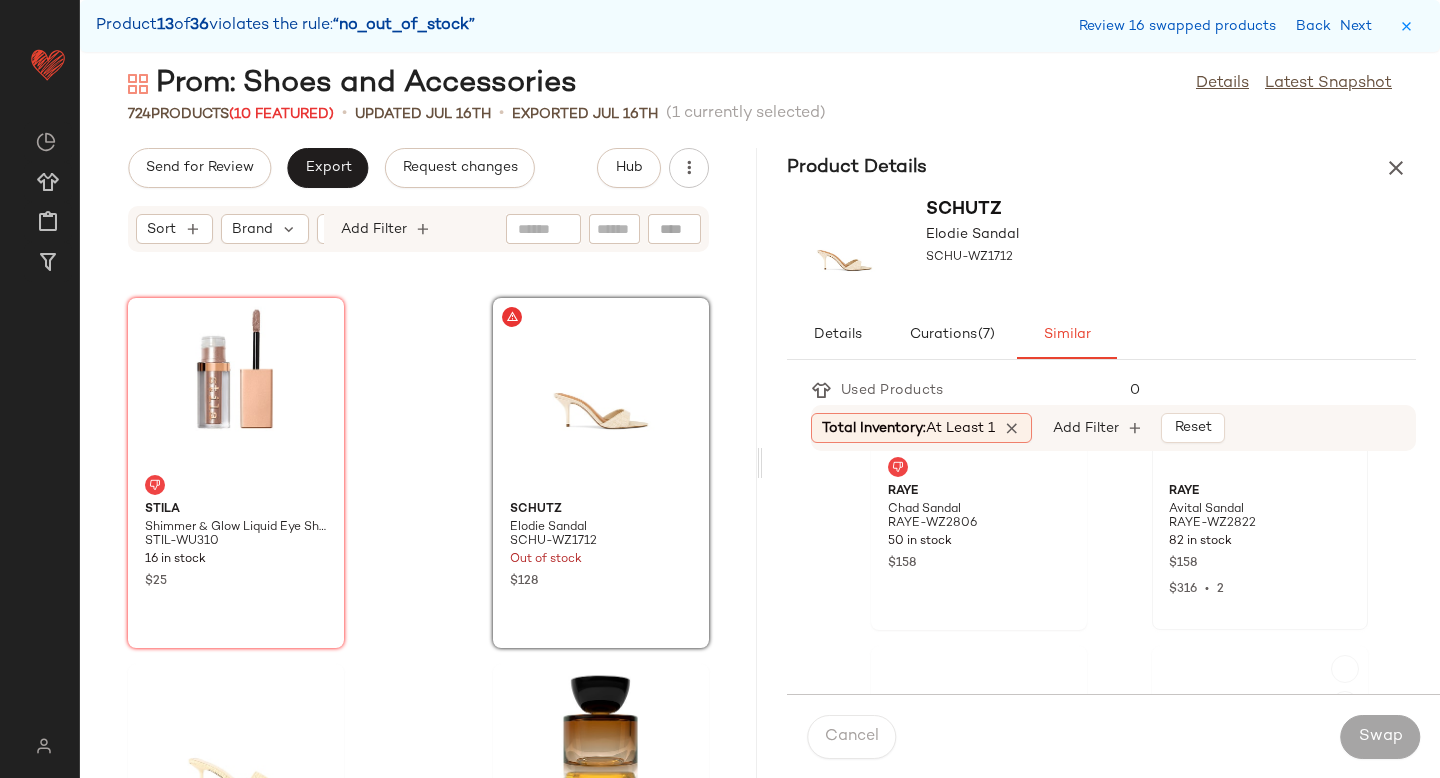 scroll, scrollTop: 415, scrollLeft: 0, axis: vertical 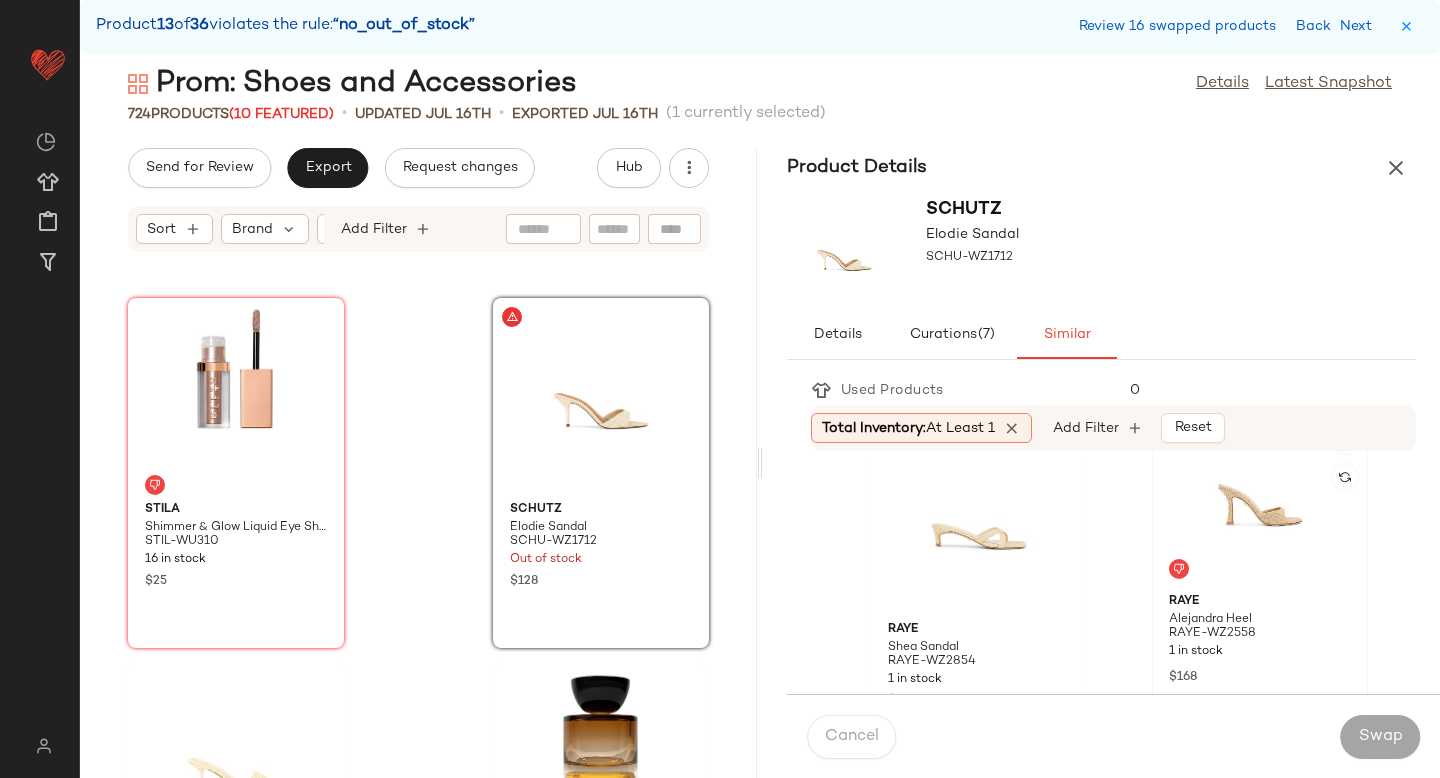 click 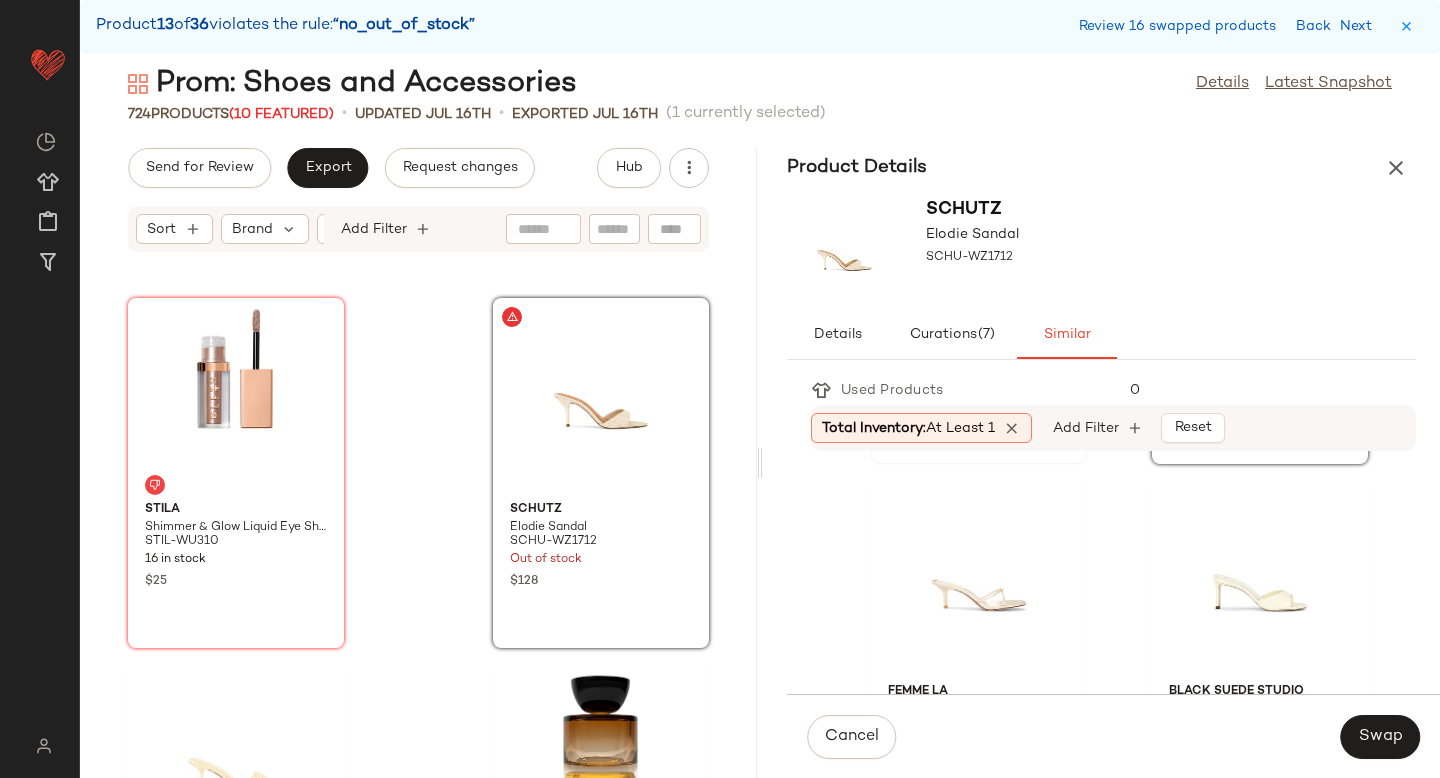 scroll, scrollTop: 752, scrollLeft: 0, axis: vertical 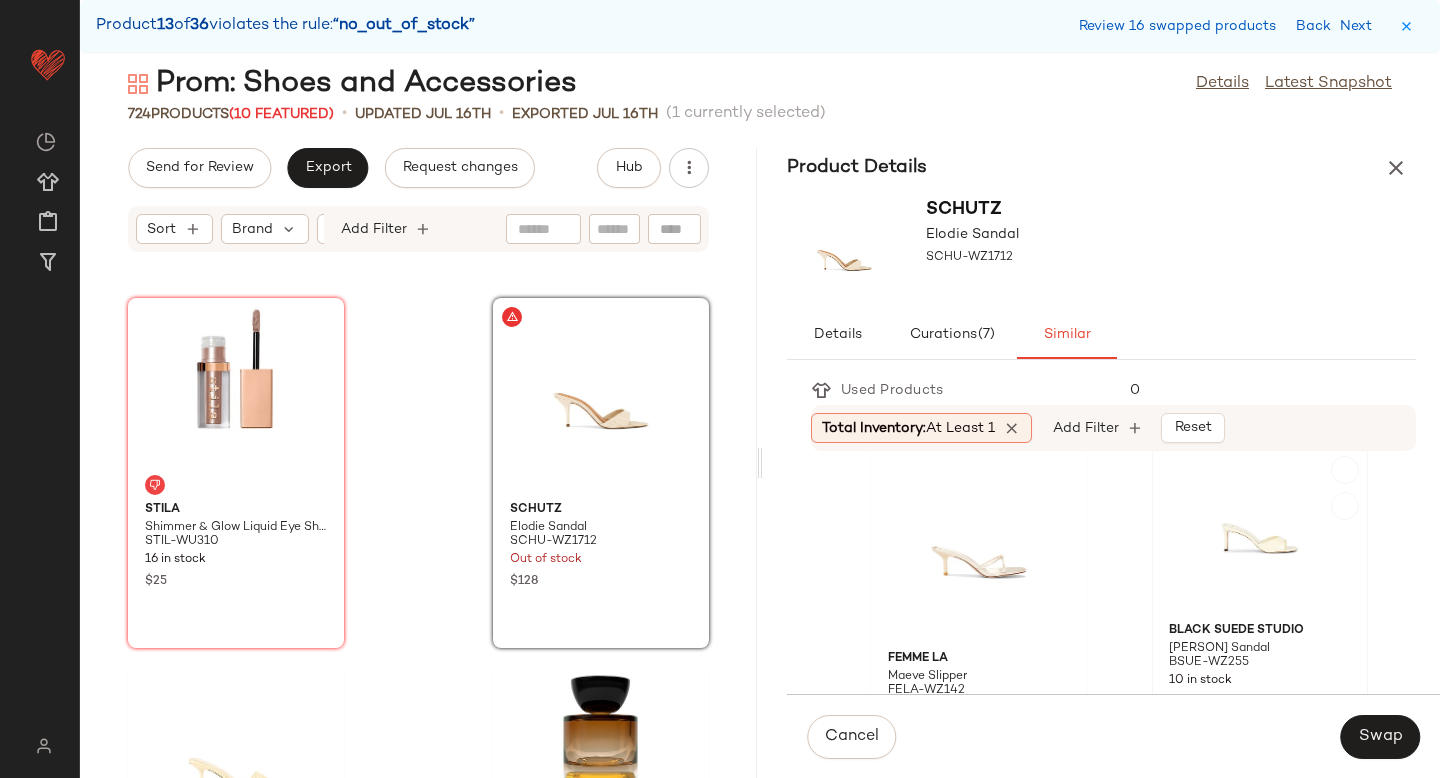 click 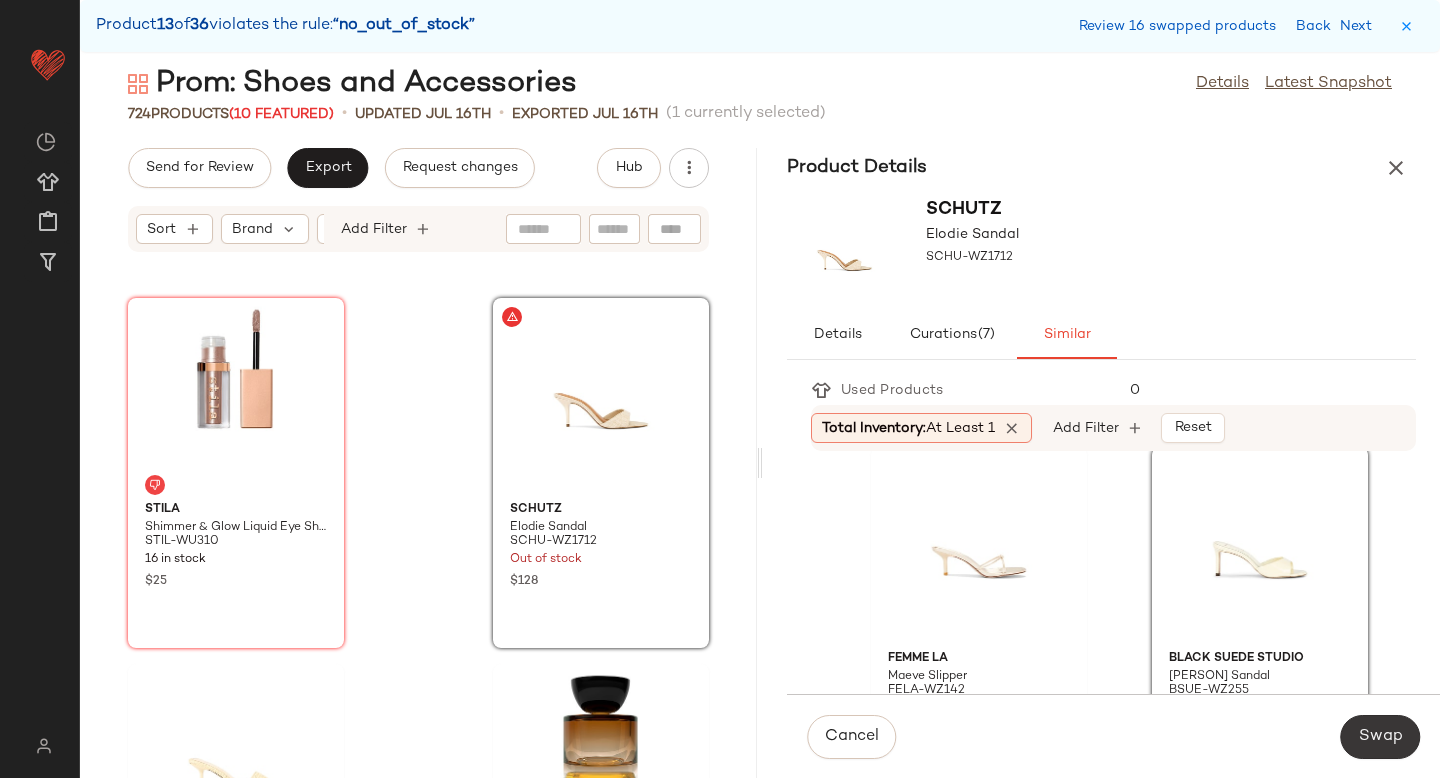 click on "Swap" at bounding box center [1380, 737] 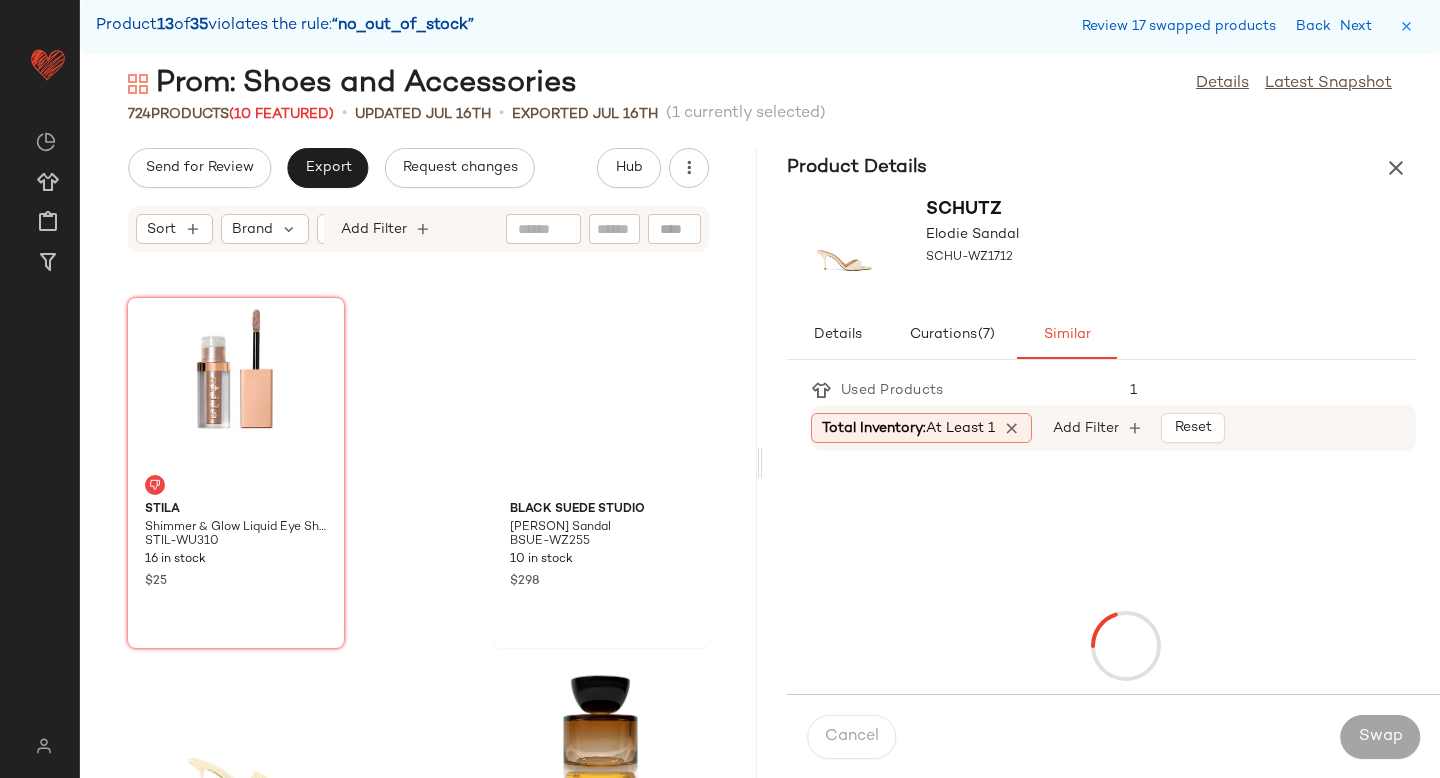 scroll, scrollTop: 75396, scrollLeft: 0, axis: vertical 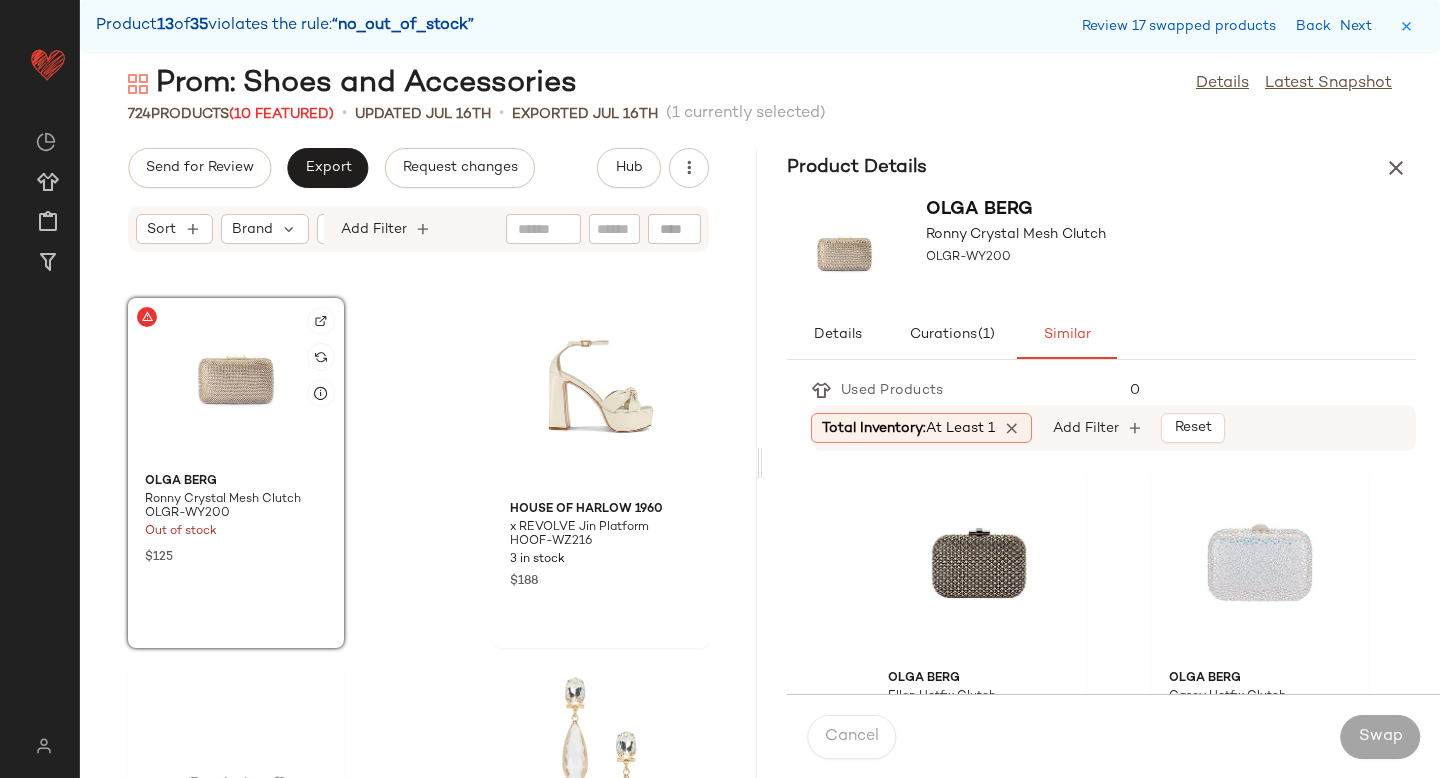 click at bounding box center (321, 321) 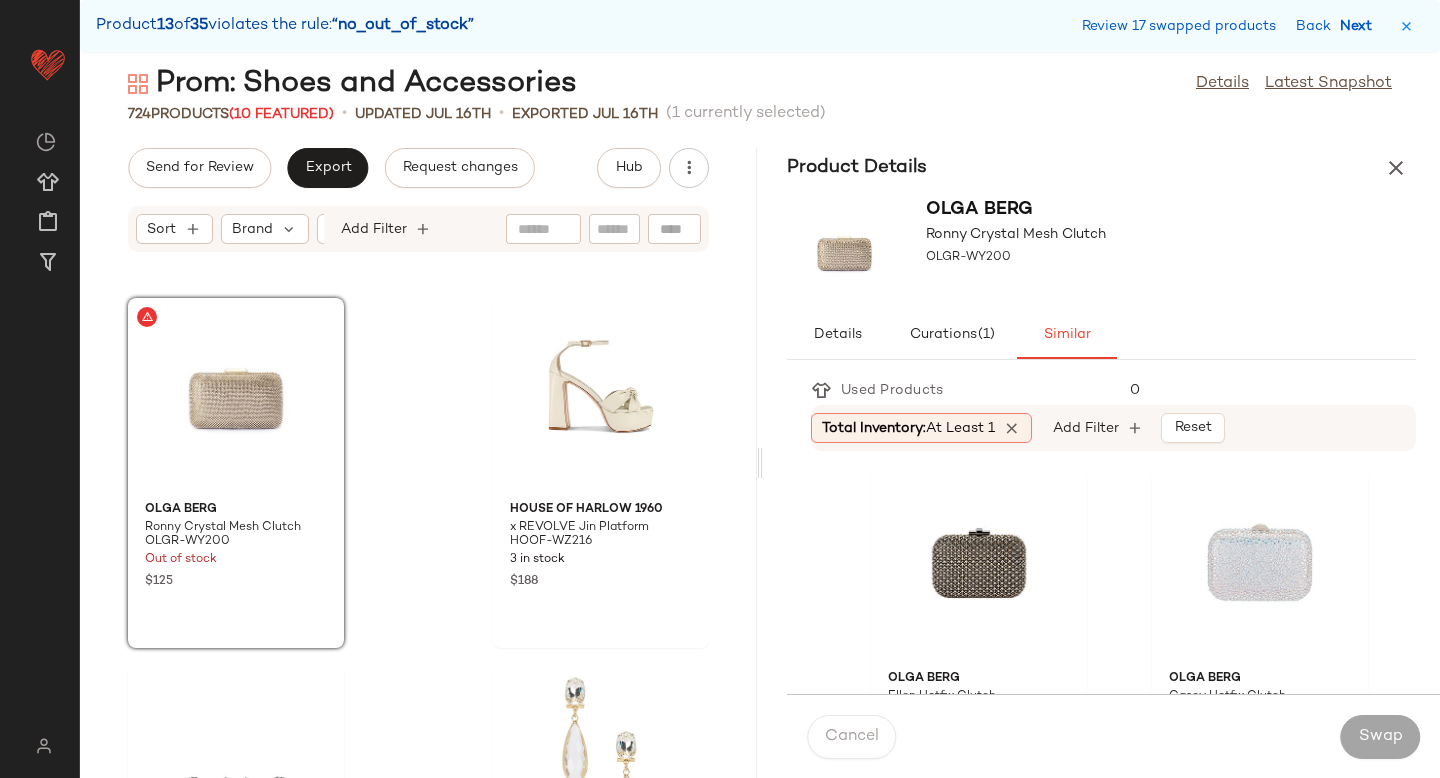 click on "Next" at bounding box center [1360, 26] 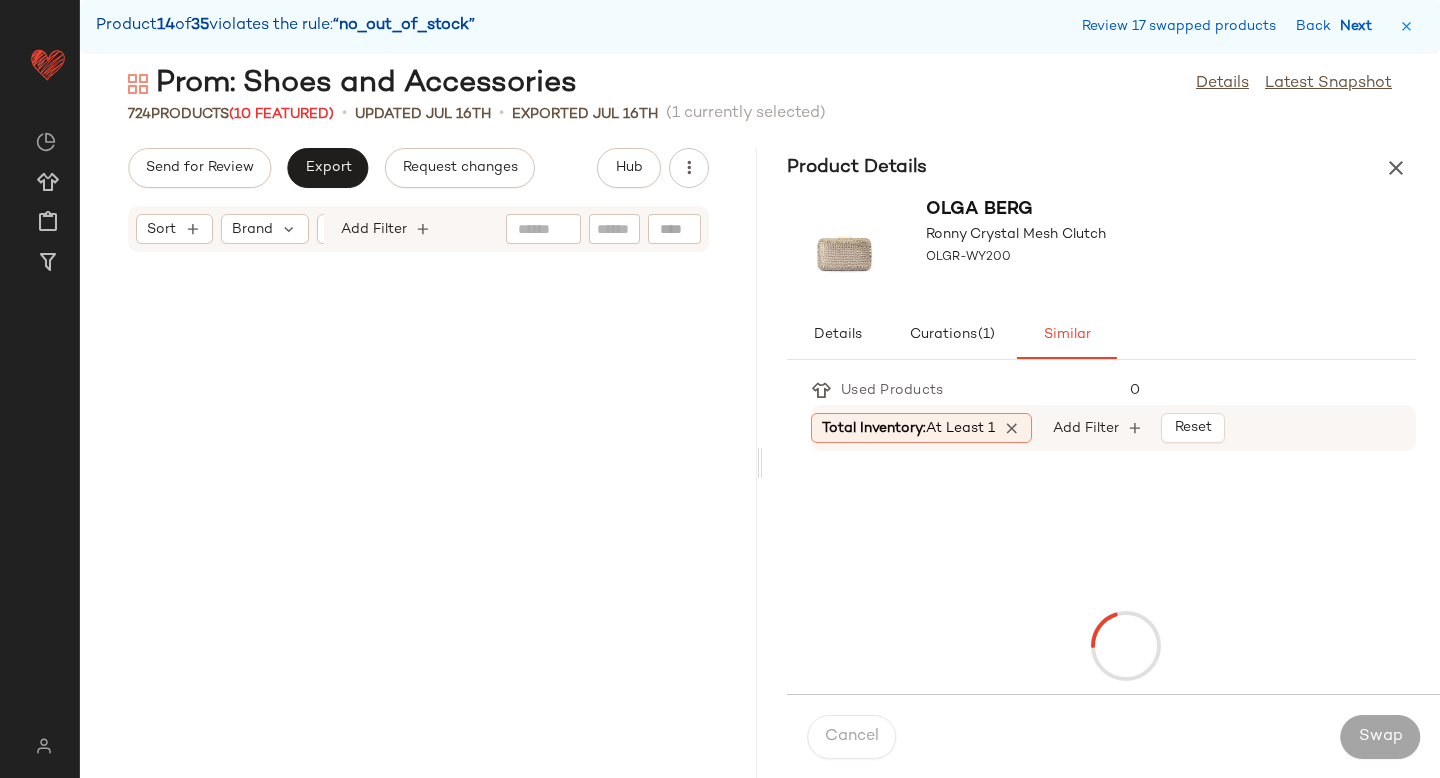 scroll, scrollTop: 80154, scrollLeft: 0, axis: vertical 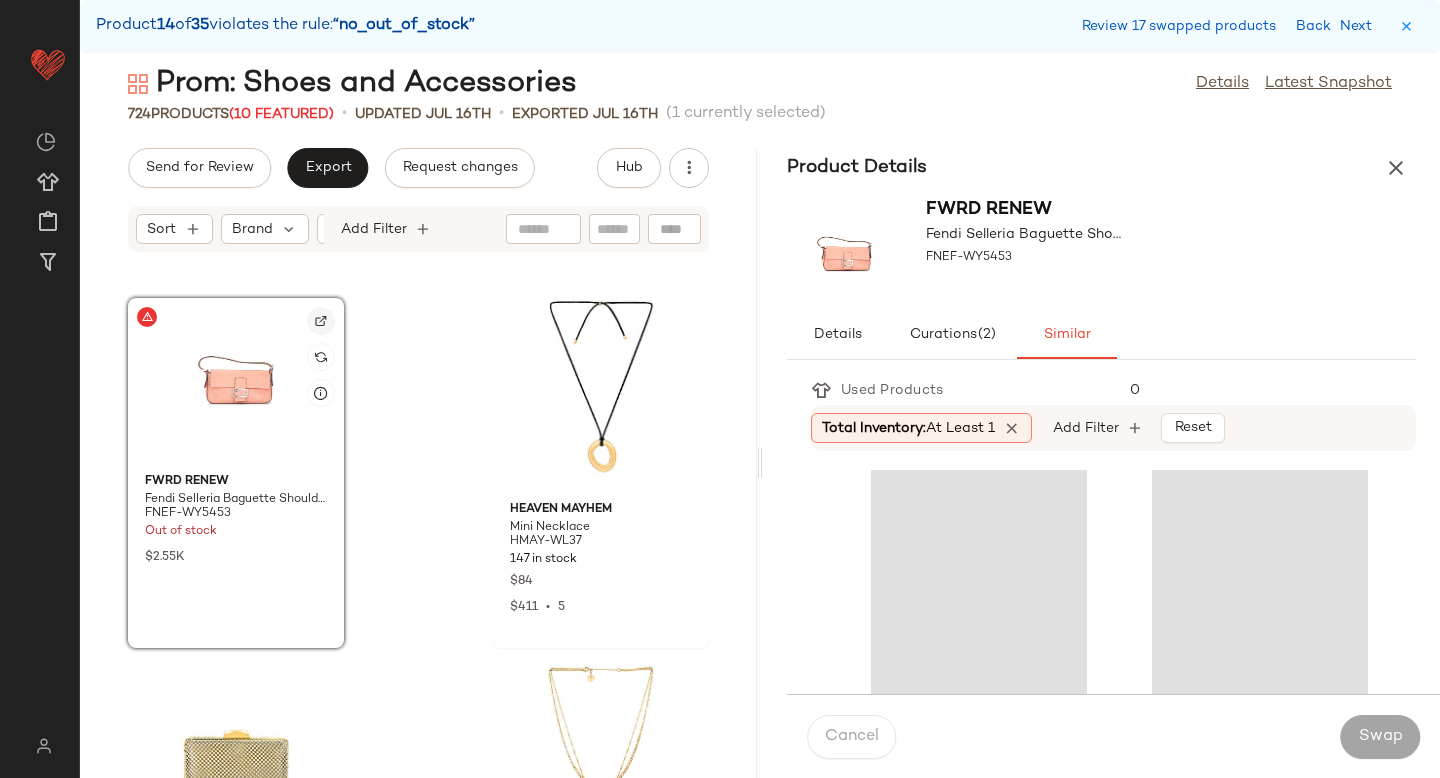 click 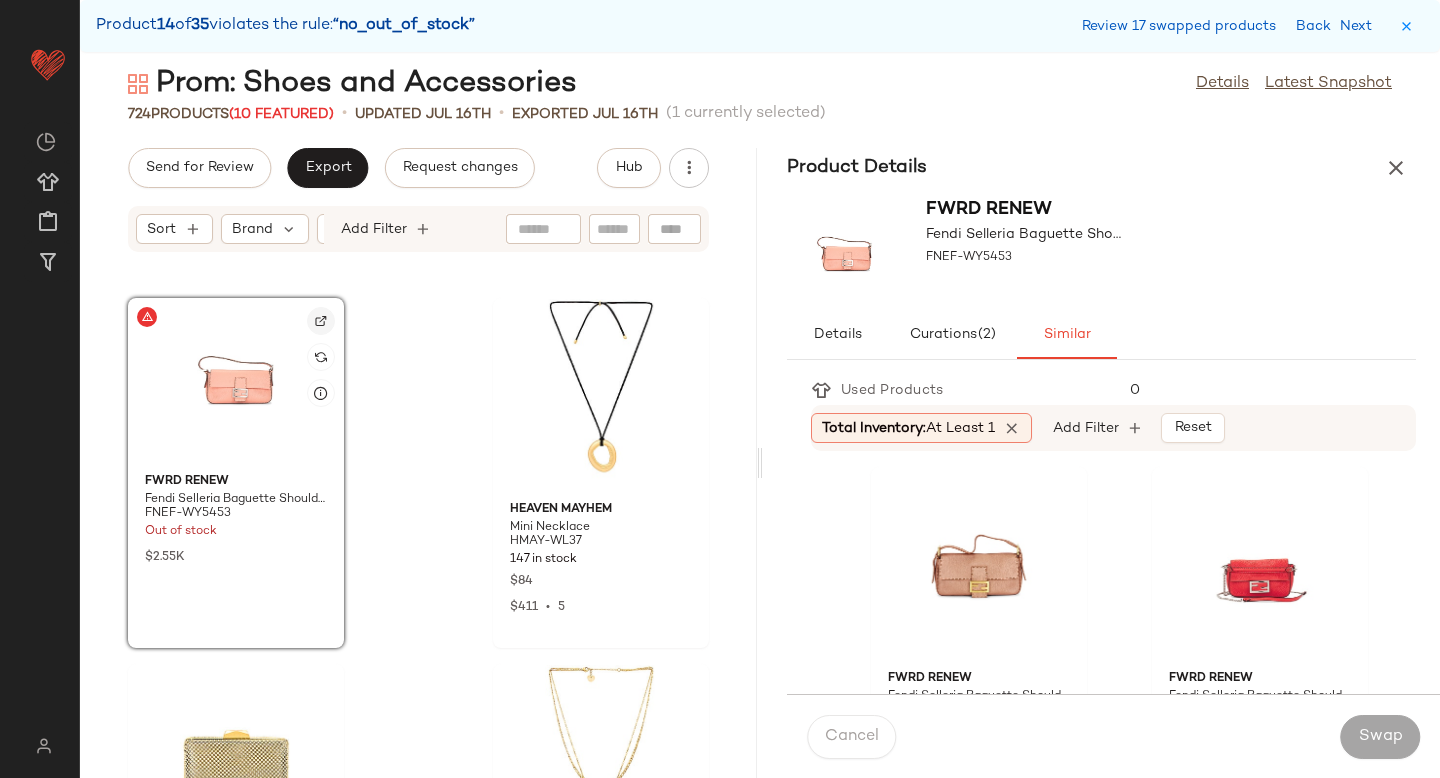 click 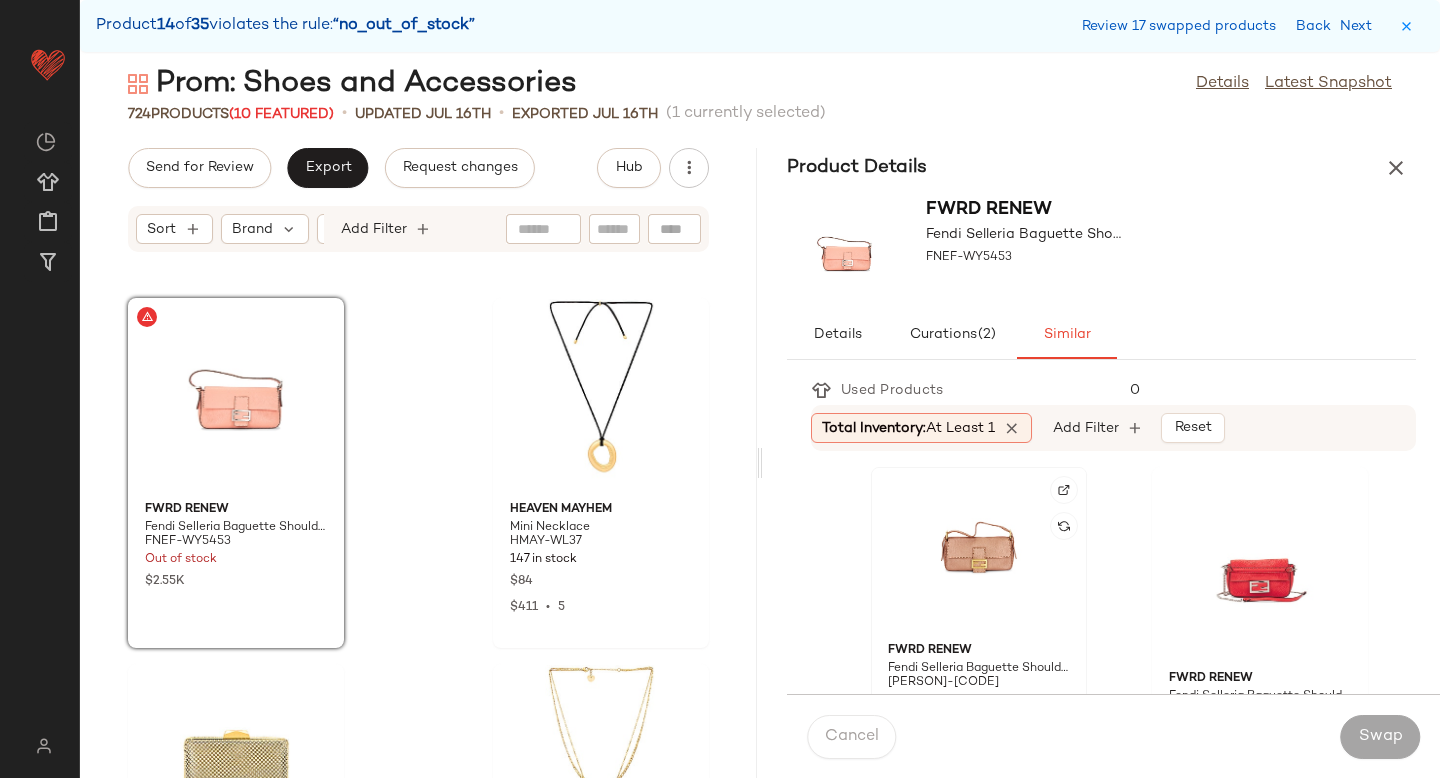 click 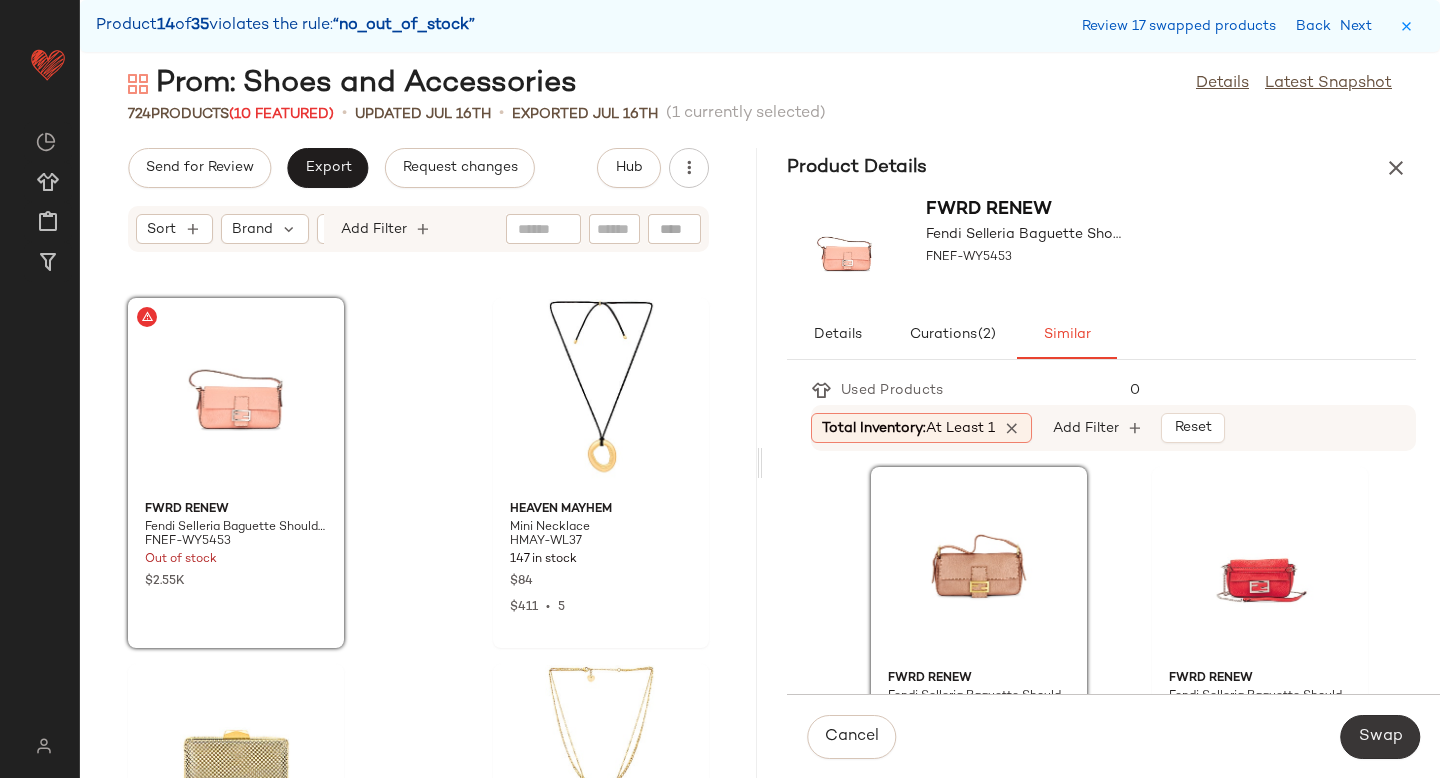 click on "Swap" at bounding box center [1380, 737] 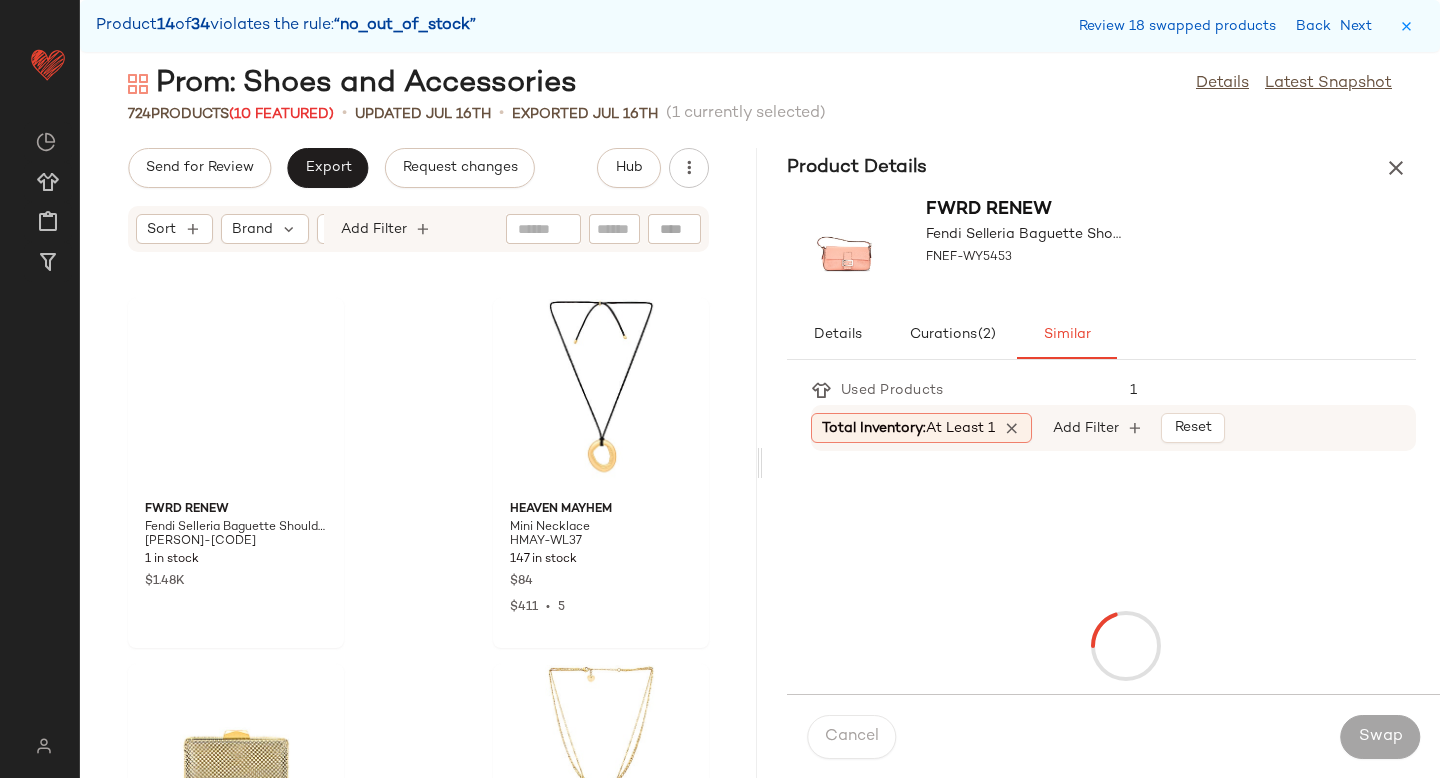 scroll, scrollTop: 82716, scrollLeft: 0, axis: vertical 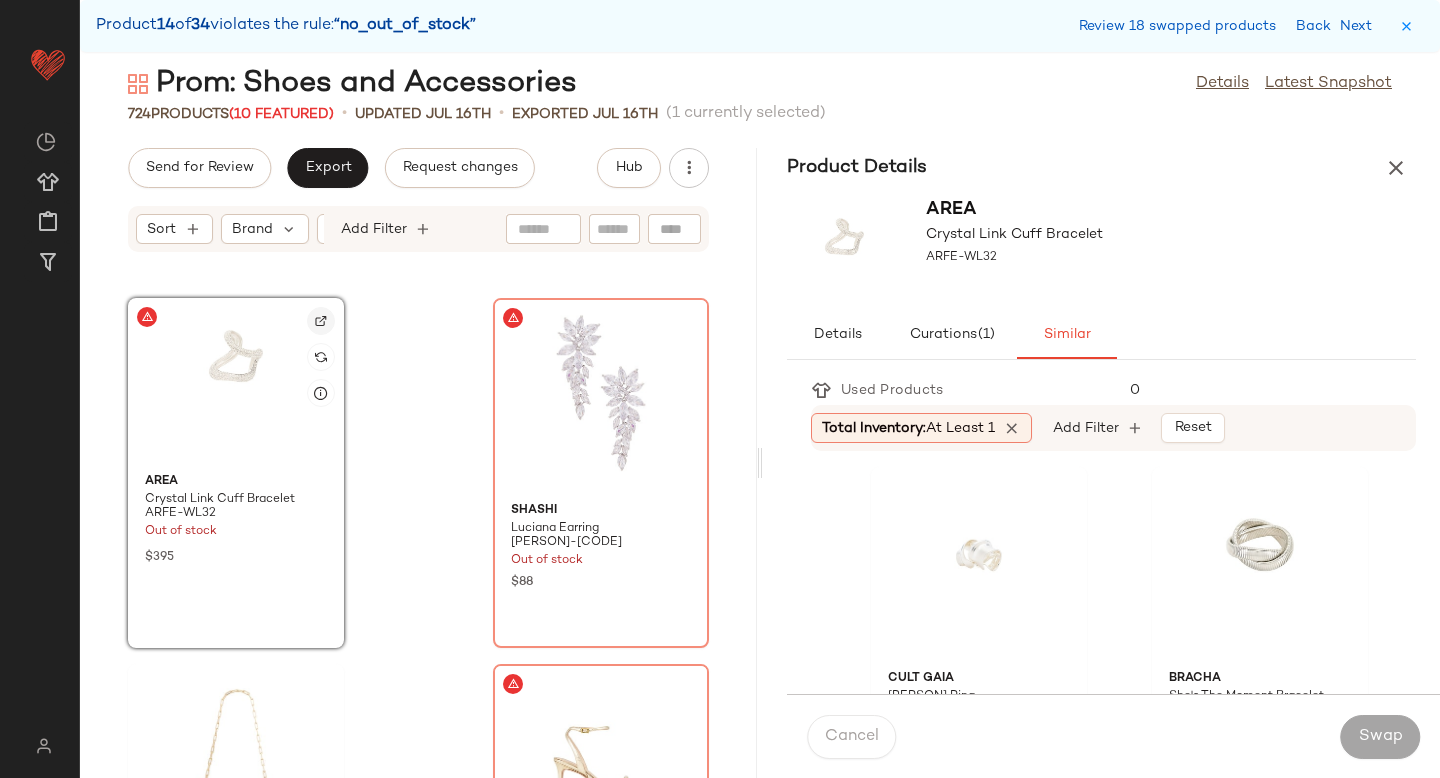 click 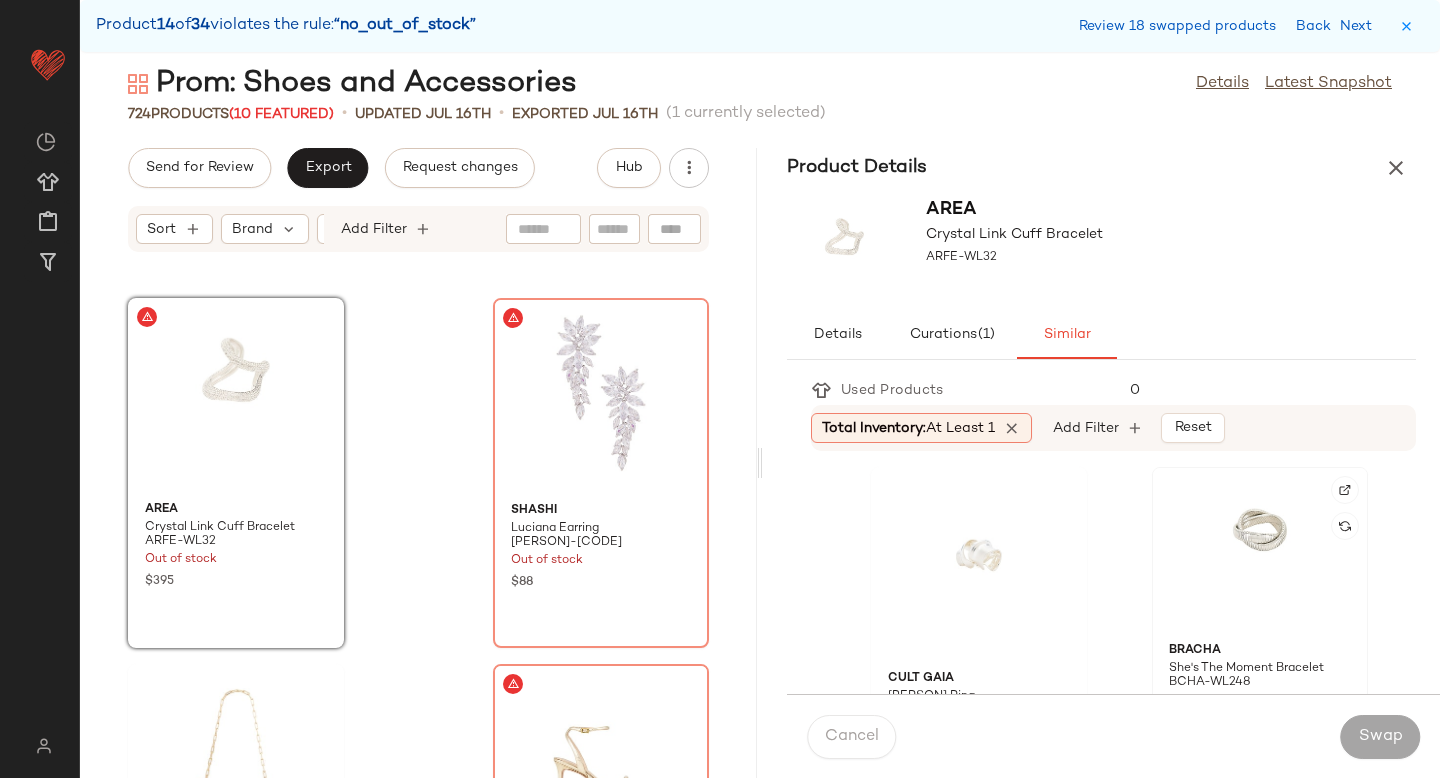click 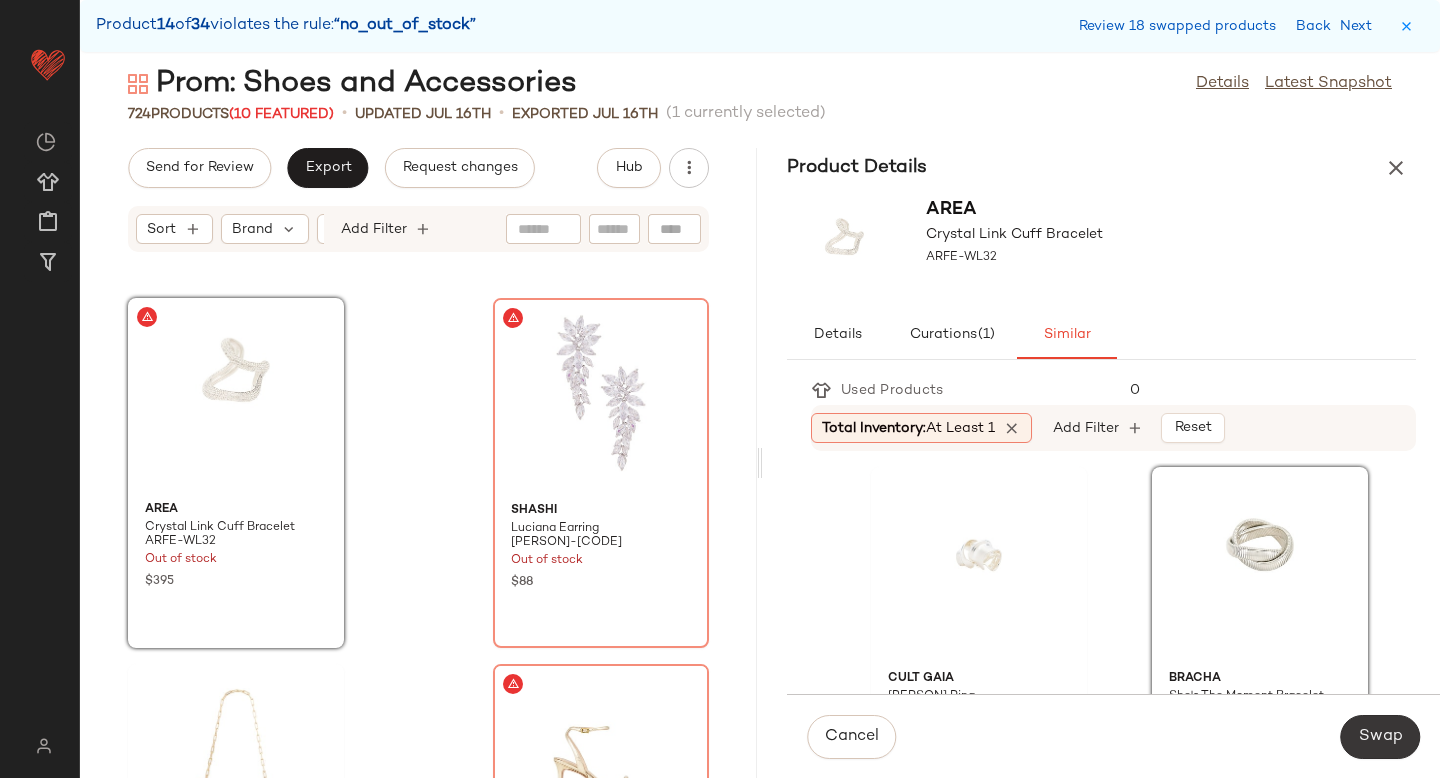 click on "Swap" at bounding box center [1380, 737] 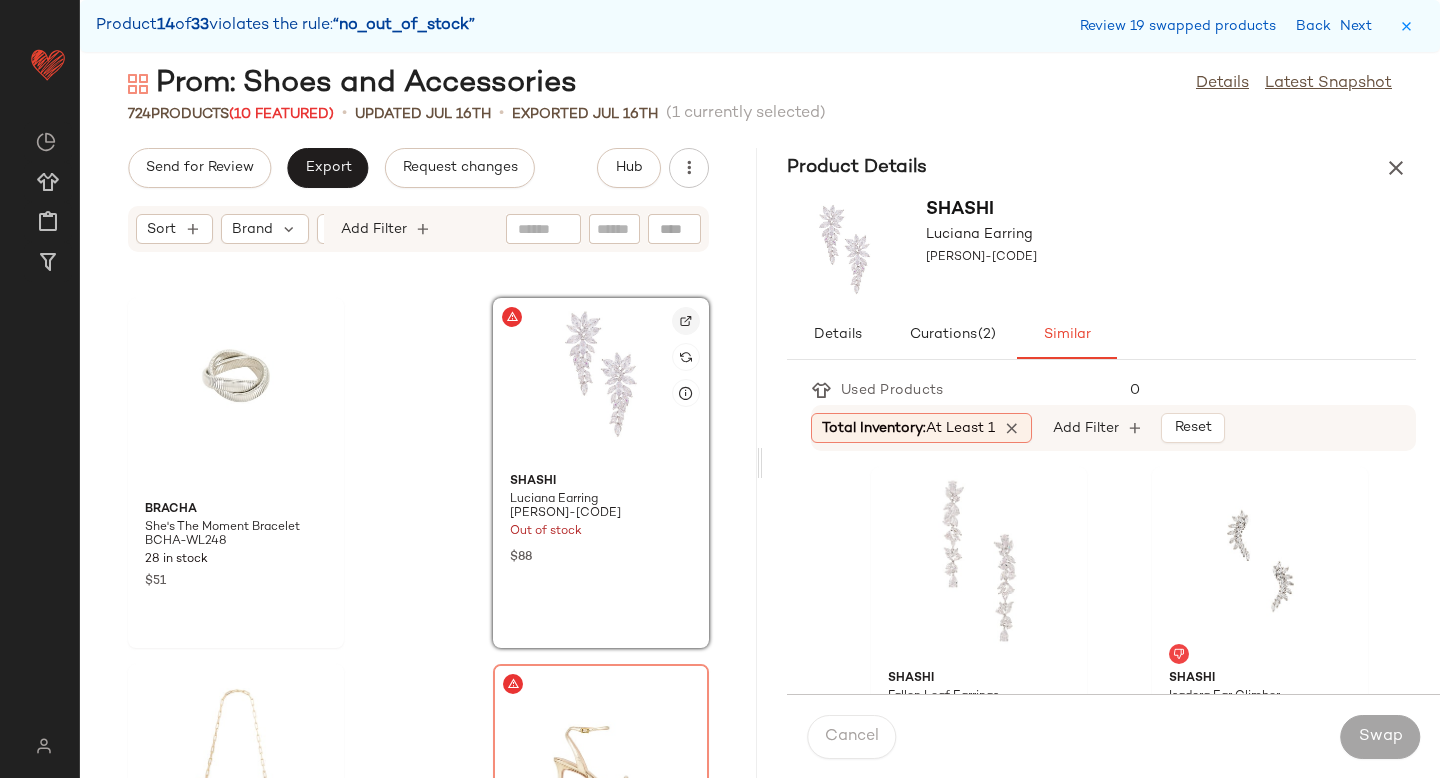 click 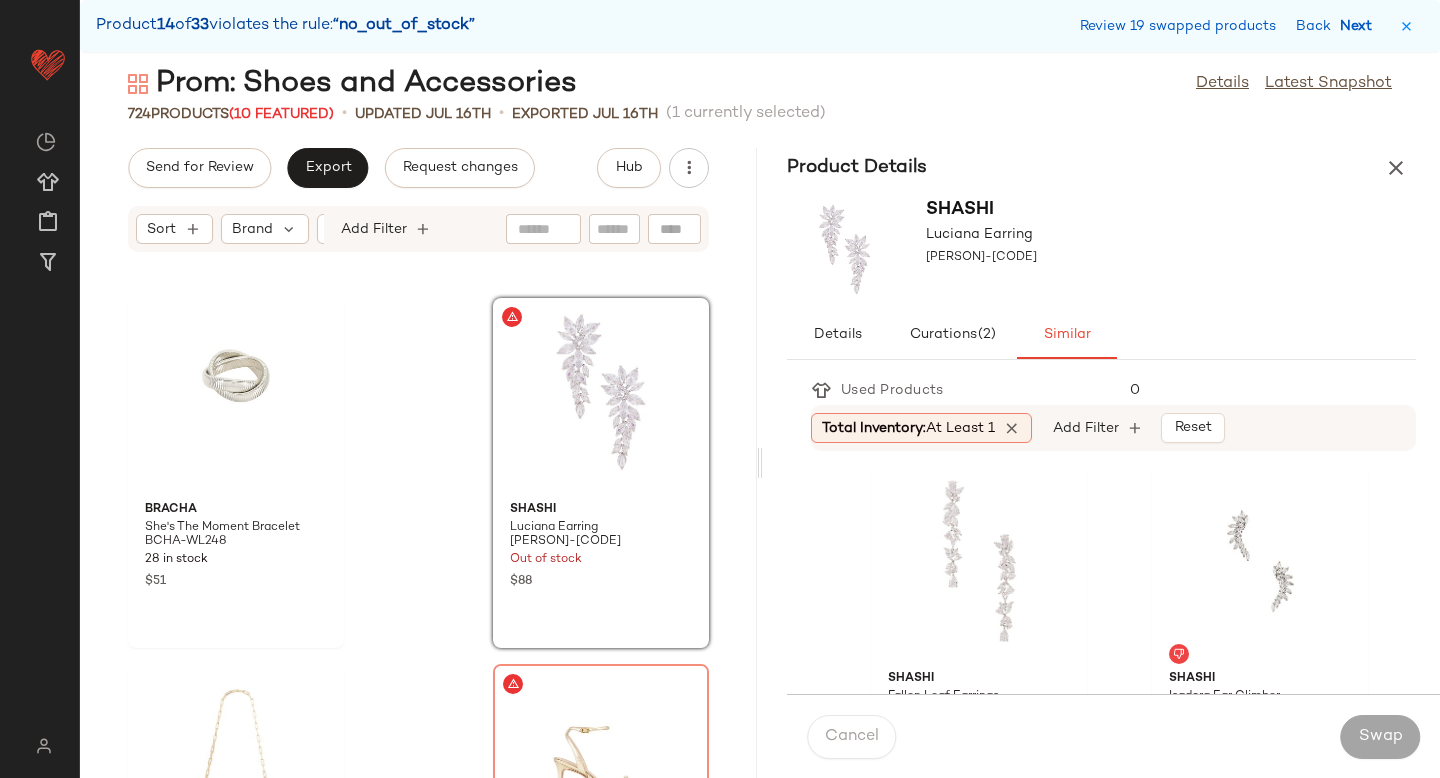 click on "Next" at bounding box center (1360, 26) 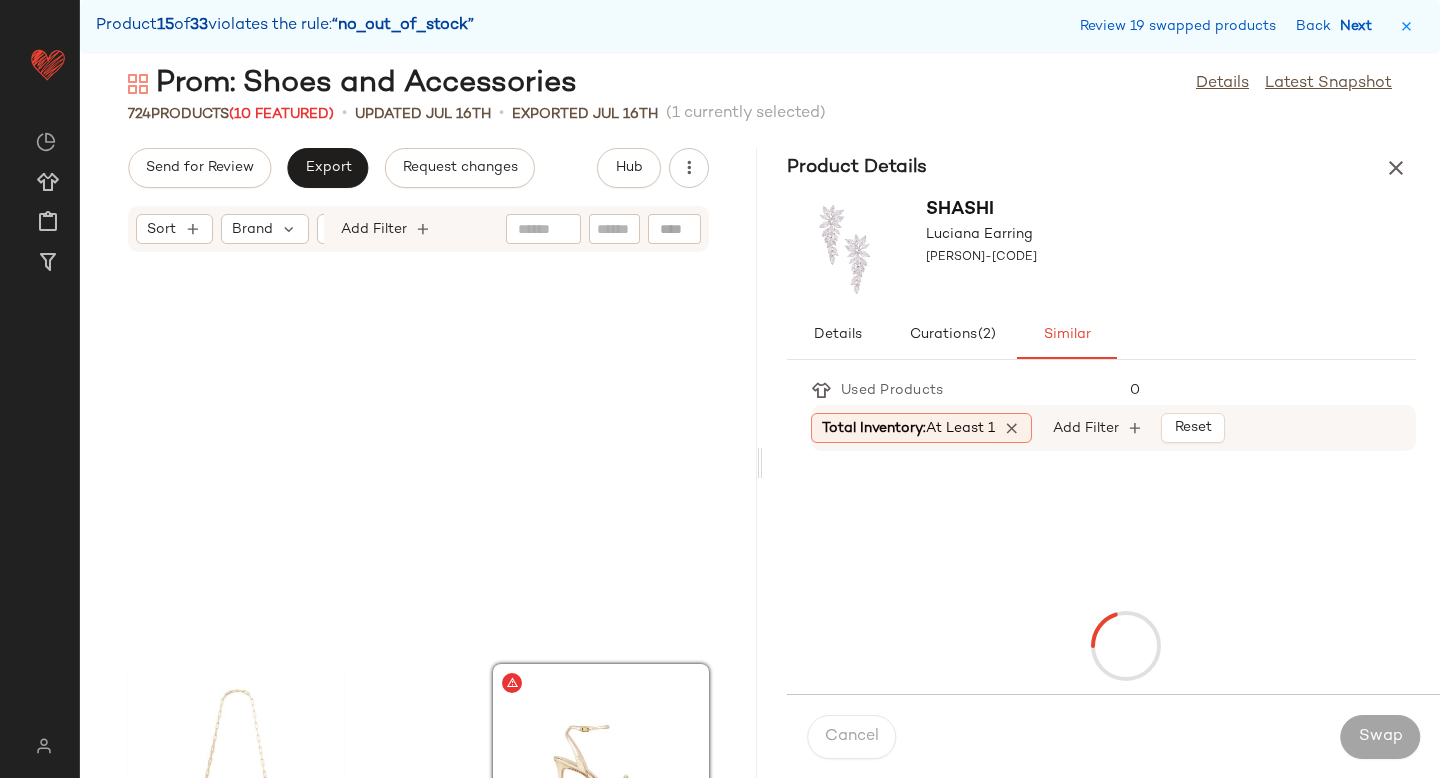 scroll, scrollTop: 83082, scrollLeft: 0, axis: vertical 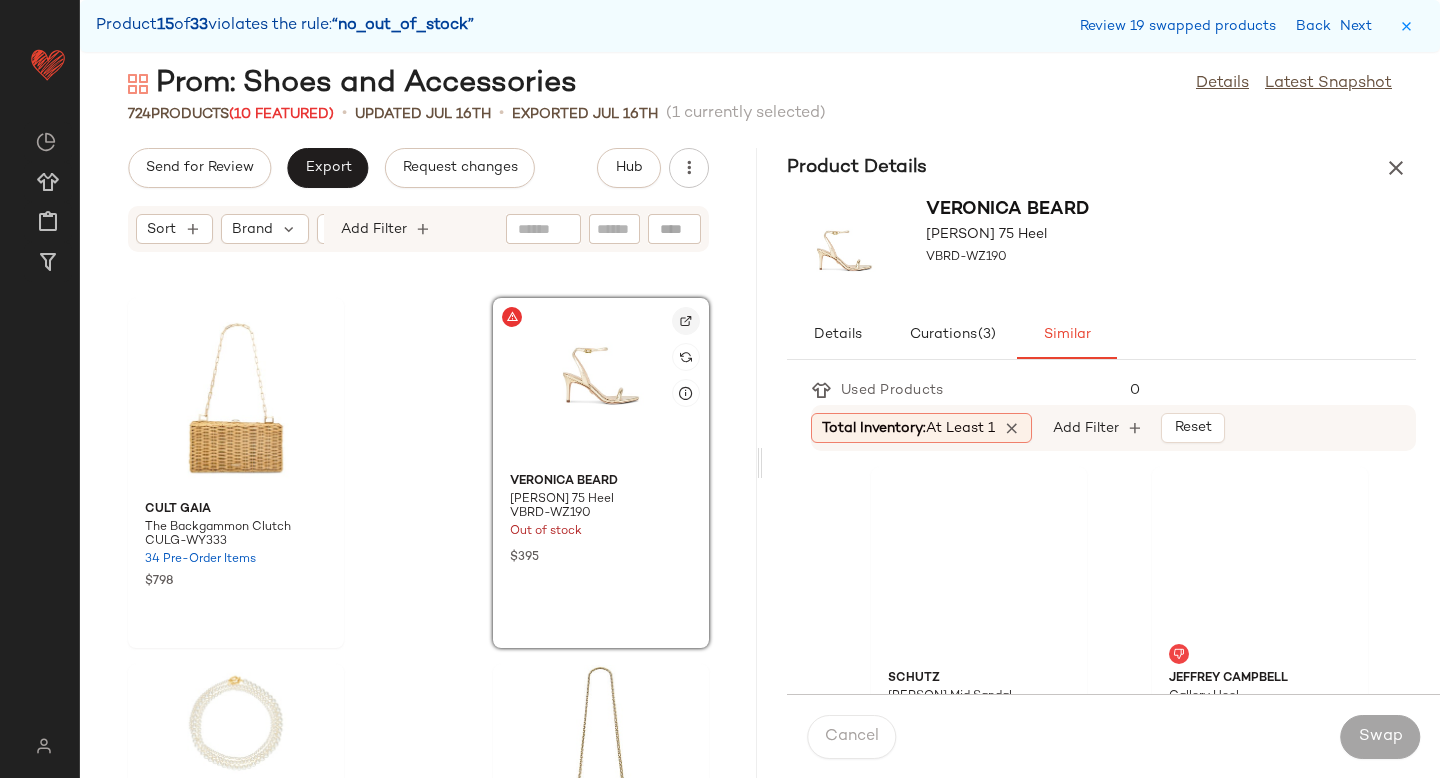 click 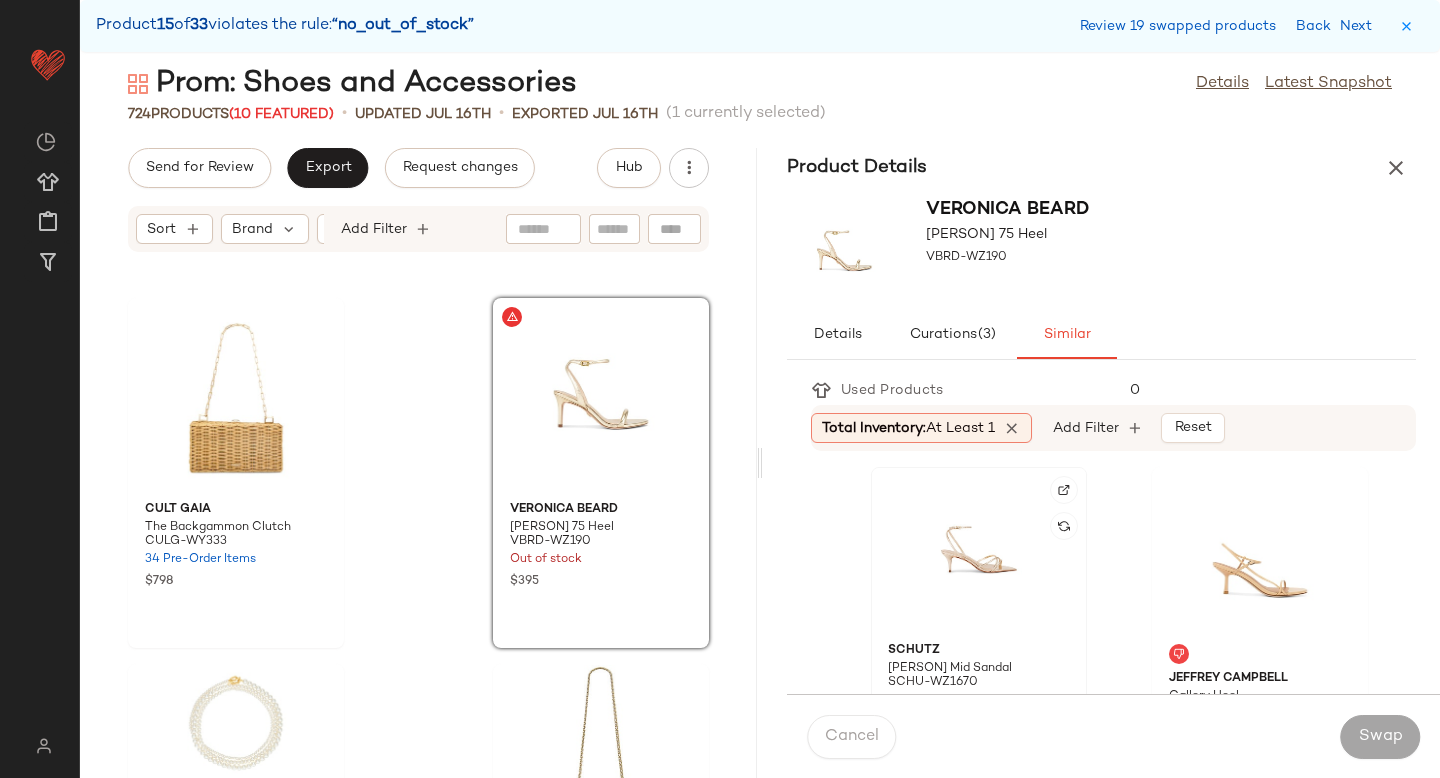 click 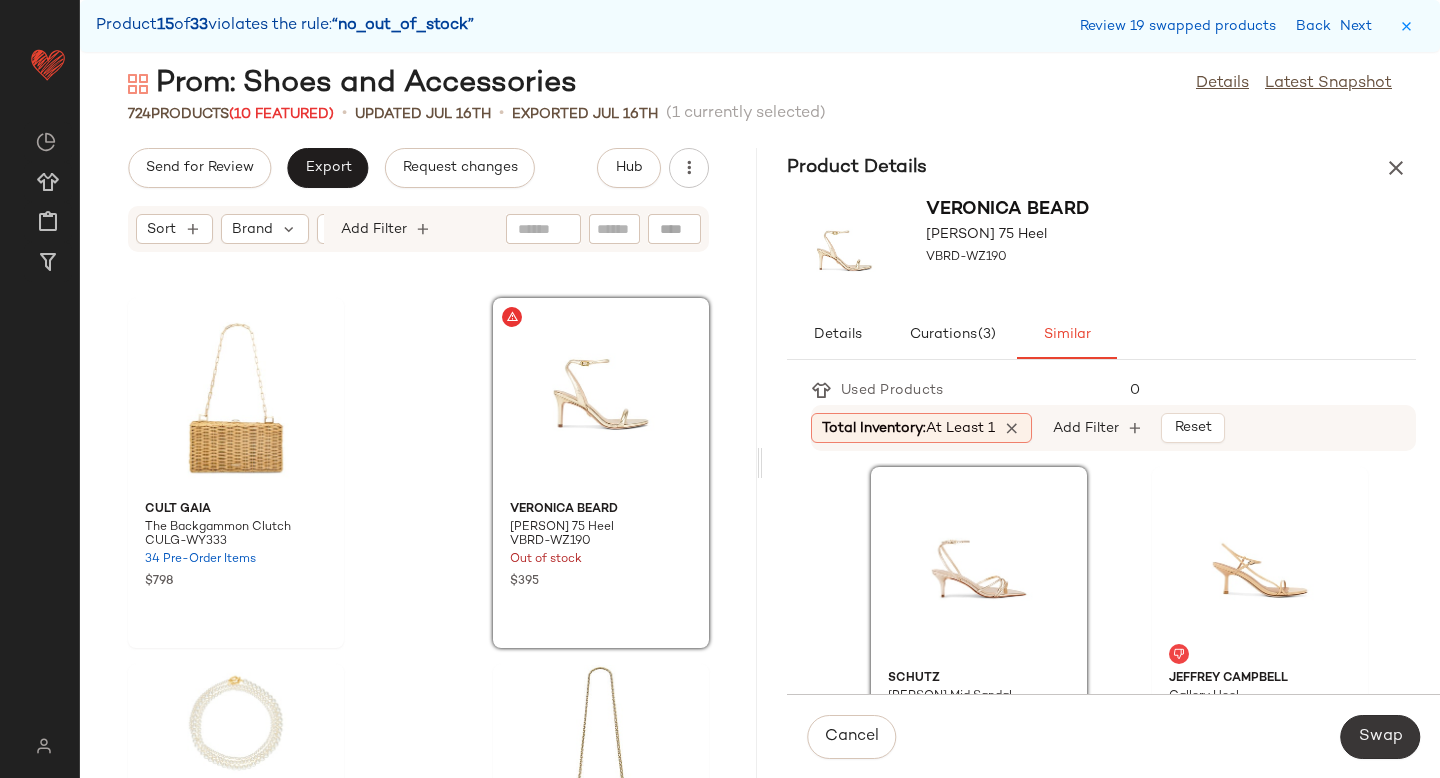 click on "Swap" 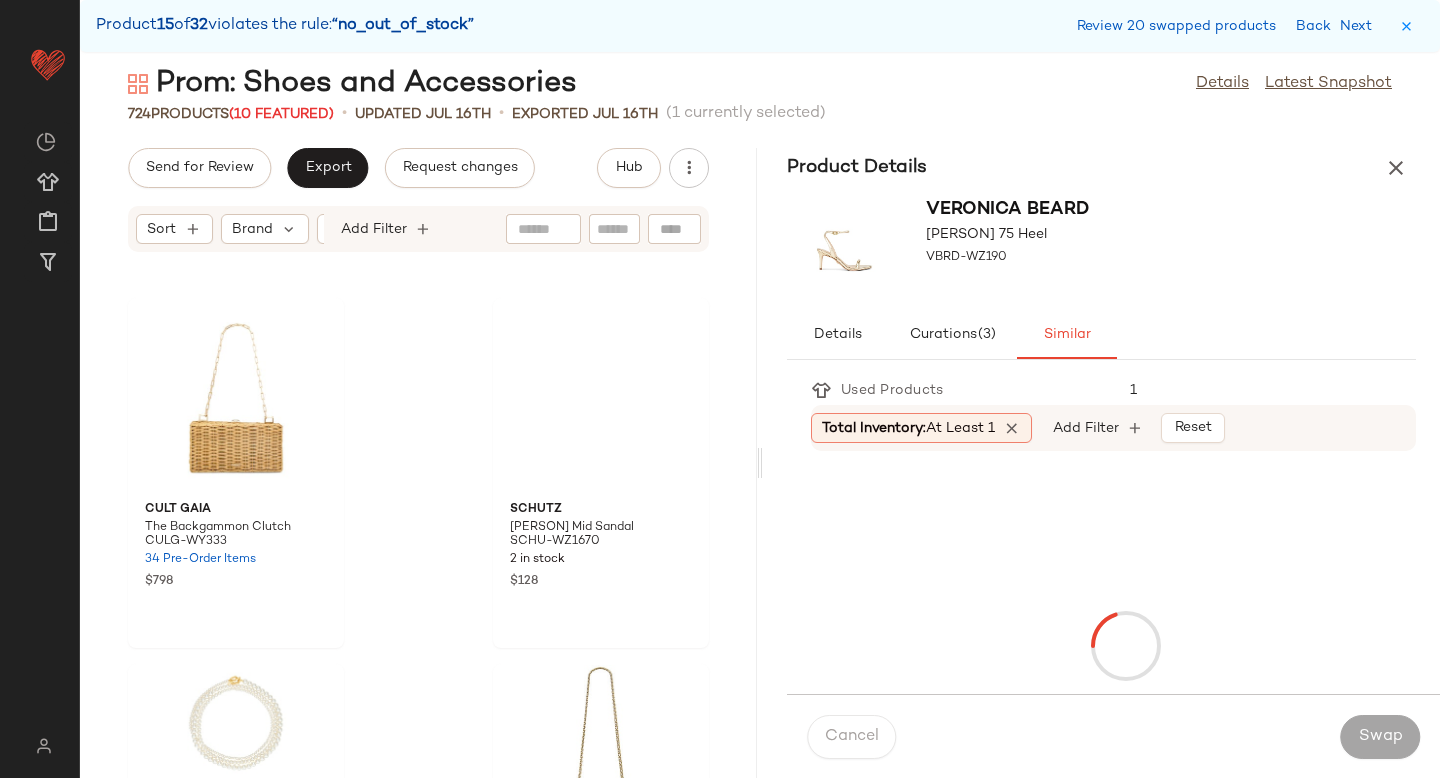 scroll, scrollTop: 84912, scrollLeft: 0, axis: vertical 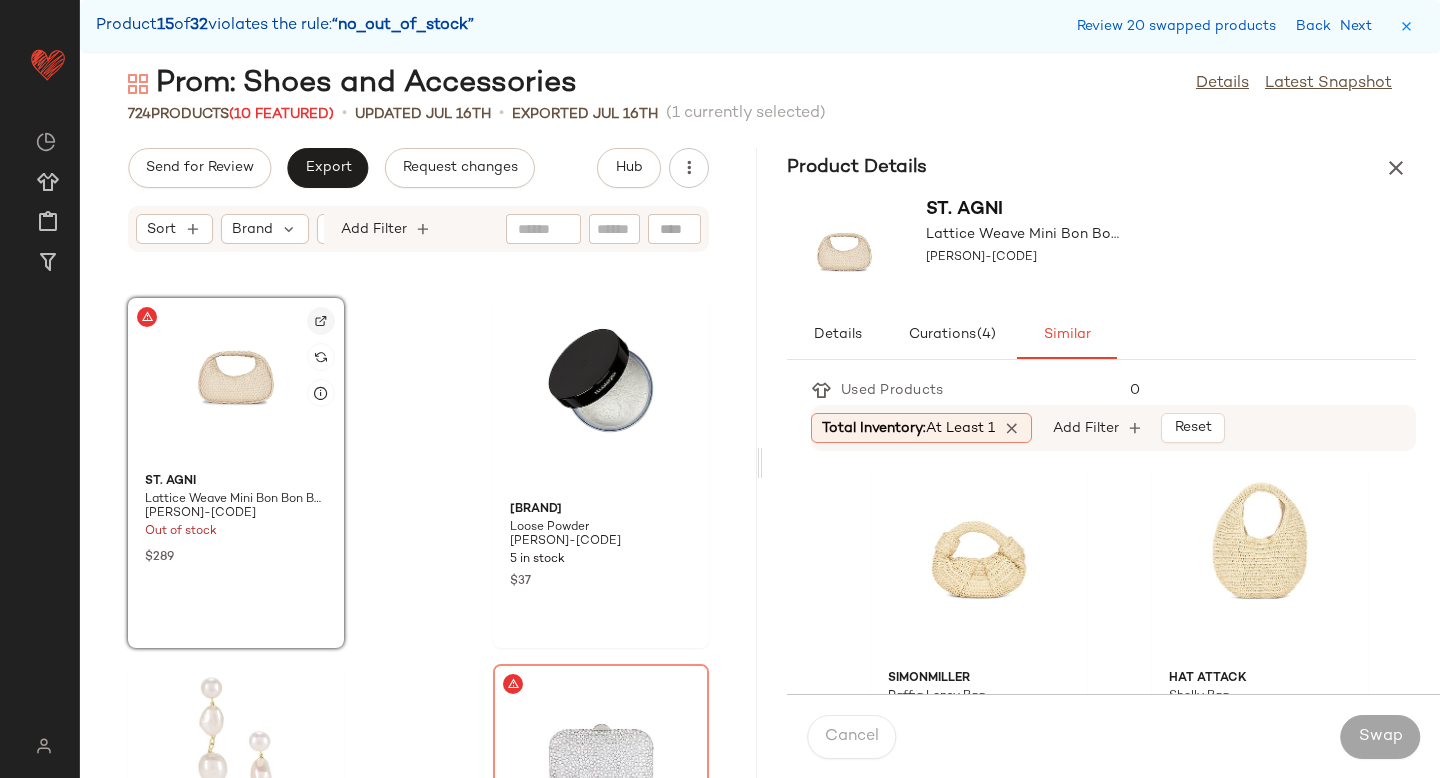 click at bounding box center (321, 321) 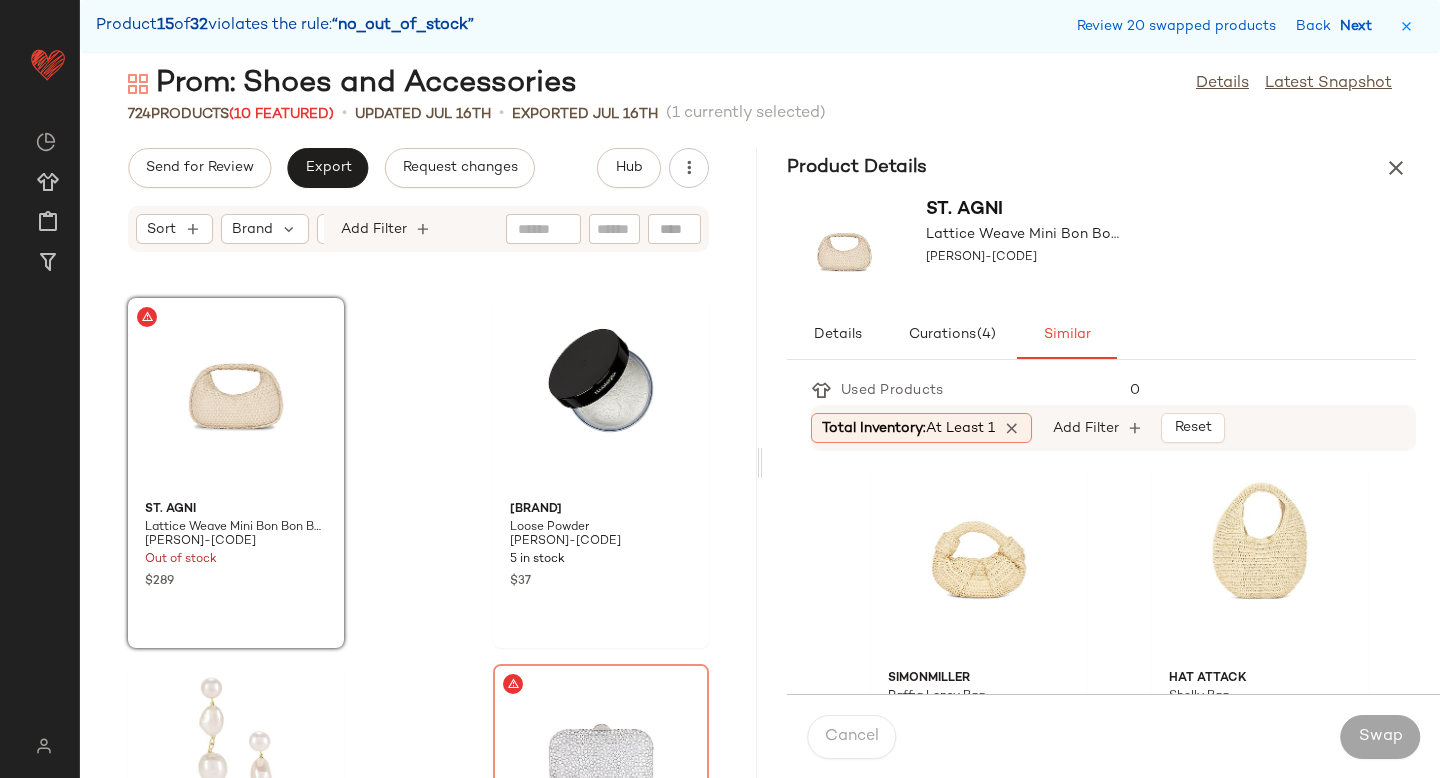click on "Next" at bounding box center [1360, 26] 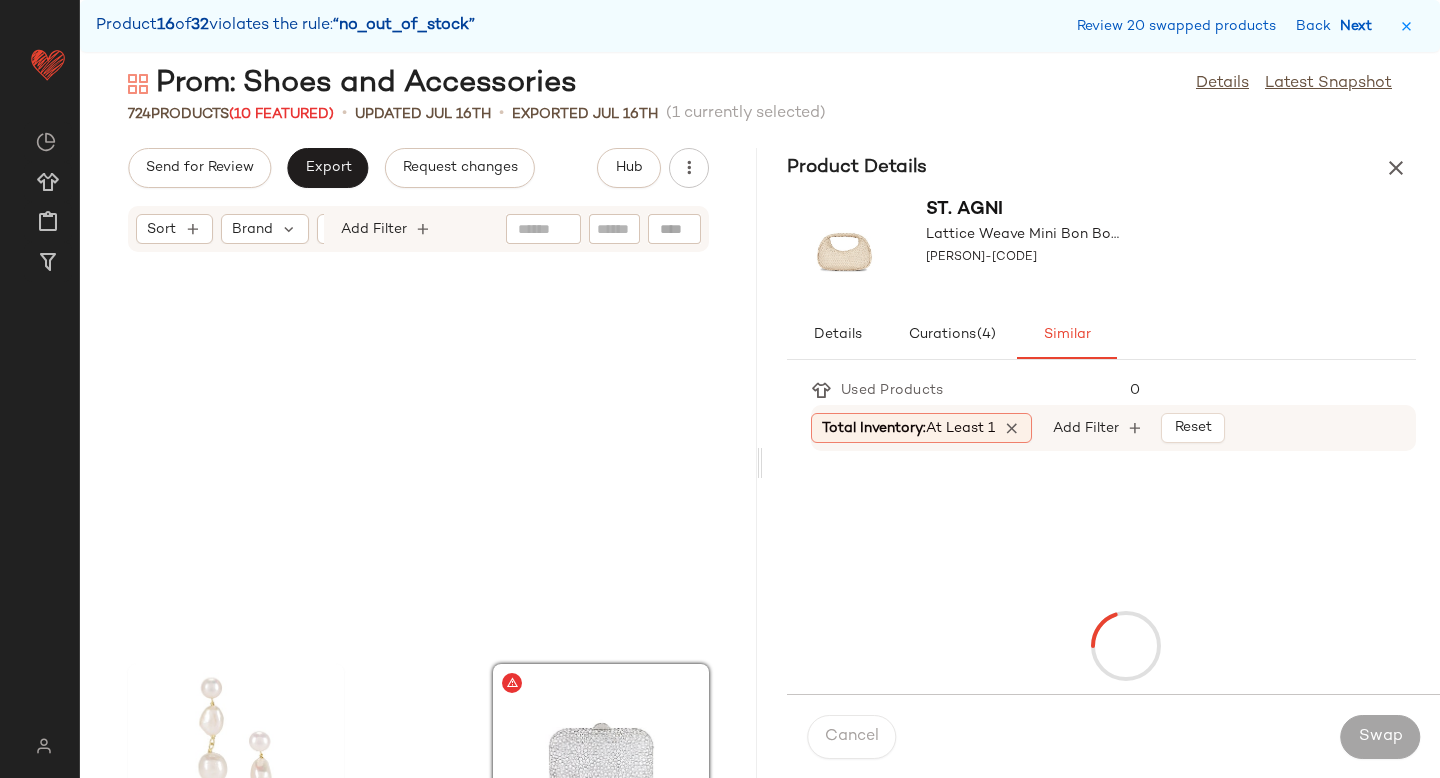 scroll, scrollTop: 85278, scrollLeft: 0, axis: vertical 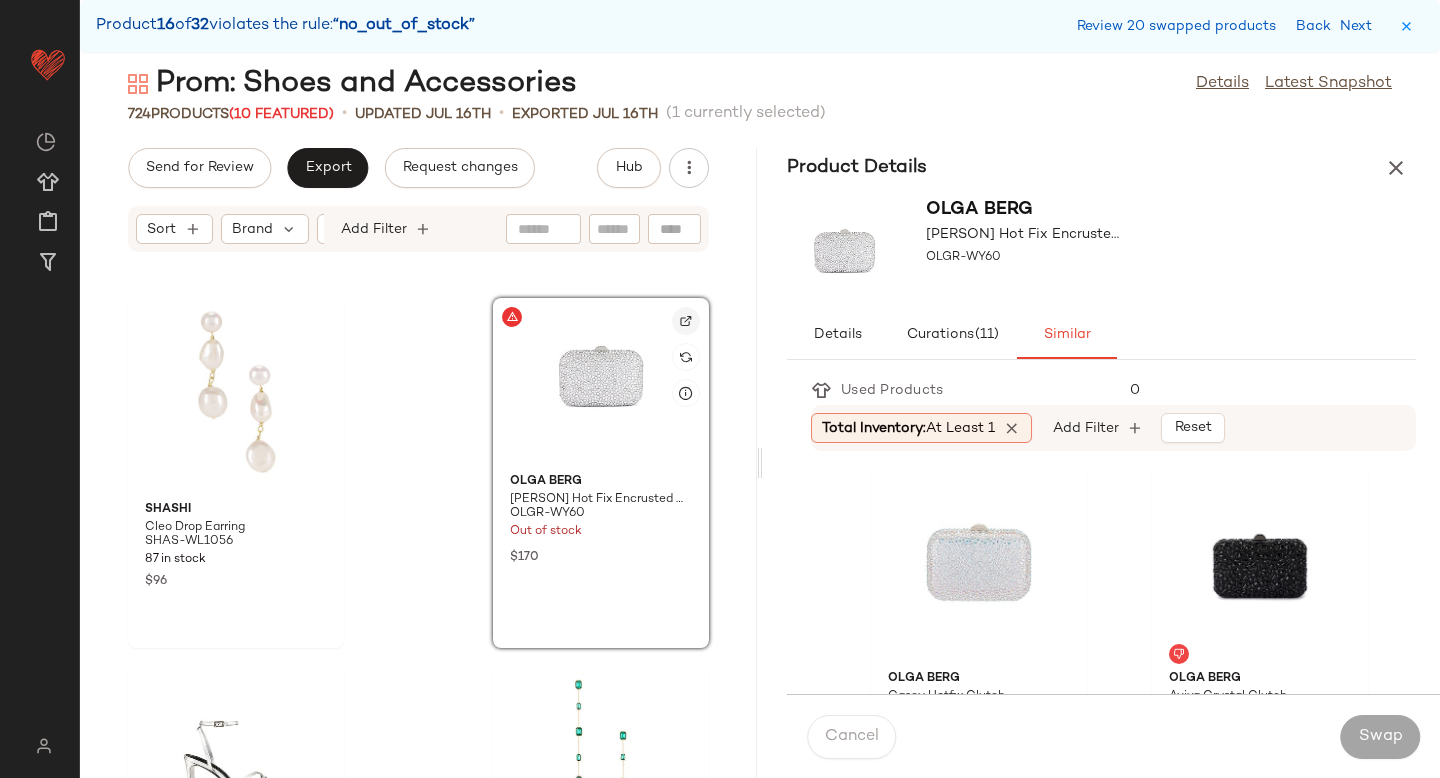 click at bounding box center [686, 321] 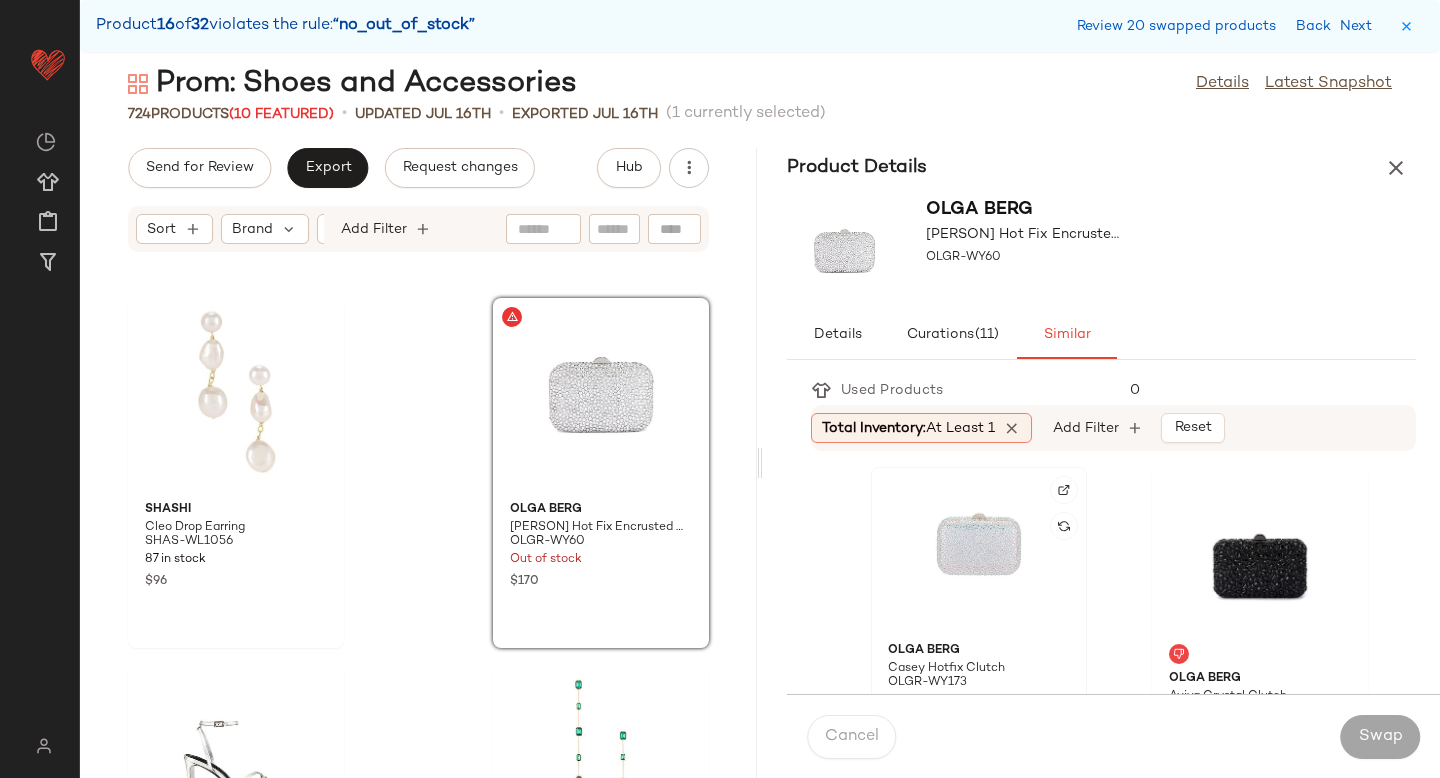 click 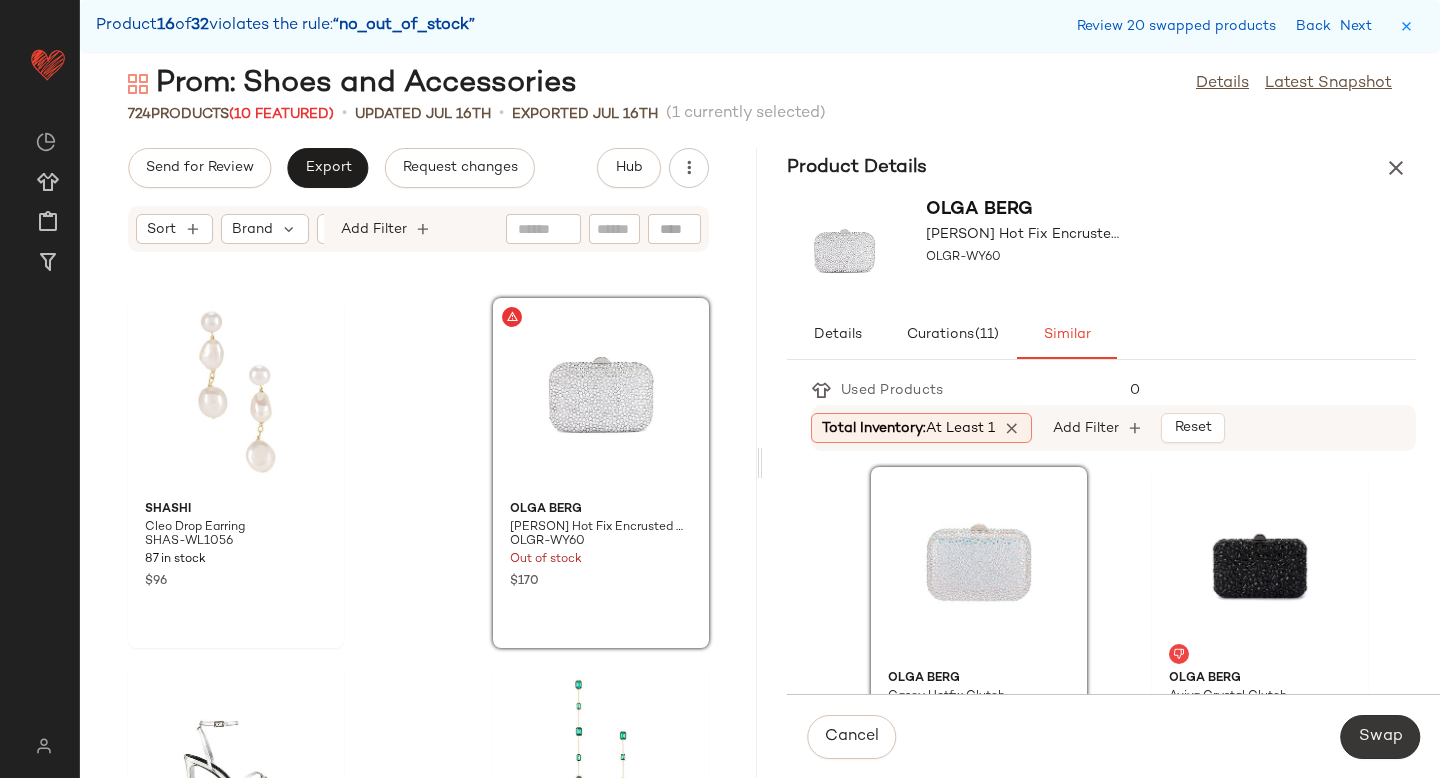 click on "Swap" 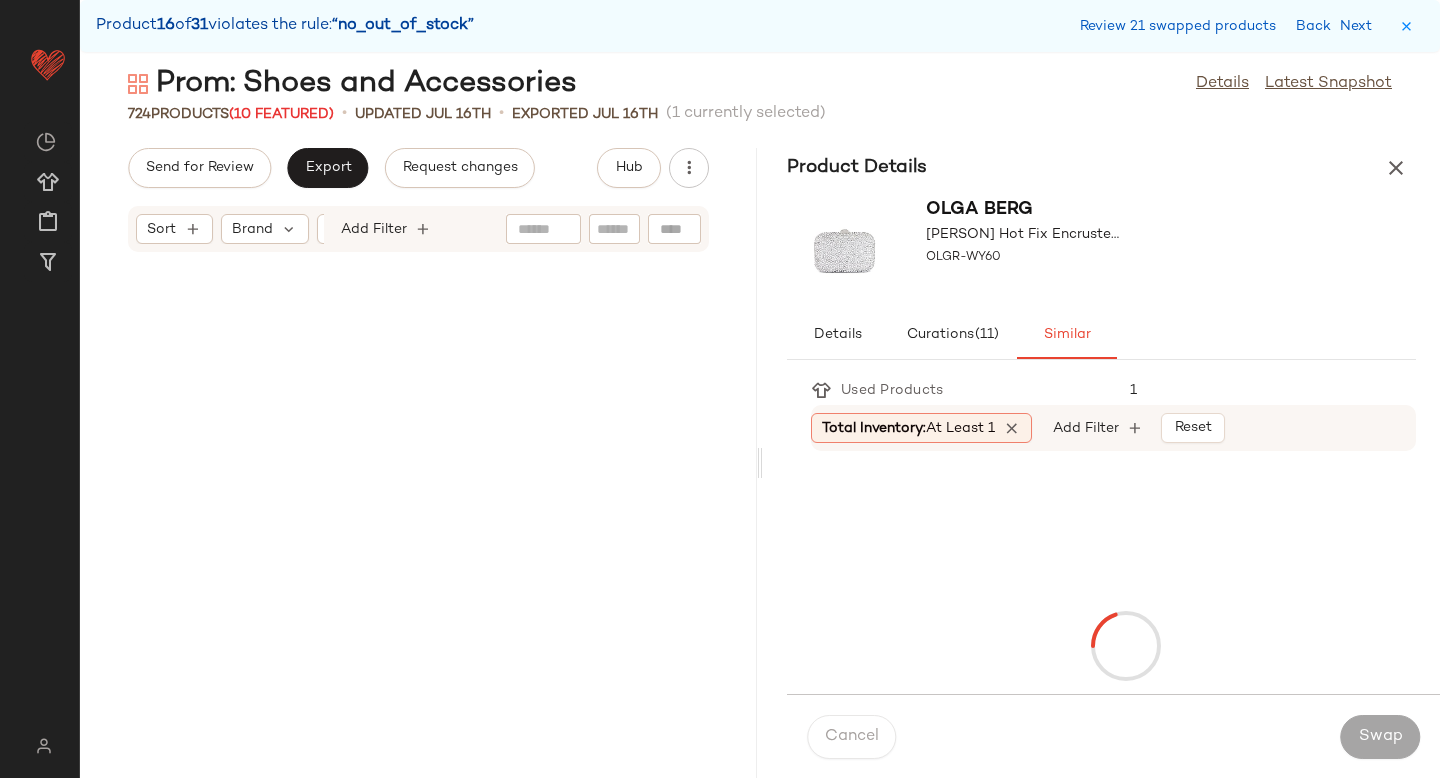 scroll, scrollTop: 88572, scrollLeft: 0, axis: vertical 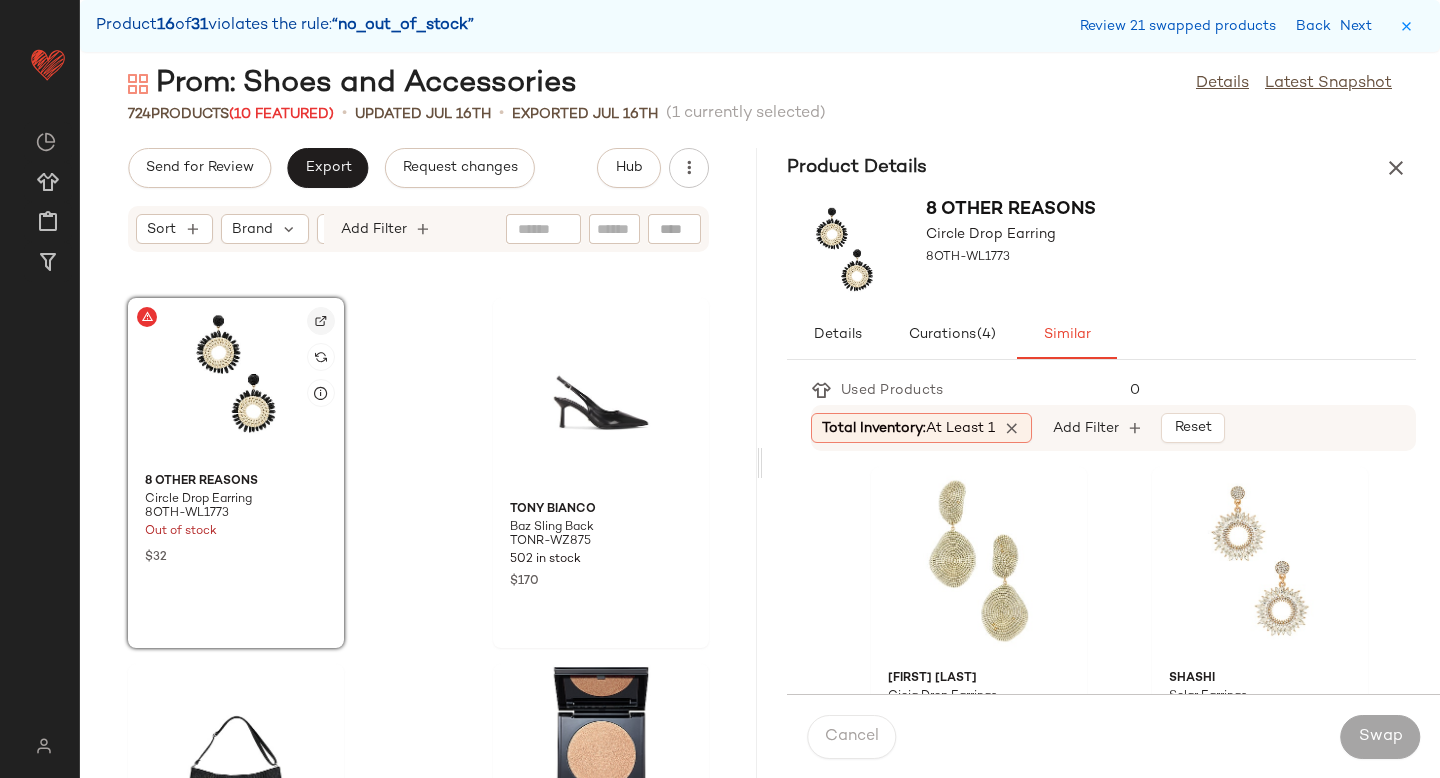 click 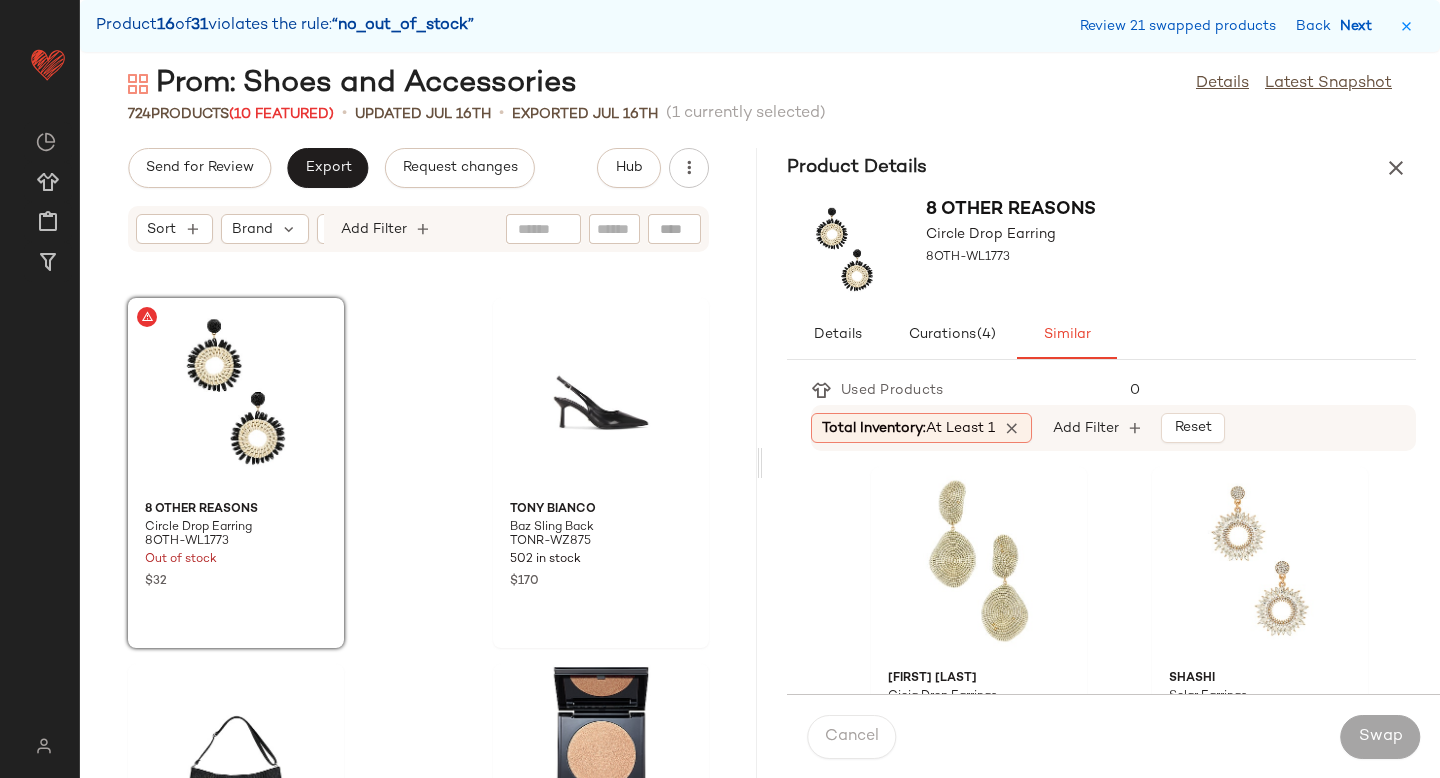 click on "Next" at bounding box center (1360, 26) 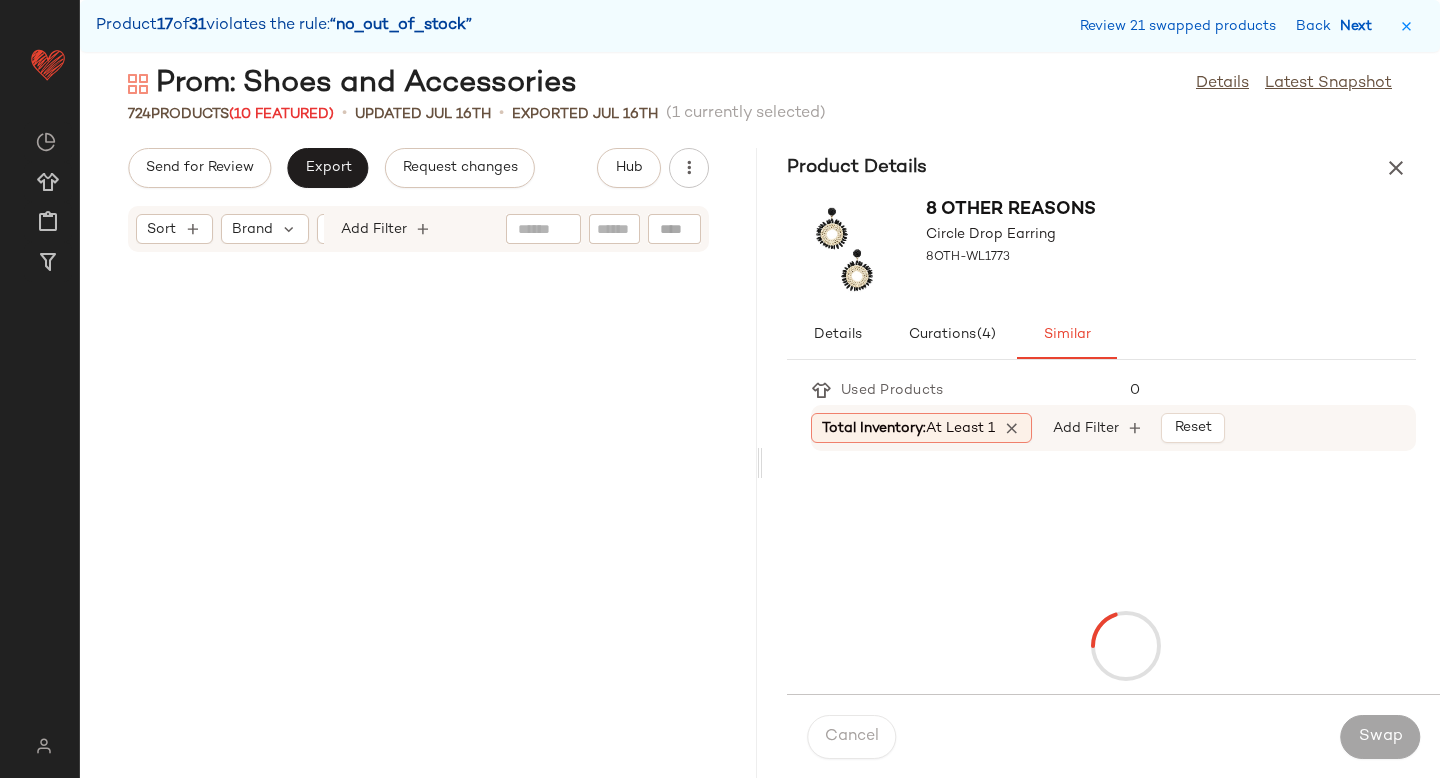scroll, scrollTop: 91500, scrollLeft: 0, axis: vertical 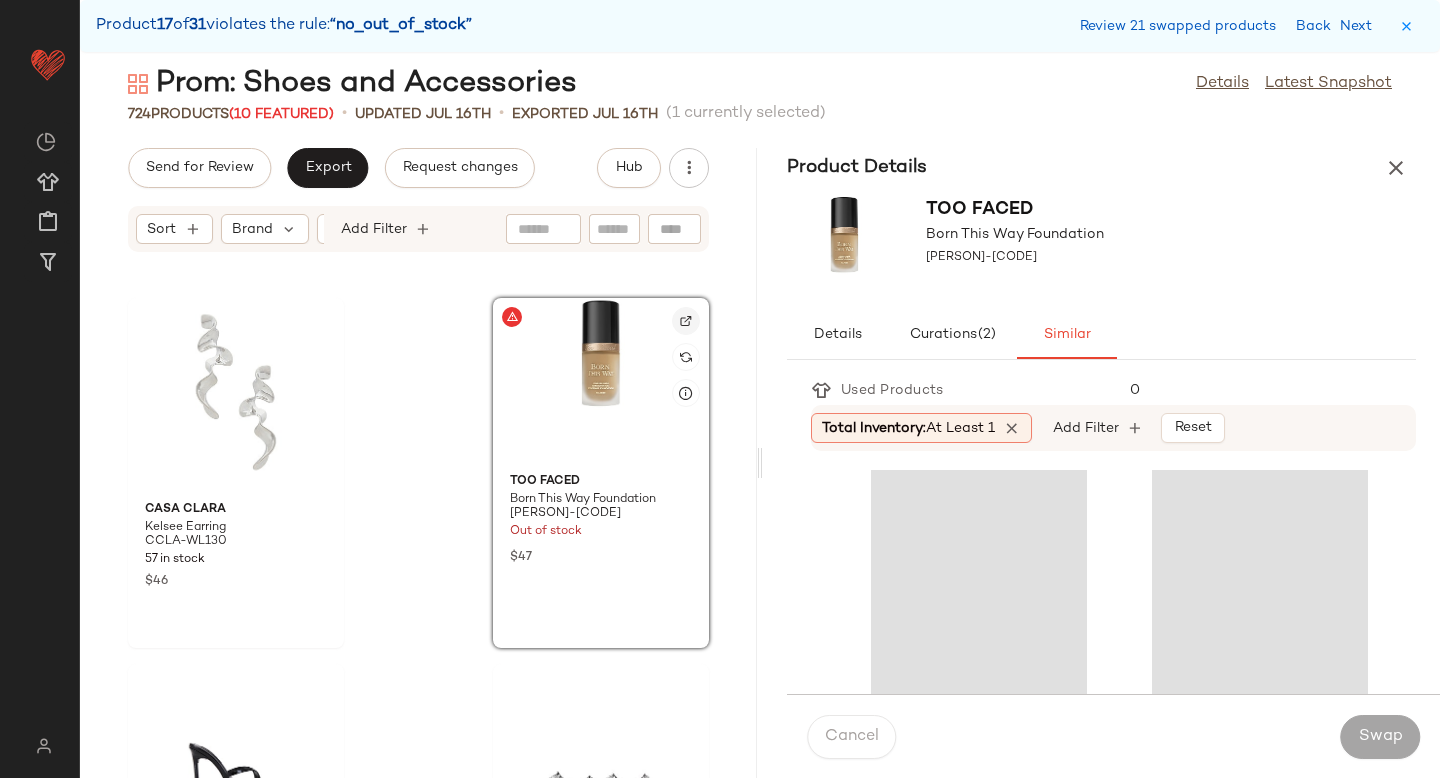 click at bounding box center [686, 321] 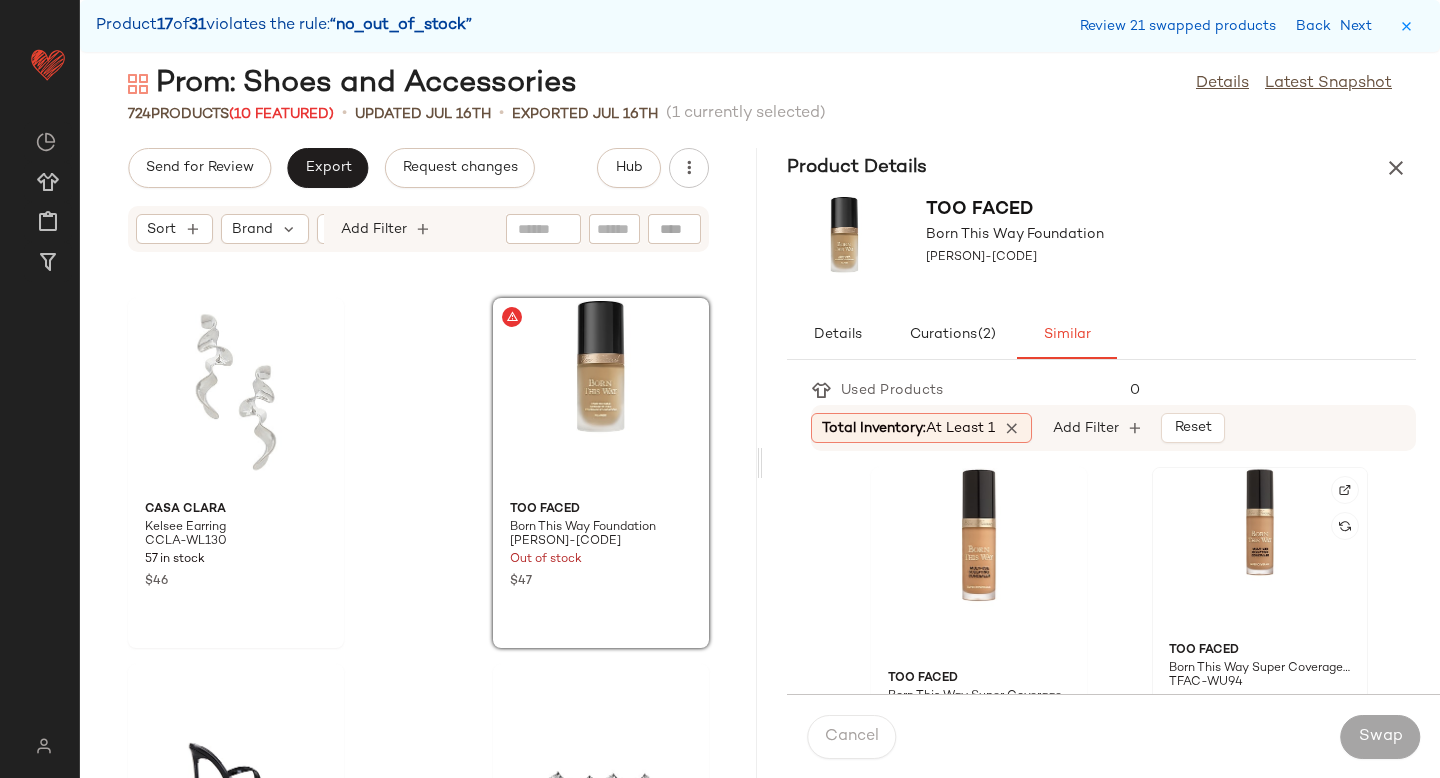 click 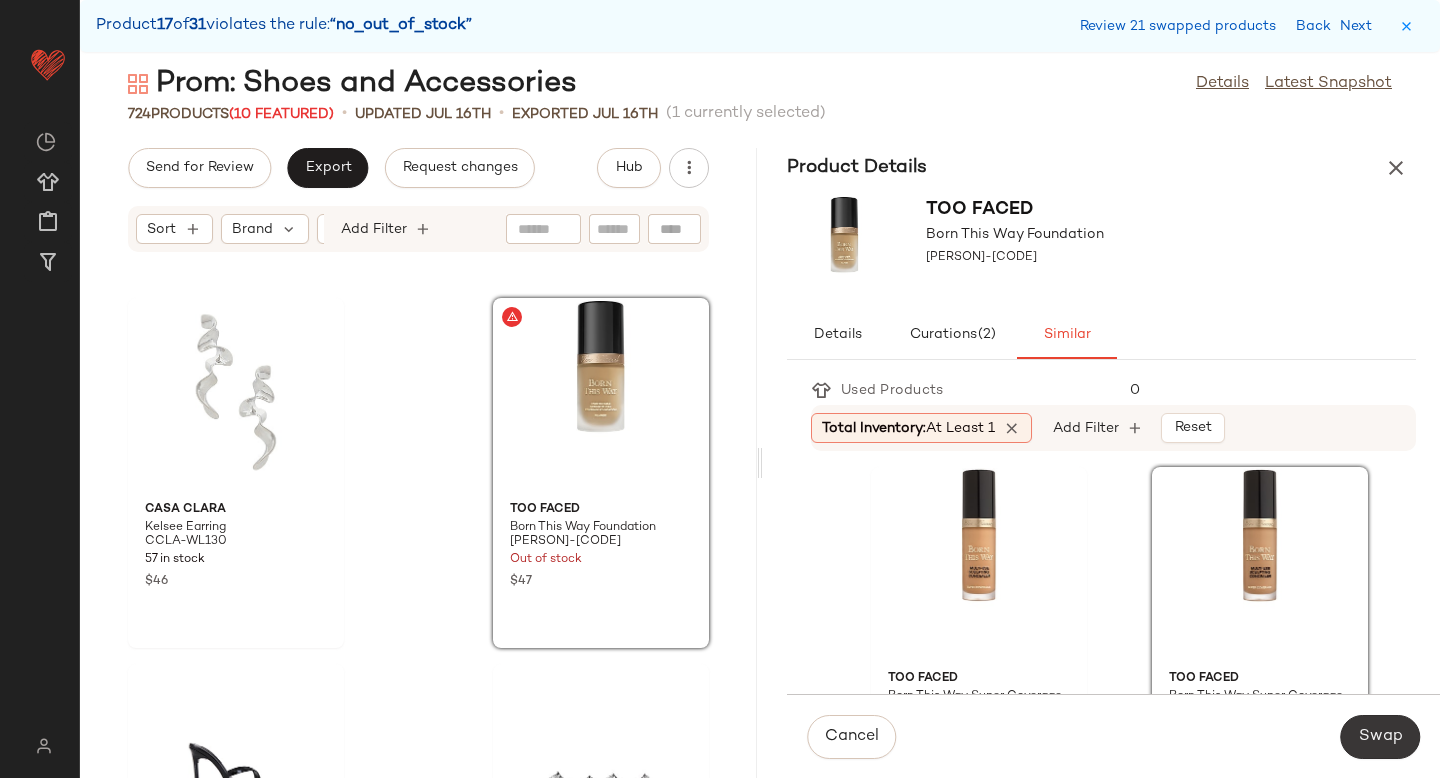 click on "Swap" 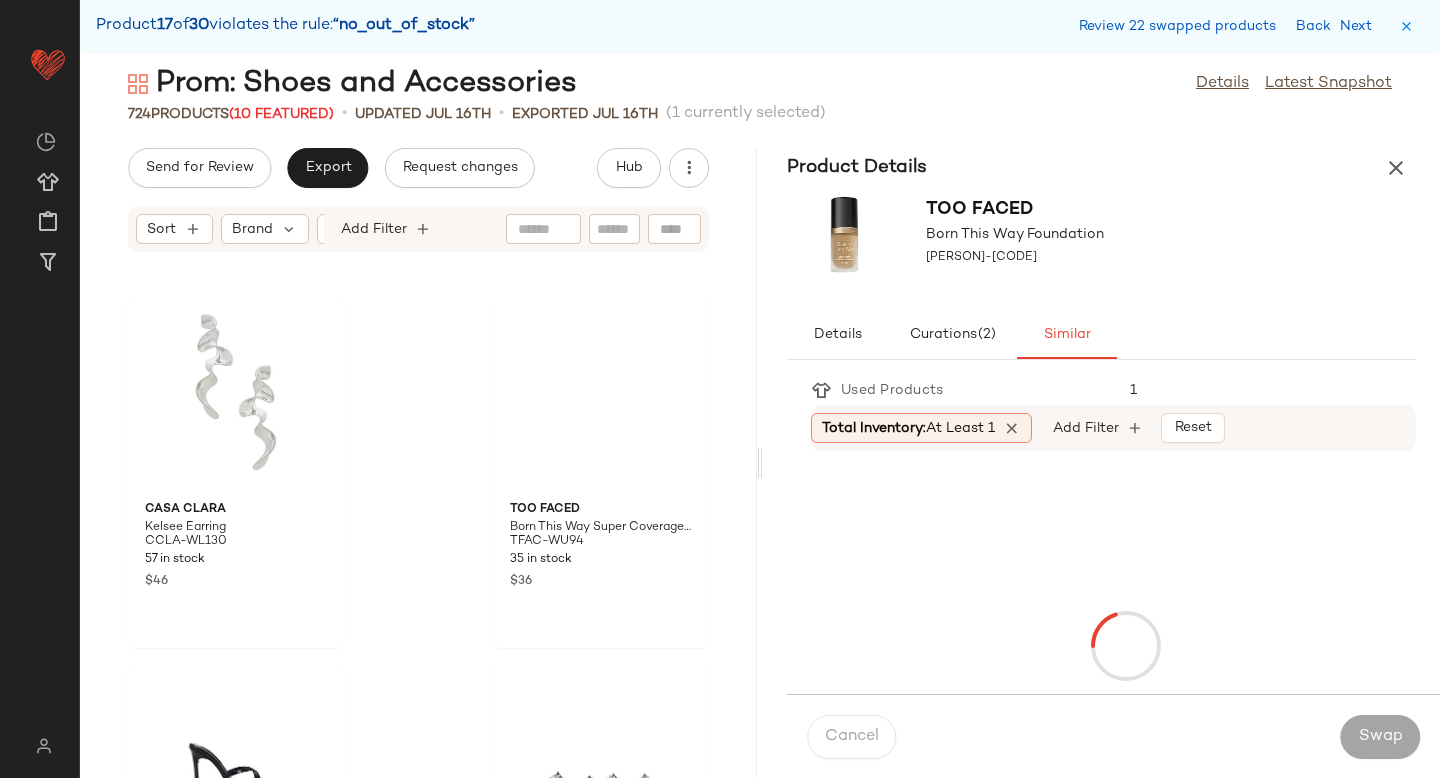 scroll, scrollTop: 95526, scrollLeft: 0, axis: vertical 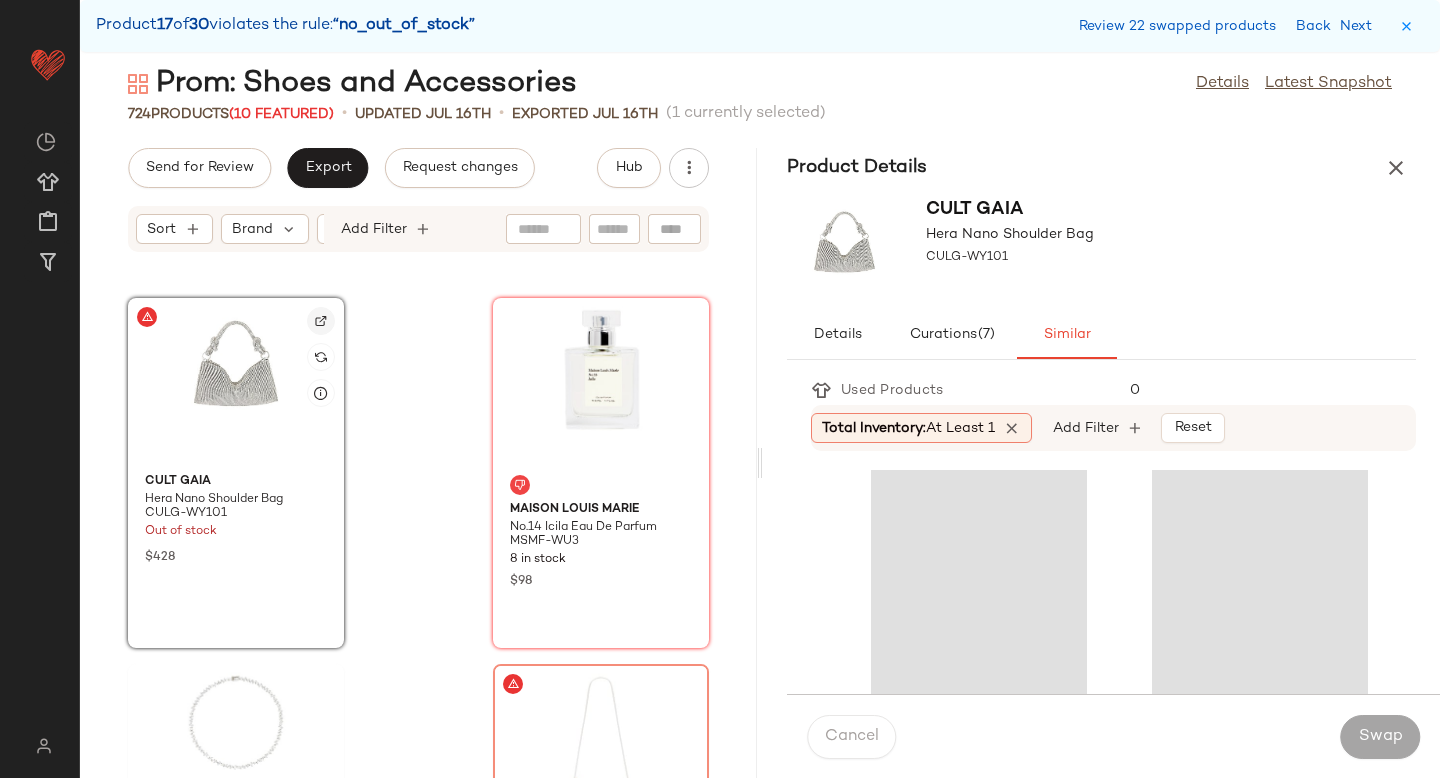 click 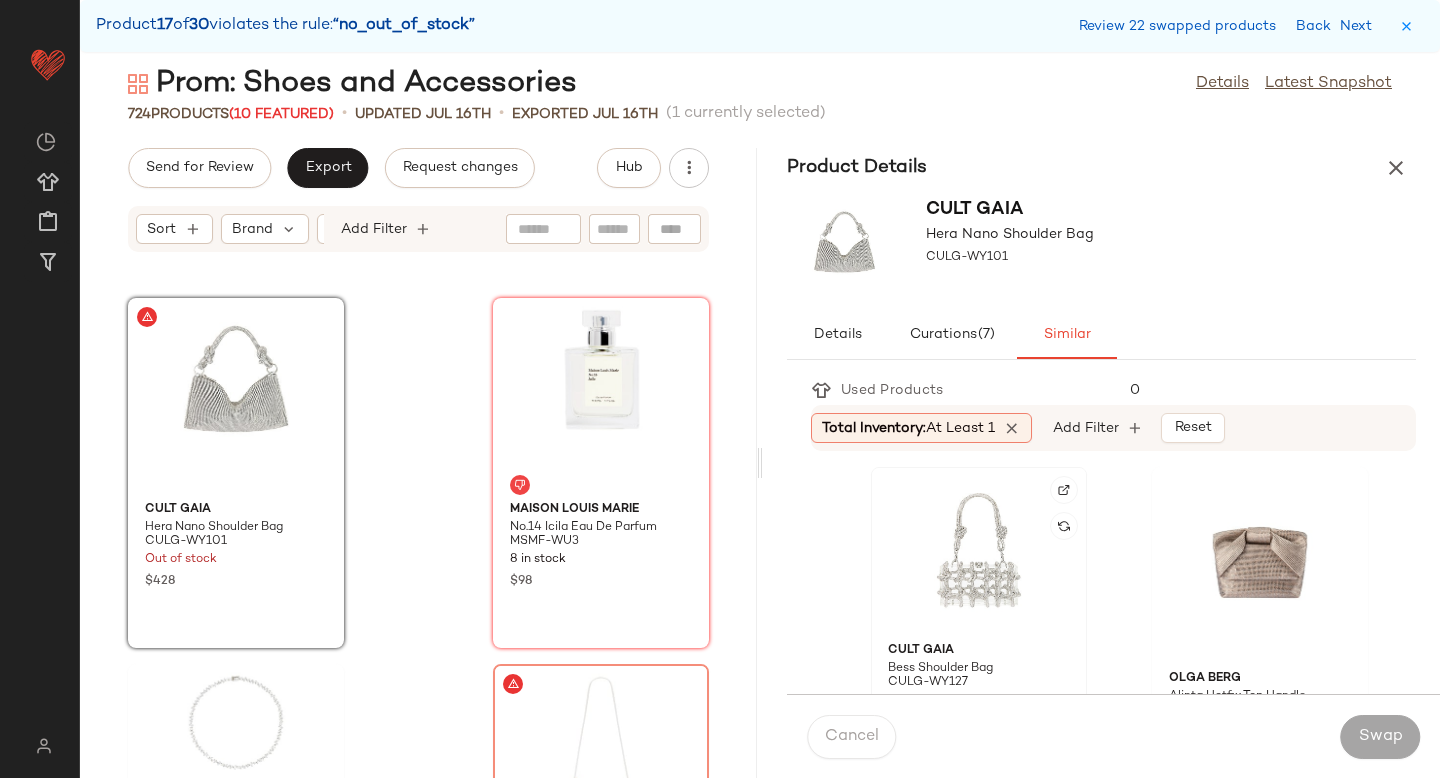 click 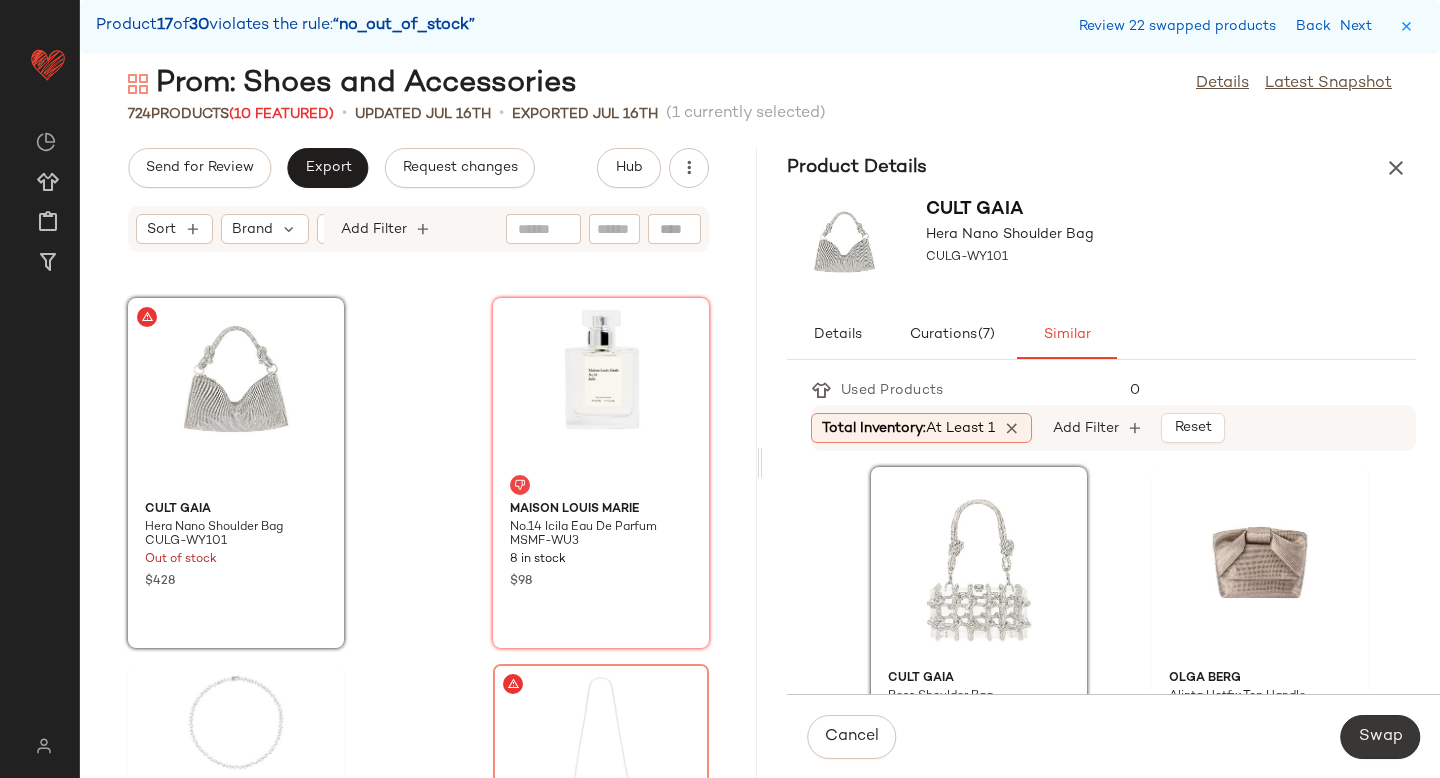 click on "Swap" at bounding box center [1380, 737] 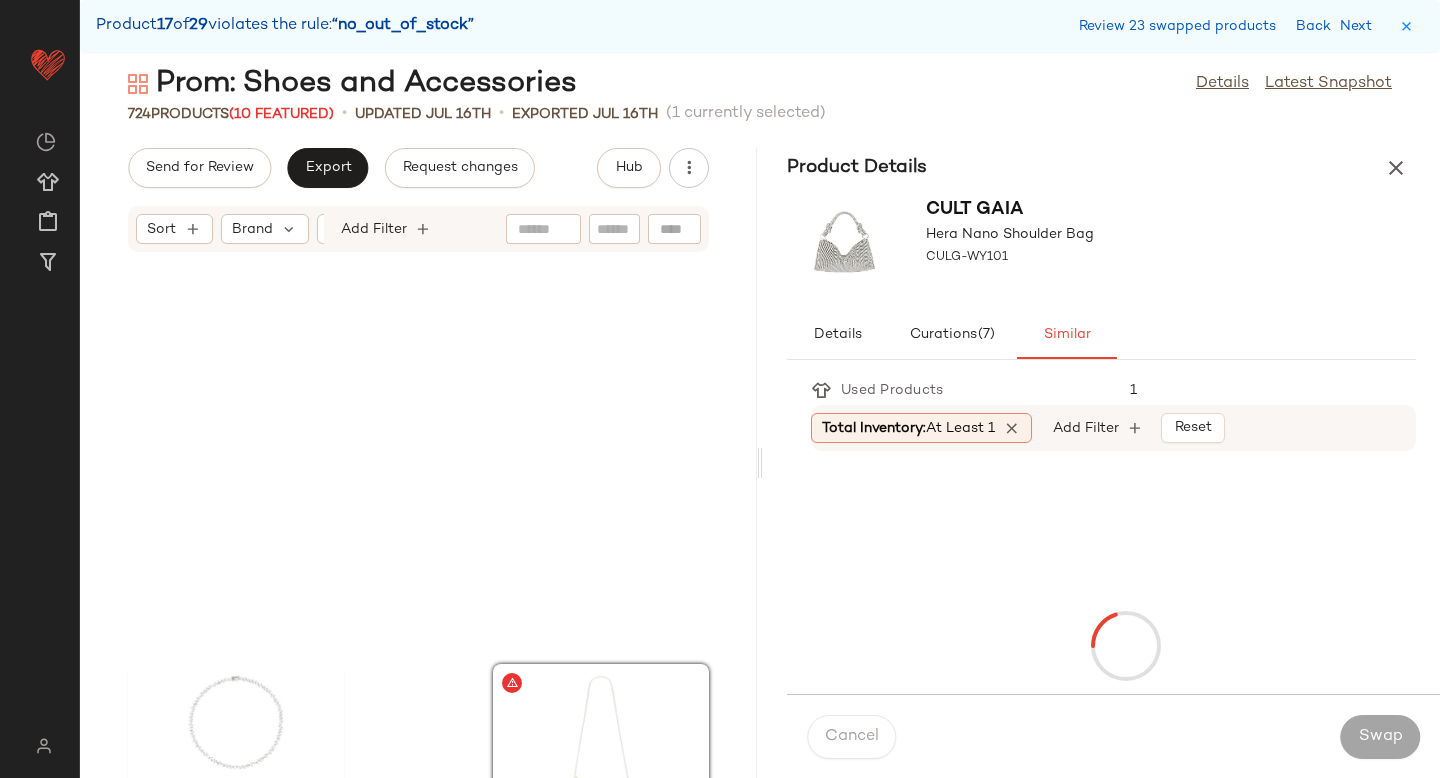 scroll, scrollTop: 95892, scrollLeft: 0, axis: vertical 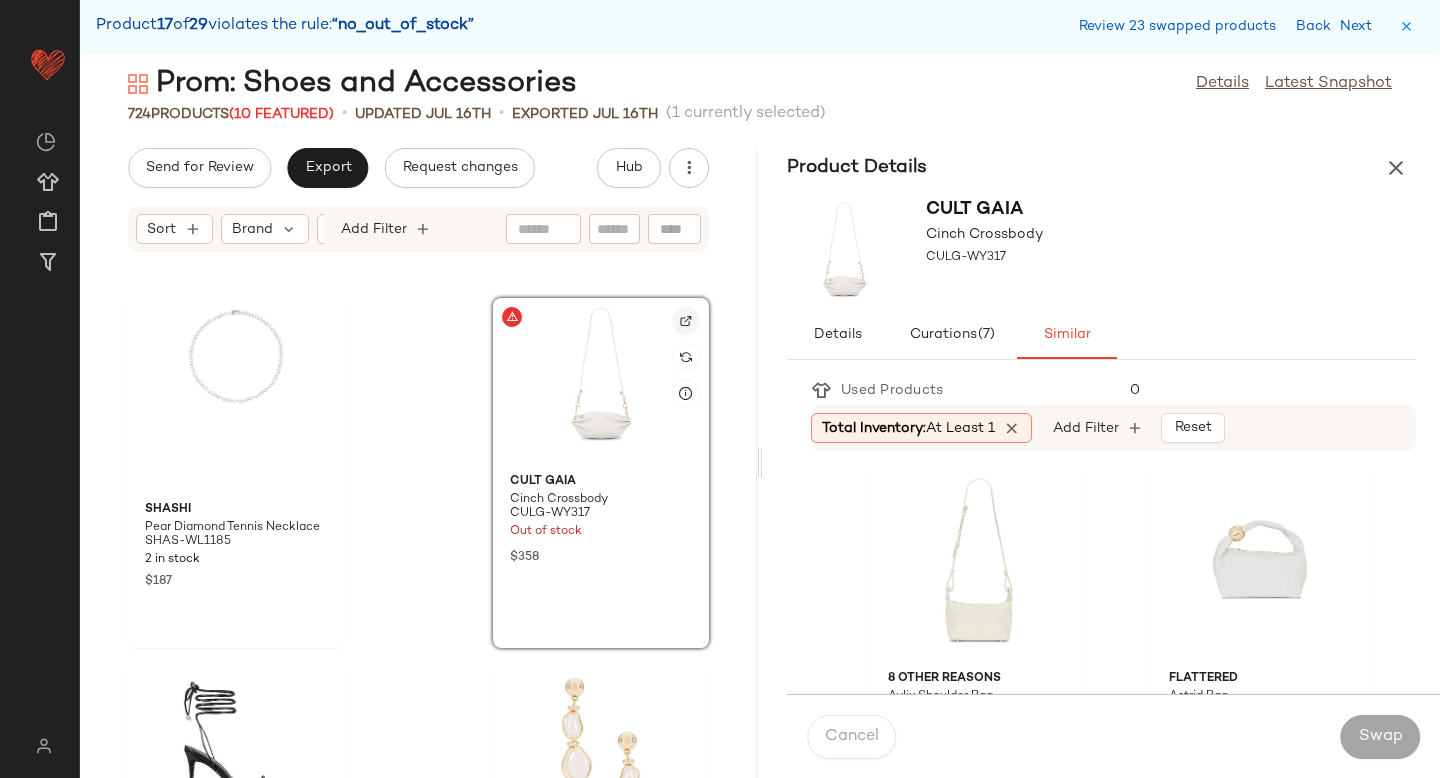 click at bounding box center (686, 321) 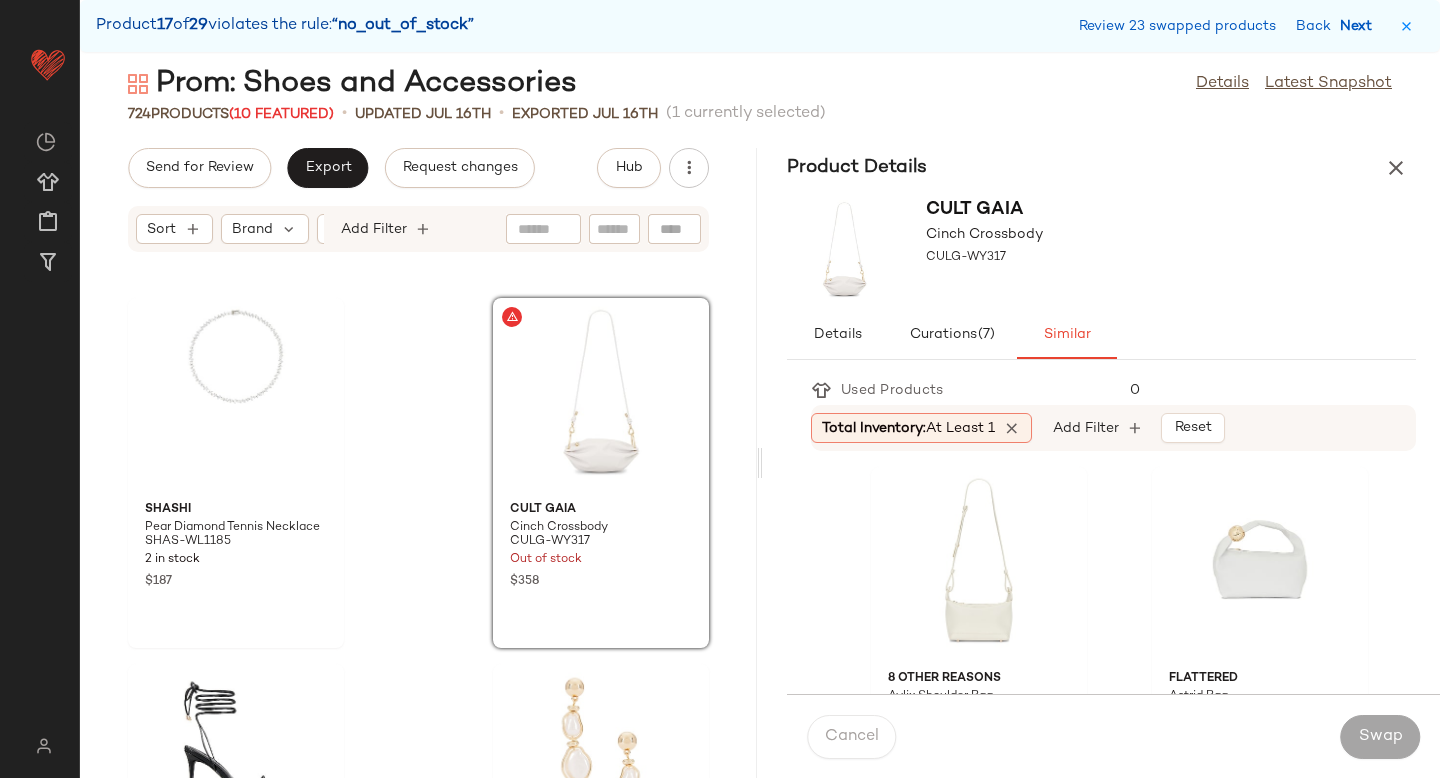 click on "Next" at bounding box center [1360, 26] 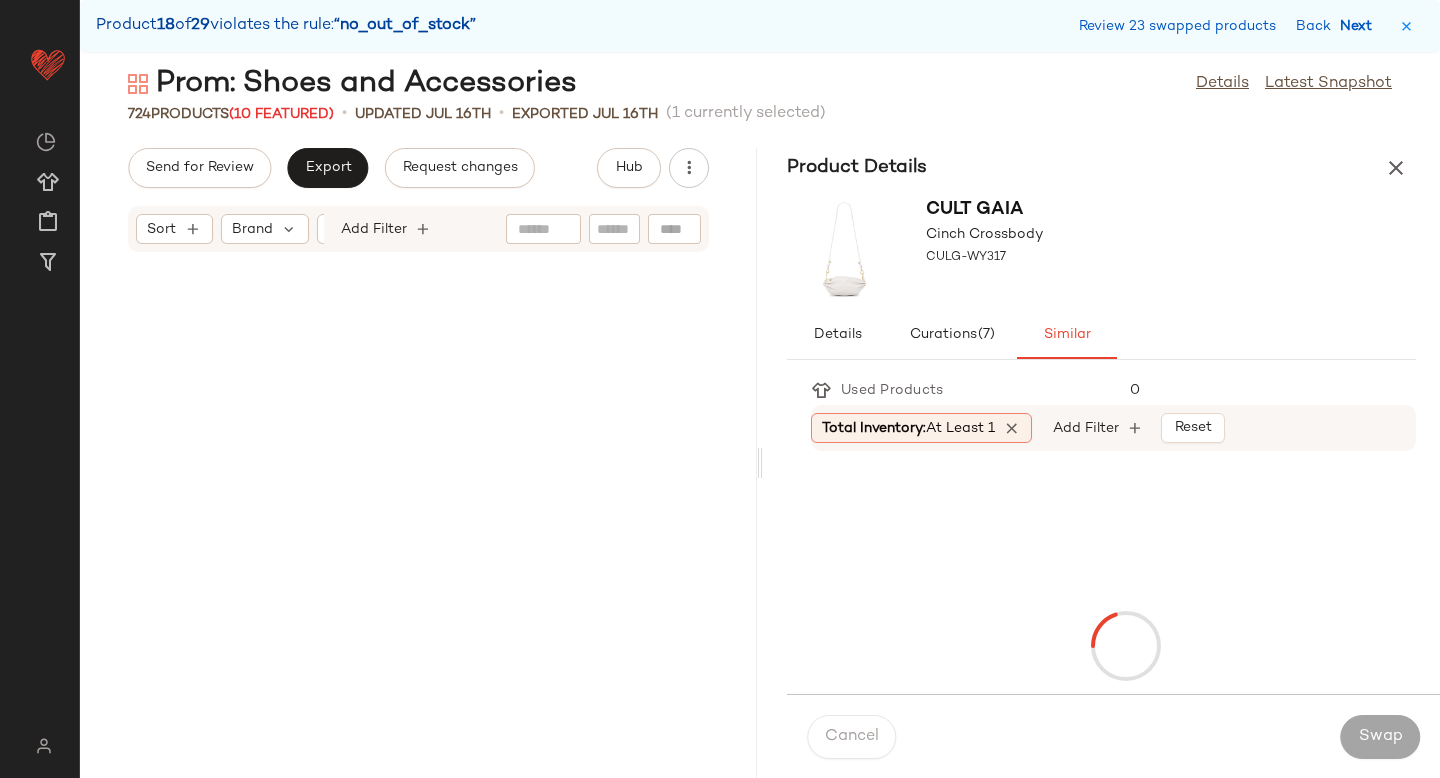 scroll, scrollTop: 99186, scrollLeft: 0, axis: vertical 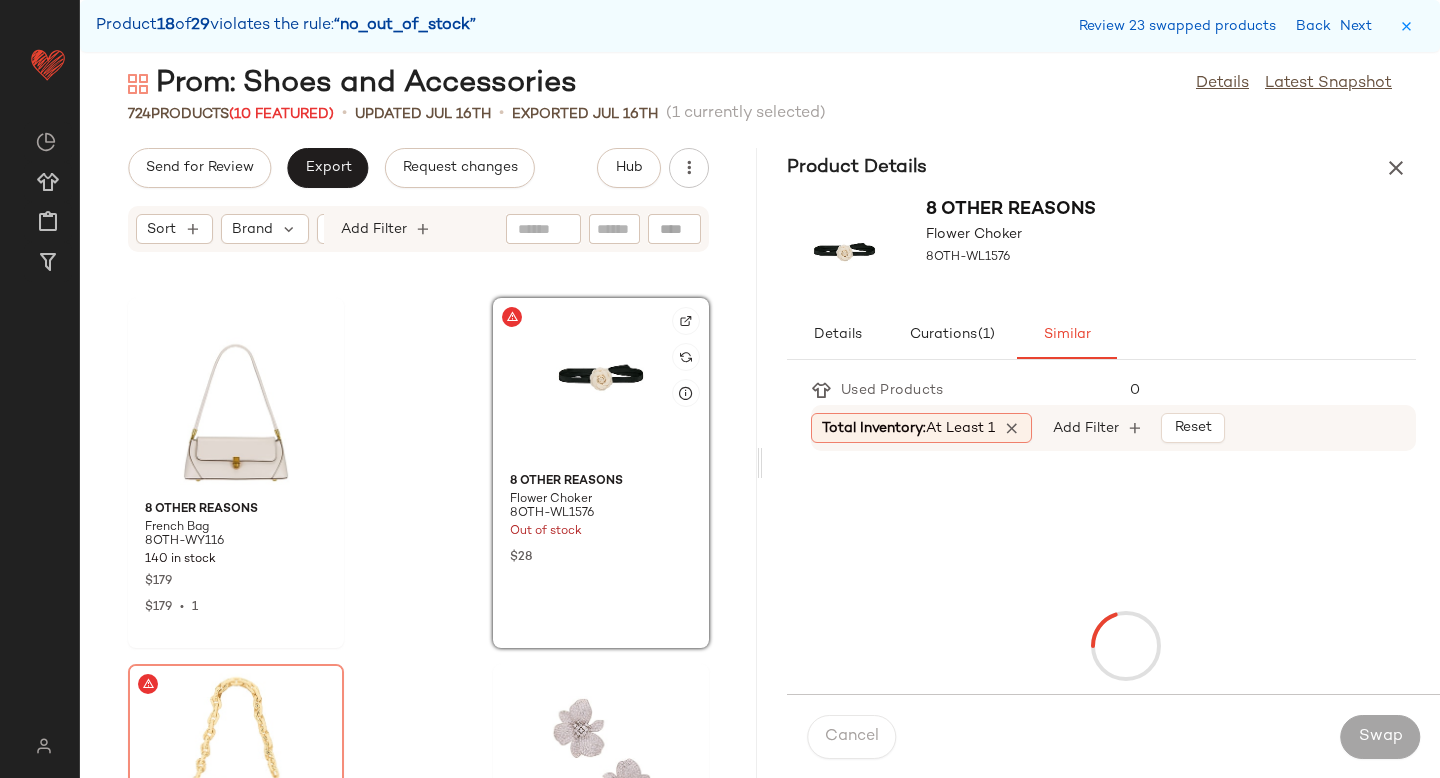 click 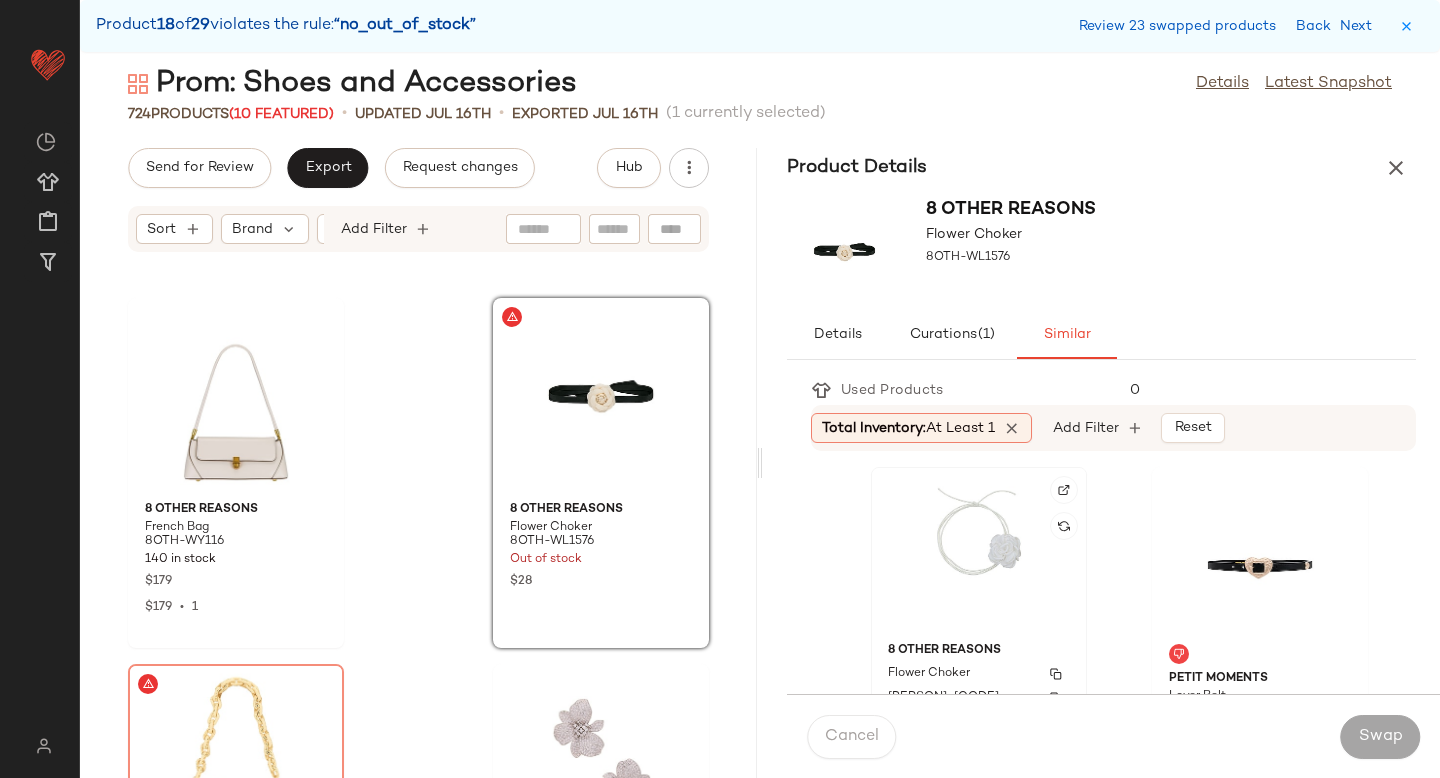 click on "8 Other Reasons Flower Choker 8OTH-WL1579 39 in stock $24" 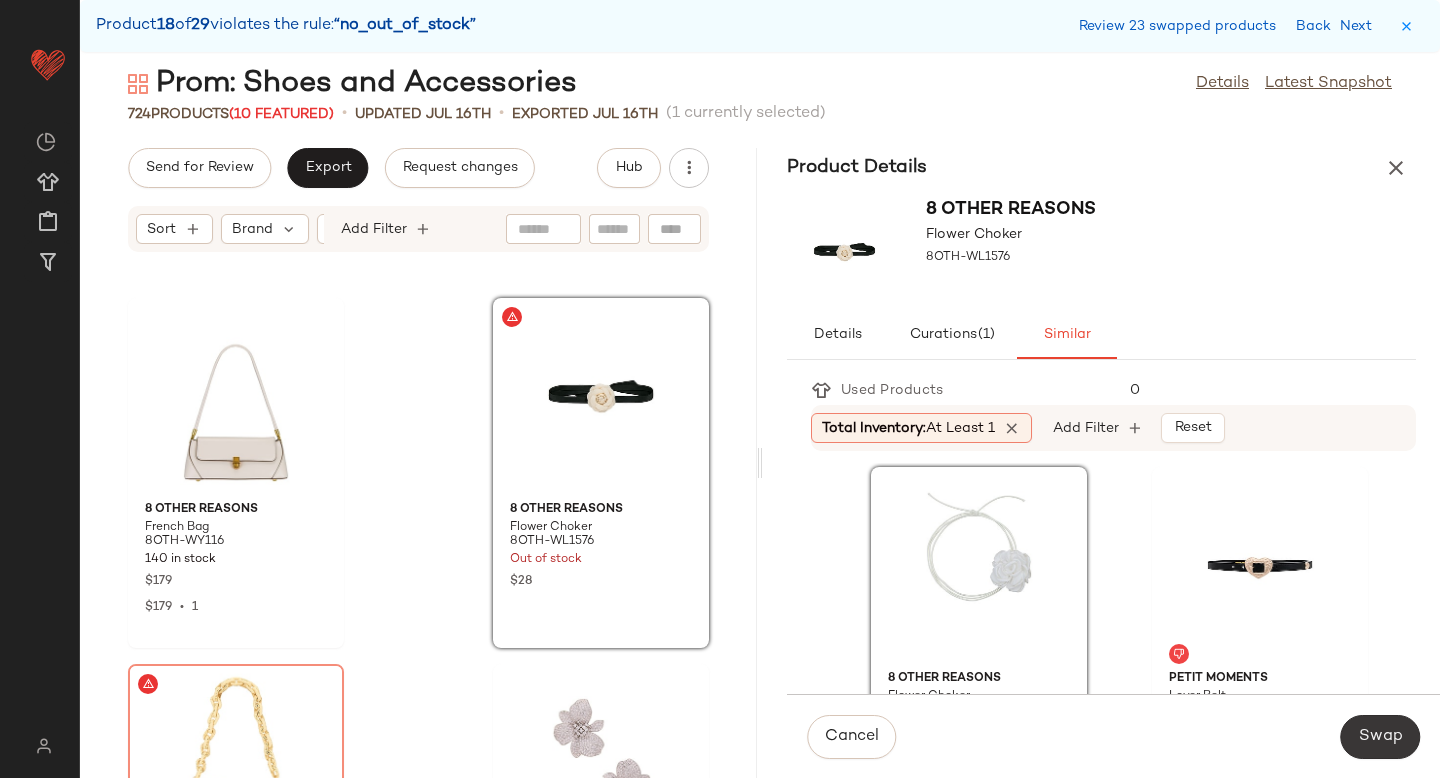 click on "Swap" at bounding box center (1380, 737) 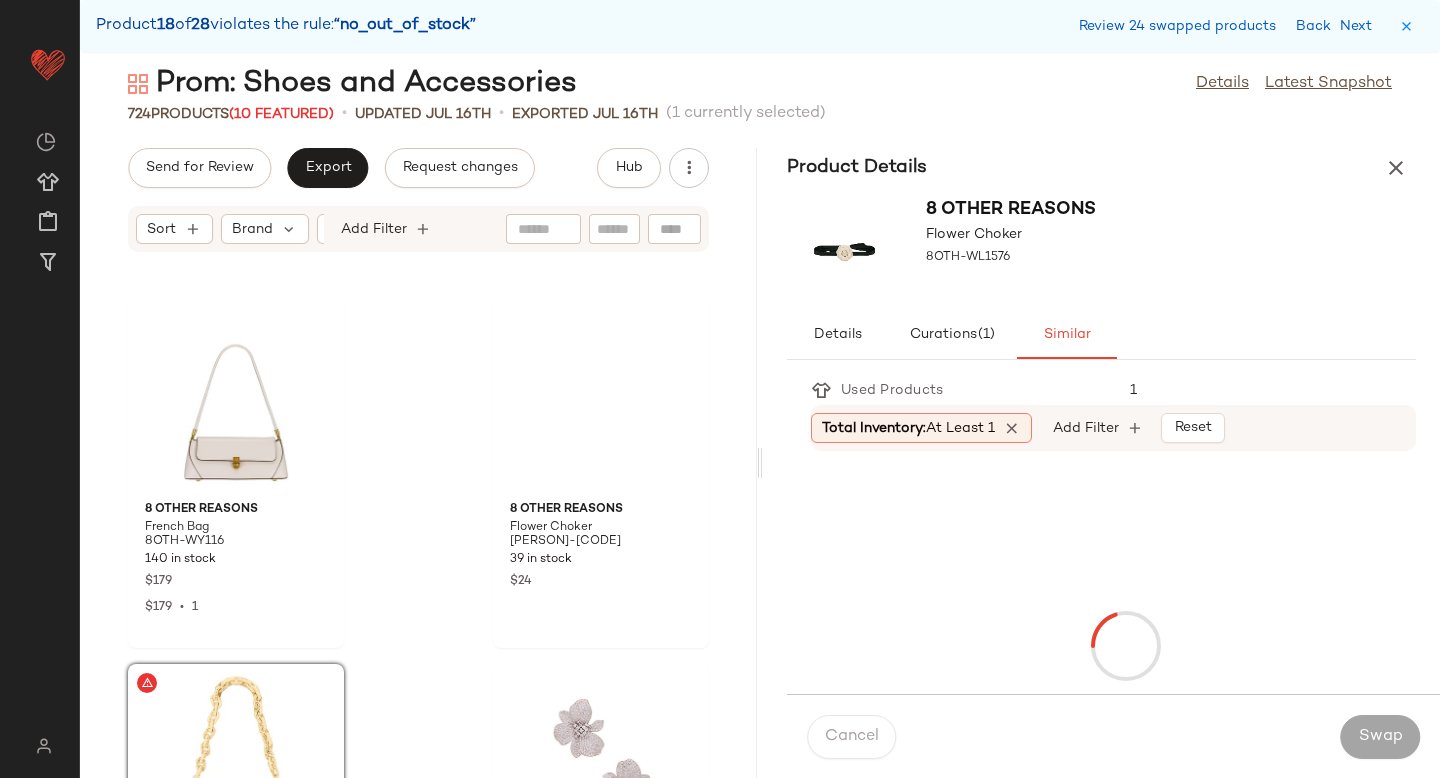 scroll, scrollTop: 99552, scrollLeft: 0, axis: vertical 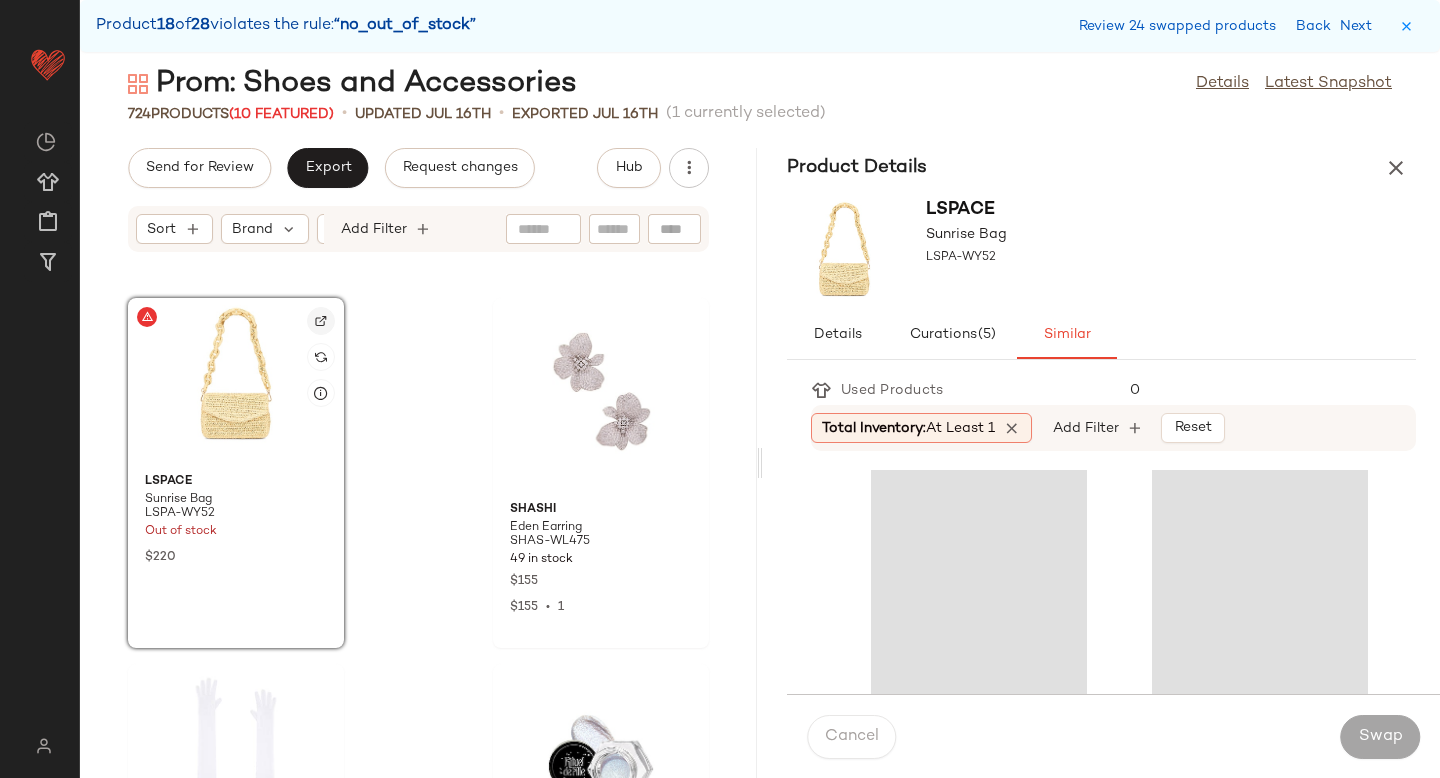click 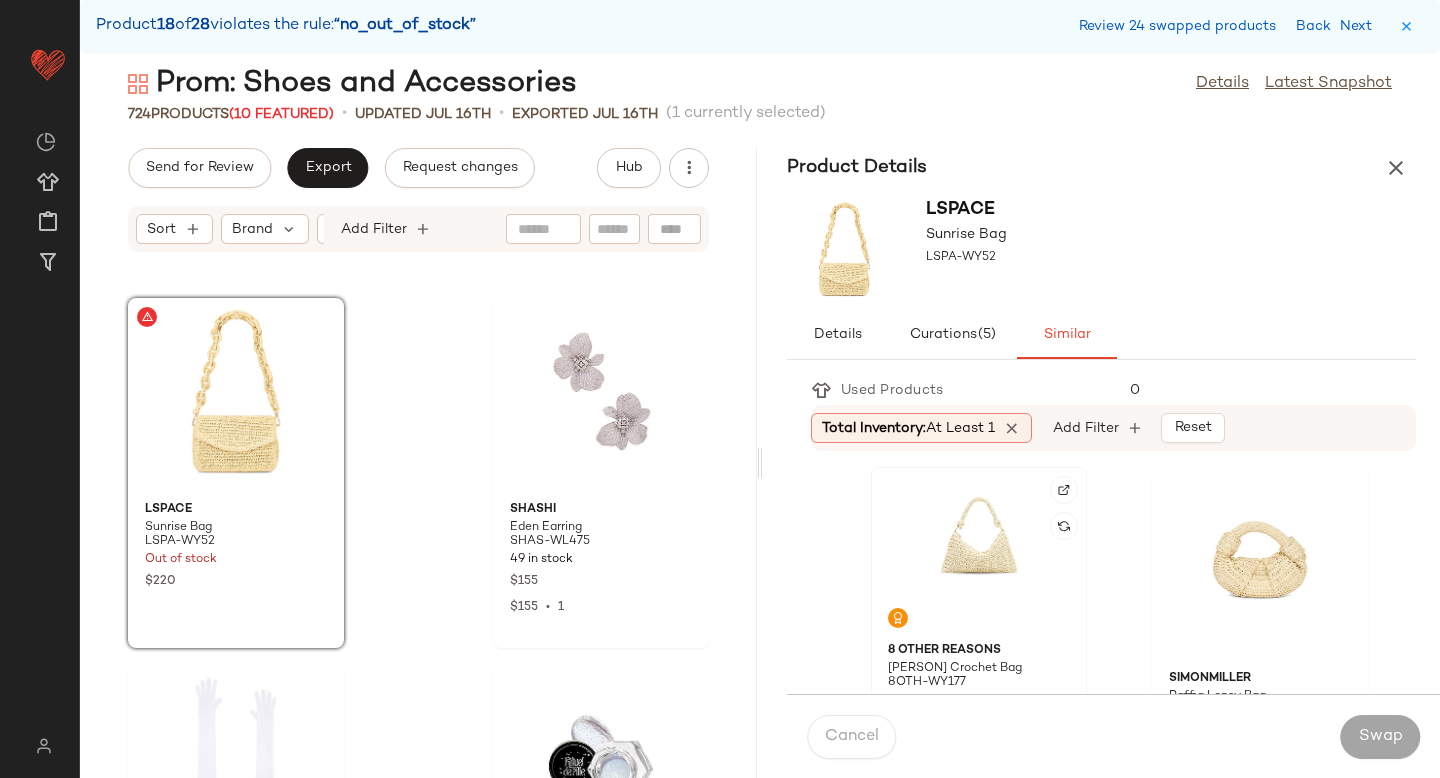 click 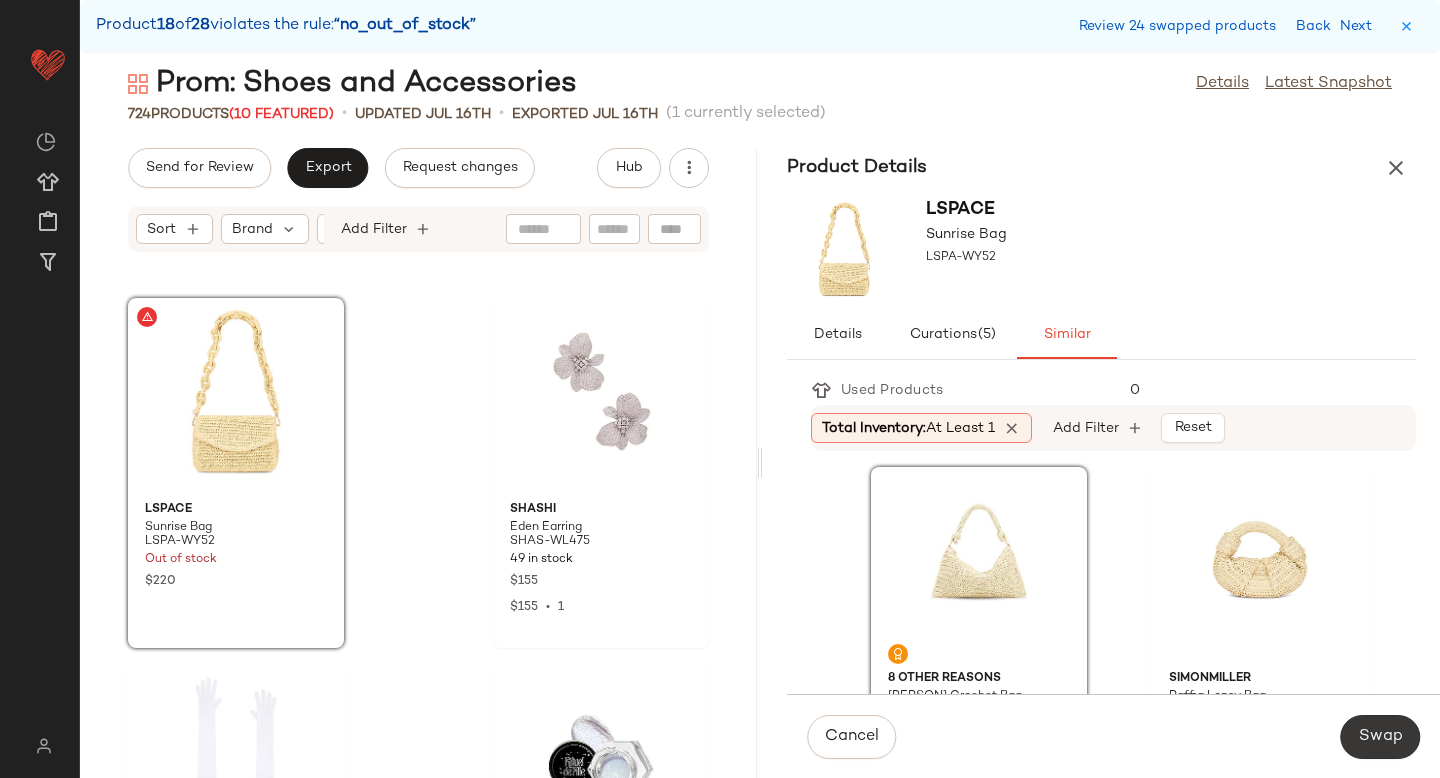 click on "Swap" 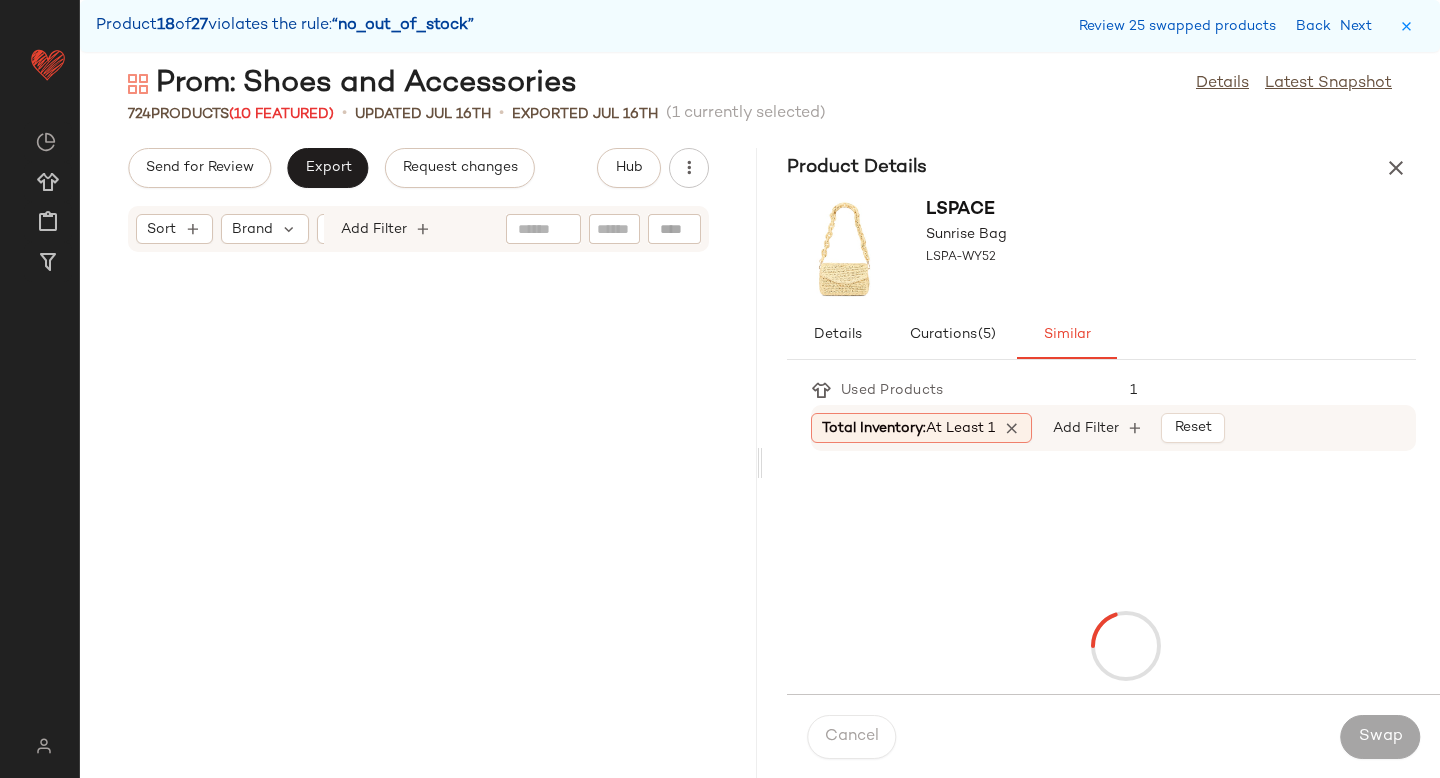 scroll, scrollTop: 100284, scrollLeft: 0, axis: vertical 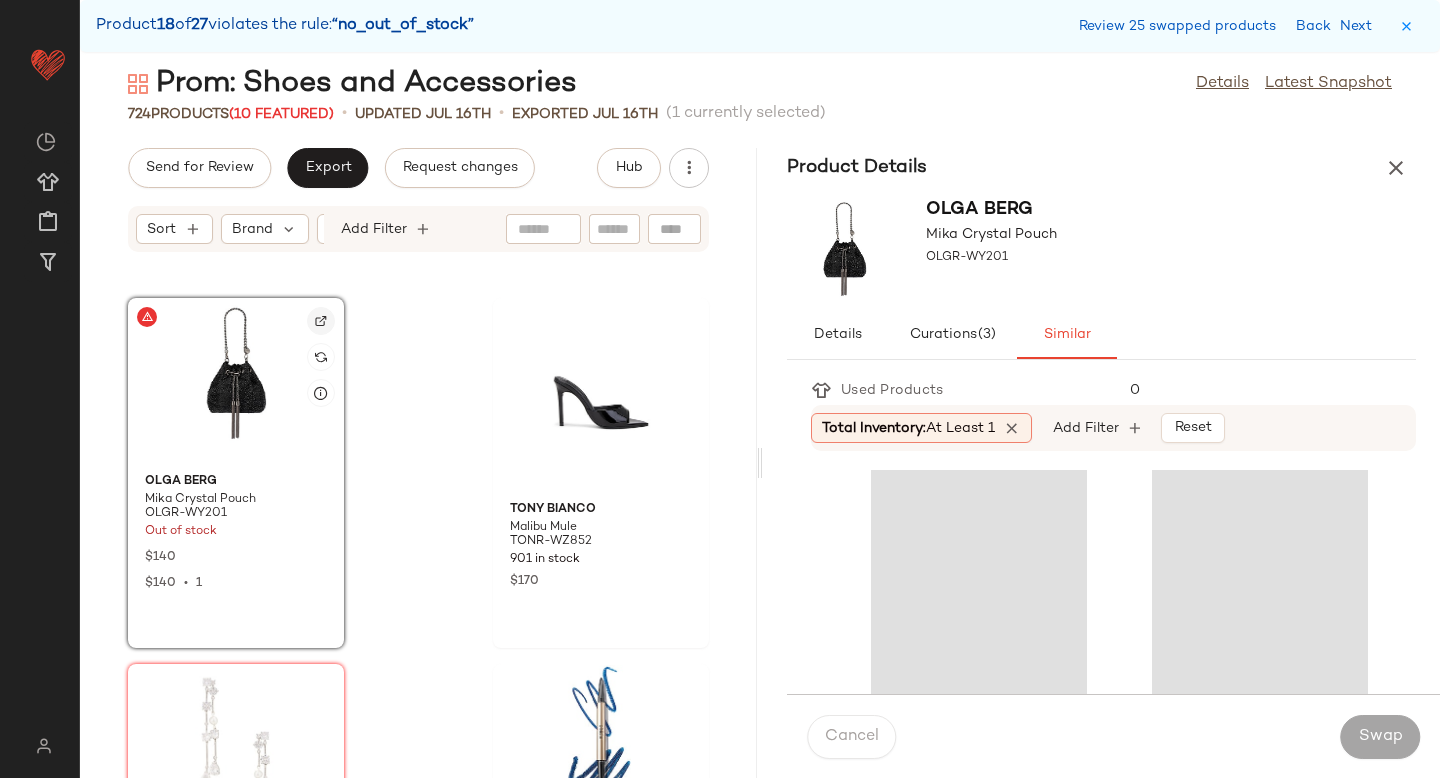 click 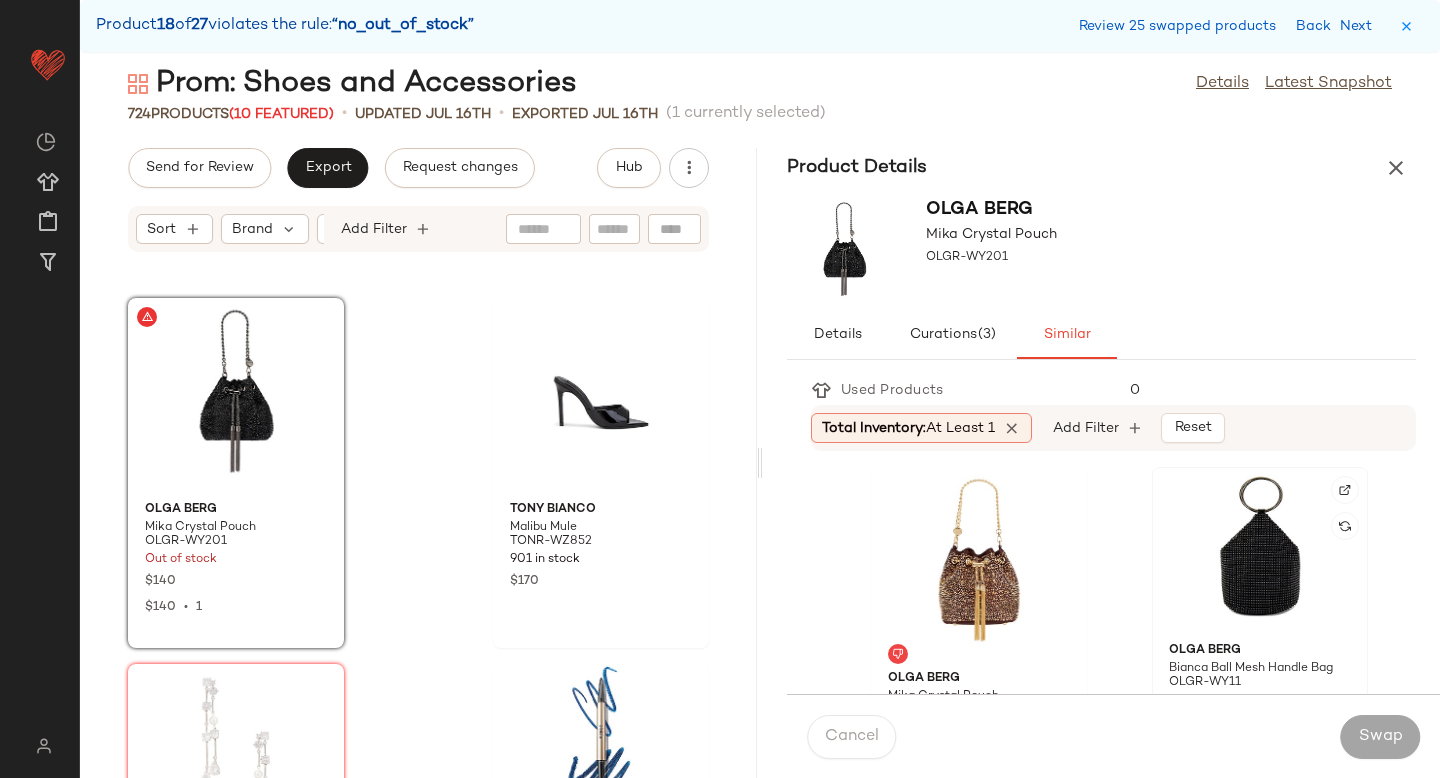 click 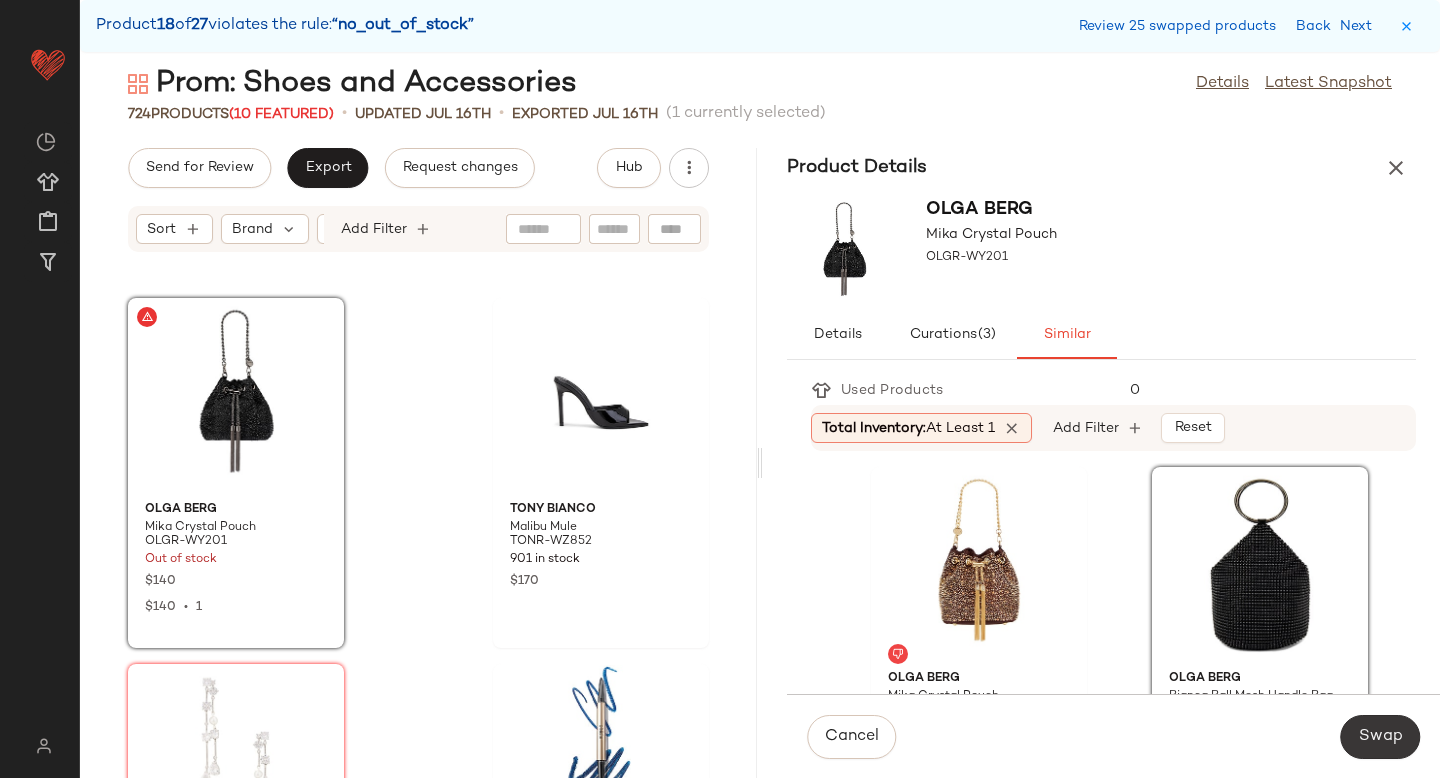 click on "Swap" at bounding box center [1380, 737] 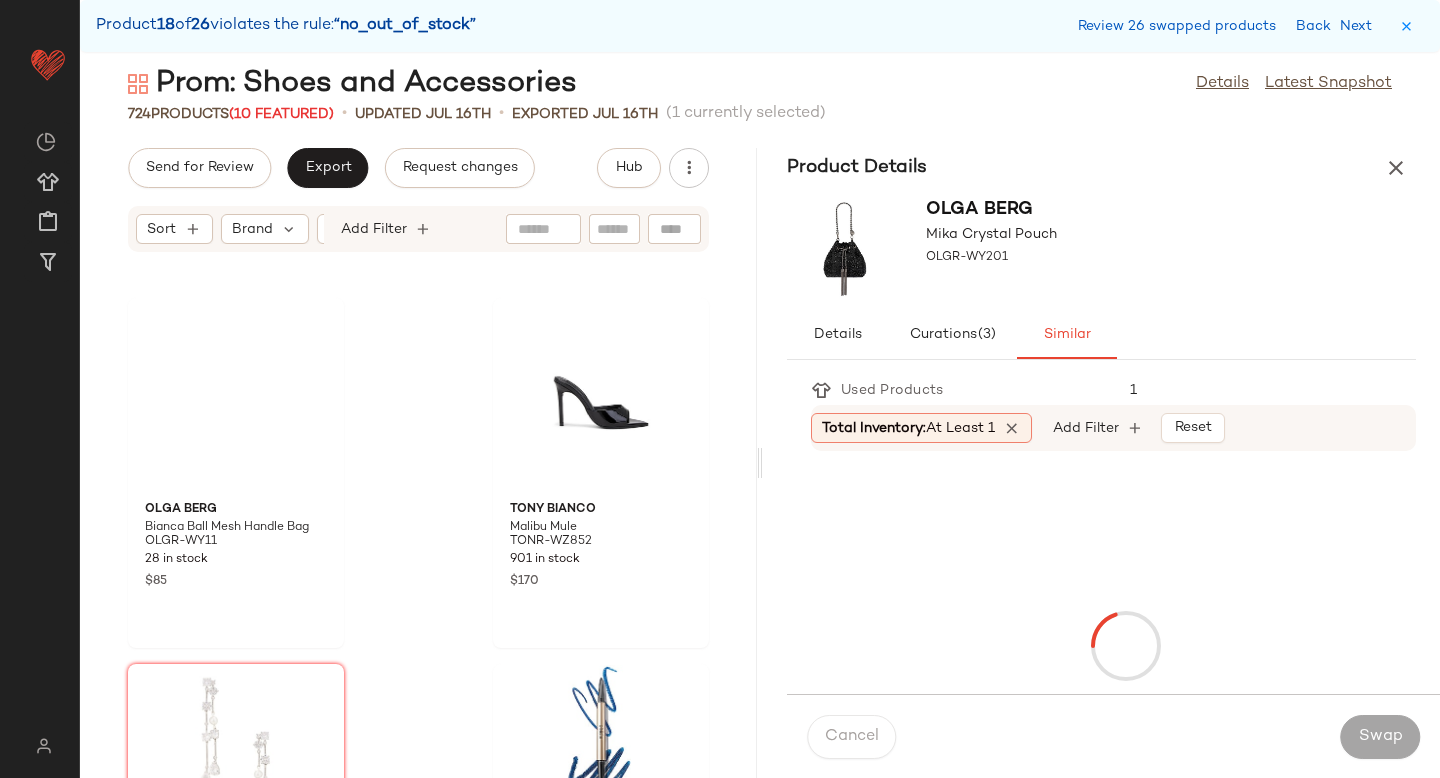 scroll, scrollTop: 102114, scrollLeft: 0, axis: vertical 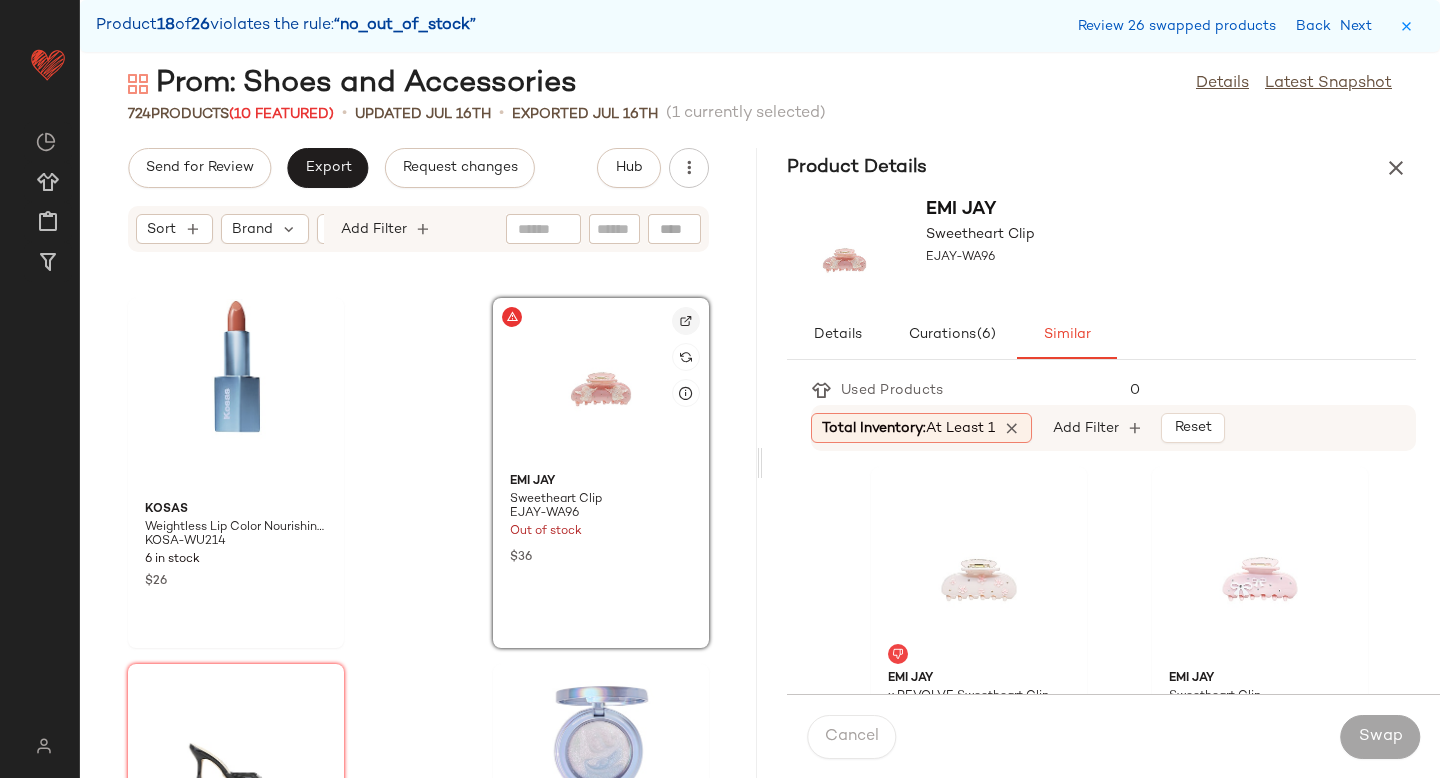 click 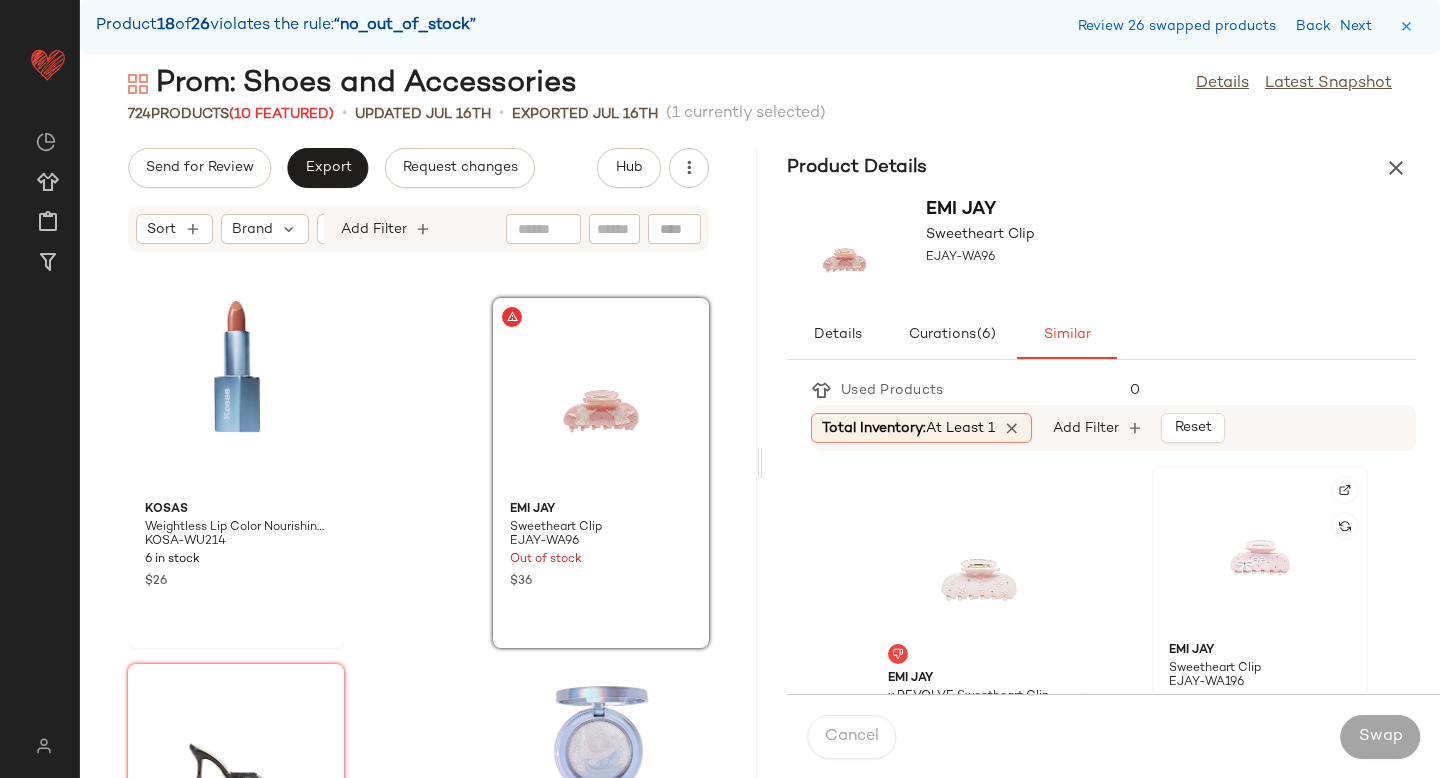 click 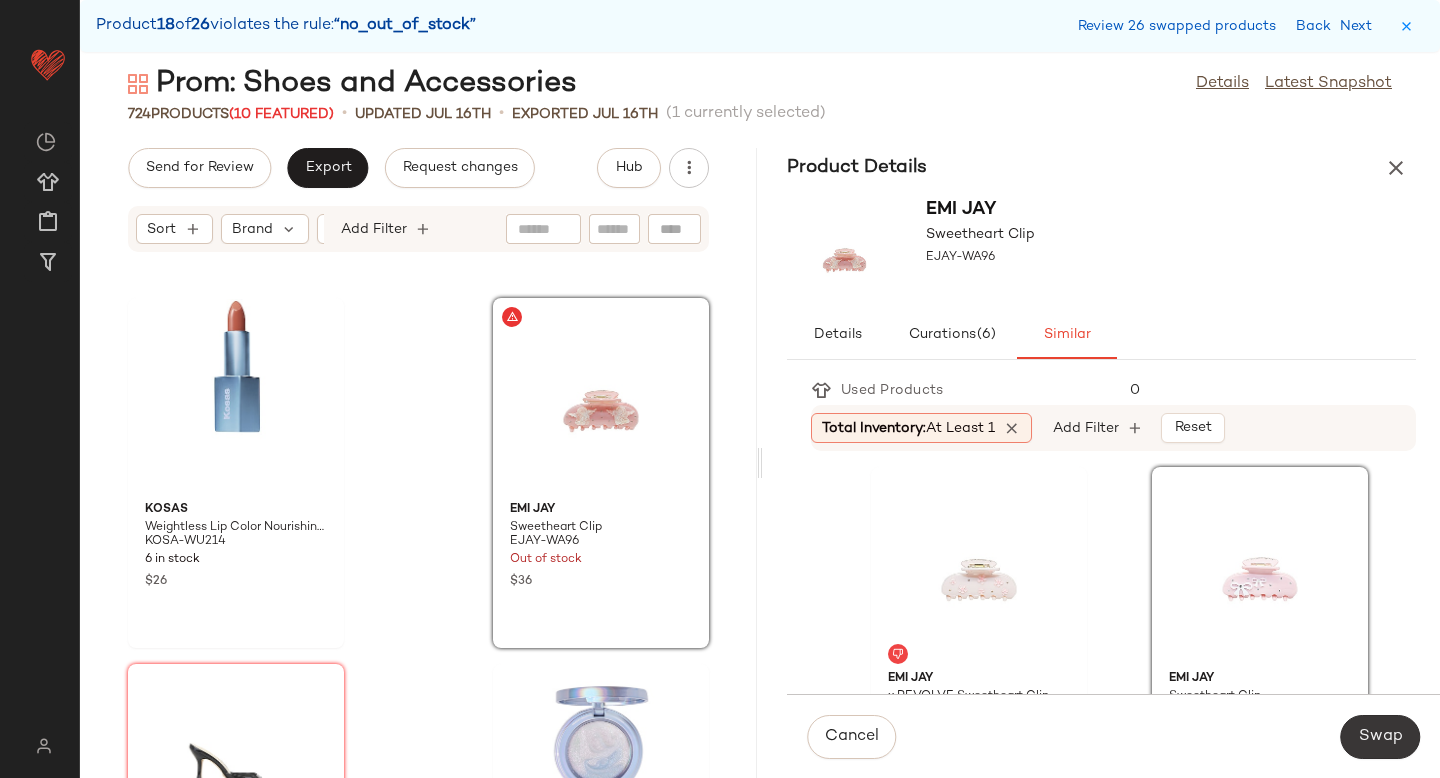 click on "Swap" at bounding box center [1380, 737] 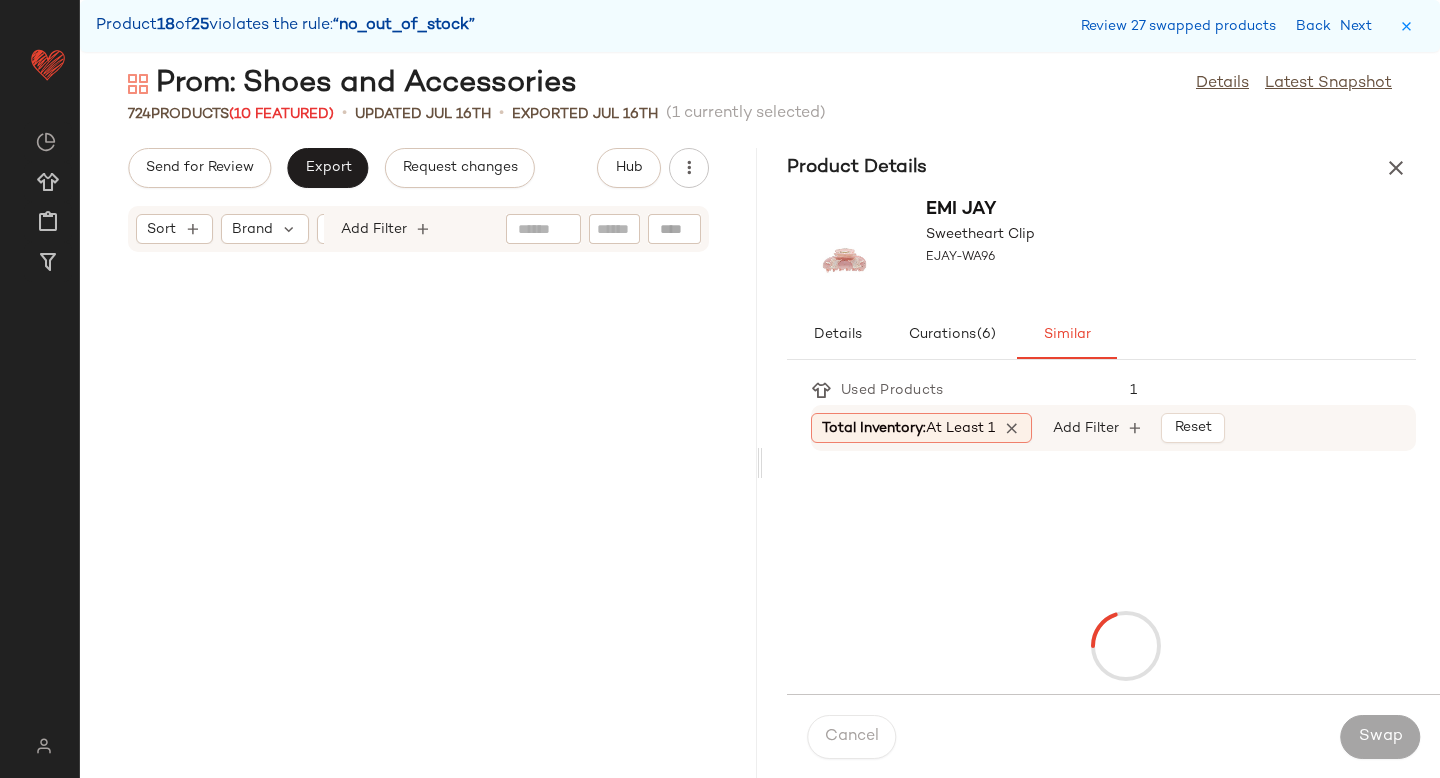 scroll, scrollTop: 106506, scrollLeft: 0, axis: vertical 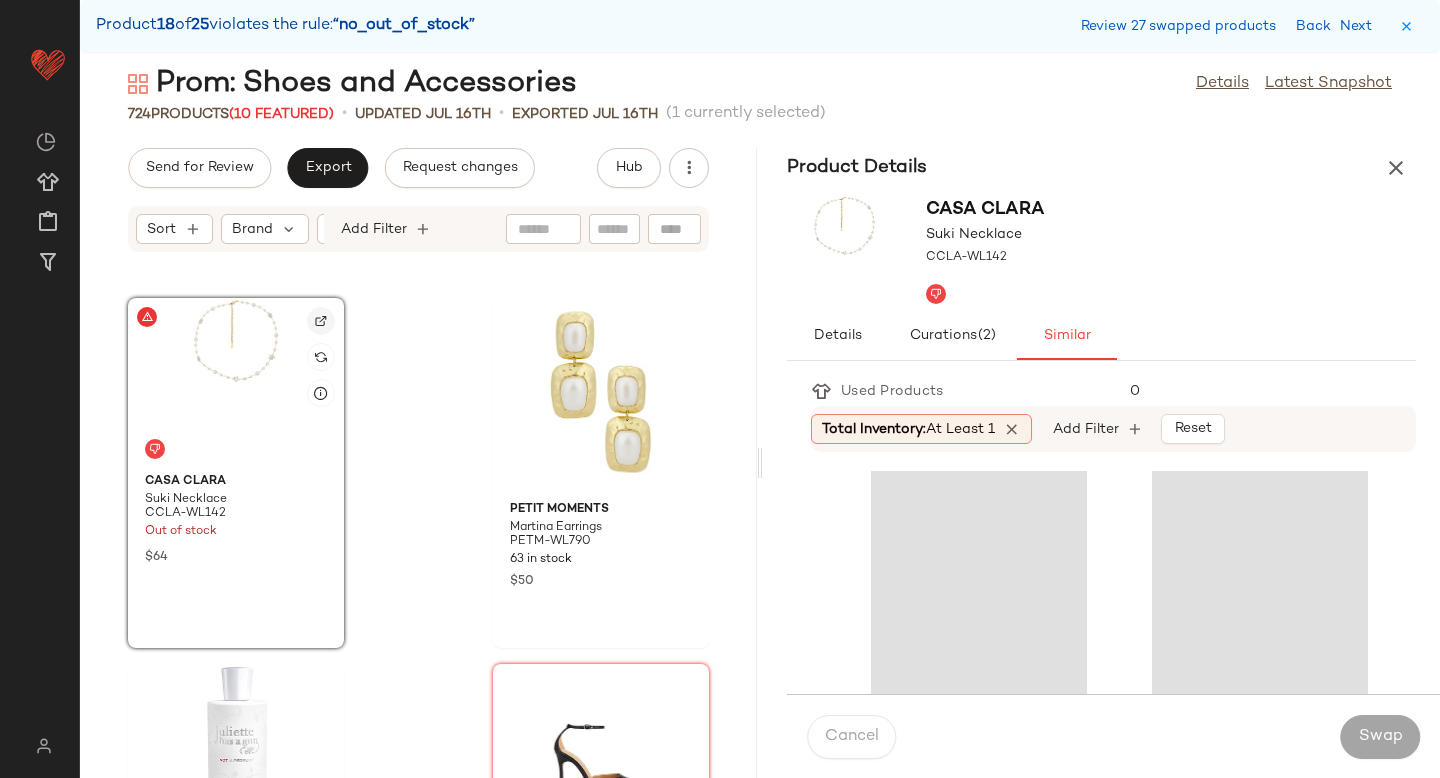 click at bounding box center (321, 321) 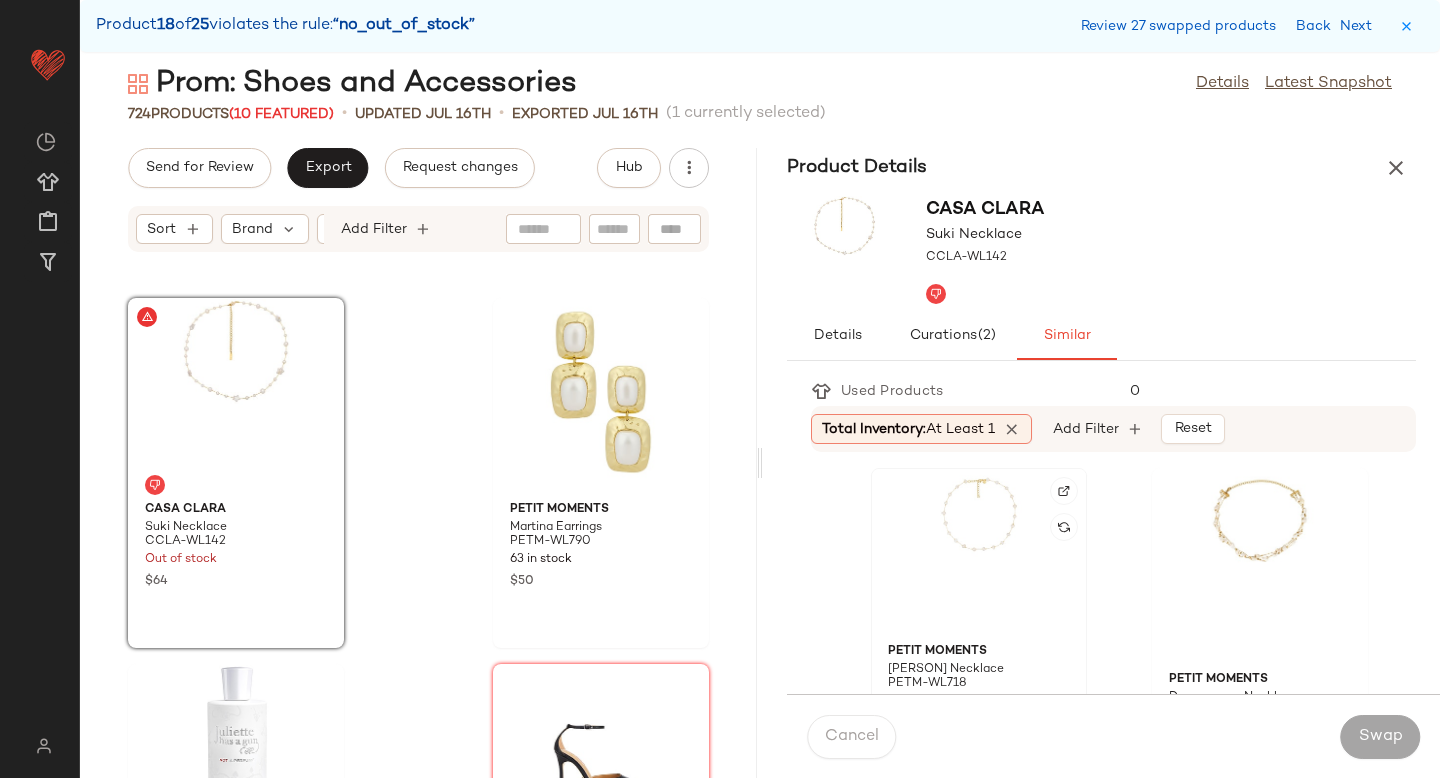 click 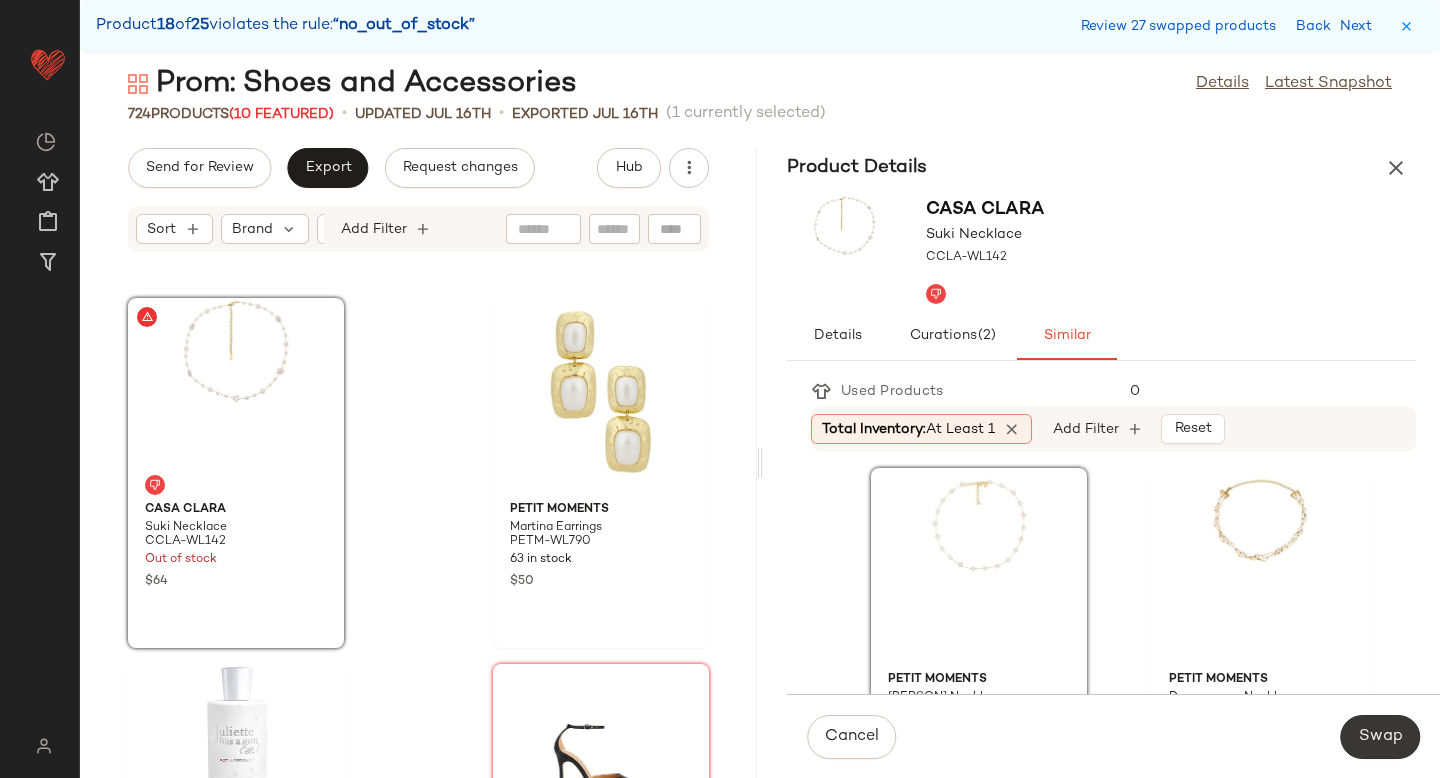 click on "Swap" at bounding box center [1380, 737] 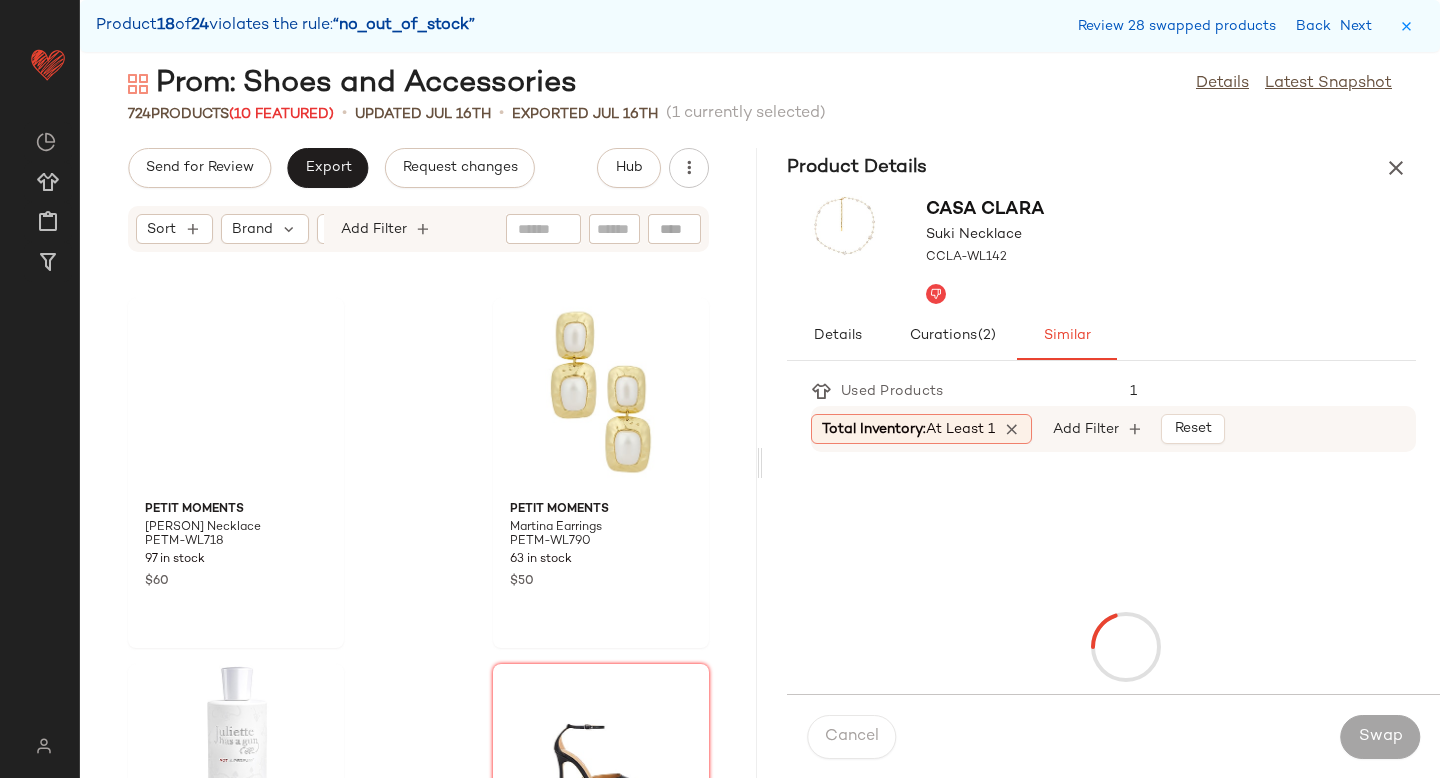 scroll, scrollTop: 110898, scrollLeft: 0, axis: vertical 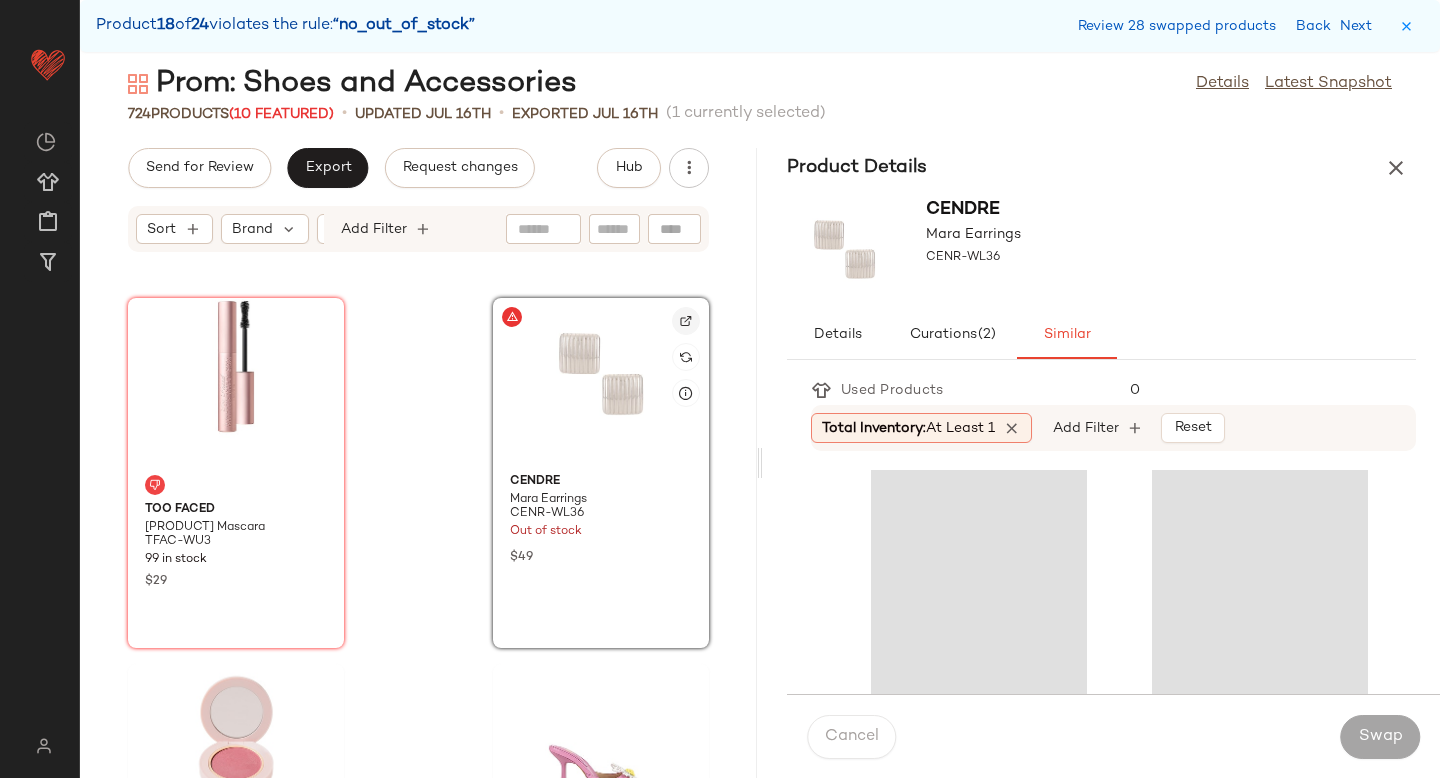 click at bounding box center [686, 321] 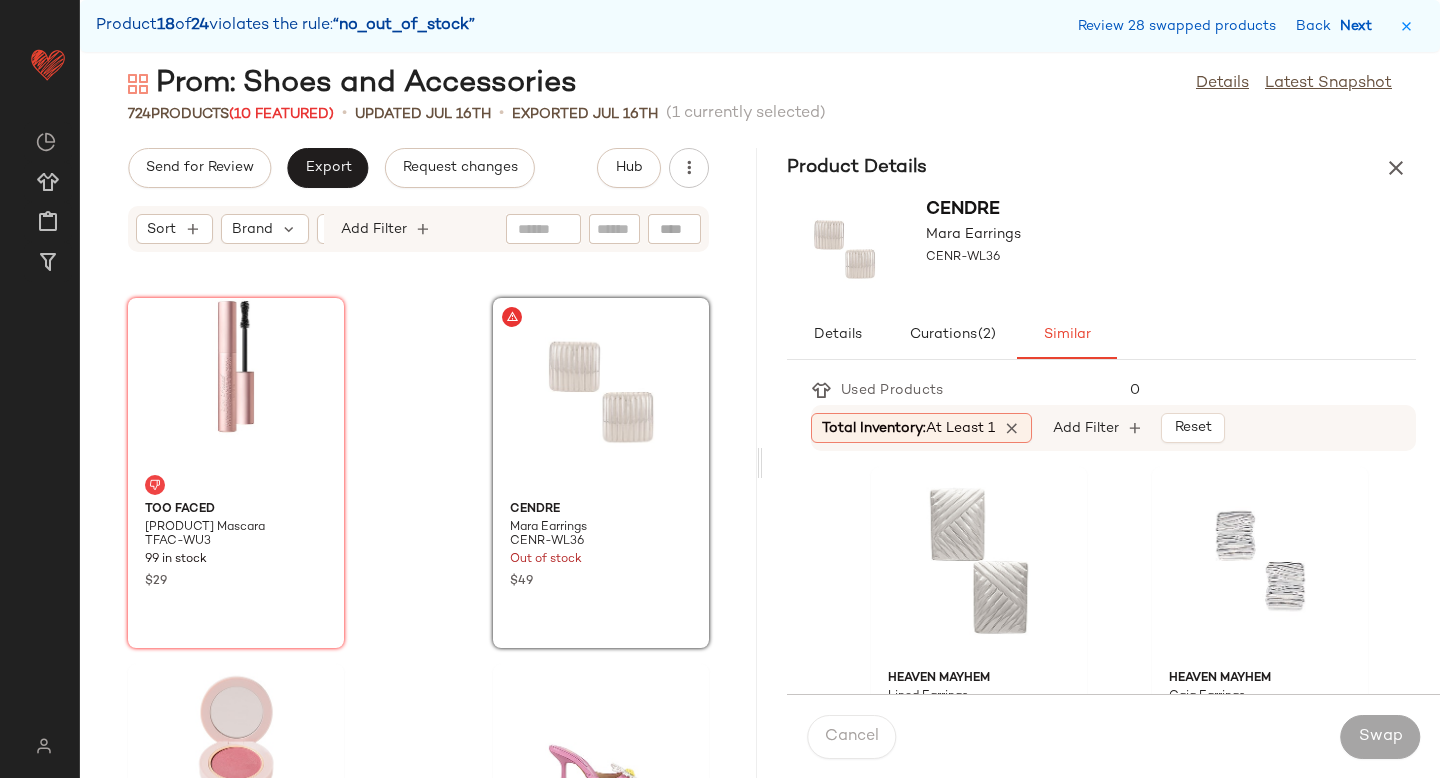 click on "Next" at bounding box center [1360, 26] 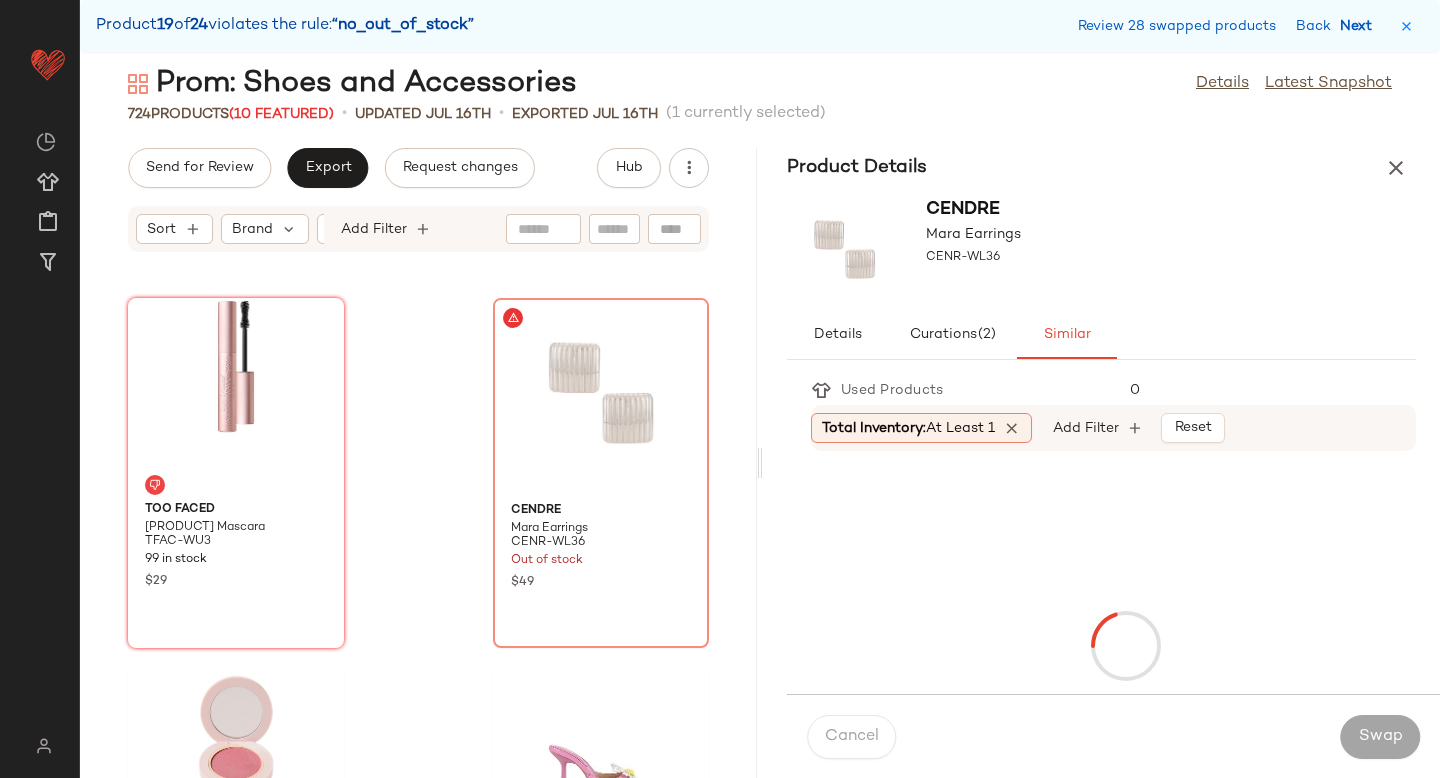scroll, scrollTop: 117852, scrollLeft: 0, axis: vertical 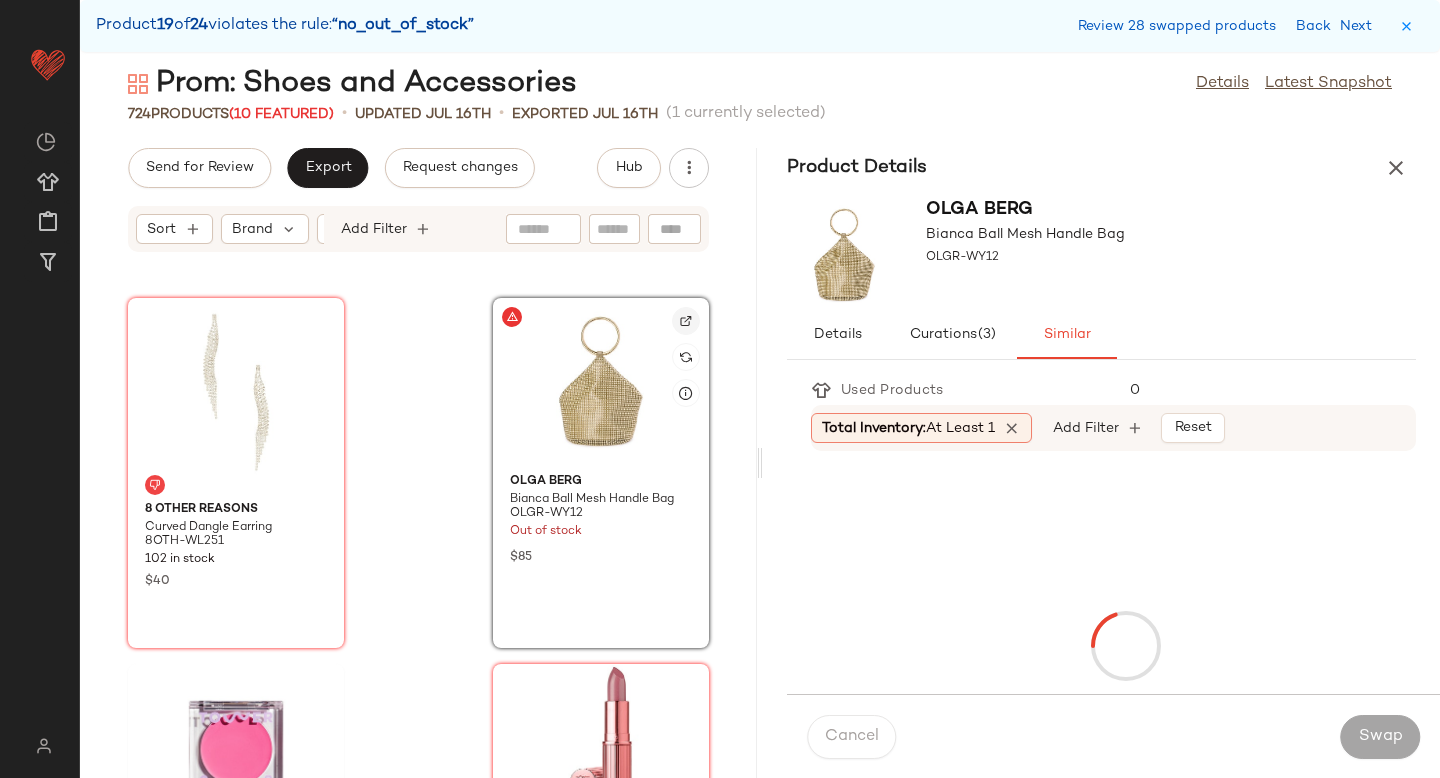 click 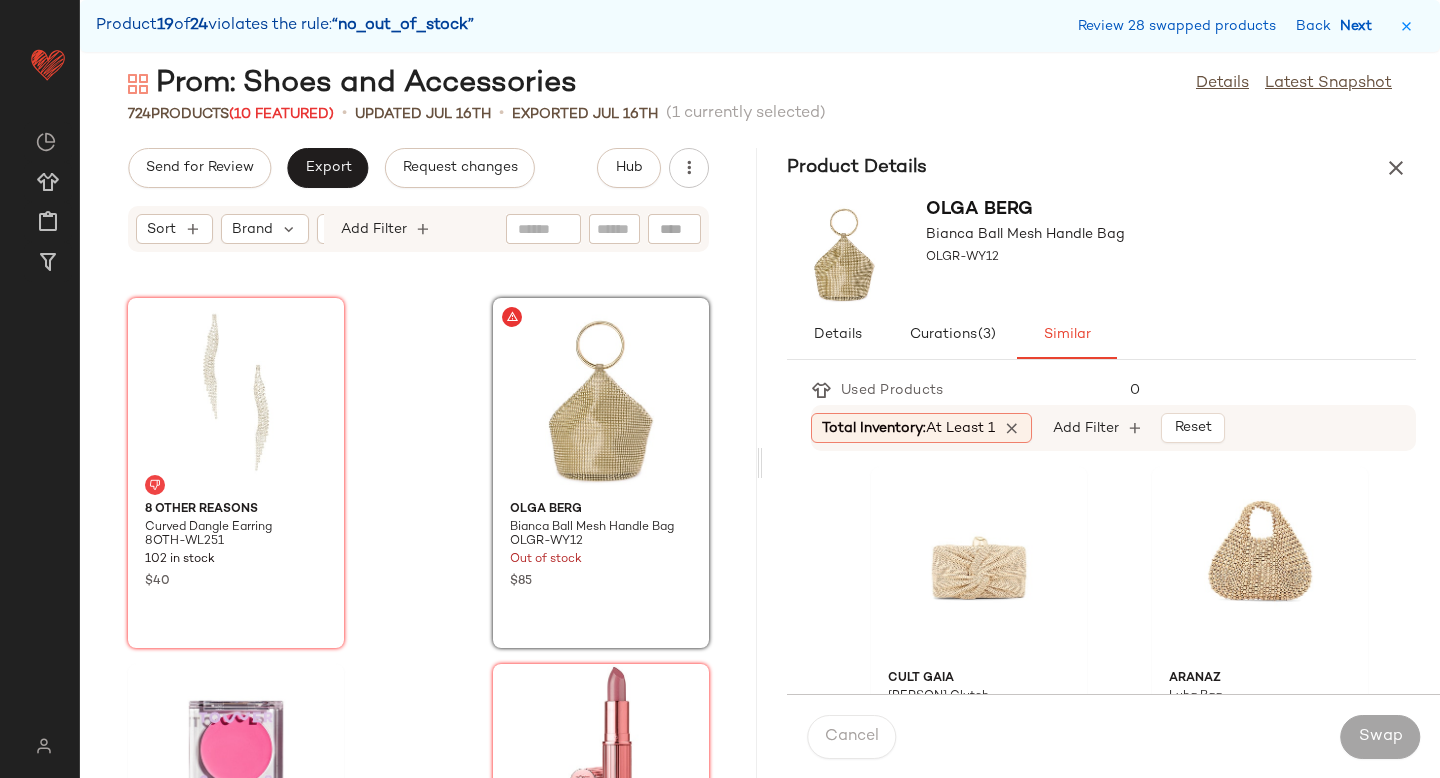 click on "Next" at bounding box center [1360, 26] 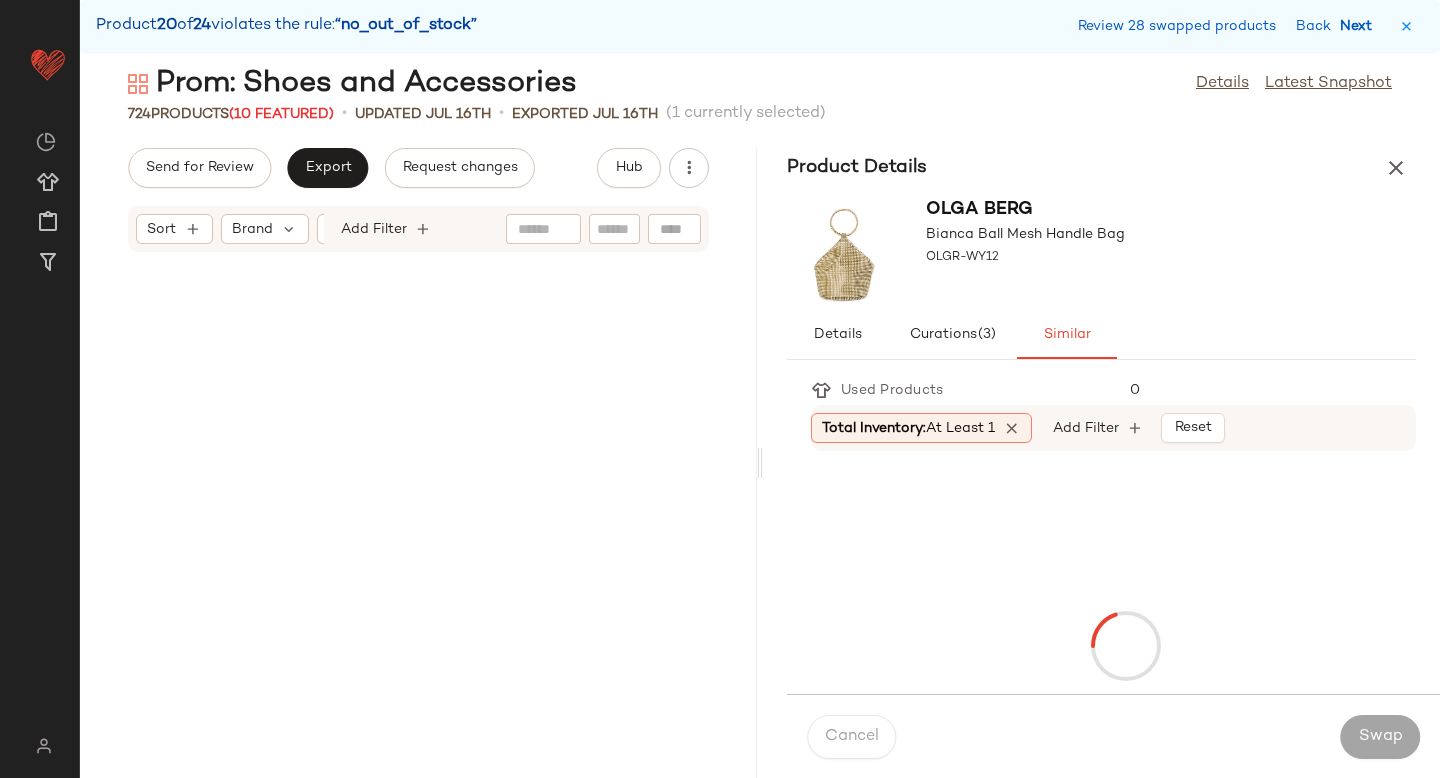 scroll, scrollTop: 118950, scrollLeft: 0, axis: vertical 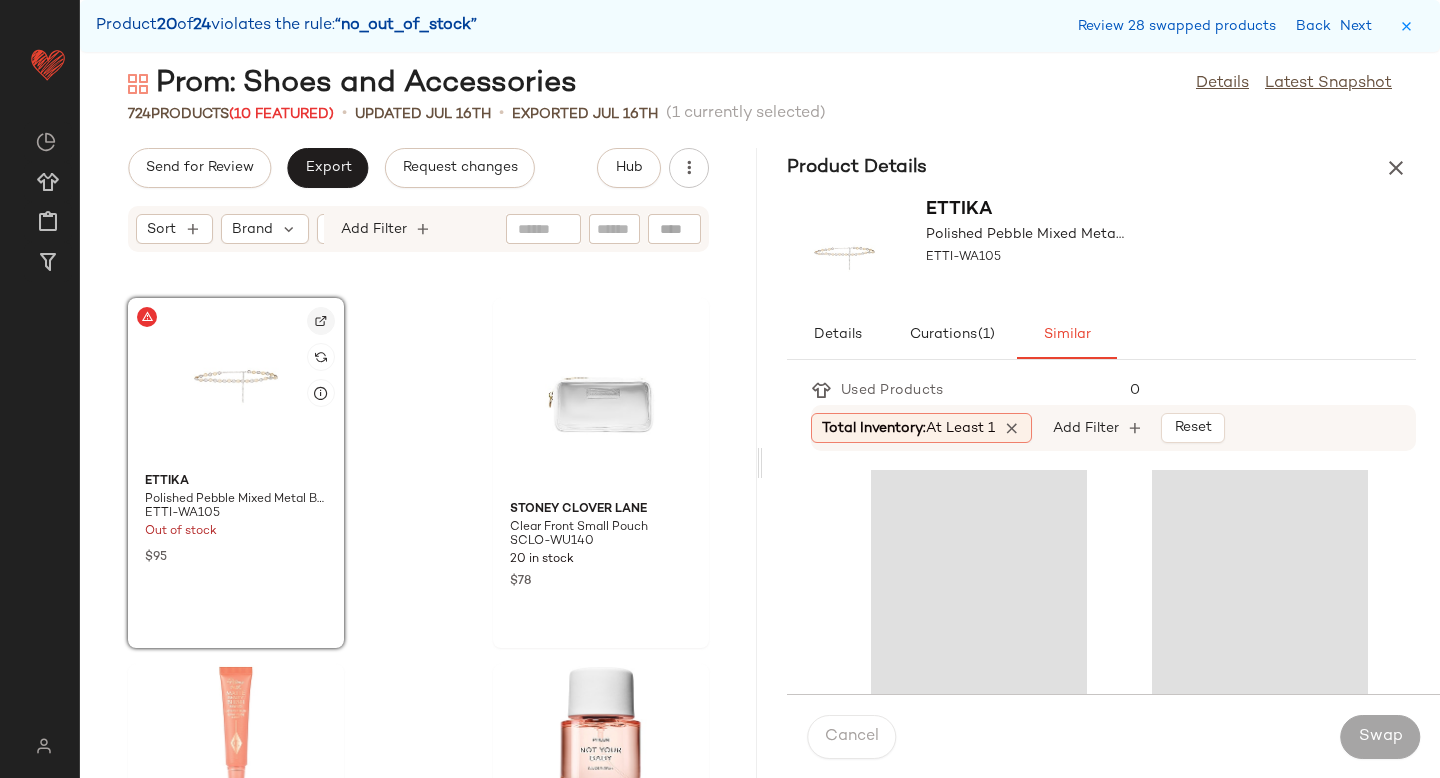 click 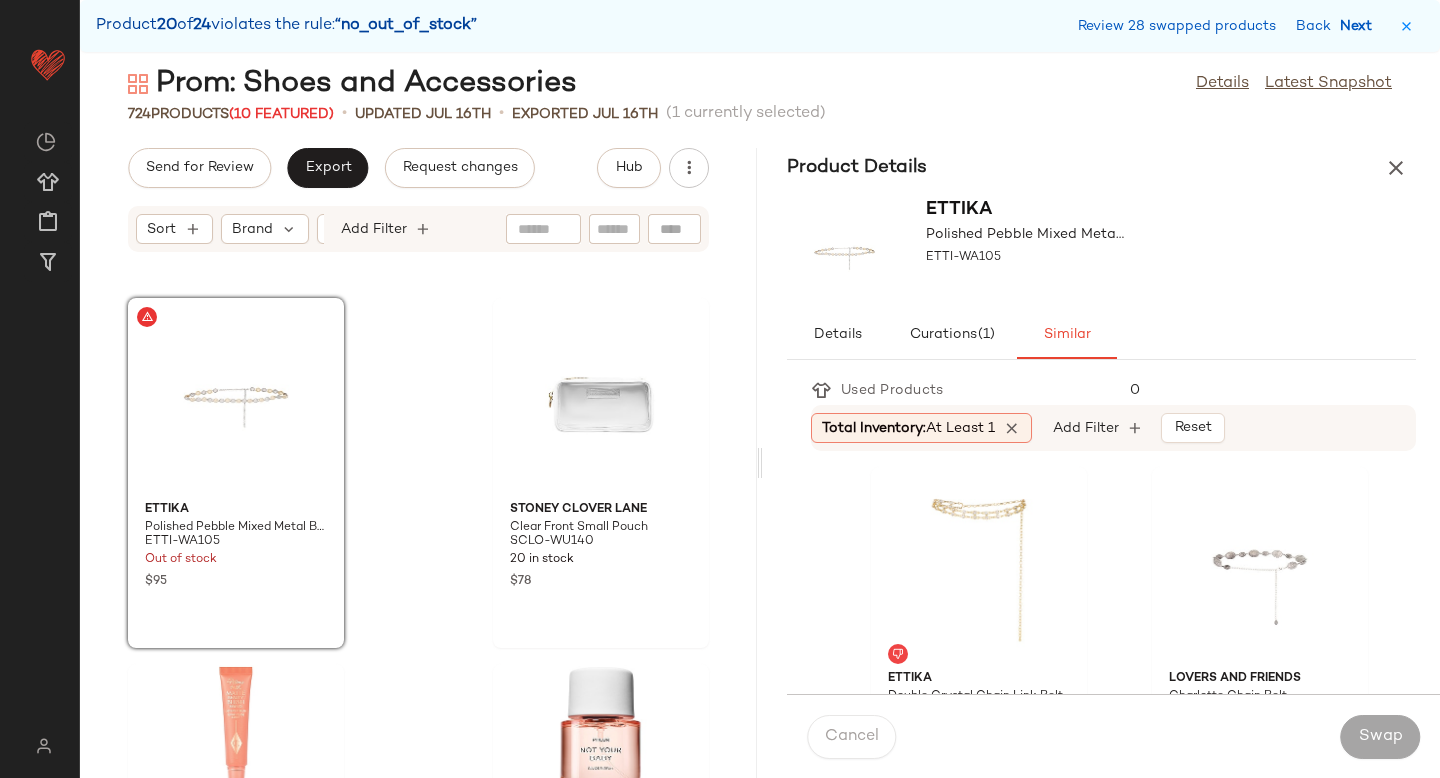 click on "Next" at bounding box center [1360, 26] 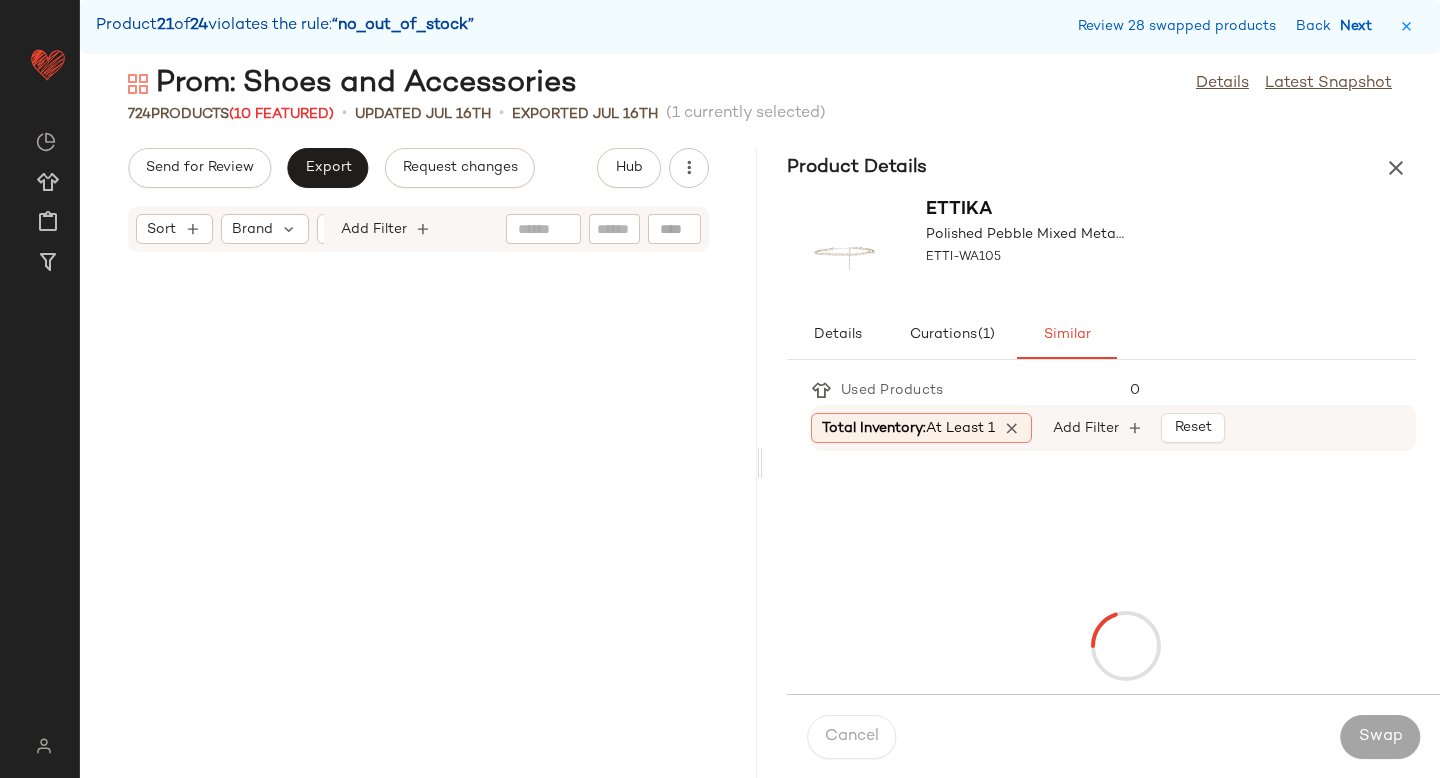 scroll, scrollTop: 124440, scrollLeft: 0, axis: vertical 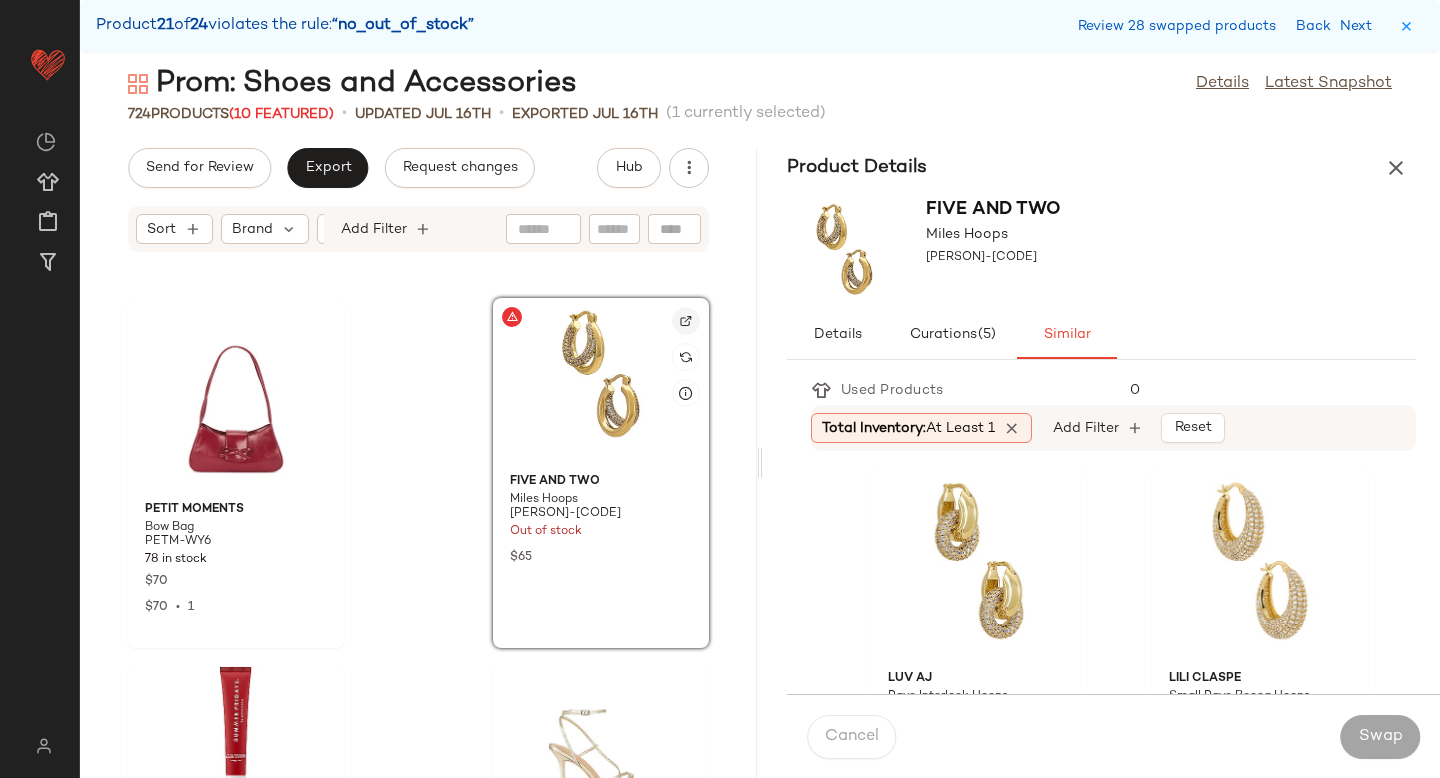 click 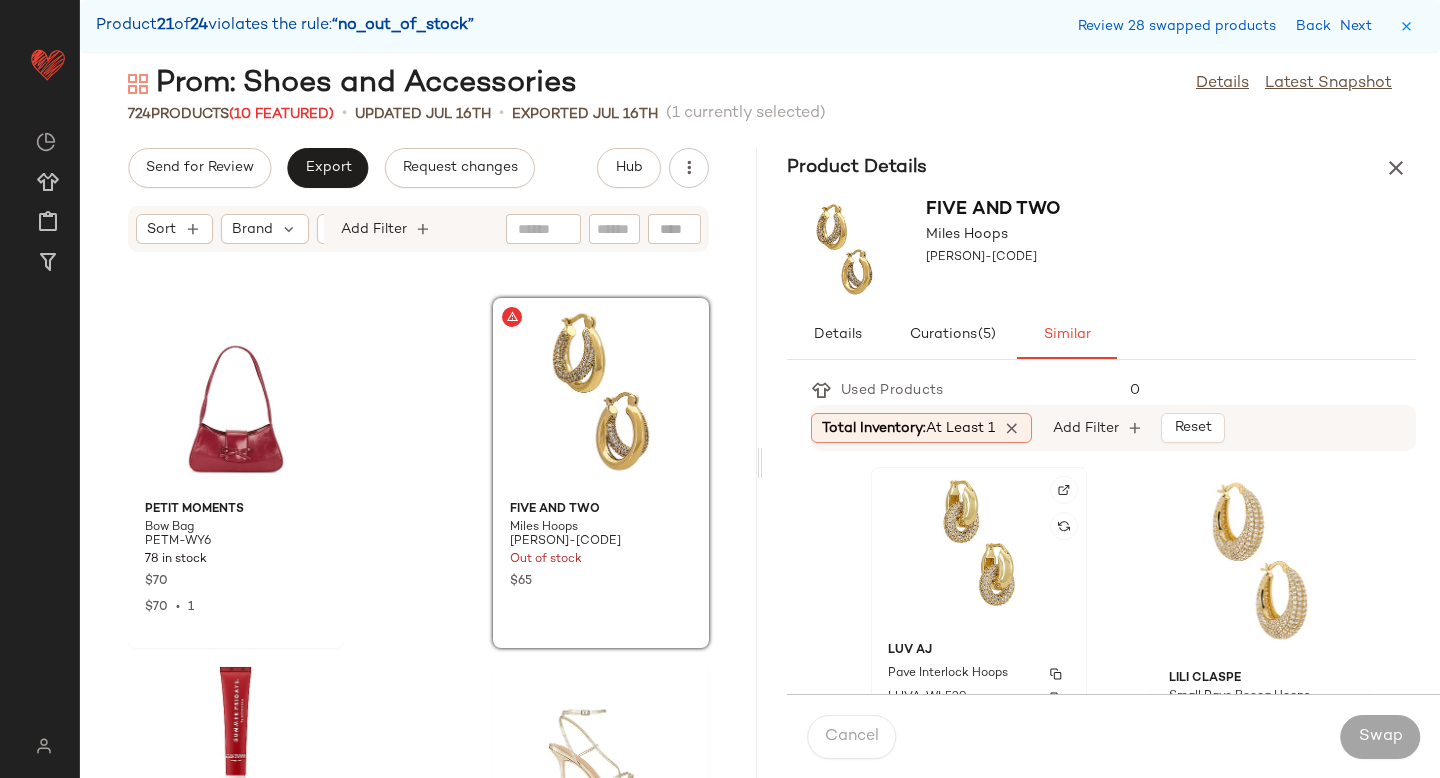 click on "Luv AJ" at bounding box center [979, 651] 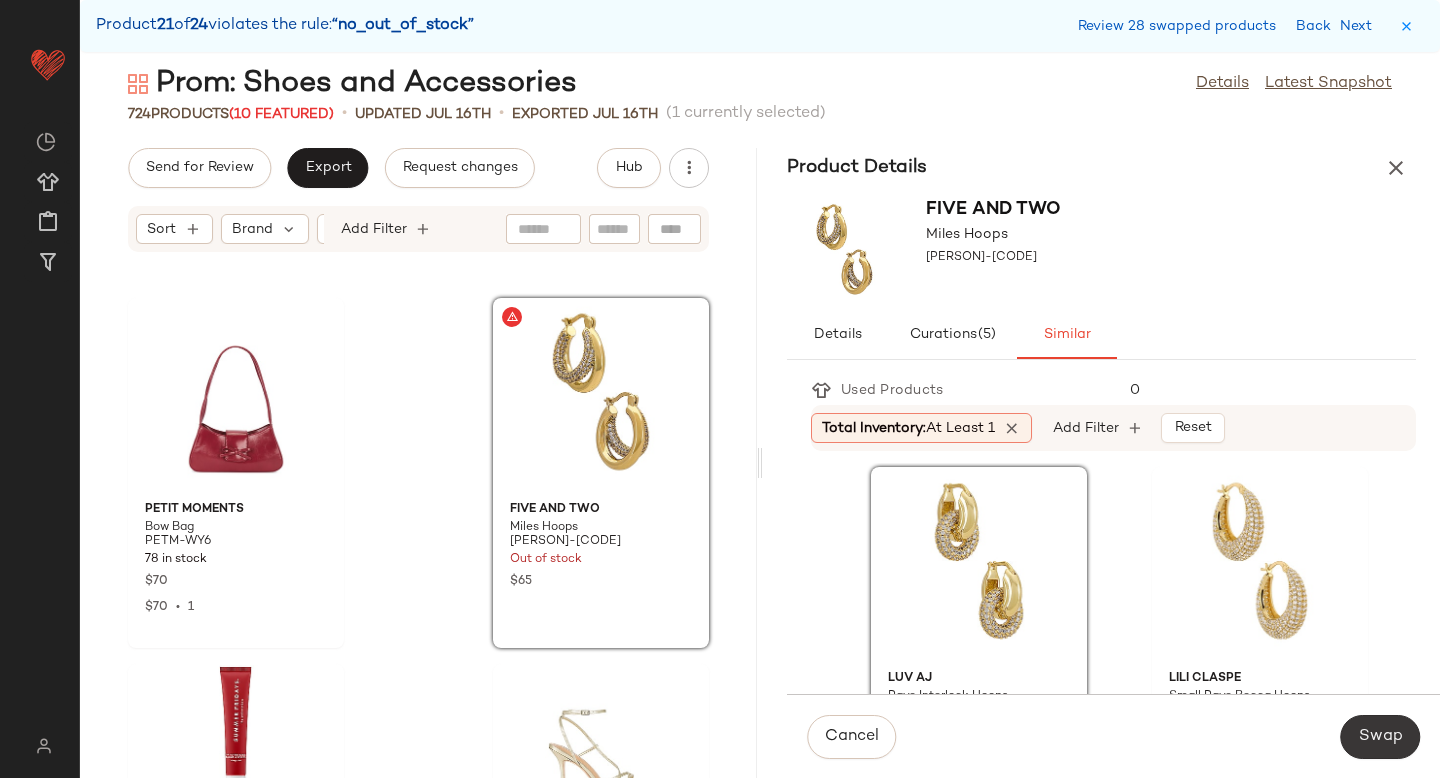 click on "Swap" at bounding box center (1380, 737) 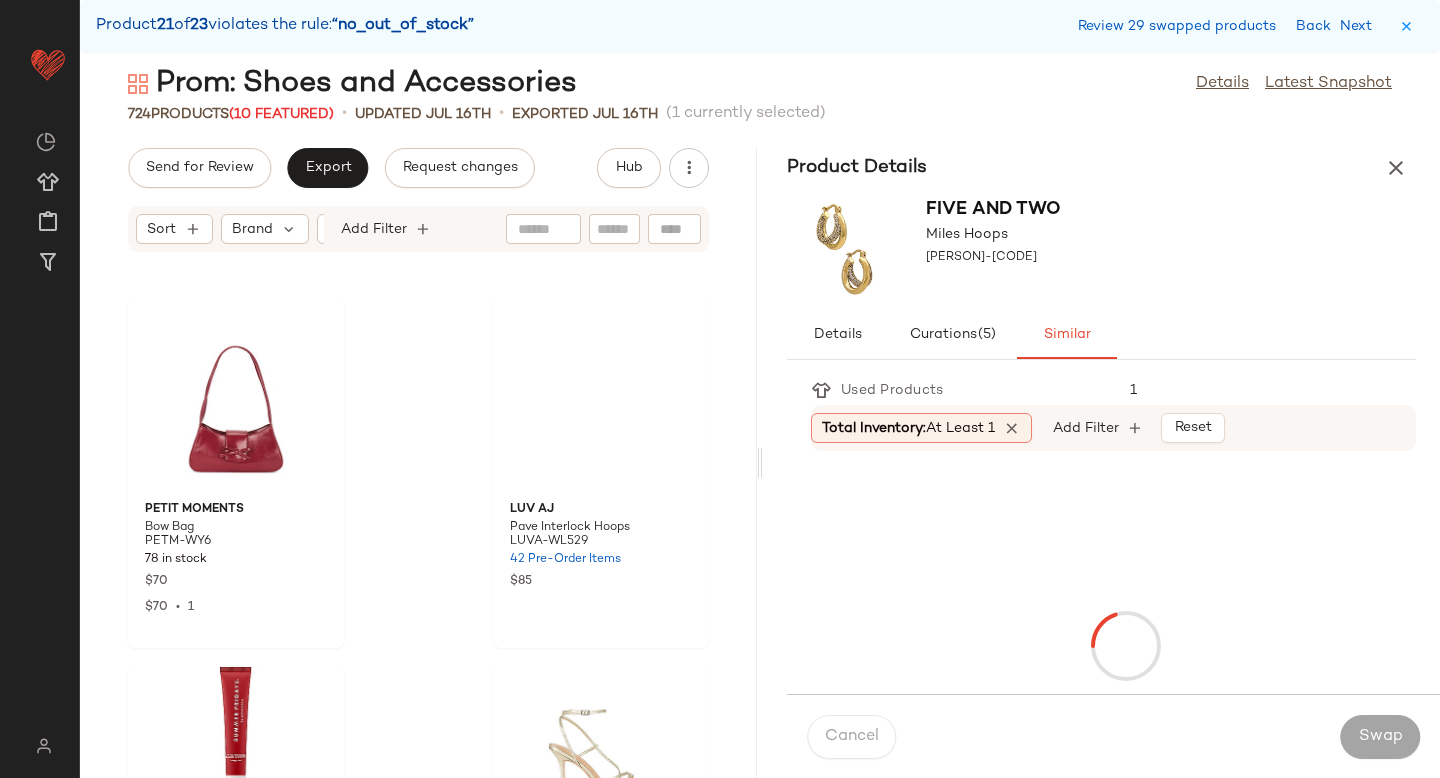 scroll, scrollTop: 127734, scrollLeft: 0, axis: vertical 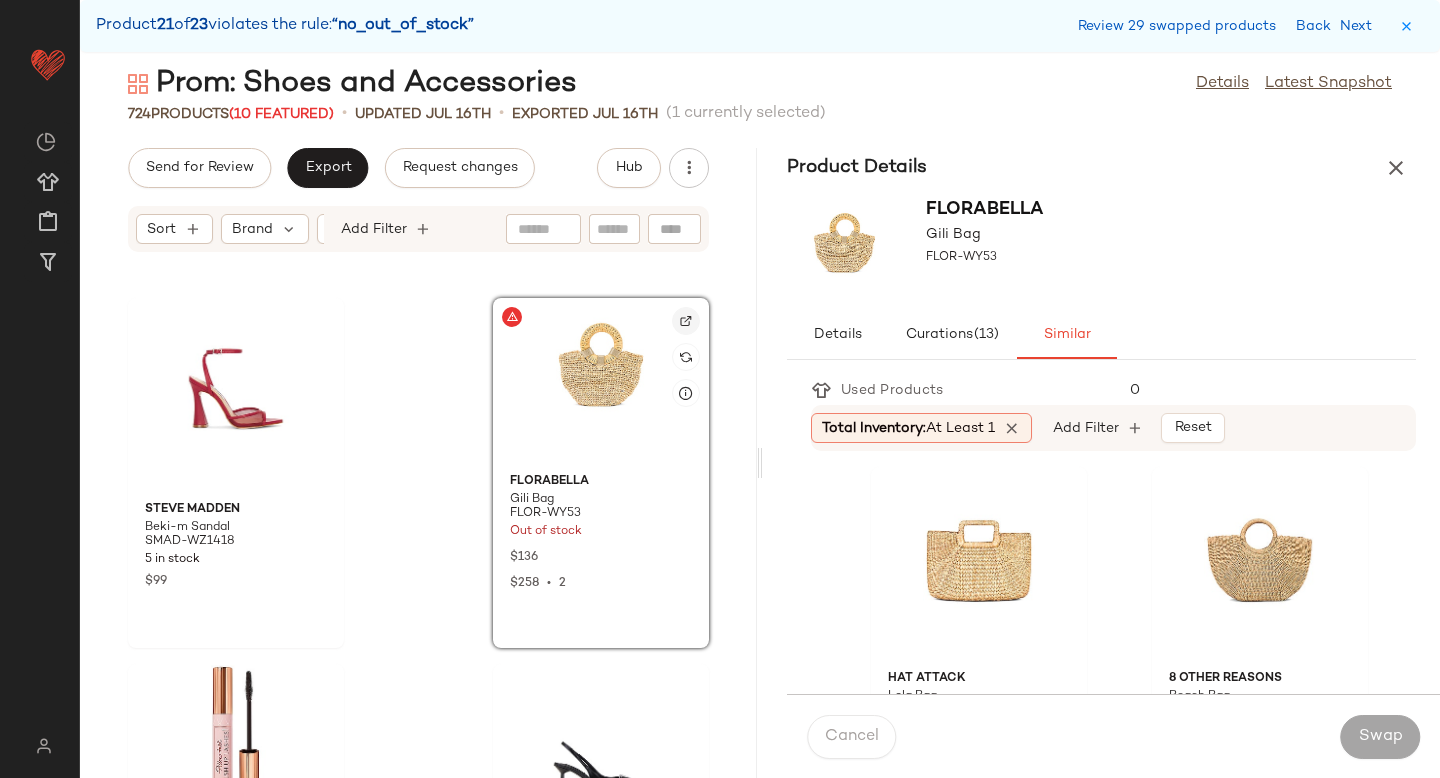 click 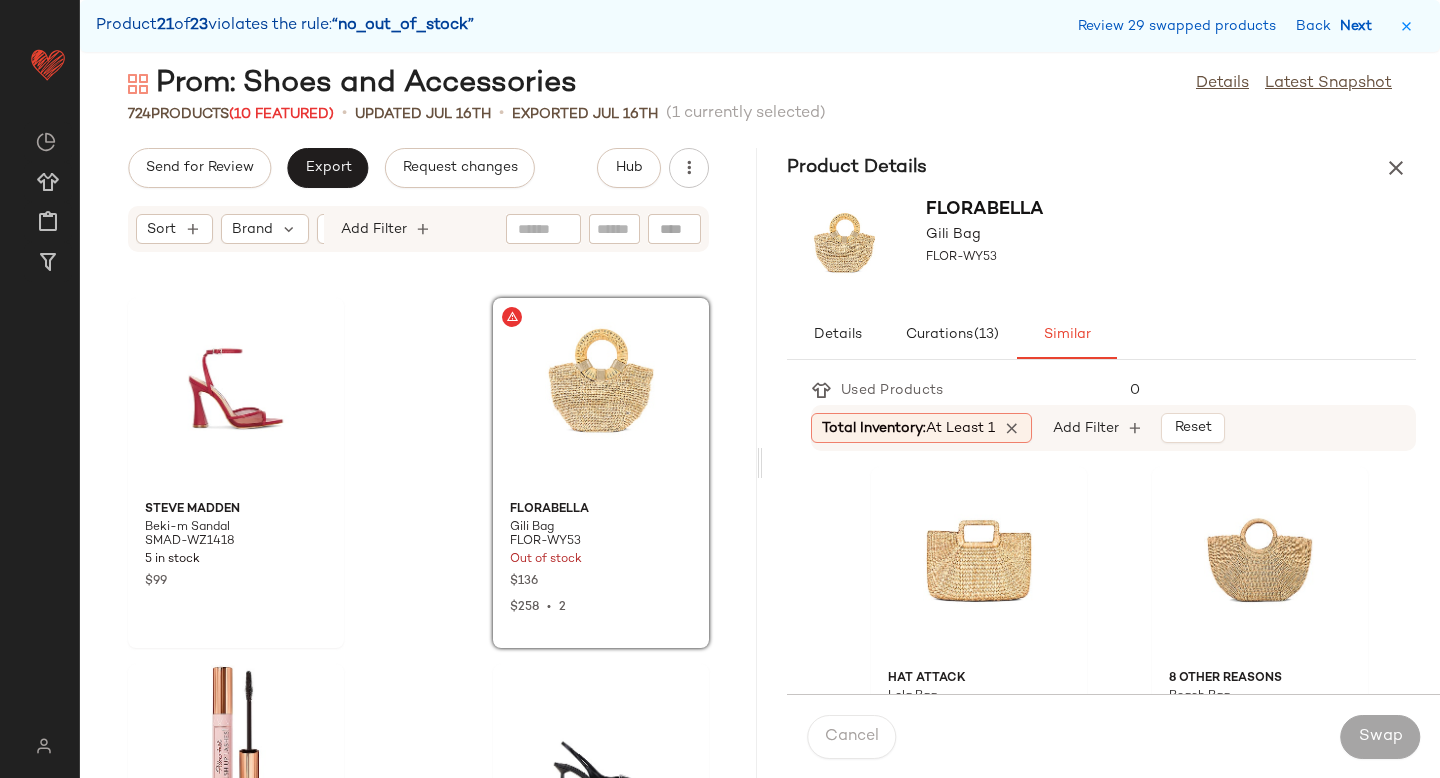 click on "Next" at bounding box center [1360, 26] 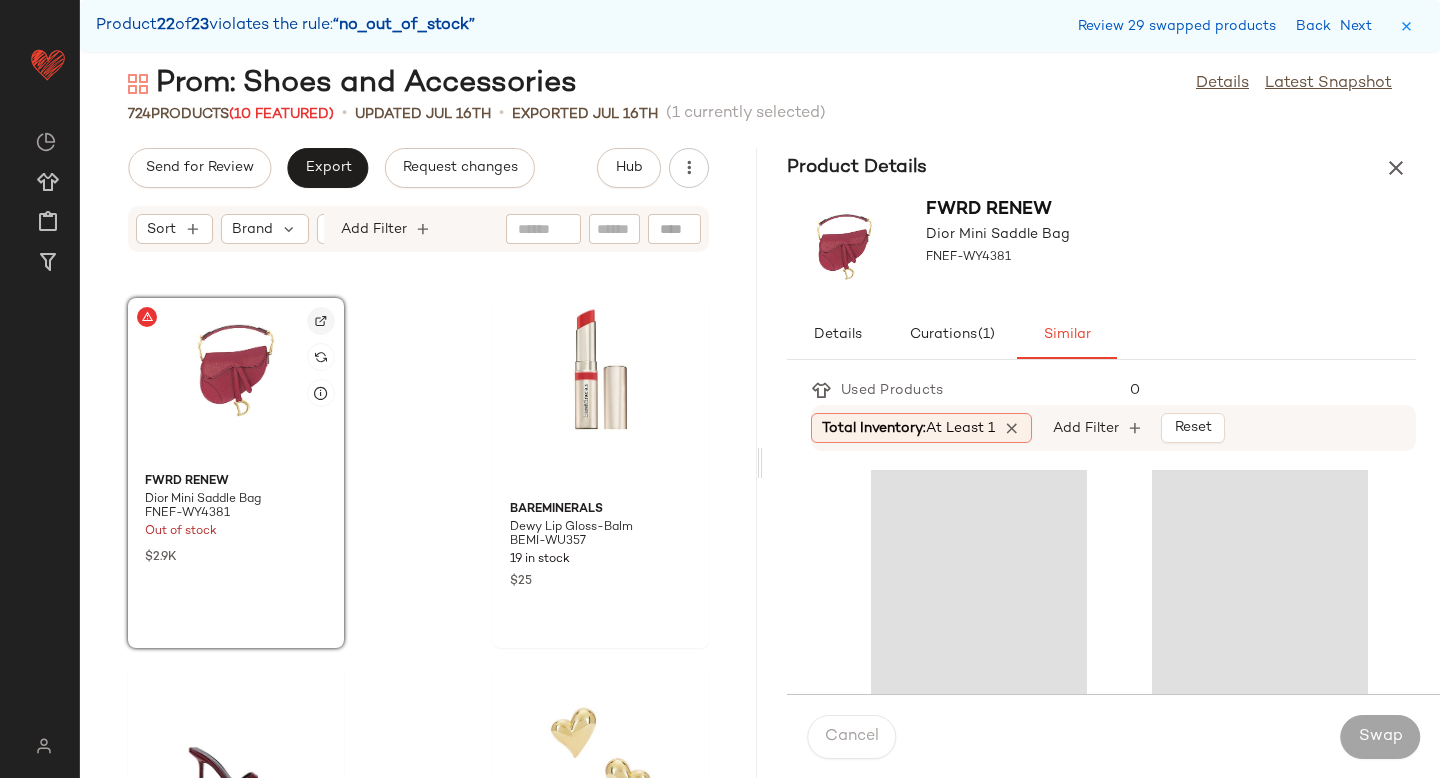 click at bounding box center (321, 321) 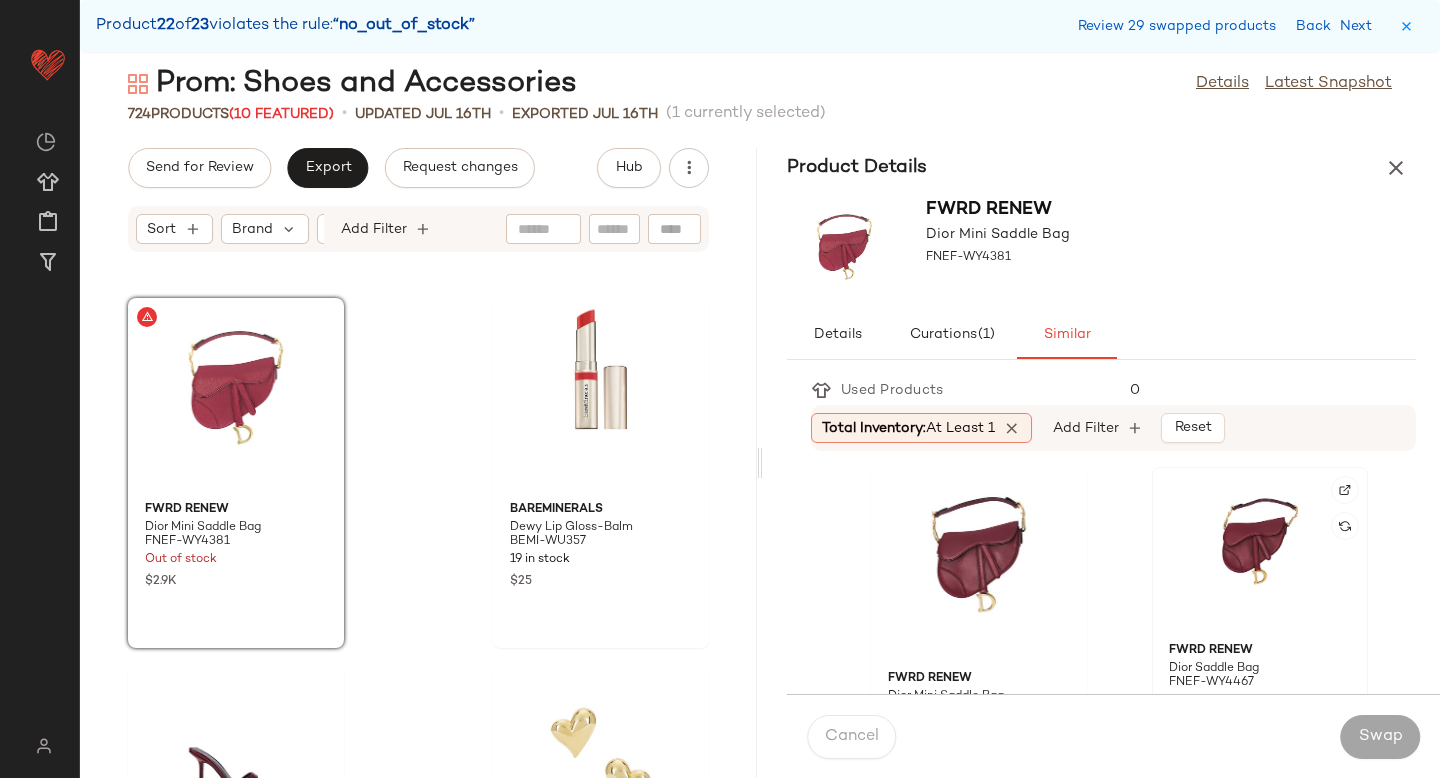 click 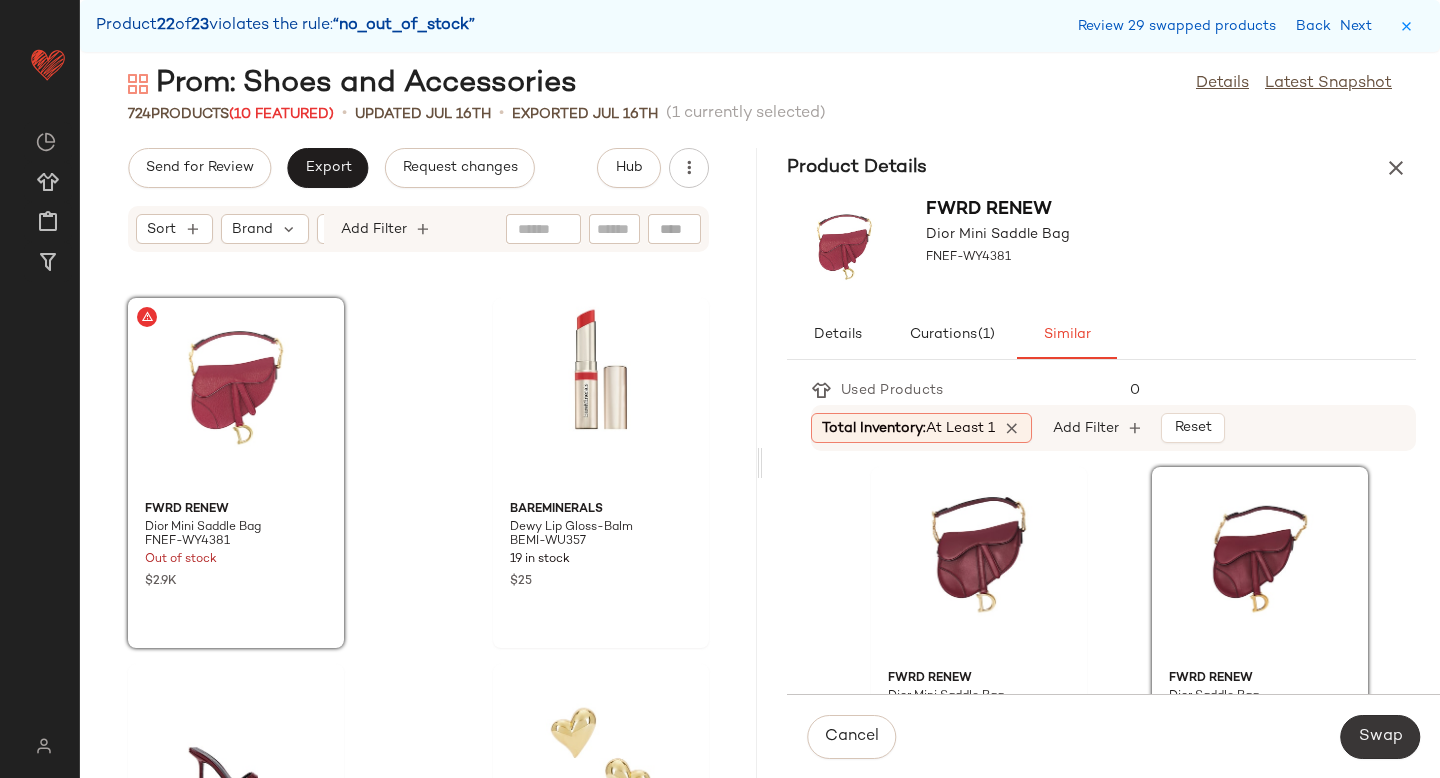 click on "Swap" at bounding box center [1380, 737] 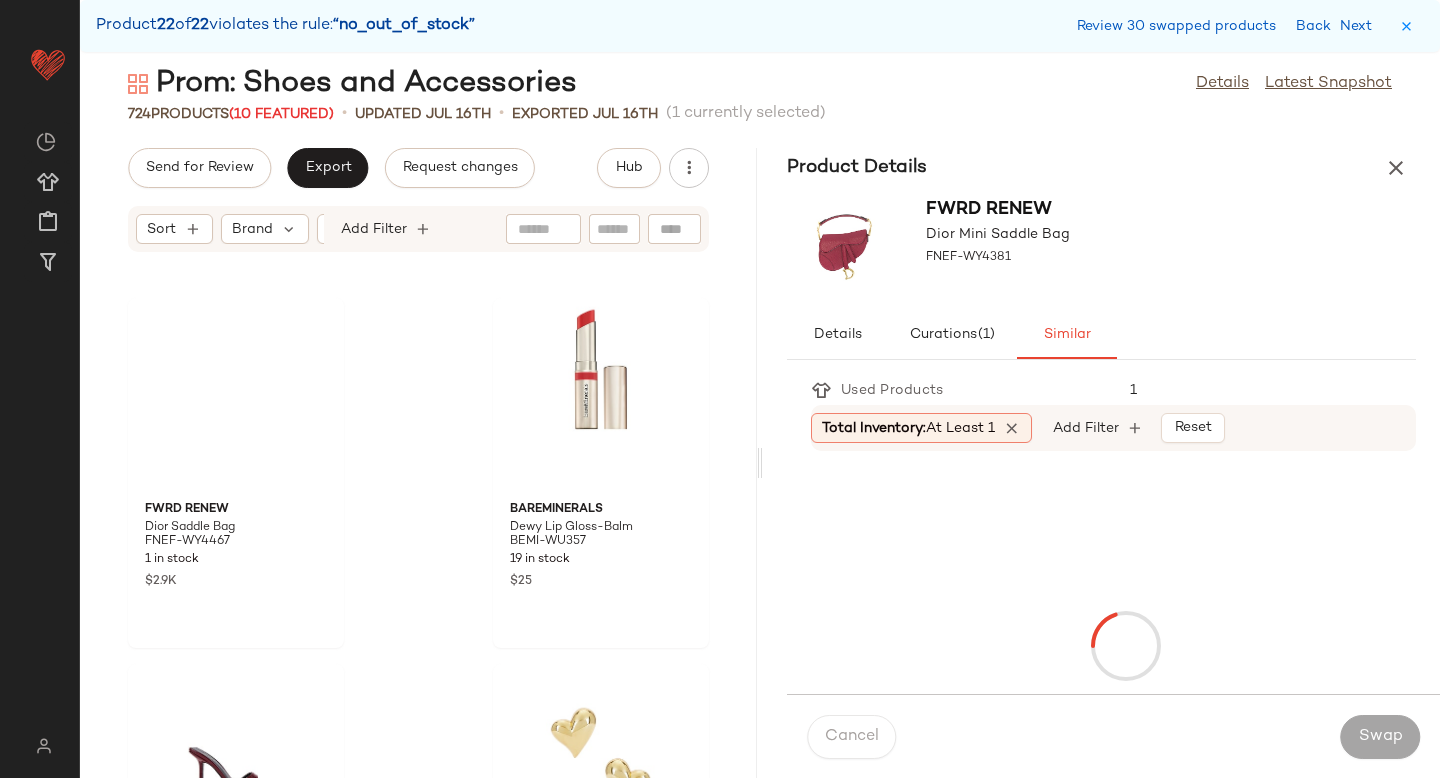 scroll, scrollTop: 131760, scrollLeft: 0, axis: vertical 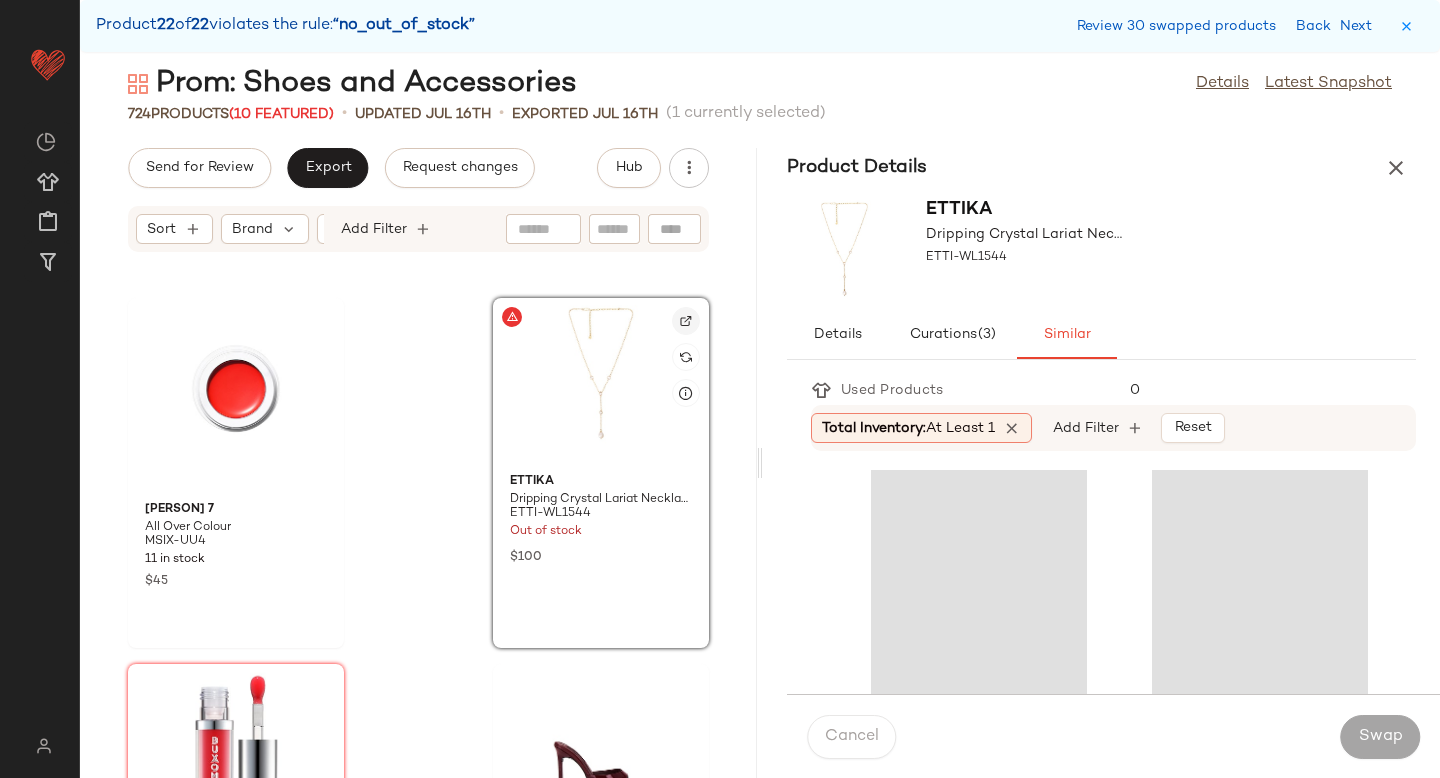 click 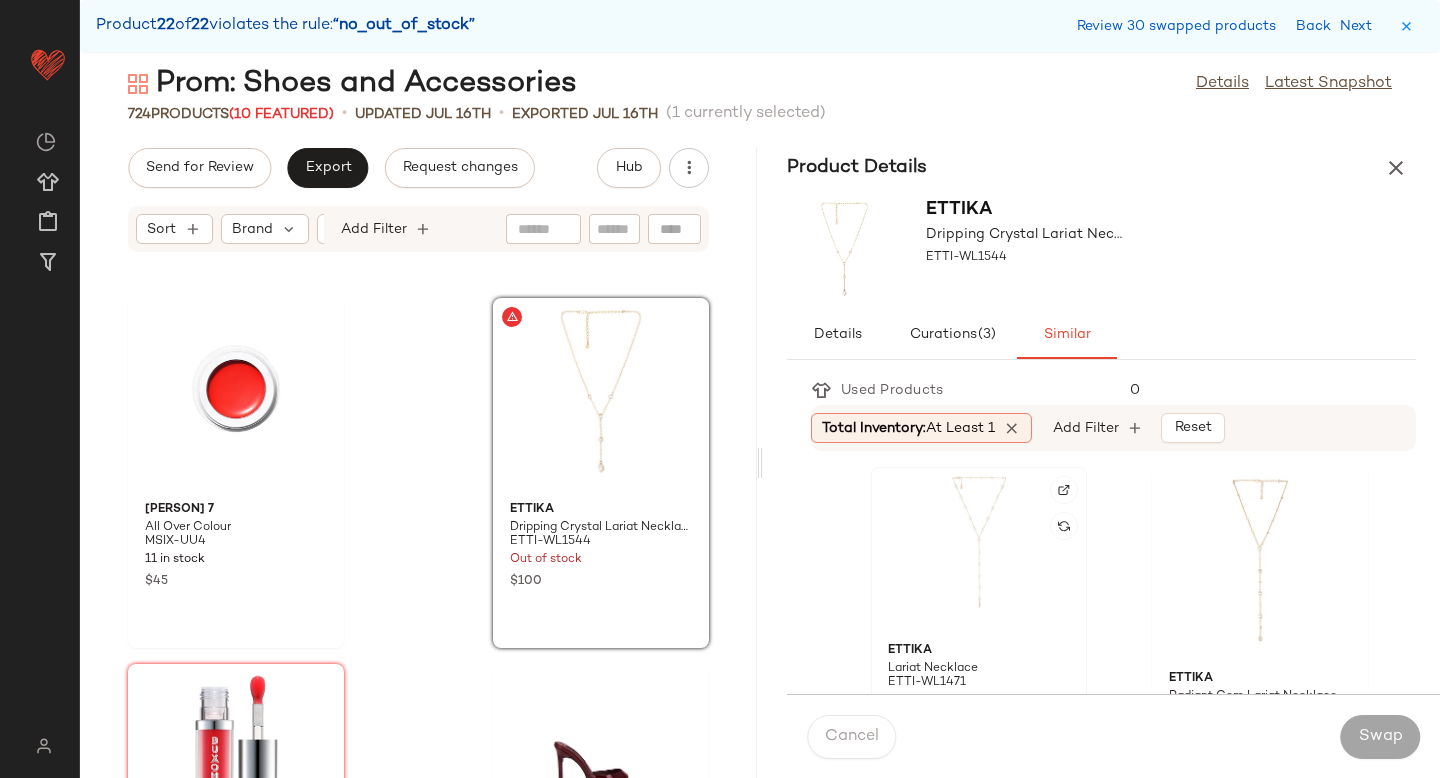 click 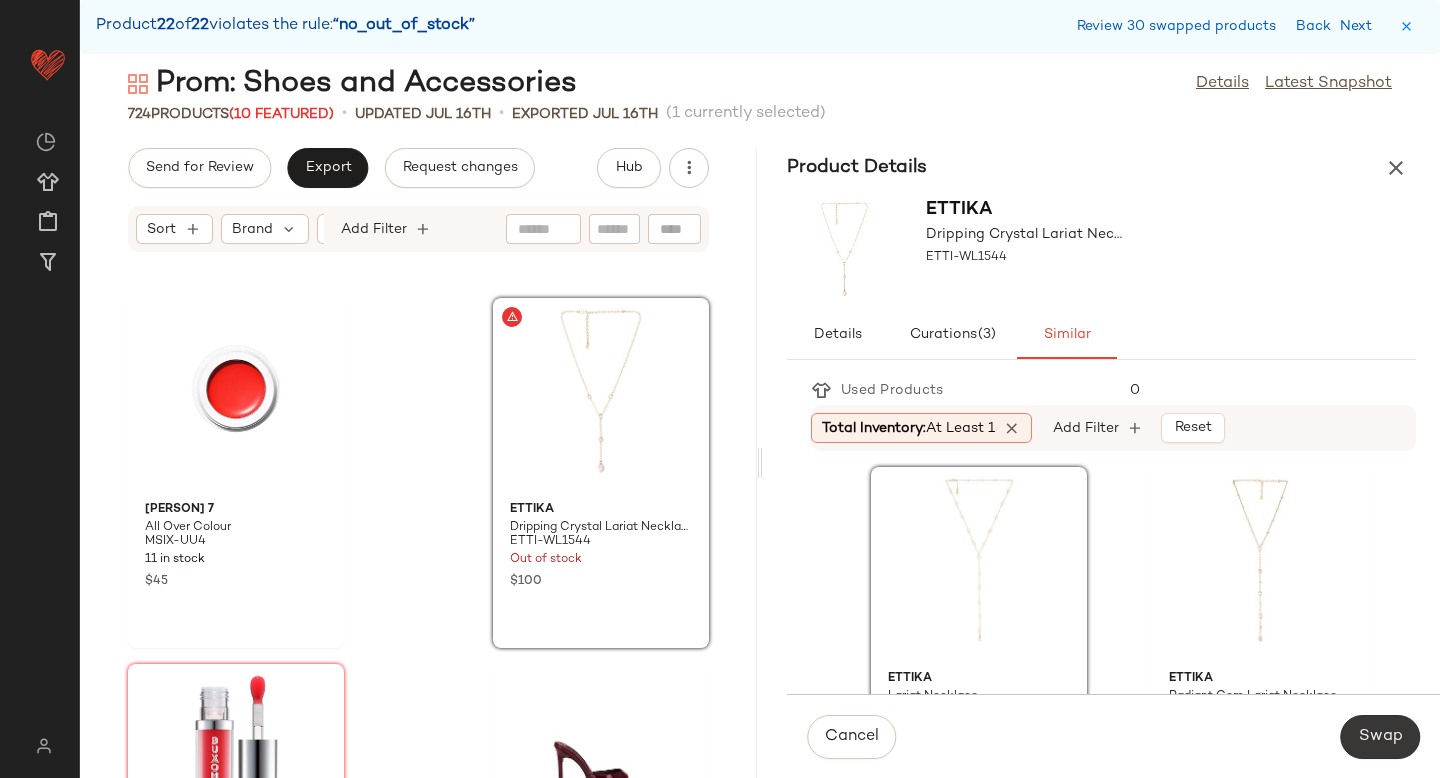 click on "Swap" at bounding box center (1380, 737) 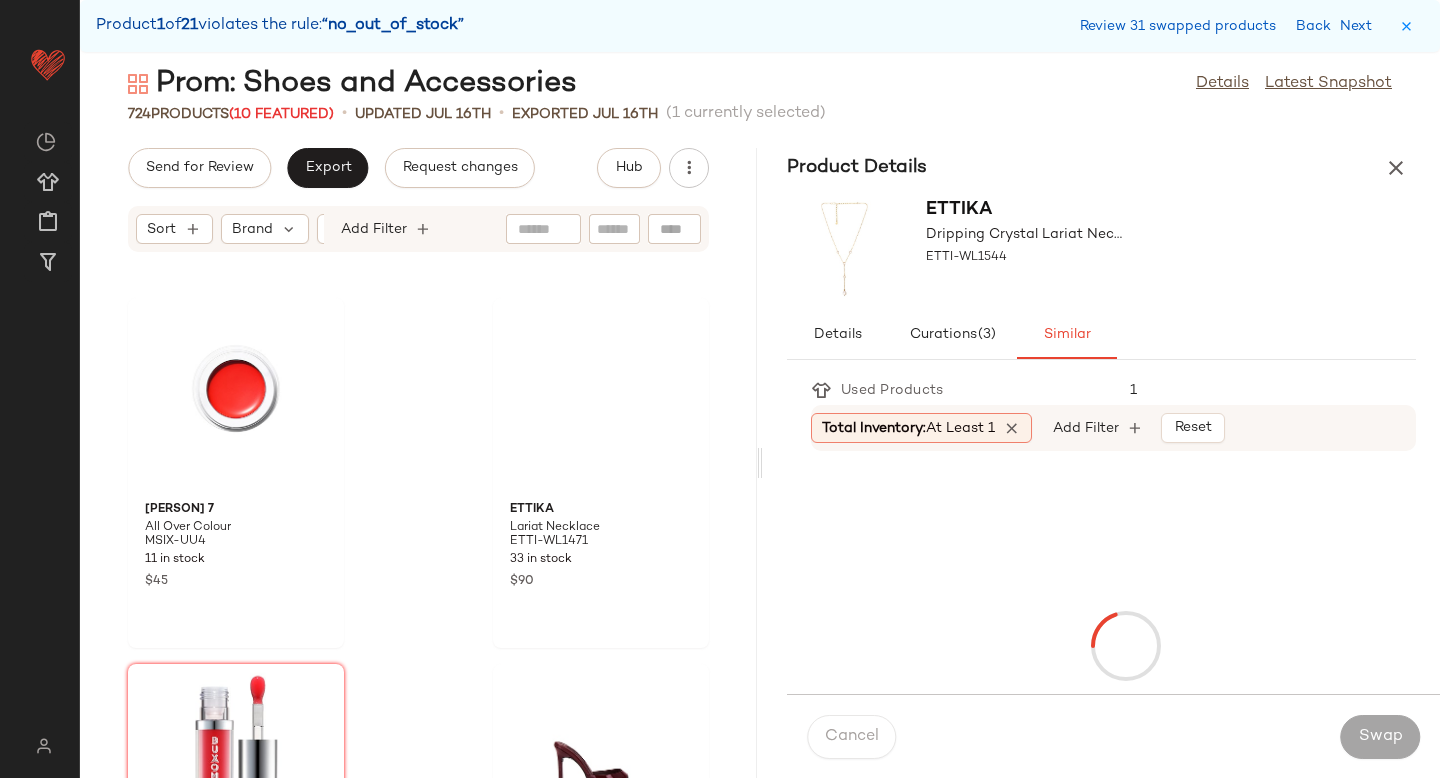 scroll, scrollTop: 6588, scrollLeft: 0, axis: vertical 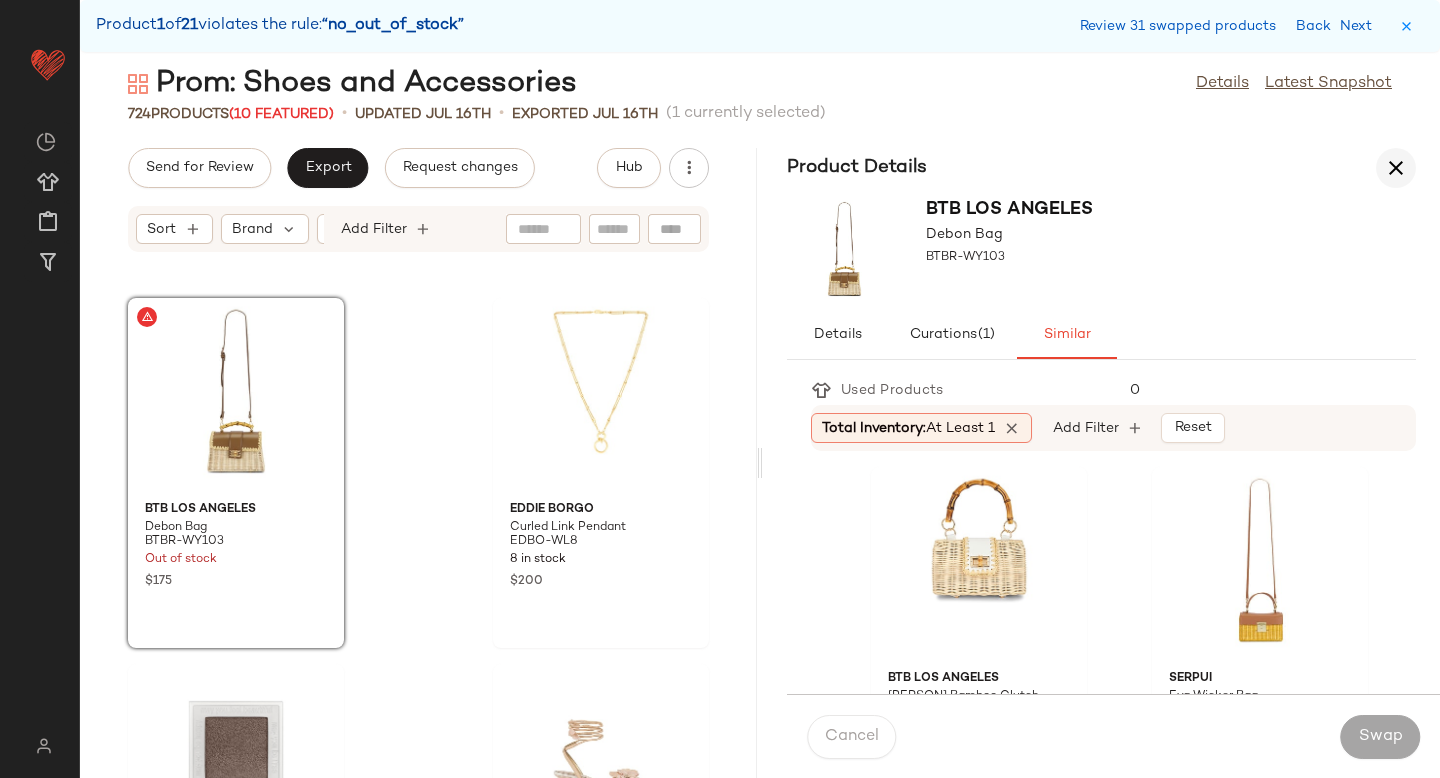 click at bounding box center (1396, 168) 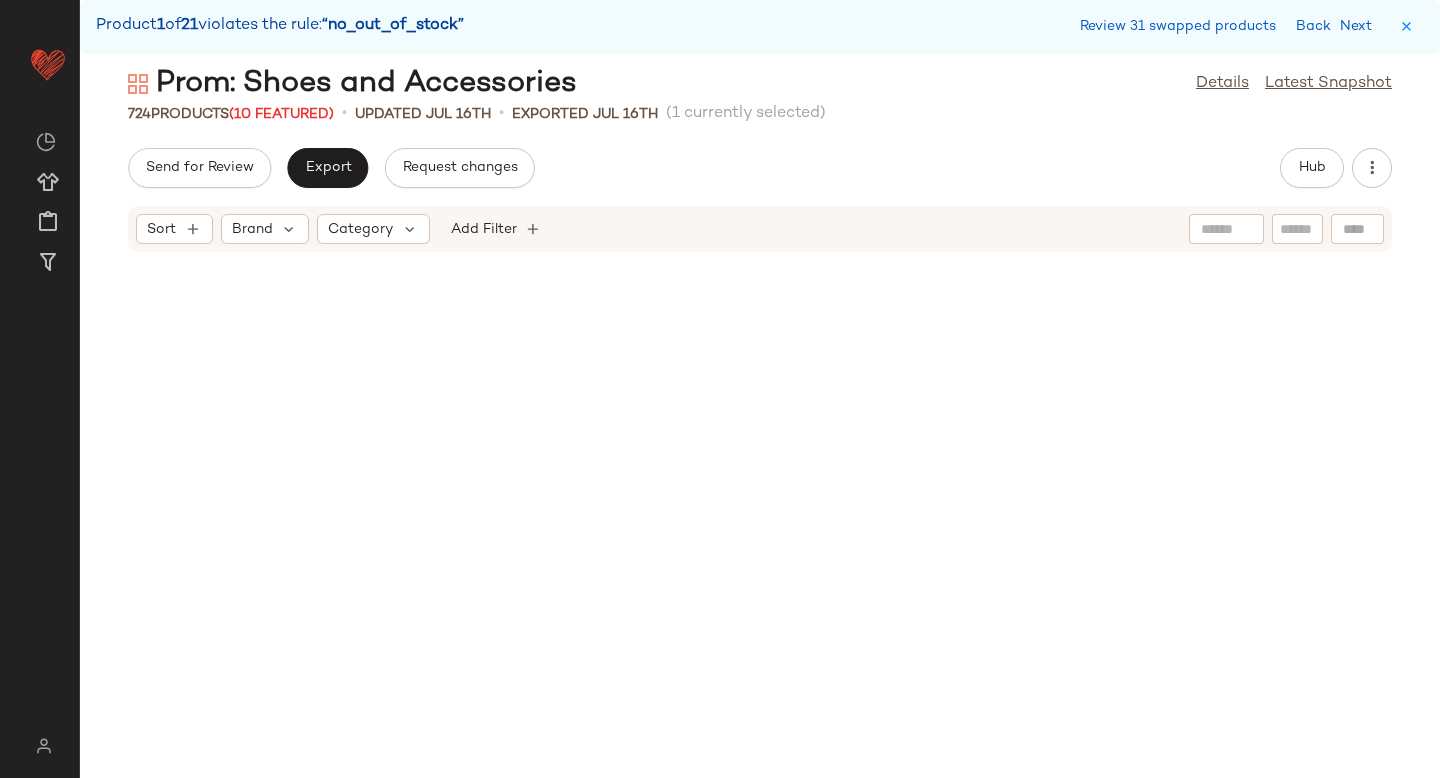 scroll, scrollTop: 2562, scrollLeft: 0, axis: vertical 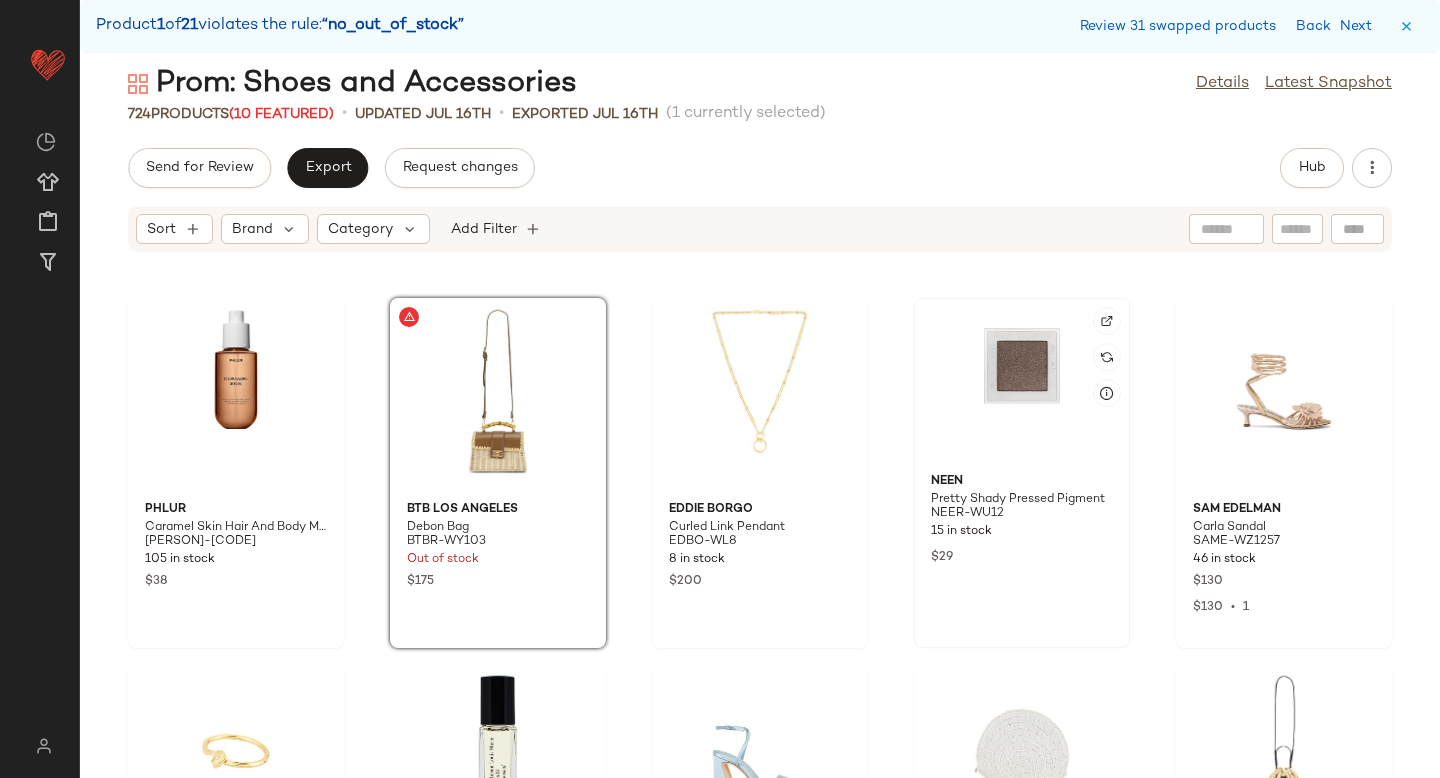click 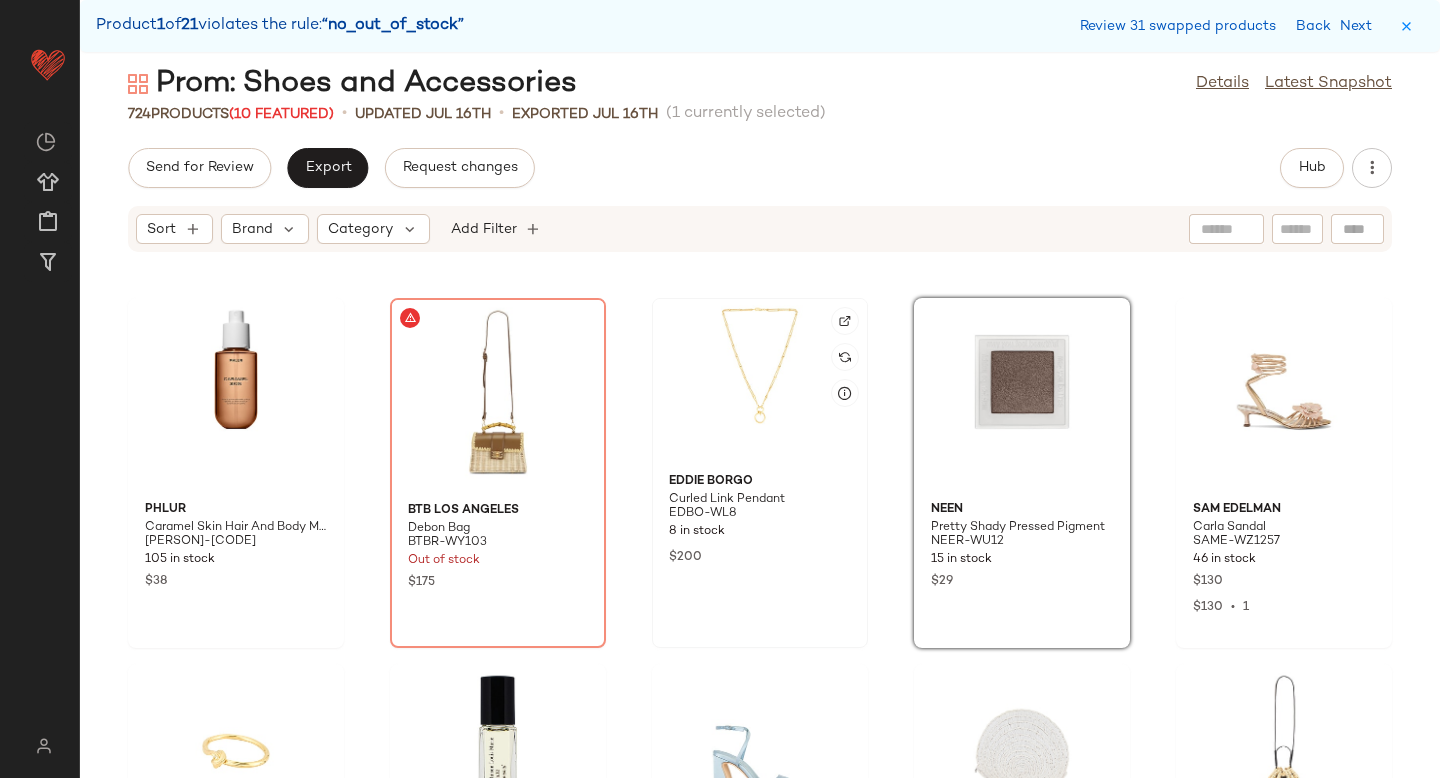 click 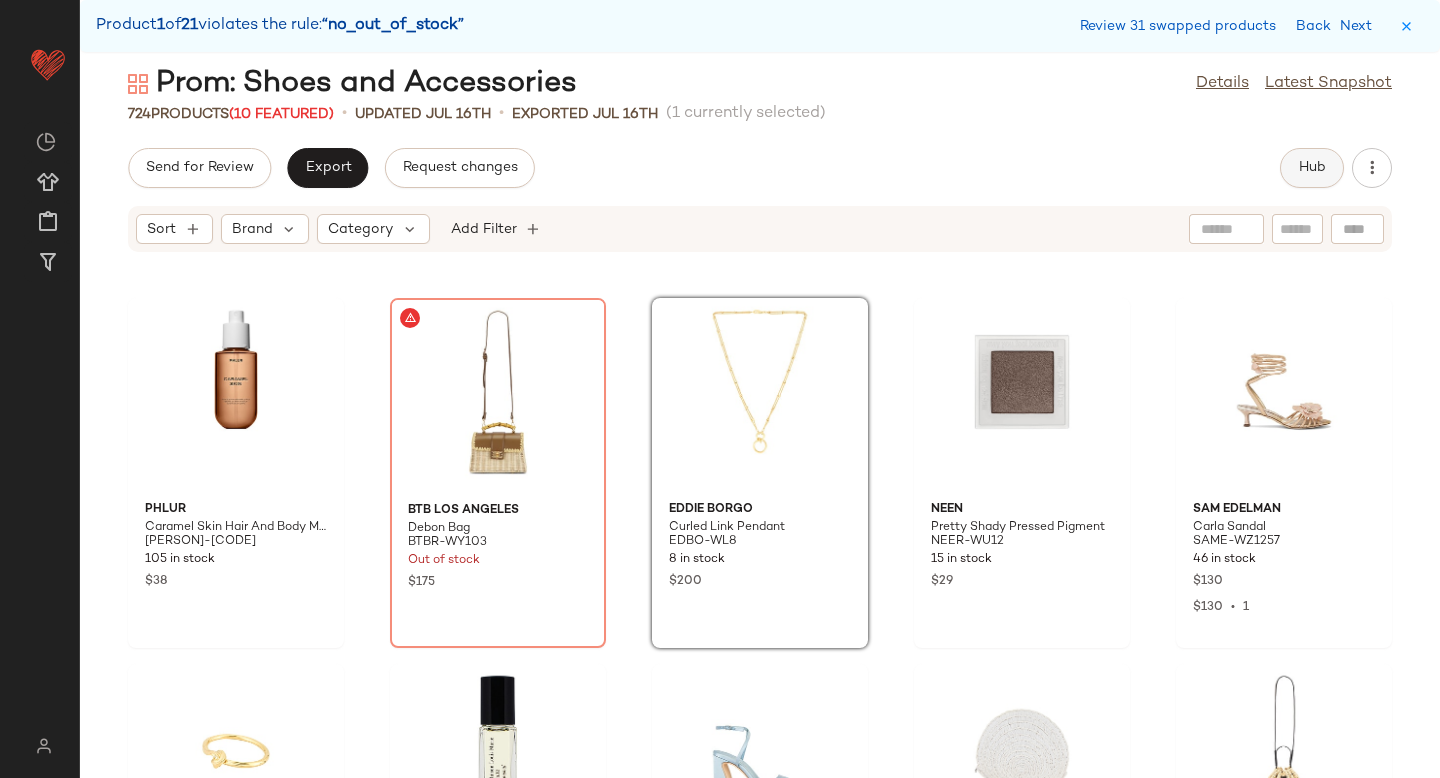 click on "Hub" at bounding box center (1312, 168) 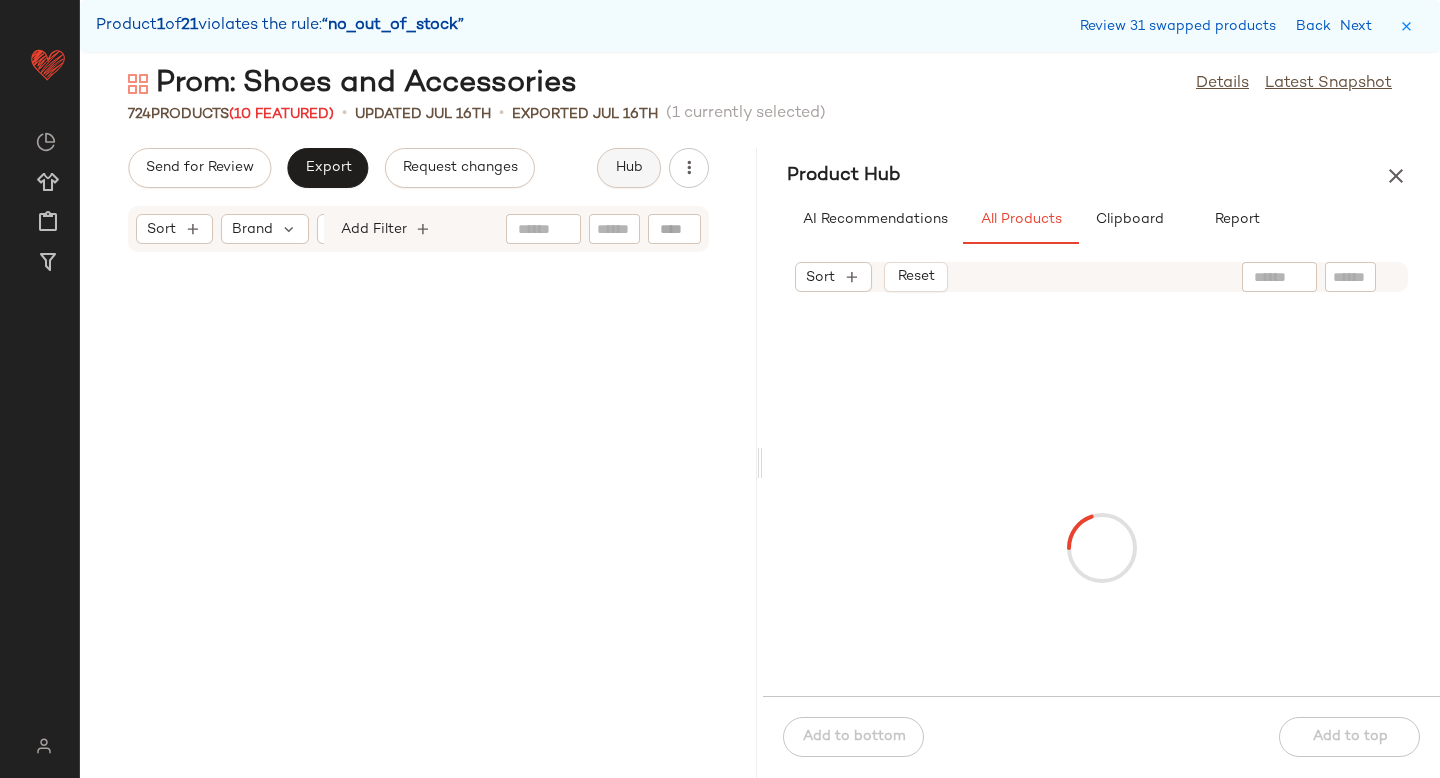 scroll, scrollTop: 6588, scrollLeft: 0, axis: vertical 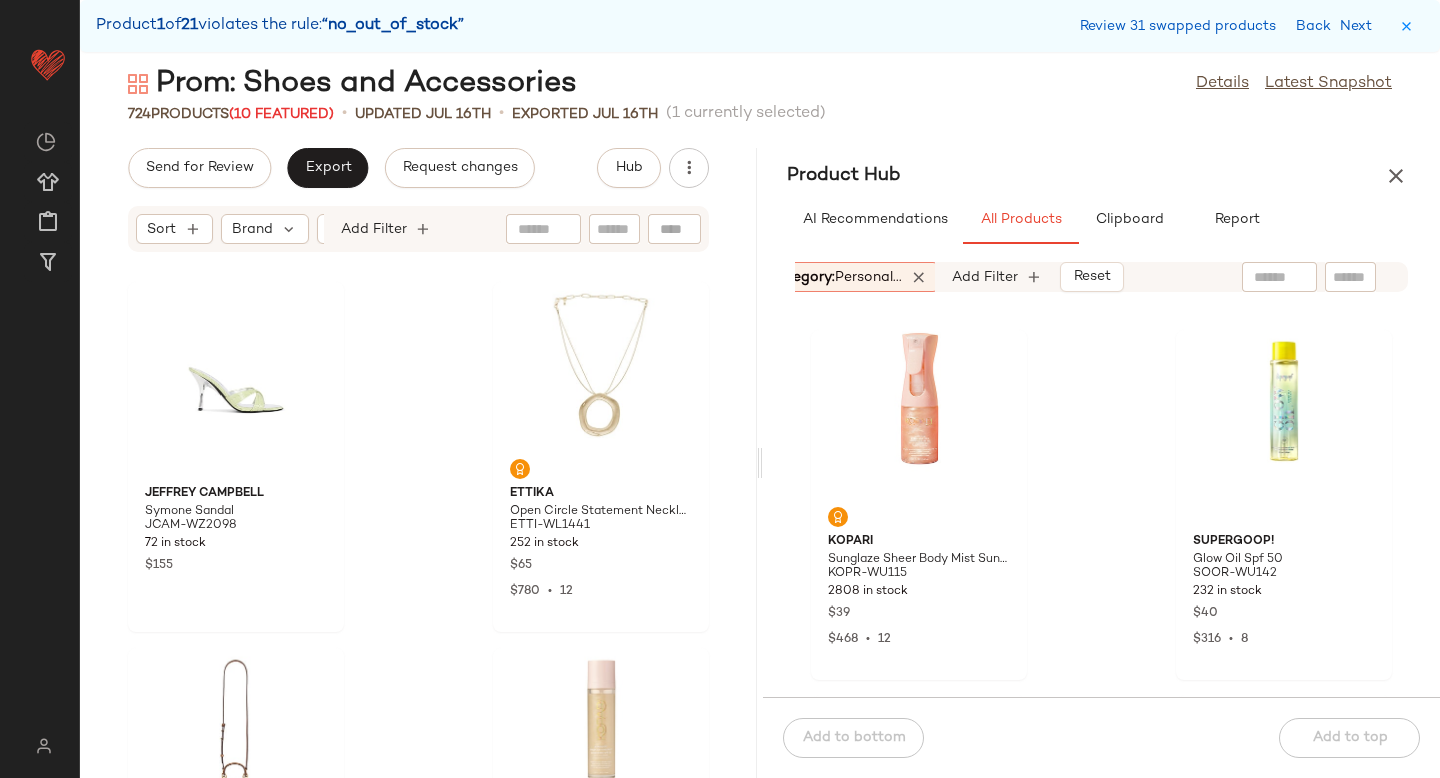click on "personal..." at bounding box center (868, 277) 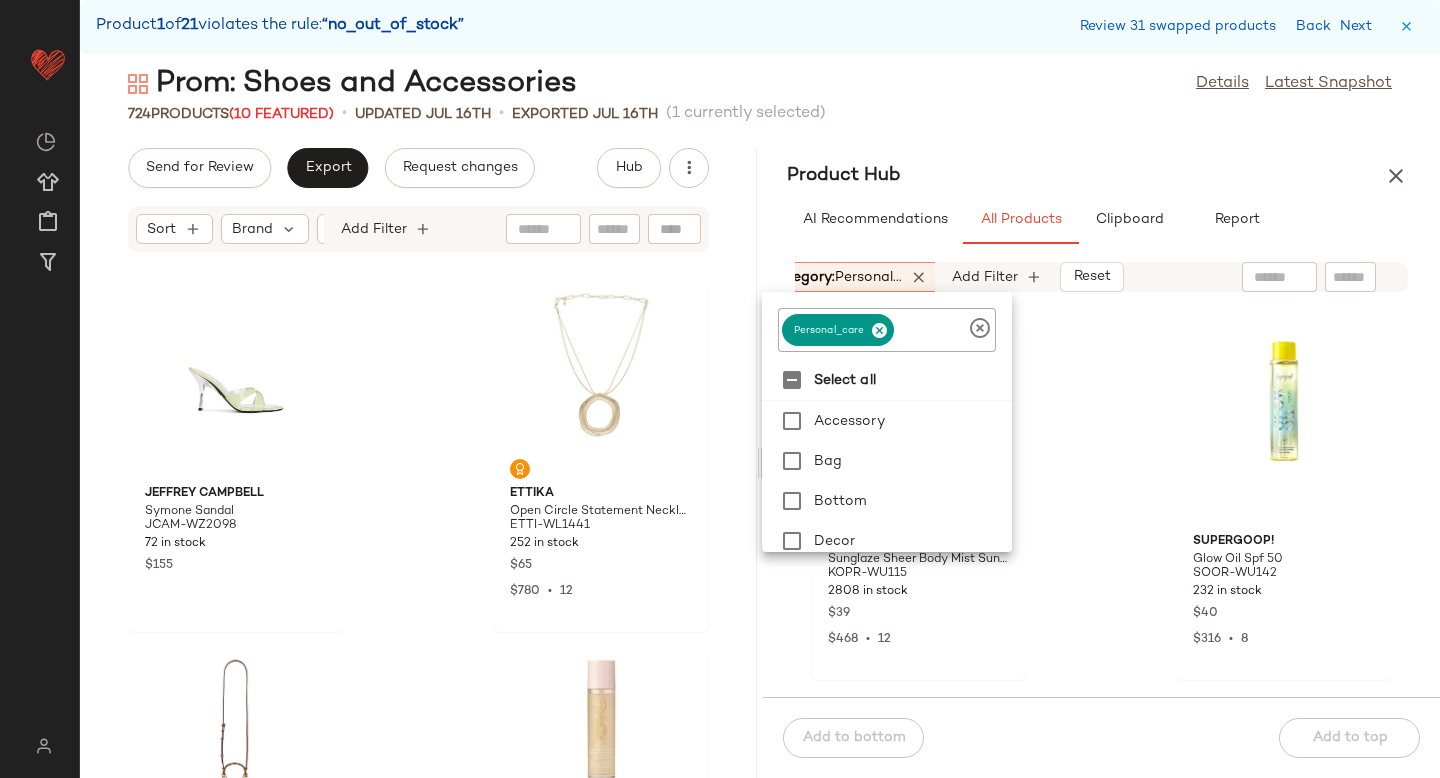 click 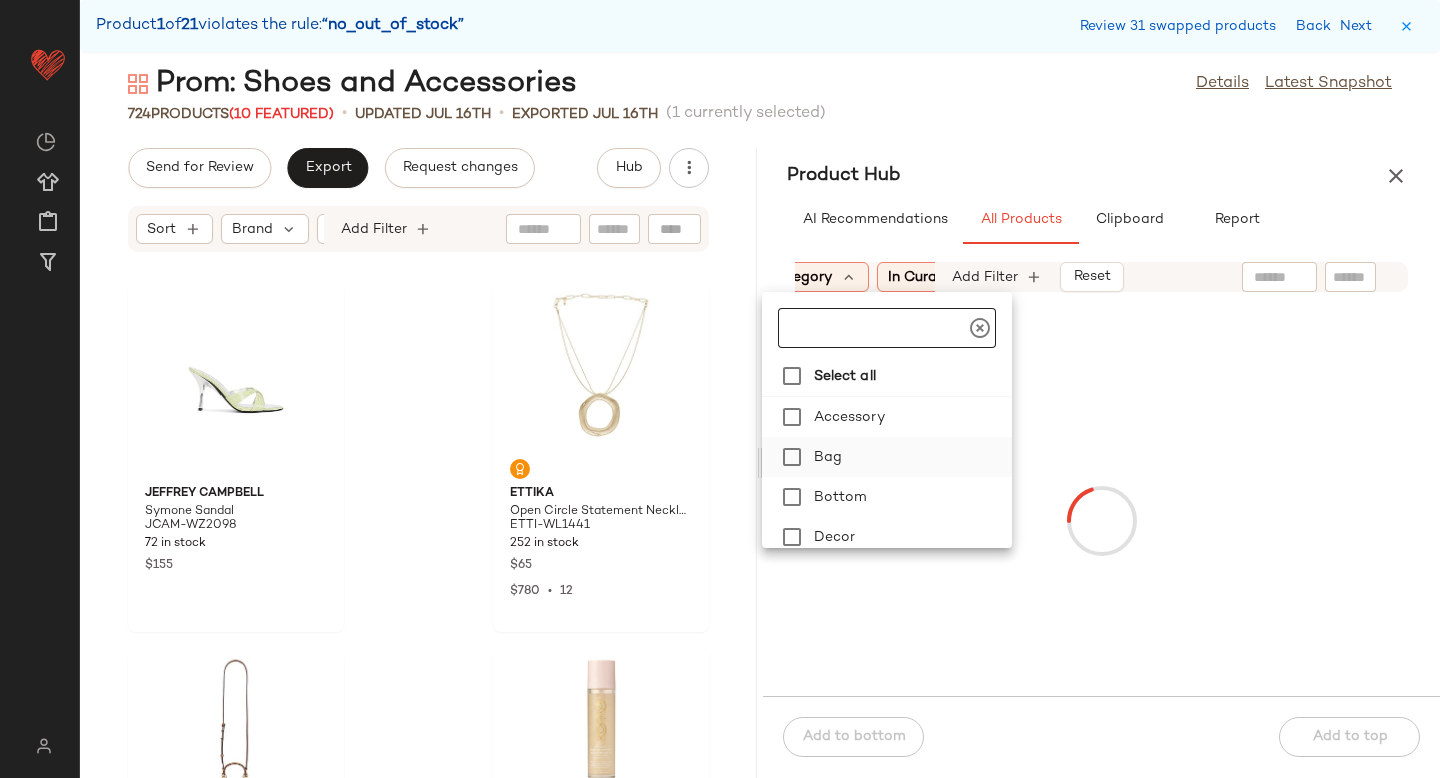 scroll, scrollTop: 449, scrollLeft: 0, axis: vertical 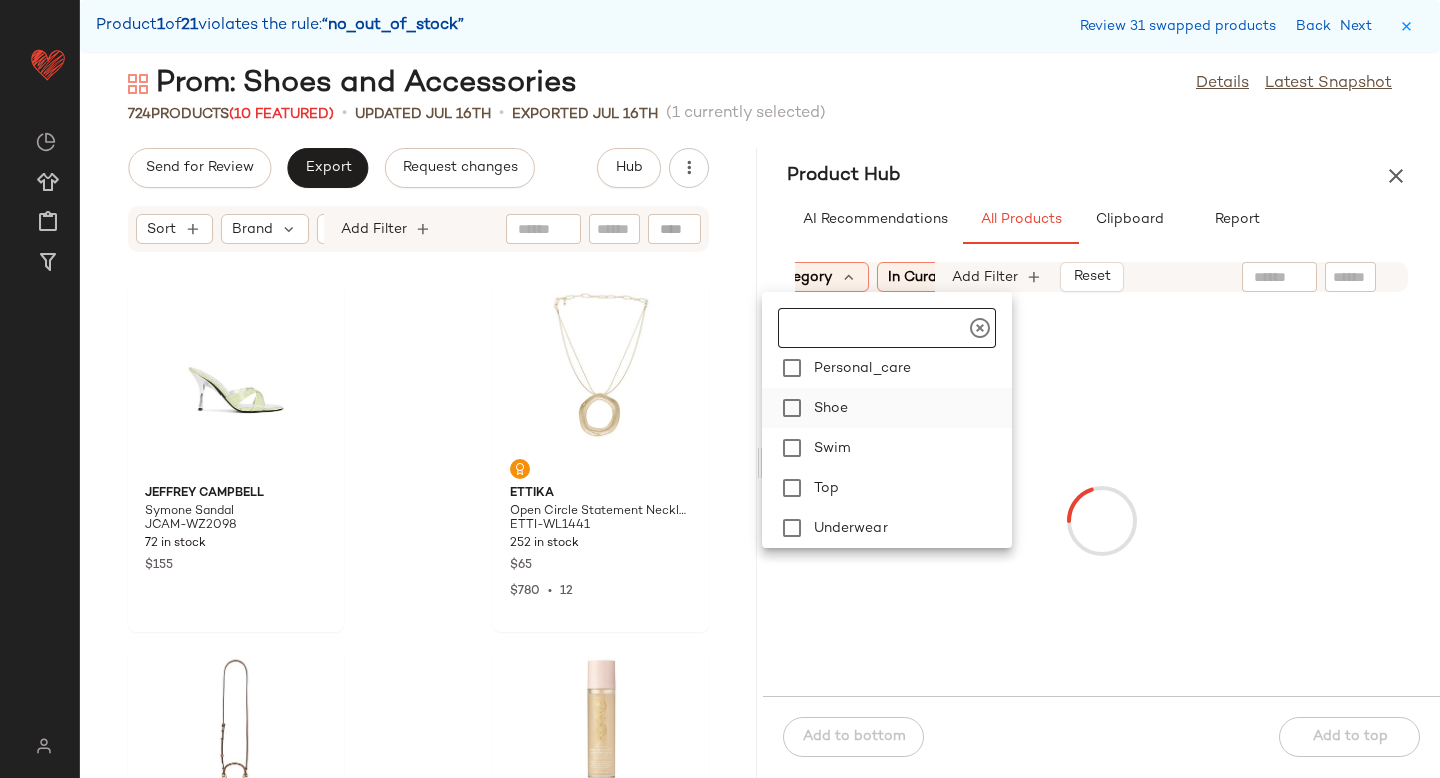 click on "Shoe" at bounding box center (909, 408) 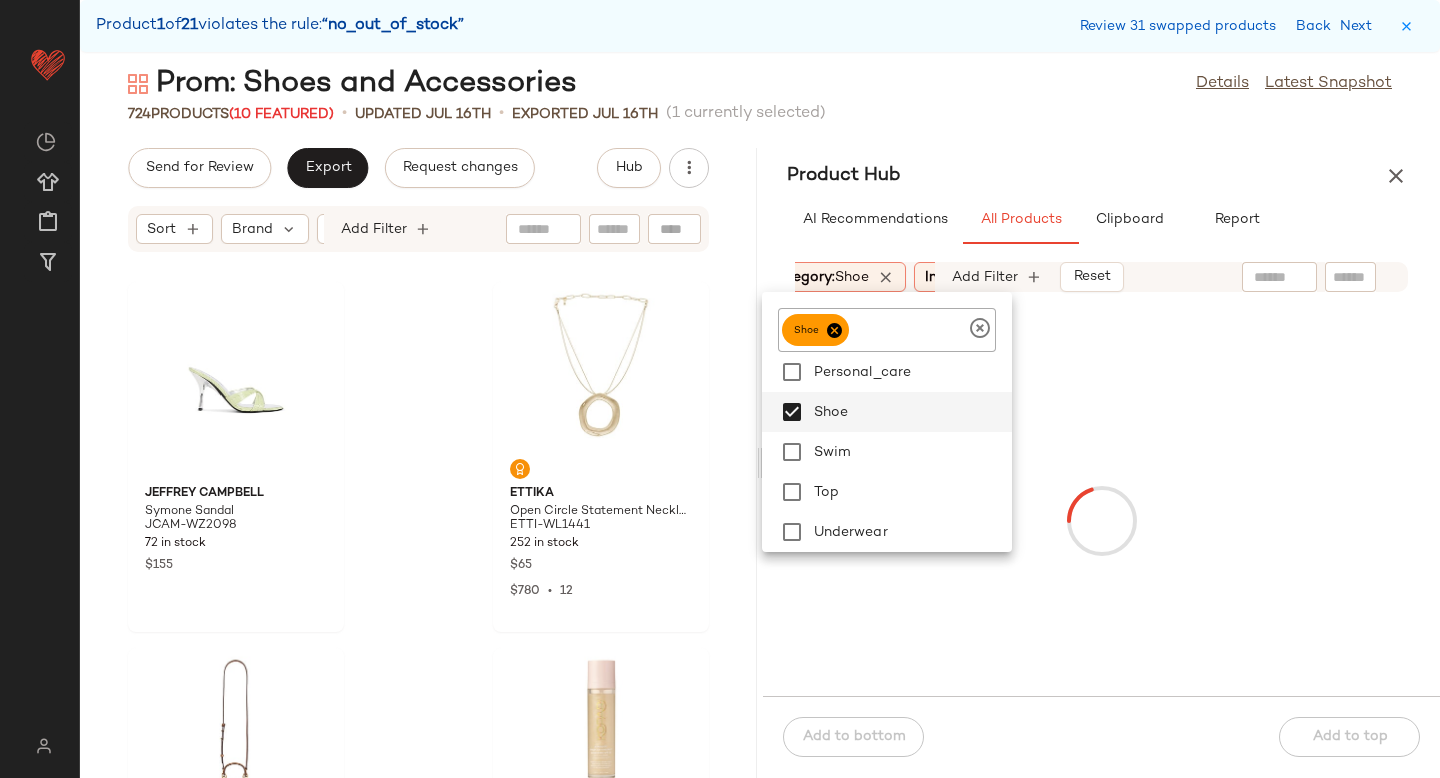 click at bounding box center [1101, 520] 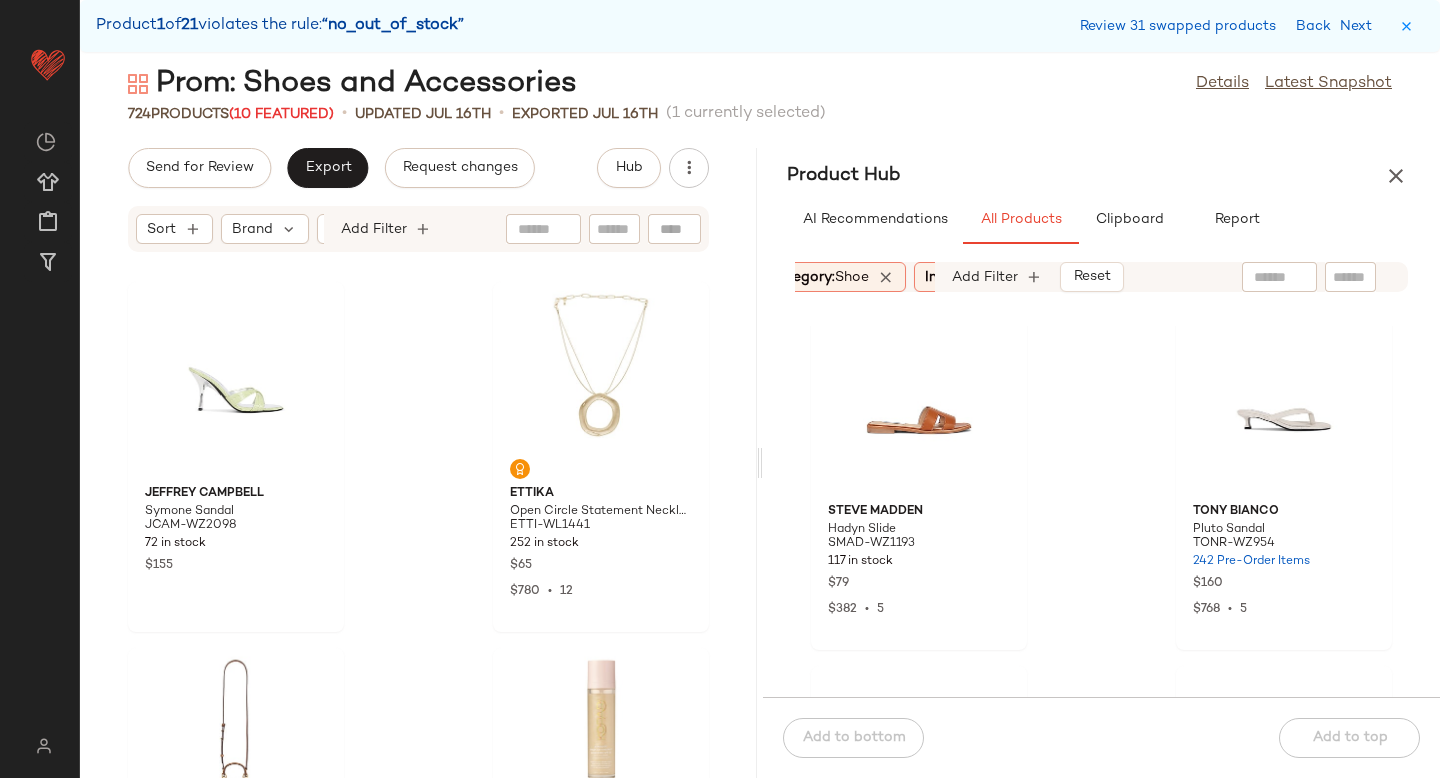 scroll, scrollTop: 0, scrollLeft: 0, axis: both 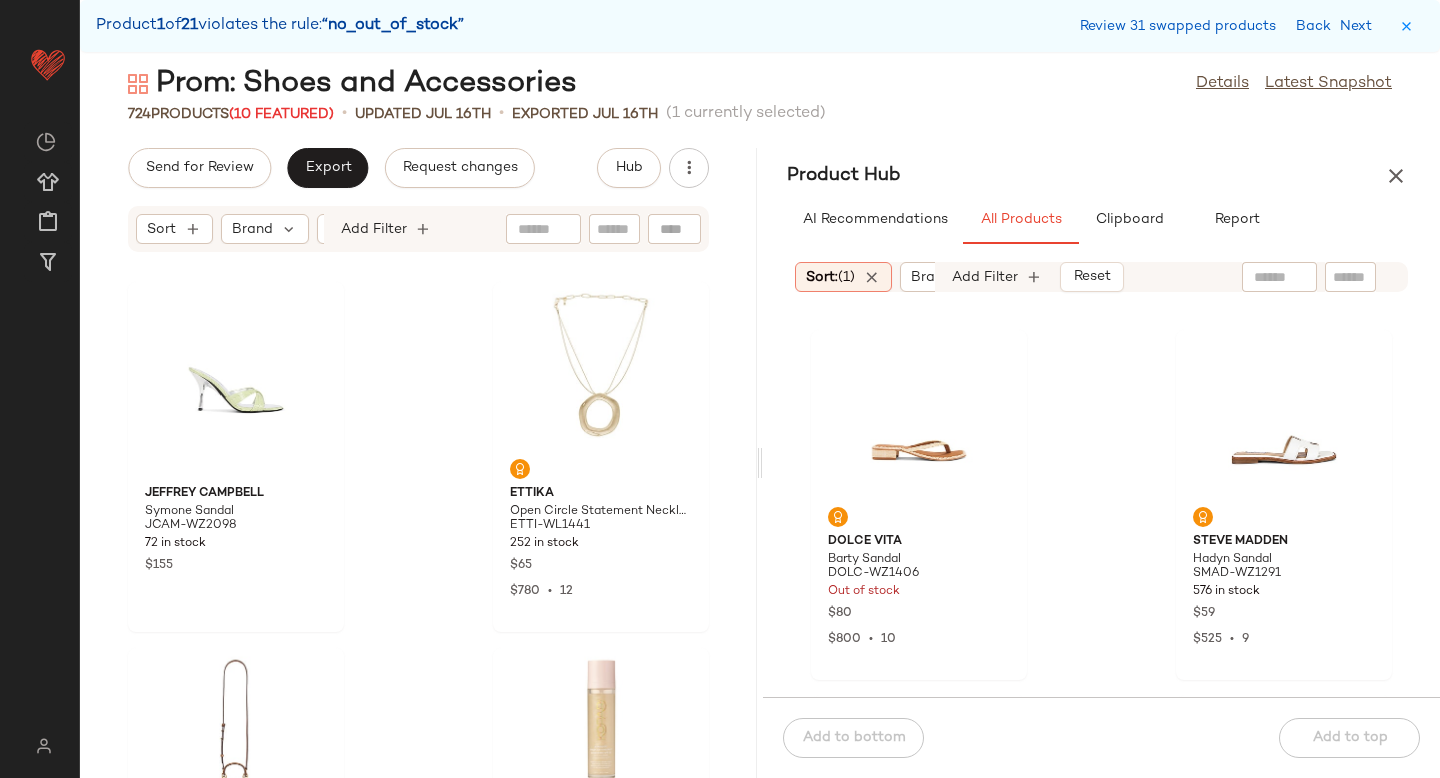 click on "Sort:   (1)" at bounding box center (830, 277) 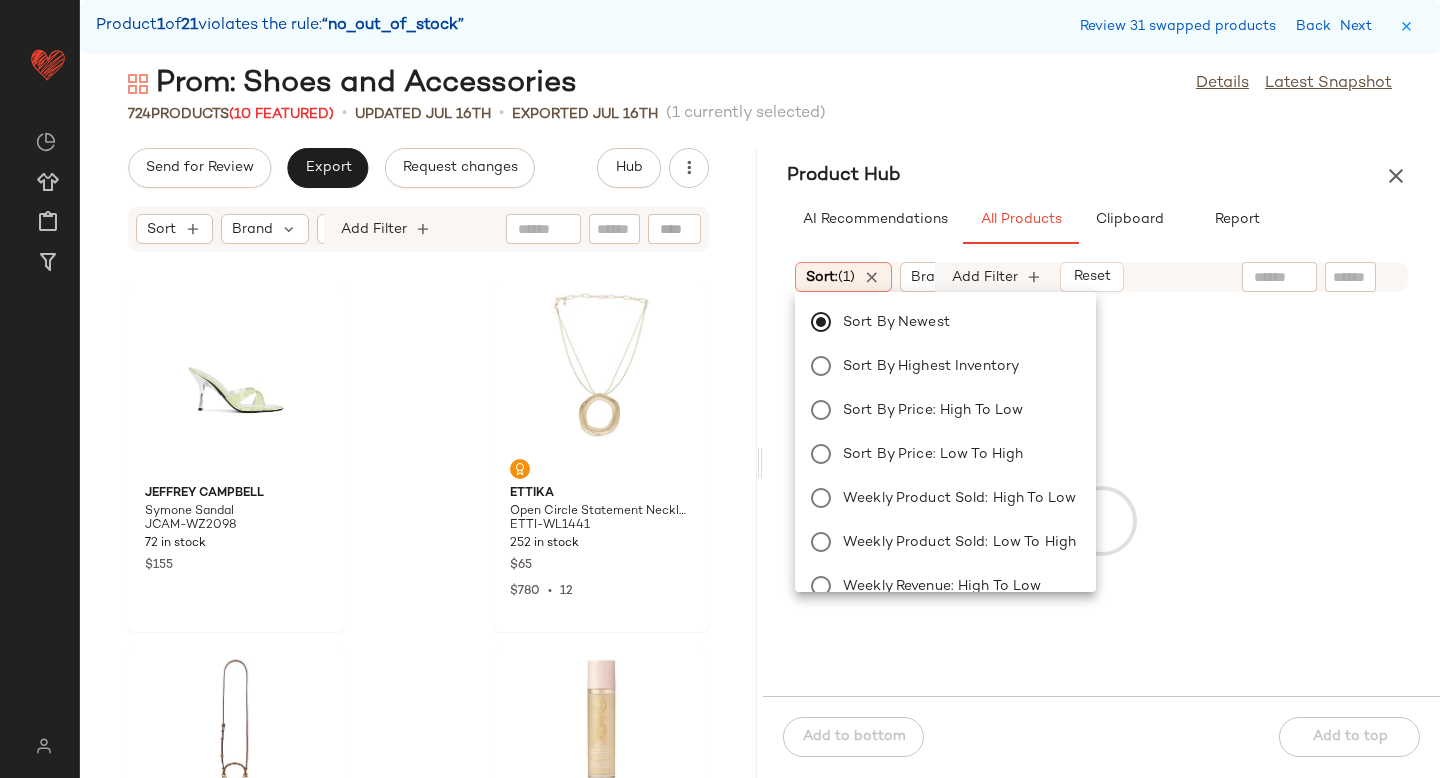 click at bounding box center [1101, 520] 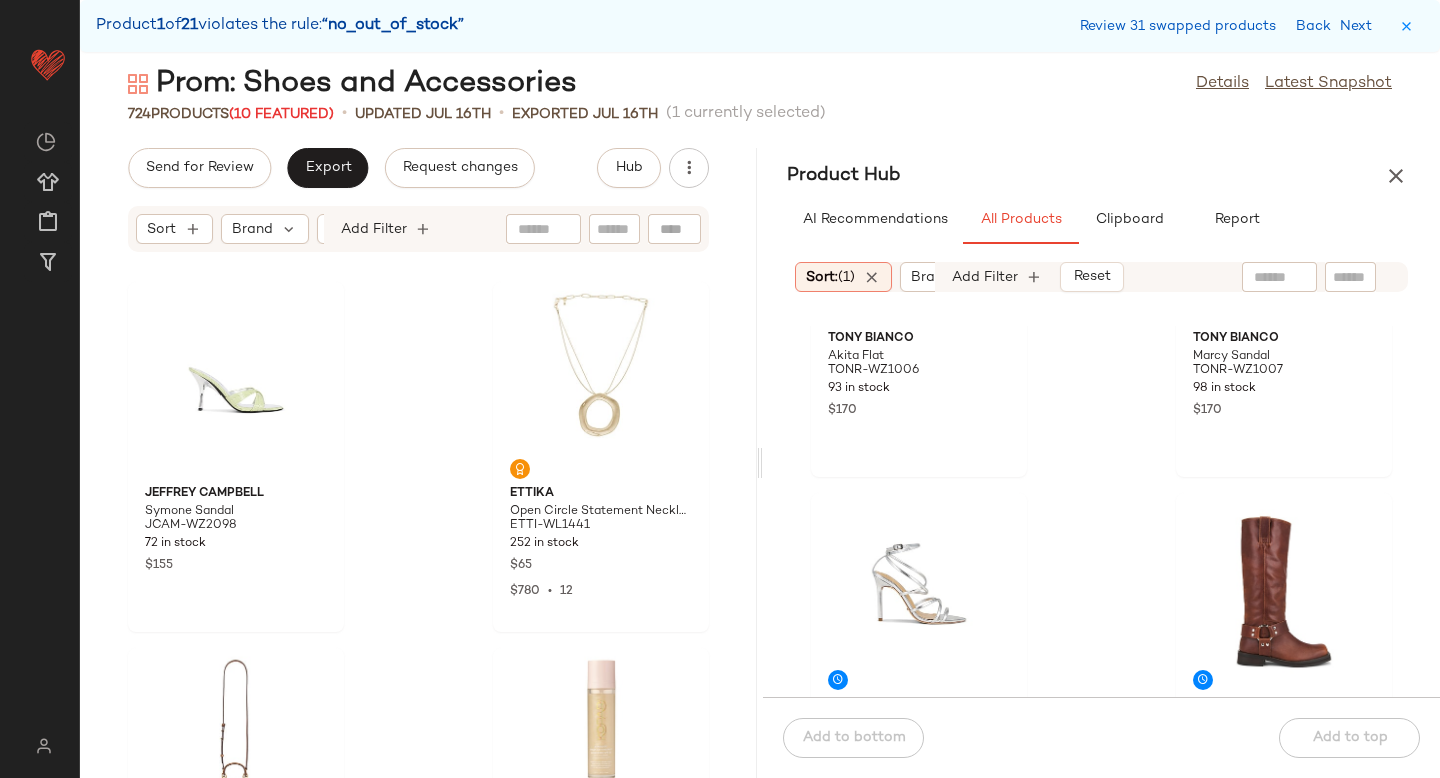 scroll, scrollTop: 978, scrollLeft: 0, axis: vertical 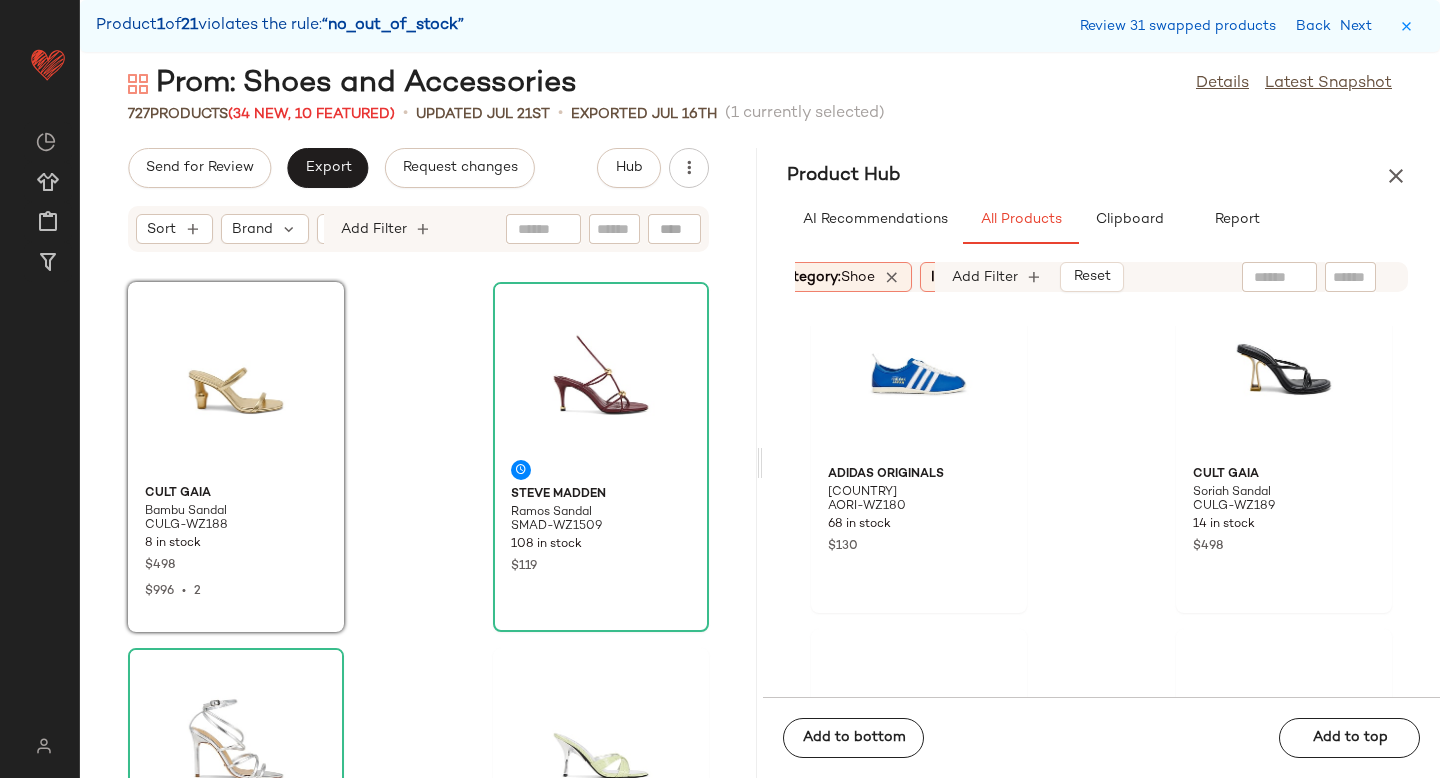 click on "shoe" at bounding box center (858, 277) 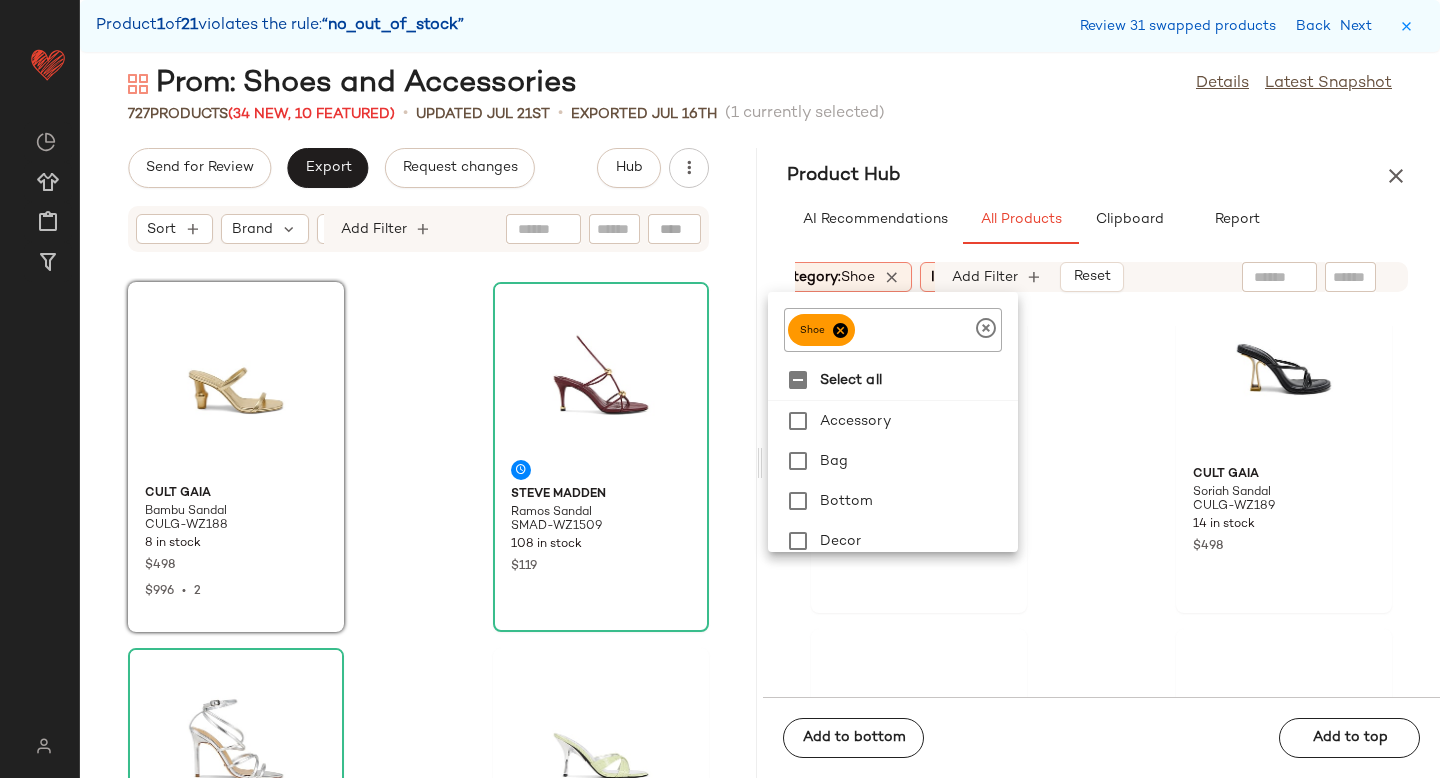 click 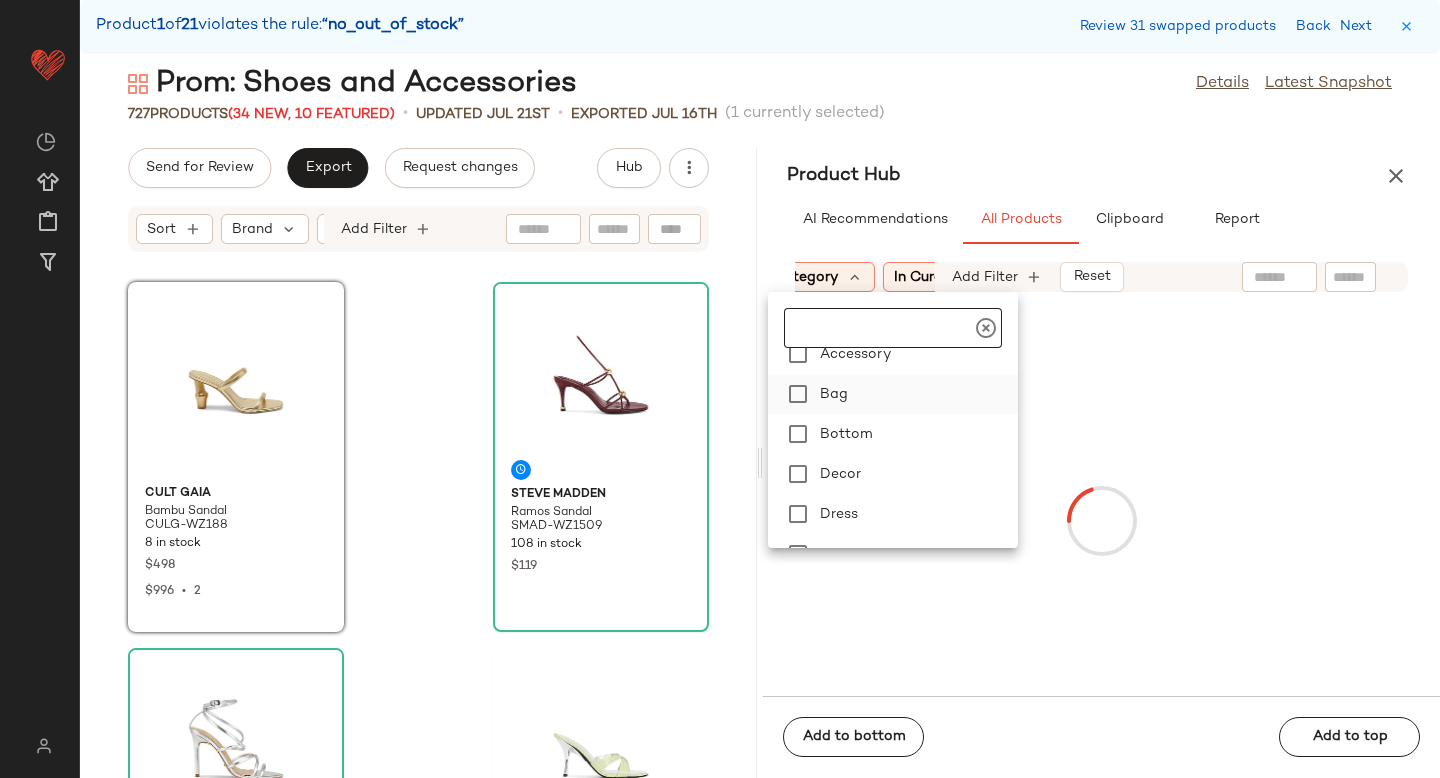 scroll, scrollTop: 55, scrollLeft: 0, axis: vertical 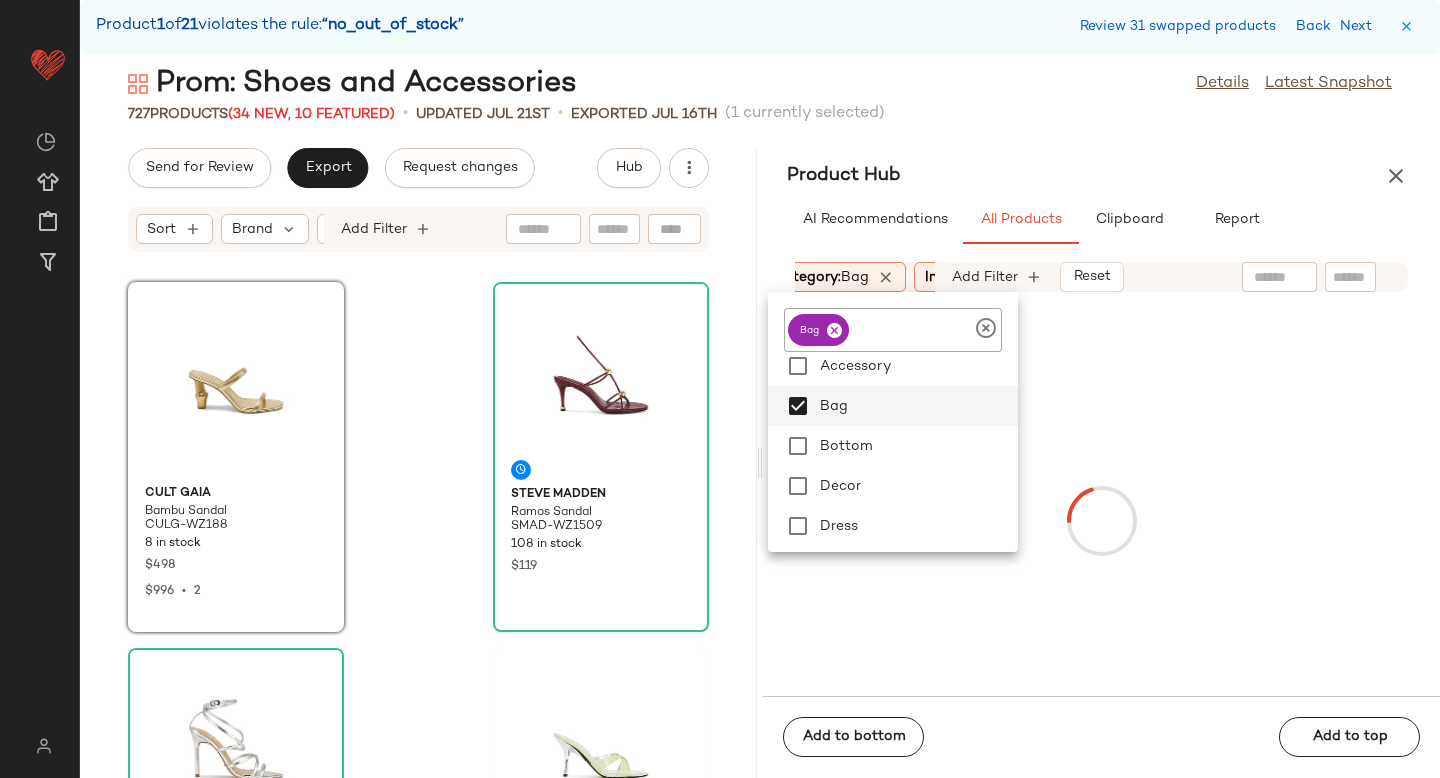 click at bounding box center (1101, 520) 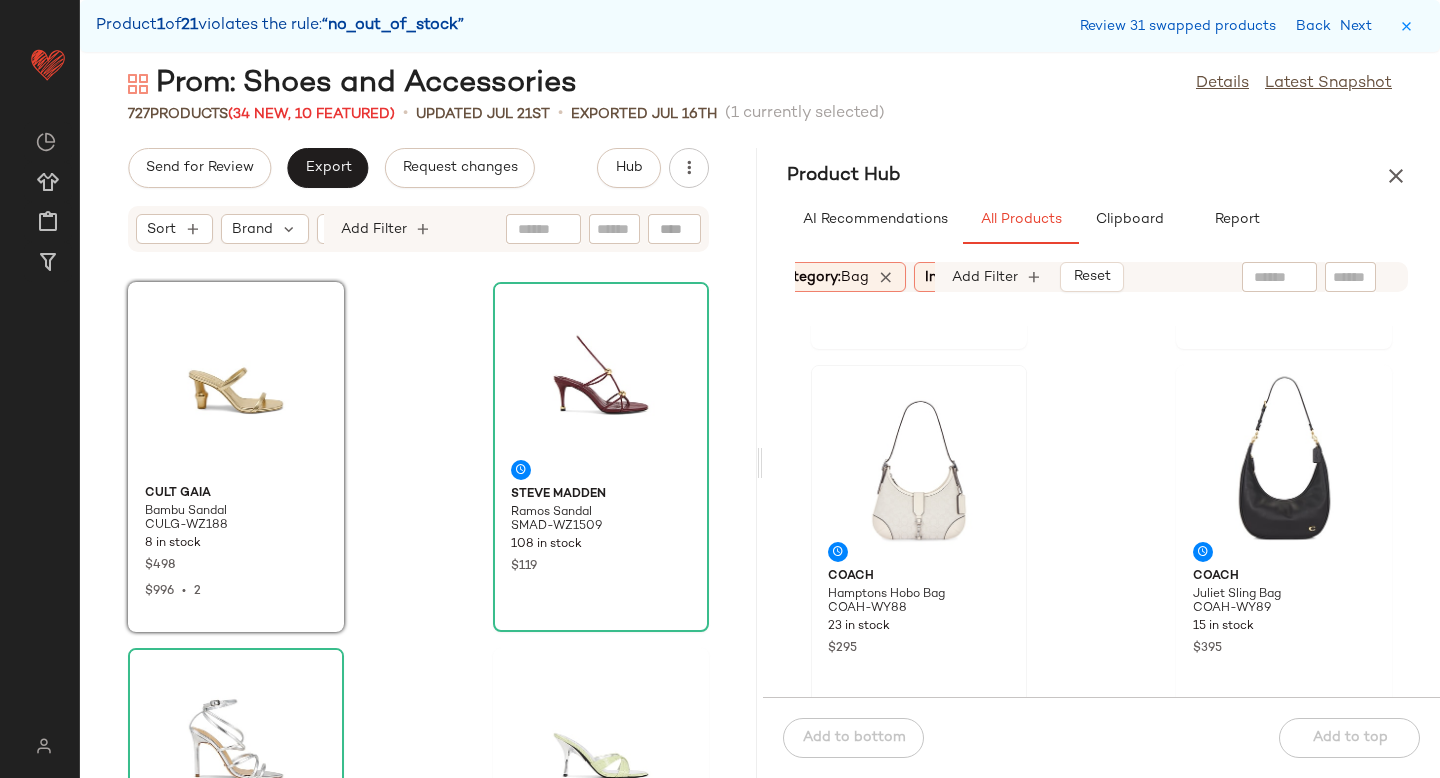 scroll, scrollTop: 725, scrollLeft: 0, axis: vertical 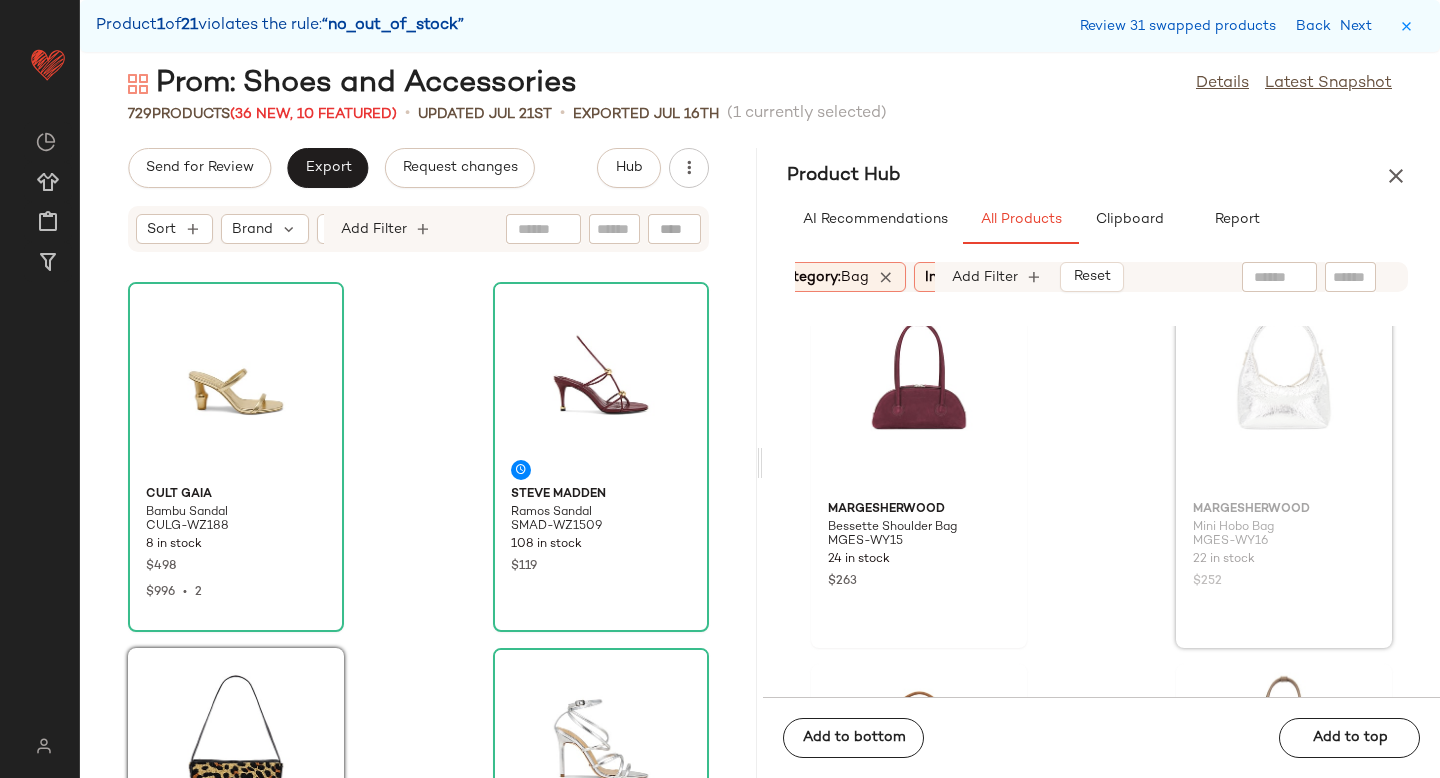drag, startPoint x: 1203, startPoint y: 432, endPoint x: 1162, endPoint y: 433, distance: 41.01219 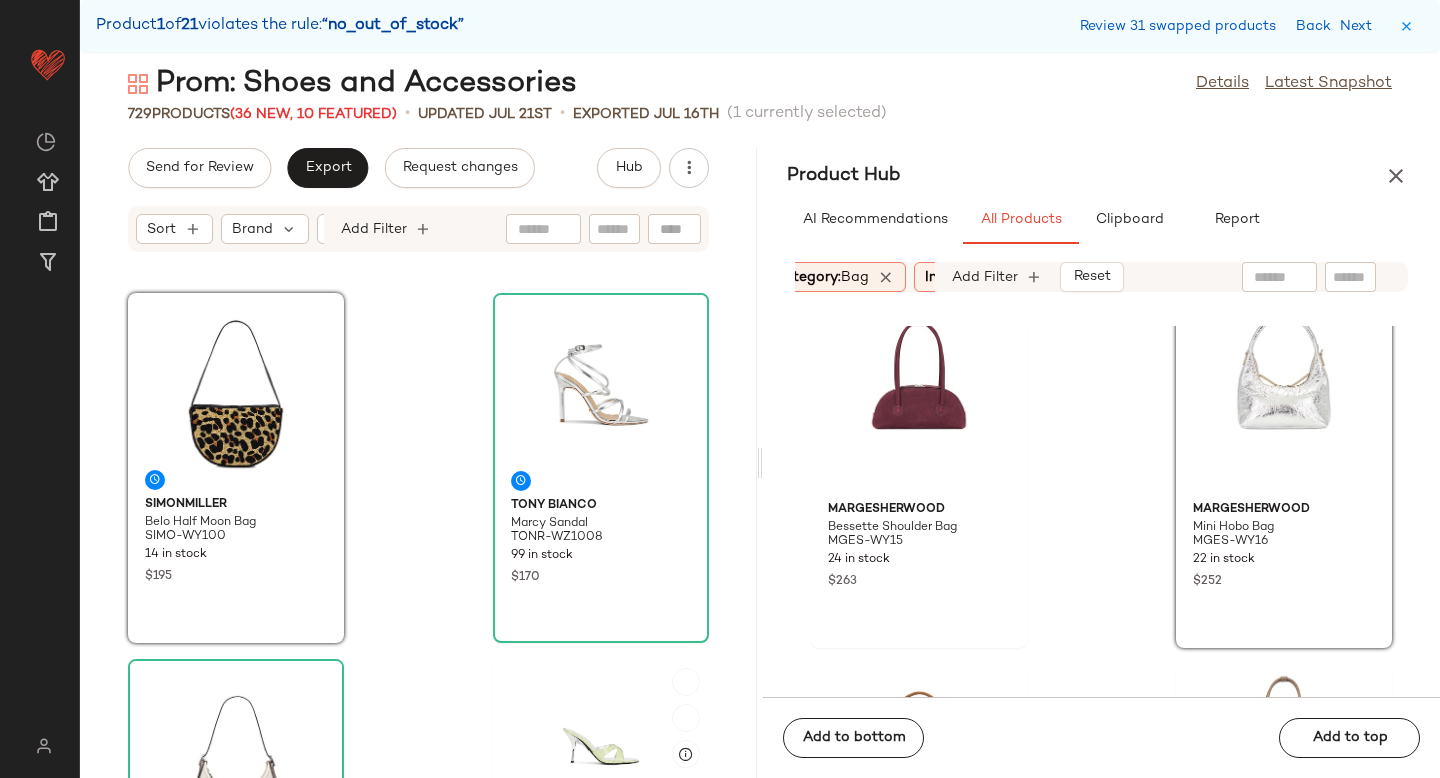 scroll, scrollTop: 429, scrollLeft: 0, axis: vertical 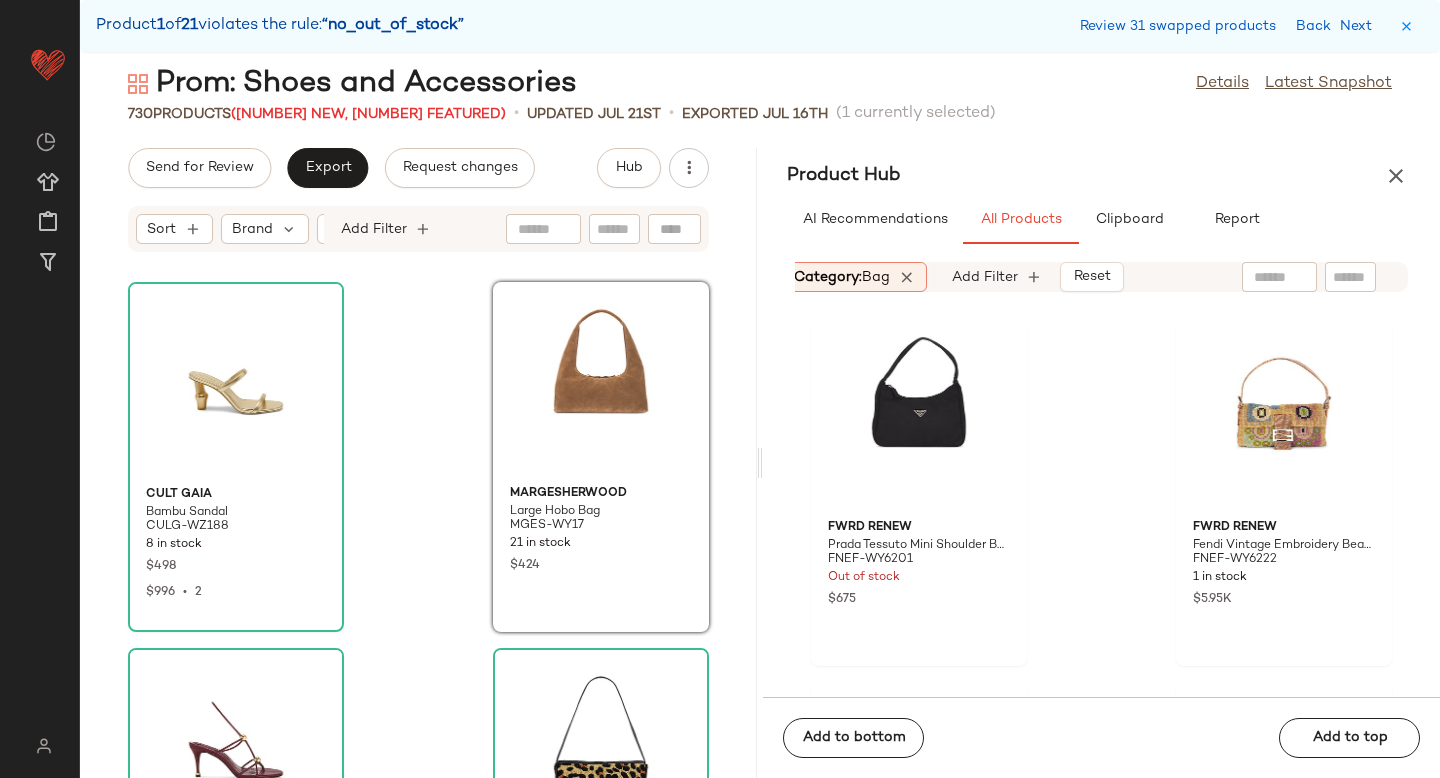 click on "bag" at bounding box center (876, 277) 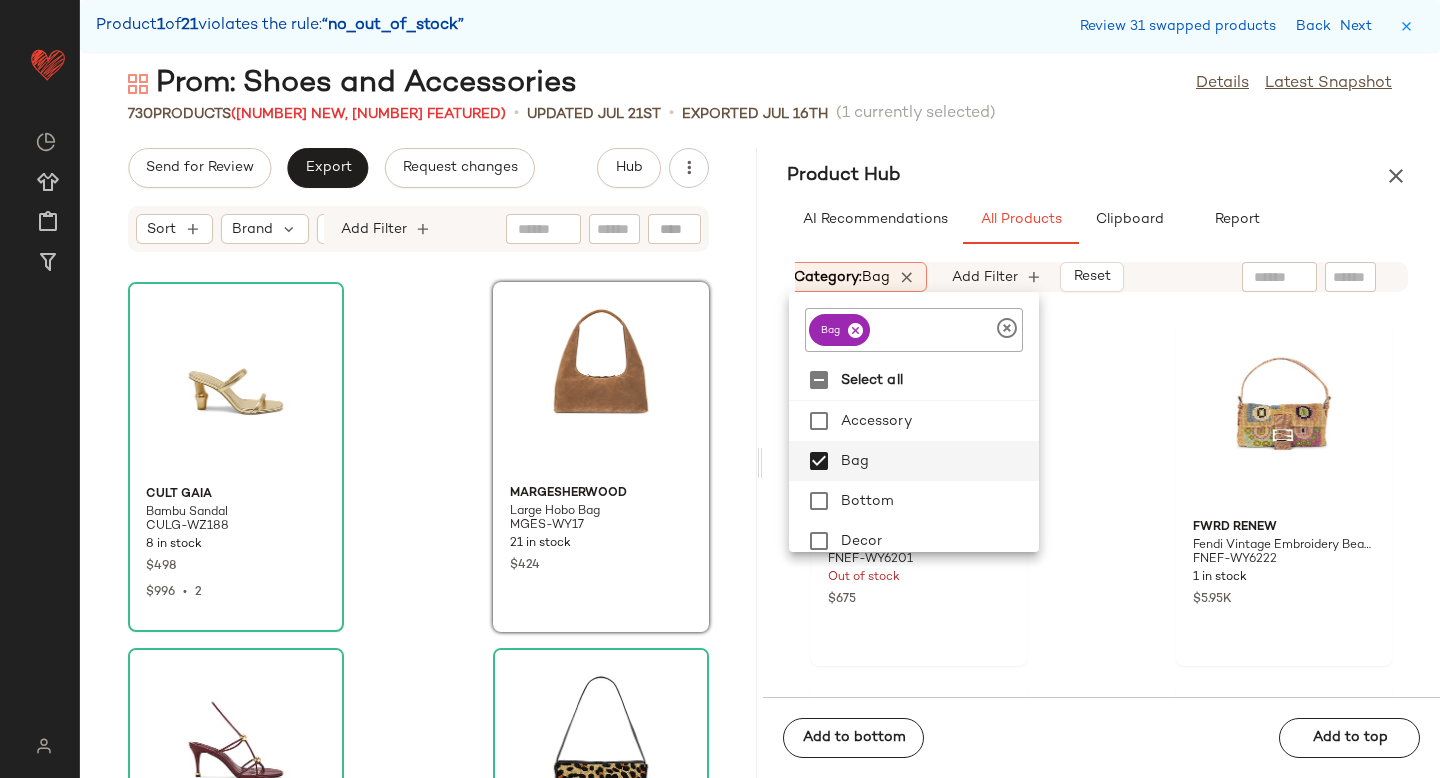 click 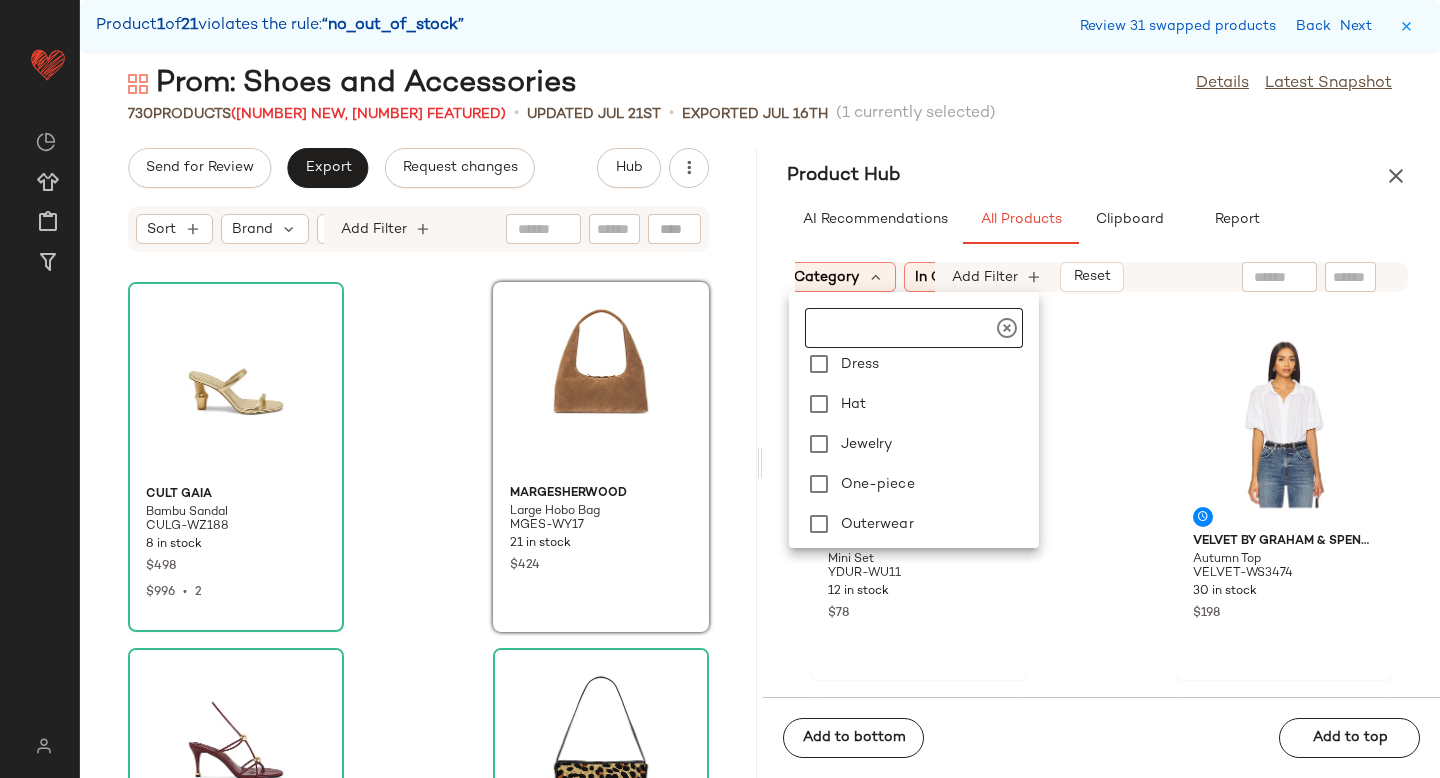 scroll, scrollTop: 210, scrollLeft: 0, axis: vertical 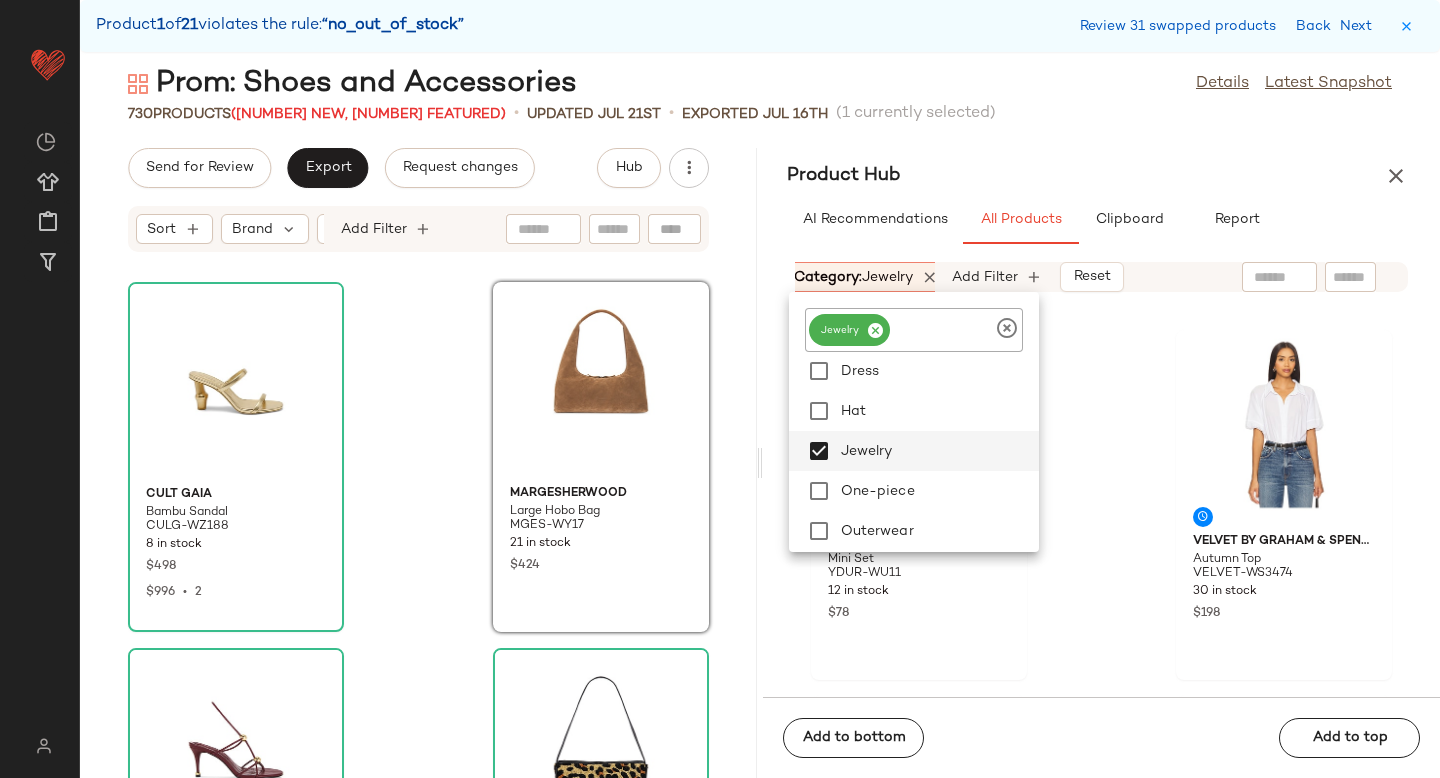 click on "[BRAND] [FIRST] [LAST] Mini Set [CODE] [NUMBER] in stock $[PRICE] [BRAND] [FIRST] Top [CODE] [NUMBER] in stock $[PRICE] [BRAND] [FIRST] Paula Triangle Bikini Top [CODE] [NUMBER] in stock $[PRICE] [BRAND] [FIRST] Paula Full Bikini Bottom [CODE] [NUMBER] in stock $[PRICE] [BRAND] [FIRST] Lucky Sarong [CODE] [NUMBER] in stock $[PRICE] [BRAND] [FIRST] Rashguard Bikini Set [CODE] [NUMBER] in stock $[PRICE] [BRAND] [FIRST] String Bikini Set [CODE] [NUMBER] in stock $[PRICE] [BRAND] [FIRST] Lucky Swimsuit Wet-bag Set [CODE] [NUMBER] in stock $[PRICE]" 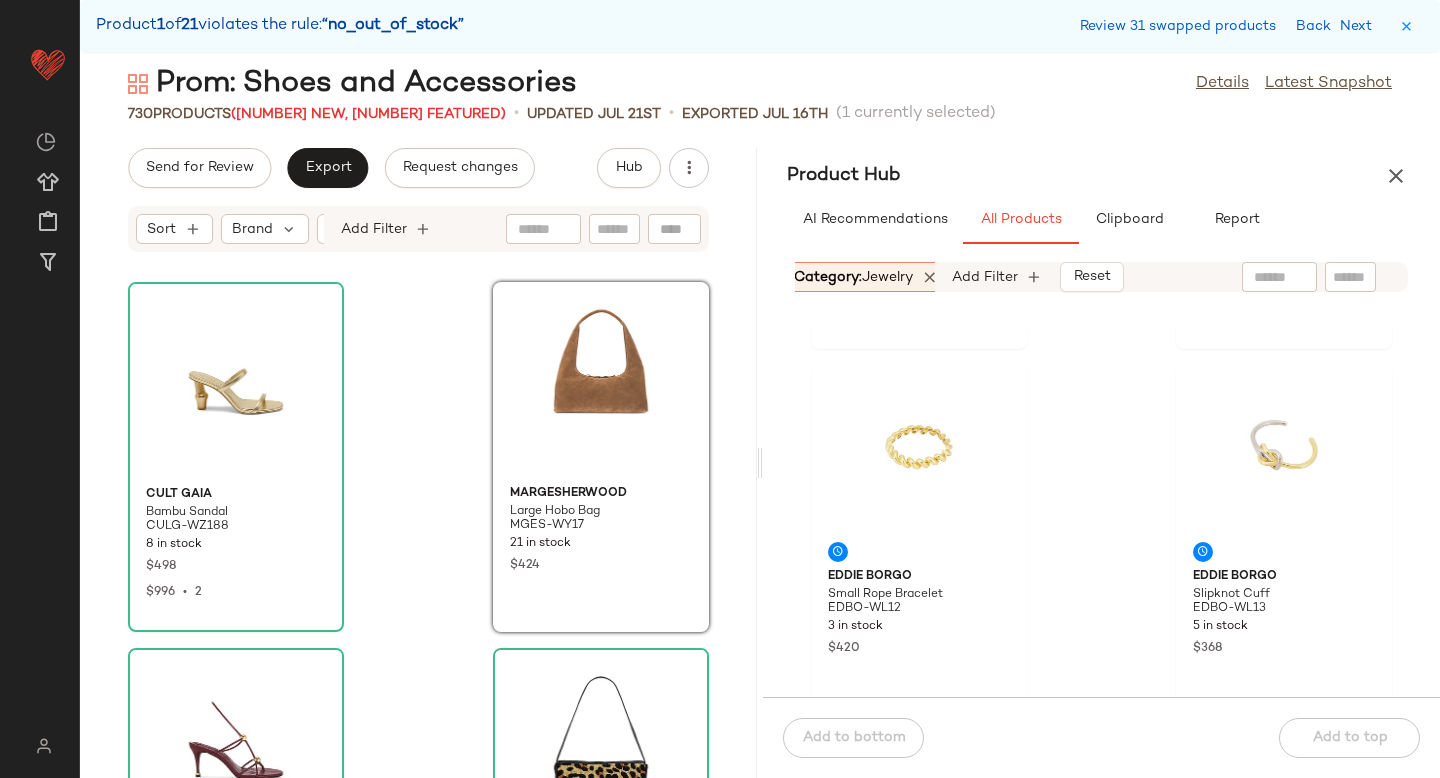 scroll, scrollTop: 709, scrollLeft: 0, axis: vertical 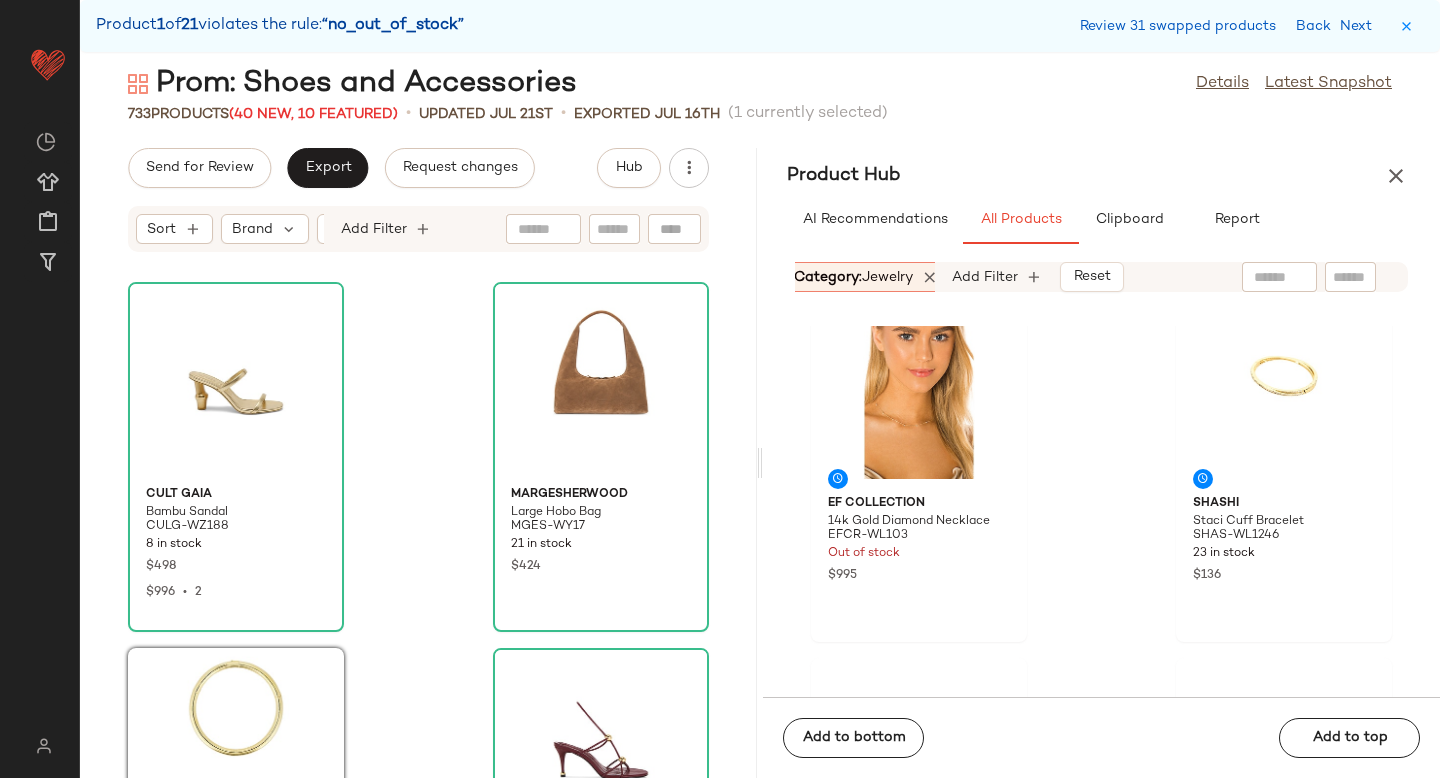 click on "jewelry" at bounding box center [887, 277] 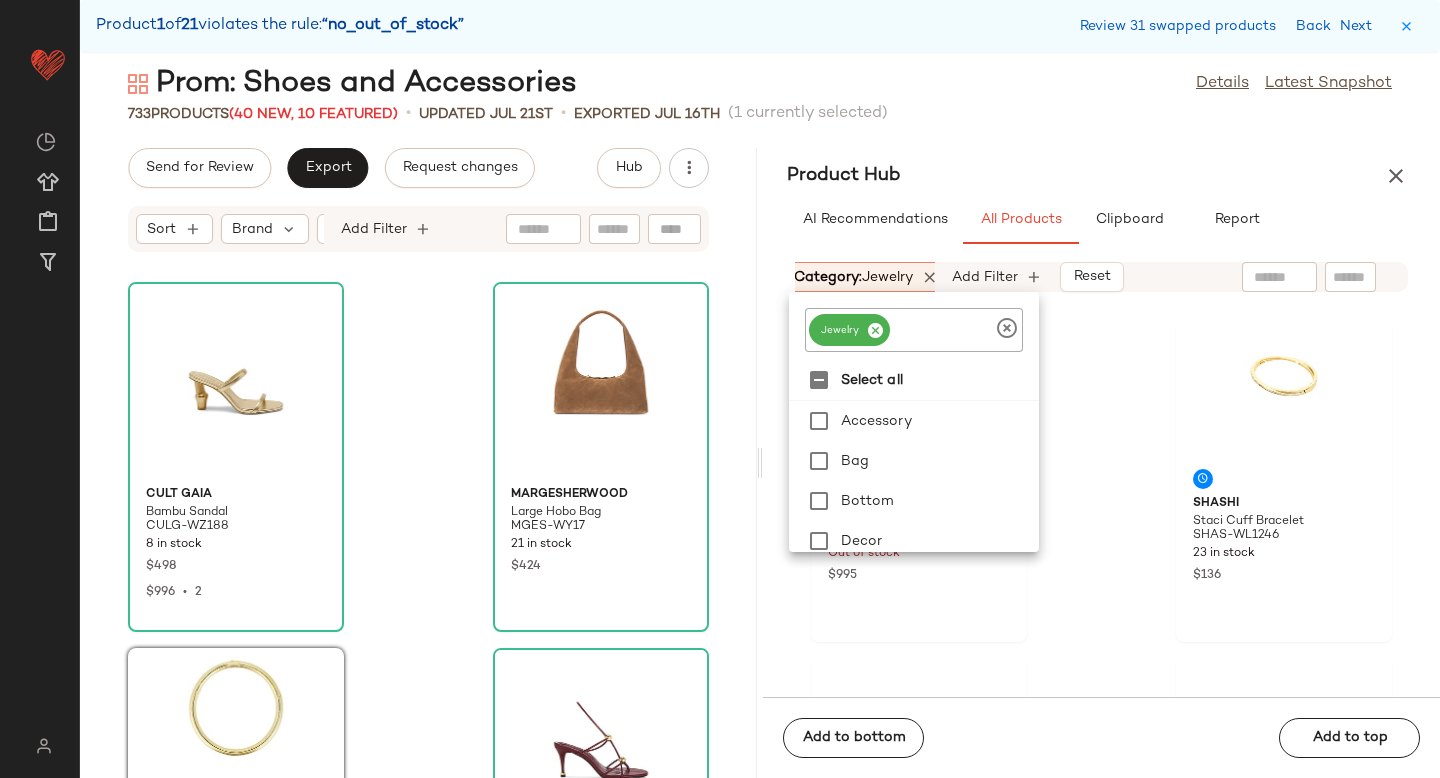 click 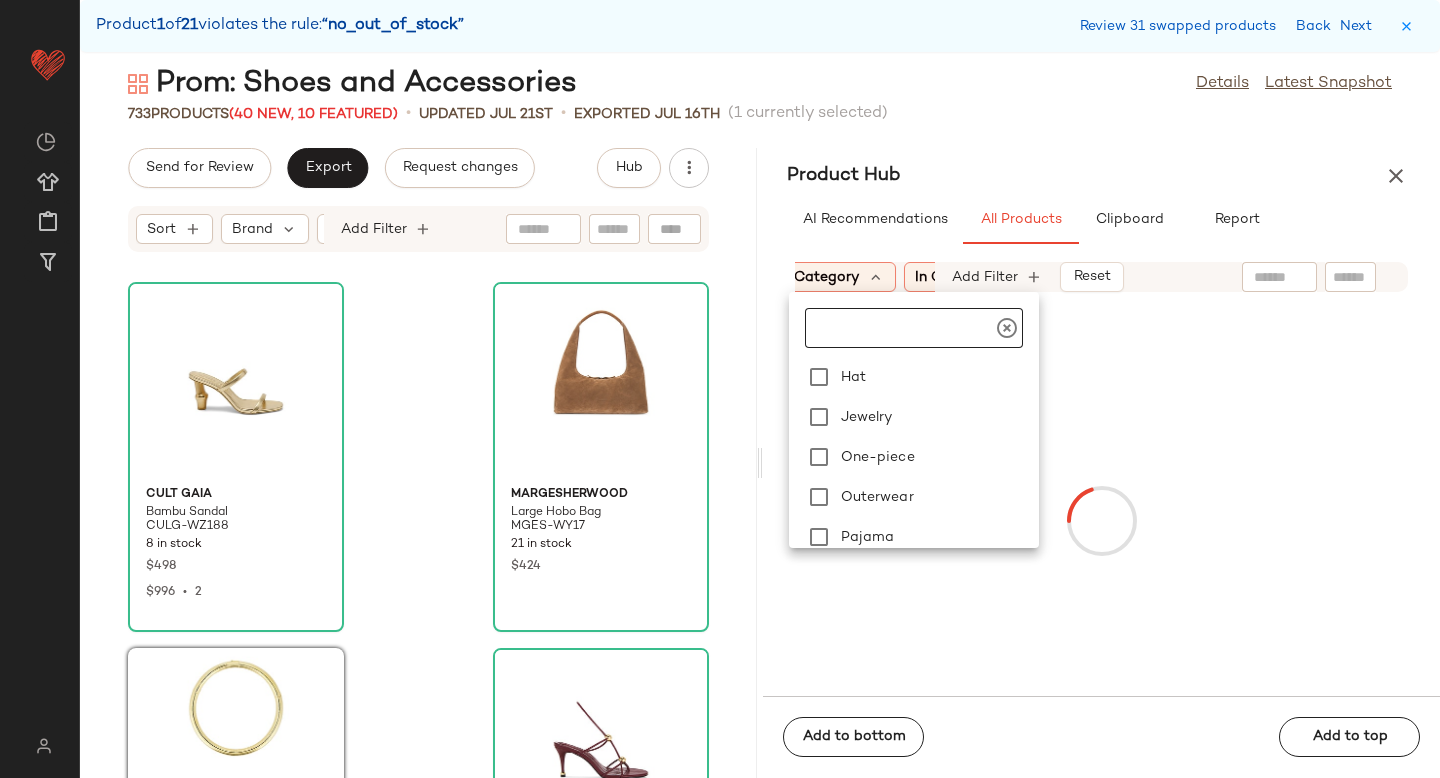 scroll, scrollTop: 394, scrollLeft: 0, axis: vertical 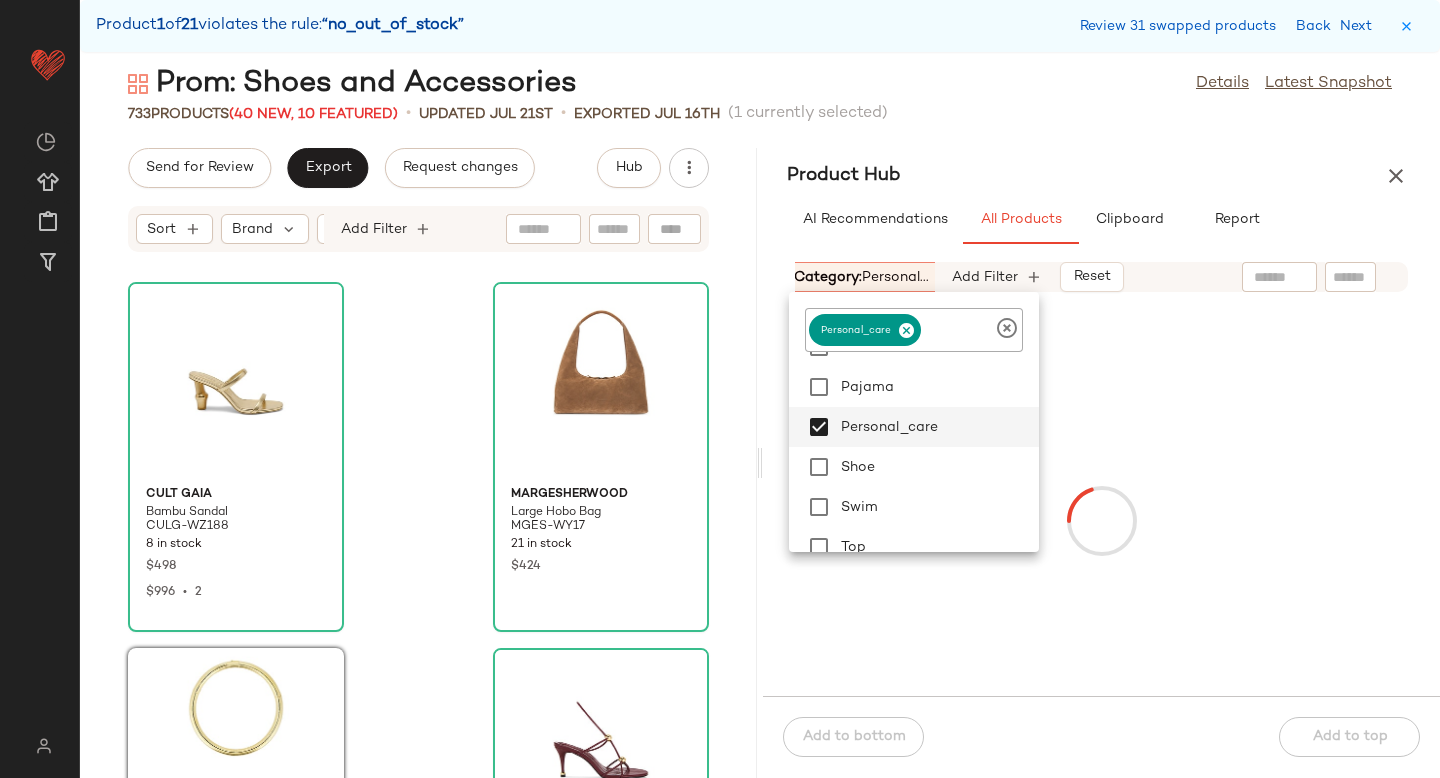 click on "Sort:   (1) Brand  Category:   personal... In Curation?:   No Age:   adult Gender:   female Sale Price:   Not on sale Add Filter   Reset" at bounding box center [1101, 277] 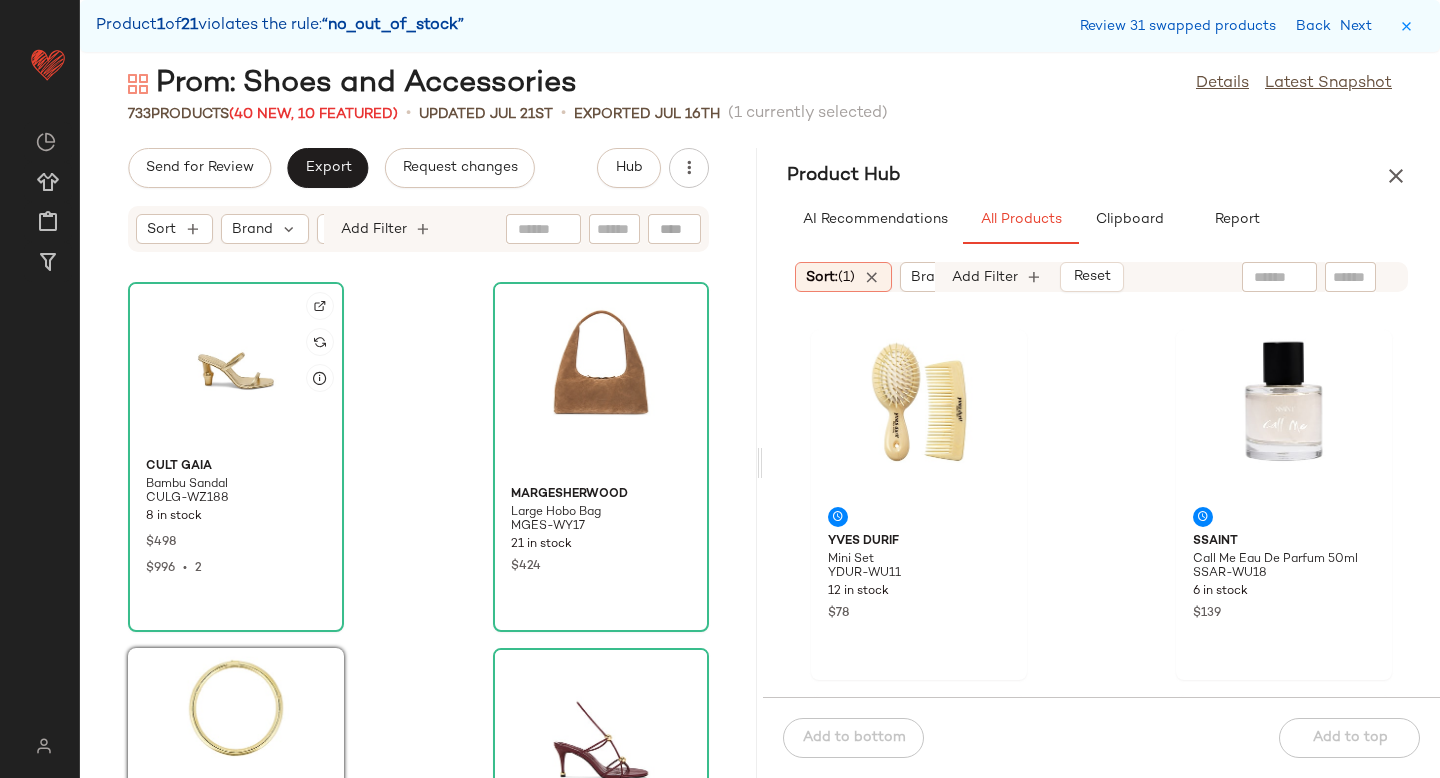 scroll, scrollTop: 0, scrollLeft: 0, axis: both 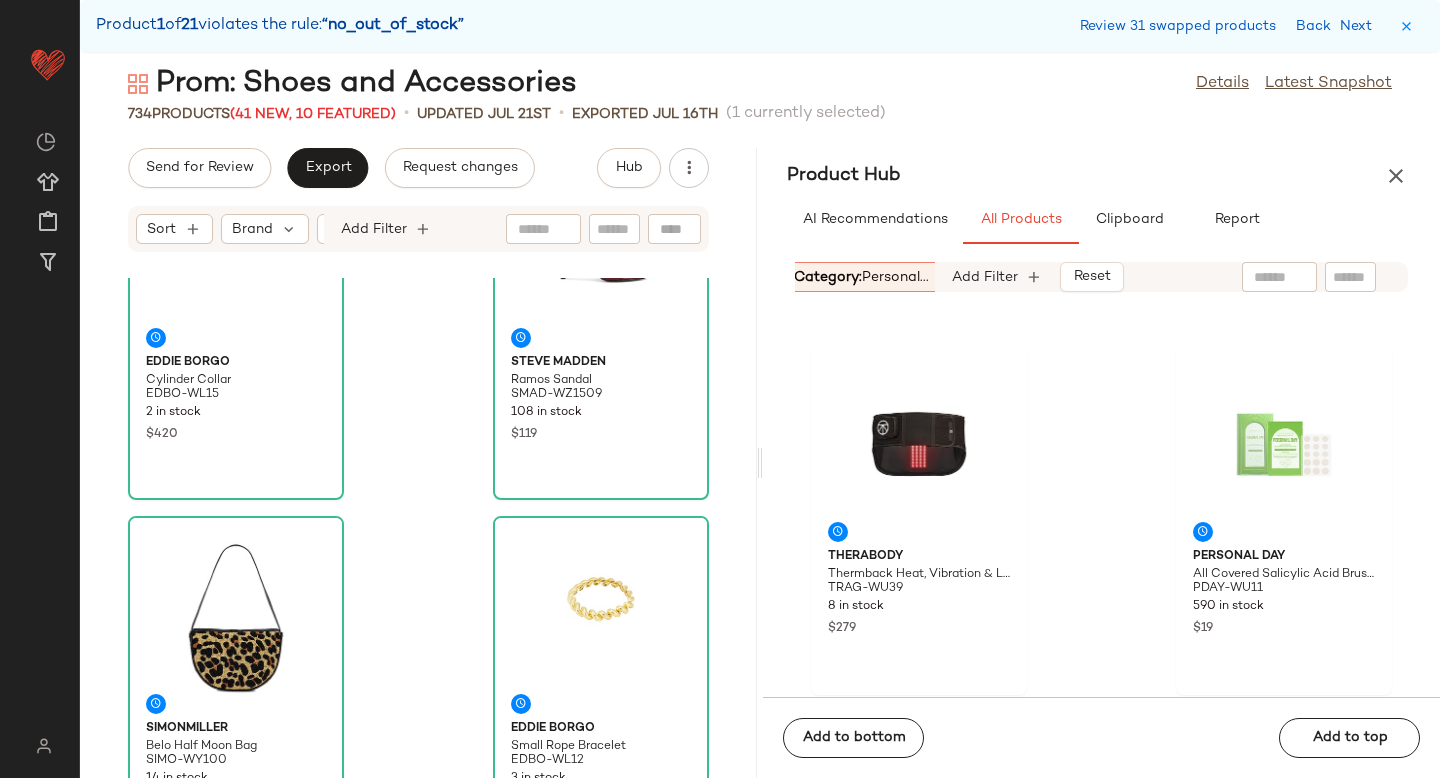 click 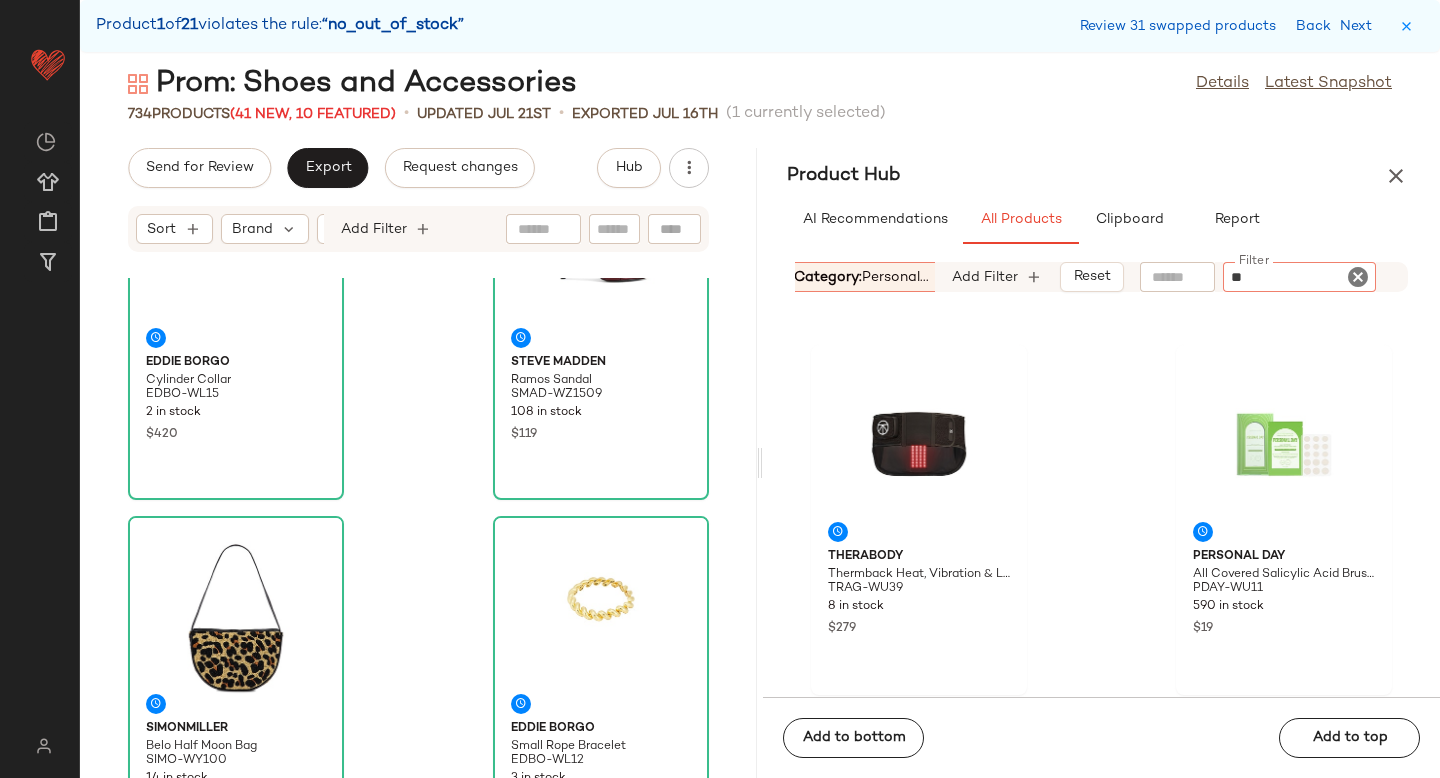 type on "***" 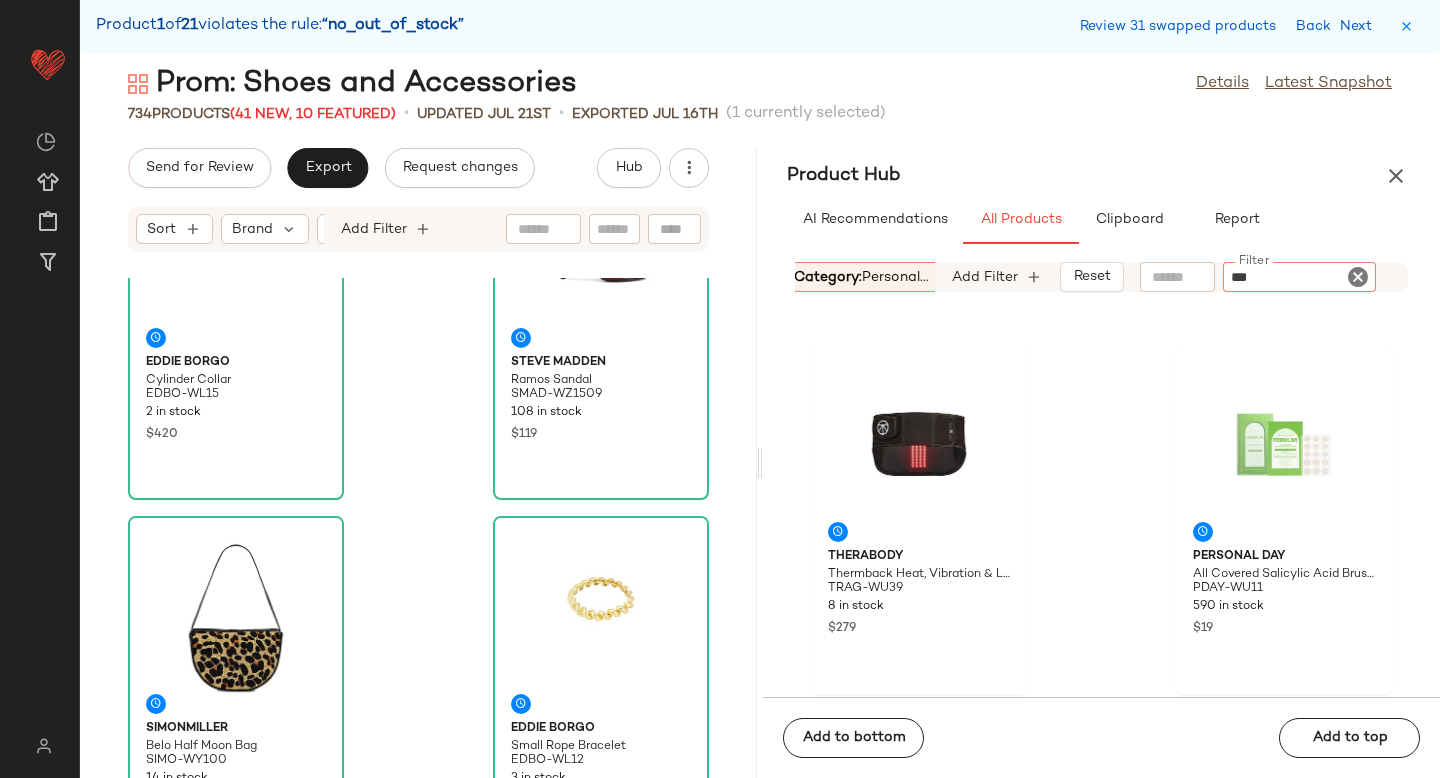 type 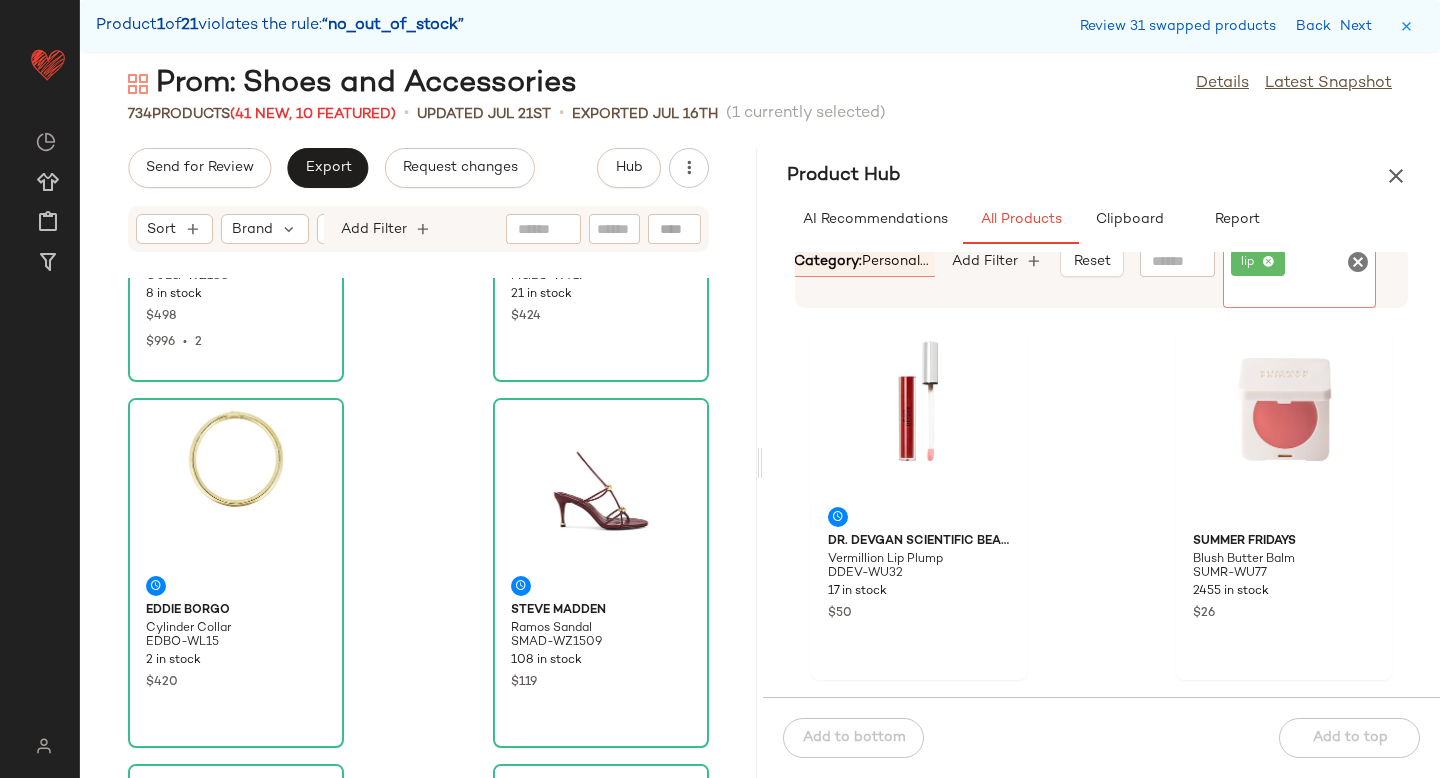 scroll, scrollTop: 265, scrollLeft: 0, axis: vertical 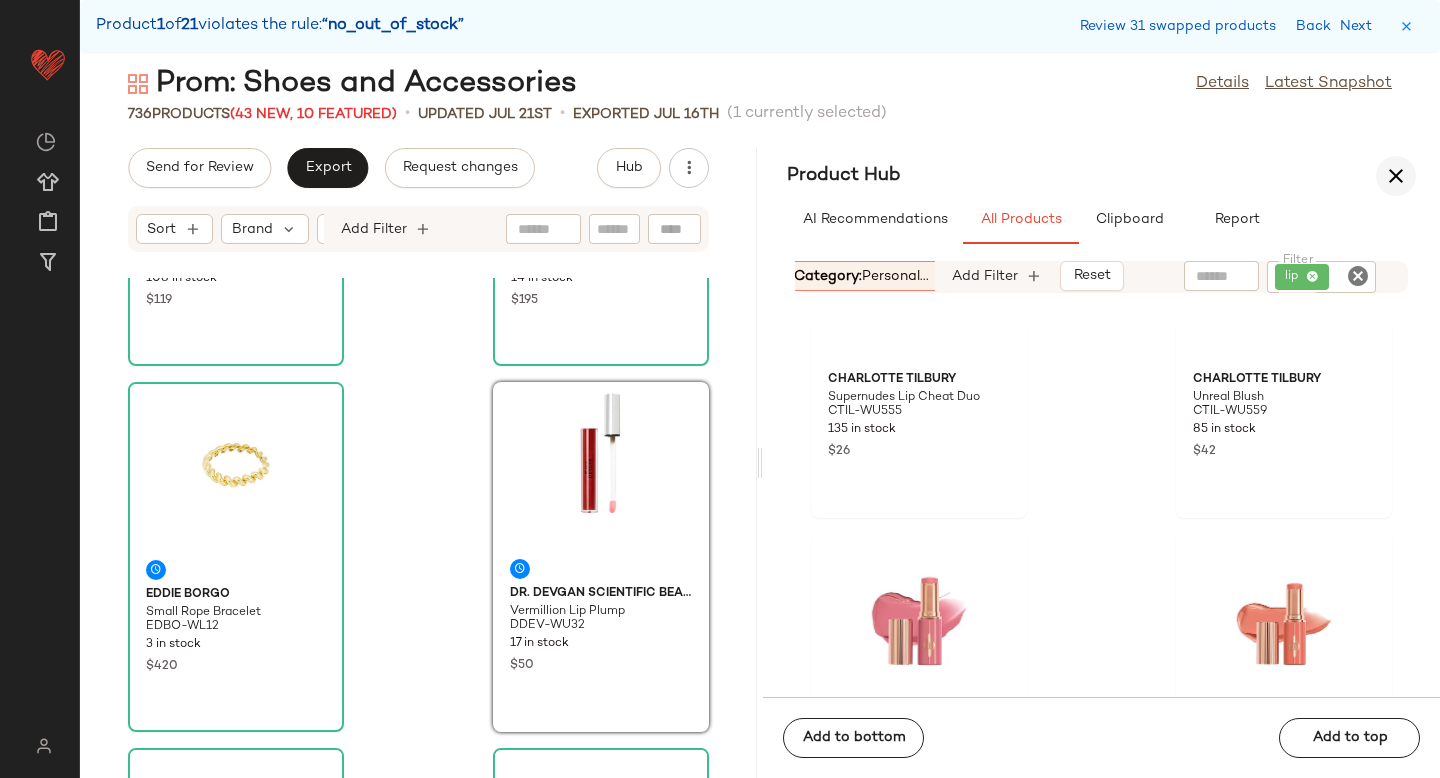 click at bounding box center [1396, 176] 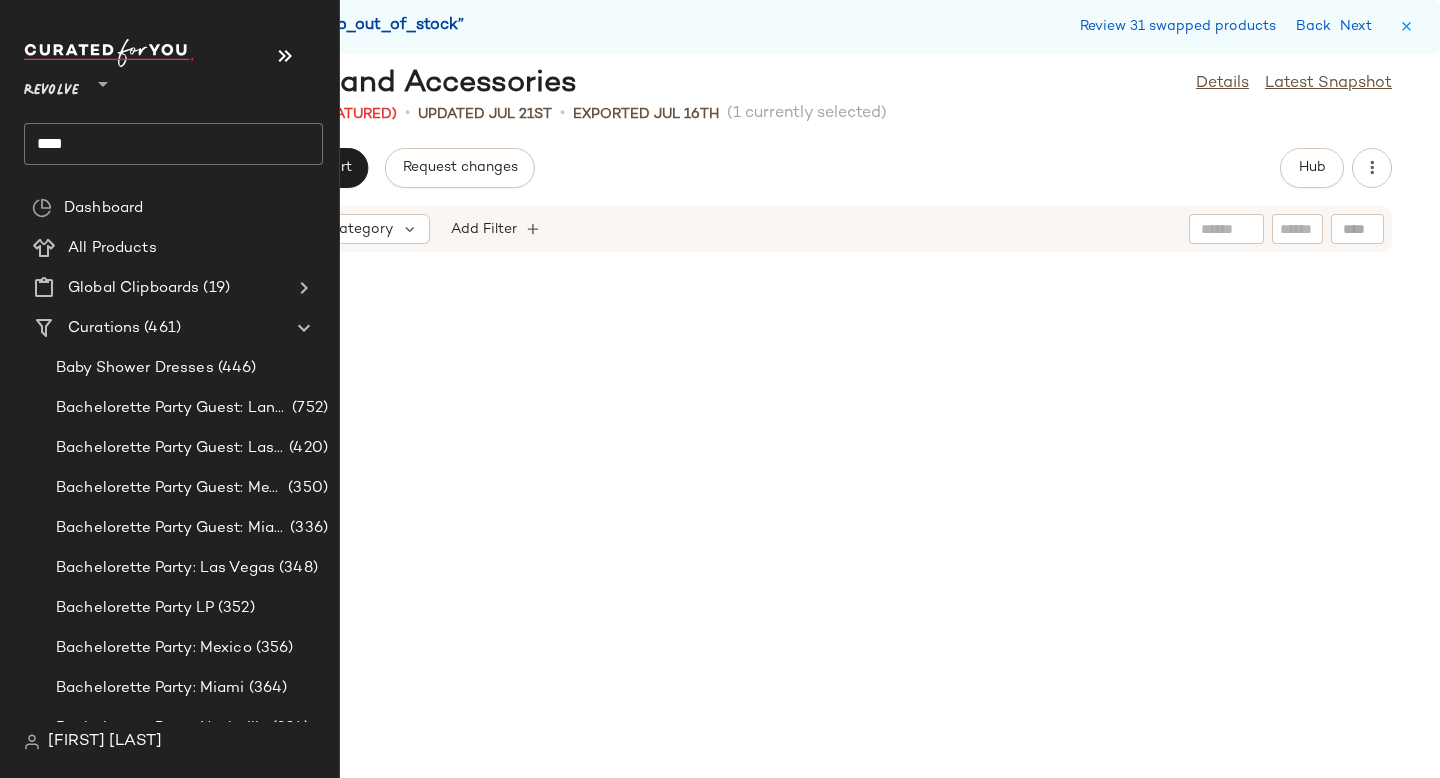 scroll, scrollTop: 3294, scrollLeft: 0, axis: vertical 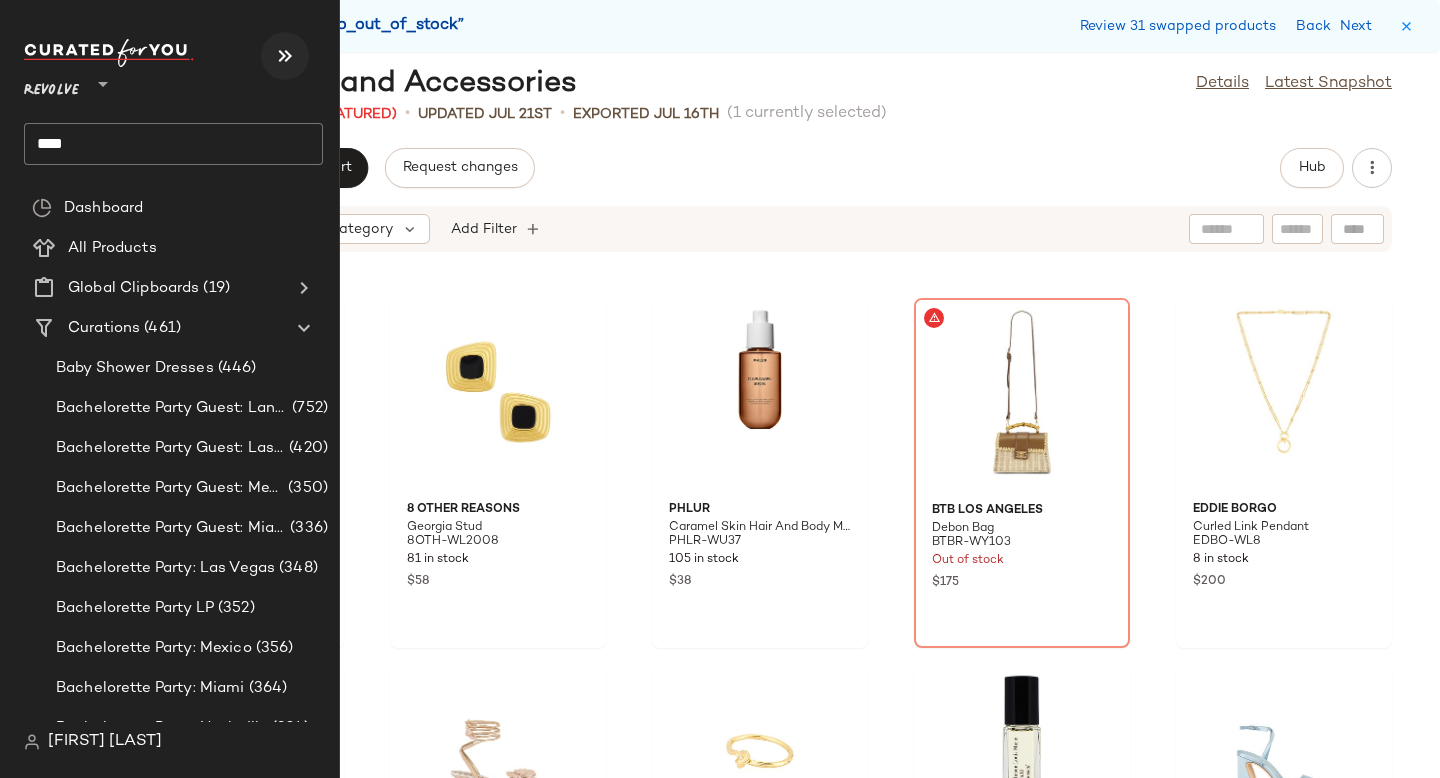 click at bounding box center (285, 56) 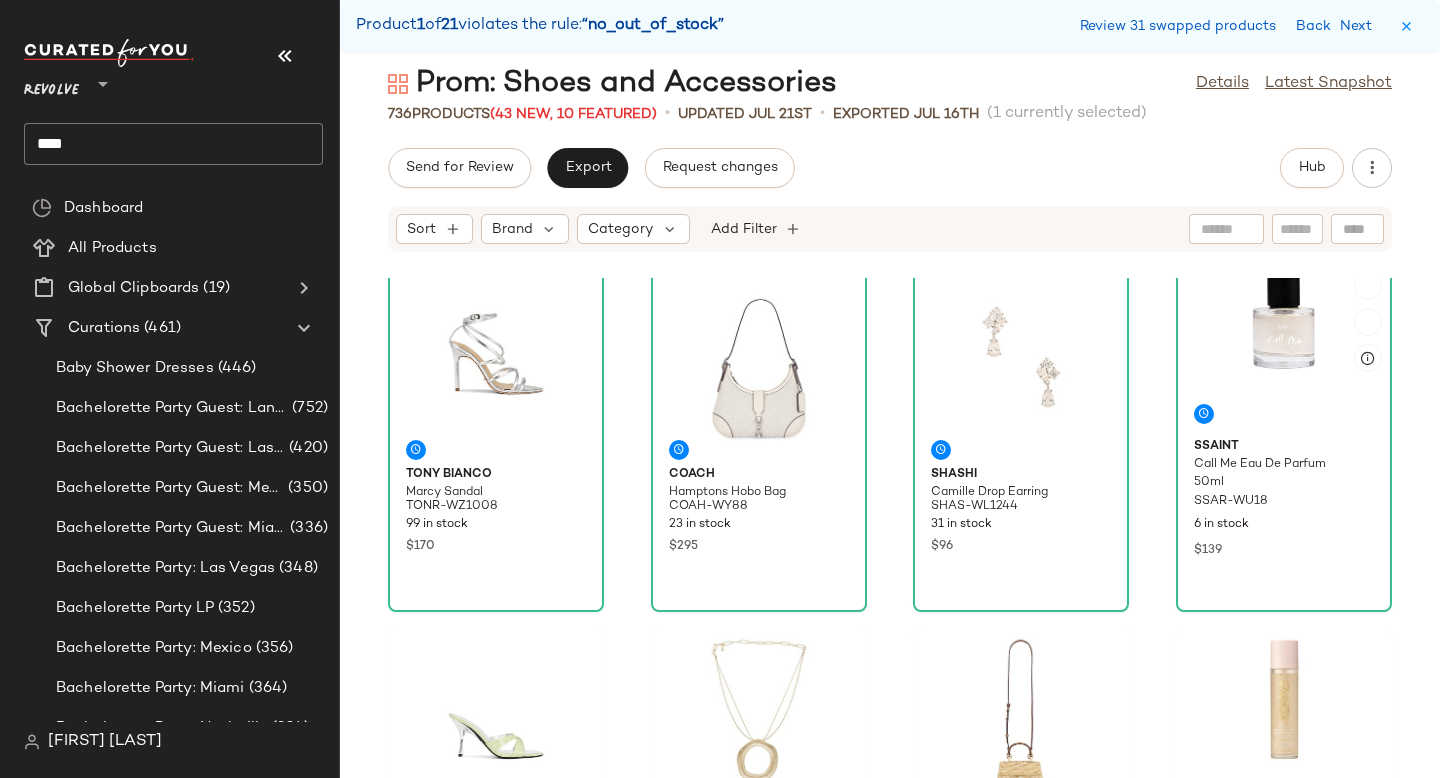 scroll, scrollTop: 829, scrollLeft: 0, axis: vertical 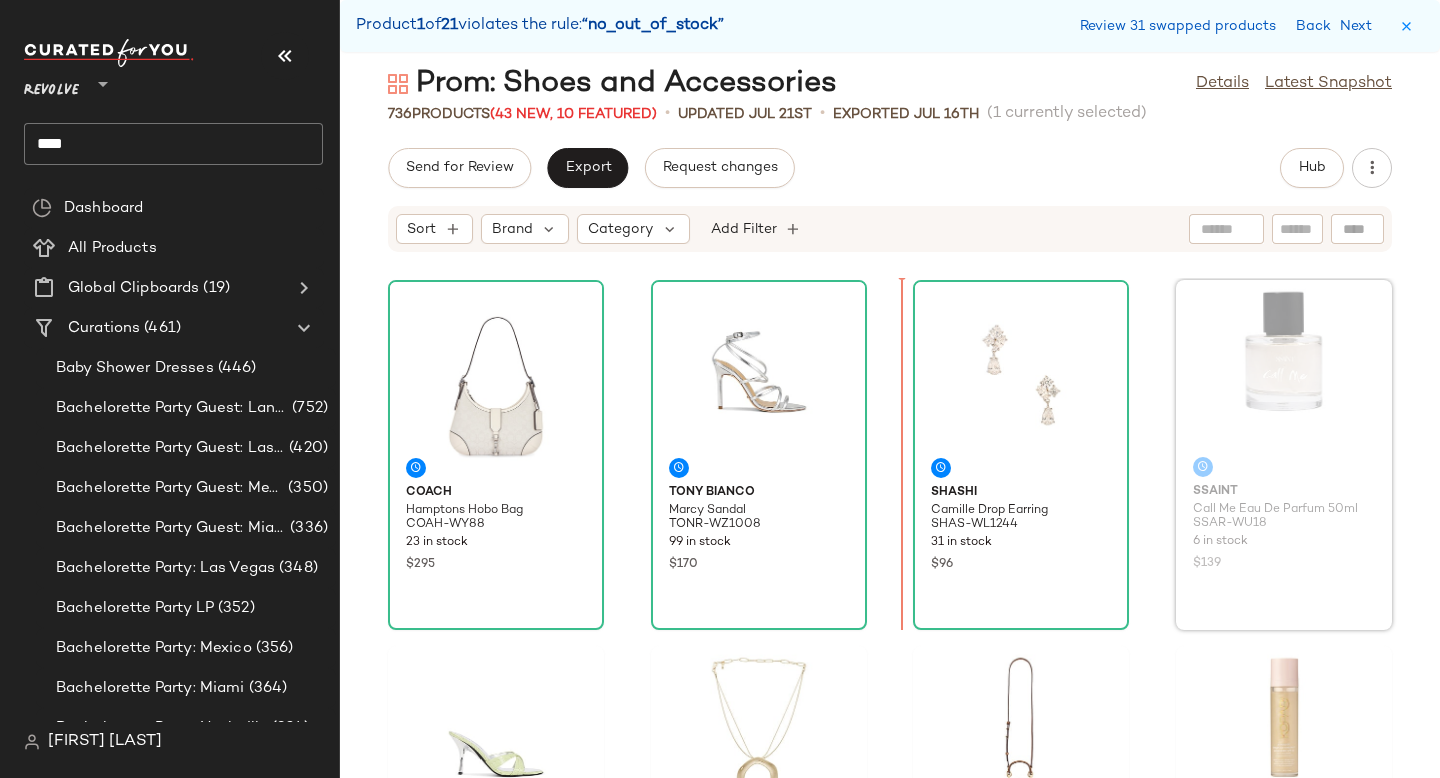 drag, startPoint x: 1240, startPoint y: 411, endPoint x: 909, endPoint y: 463, distance: 335.0597 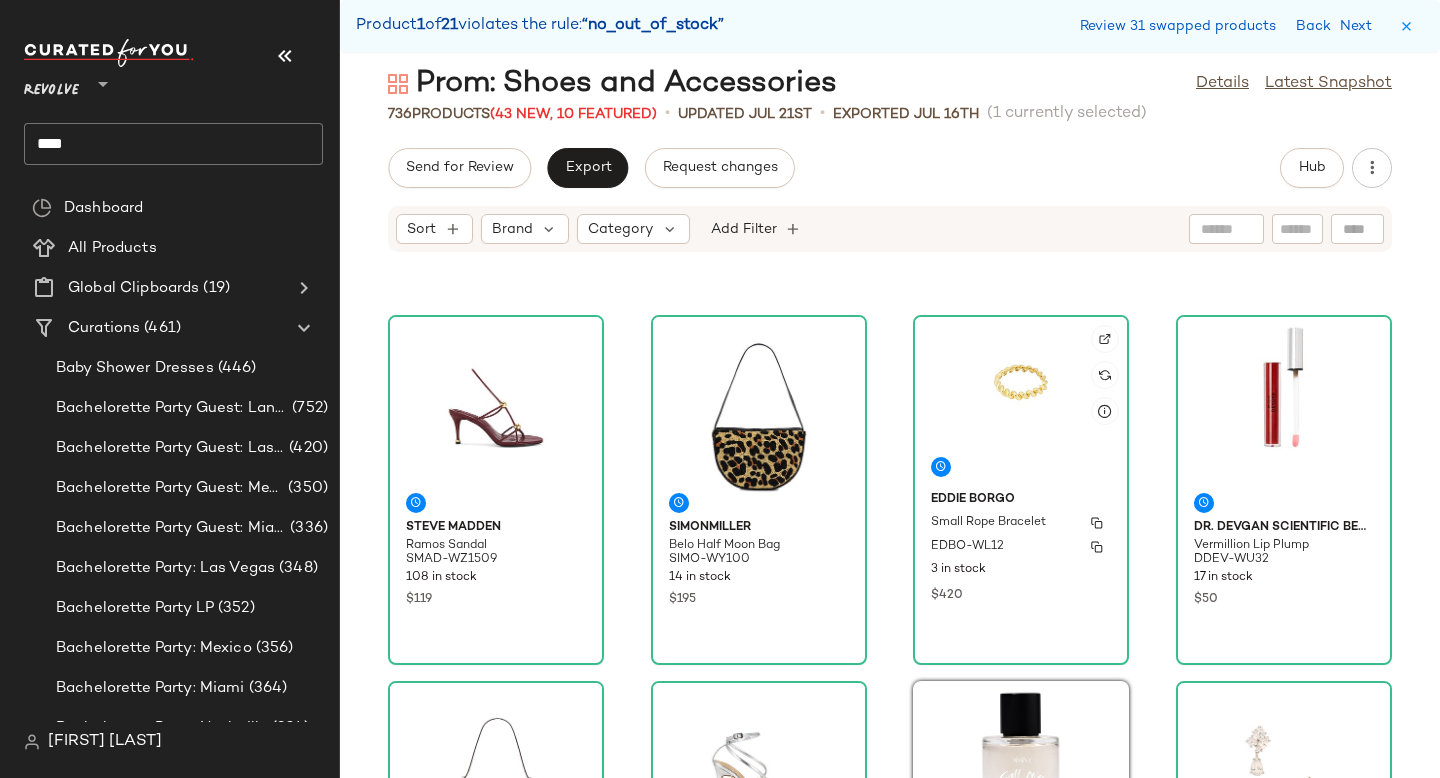scroll, scrollTop: 345, scrollLeft: 0, axis: vertical 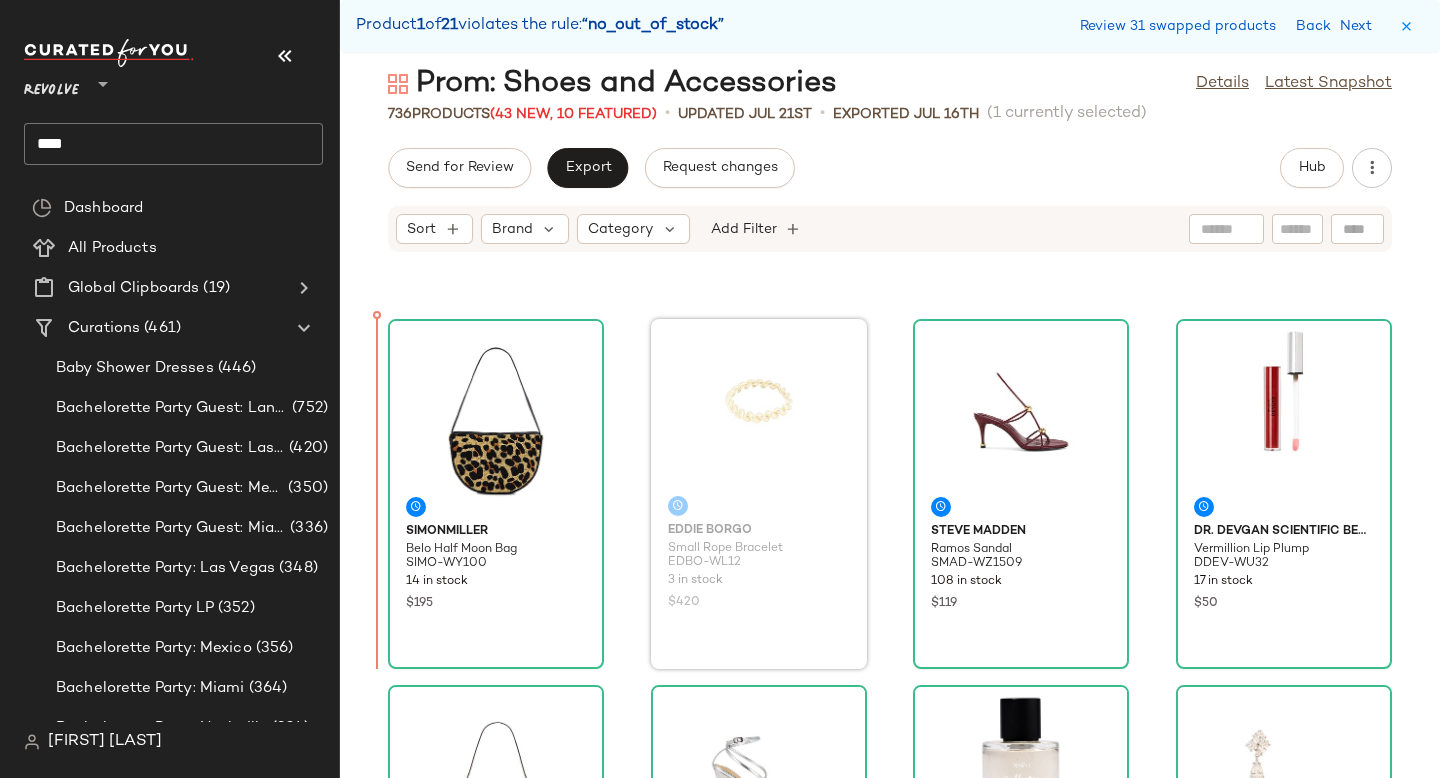 drag, startPoint x: 732, startPoint y: 472, endPoint x: 397, endPoint y: 505, distance: 336.62146 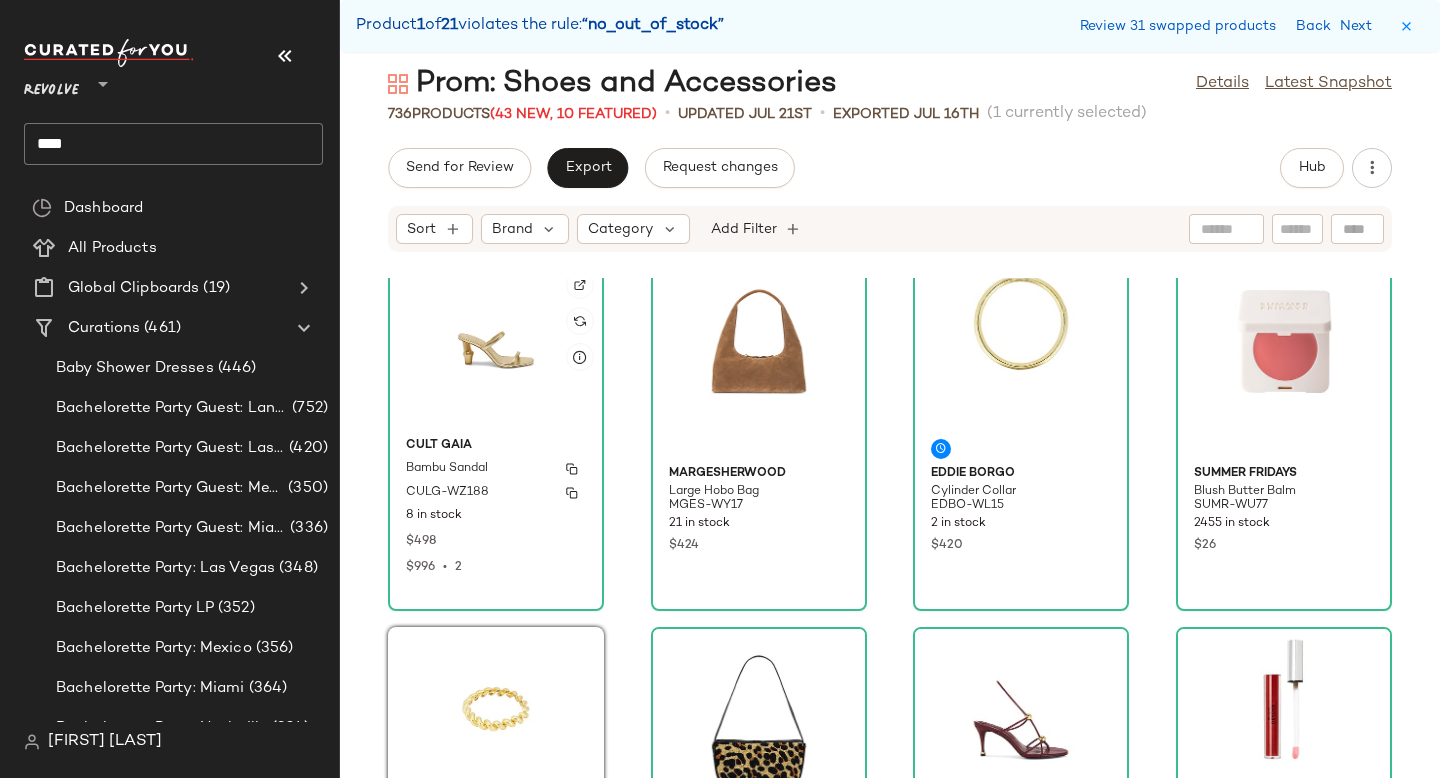scroll, scrollTop: 0, scrollLeft: 0, axis: both 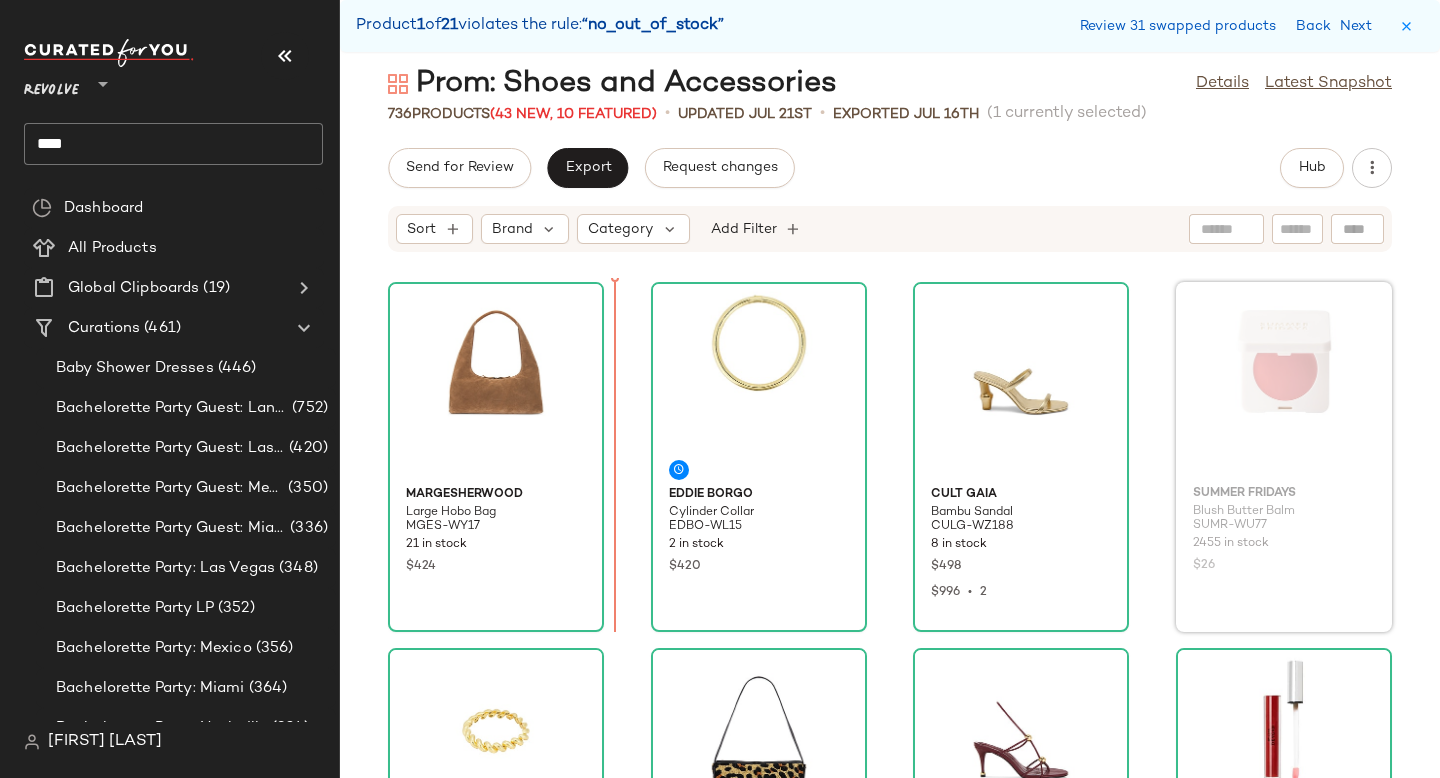 drag, startPoint x: 1274, startPoint y: 407, endPoint x: 600, endPoint y: 467, distance: 676.66534 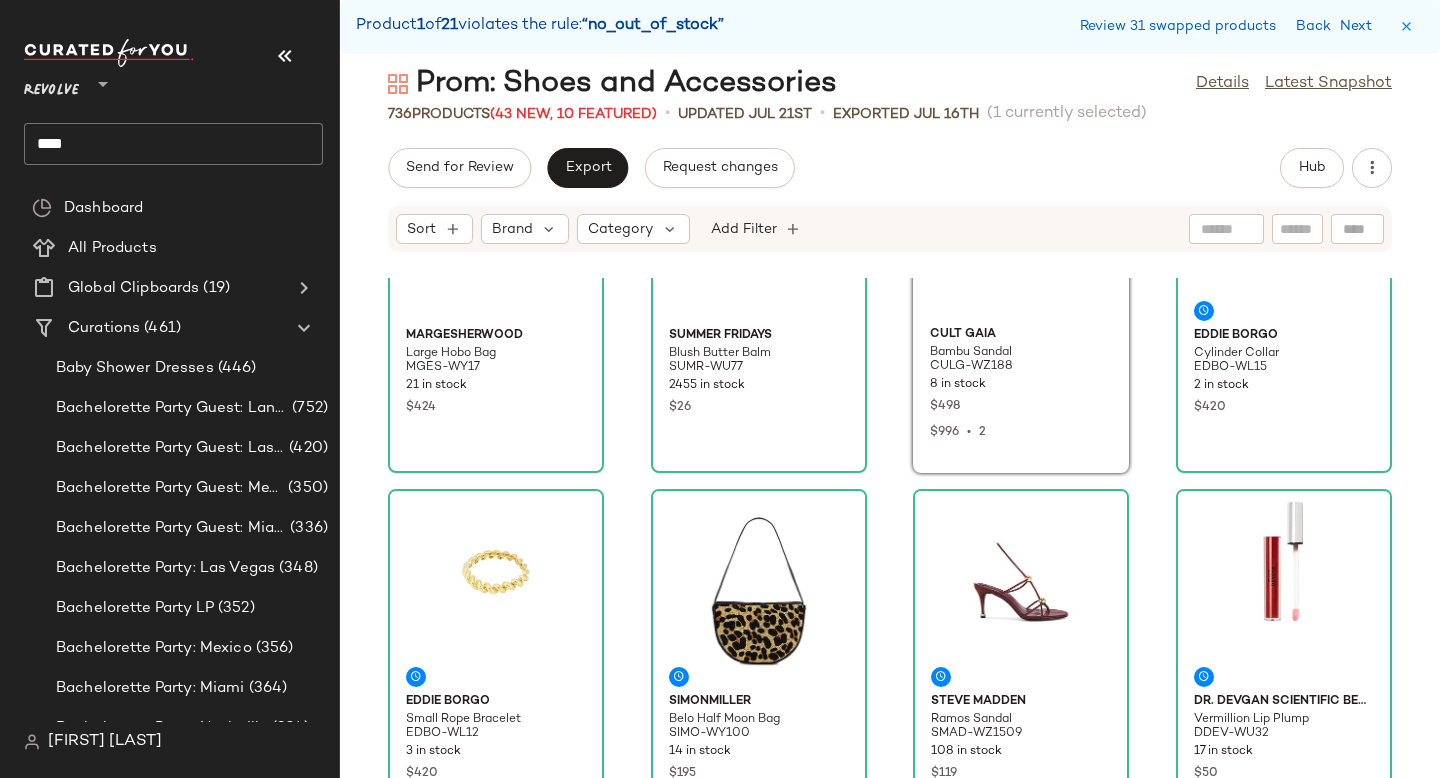scroll, scrollTop: 0, scrollLeft: 0, axis: both 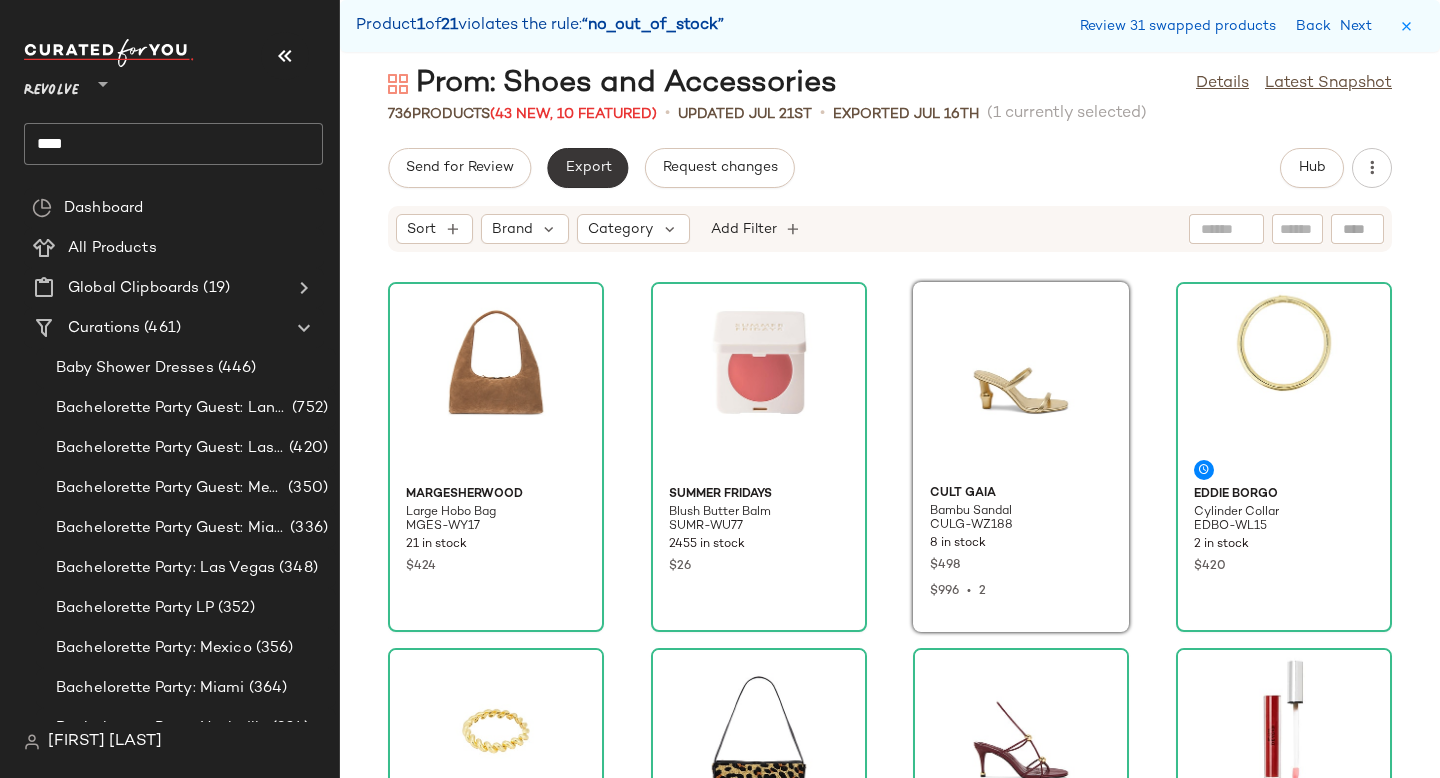 click on "Export" 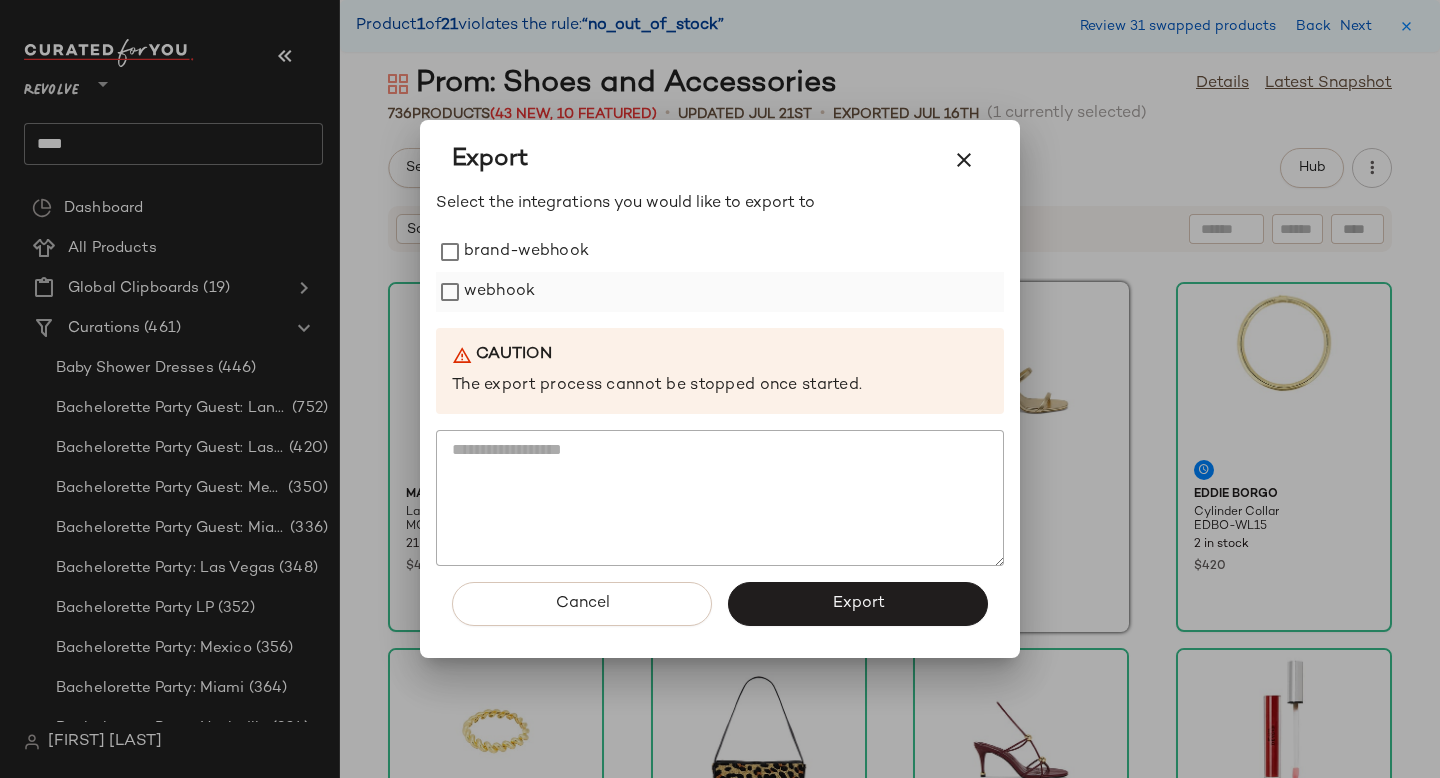 click on "webhook" at bounding box center [499, 292] 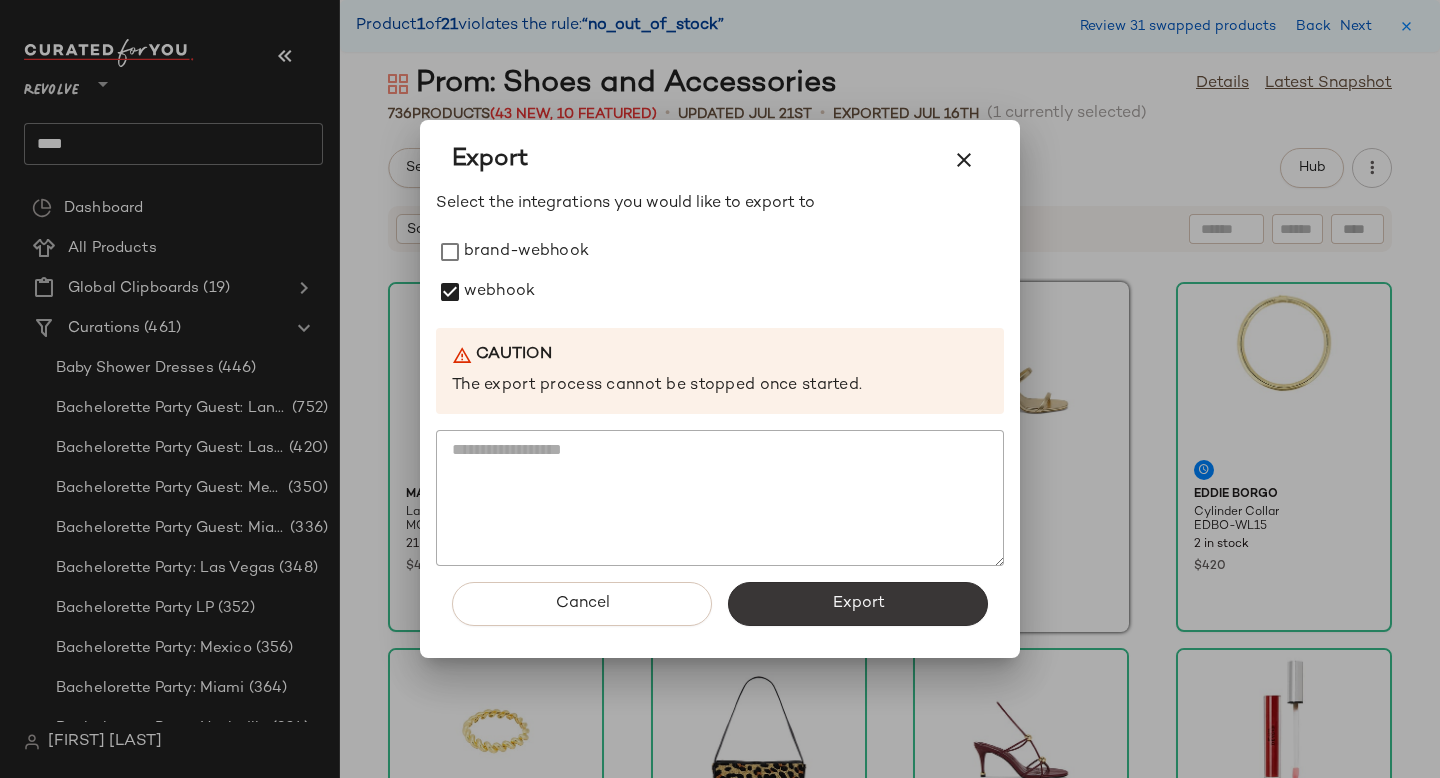 click on "Export" at bounding box center [858, 604] 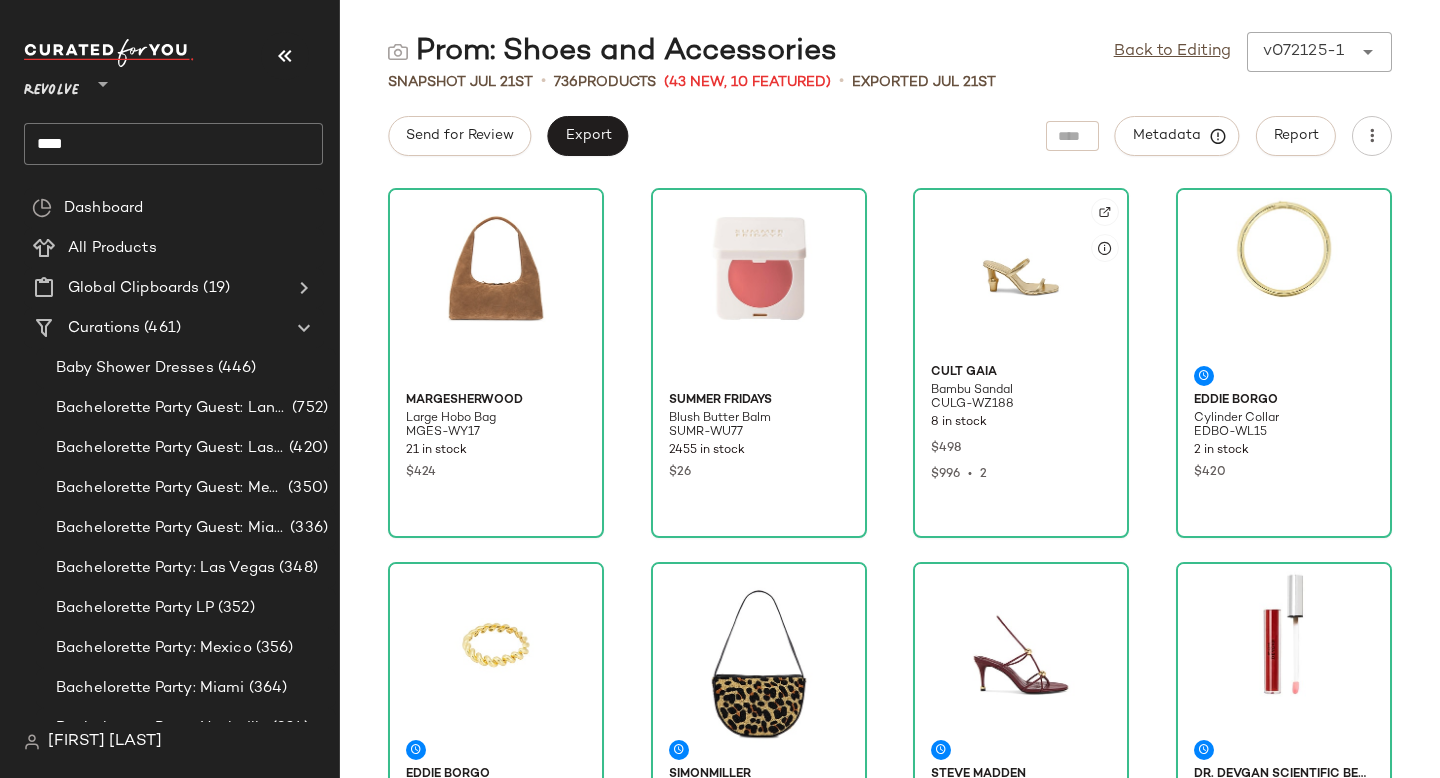 click 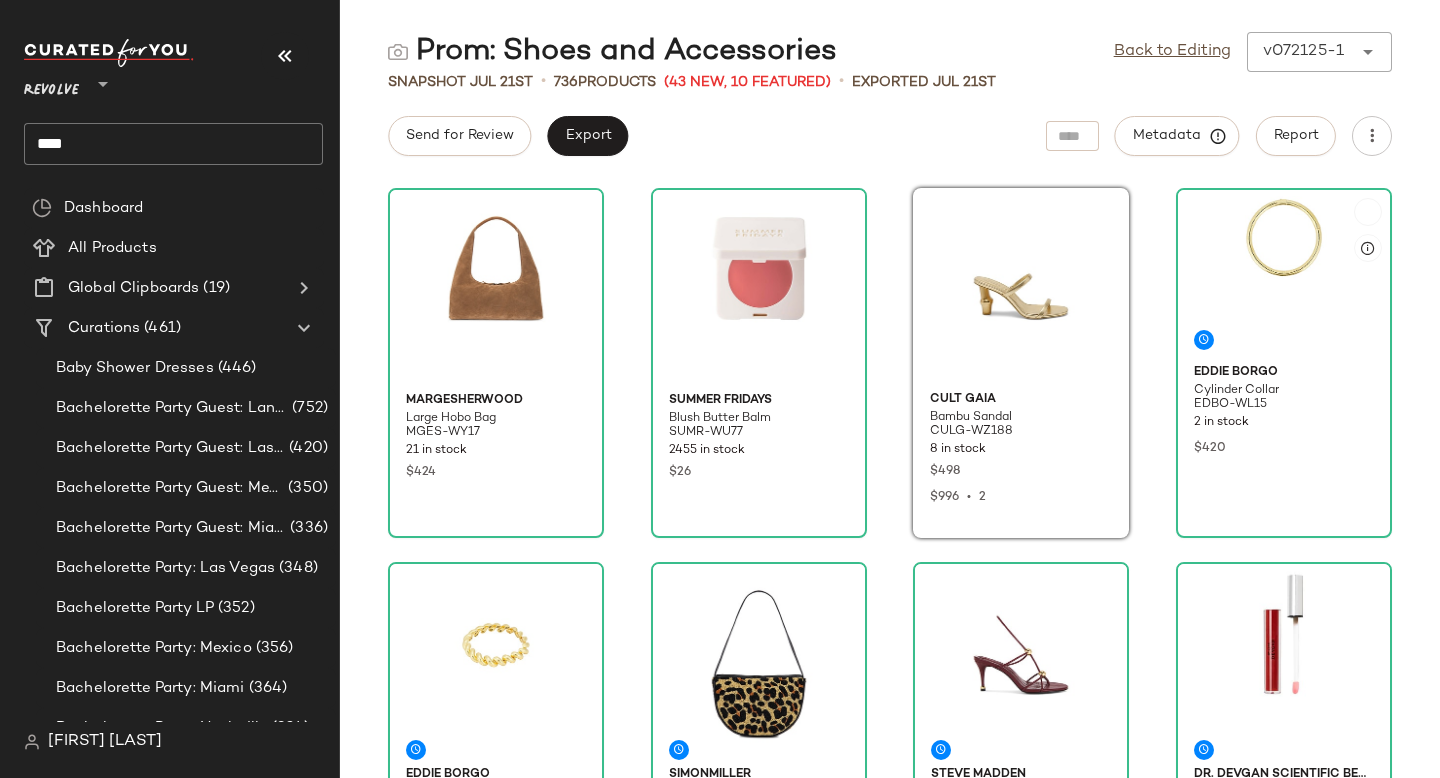 click 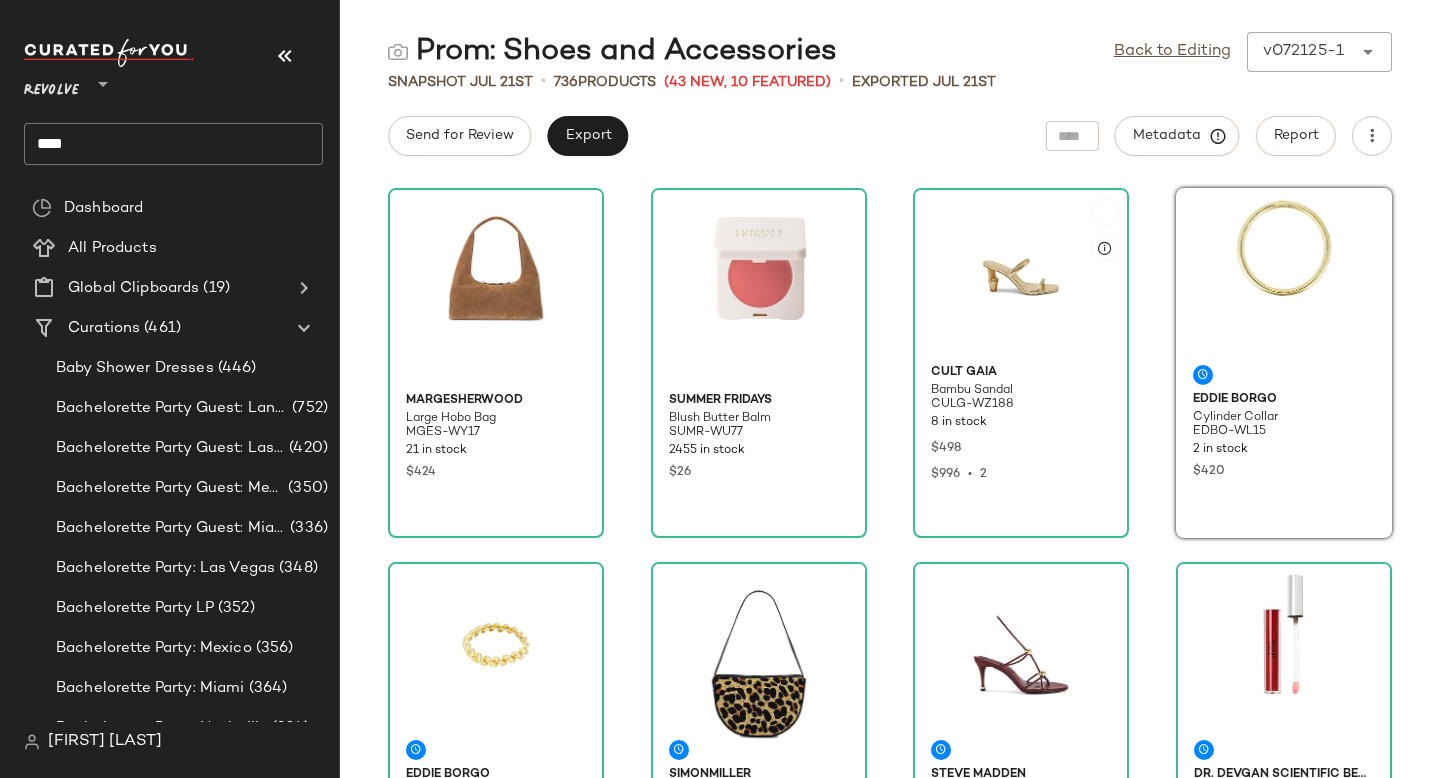 click on "Cult Gaia" at bounding box center [1021, 373] 